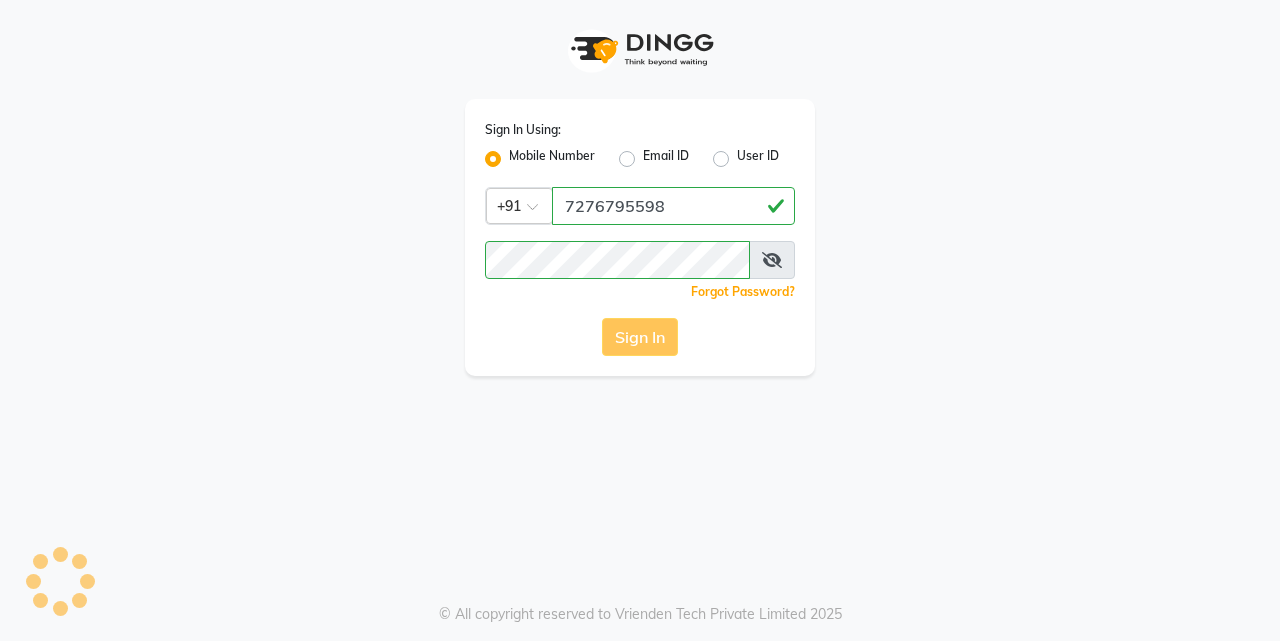 scroll, scrollTop: 0, scrollLeft: 0, axis: both 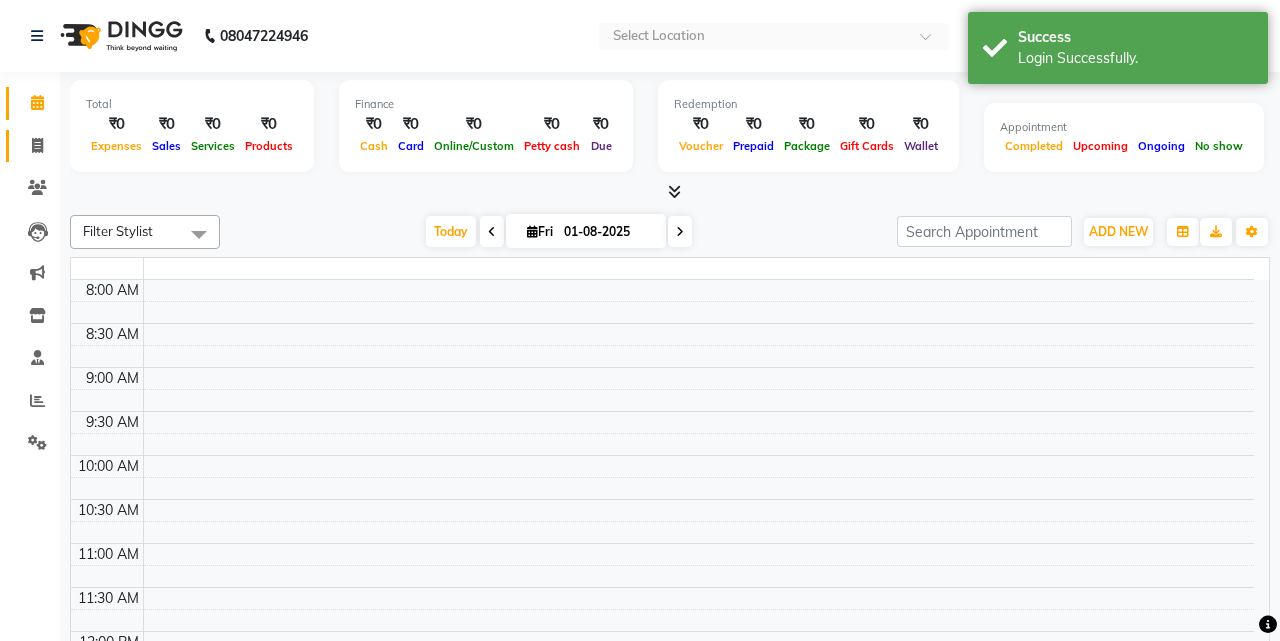 click 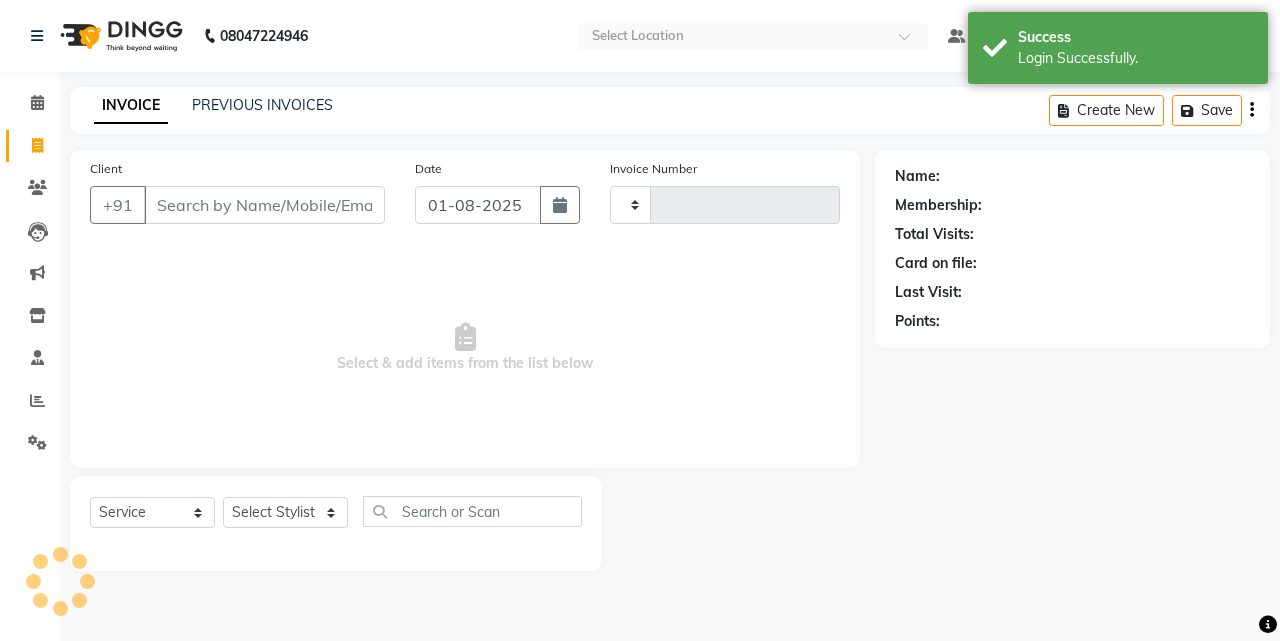 type on "3965" 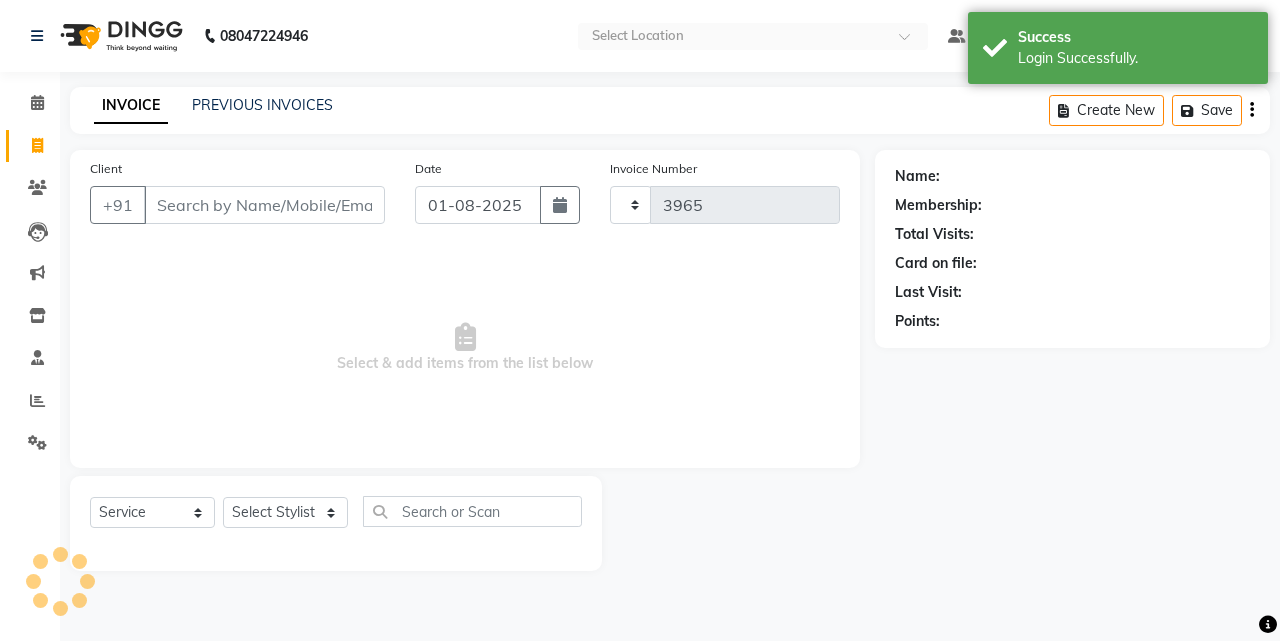 select on "557" 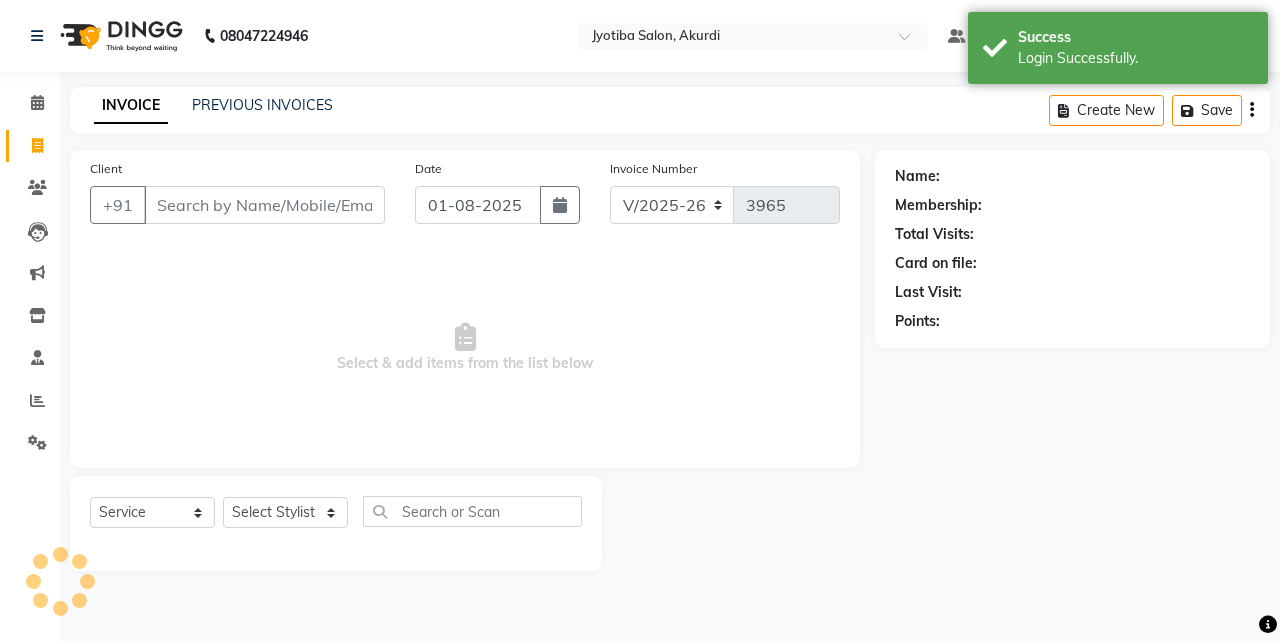 click on "Client" at bounding box center (264, 205) 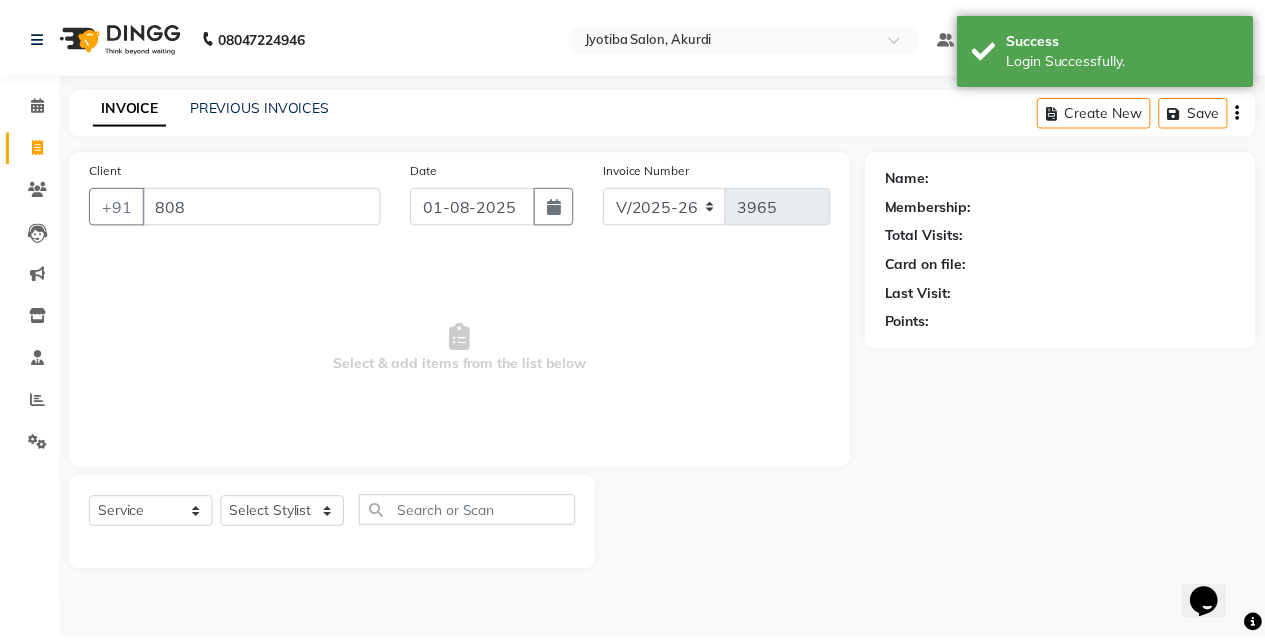 scroll, scrollTop: 0, scrollLeft: 0, axis: both 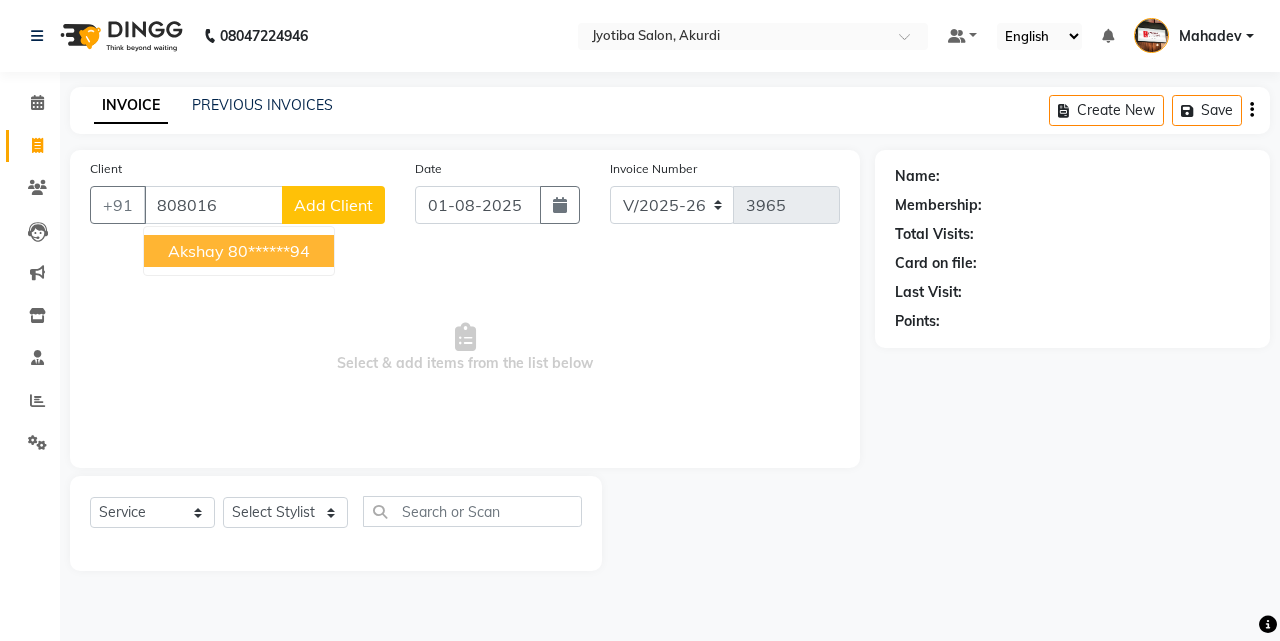 click on "80******94" at bounding box center [269, 251] 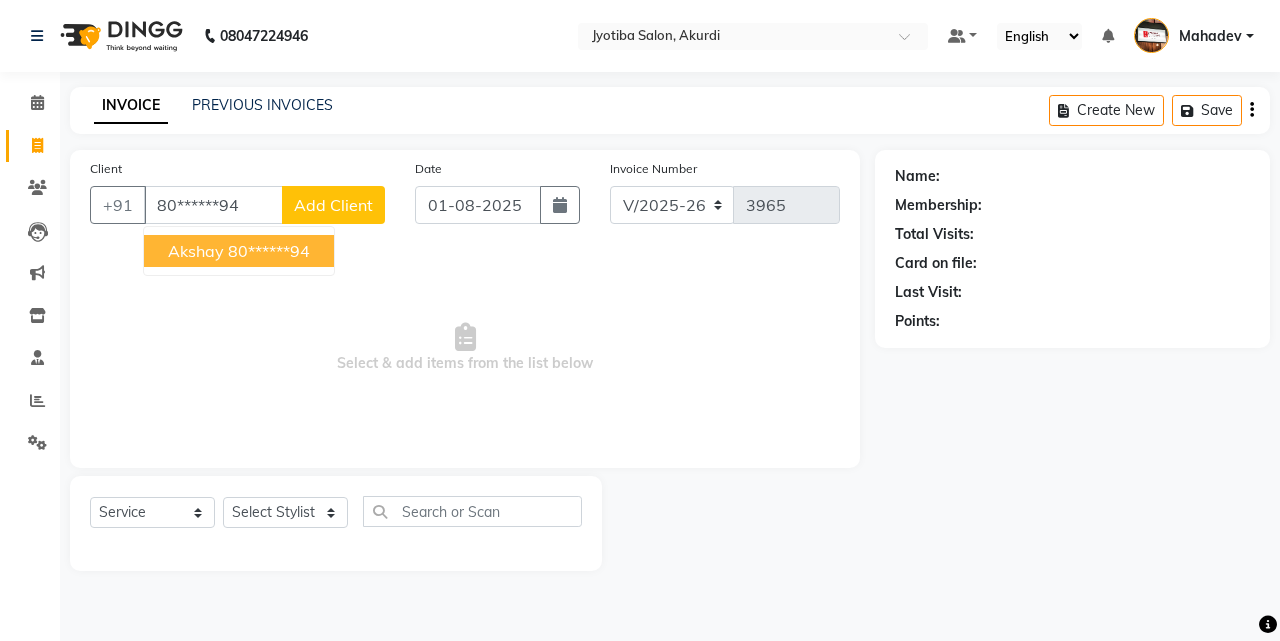 type on "80******94" 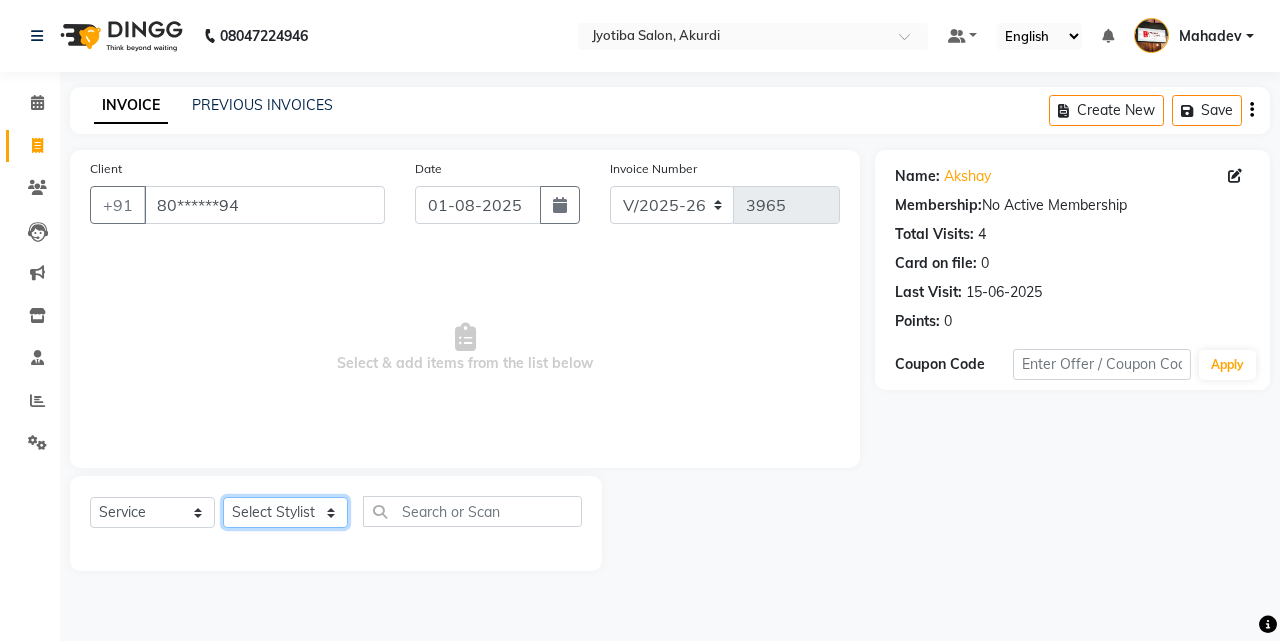 click on "Select Stylist [FIRST] [LAST] [FIRST] [FIRST] [FIRST] [FIRST] [FIRST] [FIRST] [FIRST] [FIRST] [FIRST] [FIRST]  Shop  [FIRST]  [FIRST]  [FIRST]" 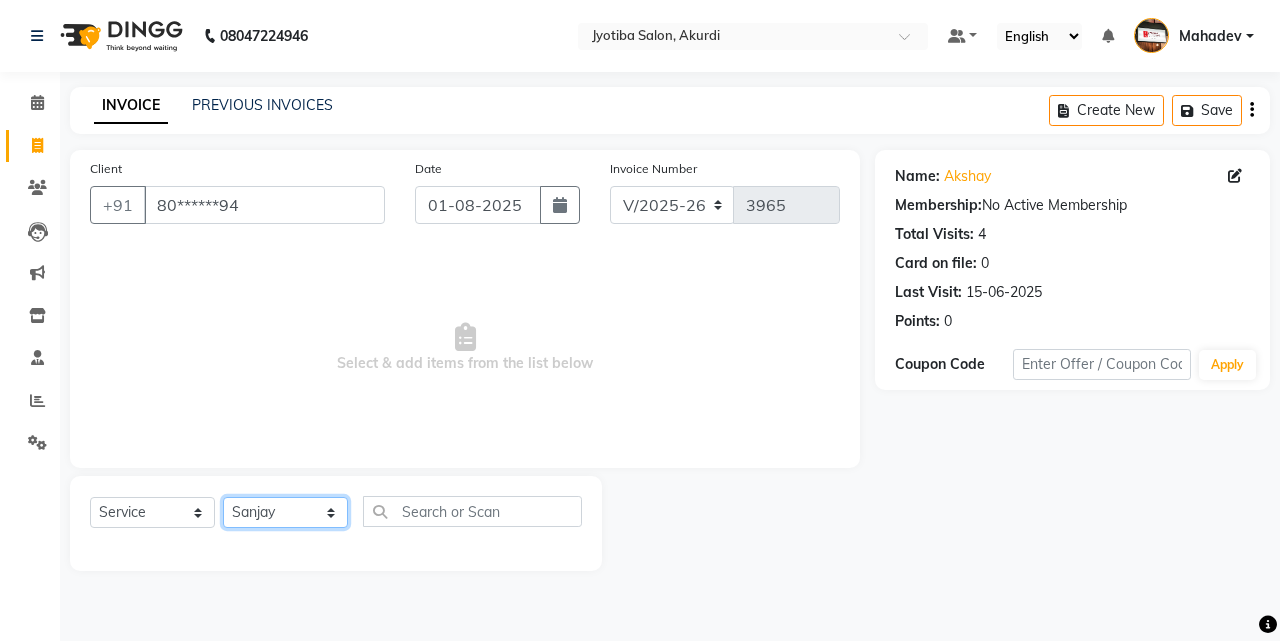 click on "Select Stylist [FIRST] [LAST] [FIRST] [FIRST] [FIRST] [FIRST] [FIRST] [FIRST] [FIRST] [FIRST] [FIRST] [FIRST]  Shop  [FIRST]  [FIRST]  [FIRST]" 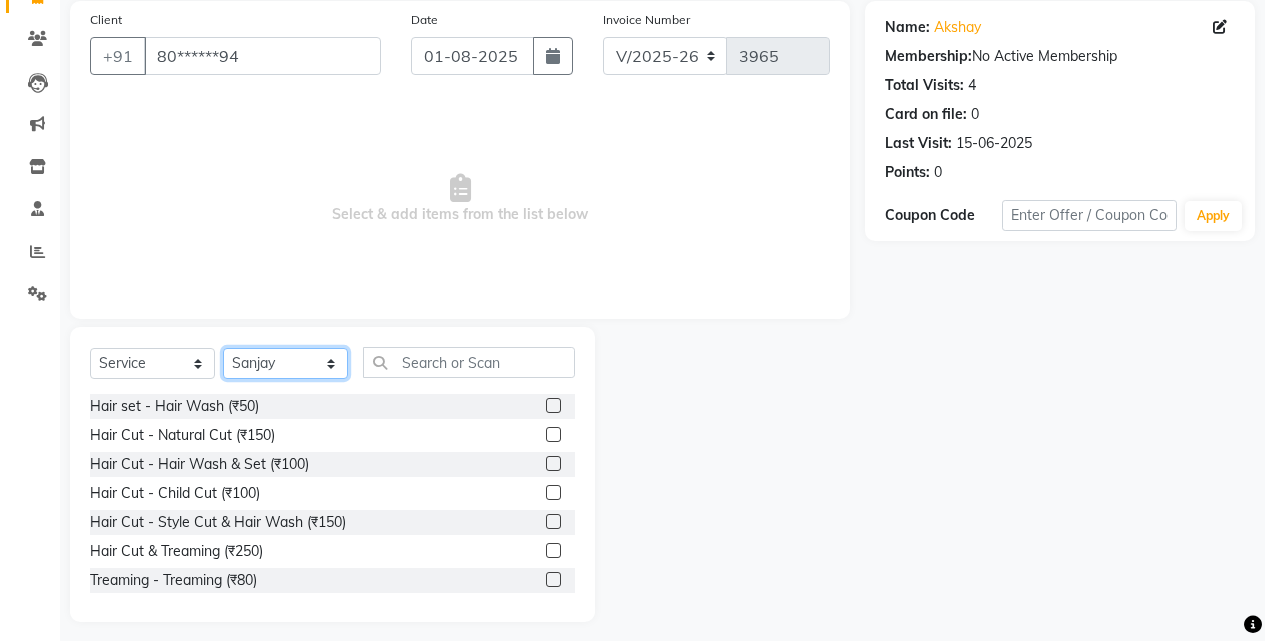 scroll, scrollTop: 160, scrollLeft: 0, axis: vertical 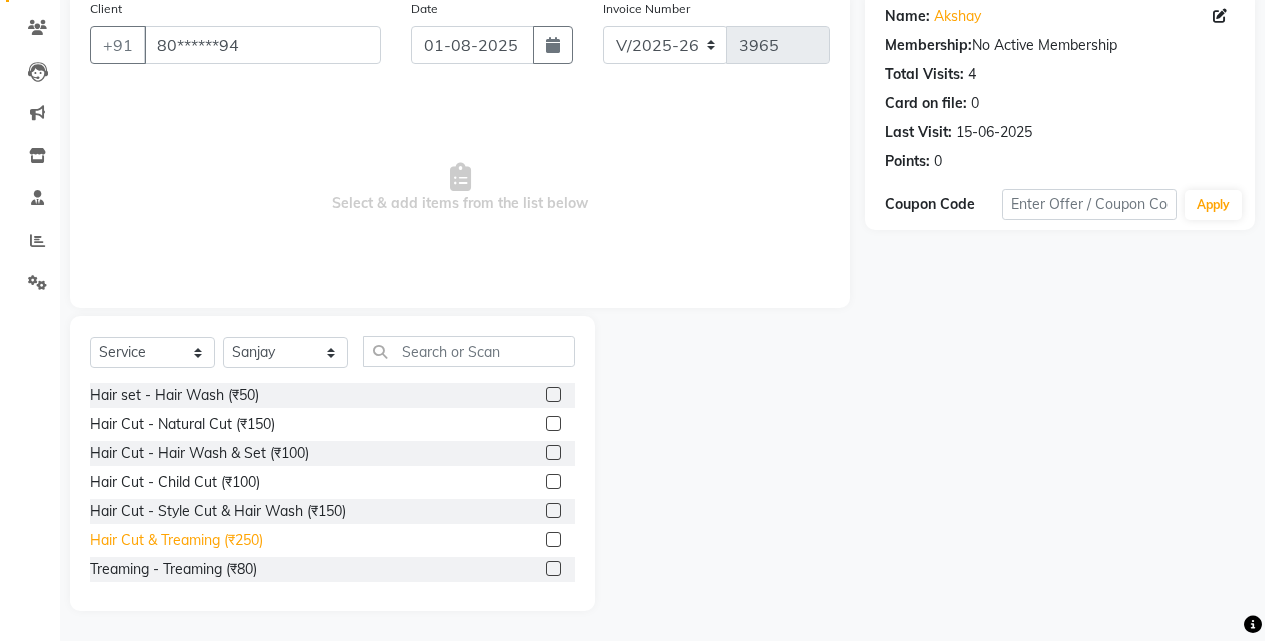 click on "Hair Cut & Treaming  (₹250)" 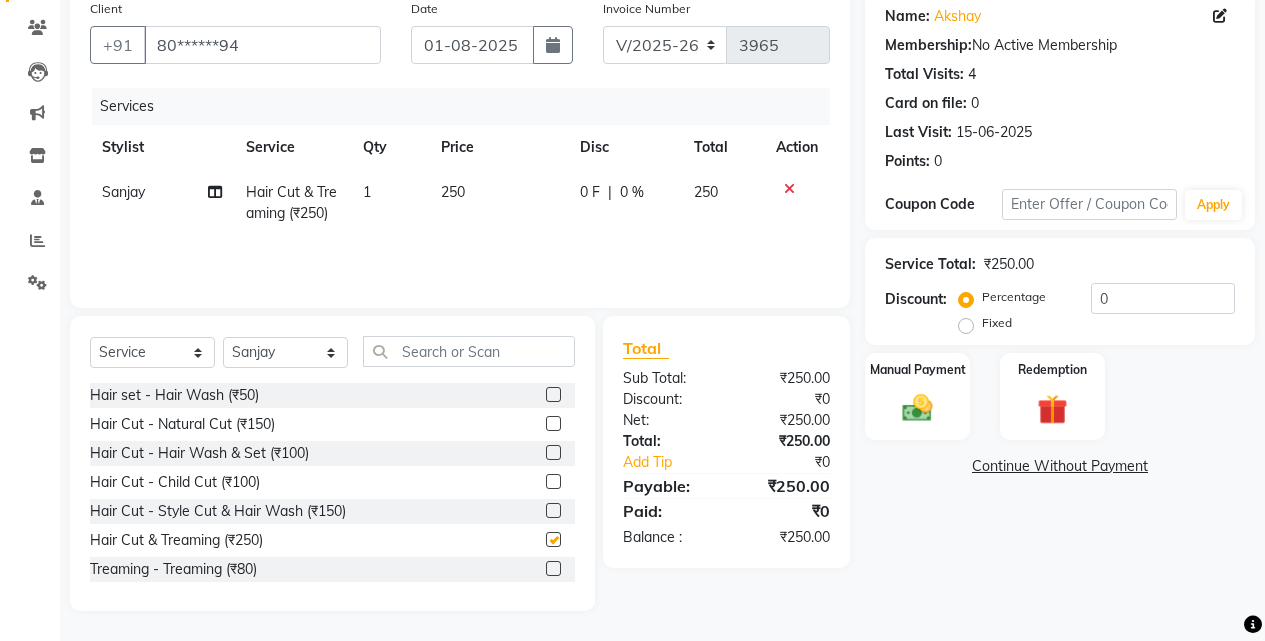 checkbox on "false" 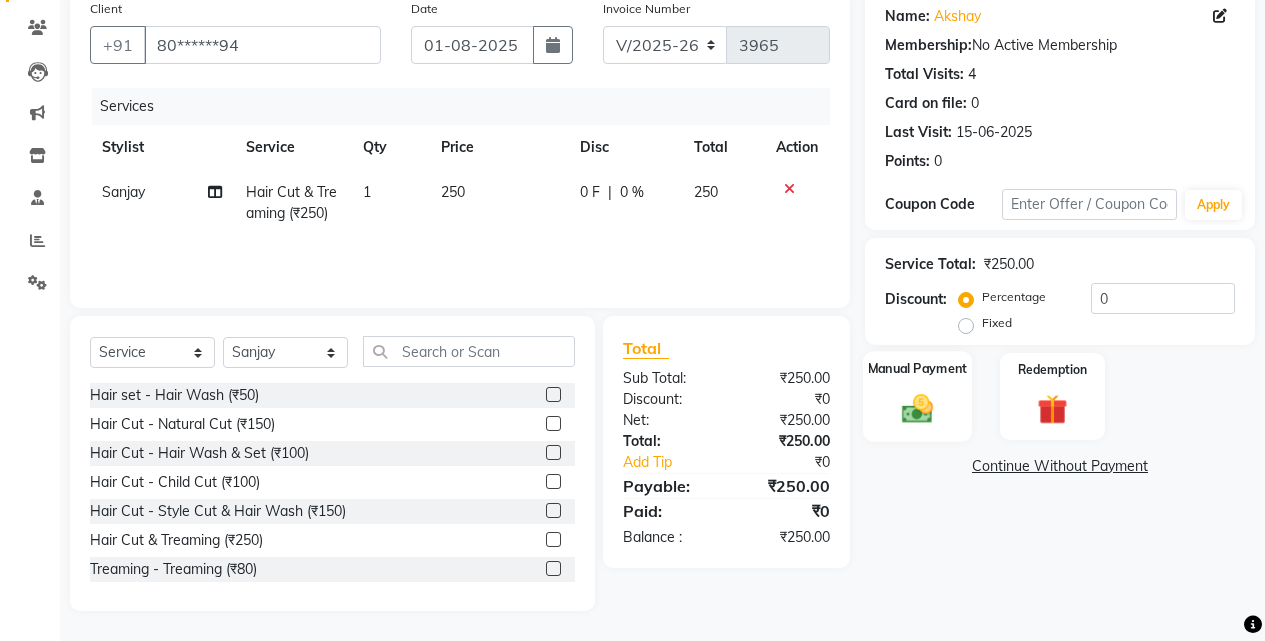 click on "Manual Payment" 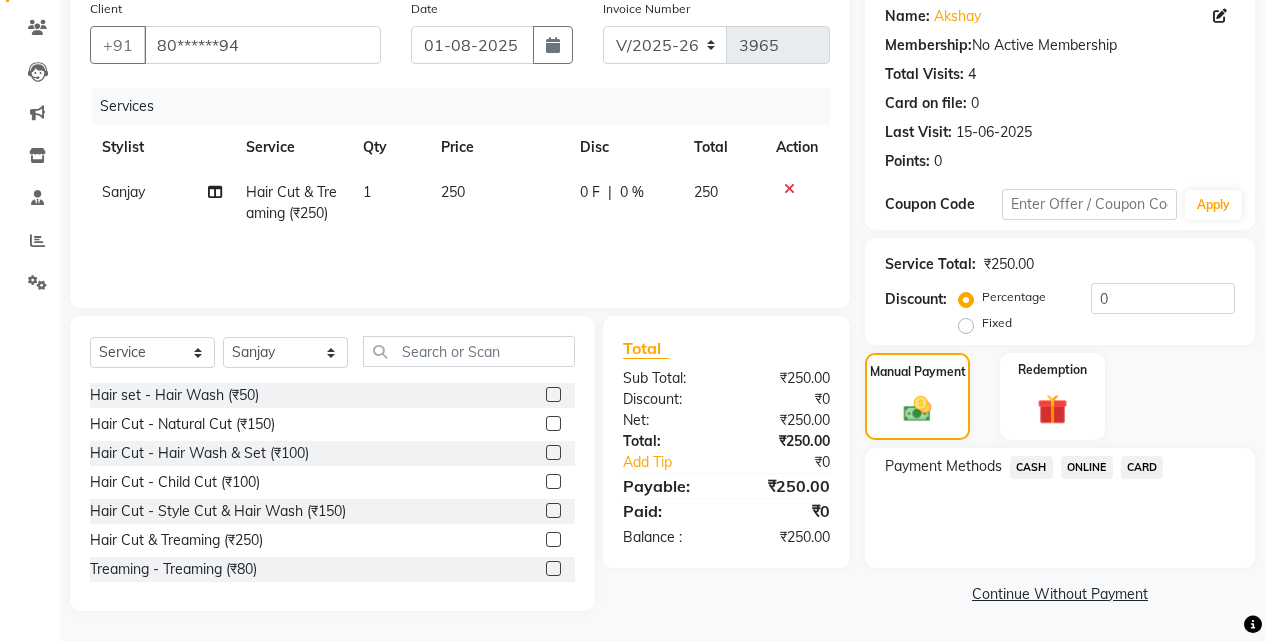 click on "ONLINE" 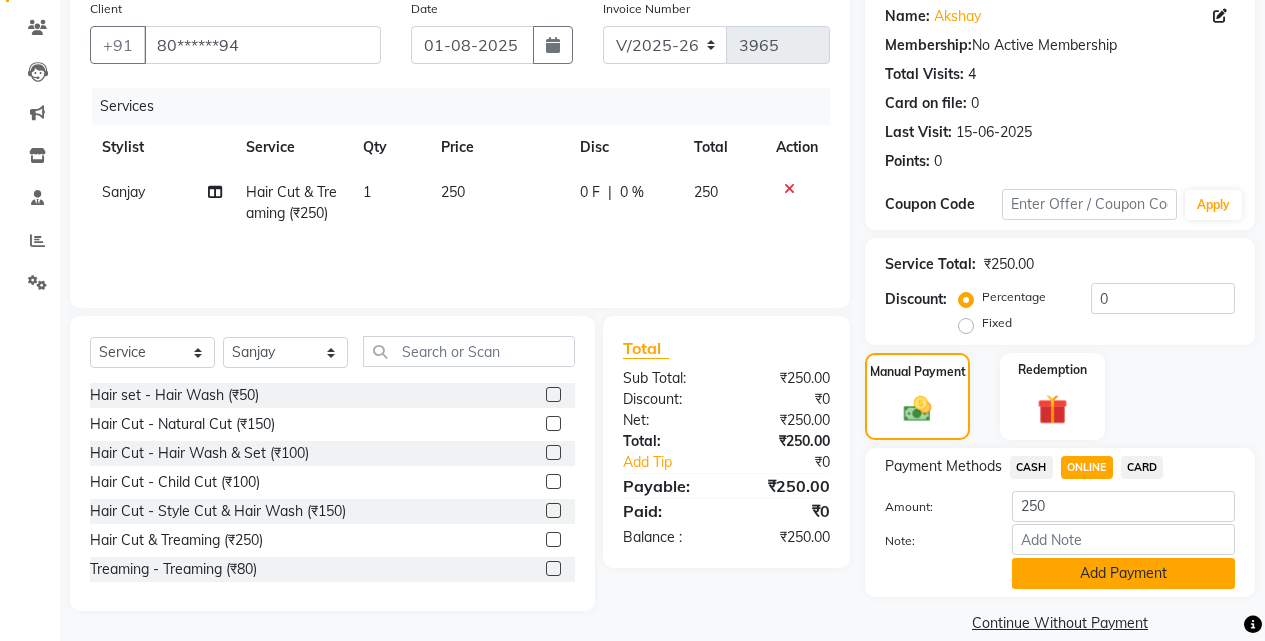click on "Add Payment" 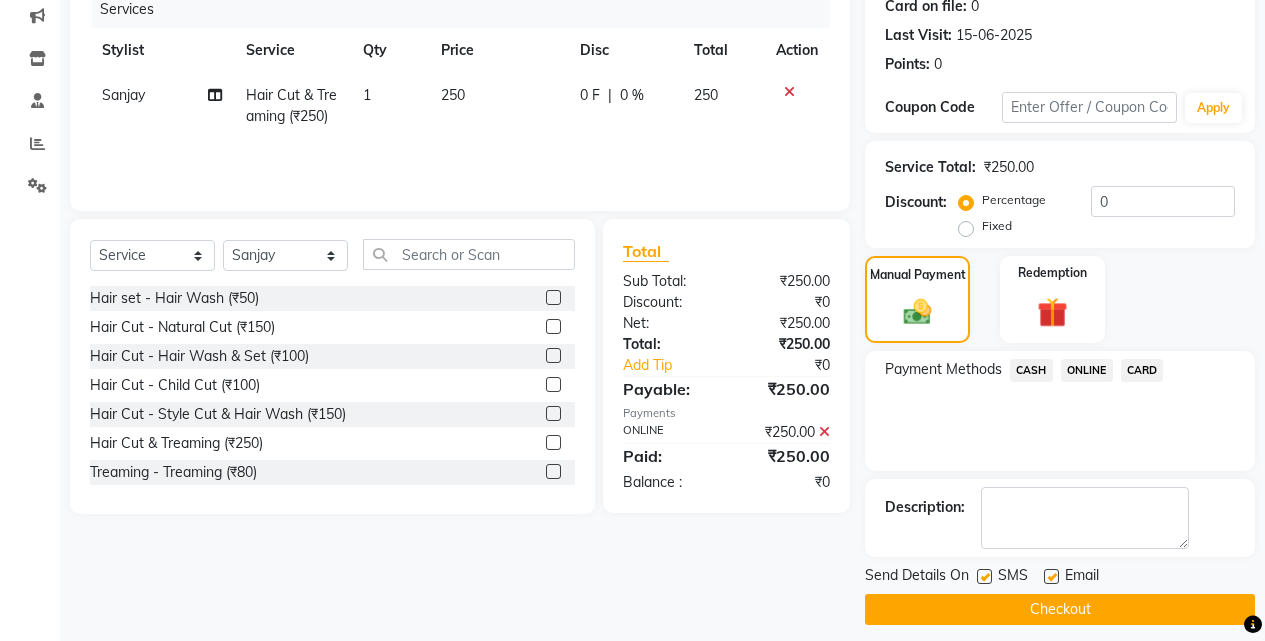 scroll, scrollTop: 271, scrollLeft: 0, axis: vertical 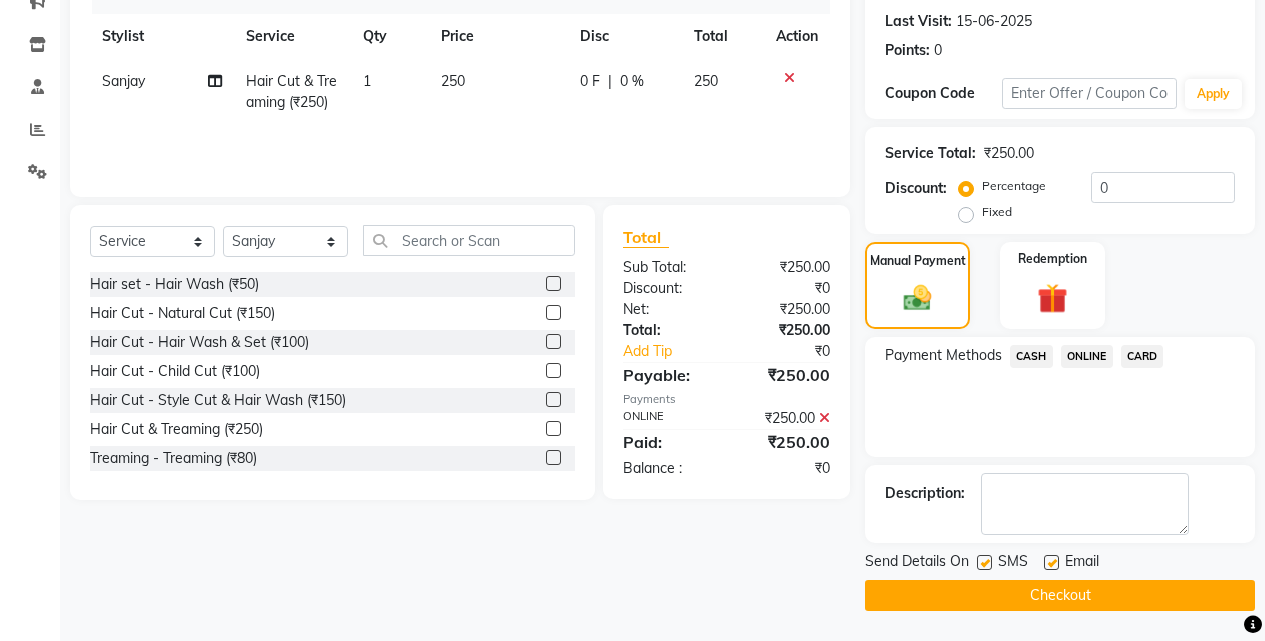 click on "Checkout" 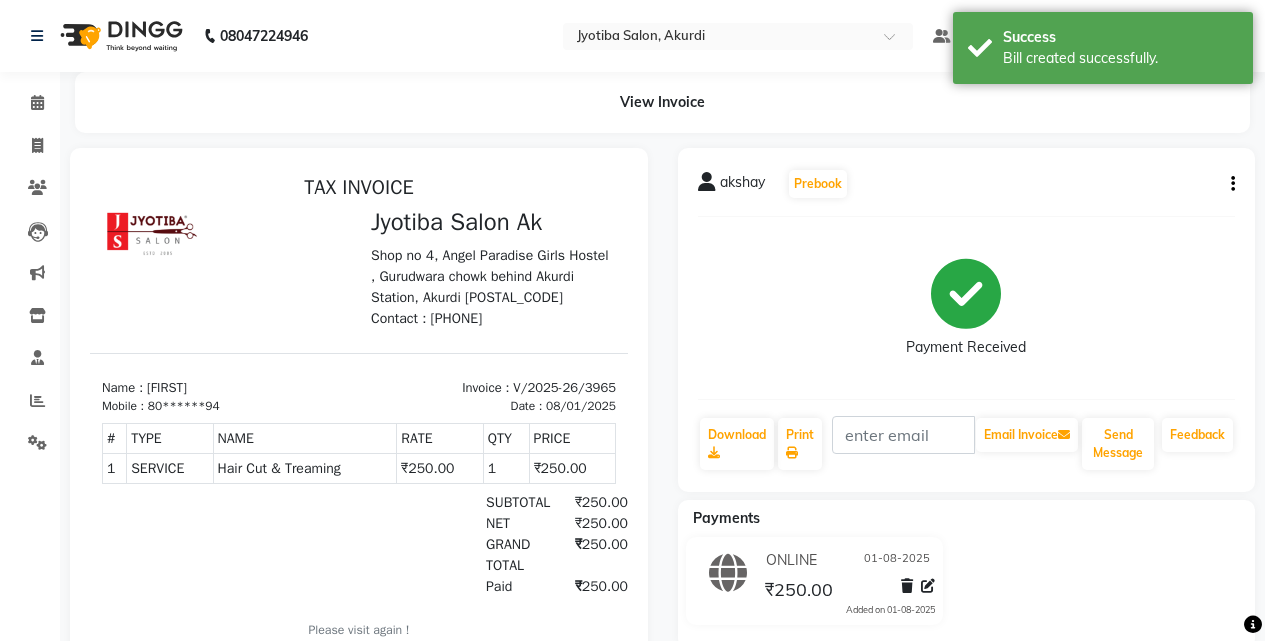 scroll, scrollTop: 0, scrollLeft: 0, axis: both 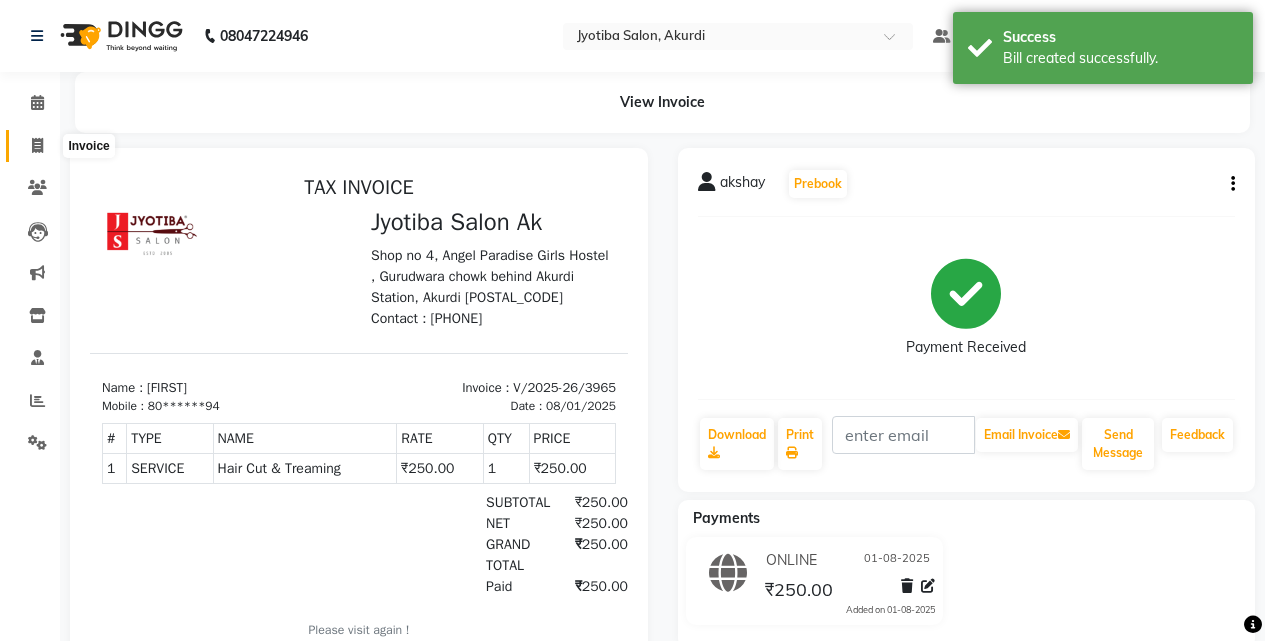 click 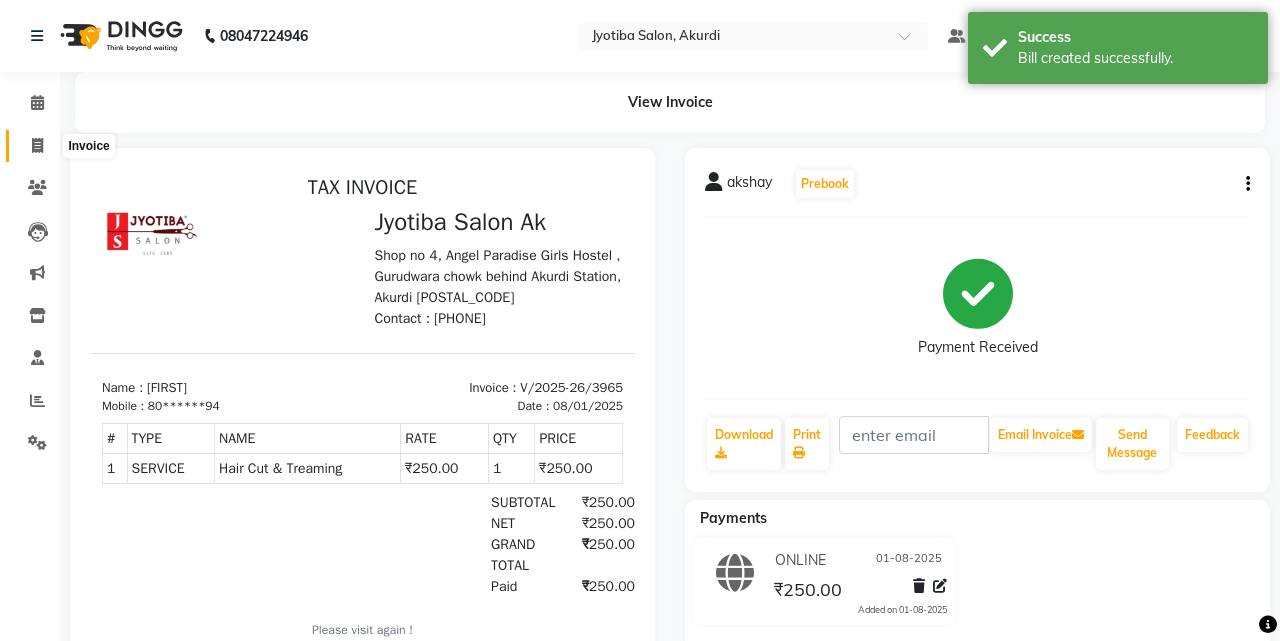 select on "service" 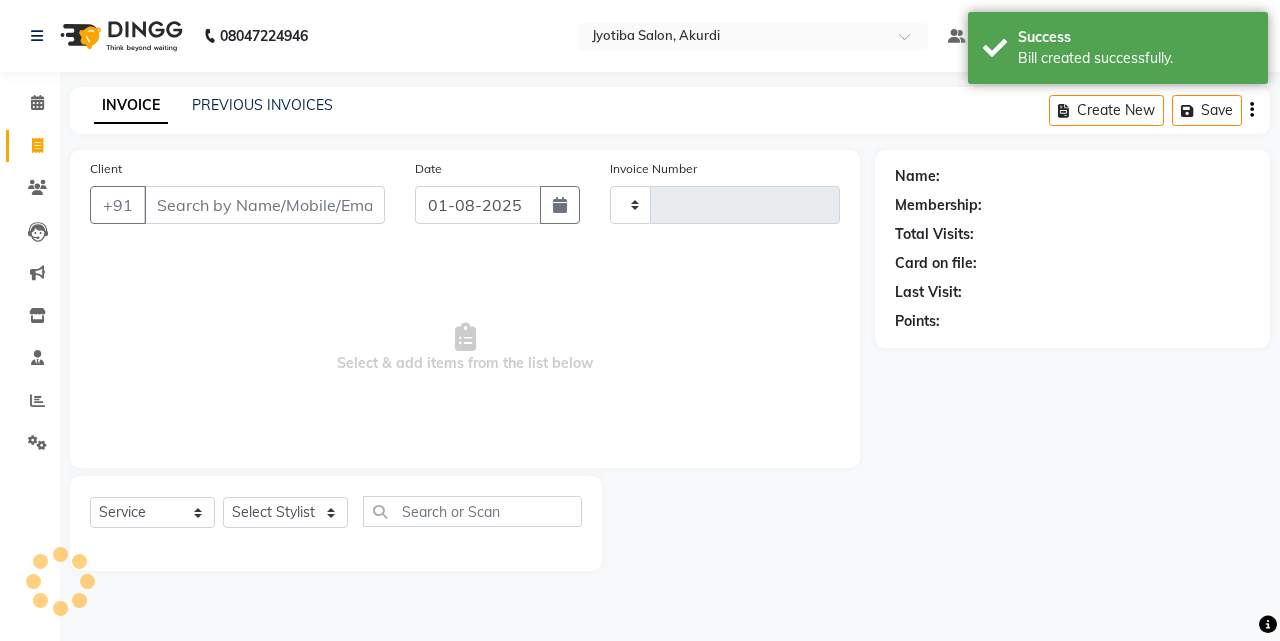 type on "3966" 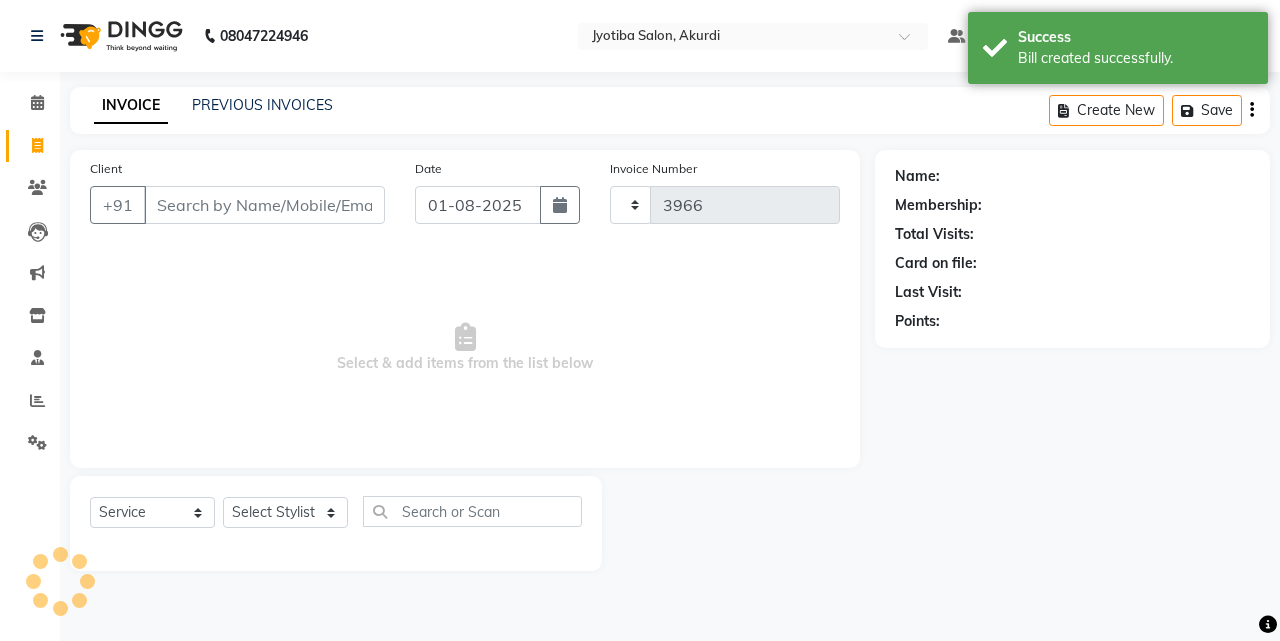 select on "557" 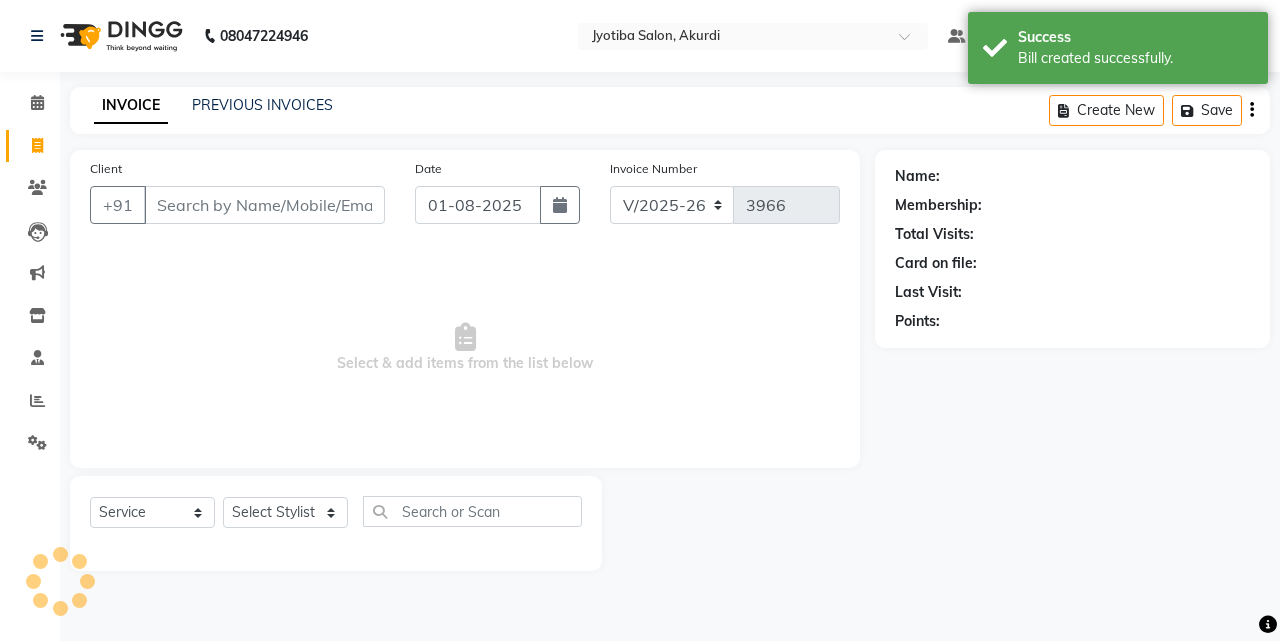 click on "Client" at bounding box center (264, 205) 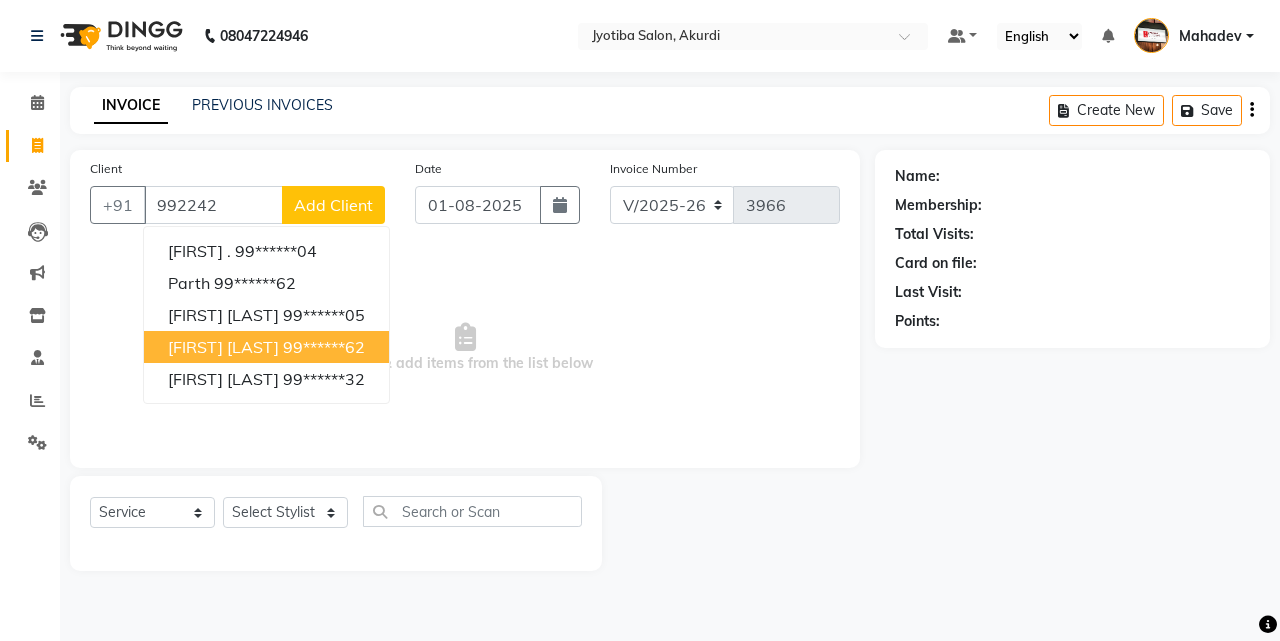 click on "[FIRST] [LAST]" at bounding box center (223, 347) 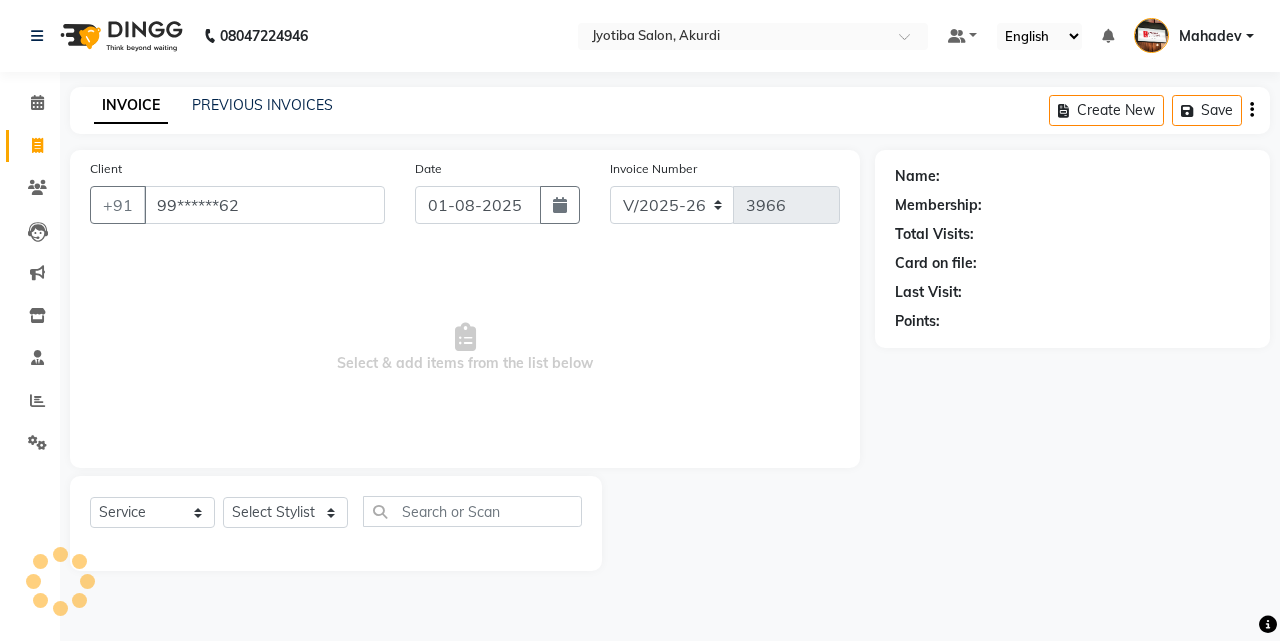 type on "99******62" 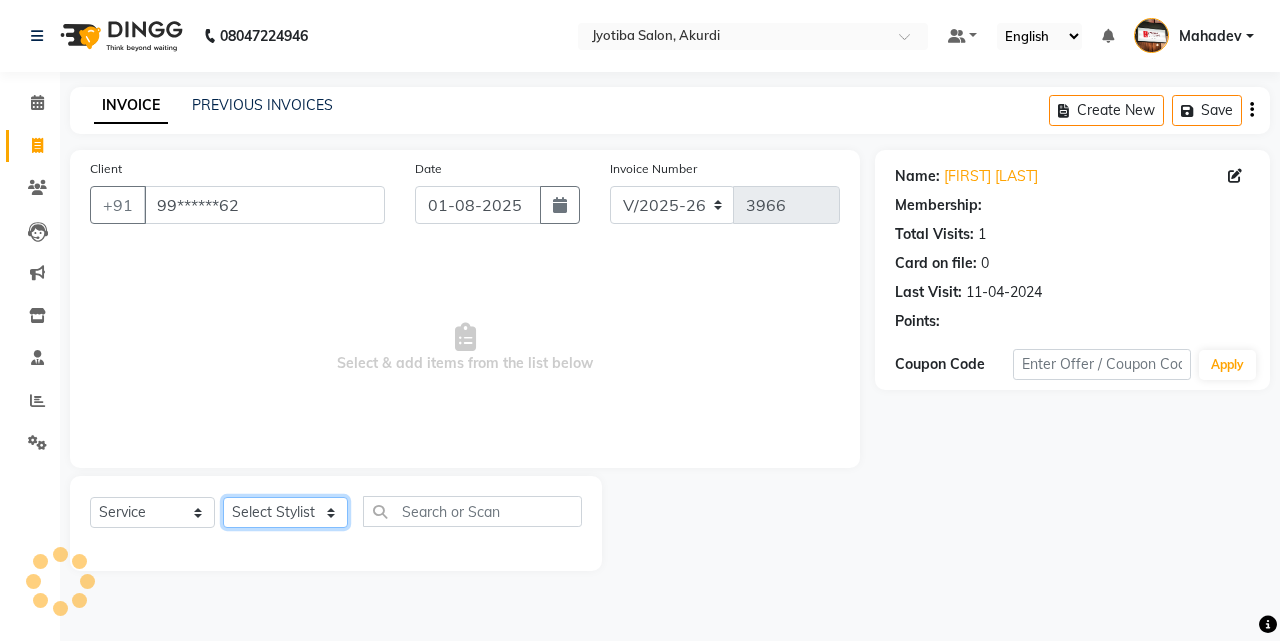 click on "Select Stylist [FIRST] [LAST] [FIRST] [FIRST] [FIRST] [FIRST] [FIRST] [FIRST] [FIRST] [FIRST] [FIRST] [FIRST]  Shop  [FIRST]  [FIRST]  [FIRST]" 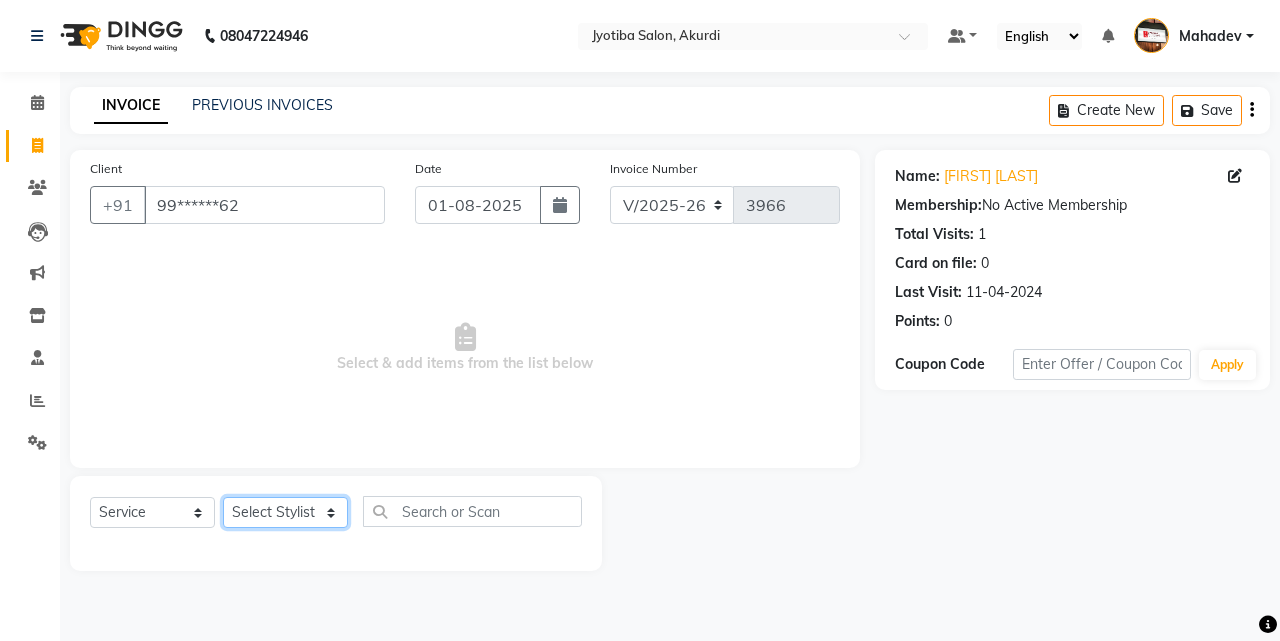 select on "79628" 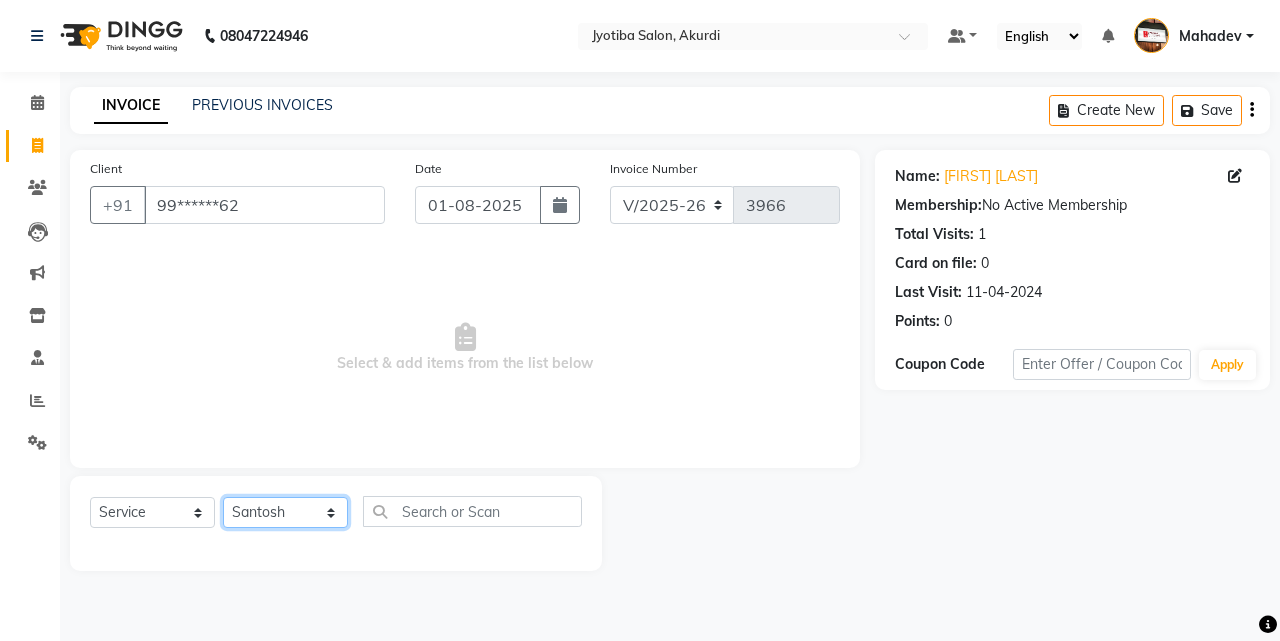 click on "Select Stylist [FIRST] [LAST] [FIRST] [FIRST] [FIRST] [FIRST] [FIRST] [FIRST] [FIRST] [FIRST] [FIRST] [FIRST]  Shop  [FIRST]  [FIRST]  [FIRST]" 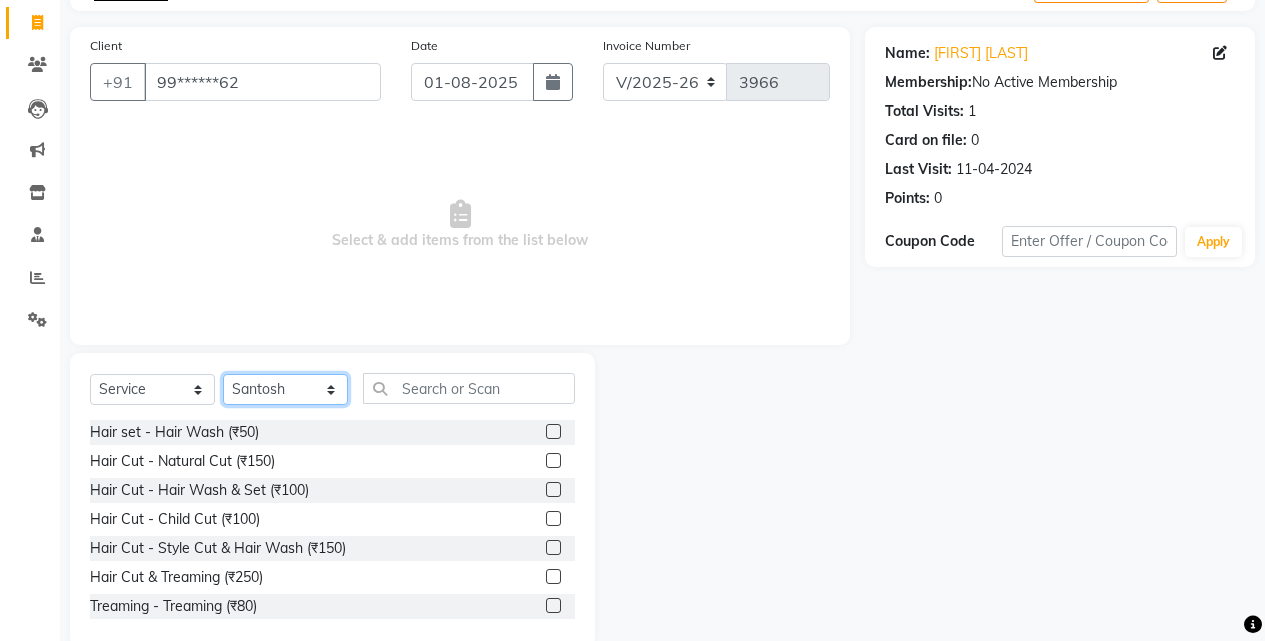 scroll, scrollTop: 160, scrollLeft: 0, axis: vertical 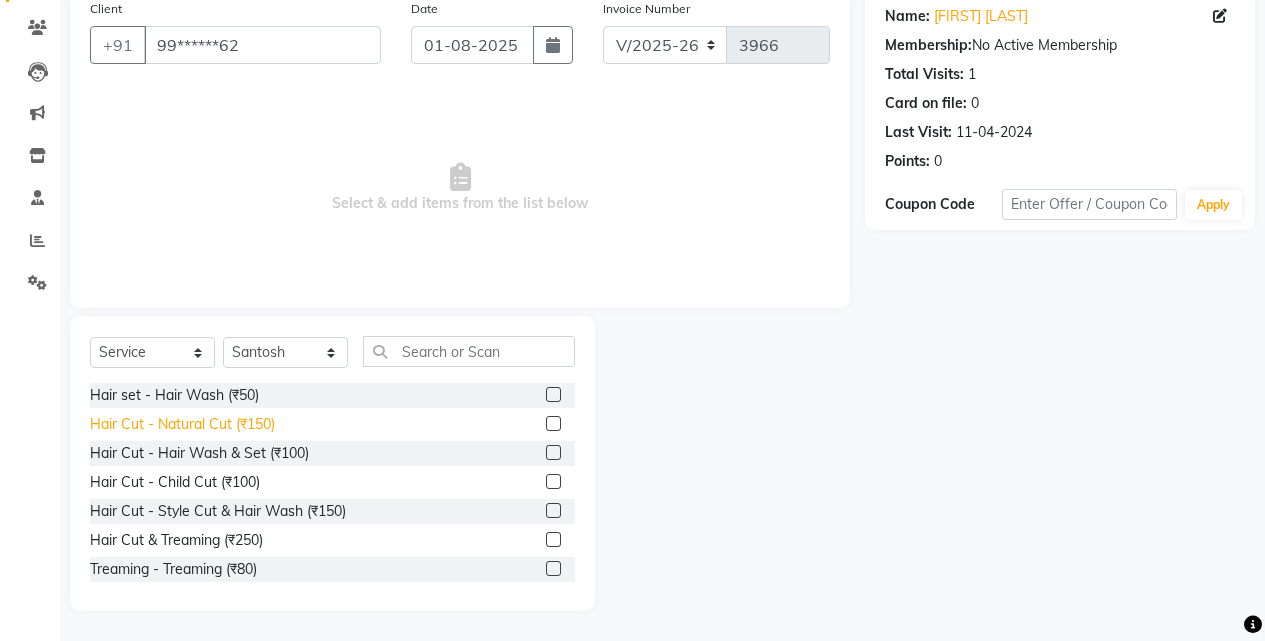 click on "Hair Cut - Natural Cut (₹150)" 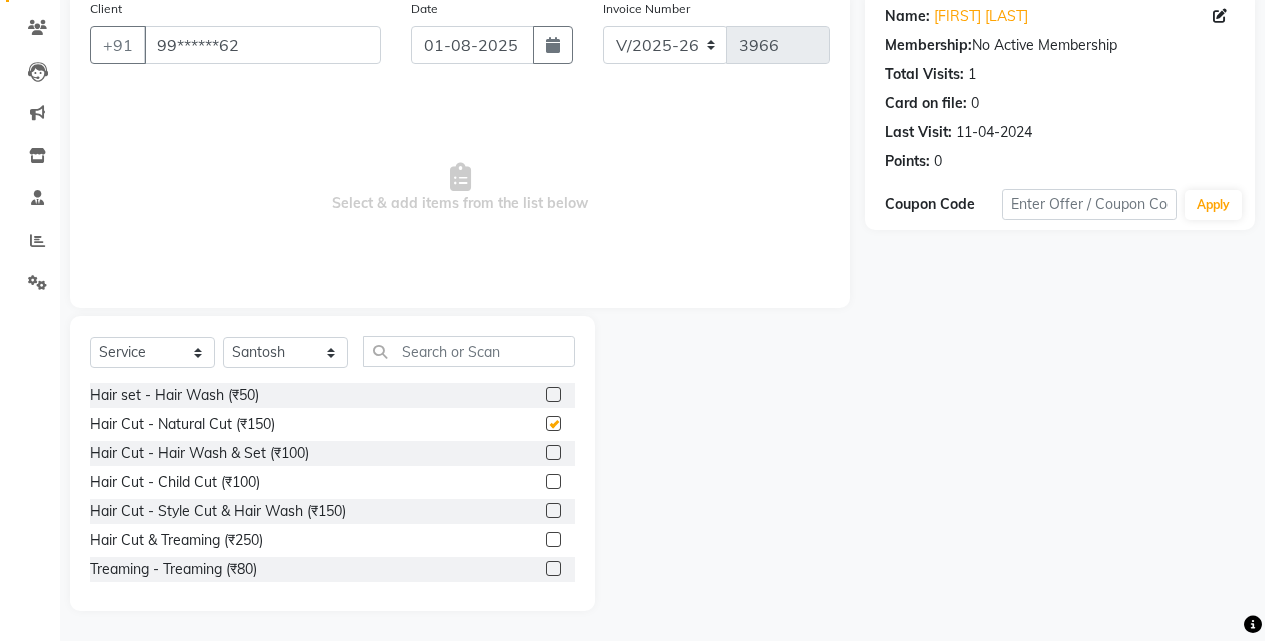 checkbox on "false" 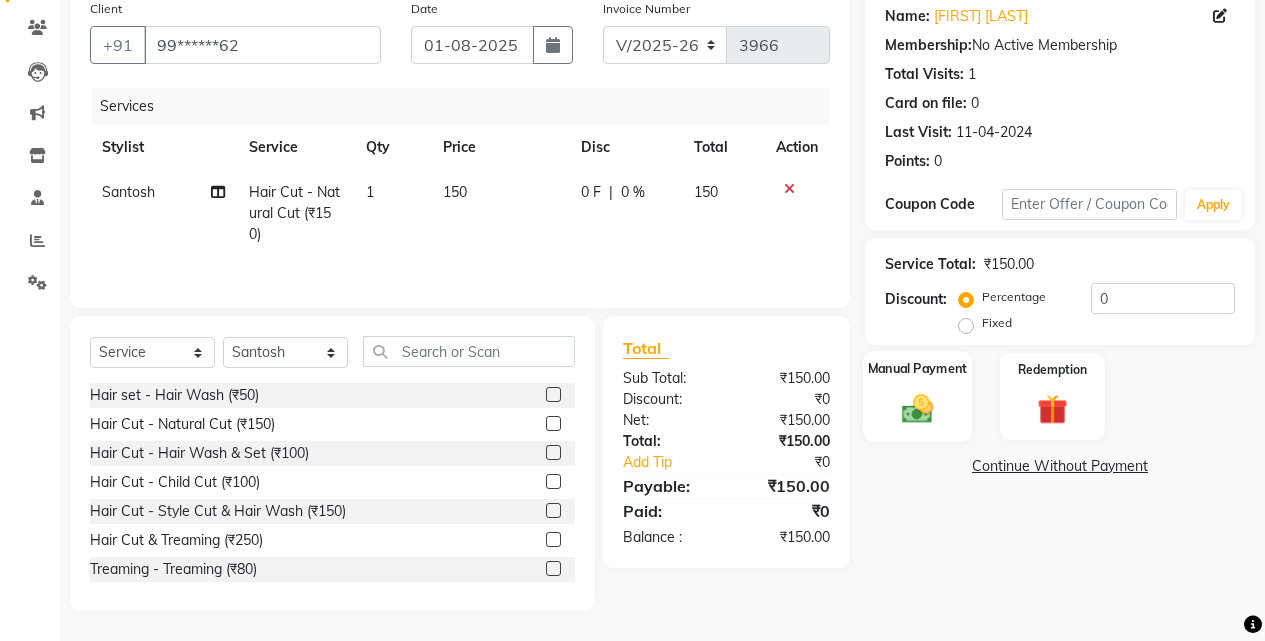 click on "Manual Payment" 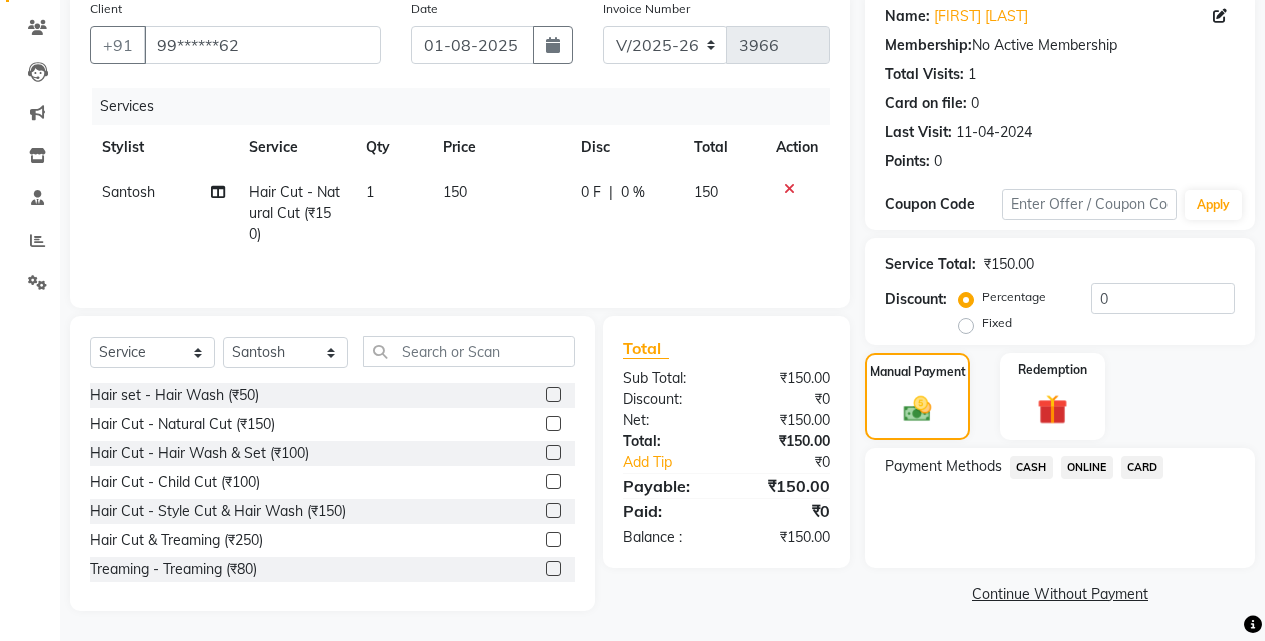 click on "CASH" 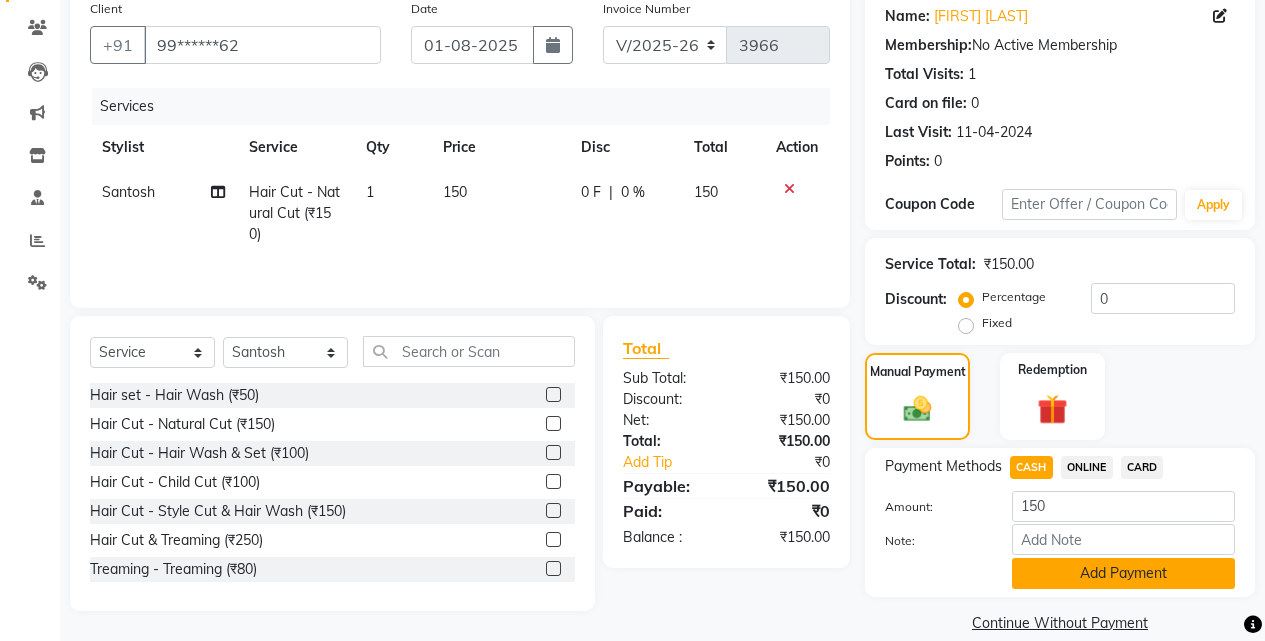 click on "Add Payment" 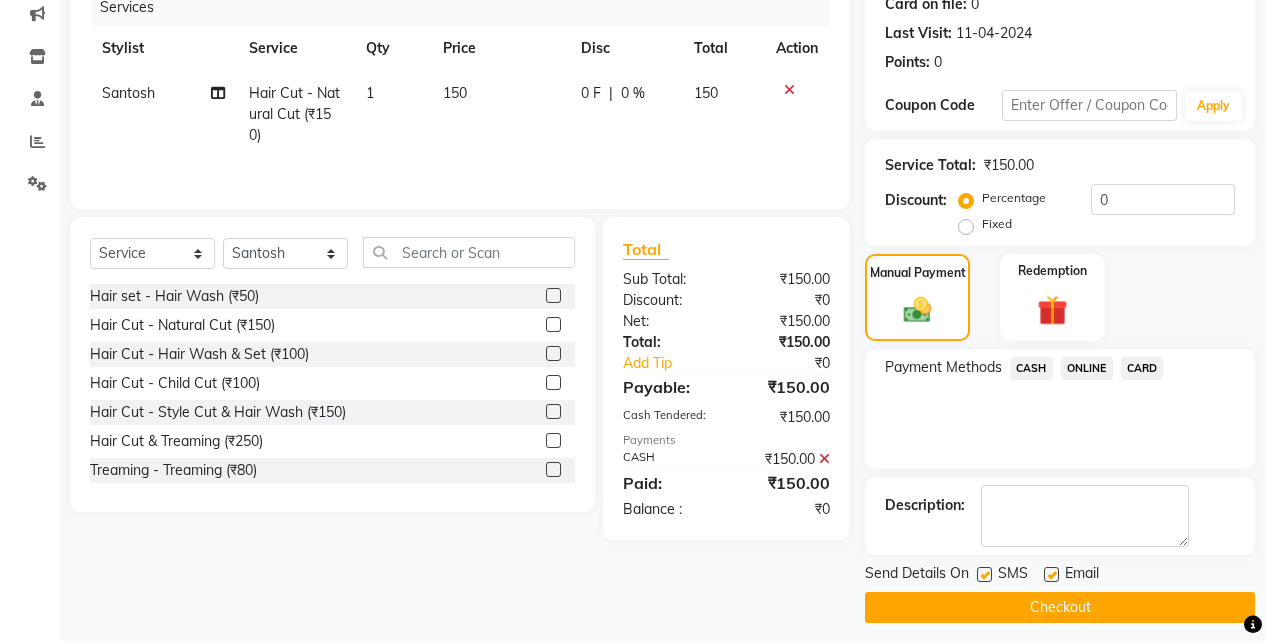 scroll, scrollTop: 271, scrollLeft: 0, axis: vertical 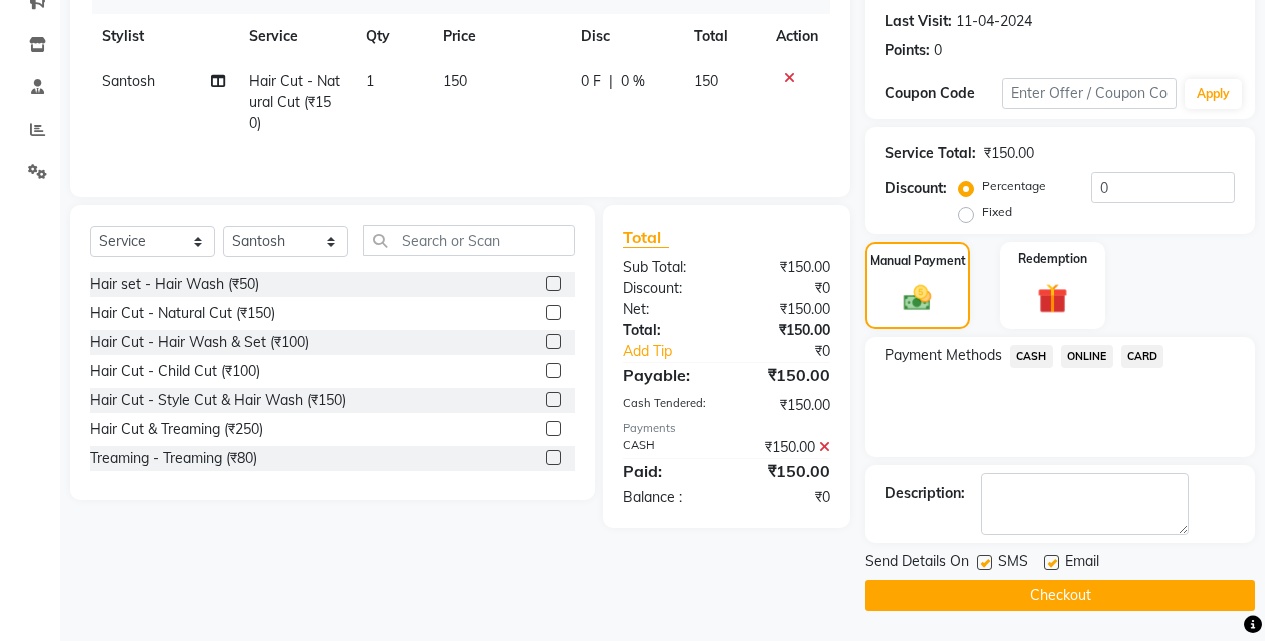 click on "Checkout" 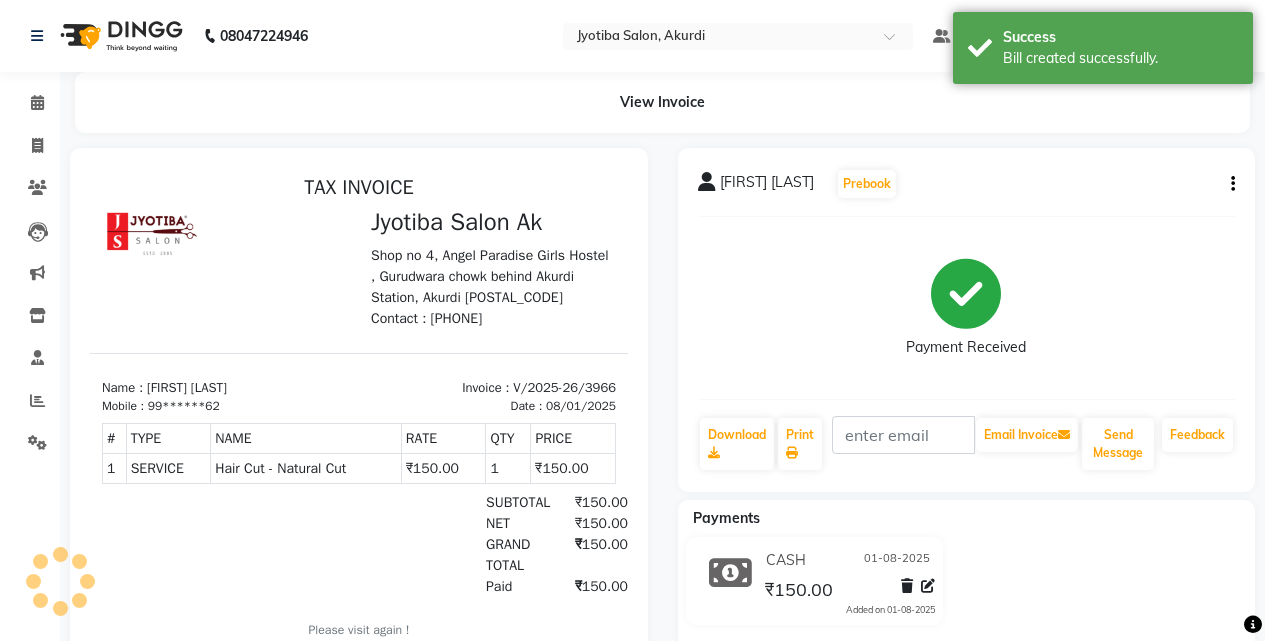 scroll, scrollTop: 0, scrollLeft: 0, axis: both 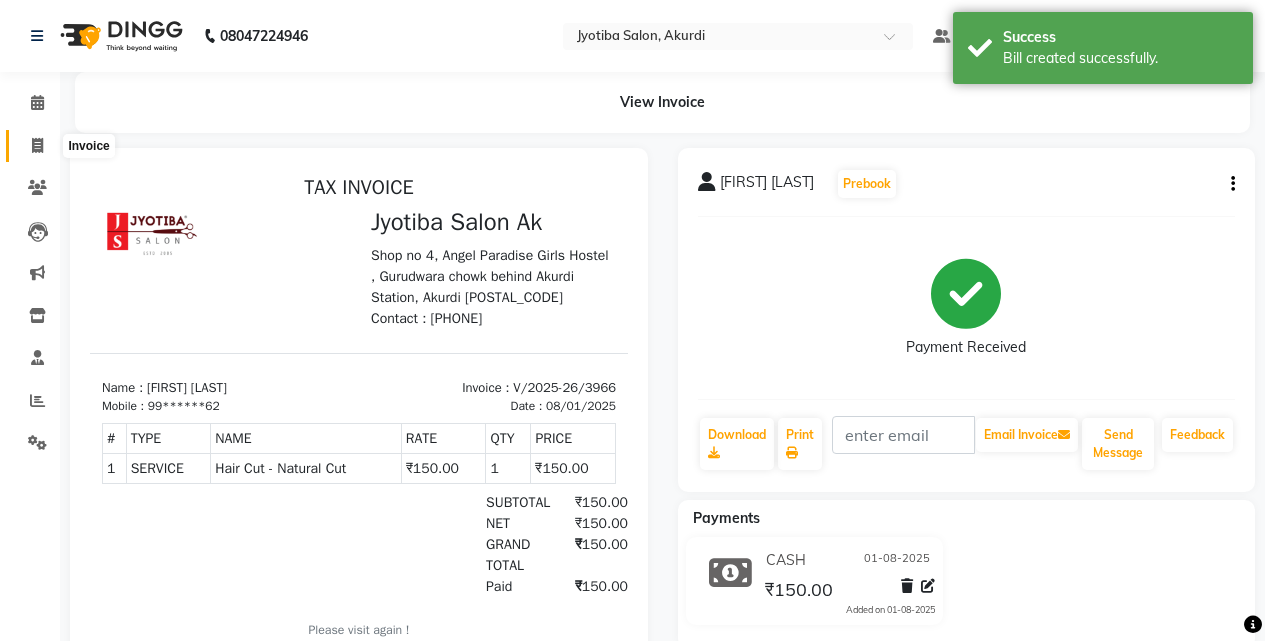 click 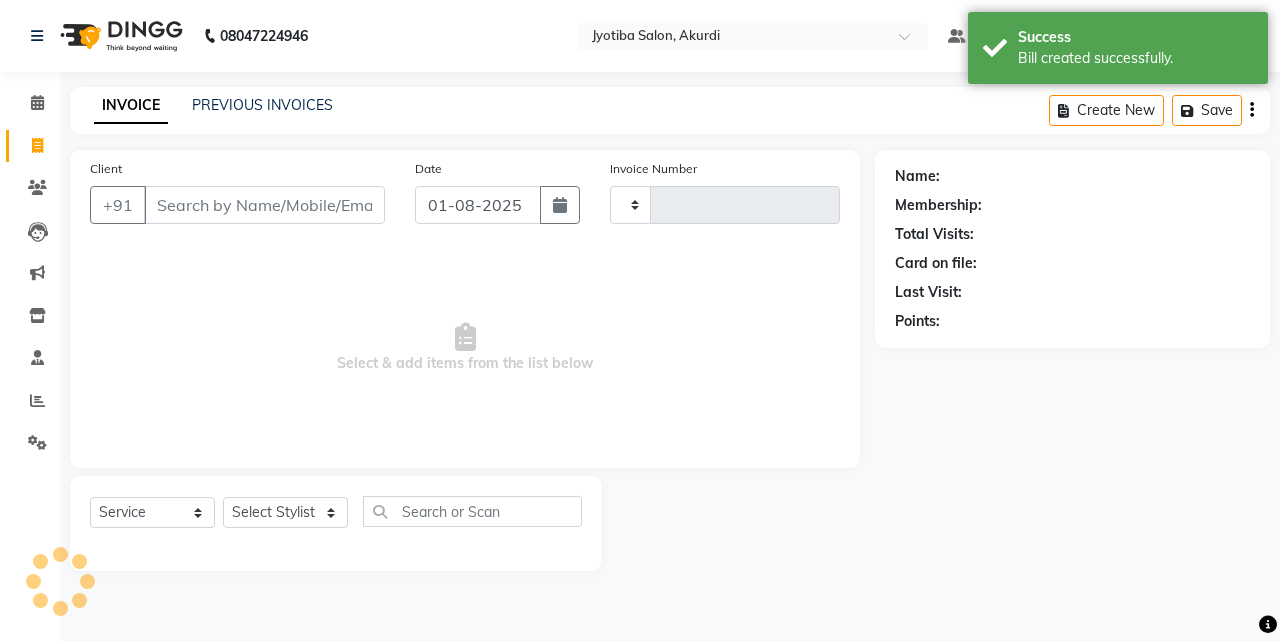 type on "3967" 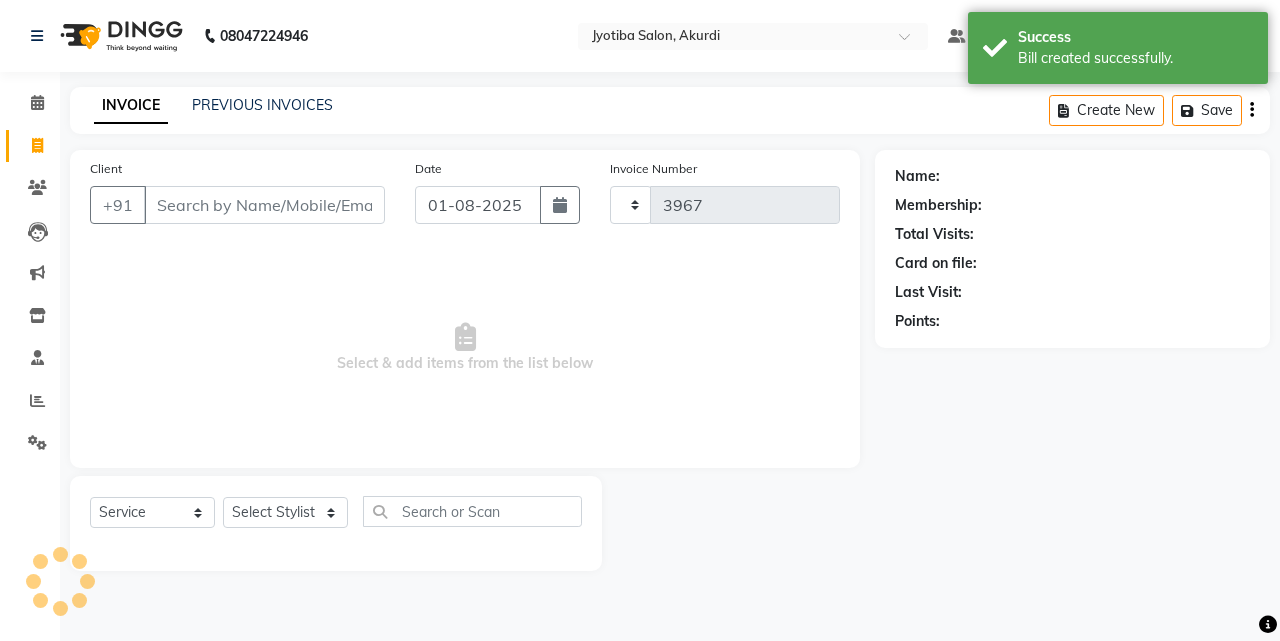 select on "557" 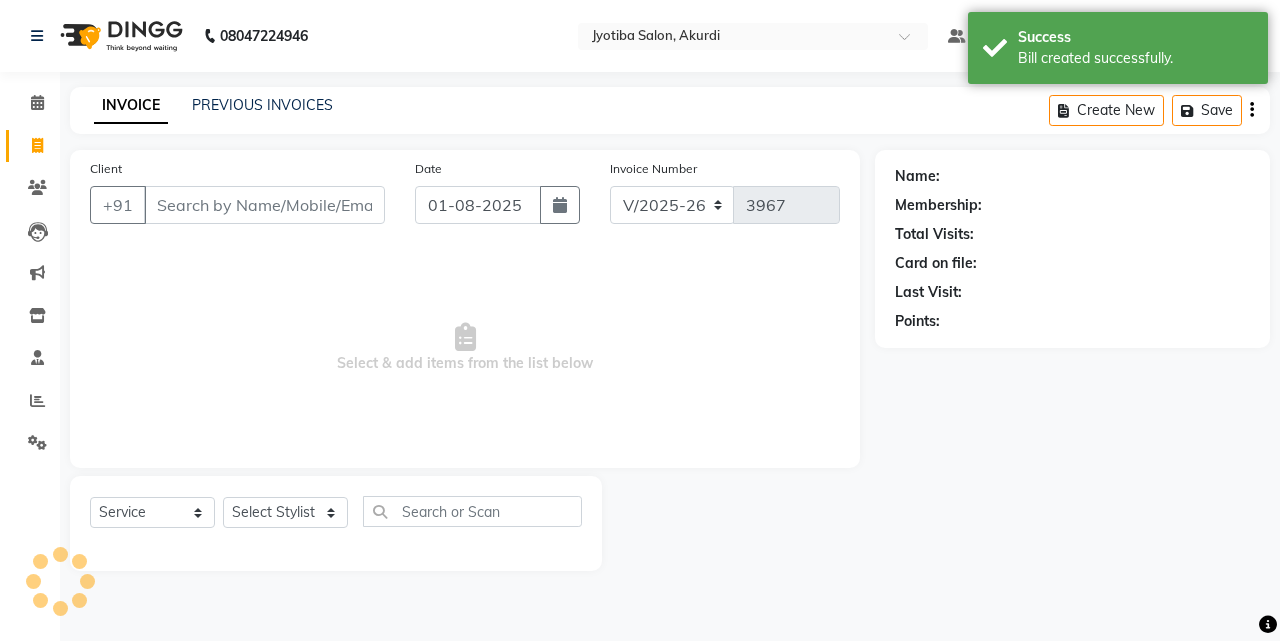 click on "Client" at bounding box center [264, 205] 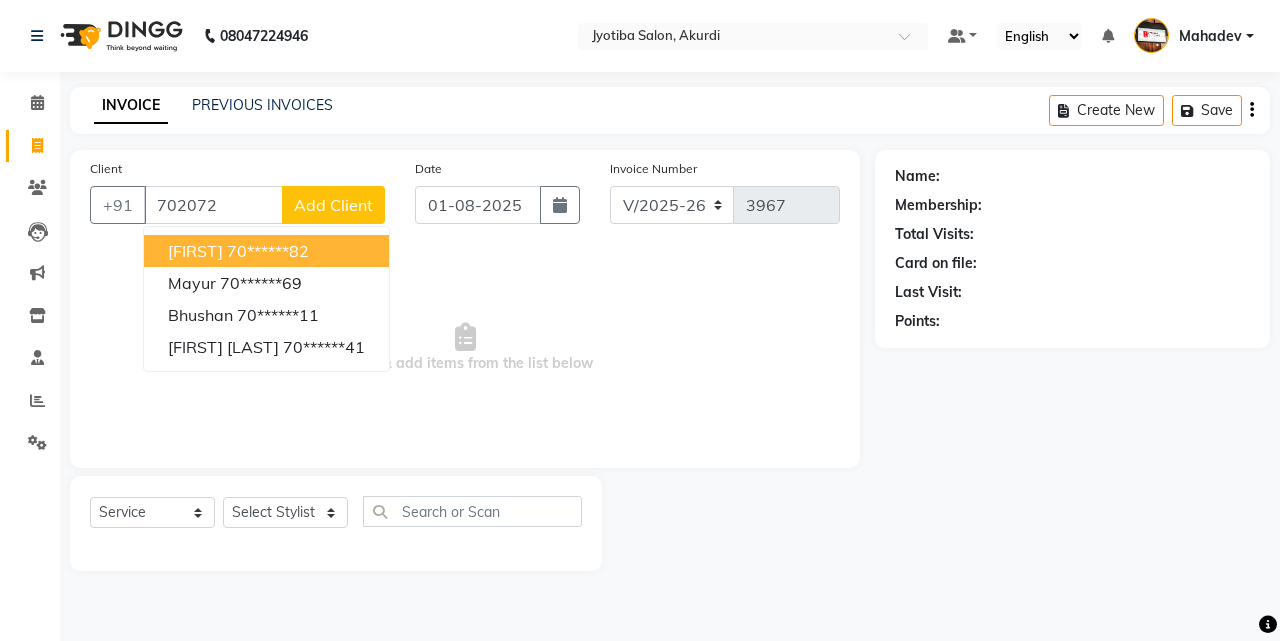 click on "70******82" at bounding box center (268, 251) 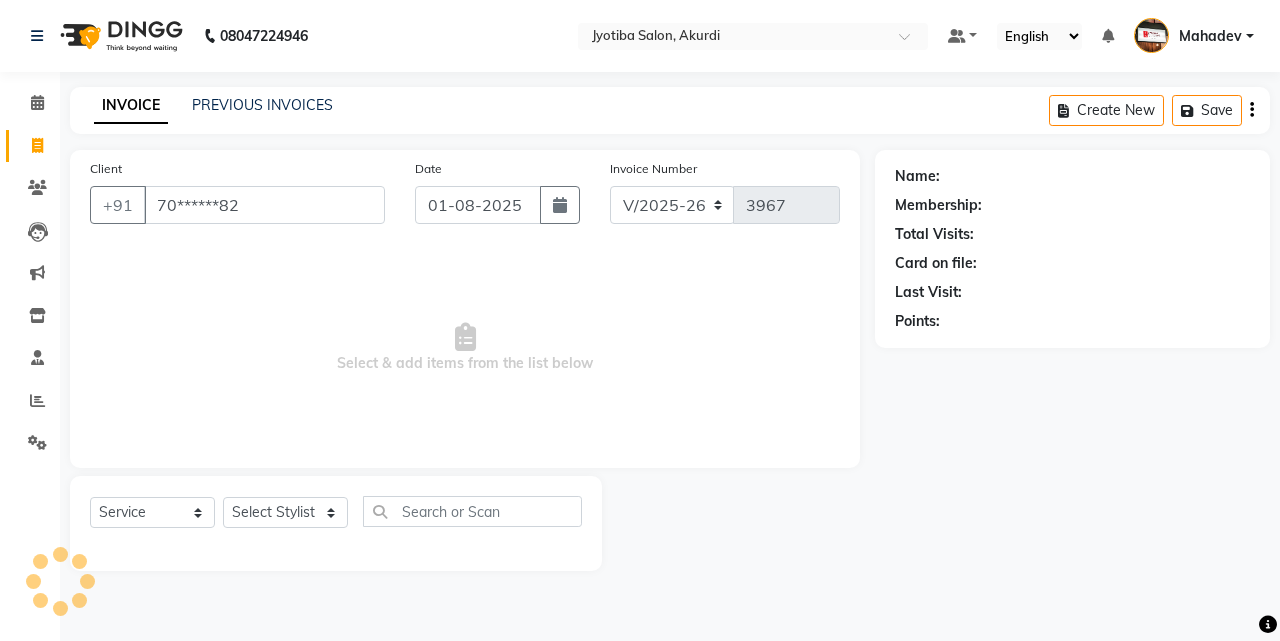type on "70******82" 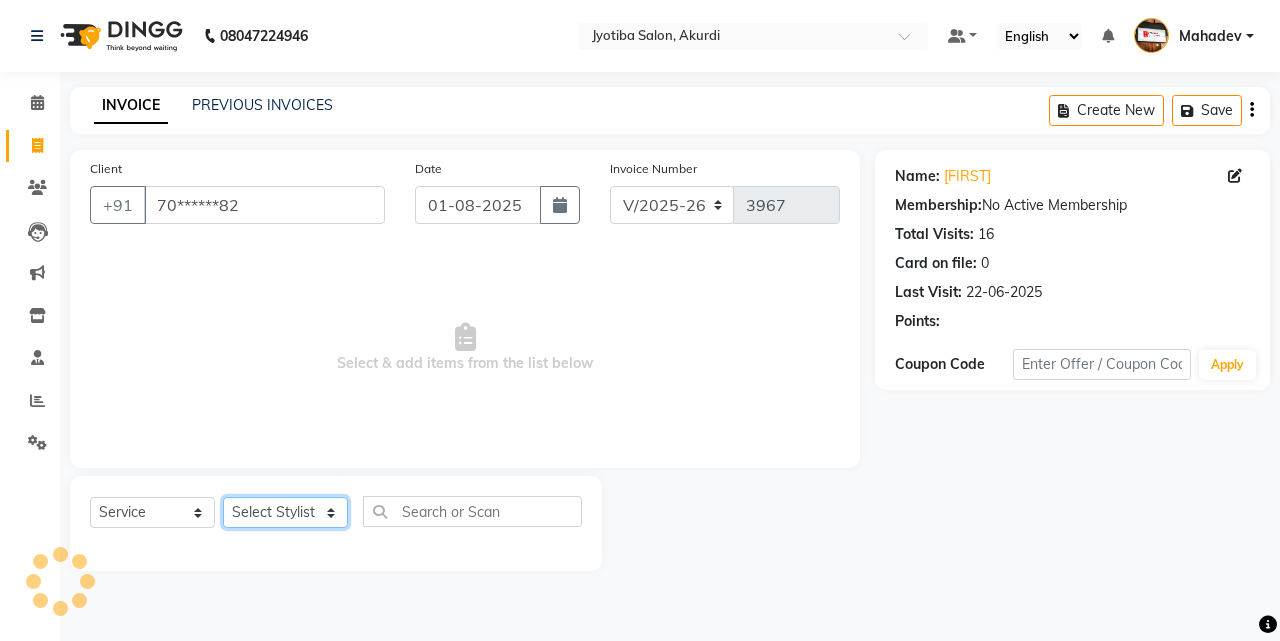 click on "Select Stylist [FIRST] [LAST] [FIRST] [FIRST] [FIRST] [FIRST] [FIRST] [FIRST] [FIRST] [FIRST] [FIRST] [FIRST]  Shop  [FIRST]  [FIRST]  [FIRST]" 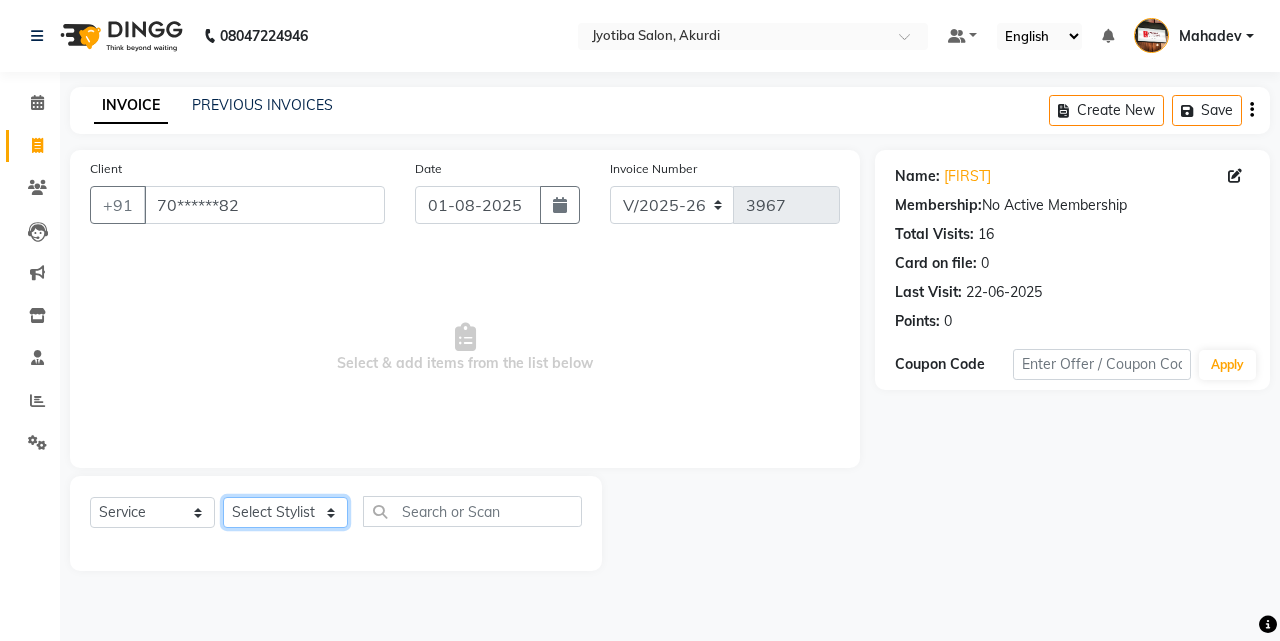 select on "78017" 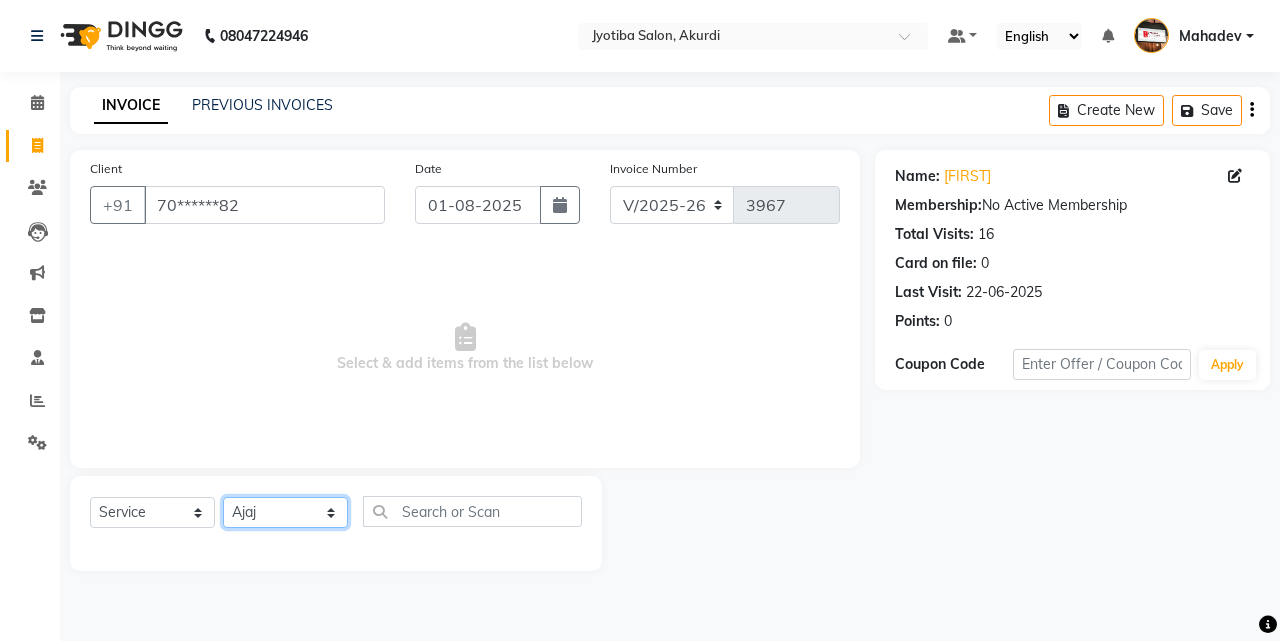 click on "Select Stylist [FIRST] [LAST] [FIRST] [FIRST] [FIRST] [FIRST] [FIRST] [FIRST] [FIRST] [FIRST] [FIRST] [FIRST]  Shop  [FIRST]  [FIRST]  [FIRST]" 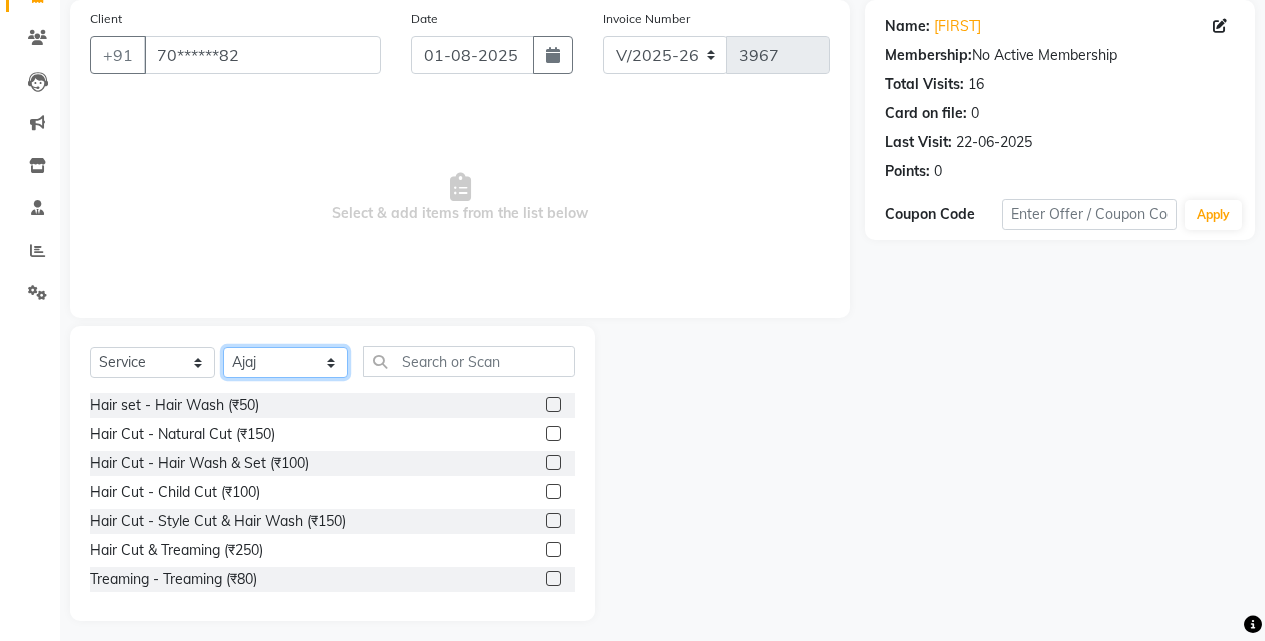 scroll, scrollTop: 160, scrollLeft: 0, axis: vertical 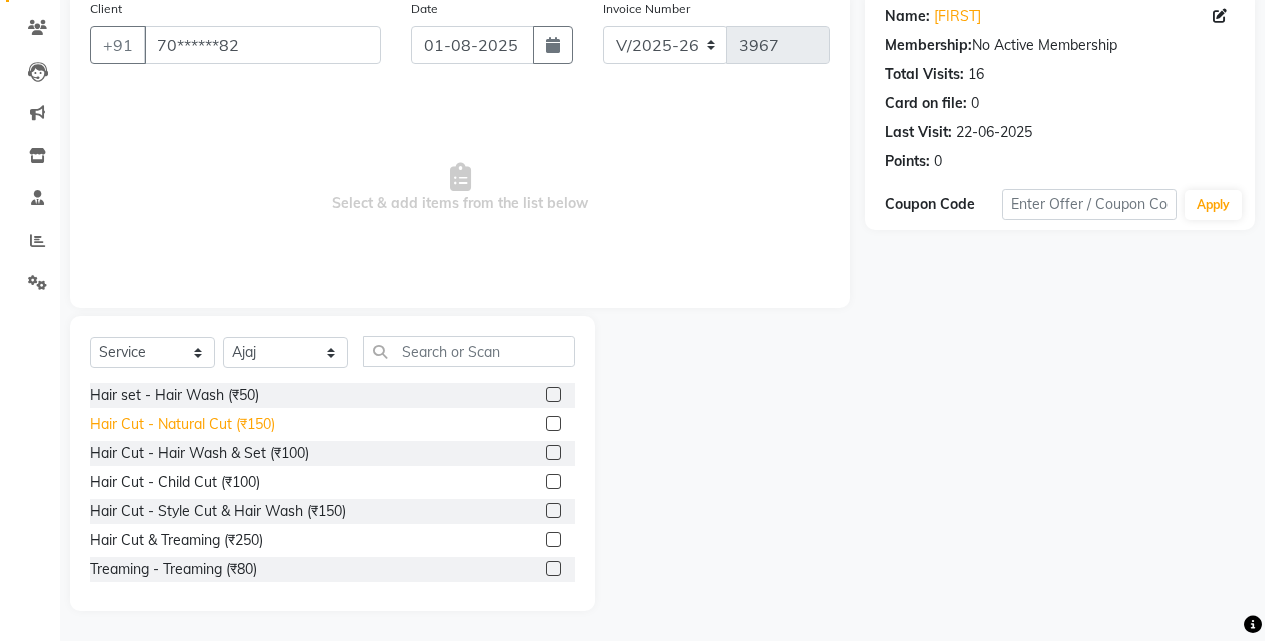 click on "Hair Cut - Natural Cut (₹150)" 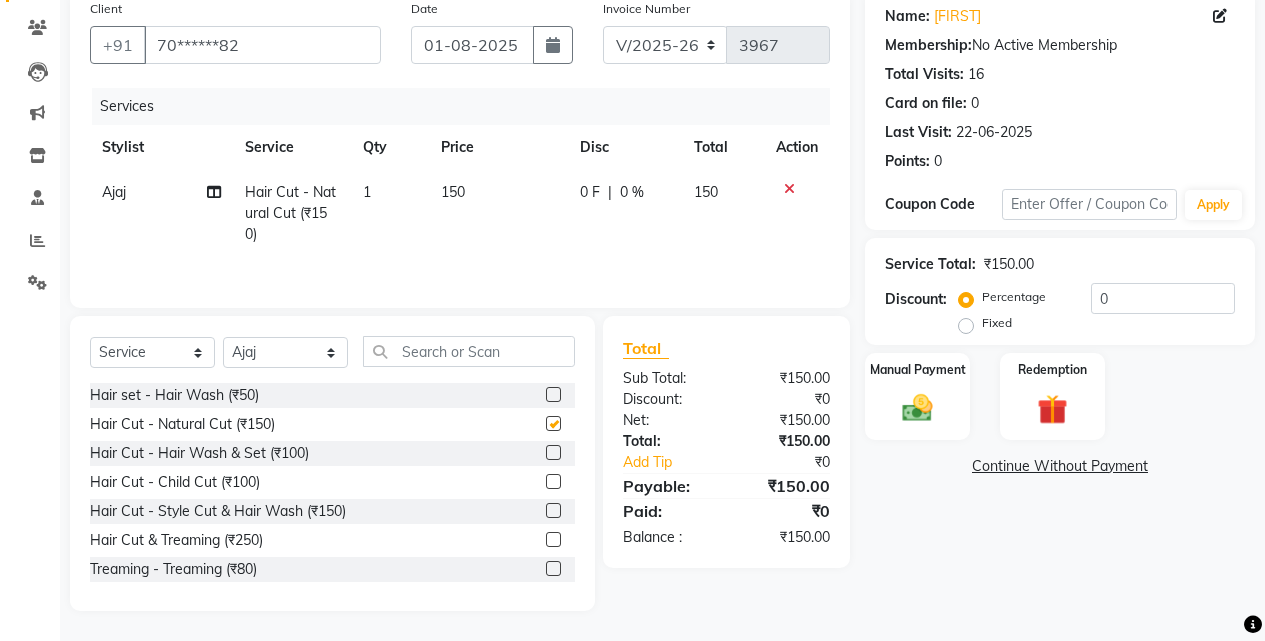 checkbox on "false" 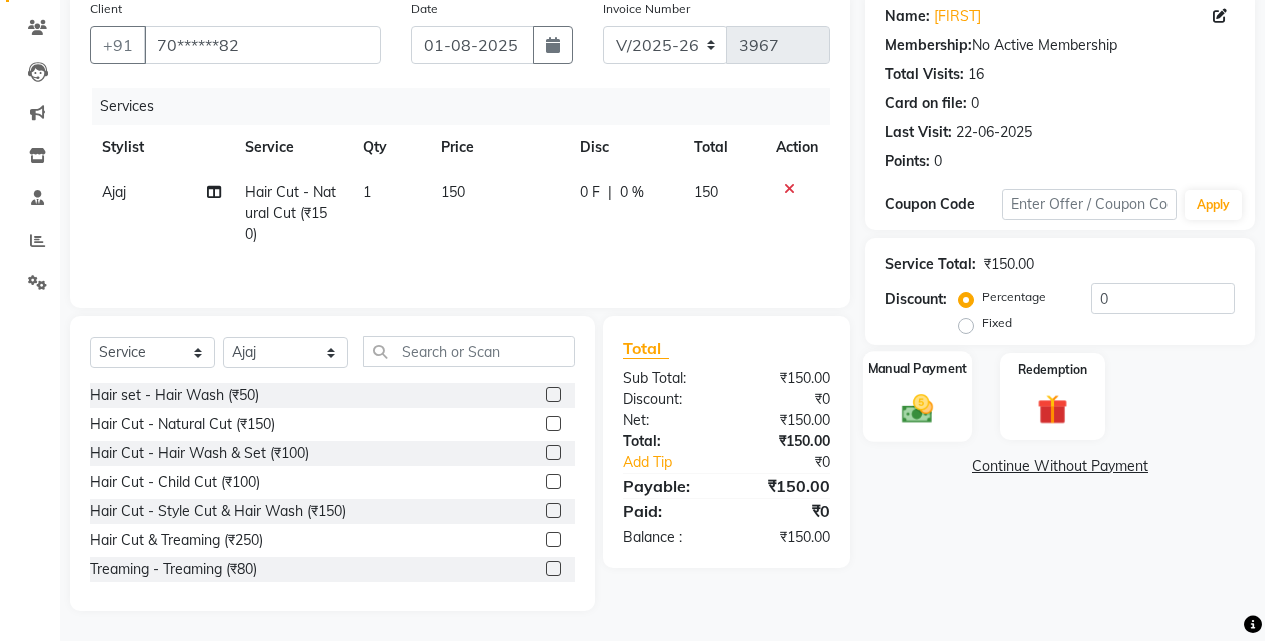 click on "Manual Payment" 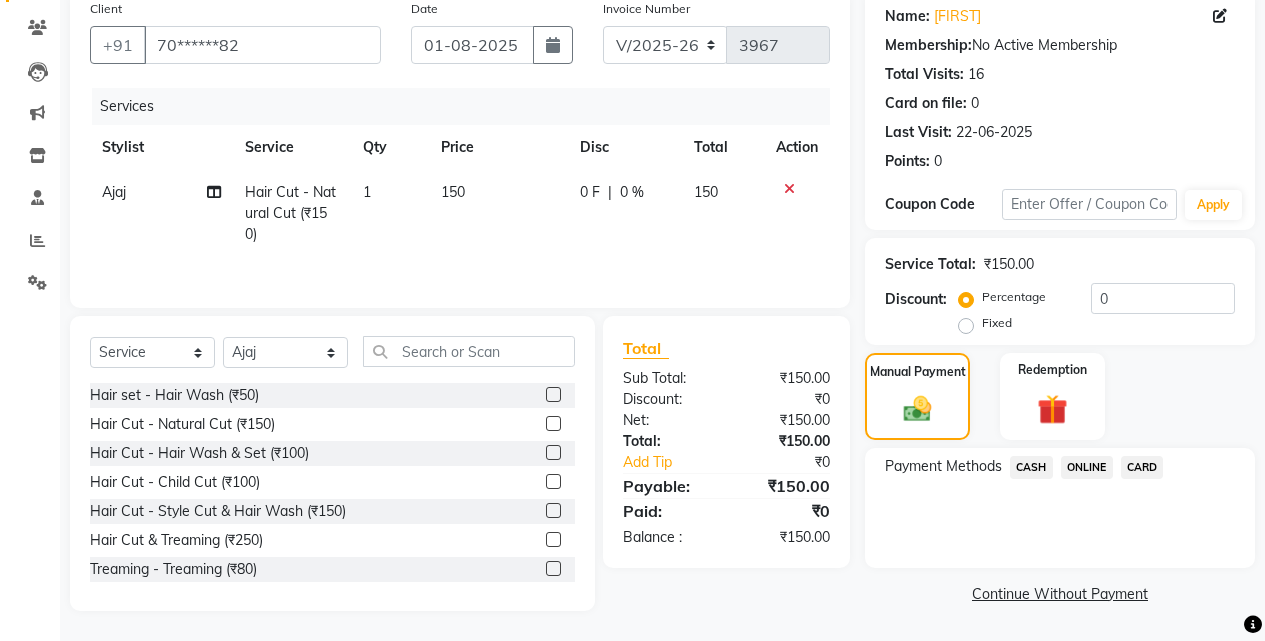 click on "ONLINE" 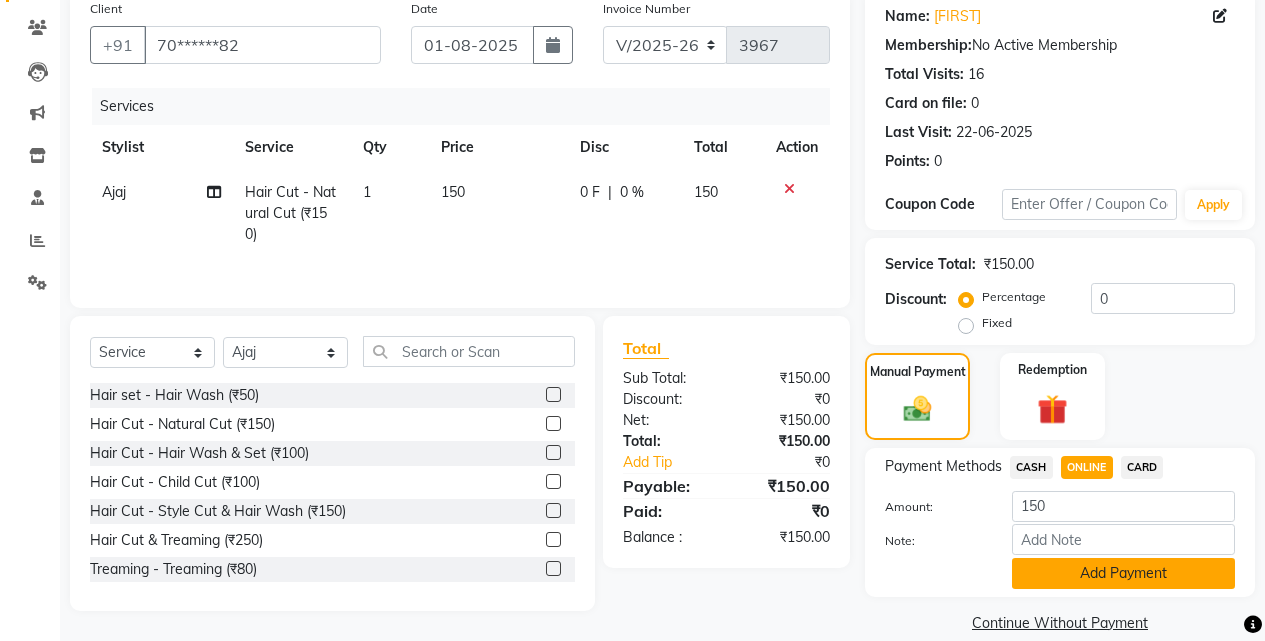 click on "Add Payment" 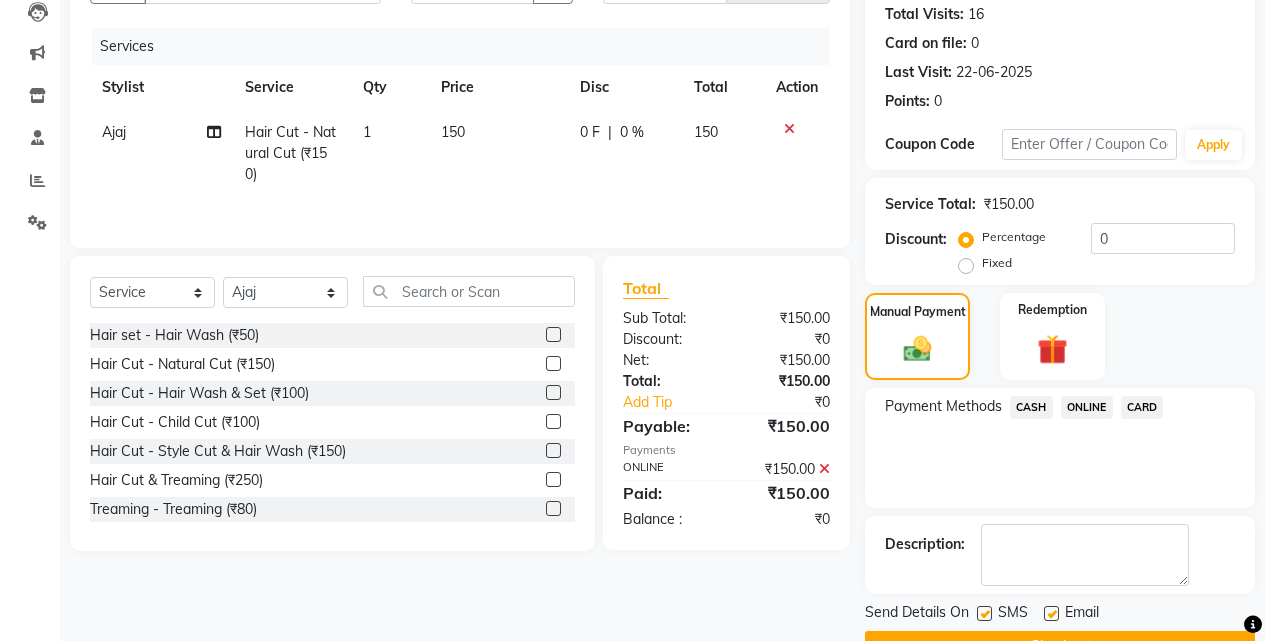 scroll, scrollTop: 271, scrollLeft: 0, axis: vertical 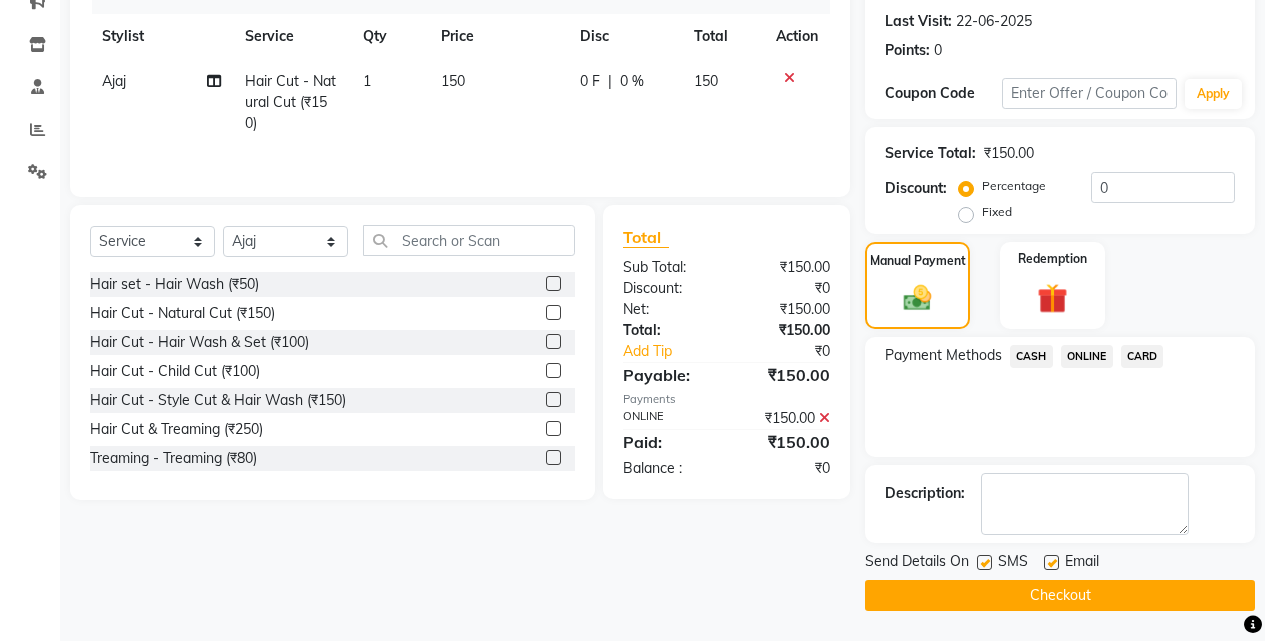 click on "Checkout" 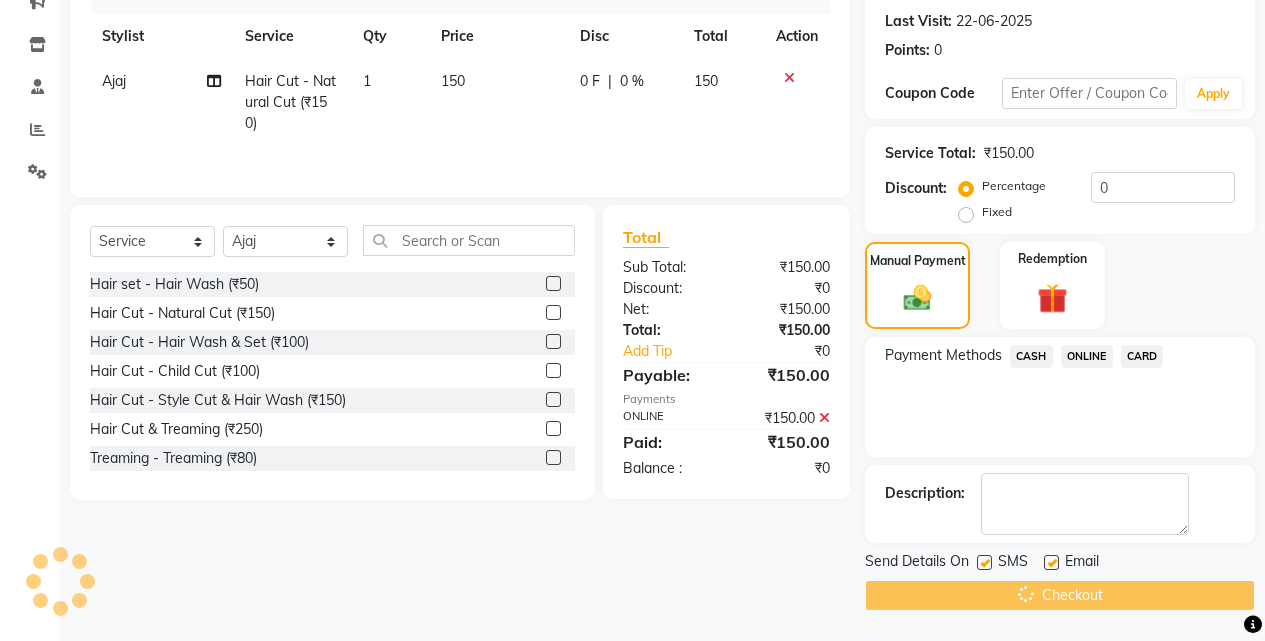 scroll, scrollTop: 0, scrollLeft: 0, axis: both 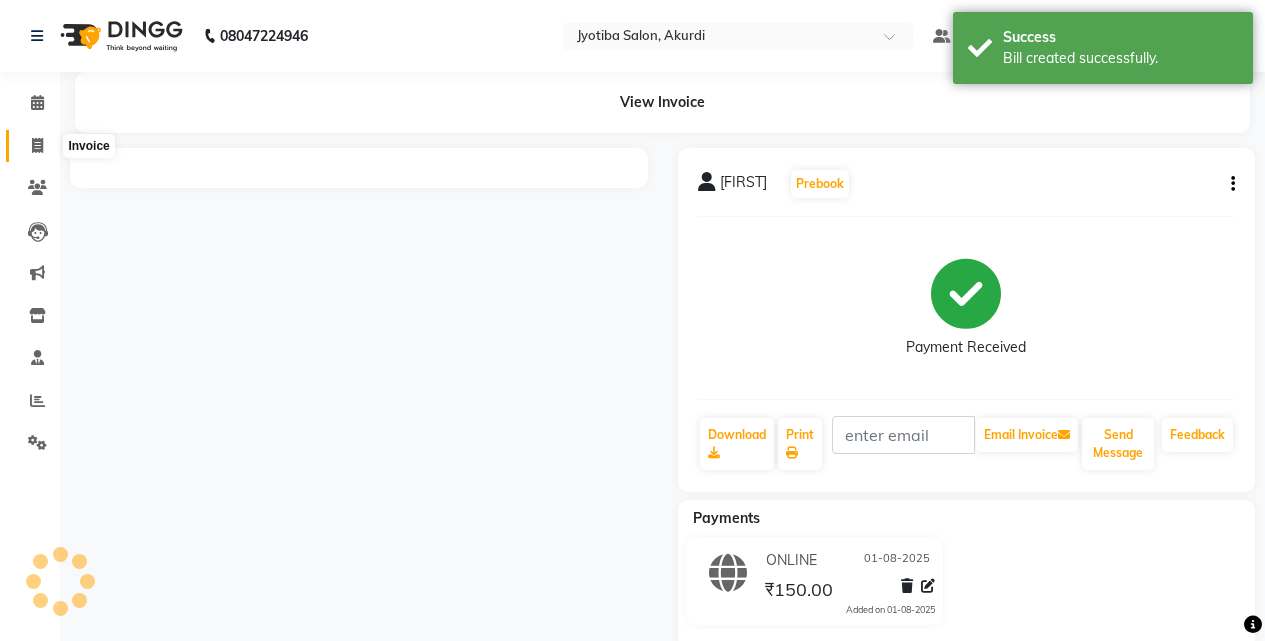 click 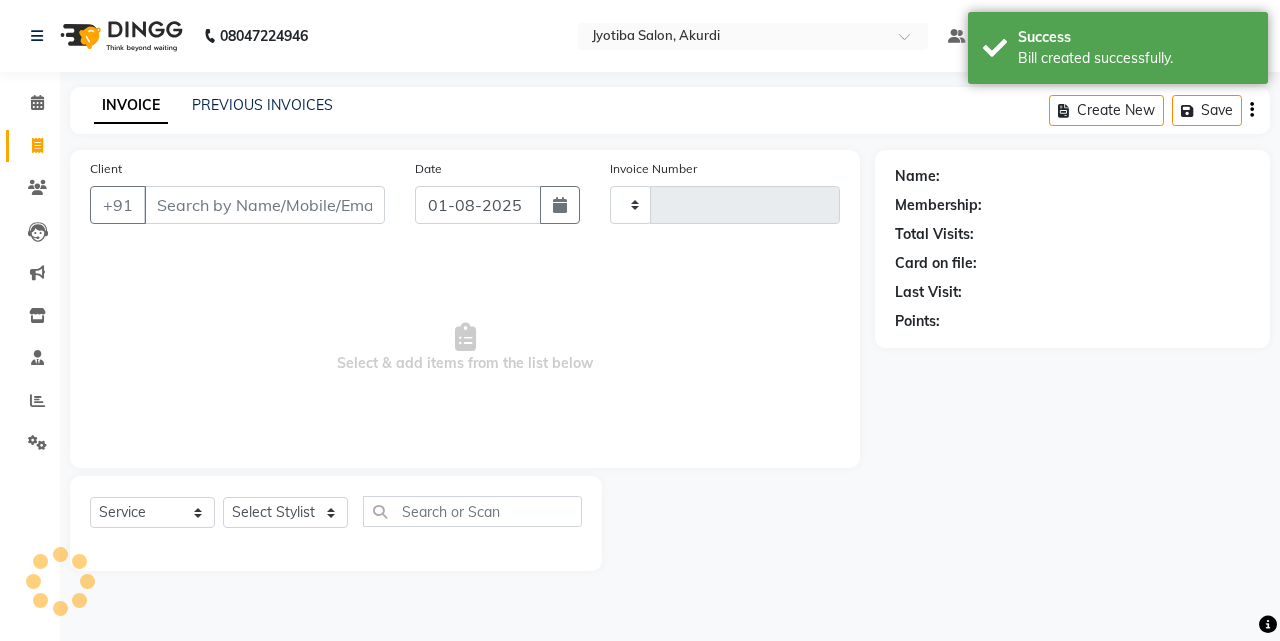 type on "3968" 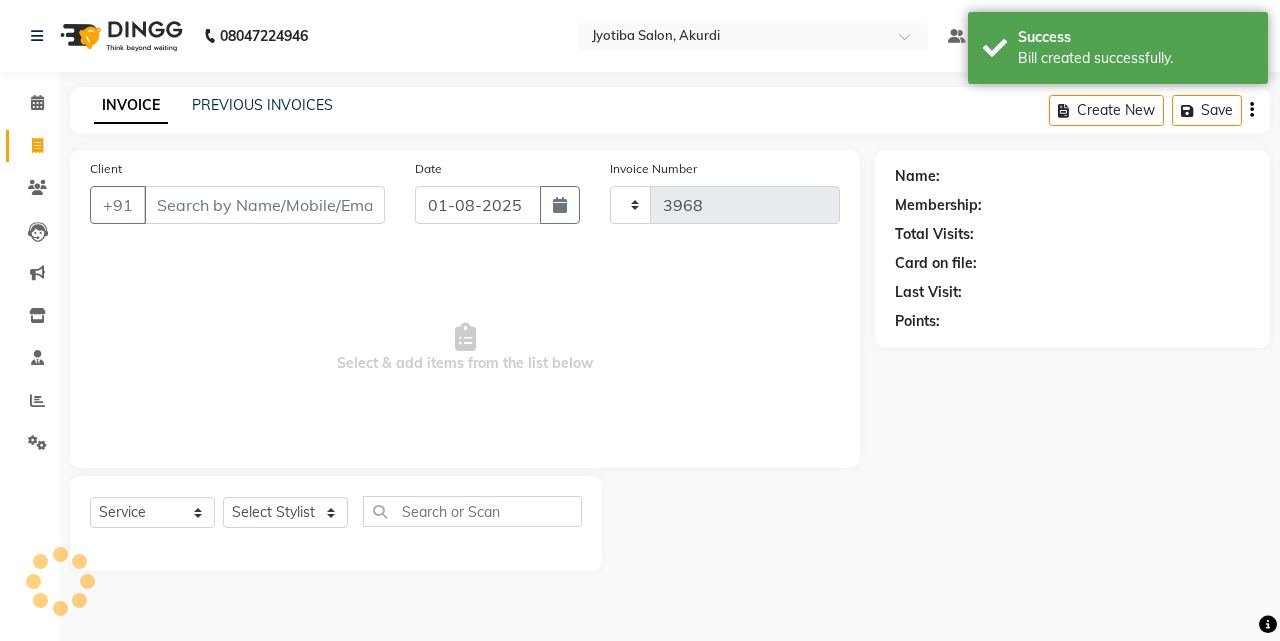 select on "557" 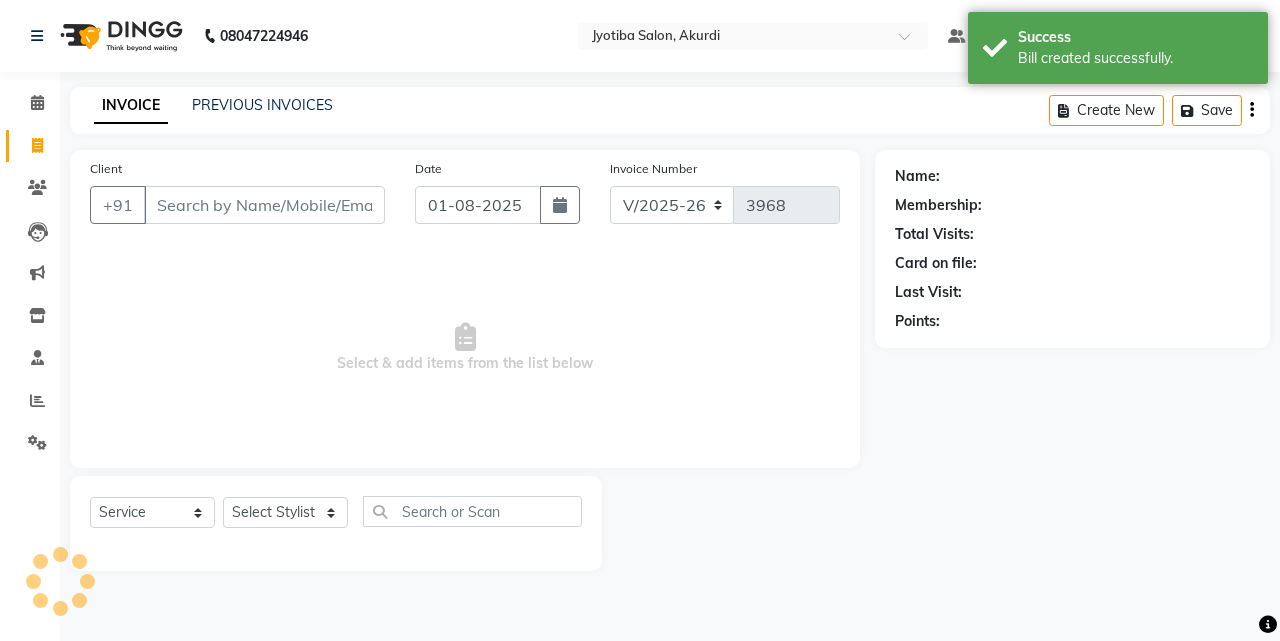 click on "Client" at bounding box center (264, 205) 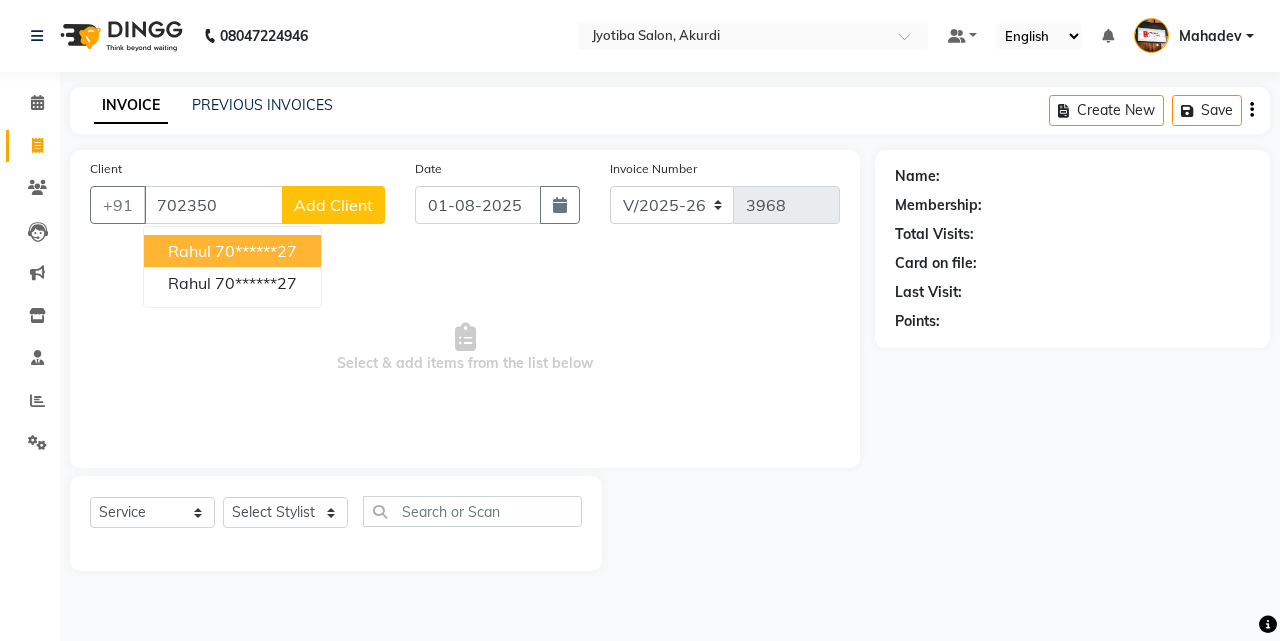 click on "70******27" at bounding box center (256, 251) 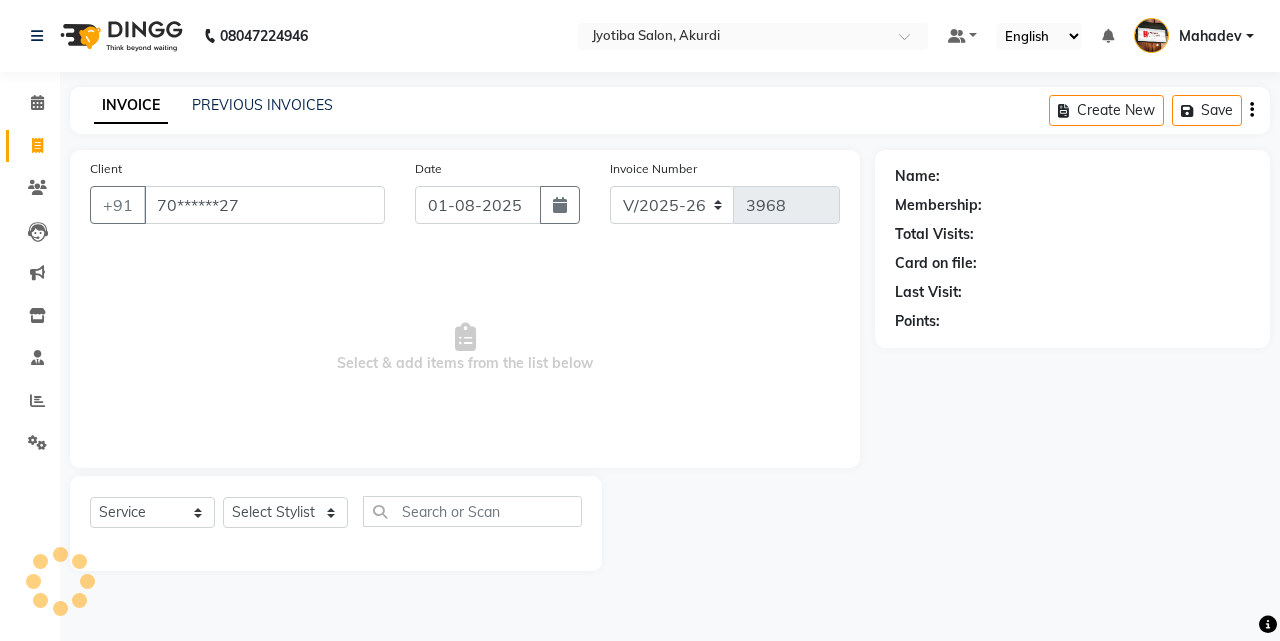 type on "70******27" 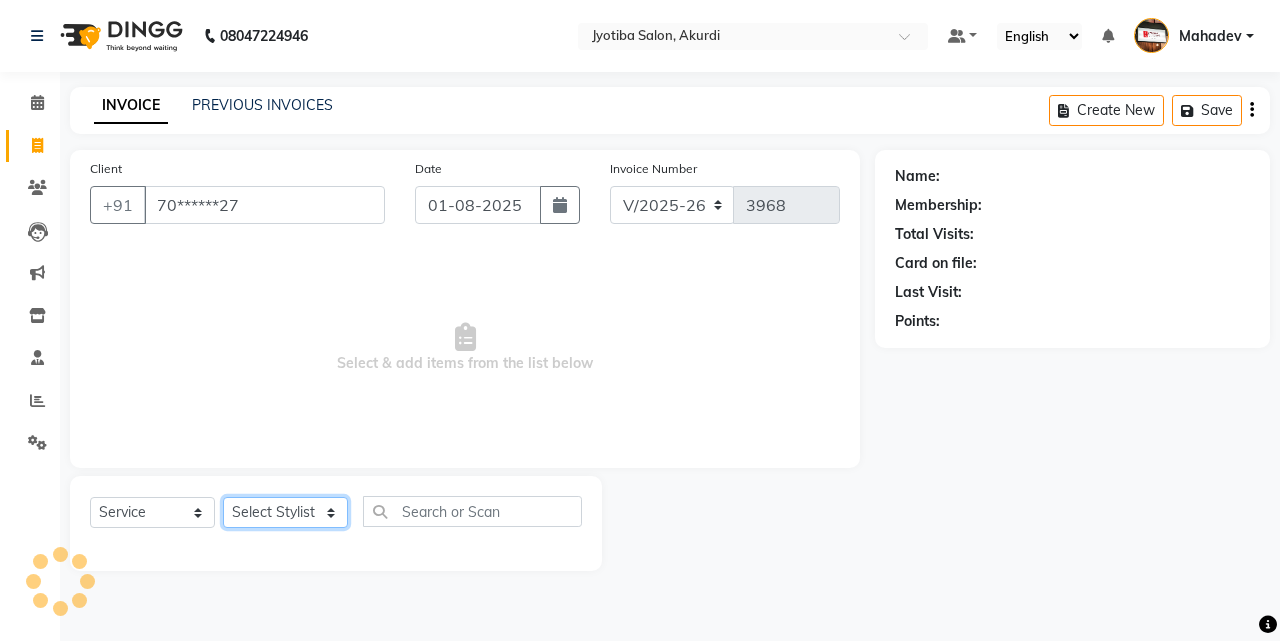 click on "Select Stylist [FIRST] [LAST] [FIRST] [FIRST] [FIRST] [FIRST] [FIRST] [FIRST] [FIRST] [FIRST] [FIRST] [FIRST]  Shop  [FIRST]  [FIRST]  [FIRST]" 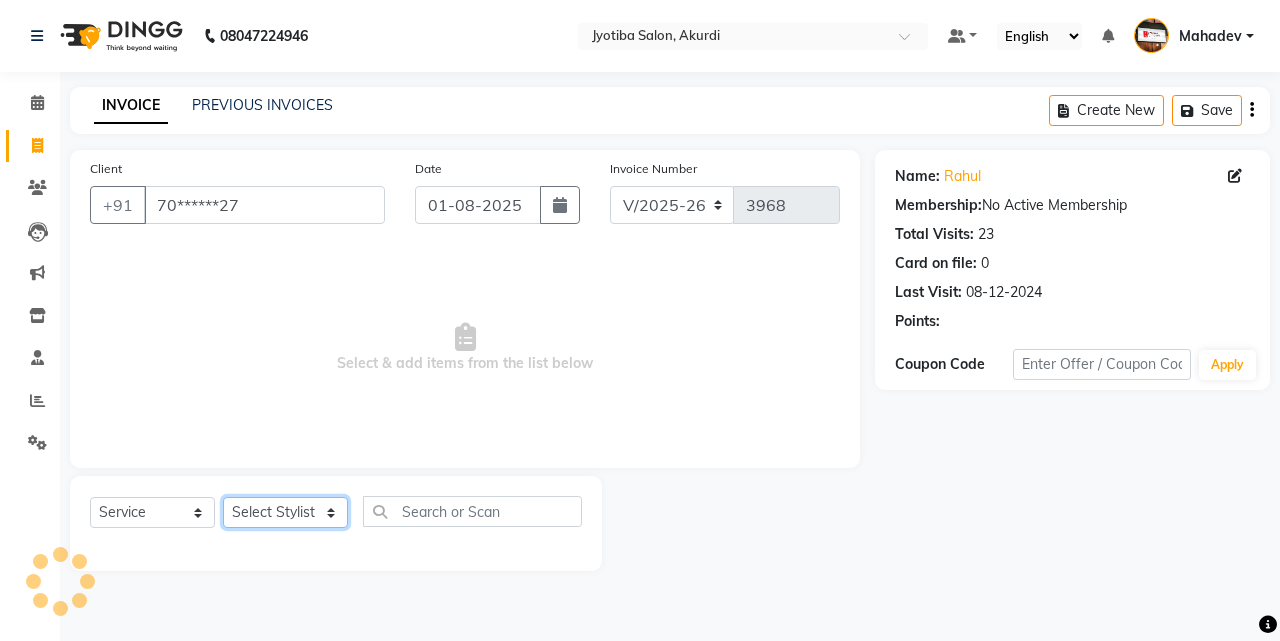select on "43504" 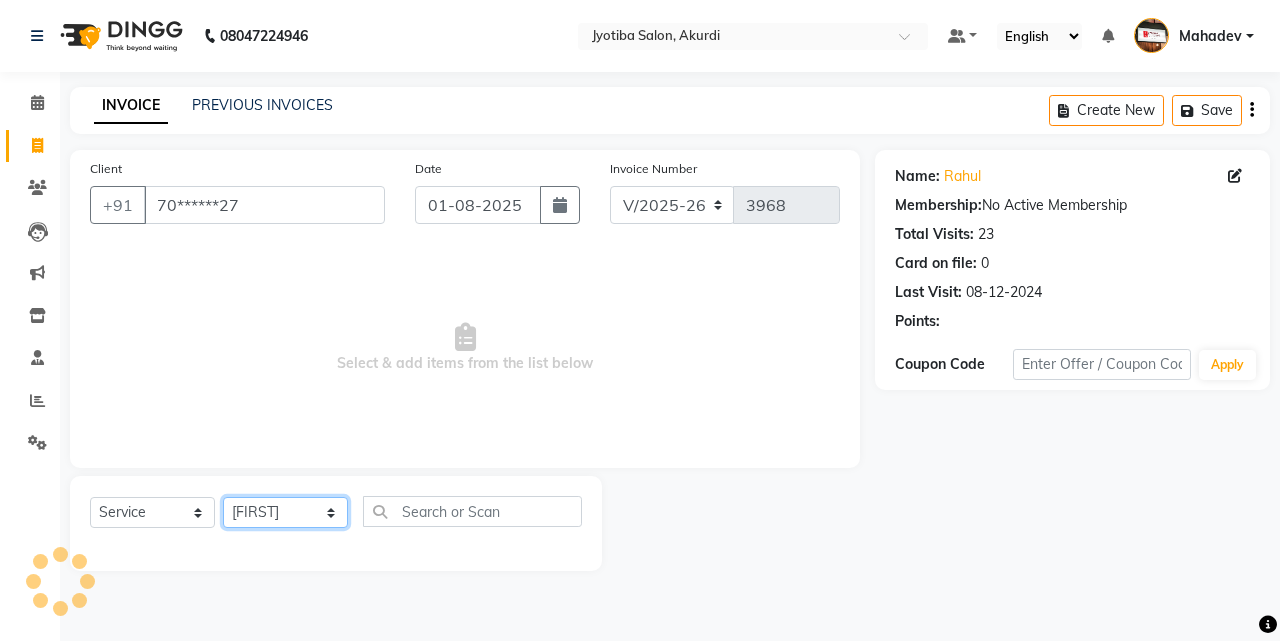 click on "Select Stylist [FIRST] [LAST] [FIRST] [FIRST] [FIRST] [FIRST] [FIRST] [FIRST] [FIRST] [FIRST] [FIRST] [FIRST]  Shop  [FIRST]  [FIRST]  [FIRST]" 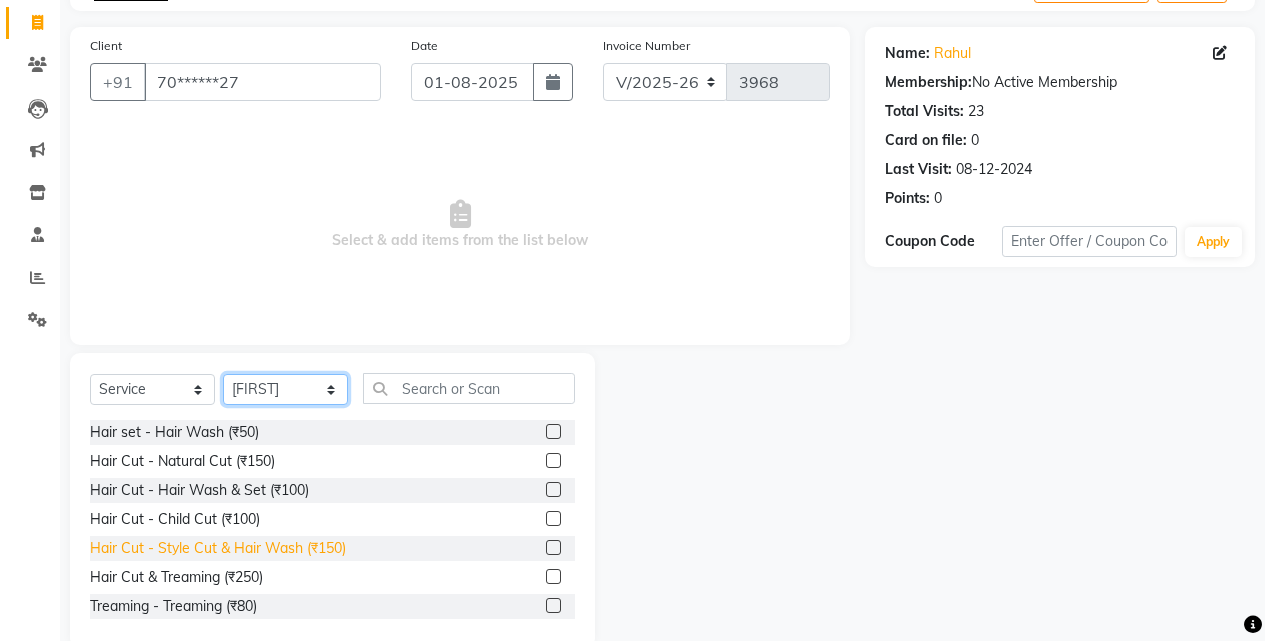 scroll, scrollTop: 160, scrollLeft: 0, axis: vertical 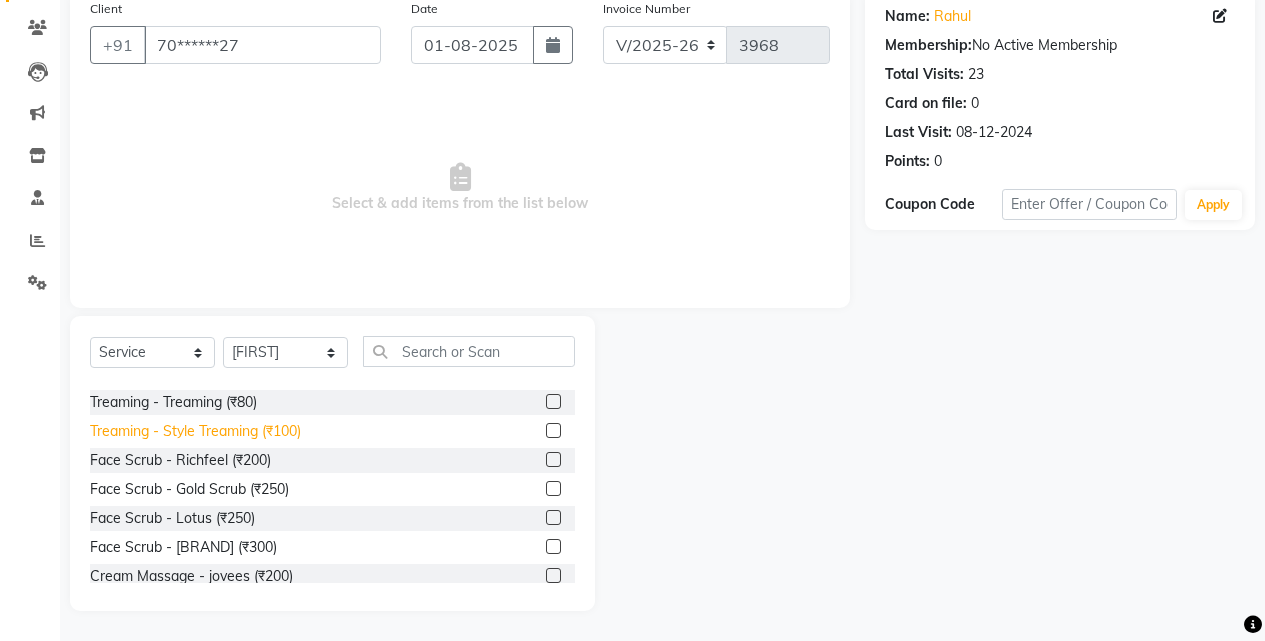 click on "Treaming - Style Treaming (₹100)" 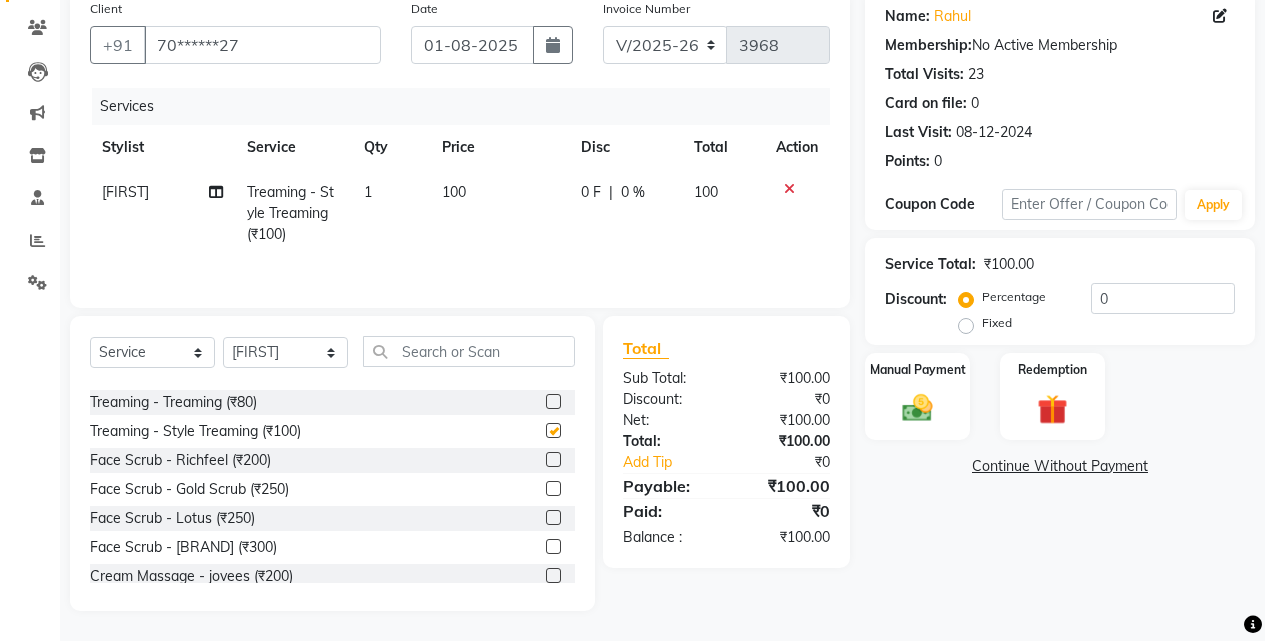 checkbox on "false" 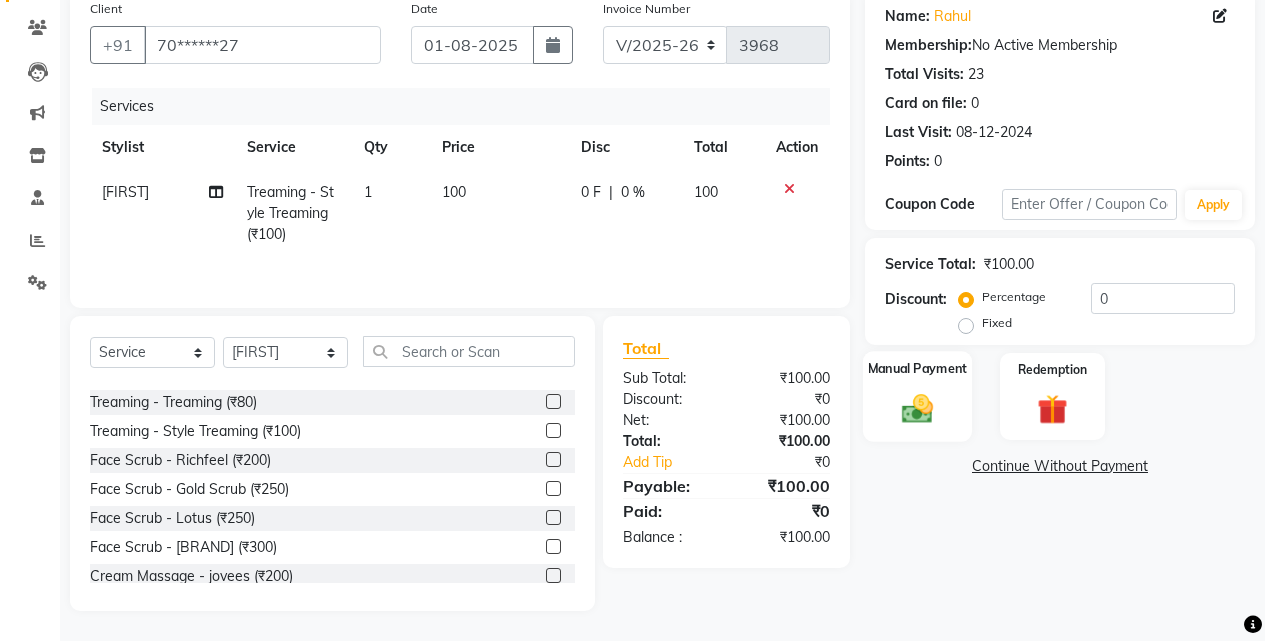 click on "Manual Payment" 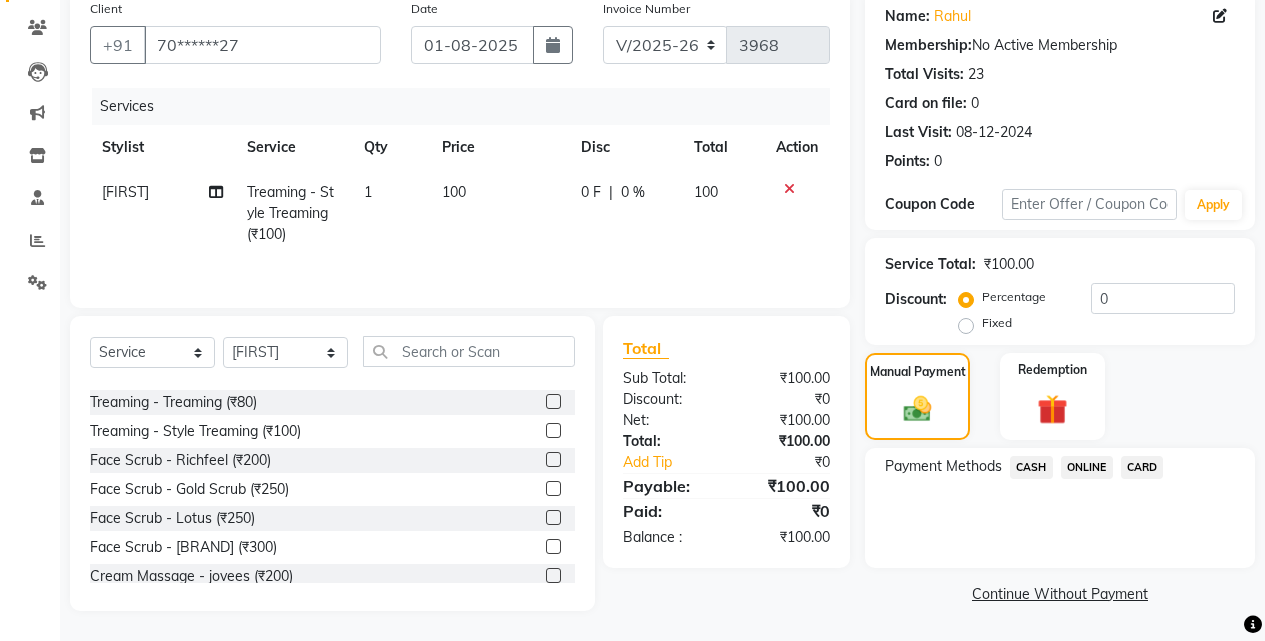click on "ONLINE" 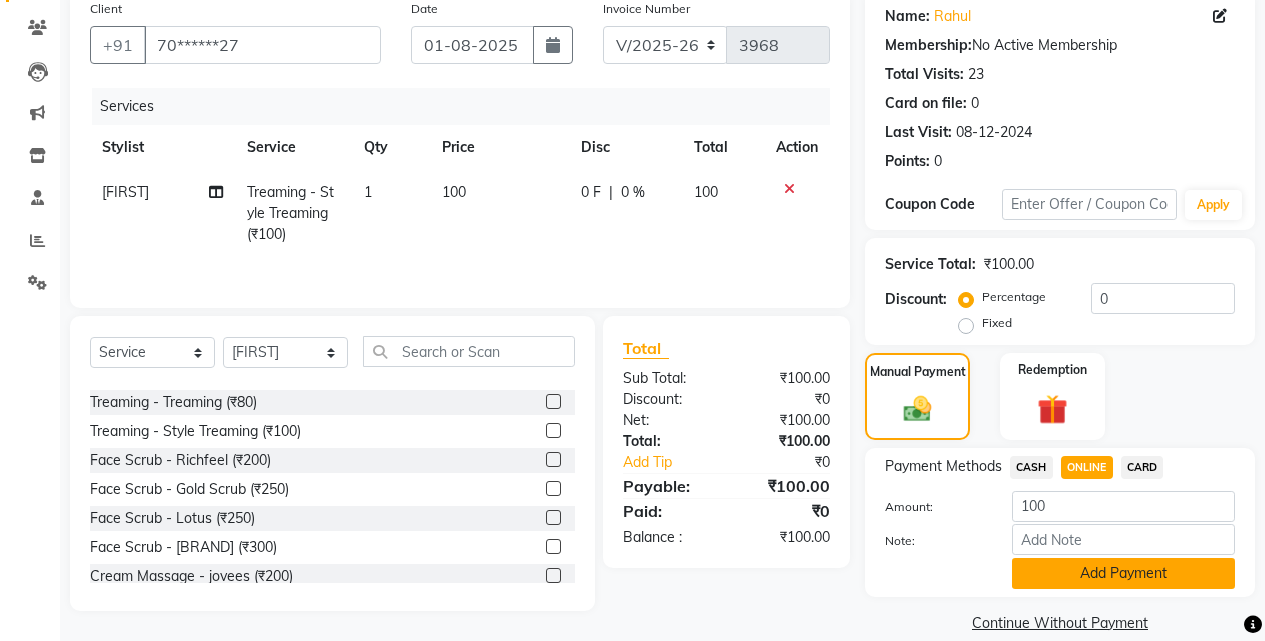 click on "Add Payment" 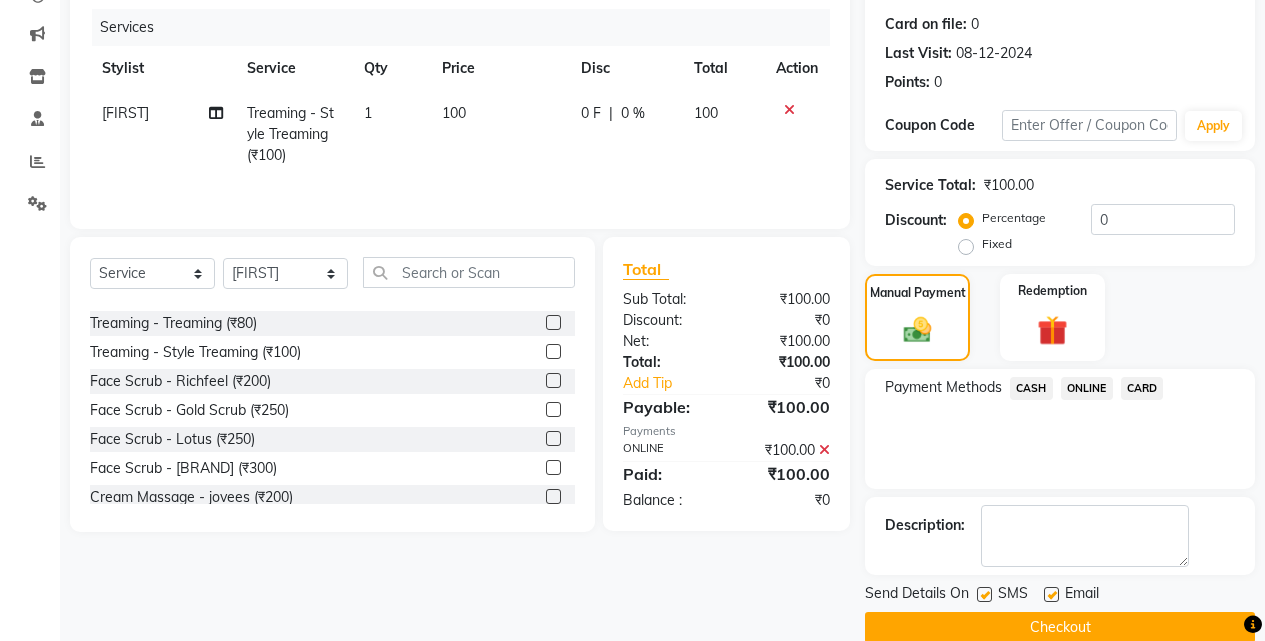 scroll, scrollTop: 271, scrollLeft: 0, axis: vertical 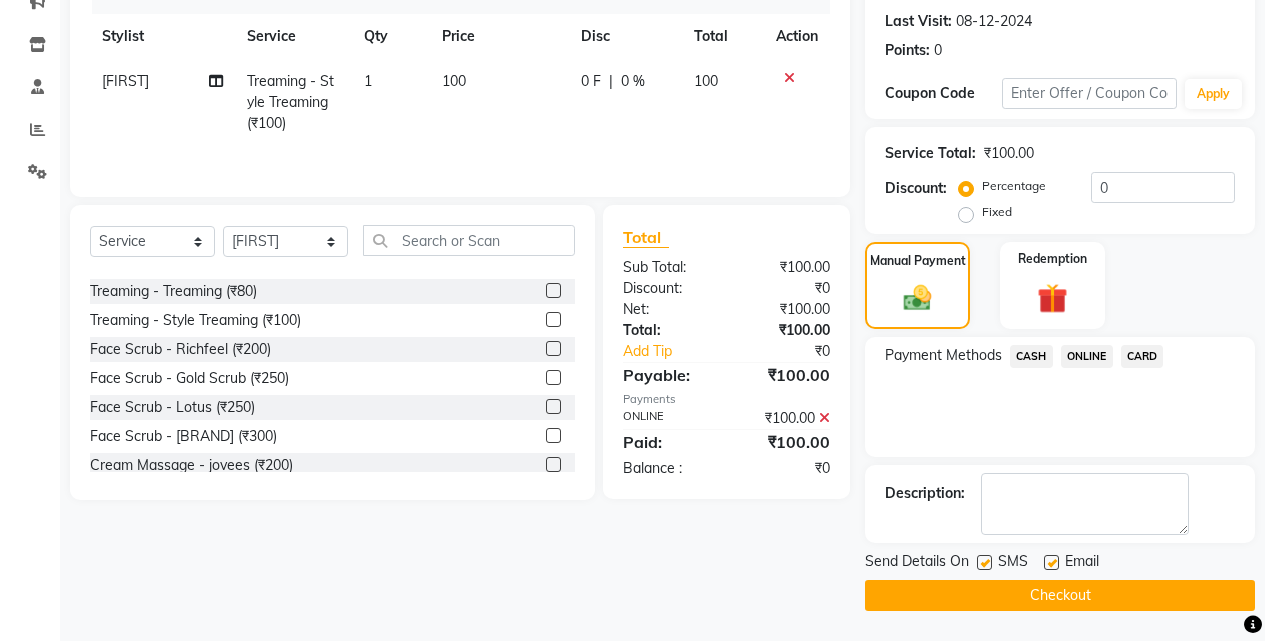 click on "Checkout" 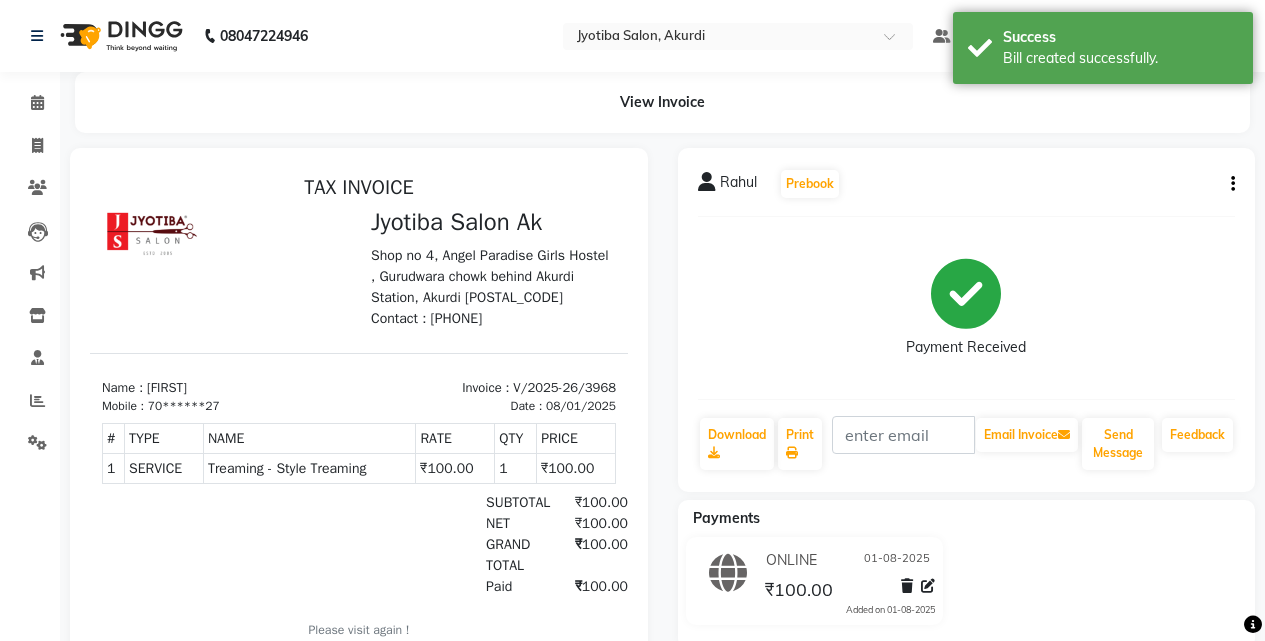 scroll, scrollTop: 0, scrollLeft: 0, axis: both 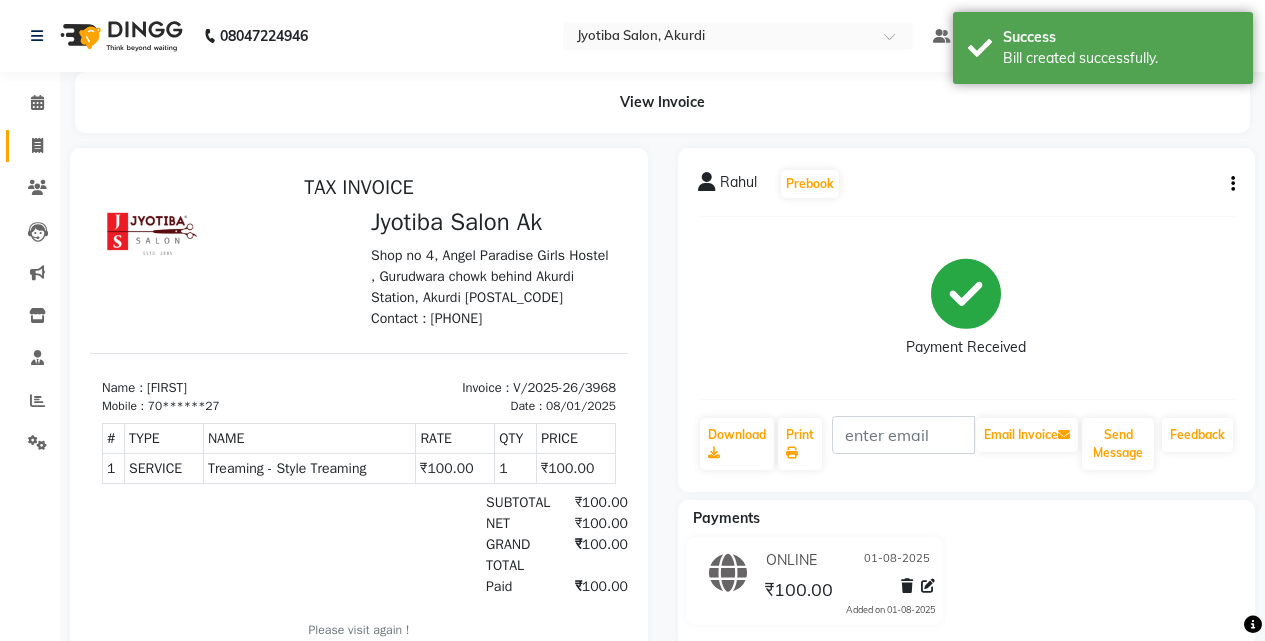 click 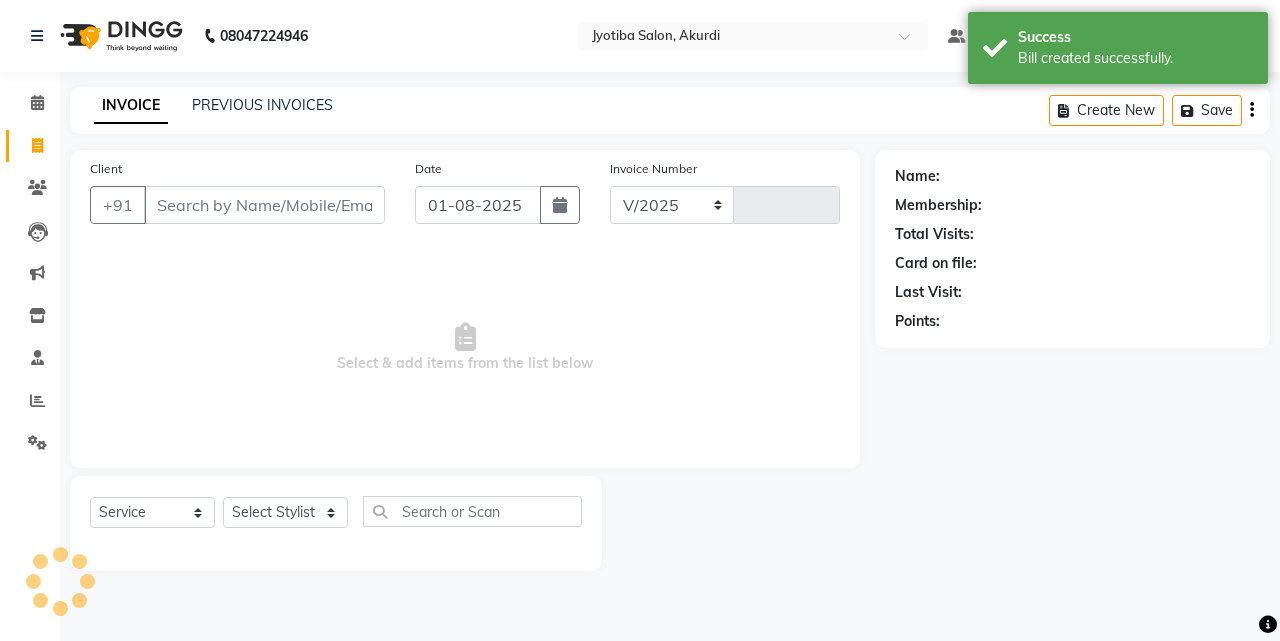 select on "557" 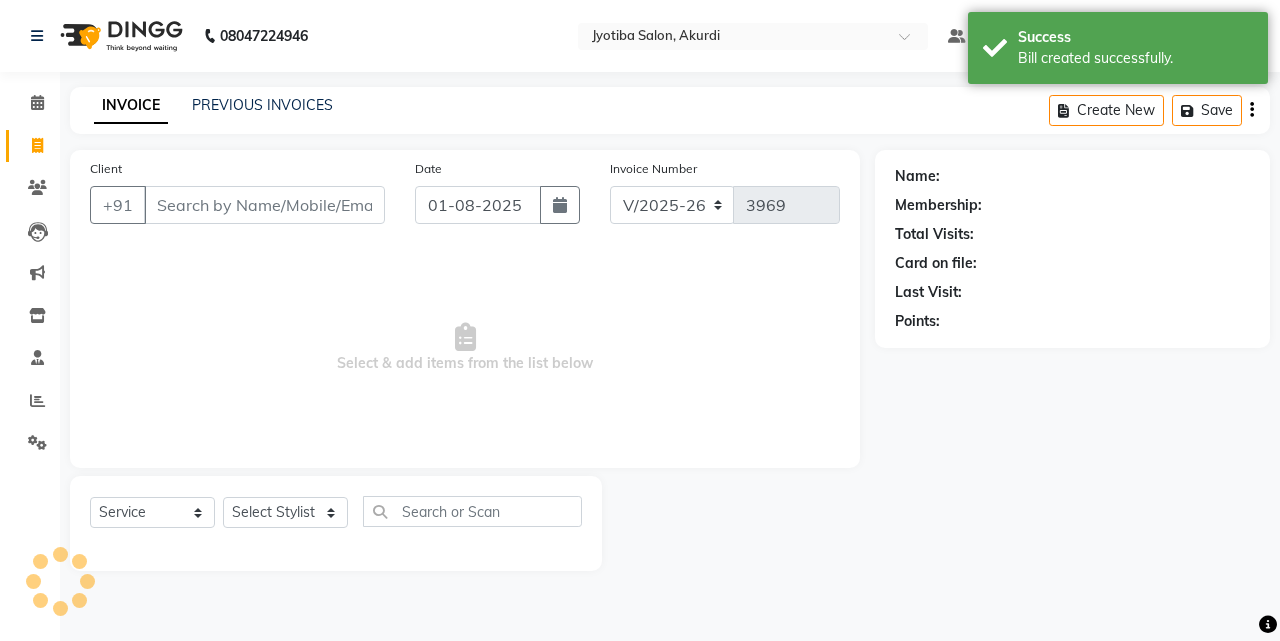 click on "Client" at bounding box center (264, 205) 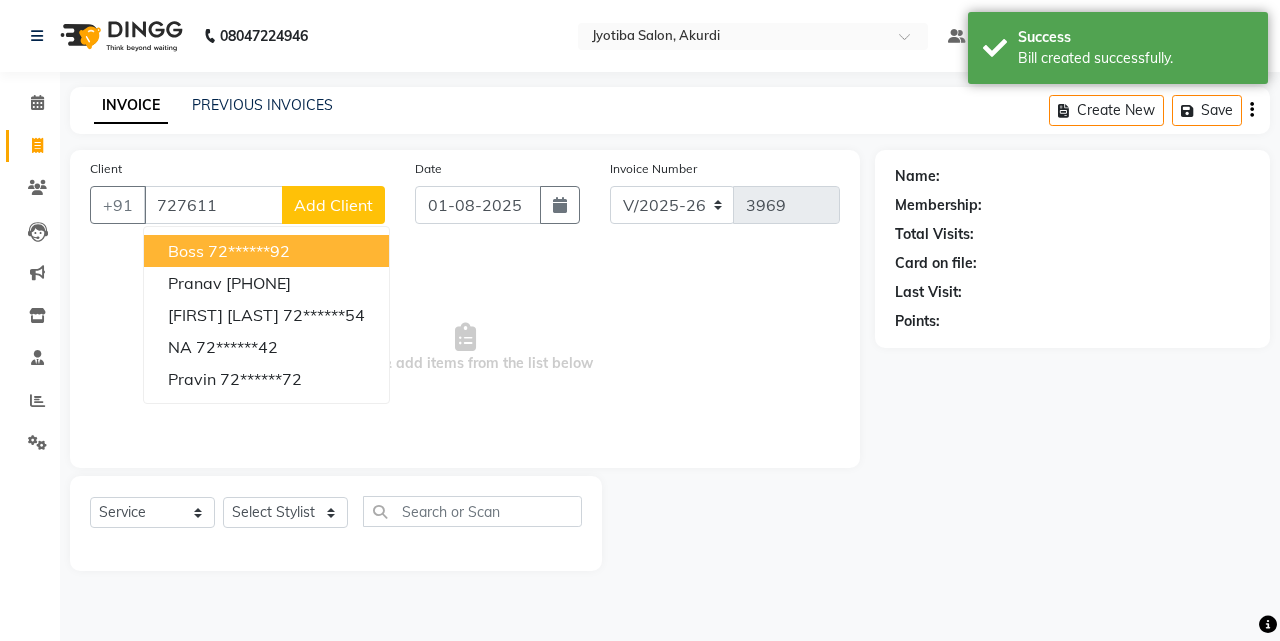 click on "72******92" at bounding box center (249, 251) 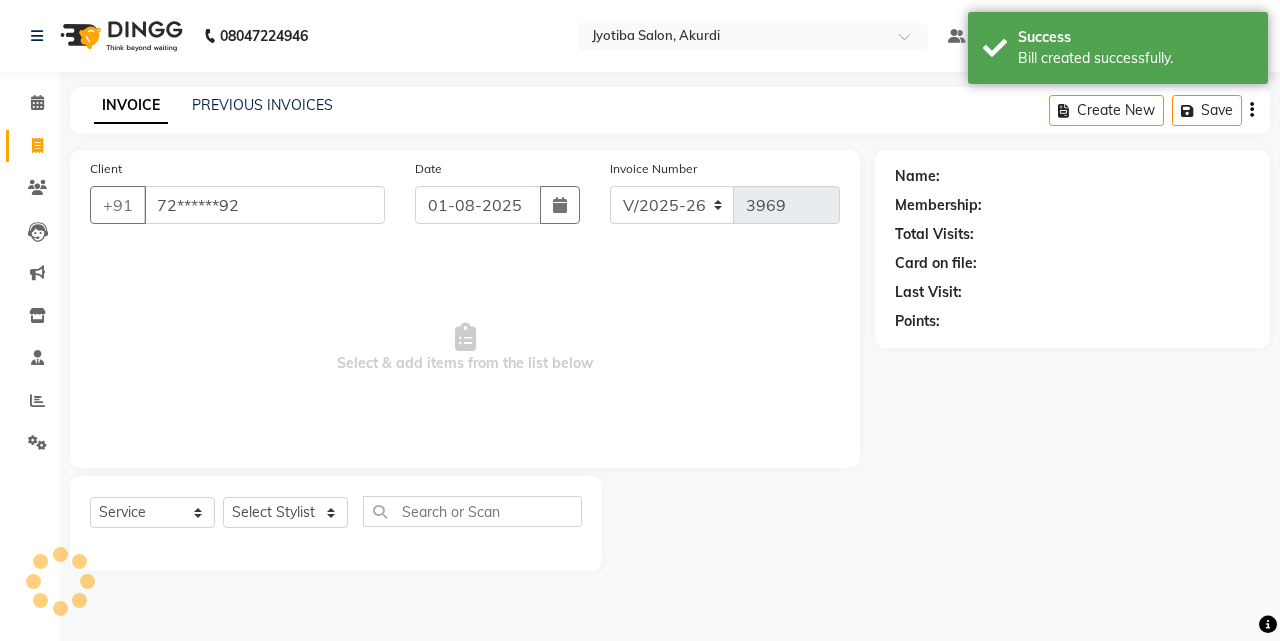 type on "72******92" 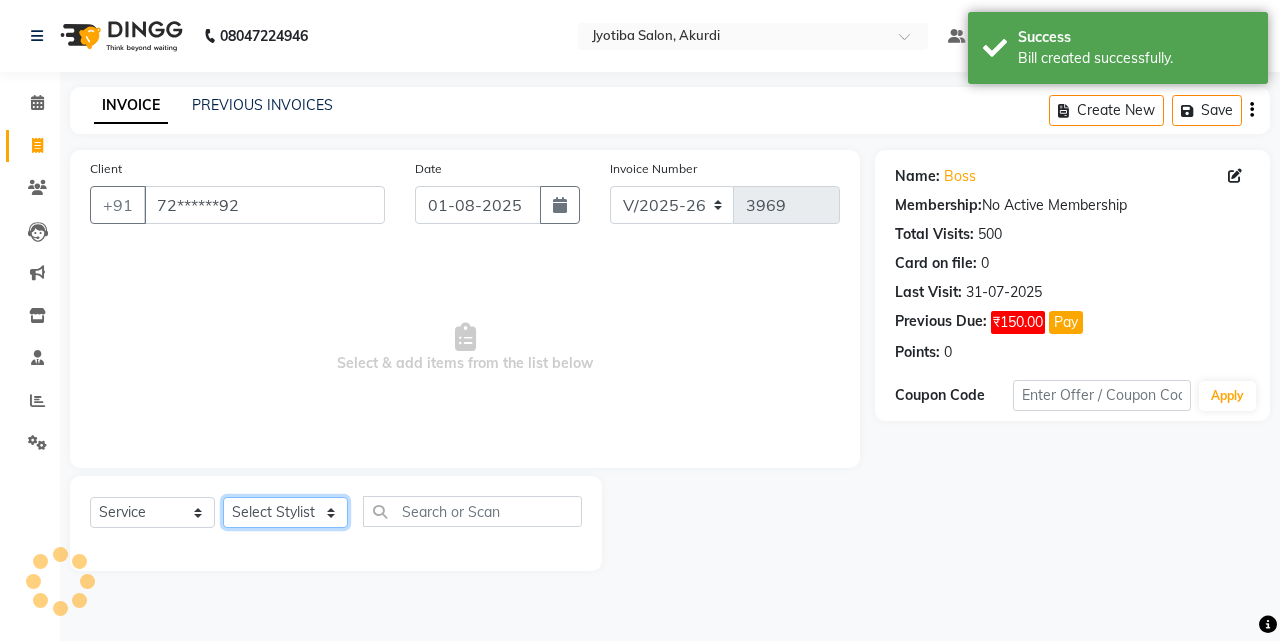 click on "Select Stylist [FIRST] [LAST] [FIRST] [FIRST] [FIRST] [FIRST] [FIRST] [FIRST] [FIRST] [FIRST] [FIRST] [FIRST]  Shop  [FIRST]  [FIRST]  [FIRST]" 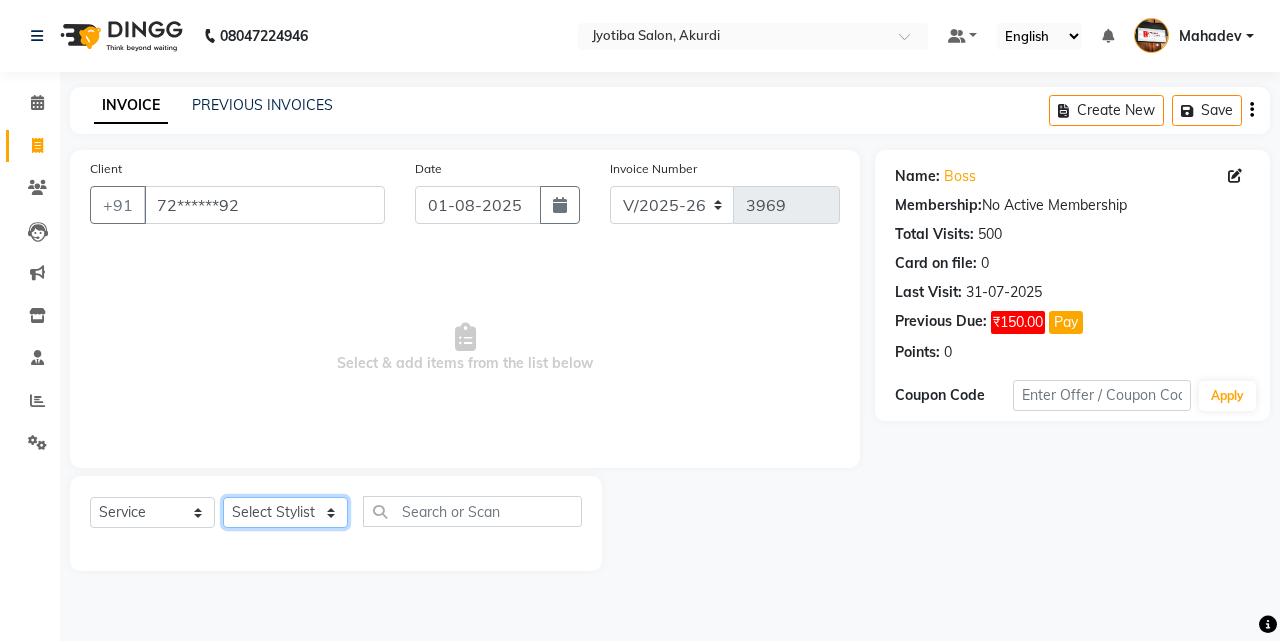 select on "11679" 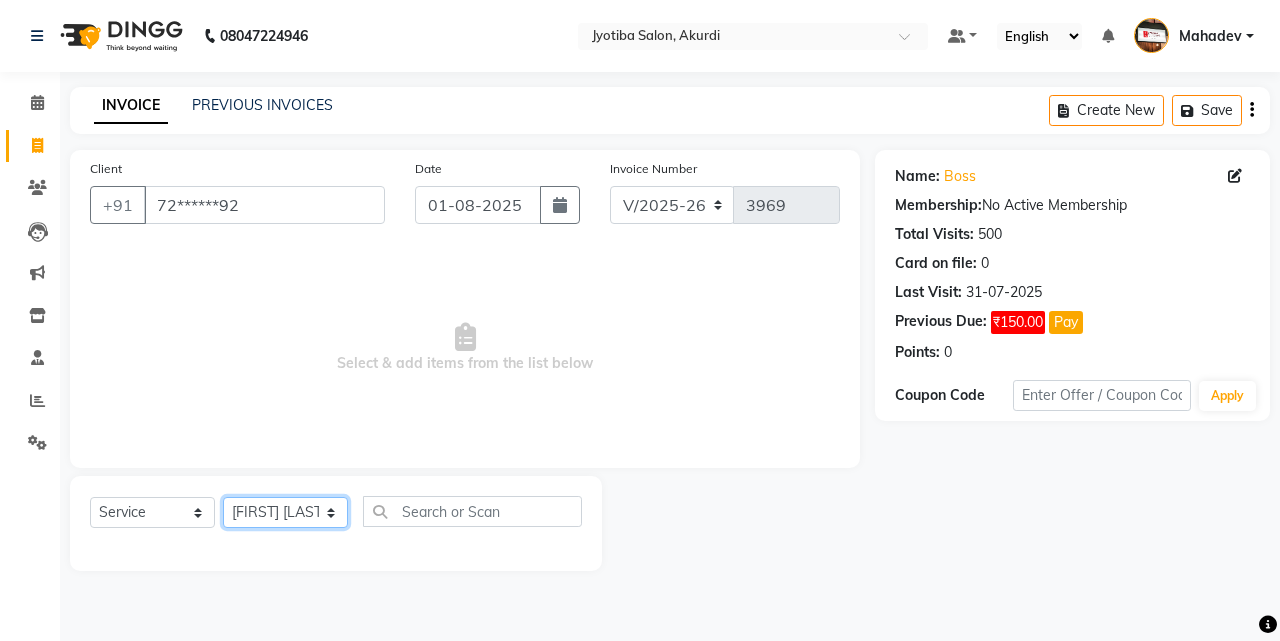 click on "Select Stylist [FIRST] [LAST] [FIRST] [FIRST] [FIRST] [FIRST] [FIRST] [FIRST] [FIRST] [FIRST] [FIRST] [FIRST]  Shop  [FIRST]  [FIRST]  [FIRST]" 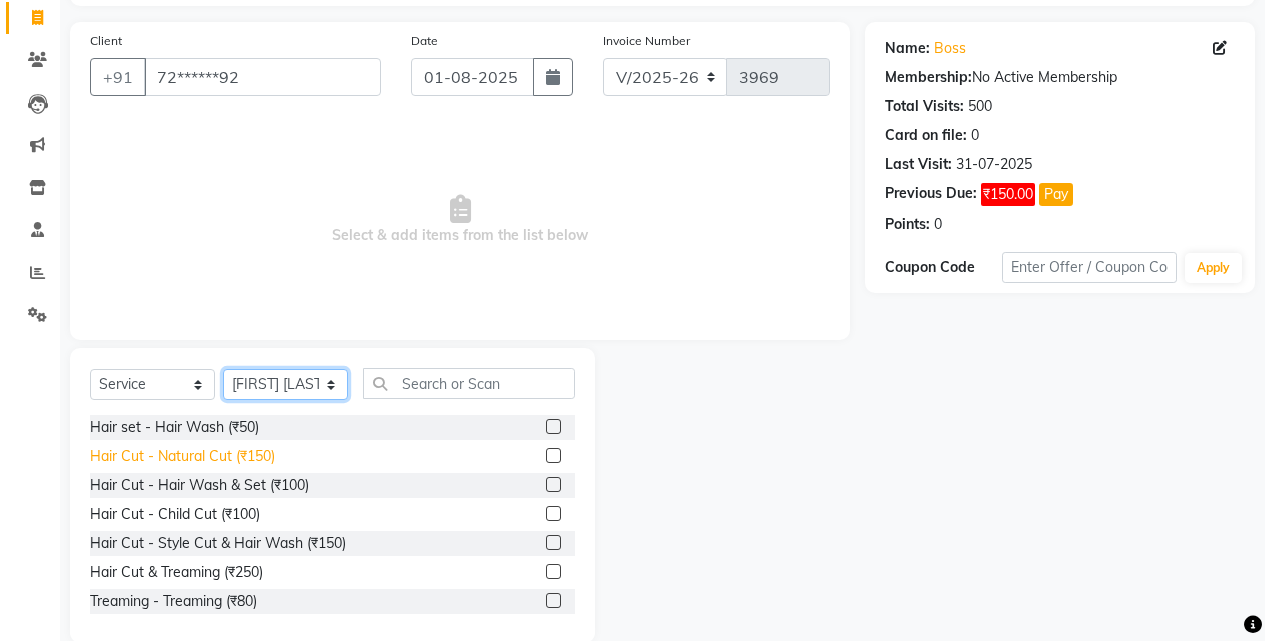 scroll, scrollTop: 160, scrollLeft: 0, axis: vertical 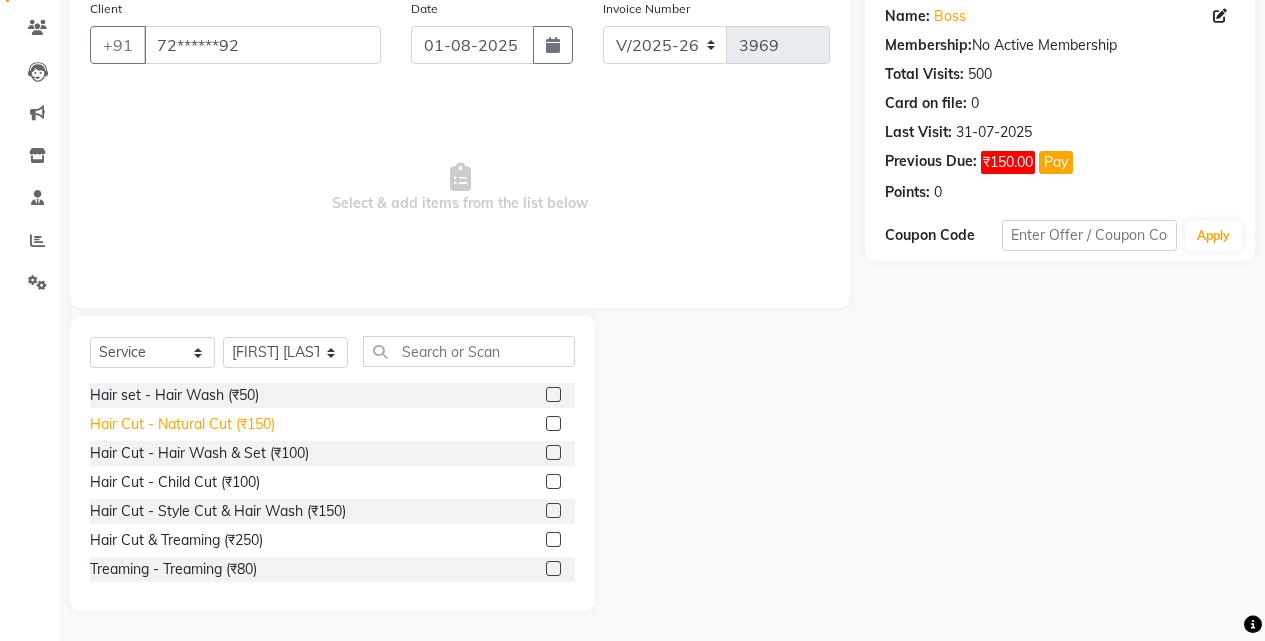 click on "Hair Cut - Natural Cut (₹150)" 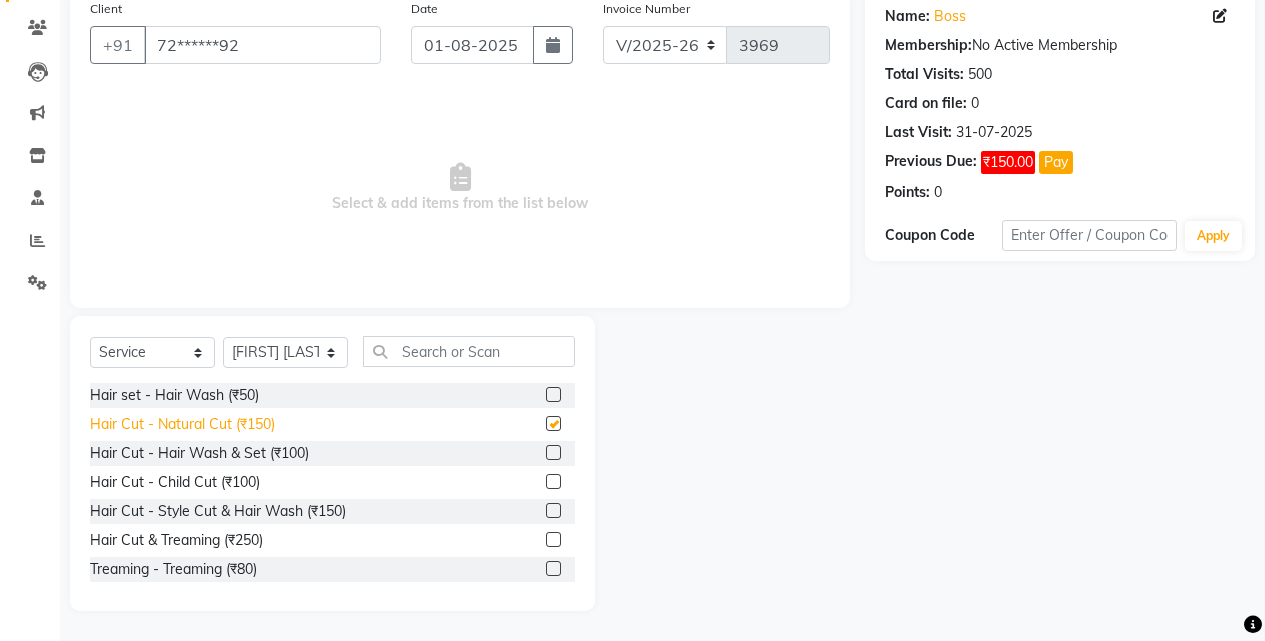 checkbox on "false" 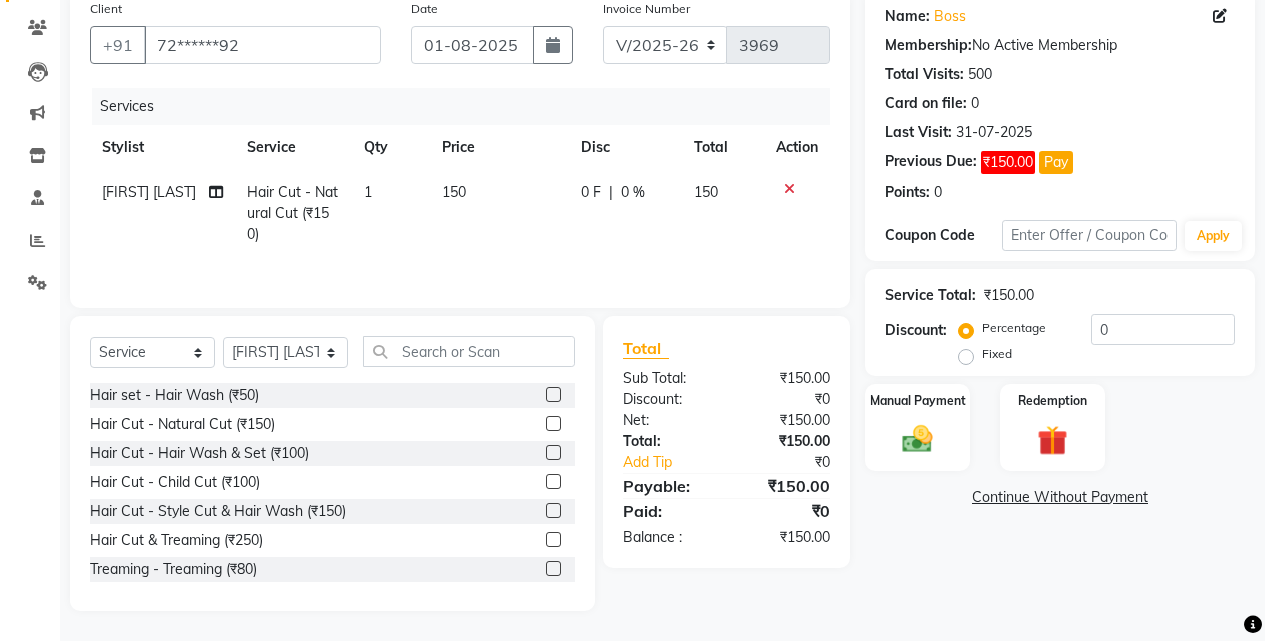 drag, startPoint x: 954, startPoint y: 457, endPoint x: 978, endPoint y: 470, distance: 27.294687 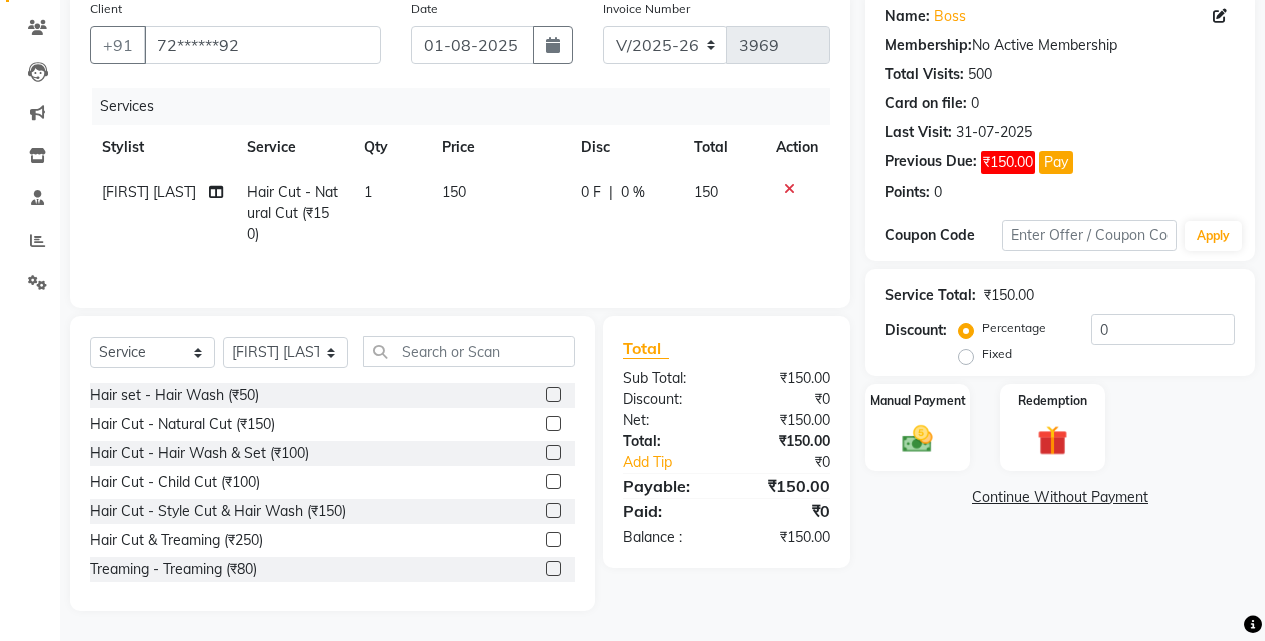 click on "Manual Payment" 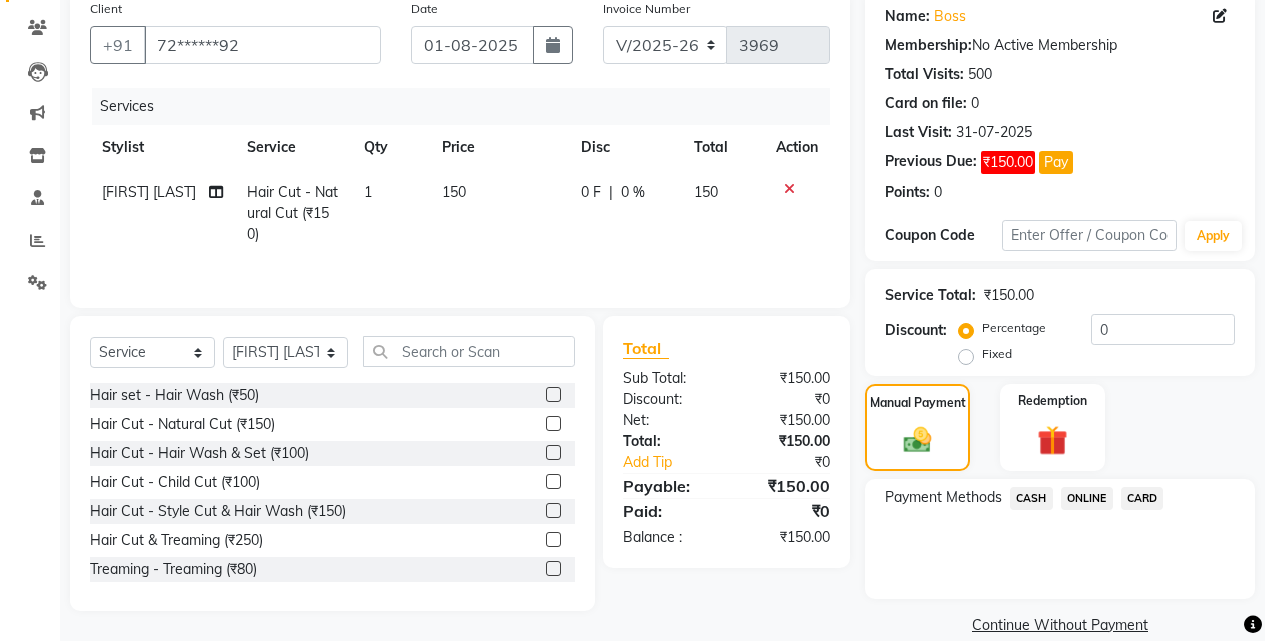 click on "ONLINE" 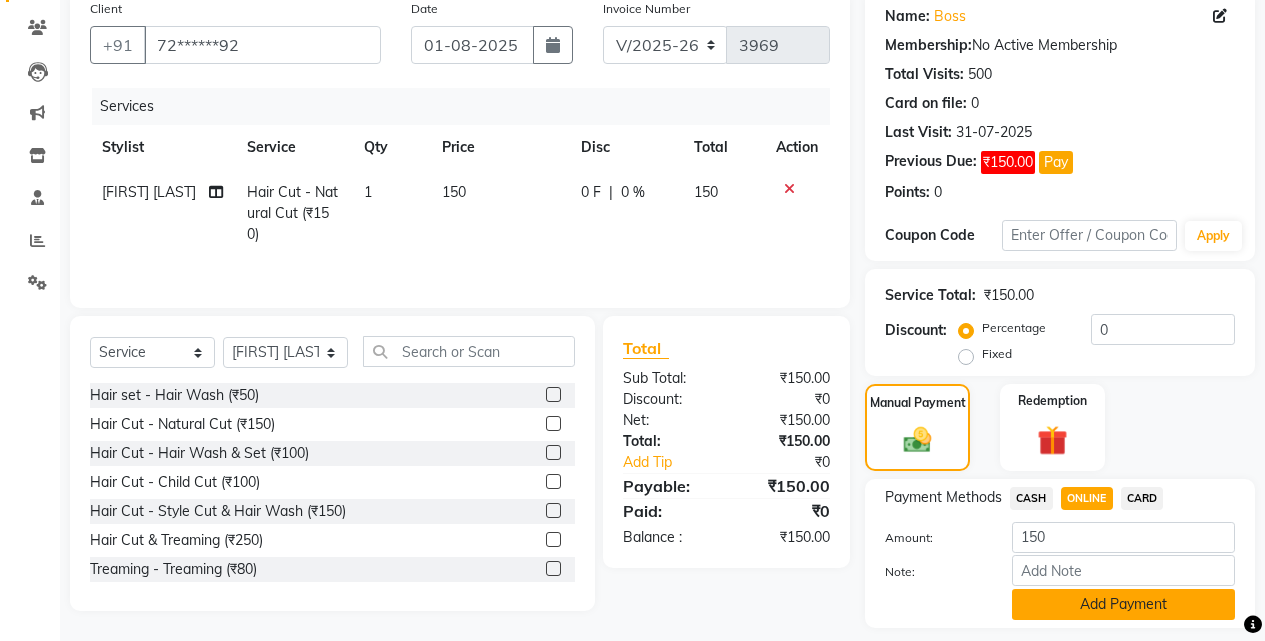 click on "Add Payment" 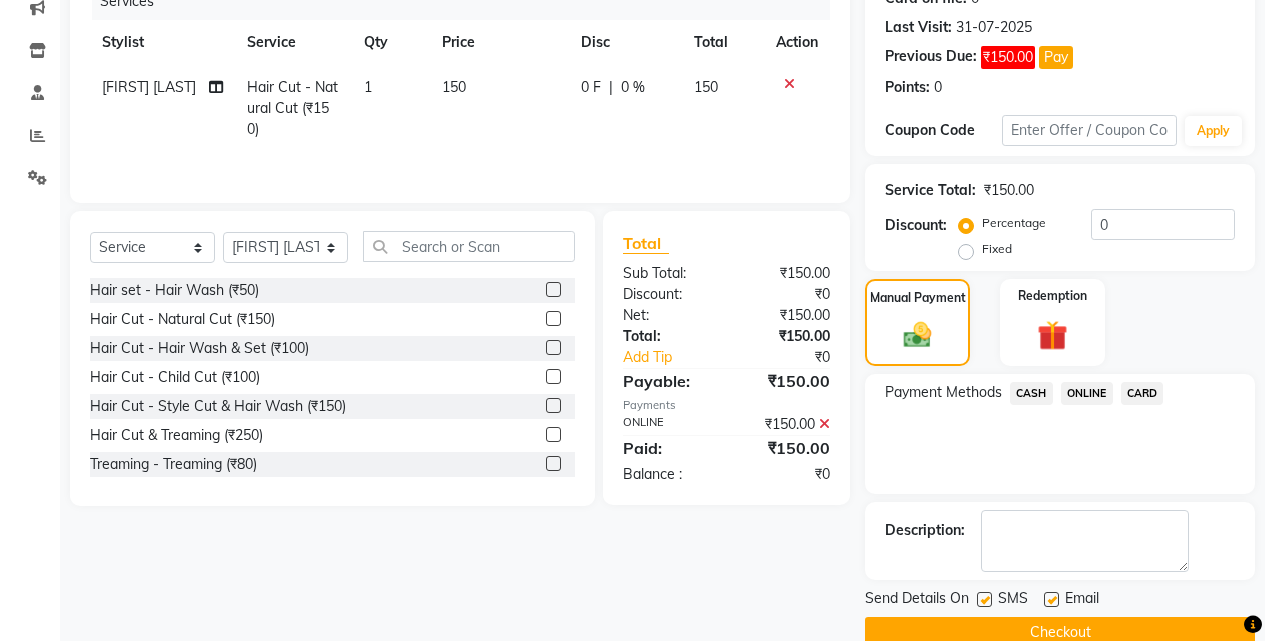 scroll, scrollTop: 302, scrollLeft: 0, axis: vertical 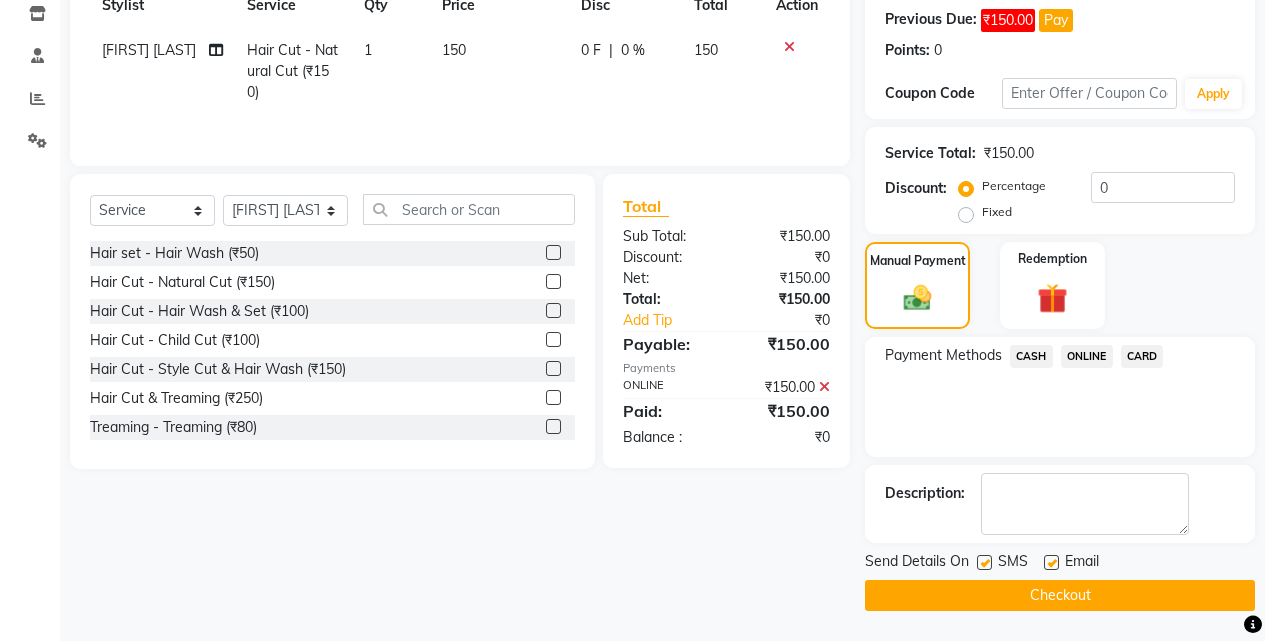 click on "Checkout" 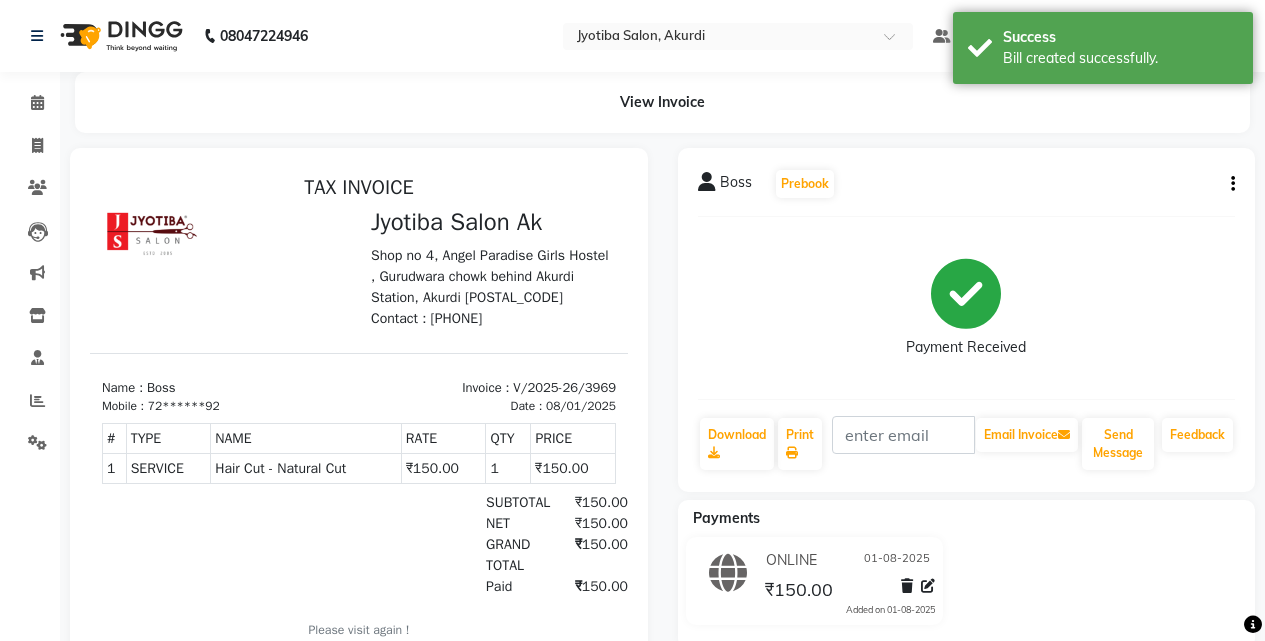 scroll, scrollTop: 0, scrollLeft: 0, axis: both 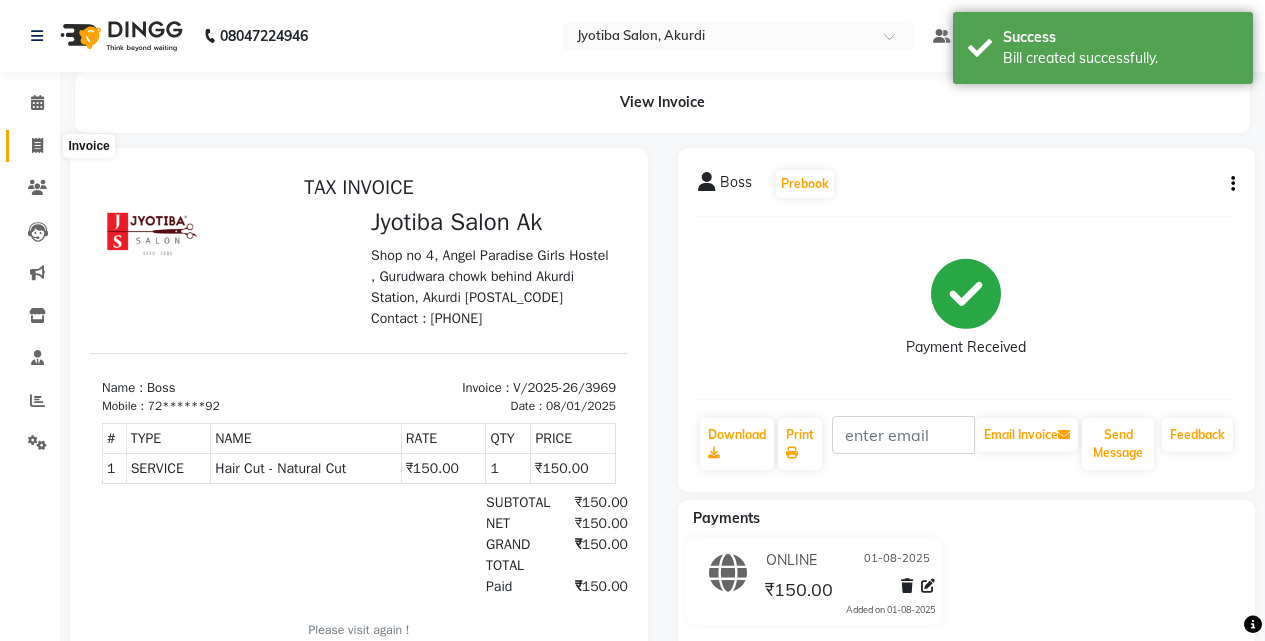 click 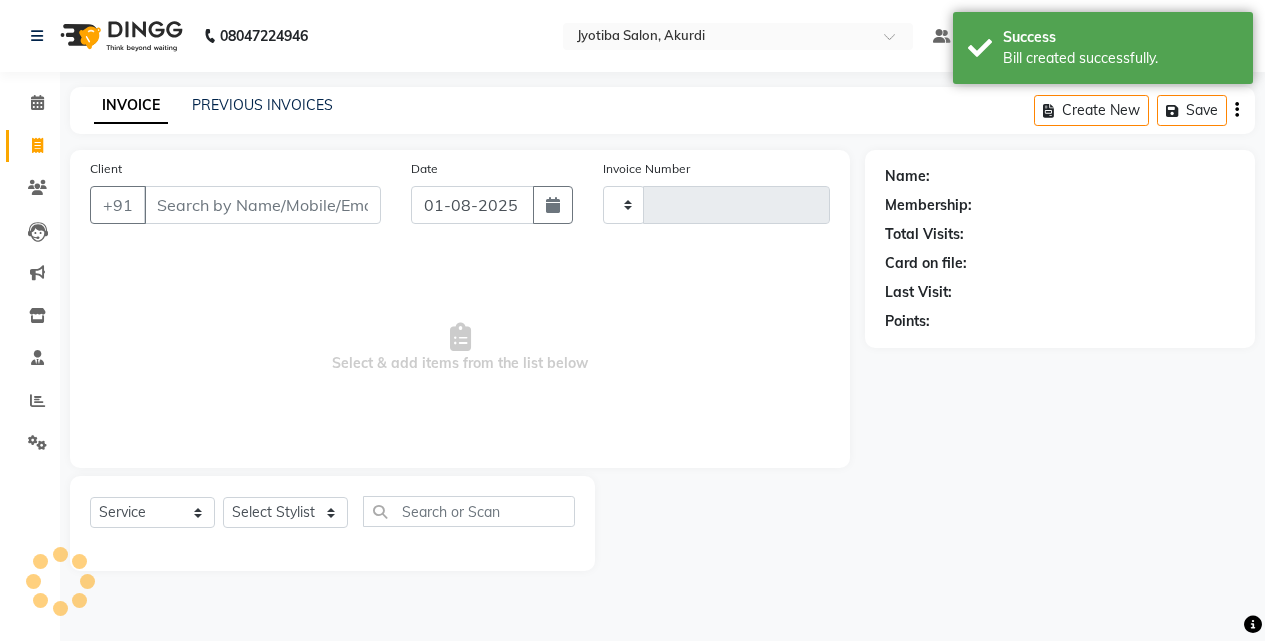 type on "3970" 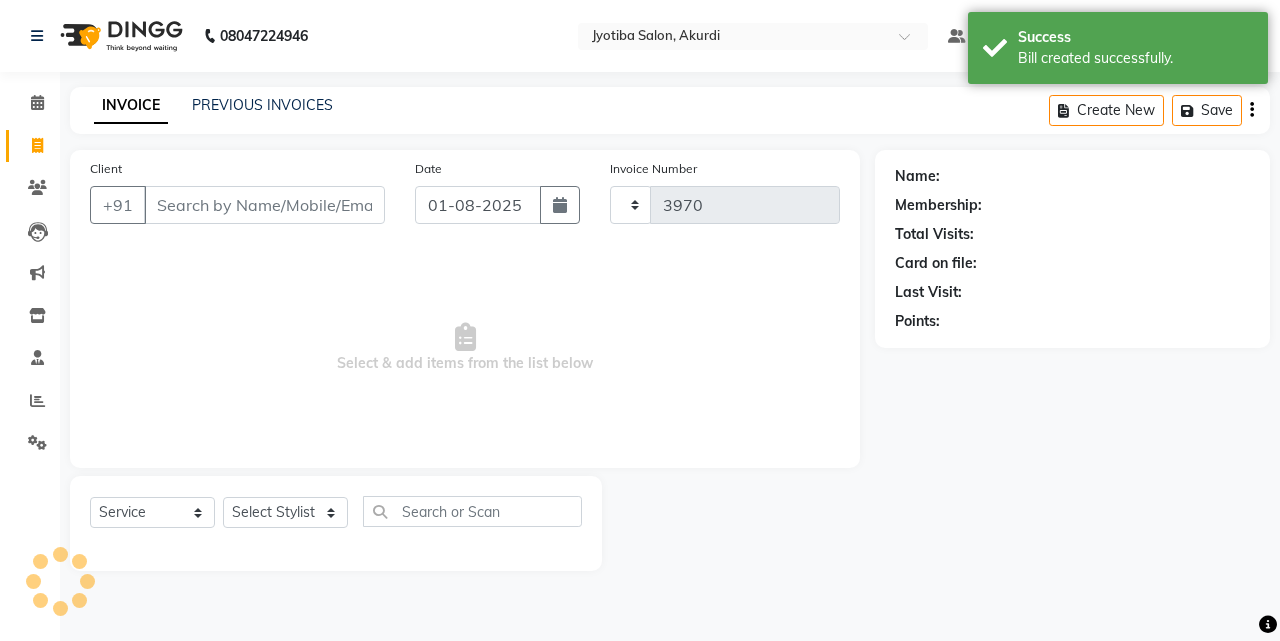 select on "557" 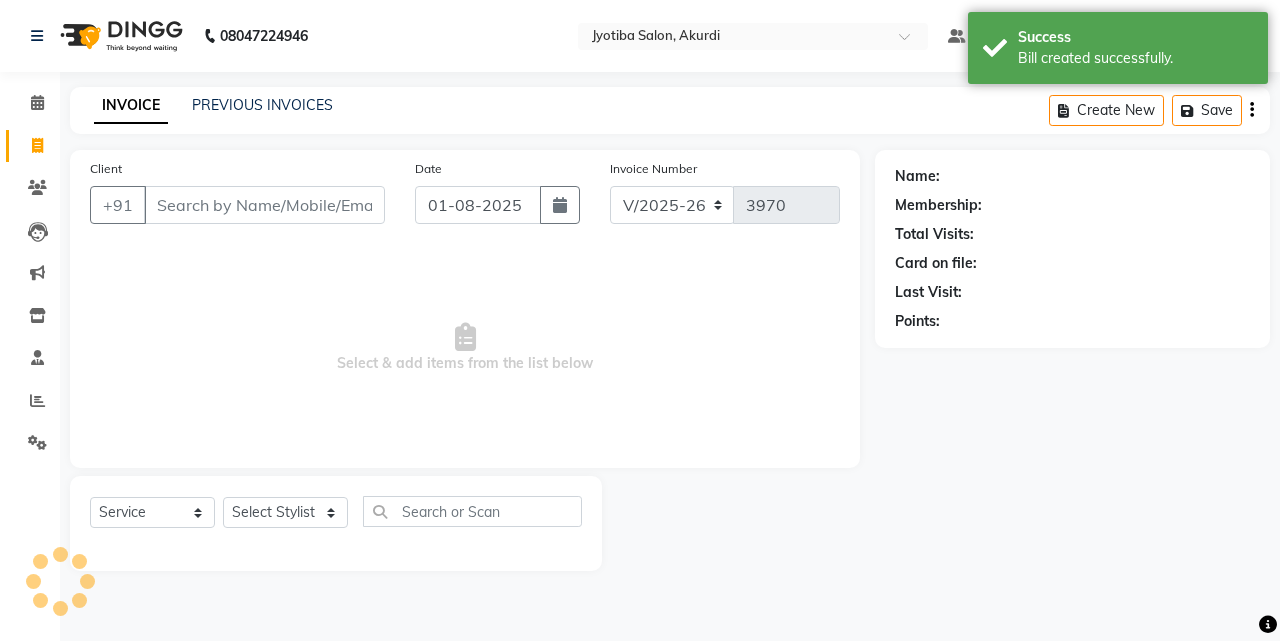 click on "Client" at bounding box center [264, 205] 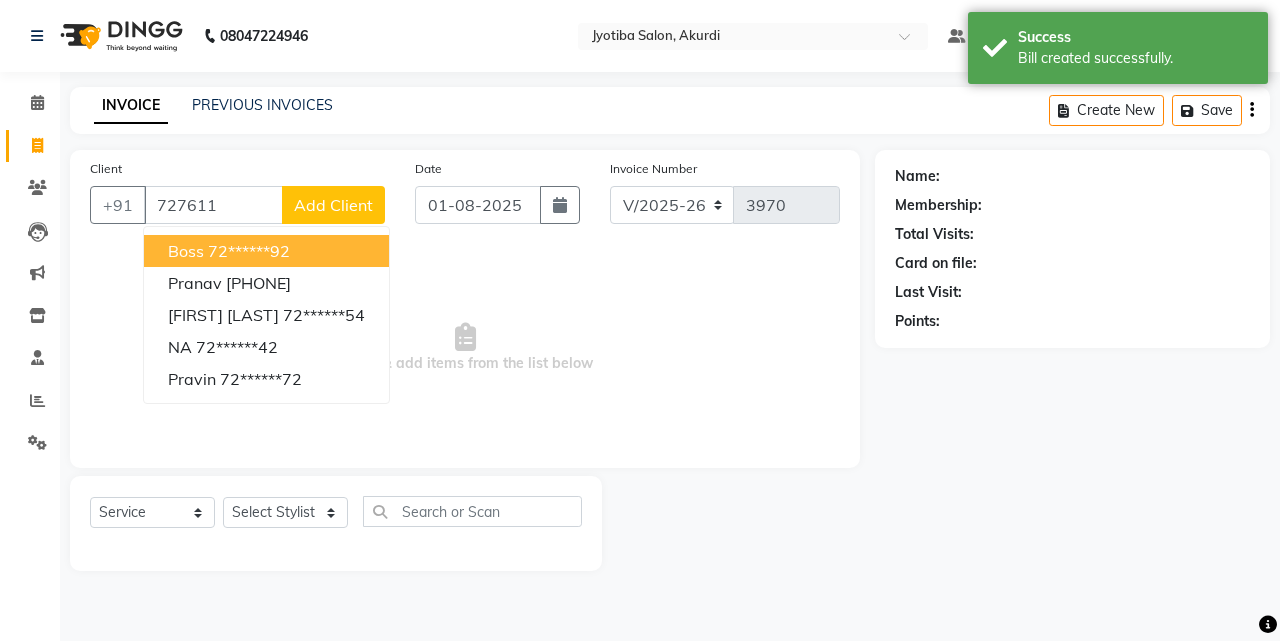 click on "72******92" at bounding box center [249, 251] 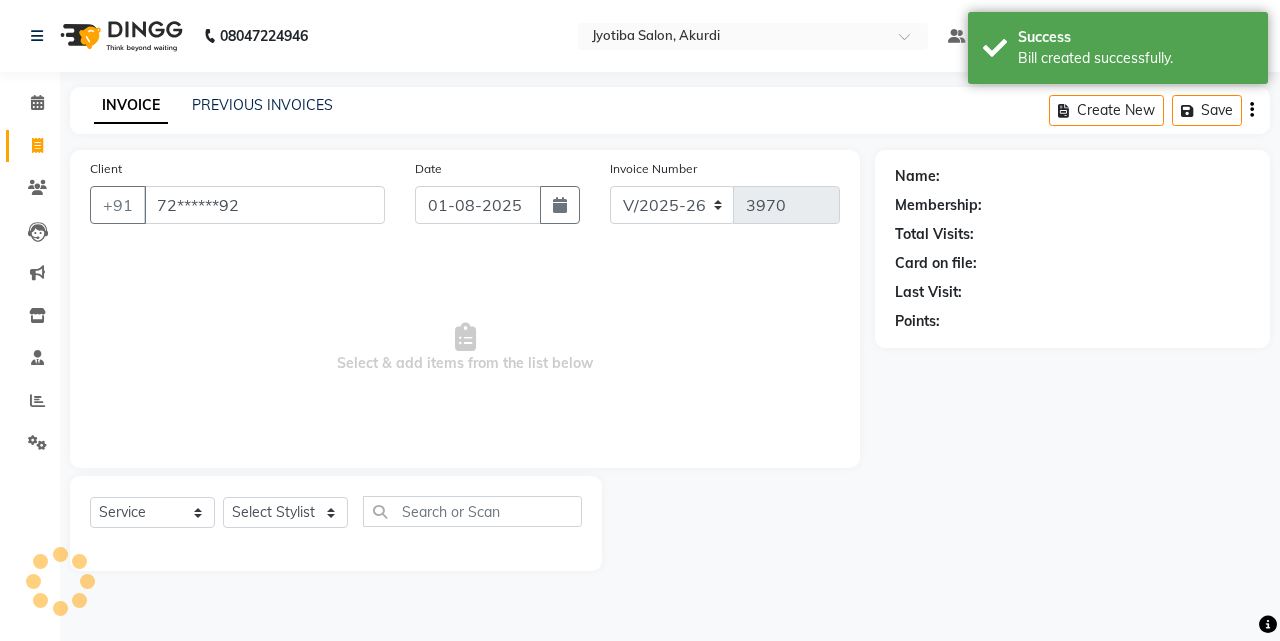 type on "72******92" 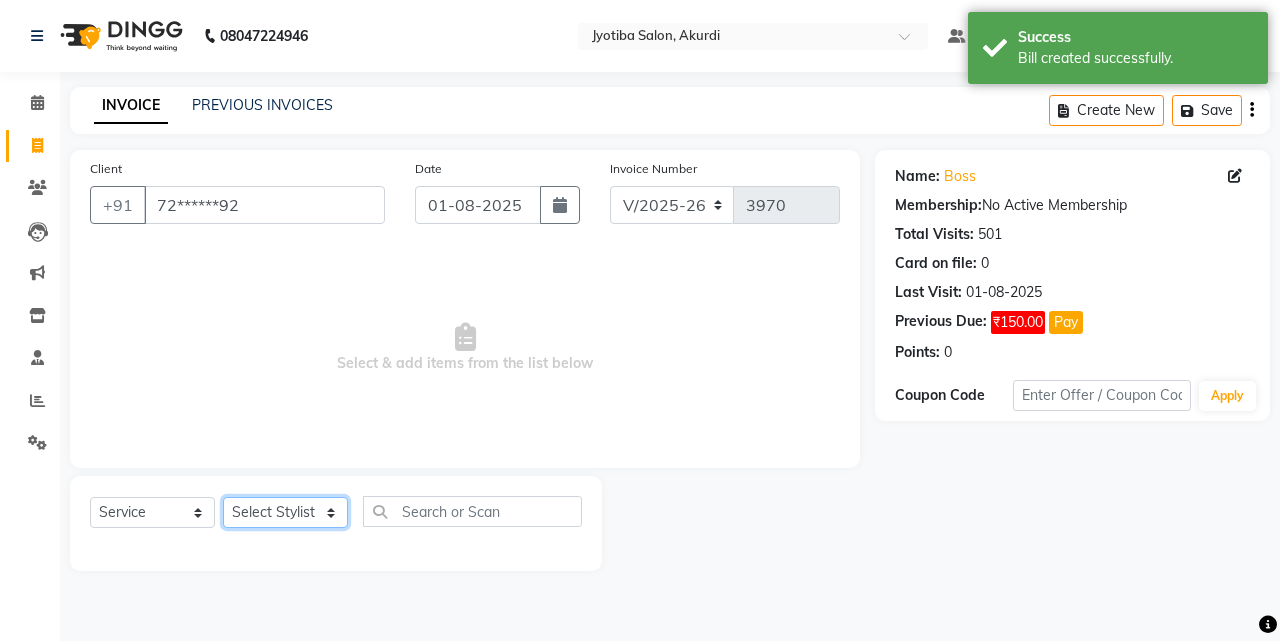 click on "Select Stylist [FIRST] [LAST] [FIRST] [FIRST] [FIRST] [FIRST] [FIRST] [FIRST] [FIRST] [FIRST] [FIRST] [FIRST]  Shop  [FIRST]  [FIRST]  [FIRST]" 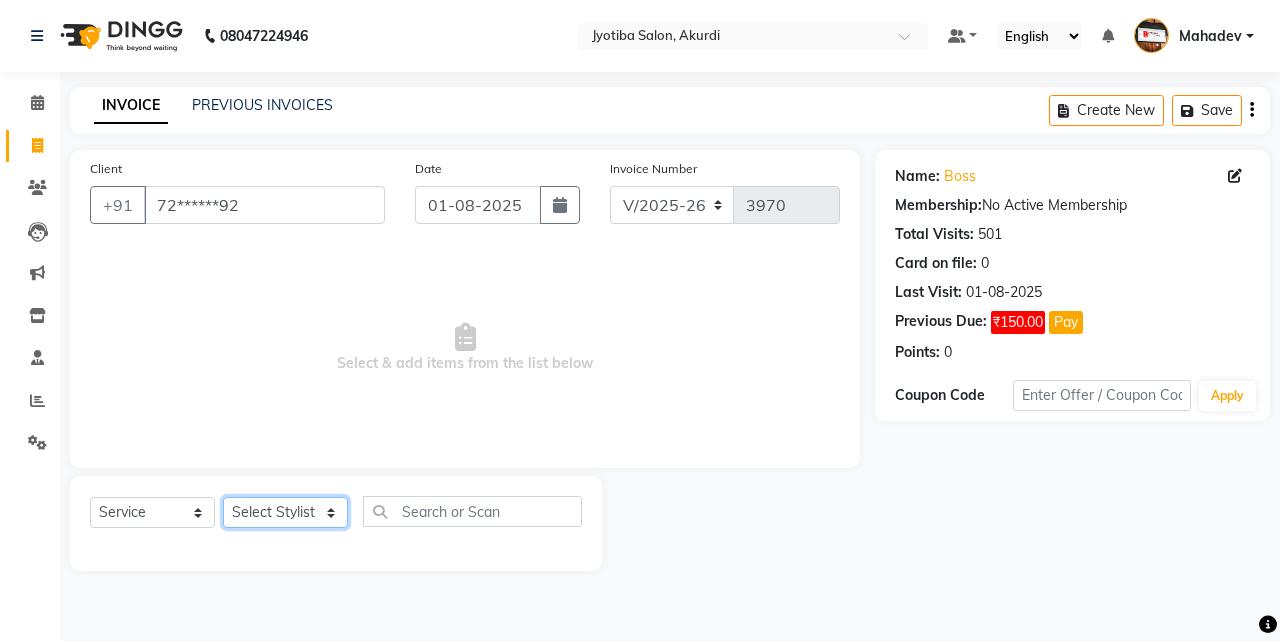 select on "7216" 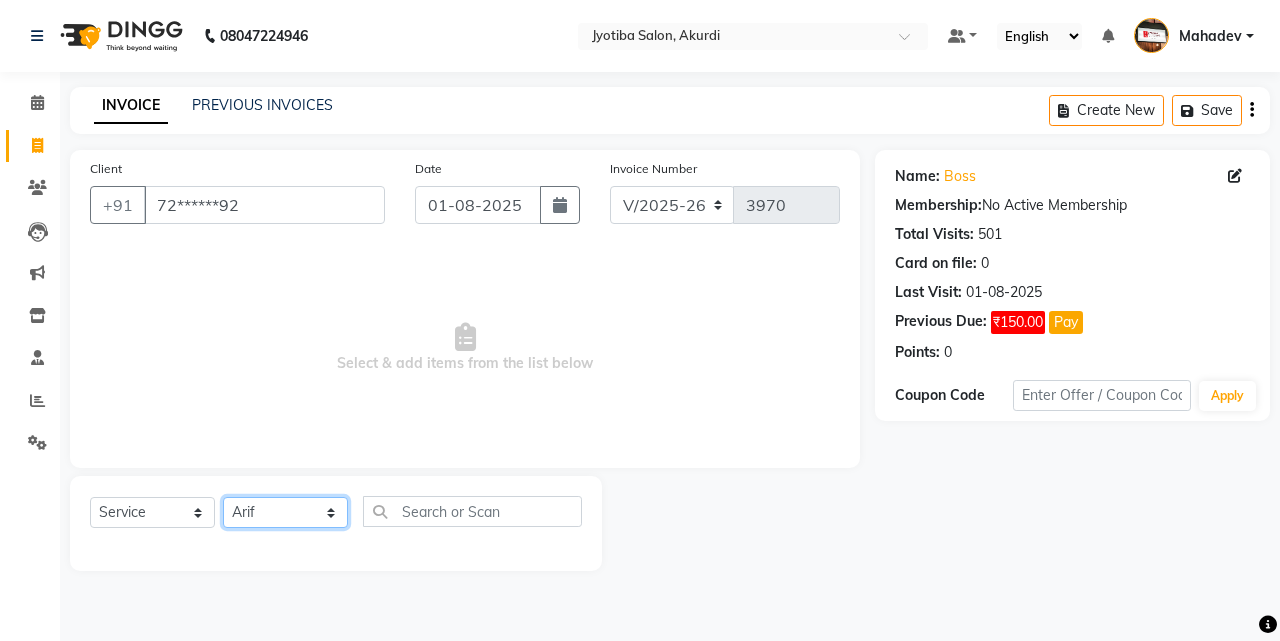 click on "Select Stylist [FIRST] [LAST] [FIRST] [FIRST] [FIRST] [FIRST] [FIRST] [FIRST] [FIRST] [FIRST] [FIRST] [FIRST]  Shop  [FIRST]  [FIRST]  [FIRST]" 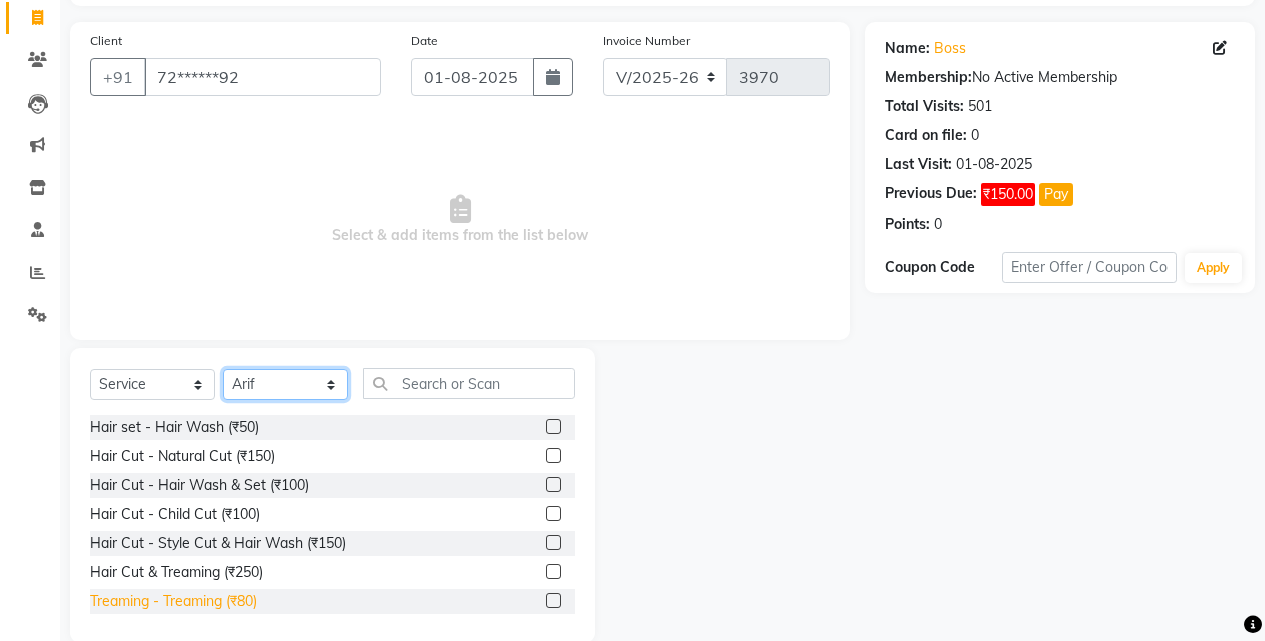 scroll, scrollTop: 160, scrollLeft: 0, axis: vertical 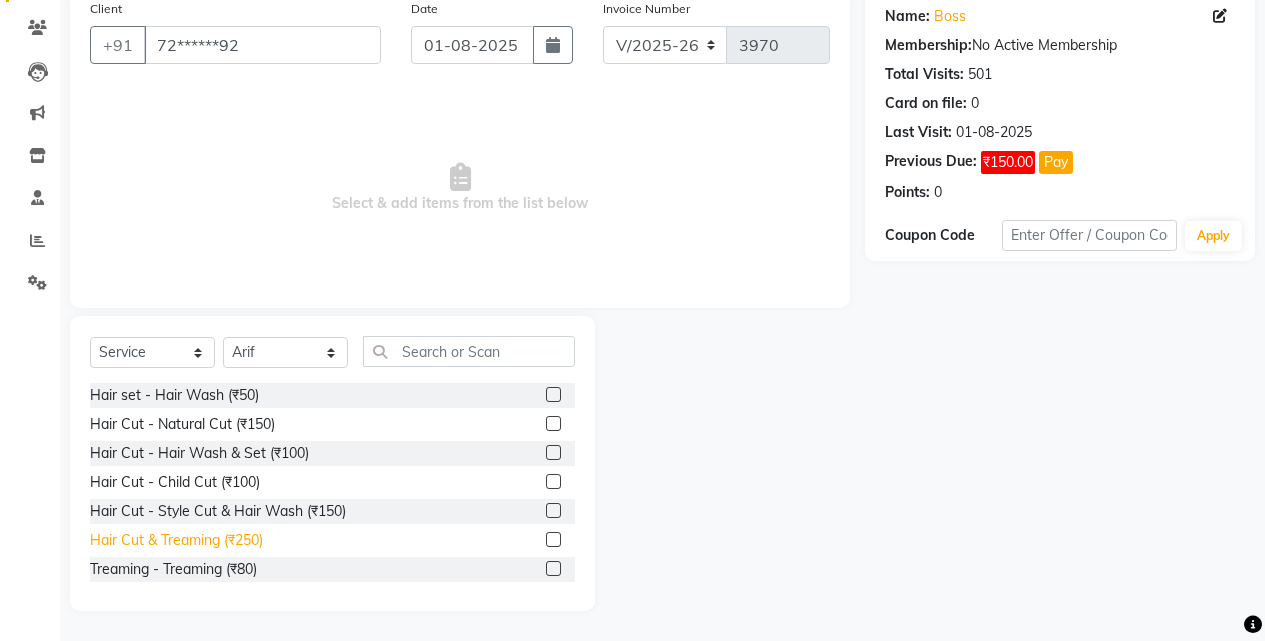 click on "Hair Cut & Treaming  (₹250)" 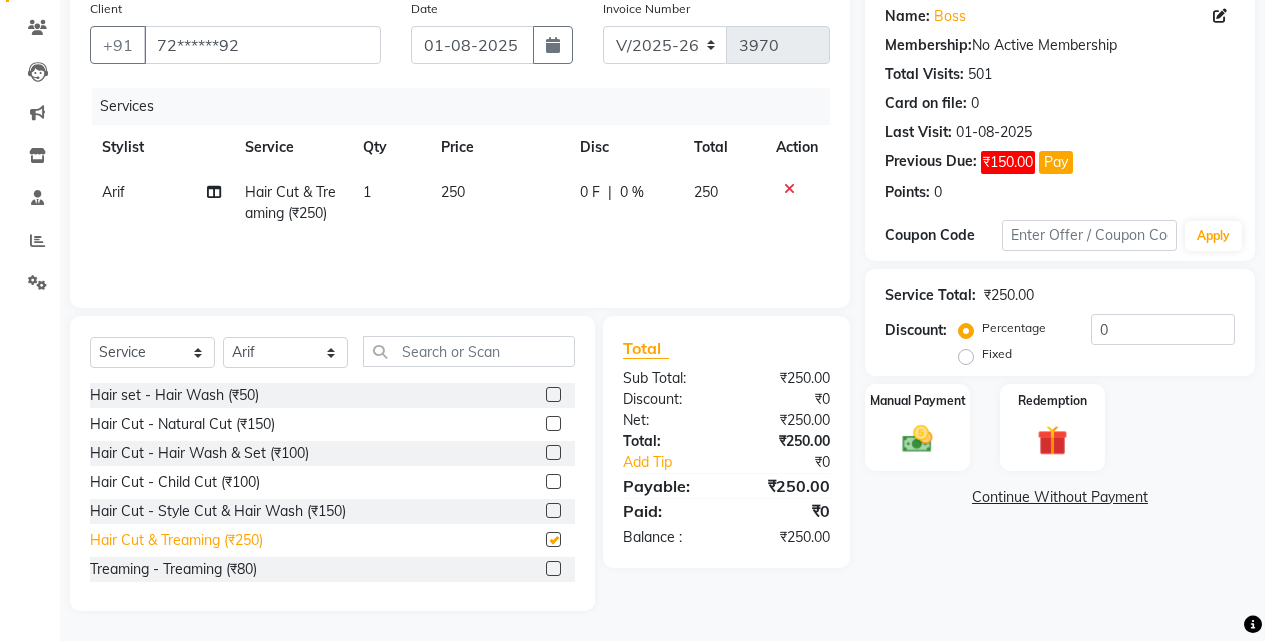 checkbox on "false" 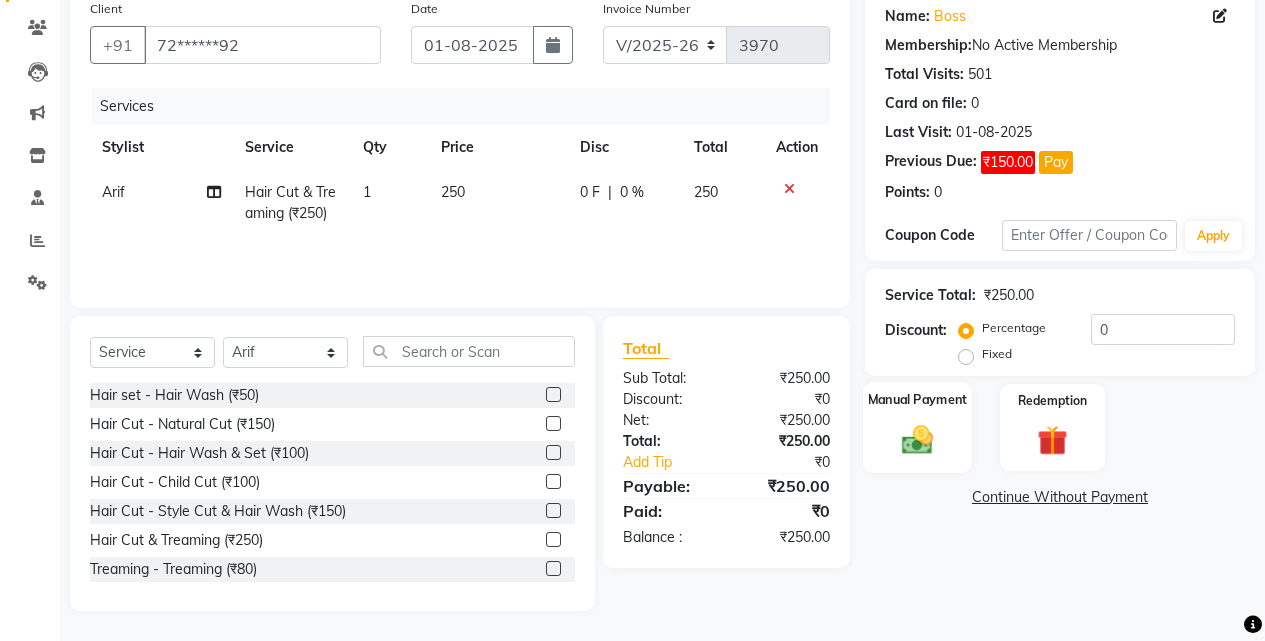 click on "Manual Payment" 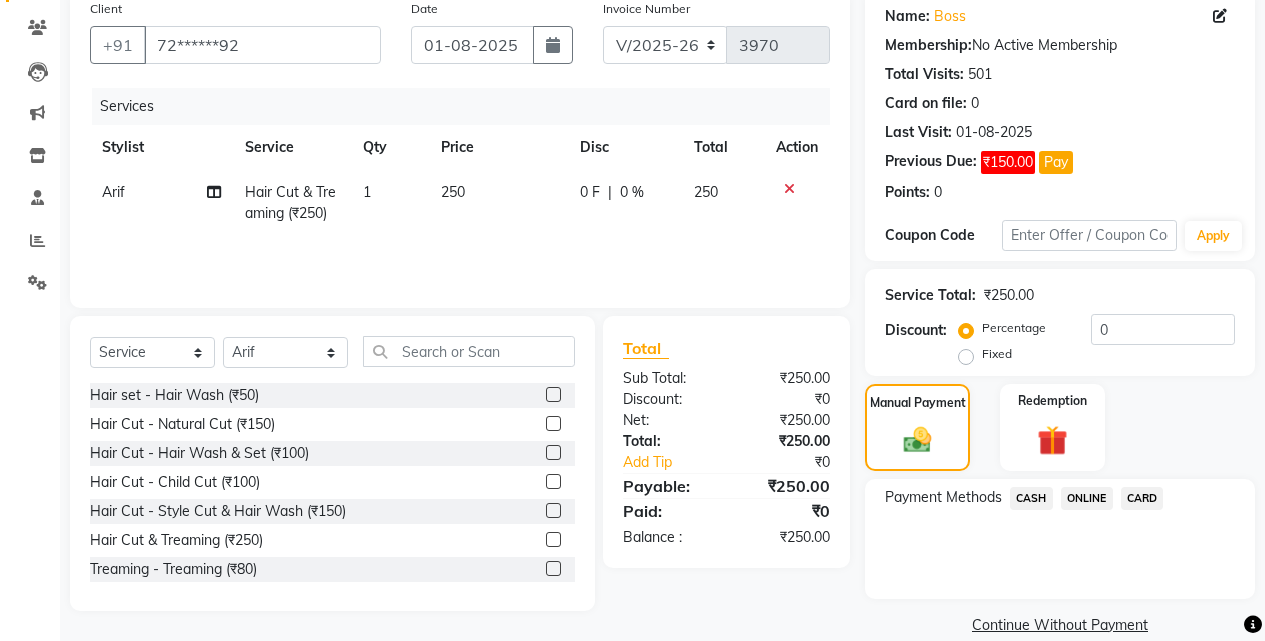click on "ONLINE" 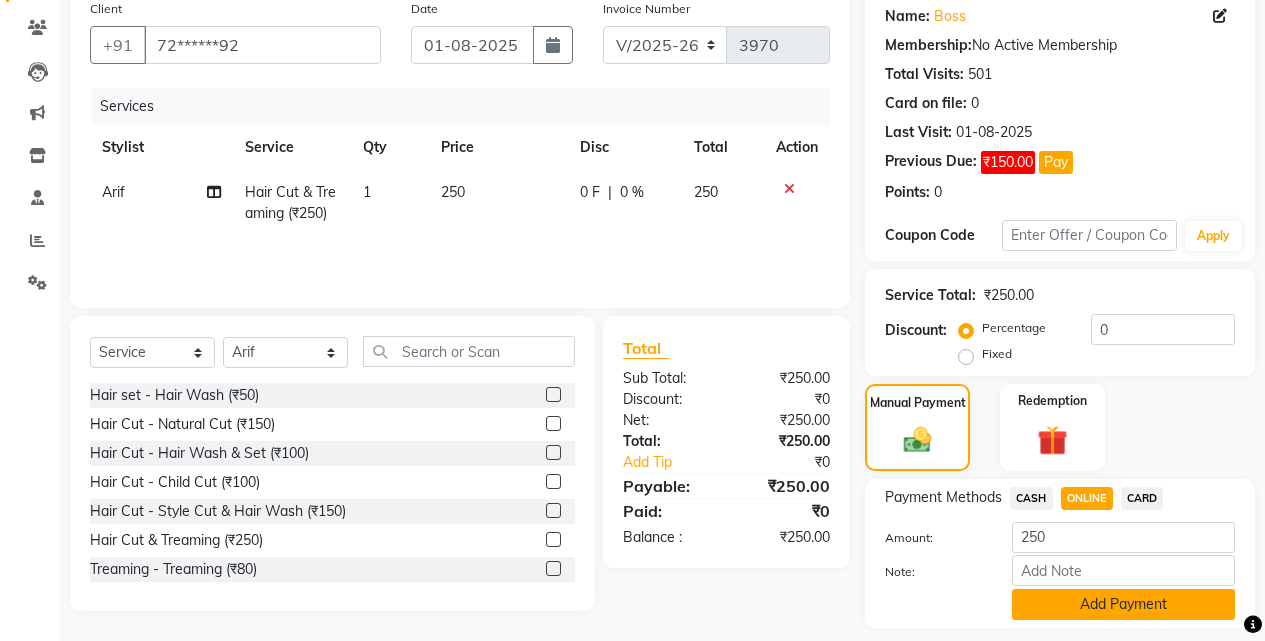 click on "Add Payment" 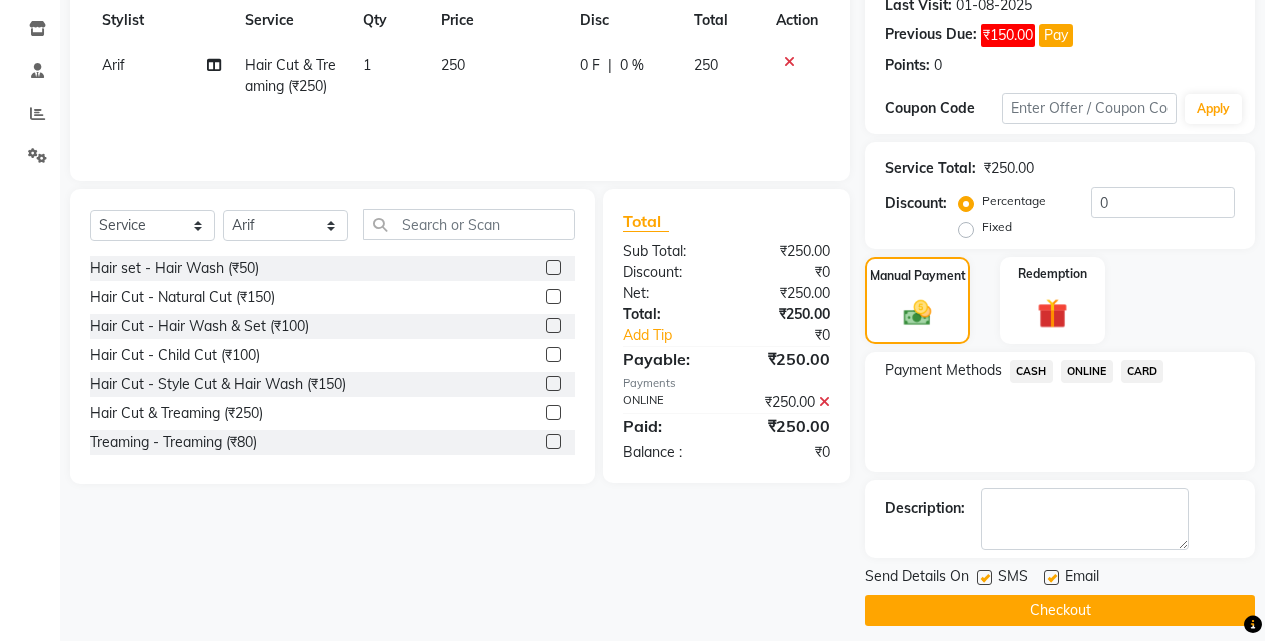 scroll, scrollTop: 302, scrollLeft: 0, axis: vertical 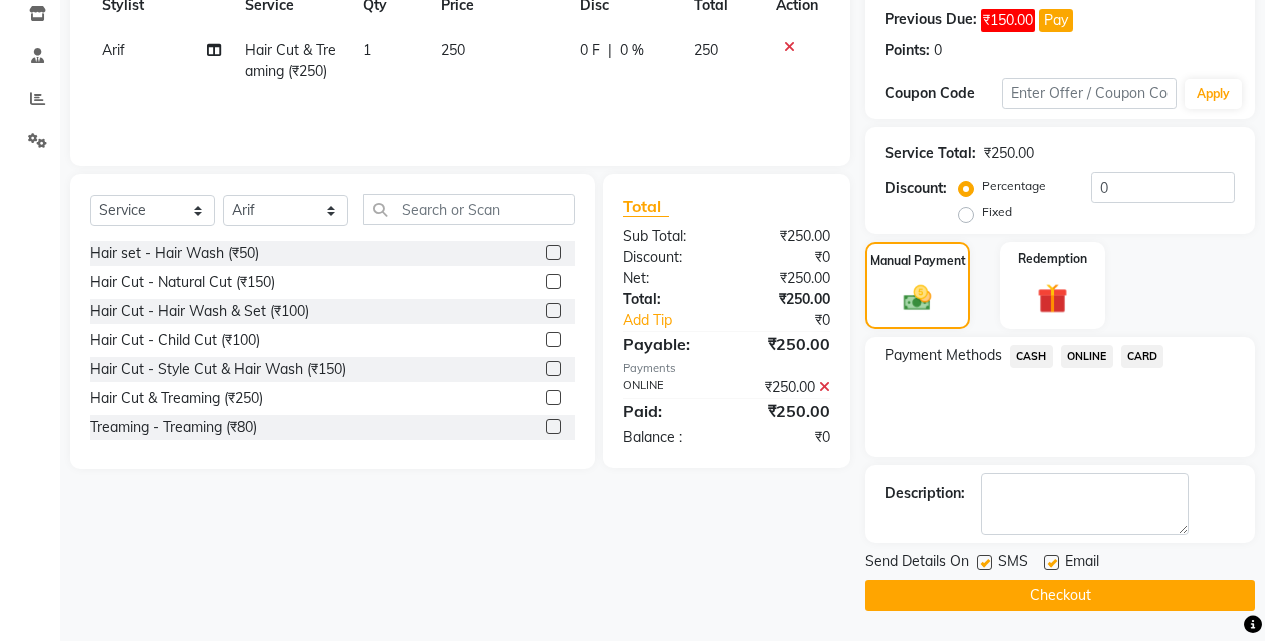click on "INVOICE PREVIOUS INVOICES Create New   Save  Client +91 [PHONE] Date 01-08-2025 Invoice Number V/2025 V/2025-26 3970 Services Stylist Service Qty Price Disc Total Action [FIRST] Hair Cut & Treaming  (₹250) 1 250 0 F | 0 % 250 Select  Service  Product  Membership  Package Voucher Prepaid Gift Card  Select Stylist [FIRST] [LAST] [FIRST] [FIRST] [FIRST] [FIRST] [FIRST] [FIRST] [FIRST] [FIRST] [FIRST] [FIRST]  Hair set - Hair Wash (₹50)  Hair Cut - Natural Cut (₹150)  Hair Cut - Hair Wash & Set (₹100)  Hair Cut - Child Cut (₹100)  Hair Cut - Style Cut & Hair Wash (₹150)  Hair Cut & Treaming  (₹250)  Treaming - Treaming (₹80)  Treaming - Style Treaming (₹100)  Face Scrub - Richfeel (₹200)  Face Scrub - Gold Scrub (₹250)  Face Scrub - Lotus (₹250)  Face Scrub - Shahnaz Husain (₹300)  Cream Massage - jovees (₹200)  Cream Massage - Lotus (₹250)  Cream Massage - Shahnaz Husain (₹300)  Shaving - Gillette Gel (₹100)  Shaving - Gillette Foam (₹100)  Total  :" 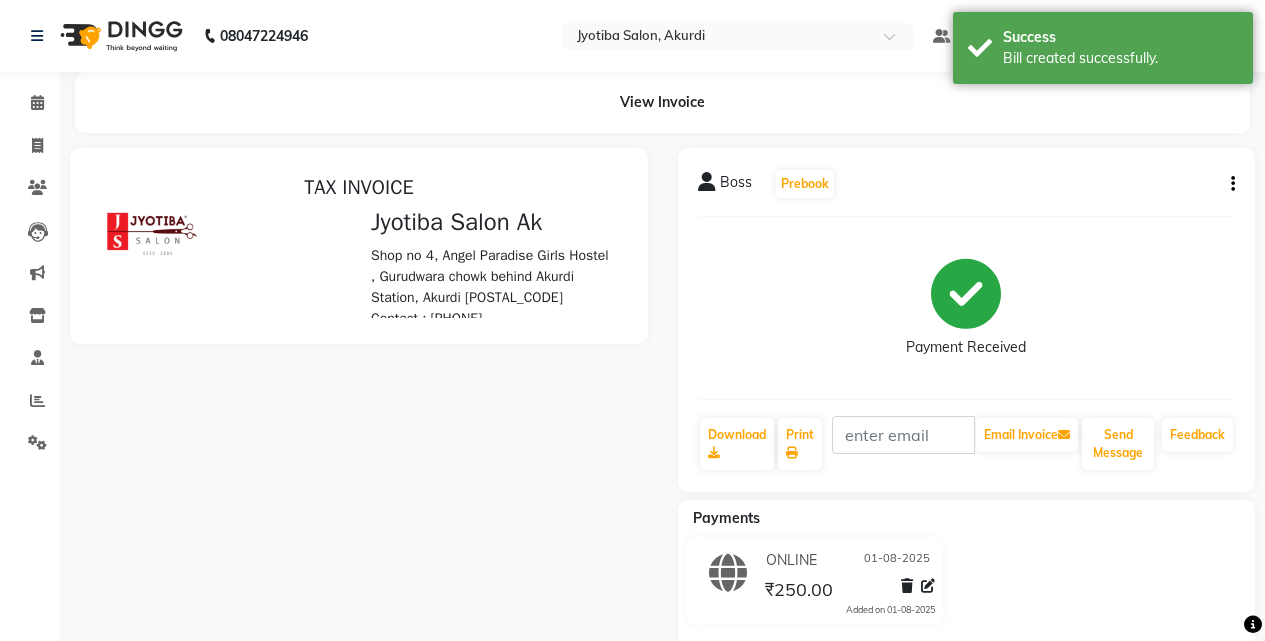 scroll, scrollTop: 0, scrollLeft: 0, axis: both 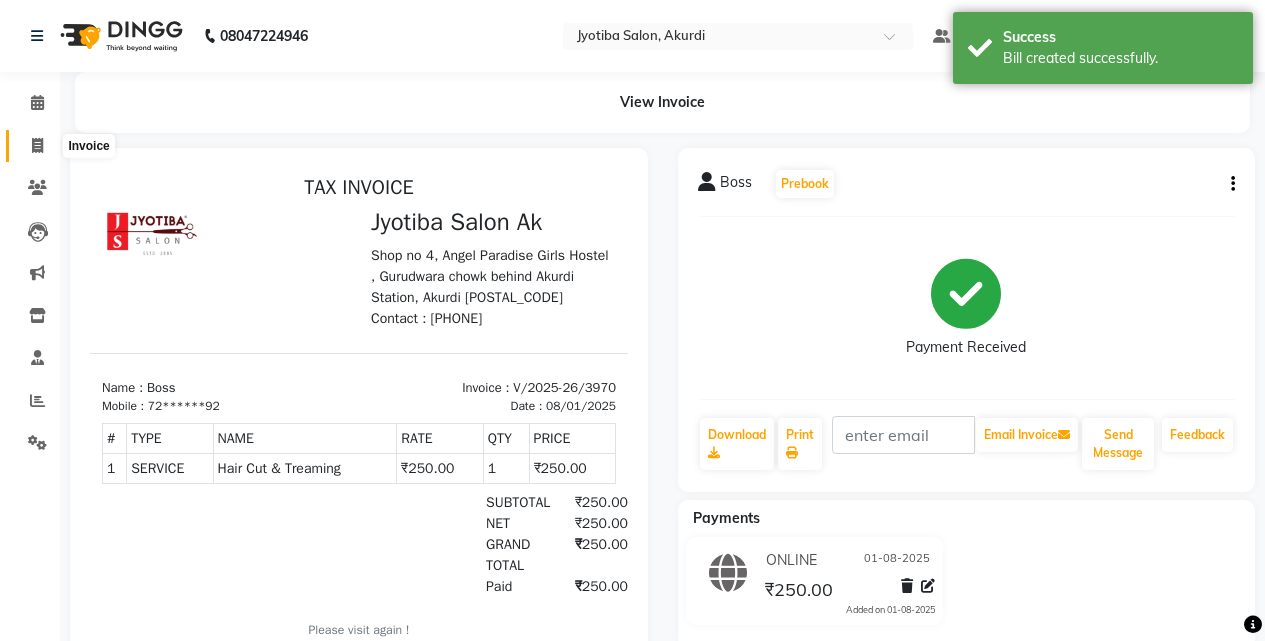 click 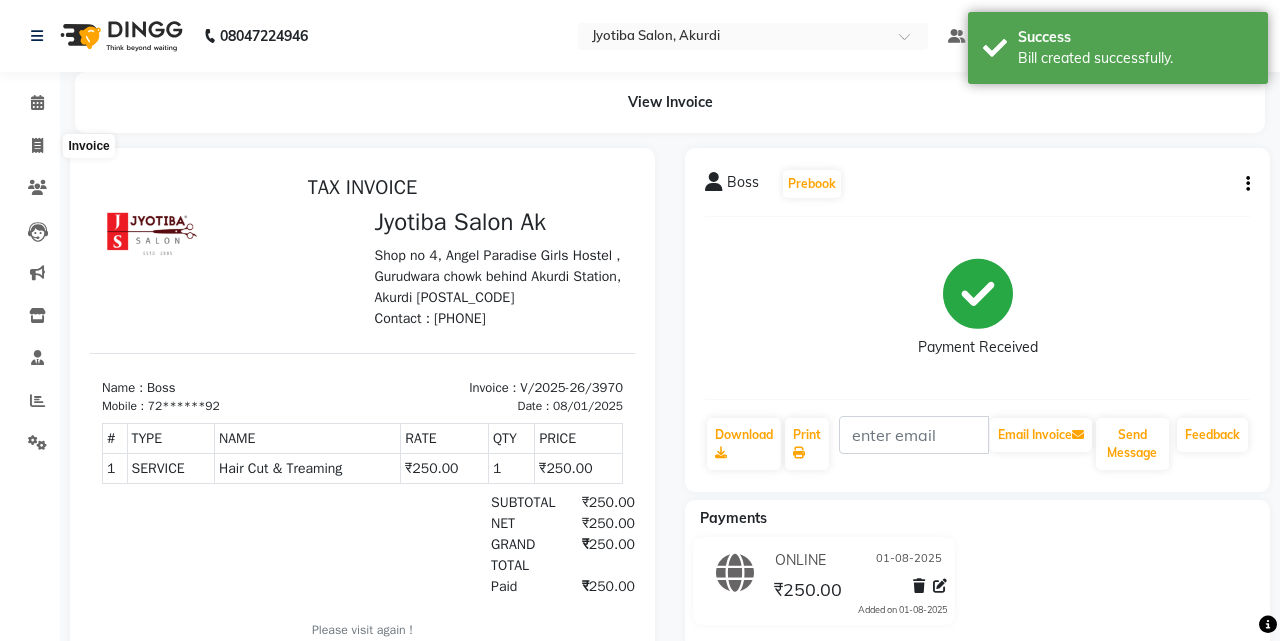 select on "service" 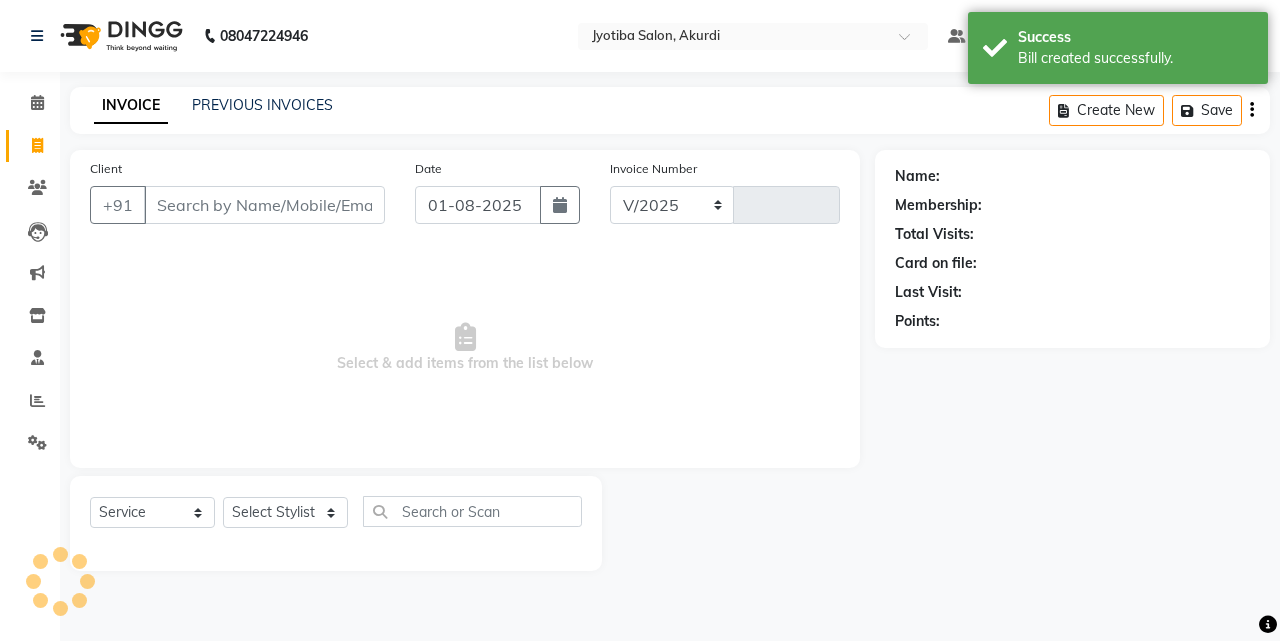 select on "557" 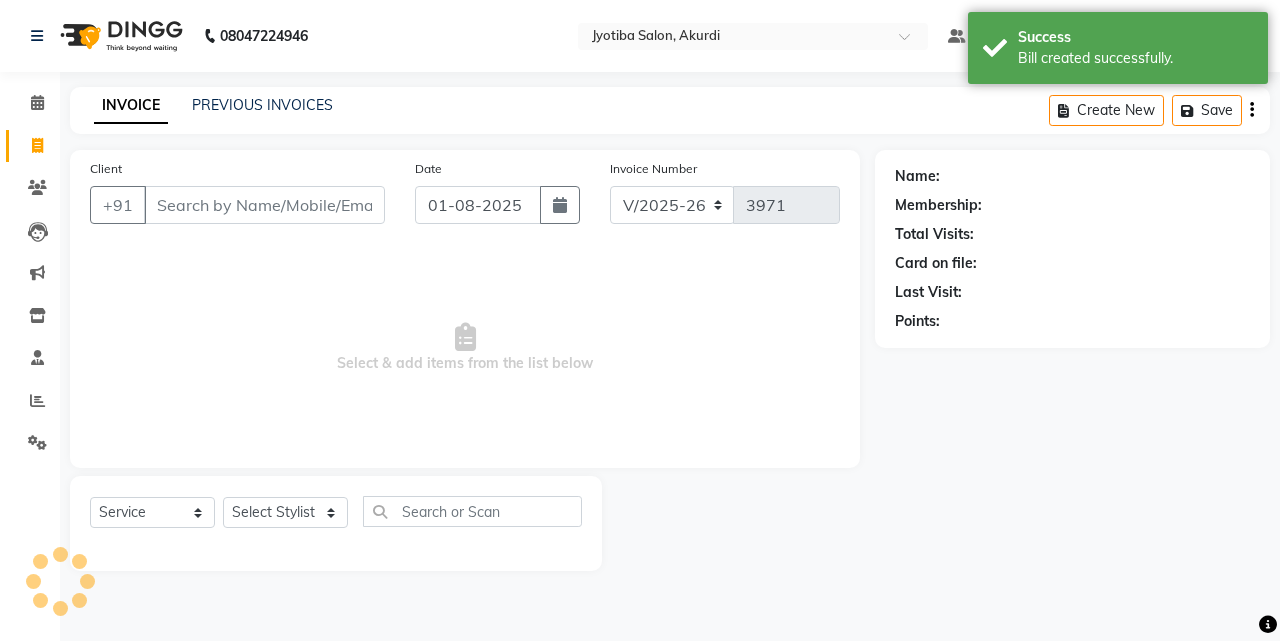 click on "Client" at bounding box center (264, 205) 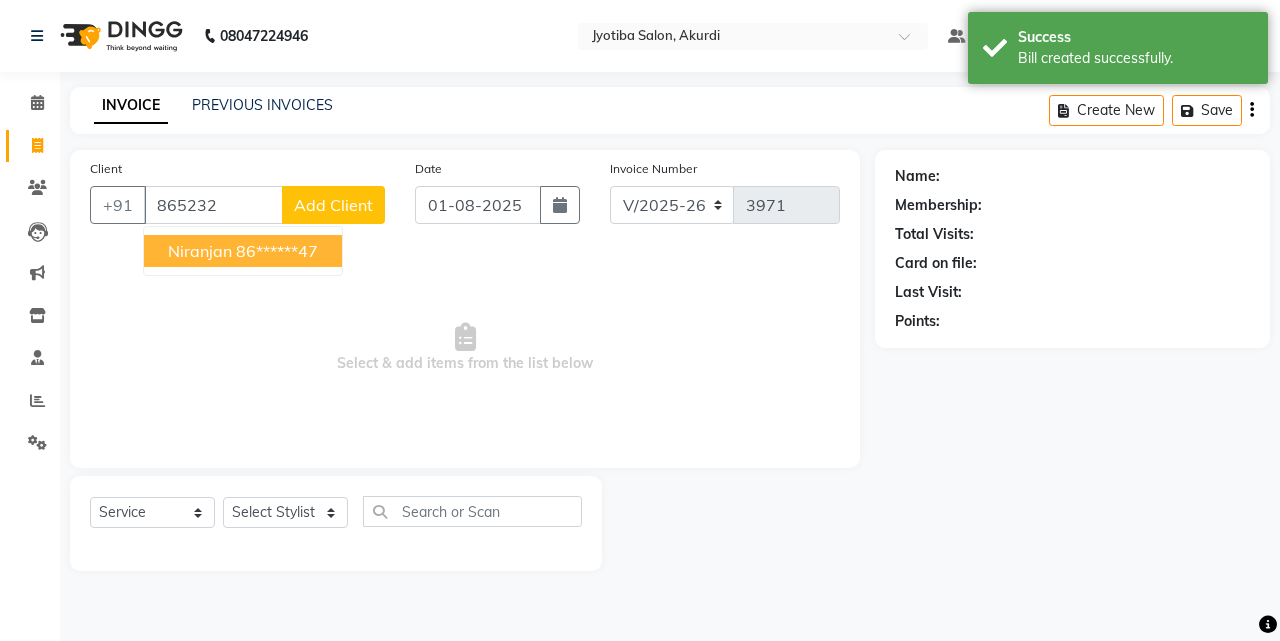 click on "Niranjan" at bounding box center (200, 251) 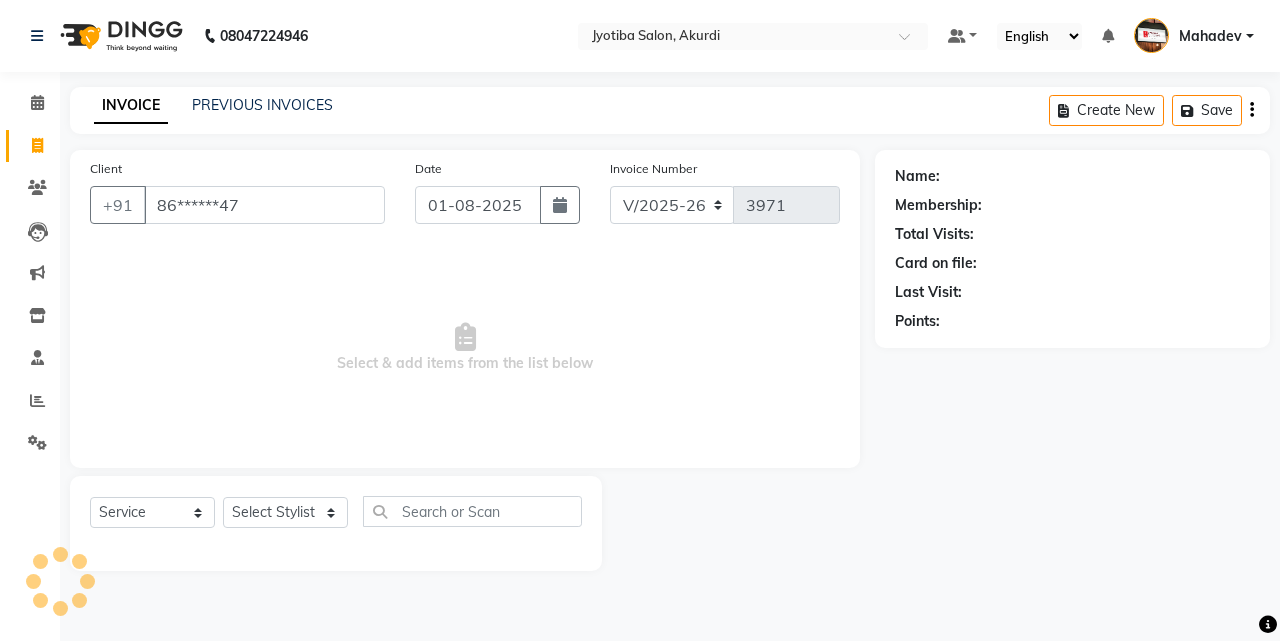 type on "86******47" 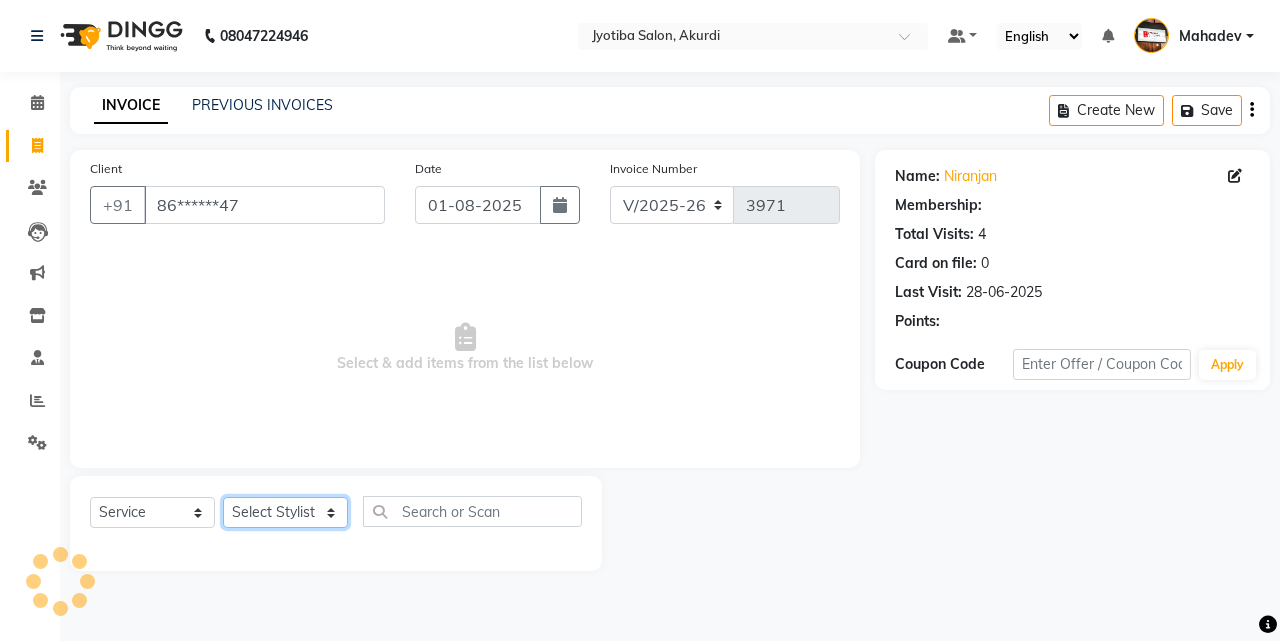 click on "Select Stylist [FIRST] [LAST] [FIRST] [FIRST] [FIRST] [FIRST] [FIRST] [FIRST] [FIRST] [FIRST] [FIRST] [FIRST]  Shop  [FIRST]  [FIRST]  [FIRST]" 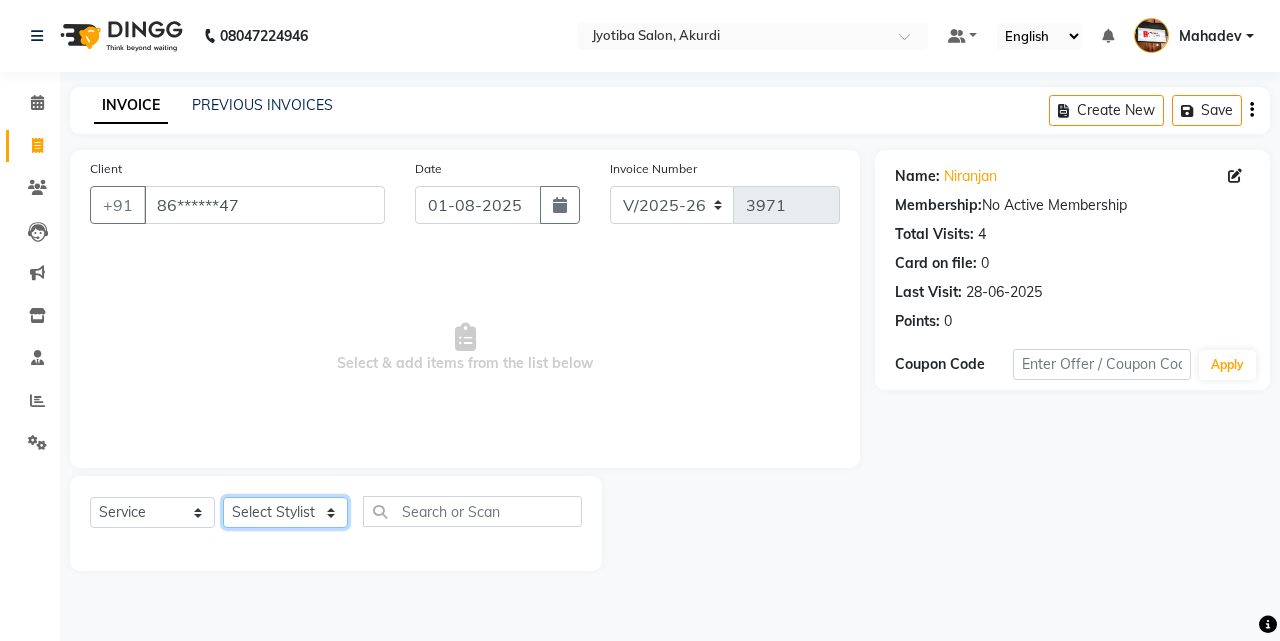 select on "86625" 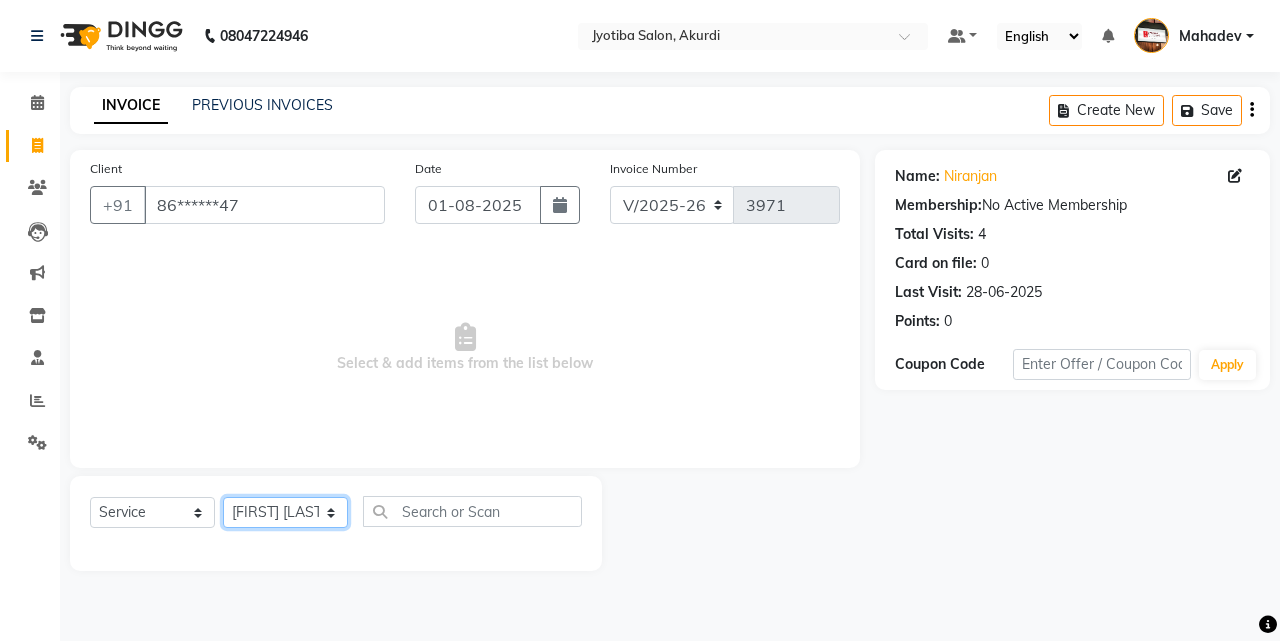 click on "Select Stylist [FIRST] [LAST] [FIRST] [FIRST] [FIRST] [FIRST] [FIRST] [FIRST] [FIRST] [FIRST] [FIRST] [FIRST]  Shop  [FIRST]  [FIRST]  [FIRST]" 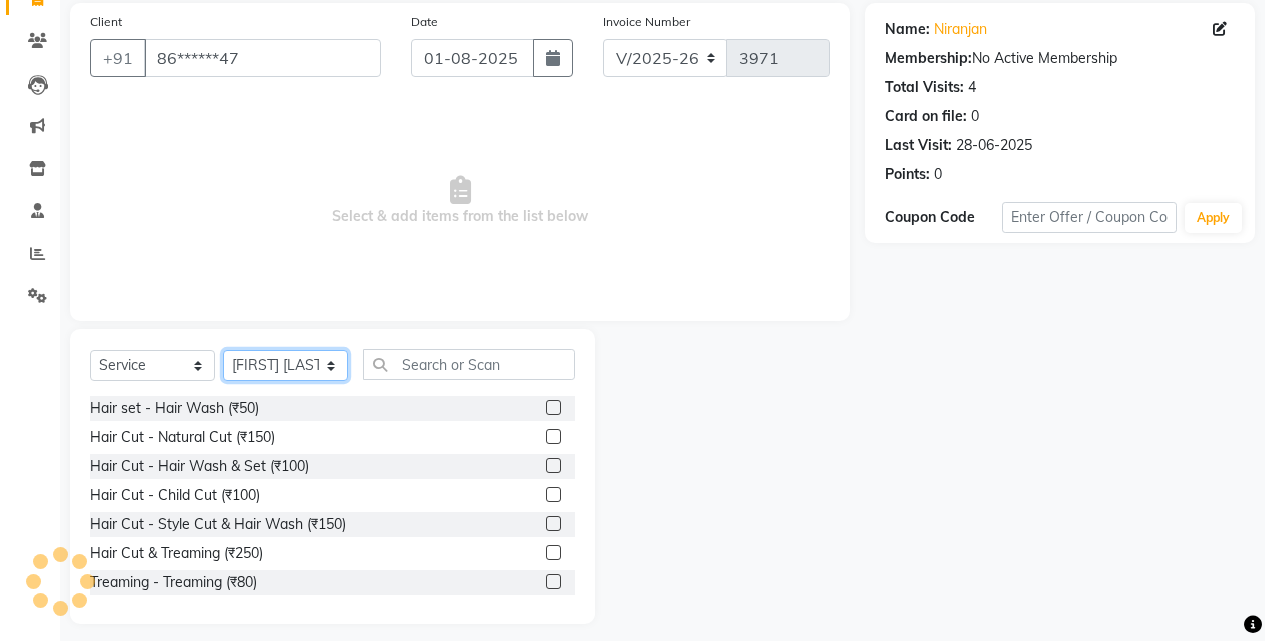 scroll, scrollTop: 160, scrollLeft: 0, axis: vertical 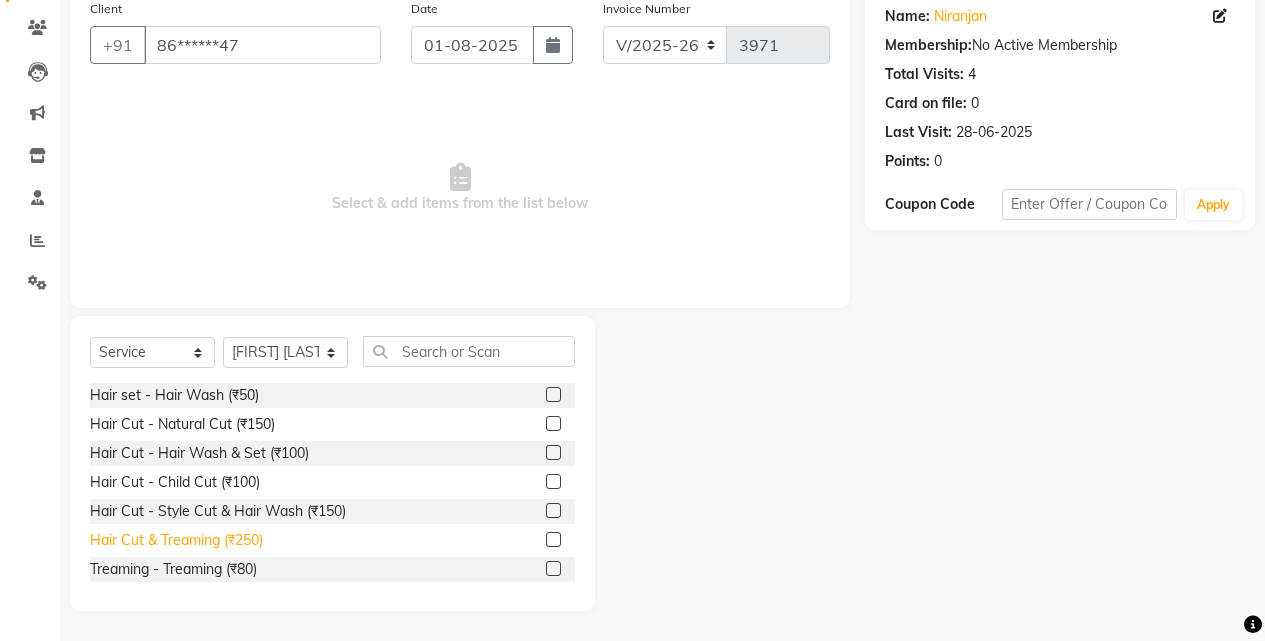 click on "Hair Cut & Treaming  (₹250)" 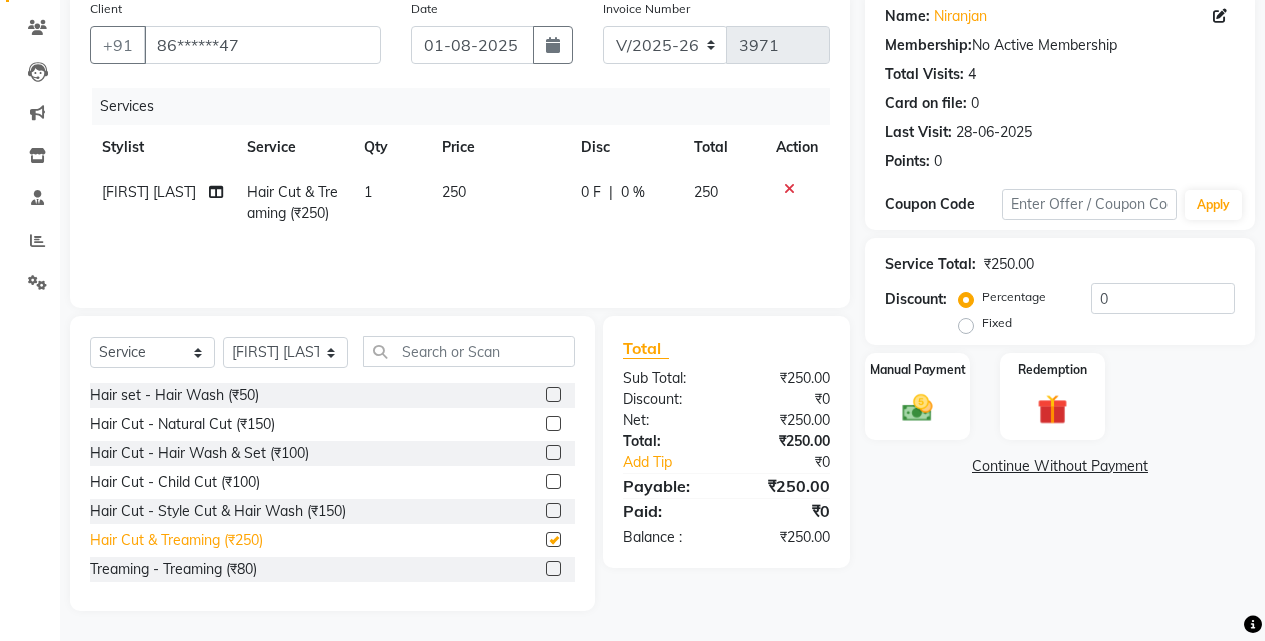 checkbox on "false" 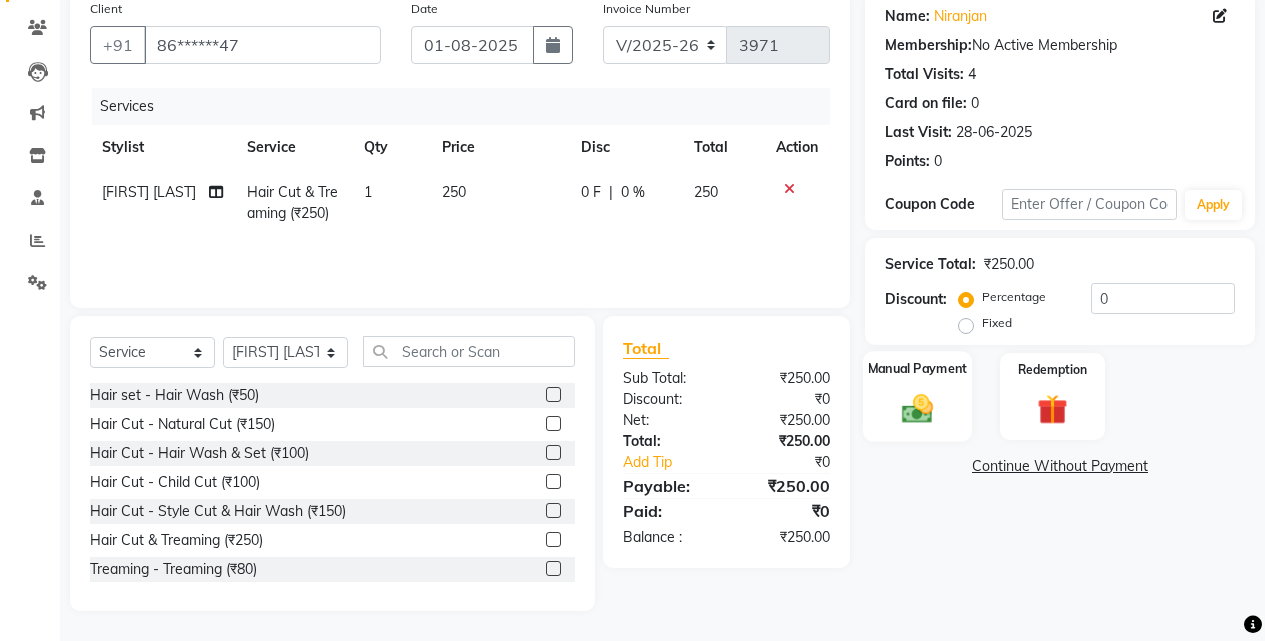 click 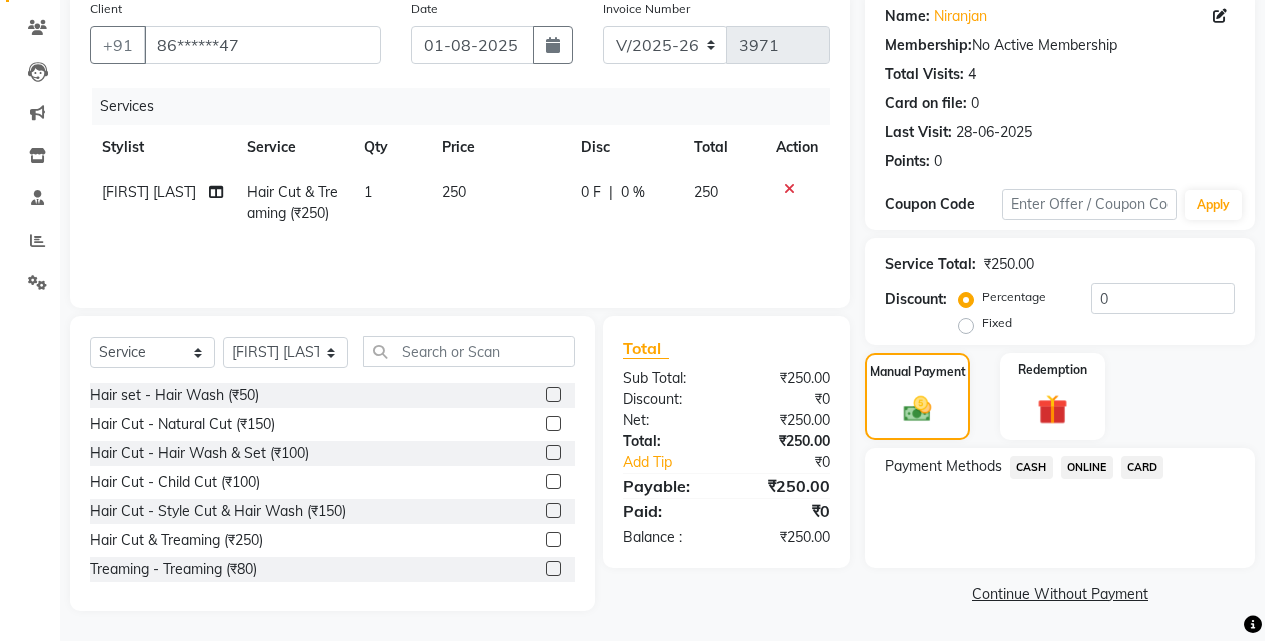 click on "ONLINE" 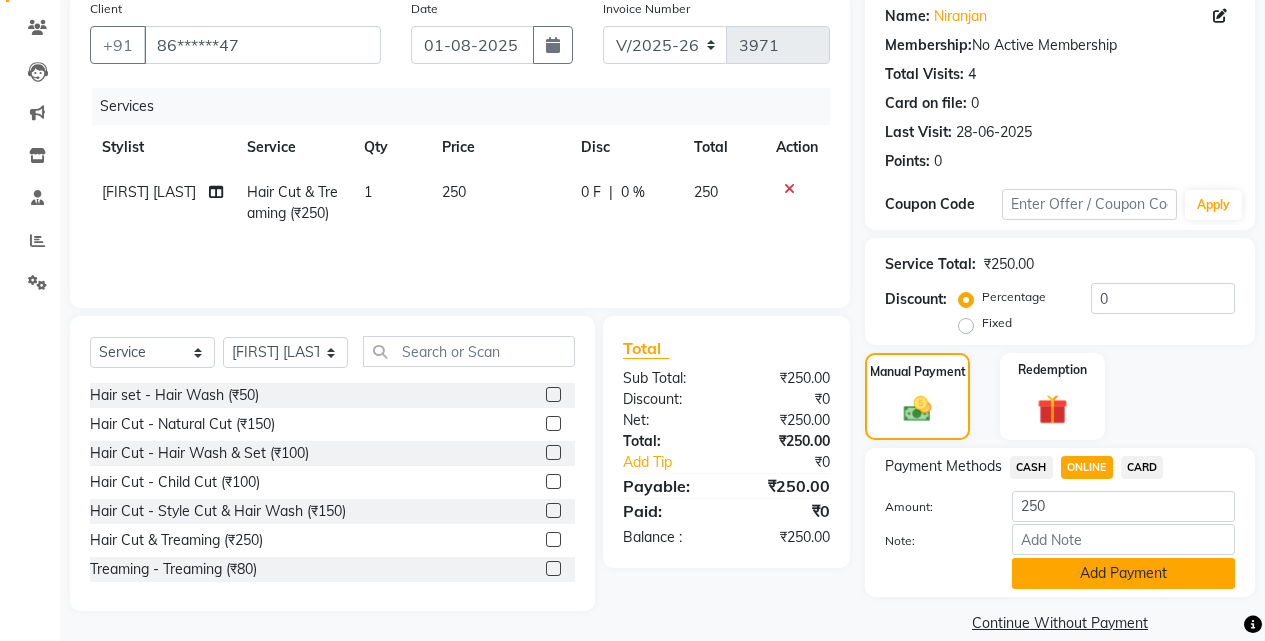 click on "Add Payment" 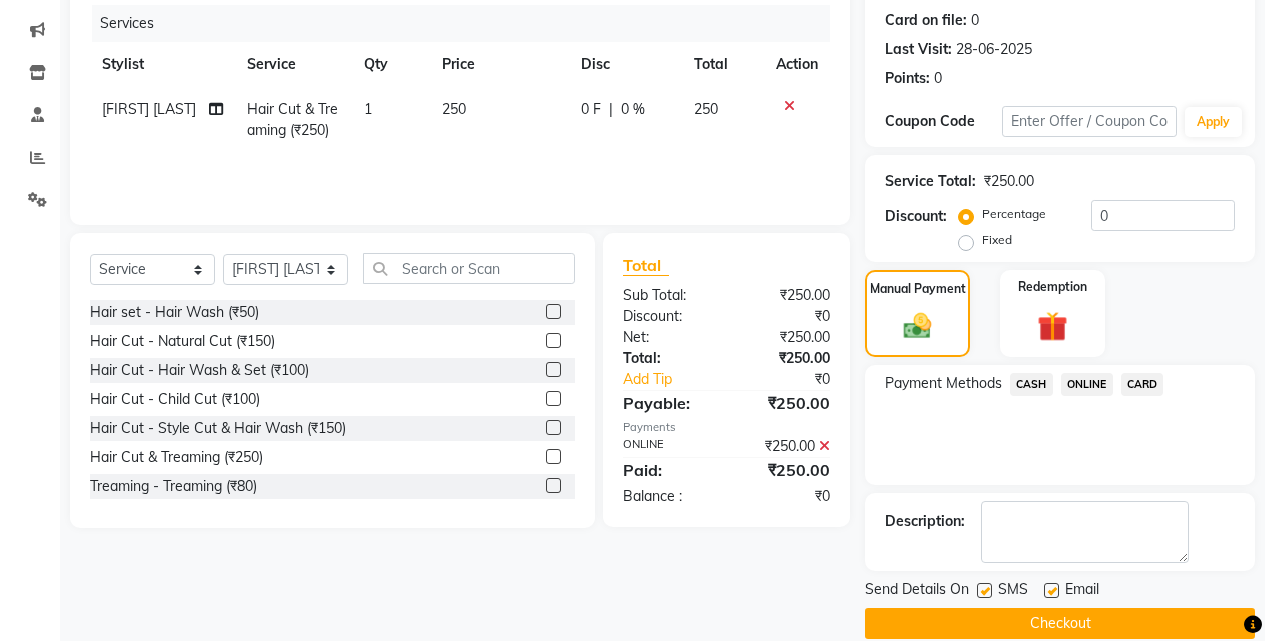 scroll, scrollTop: 271, scrollLeft: 0, axis: vertical 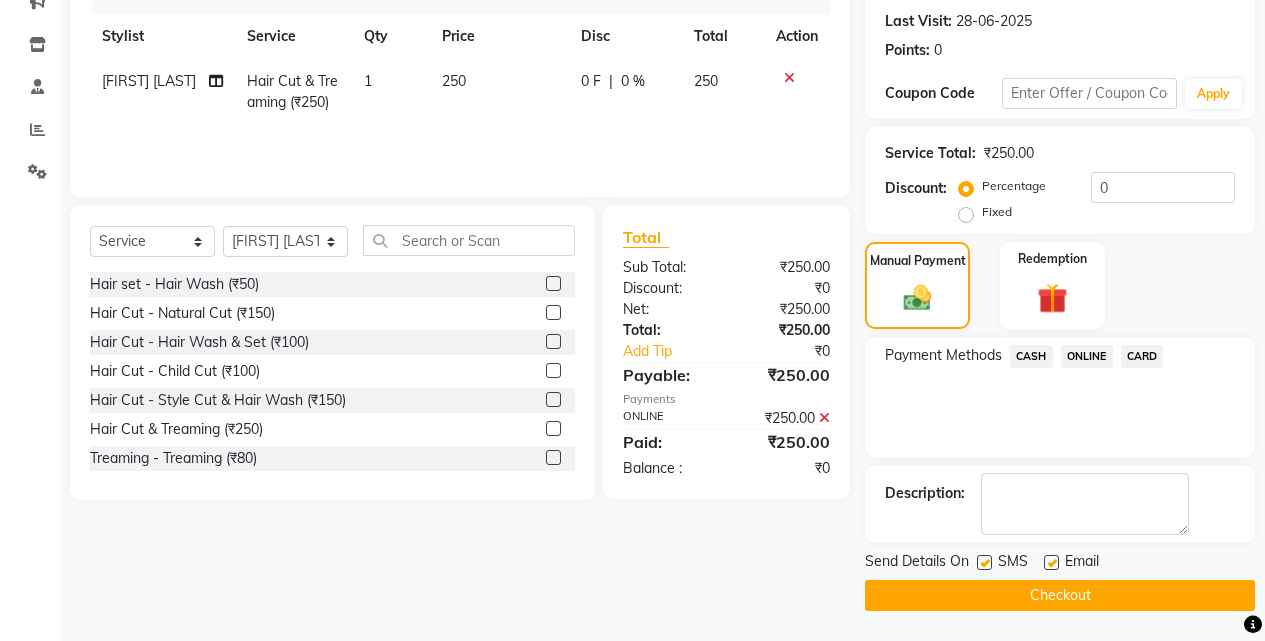 click on "Checkout" 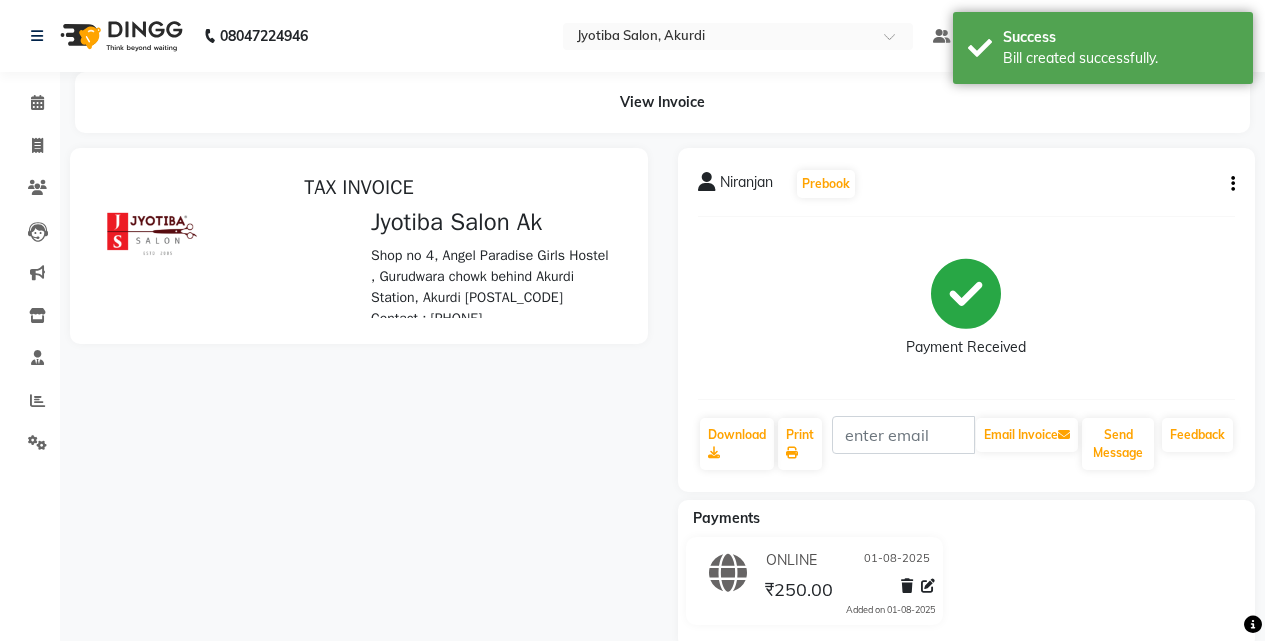 scroll, scrollTop: 0, scrollLeft: 0, axis: both 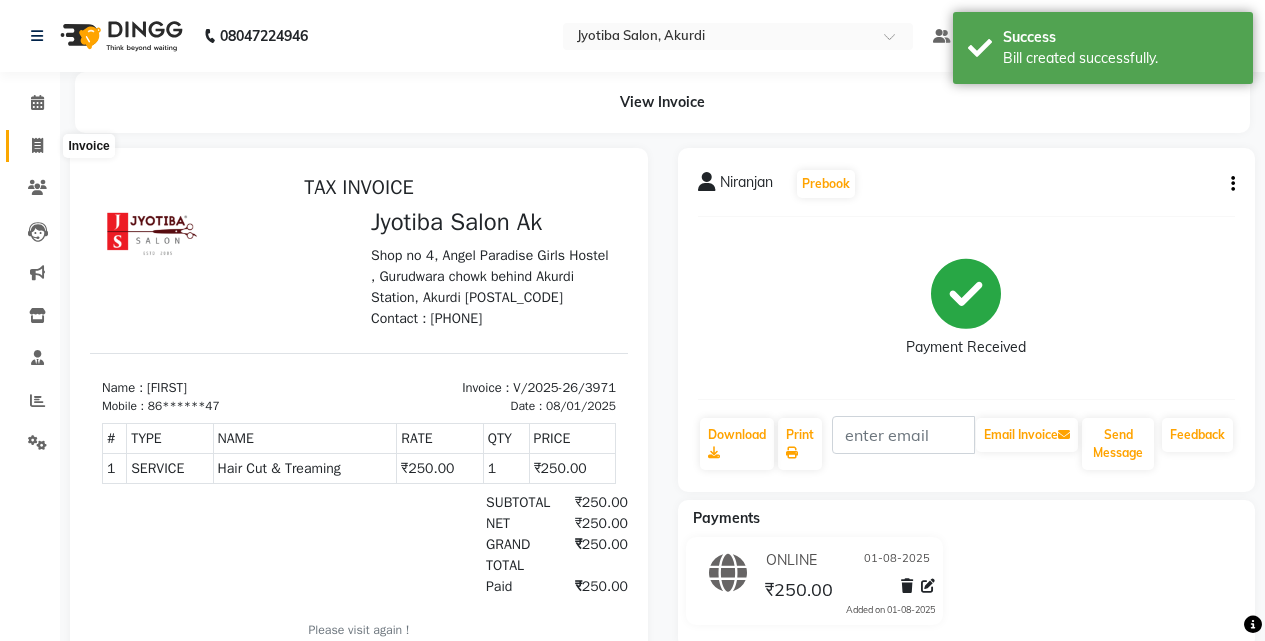 click 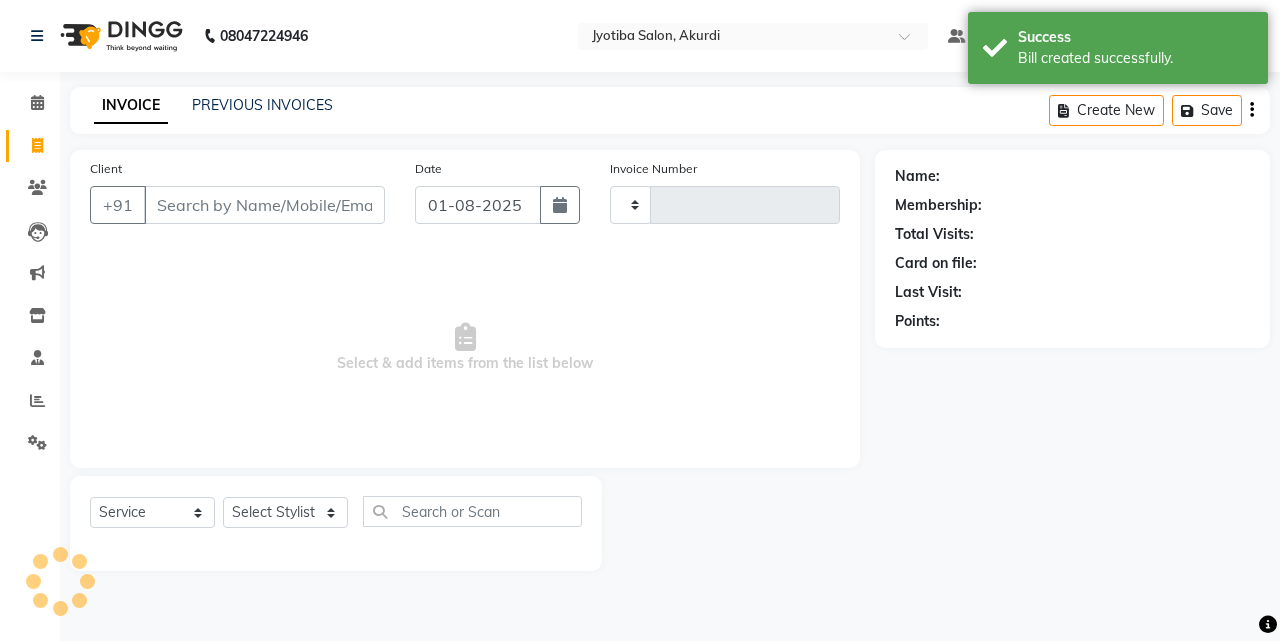 type on "3972" 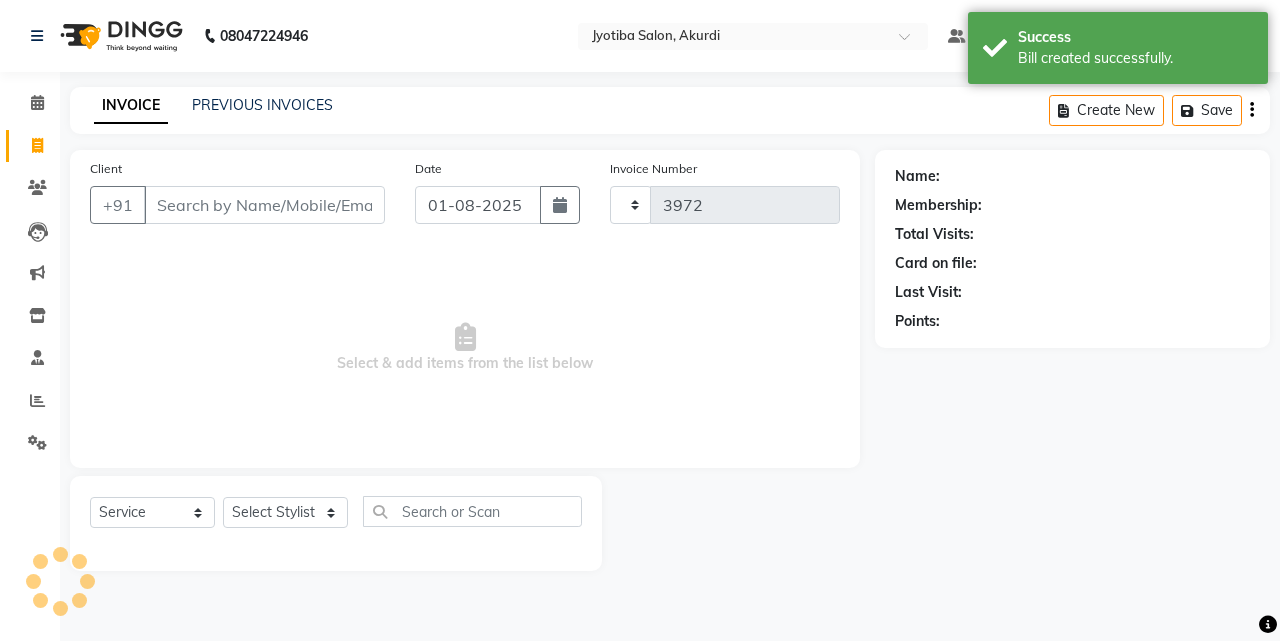 select on "557" 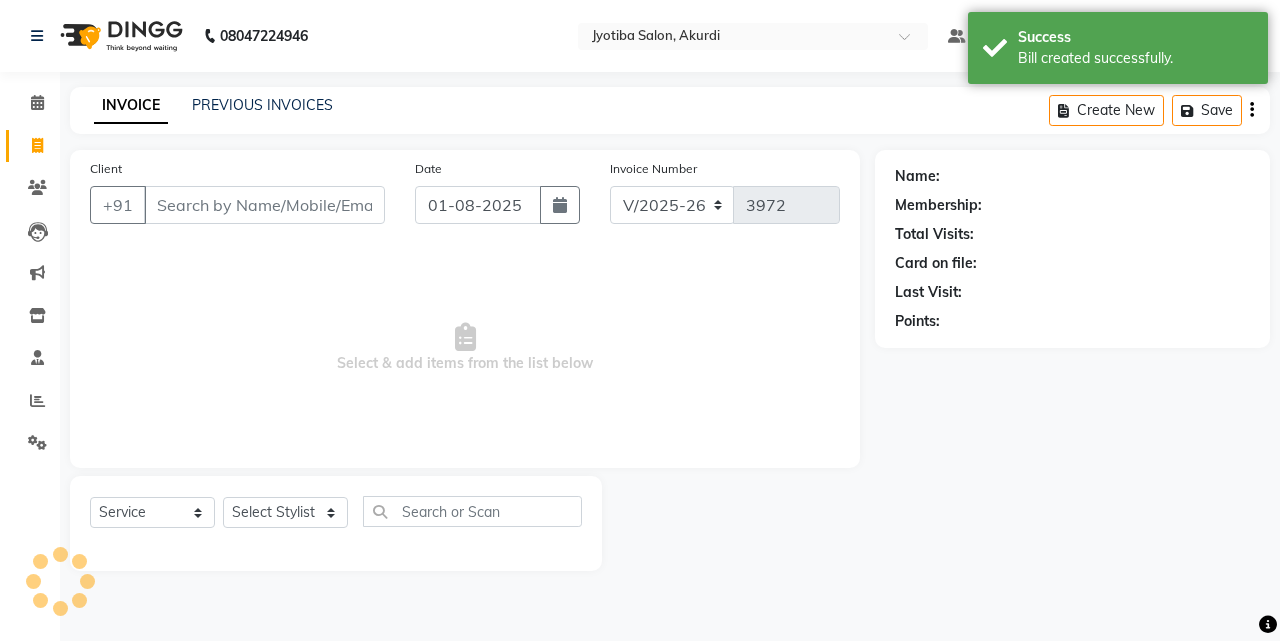 click on "Client" at bounding box center (264, 205) 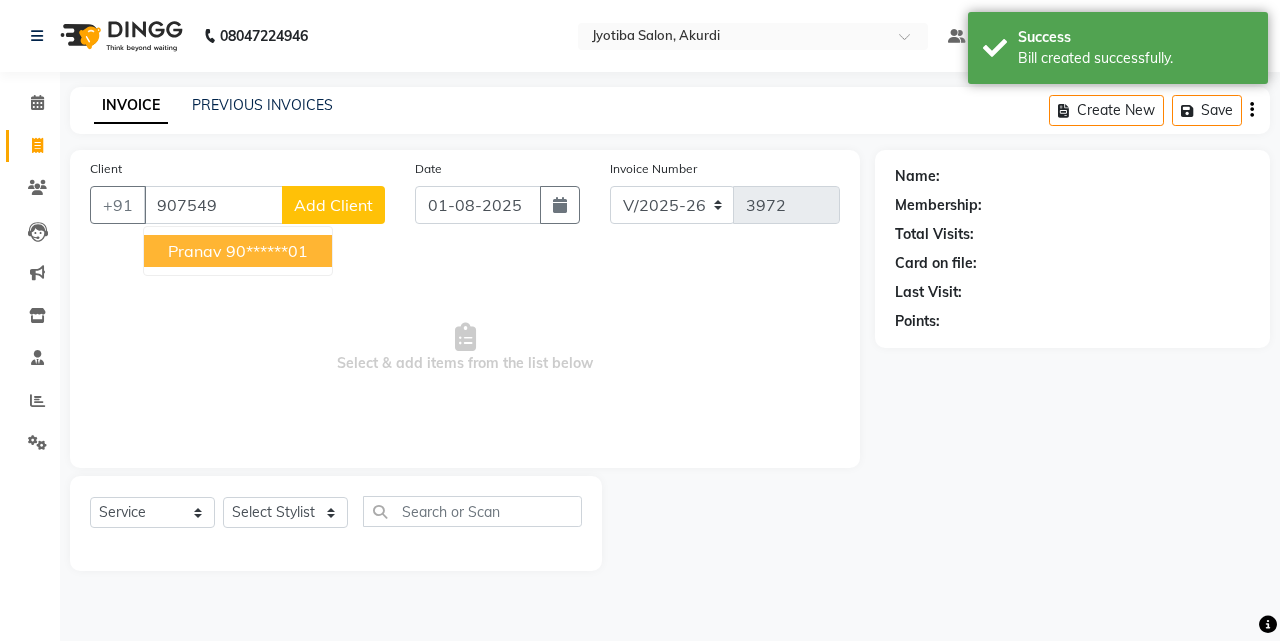 click on "[FIRST] [PHONE]" at bounding box center [238, 251] 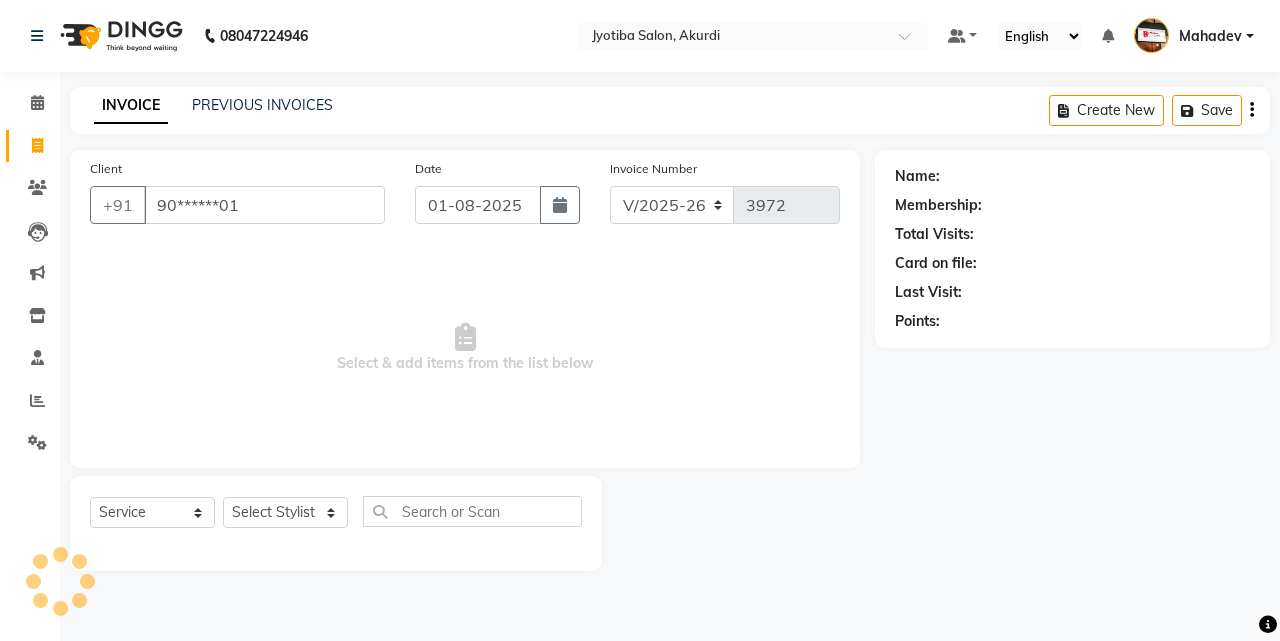 type on "90******01" 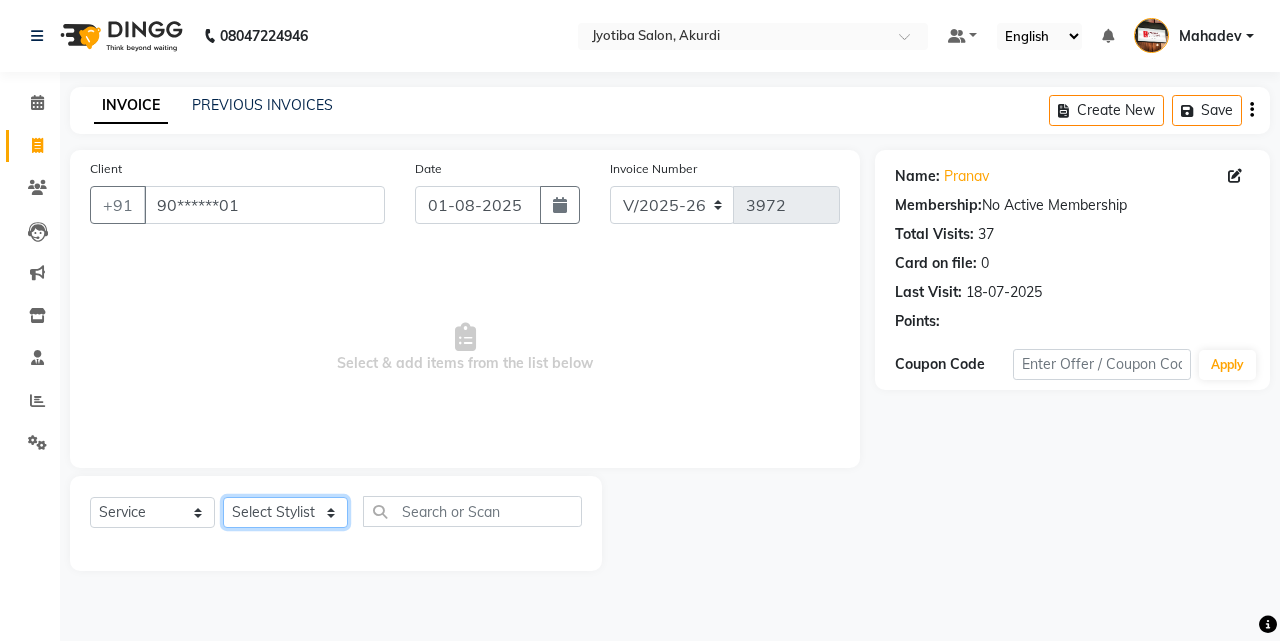 click on "Select Stylist [FIRST] [LAST] [FIRST] [FIRST] [FIRST] [FIRST] [FIRST] [FIRST] [FIRST] [FIRST] [FIRST] [FIRST]  Shop  [FIRST]  [FIRST]  [FIRST]" 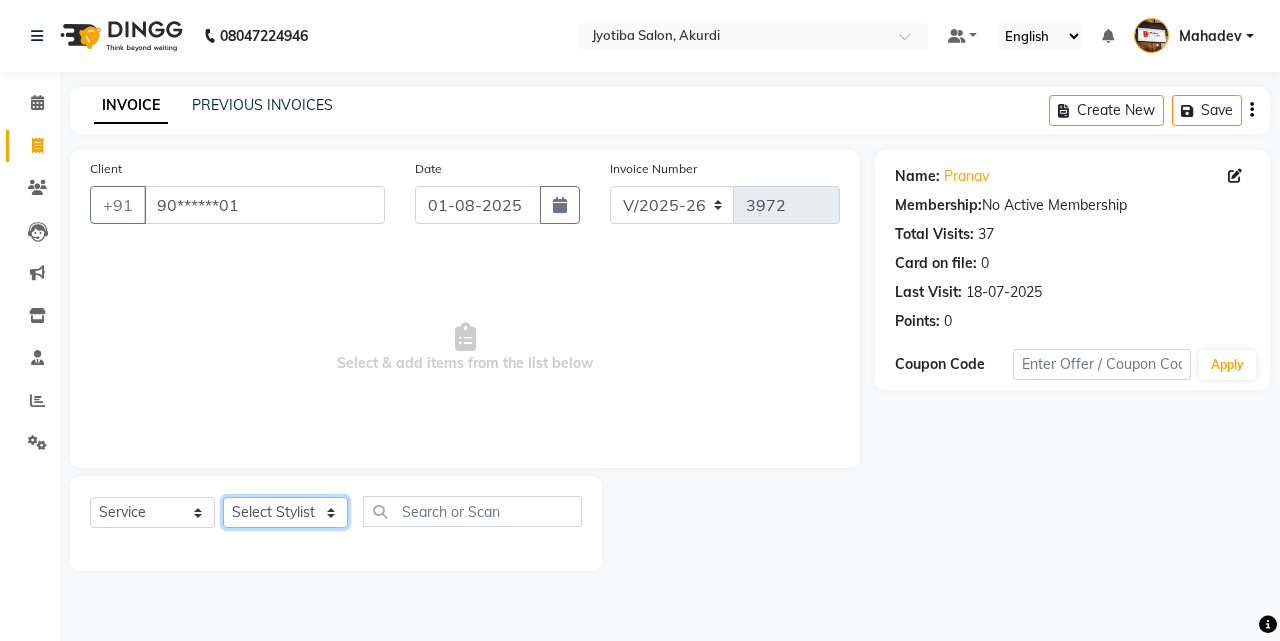 select on "43504" 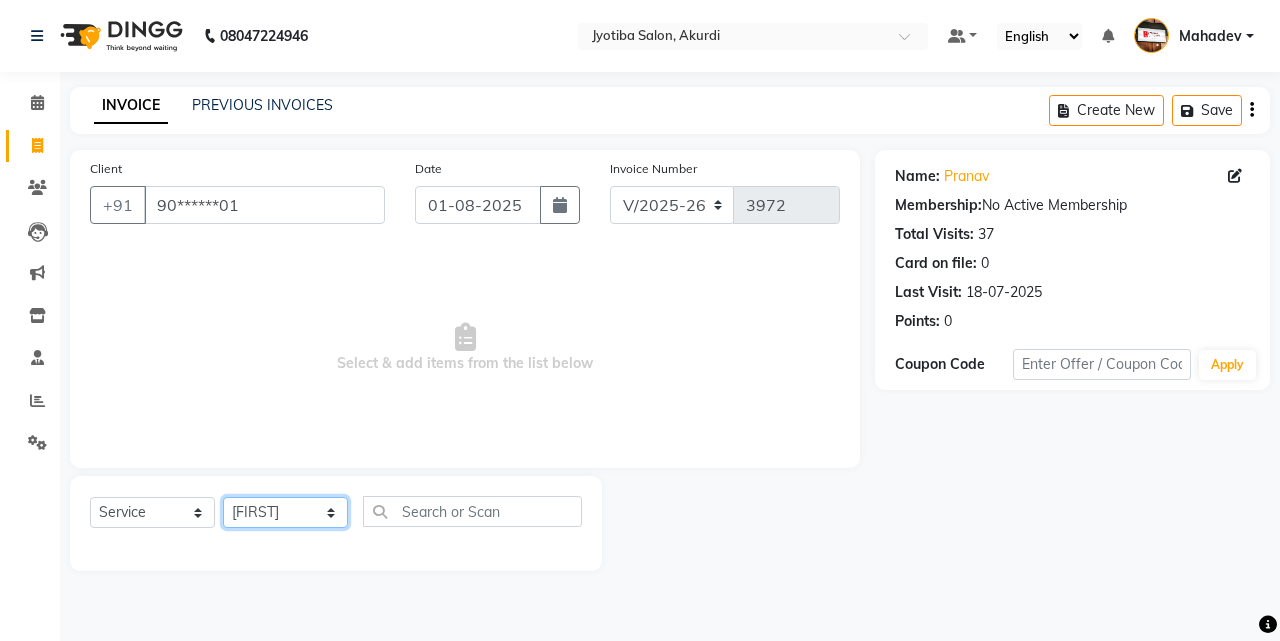 click on "Select Stylist [FIRST] [LAST] [FIRST] [FIRST] [FIRST] [FIRST] [FIRST] [FIRST] [FIRST] [FIRST] [FIRST] [FIRST]  Shop  [FIRST]  [FIRST]  [FIRST]" 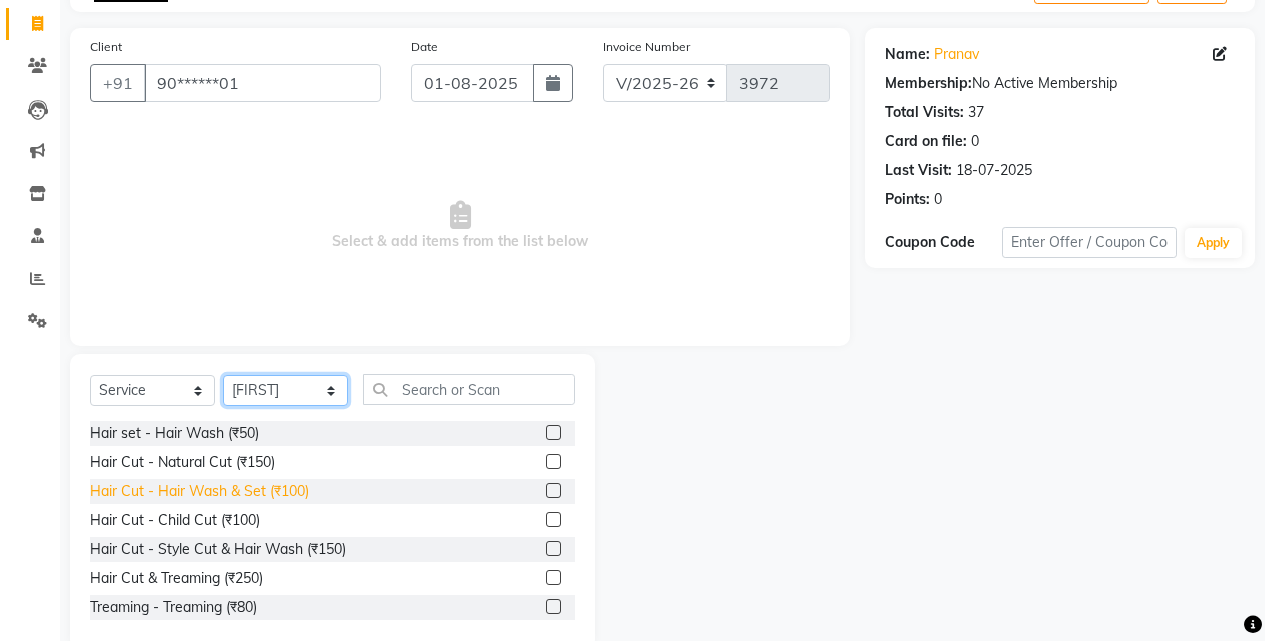 scroll, scrollTop: 160, scrollLeft: 0, axis: vertical 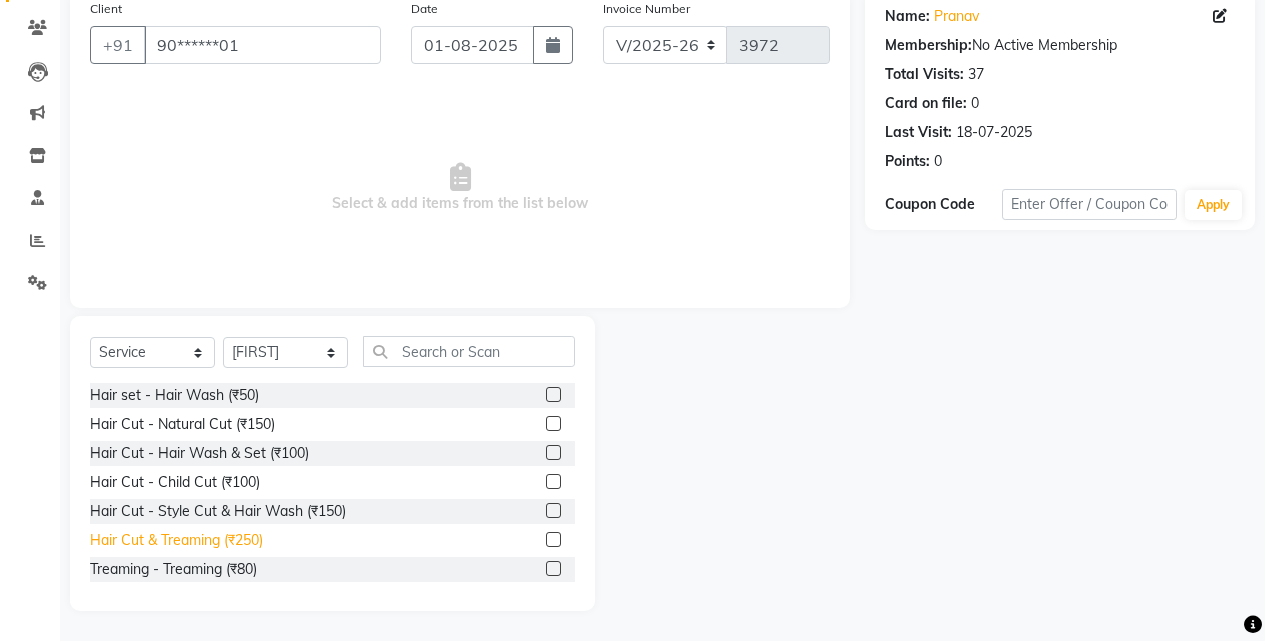 click on "Hair Cut & Treaming  (₹250)" 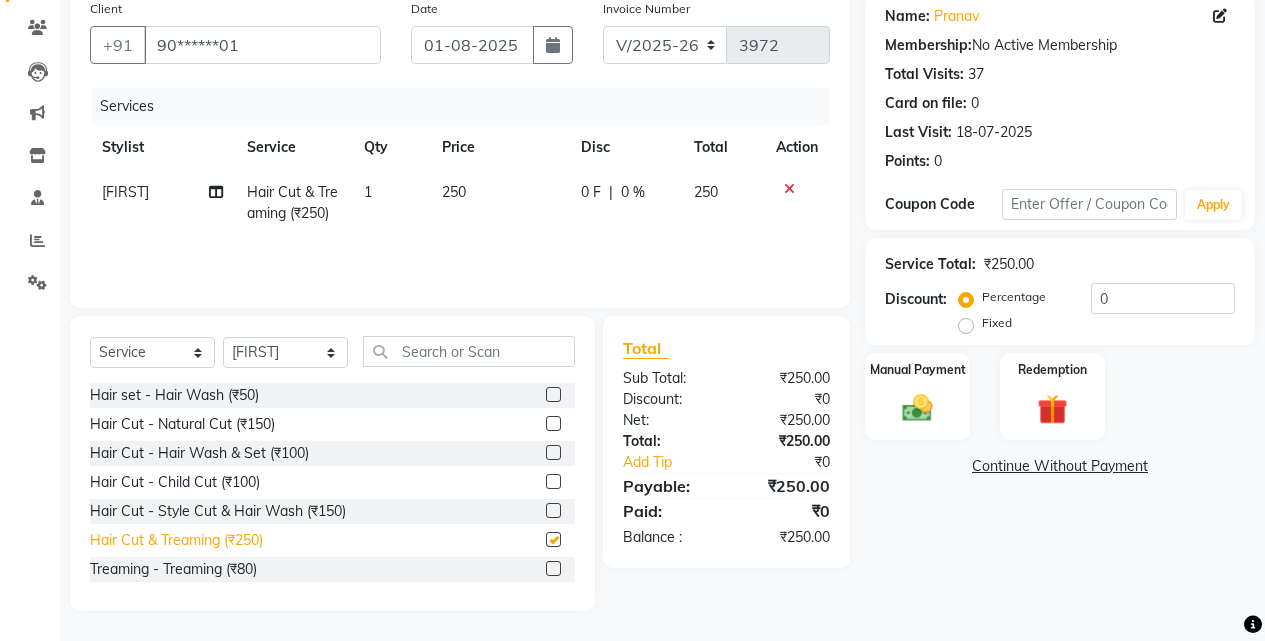 checkbox on "false" 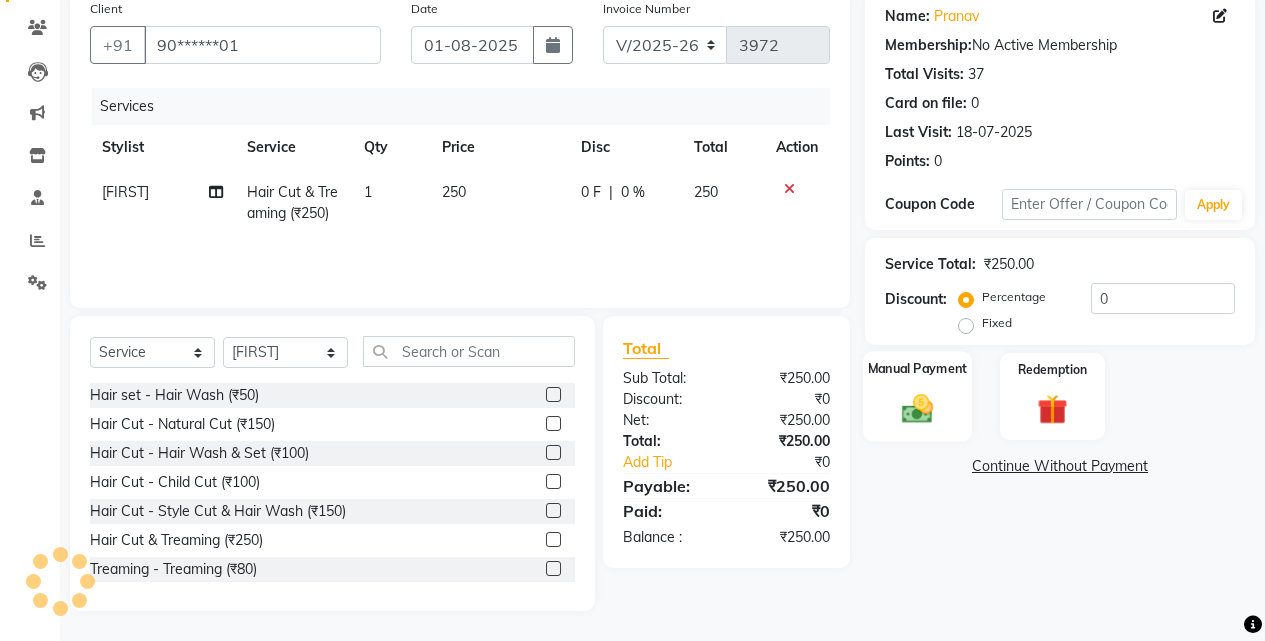 click on "Manual Payment" 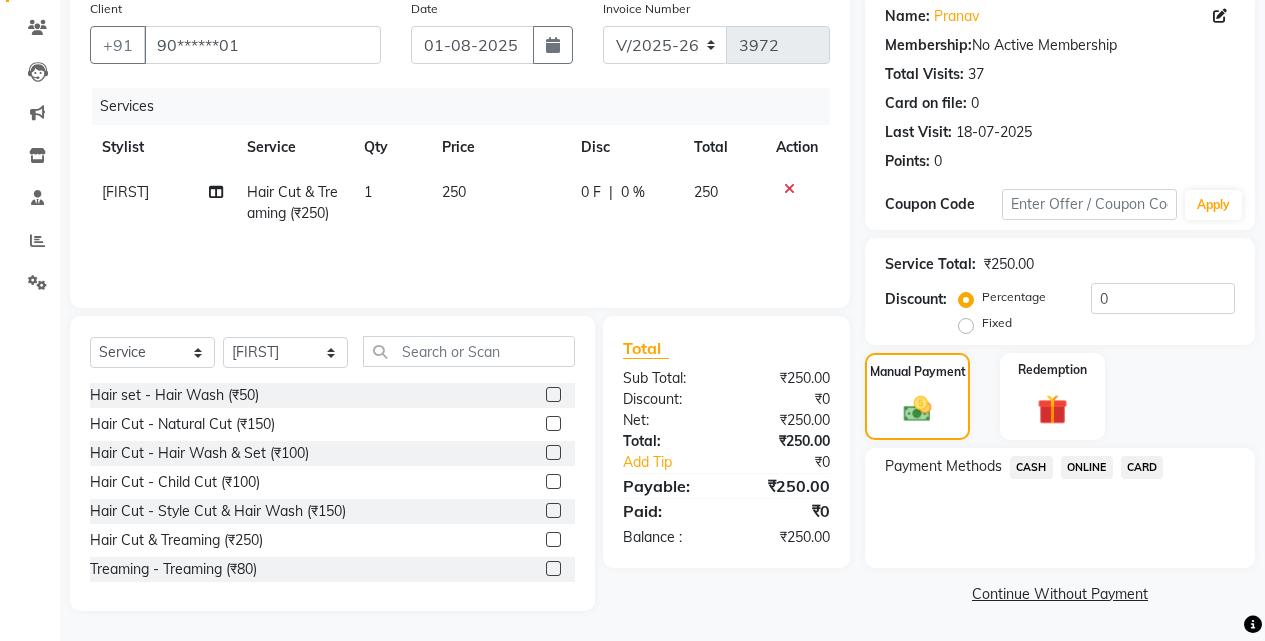 click on "CASH" 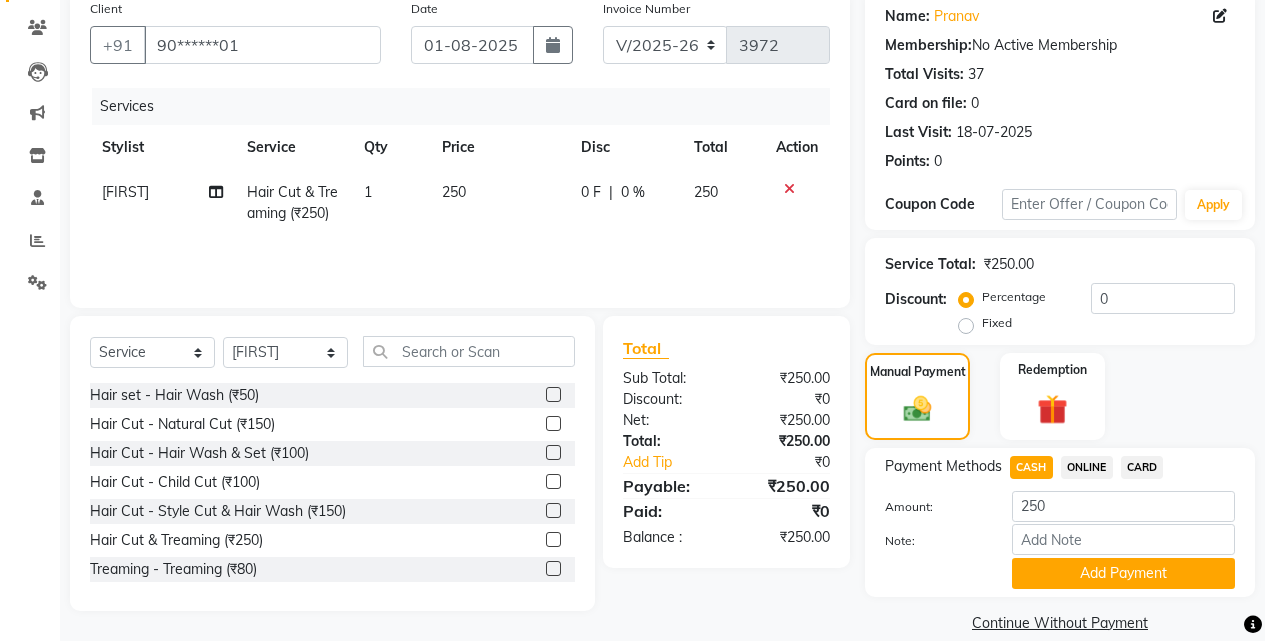 click on "Payment Methods  CASH   ONLINE   CARD  Amount: 250 Note: Add Payment" 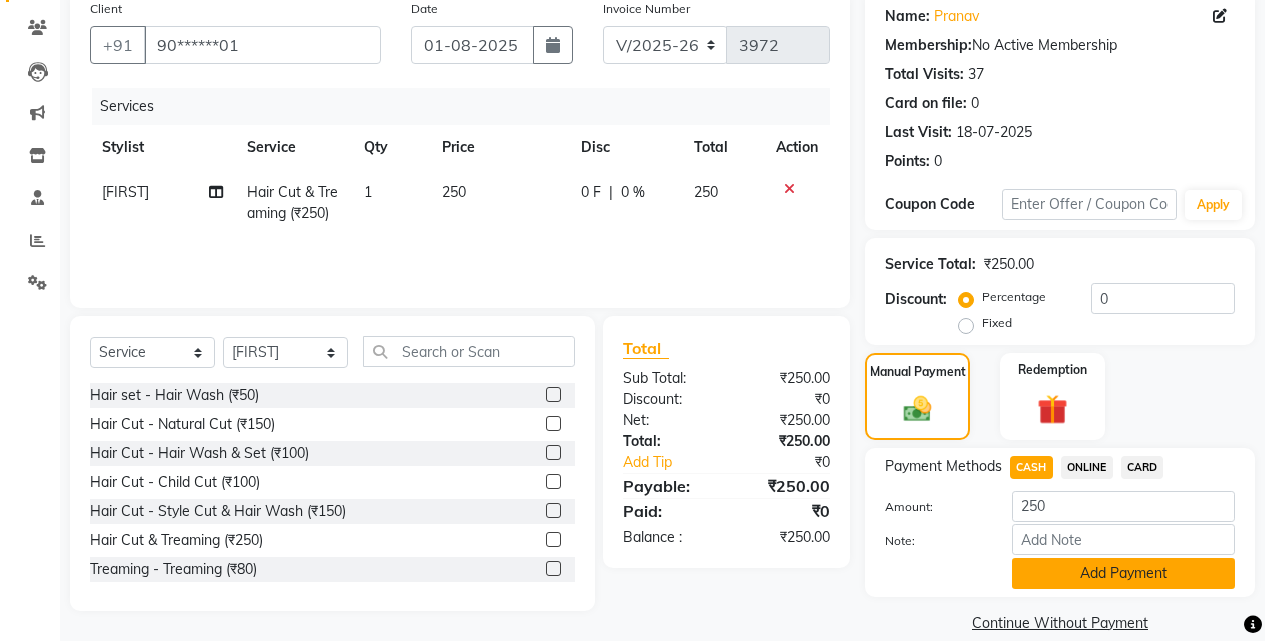 click on "Add Payment" 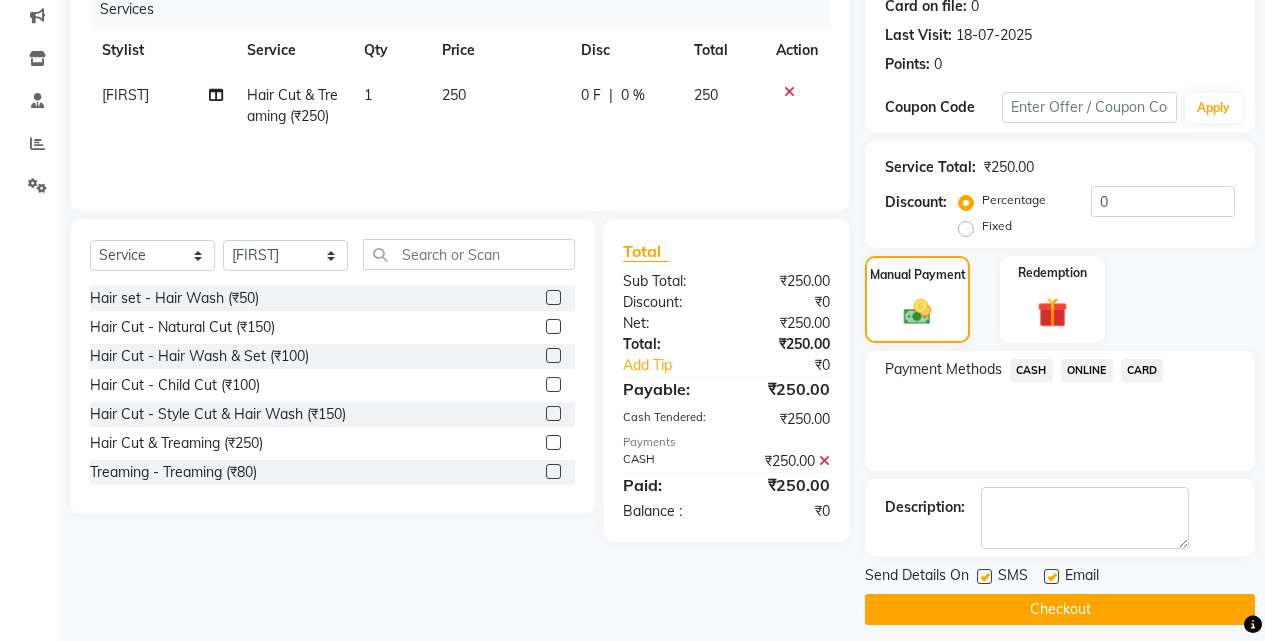 scroll, scrollTop: 271, scrollLeft: 0, axis: vertical 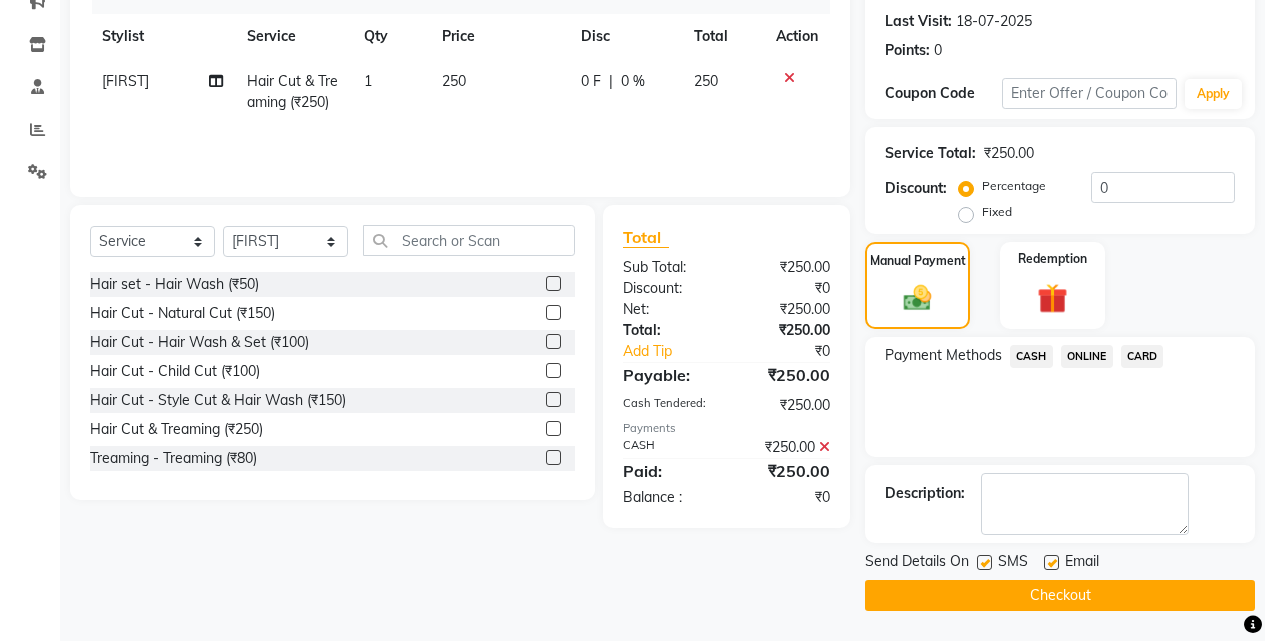 click on "Checkout" 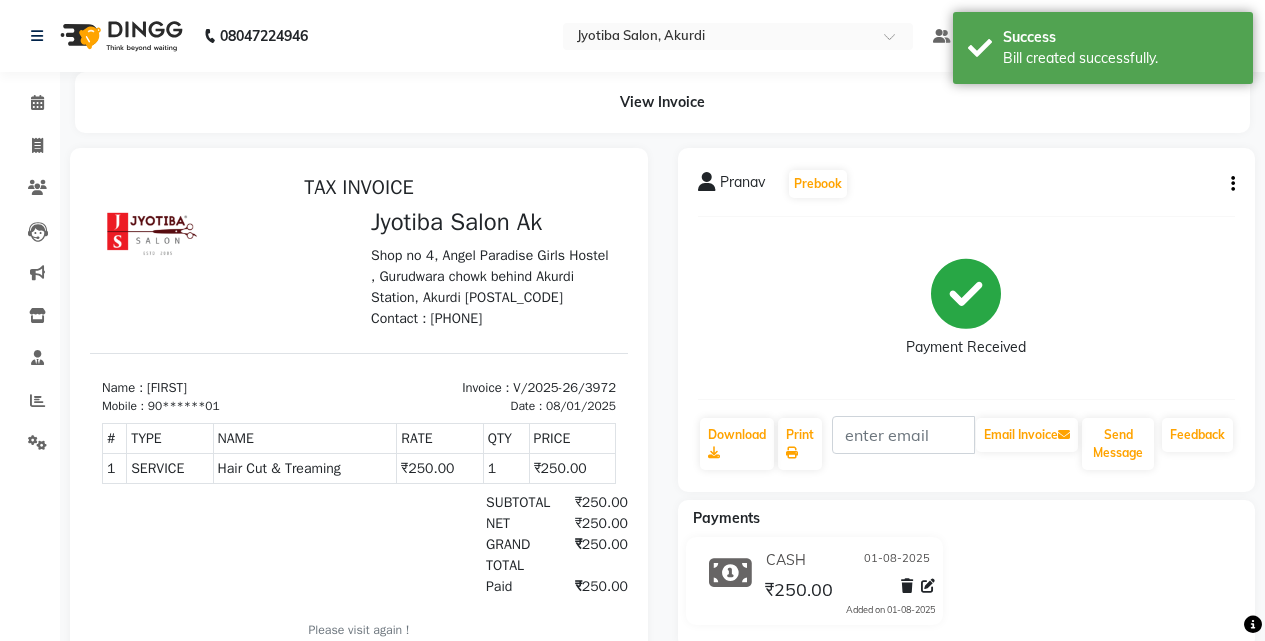 scroll, scrollTop: 0, scrollLeft: 0, axis: both 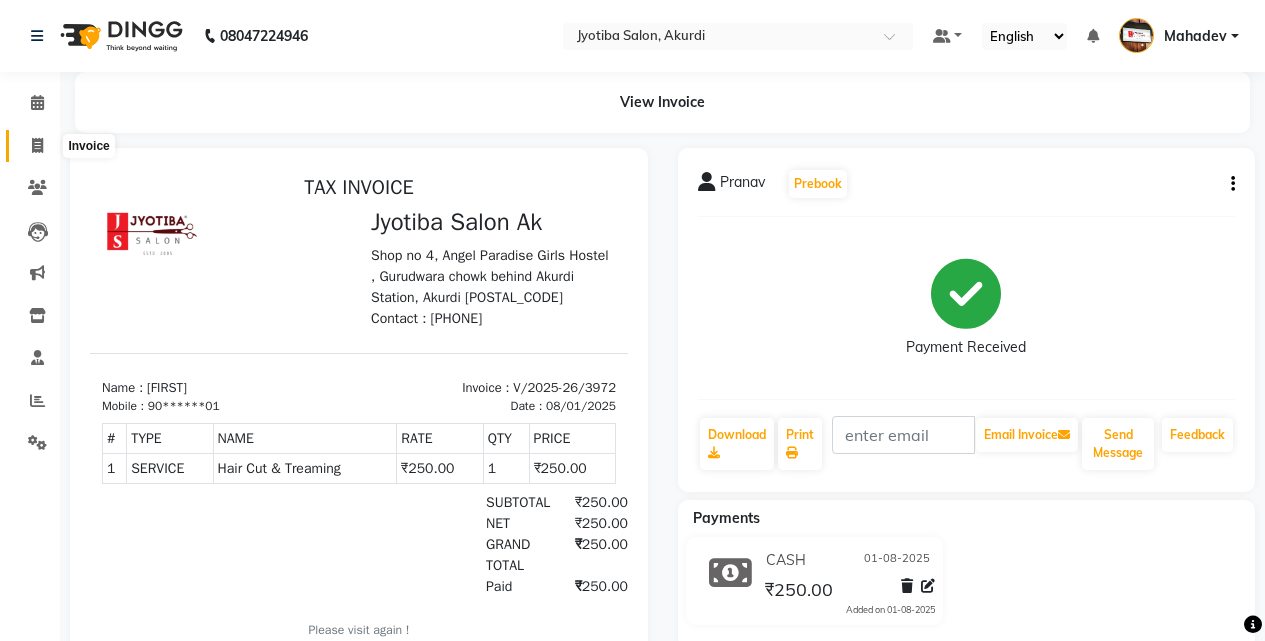 click 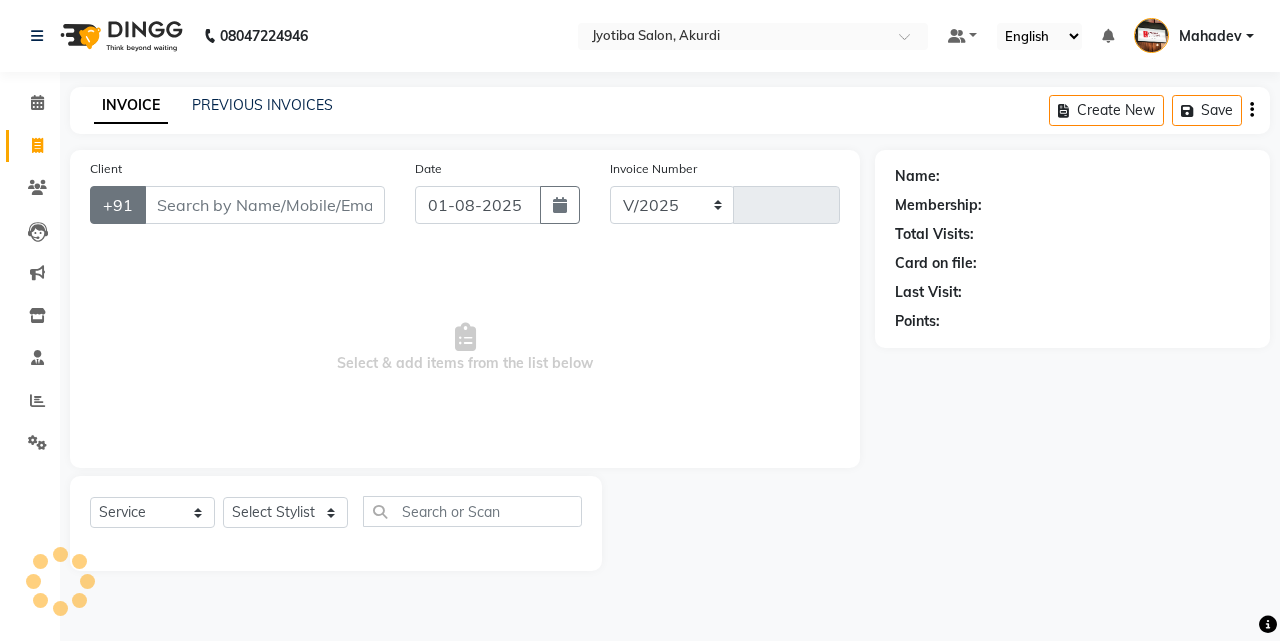 select on "557" 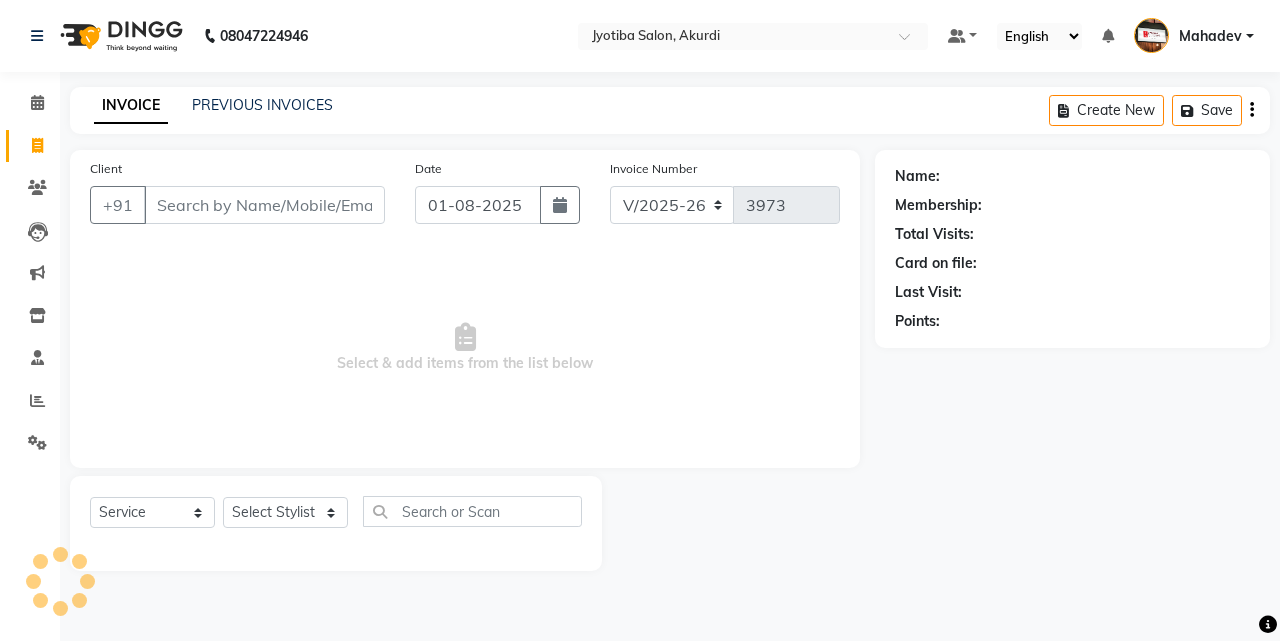 click on "Client" at bounding box center [264, 205] 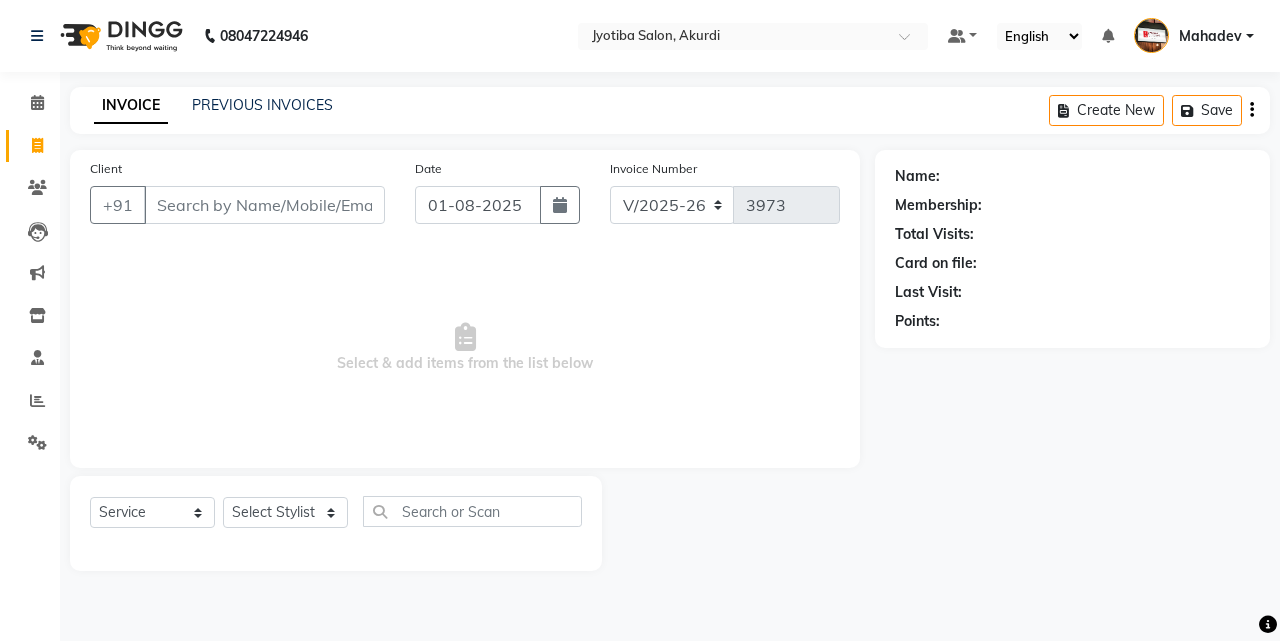 click on "Client" at bounding box center (264, 205) 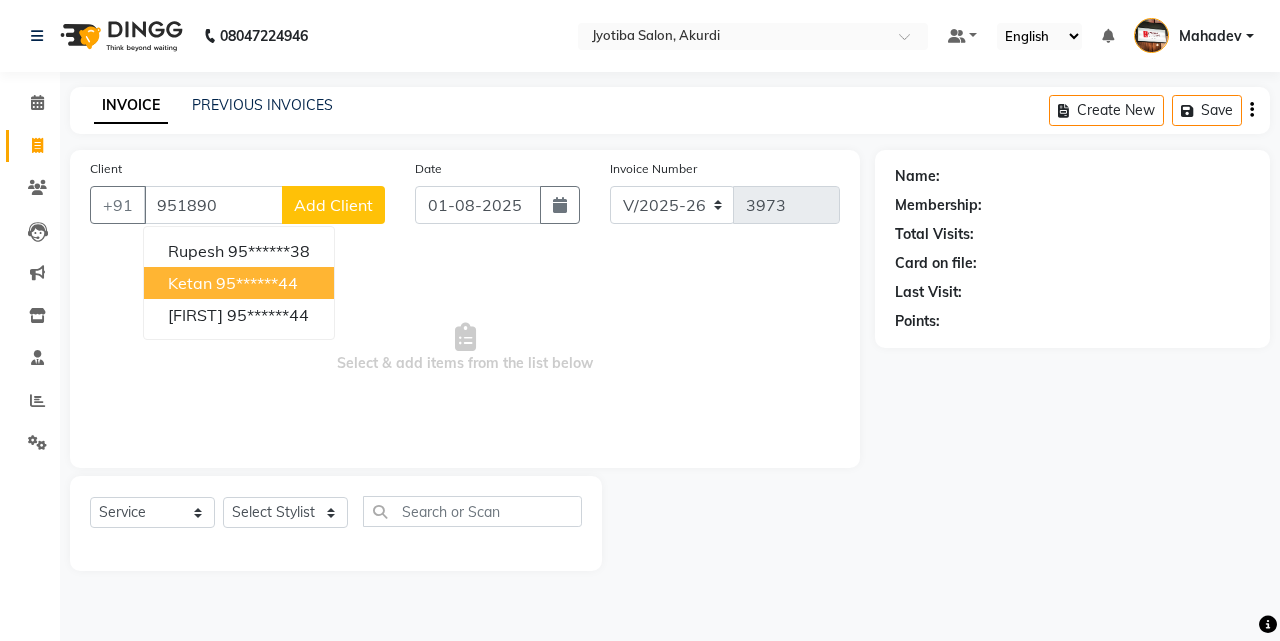 click on "95******44" at bounding box center [257, 283] 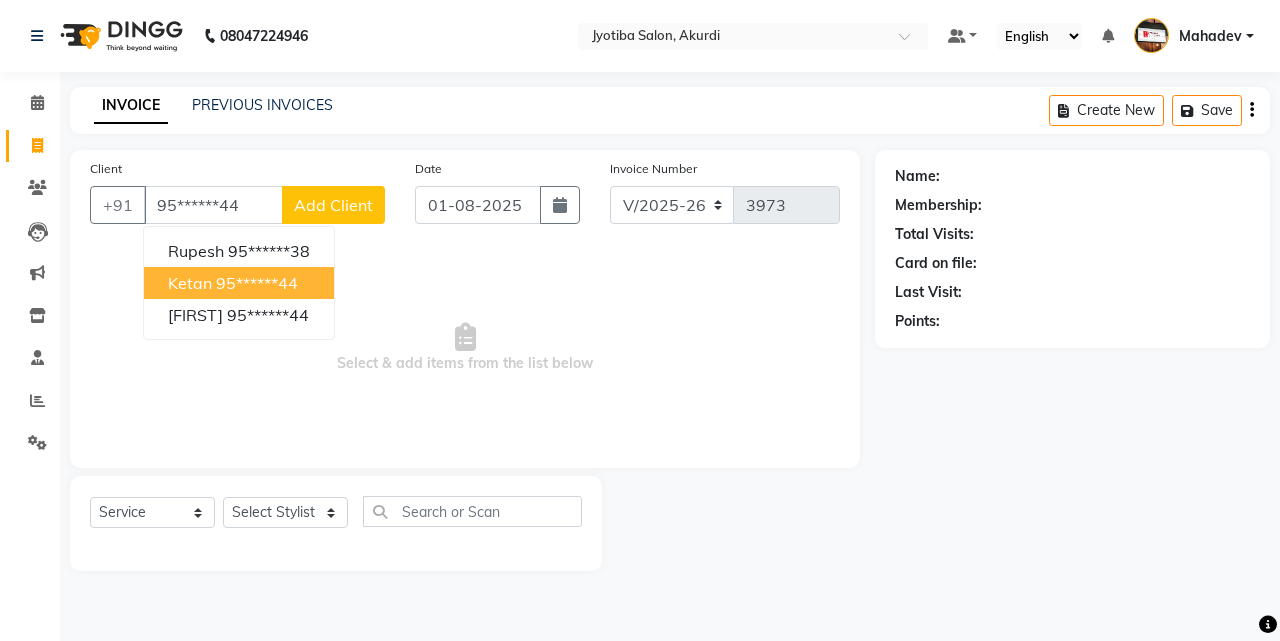type on "95******44" 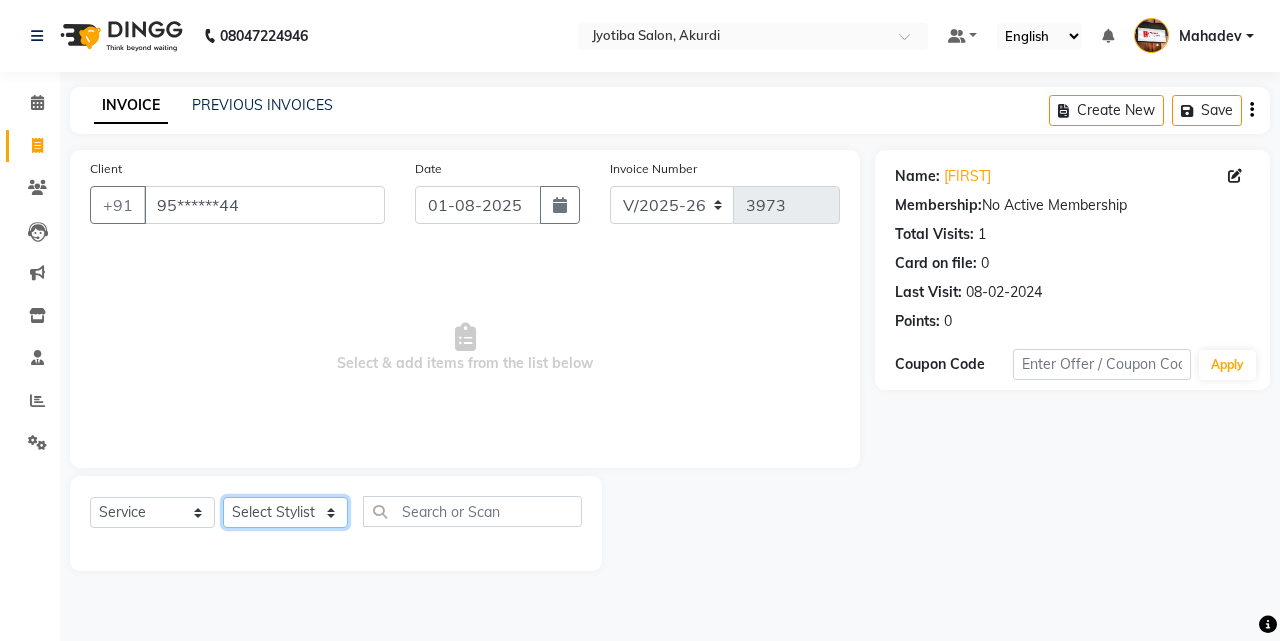 click on "Select Stylist [FIRST] [LAST] [FIRST] [FIRST] [FIRST] [FIRST] [FIRST] [FIRST] [FIRST] [FIRST] [FIRST] [FIRST]  Shop  [FIRST]  [FIRST]  [FIRST]" 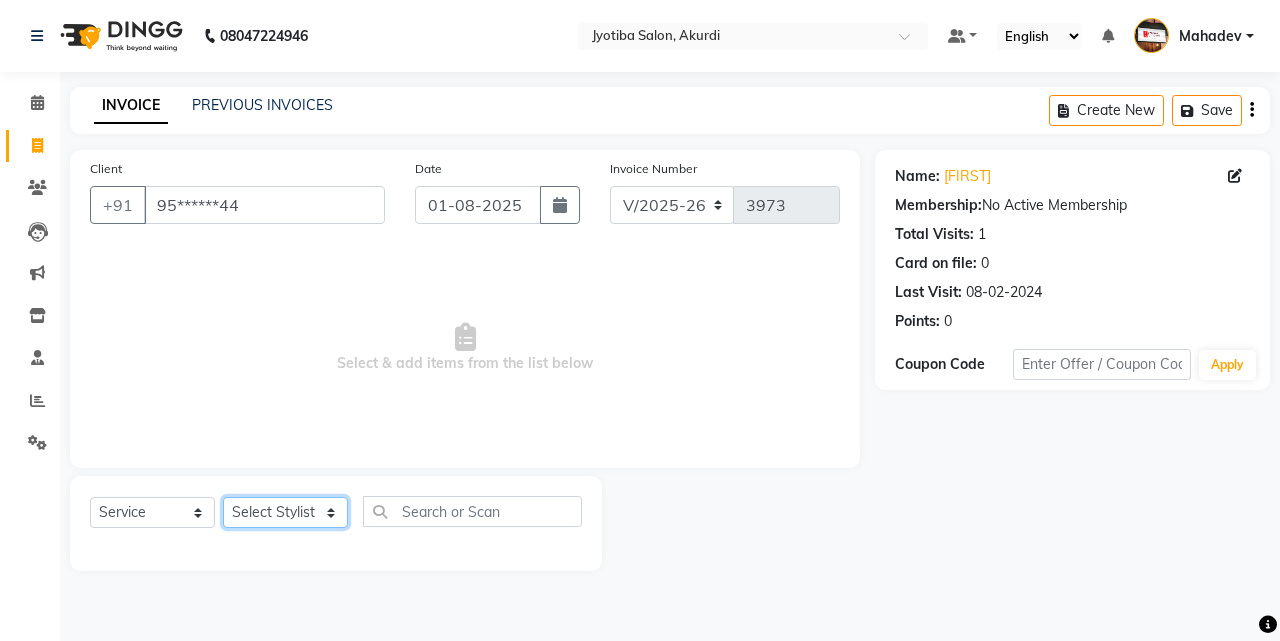 select on "7216" 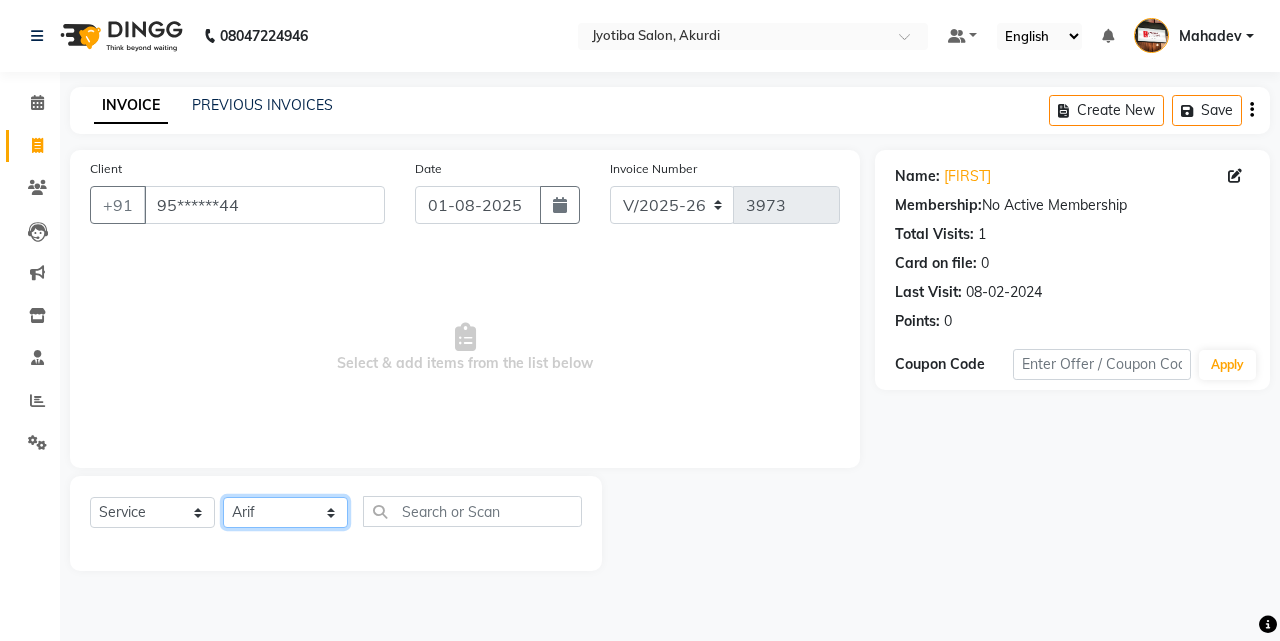 click on "Select Stylist [FIRST] [LAST] [FIRST] [FIRST] [FIRST] [FIRST] [FIRST] [FIRST] [FIRST] [FIRST] [FIRST] [FIRST]  Shop  [FIRST]  [FIRST]  [FIRST]" 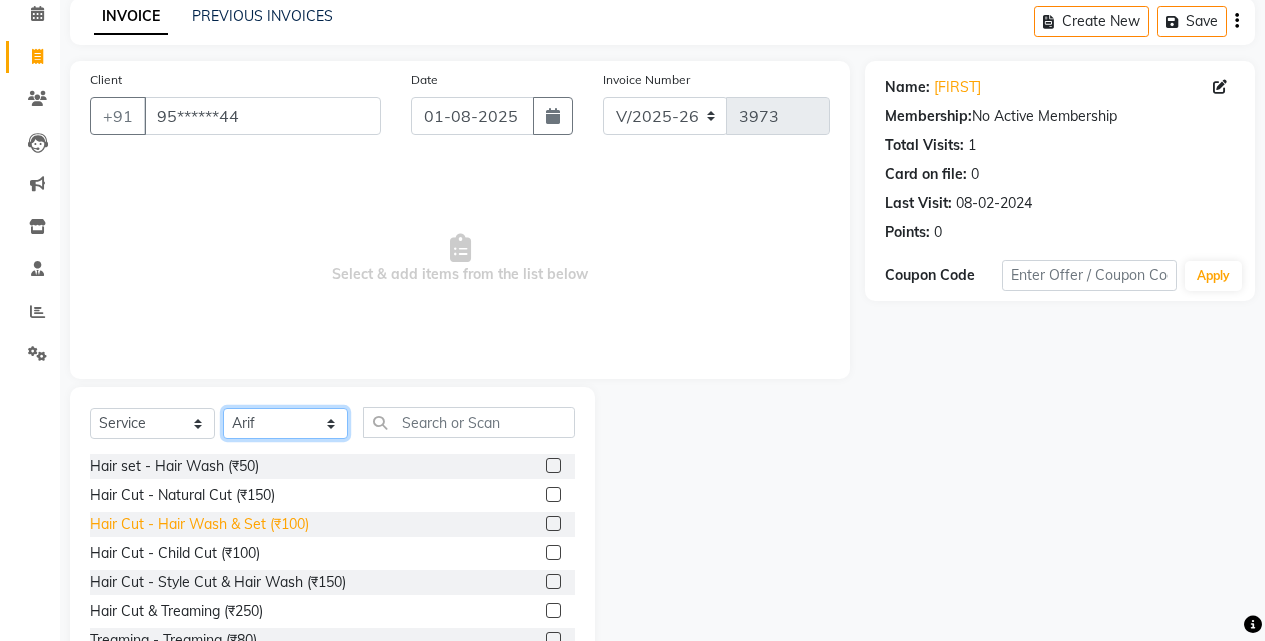scroll, scrollTop: 160, scrollLeft: 0, axis: vertical 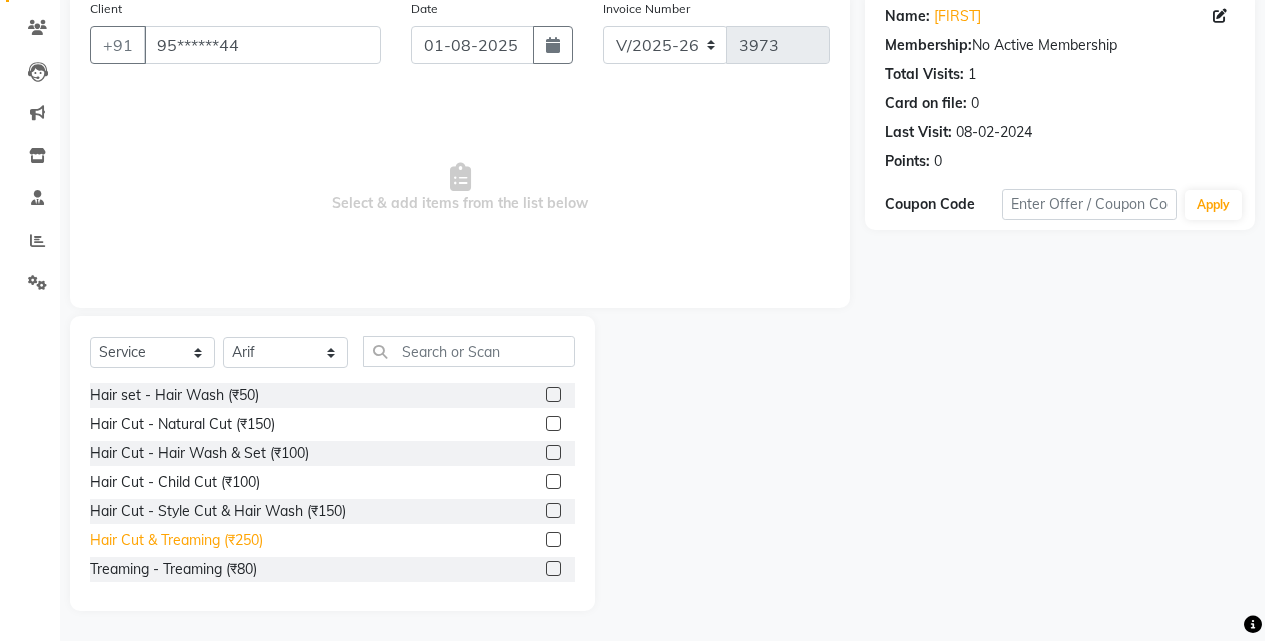 click on "Hair Cut & Treaming  (₹250)" 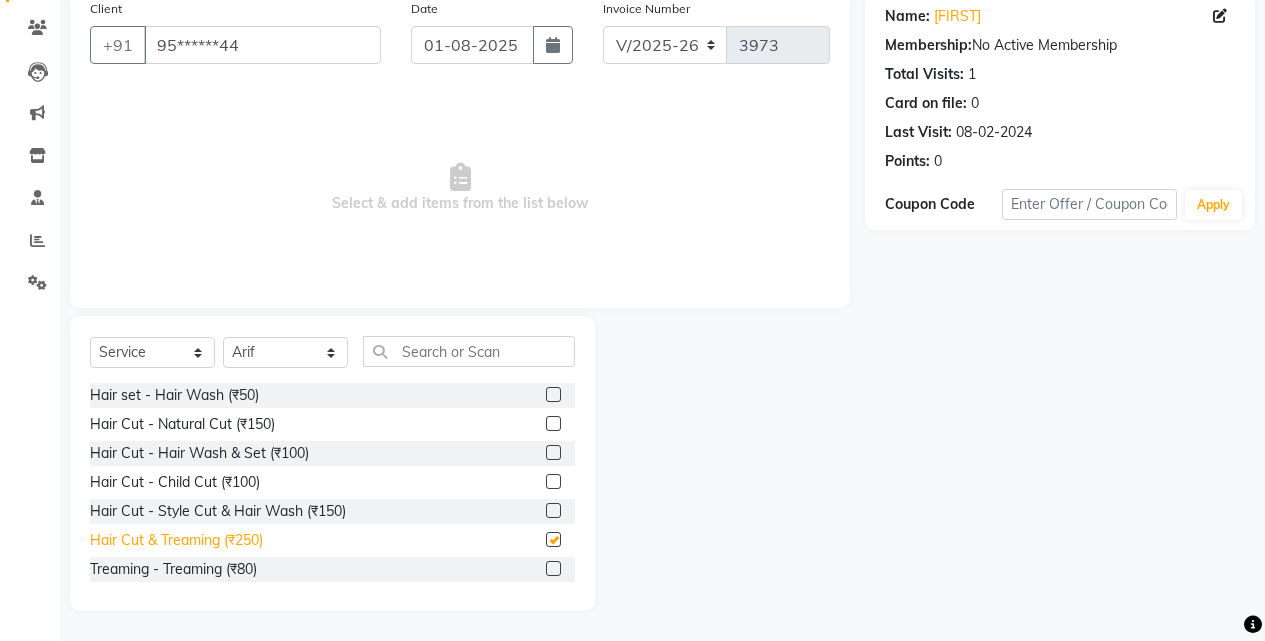 checkbox on "false" 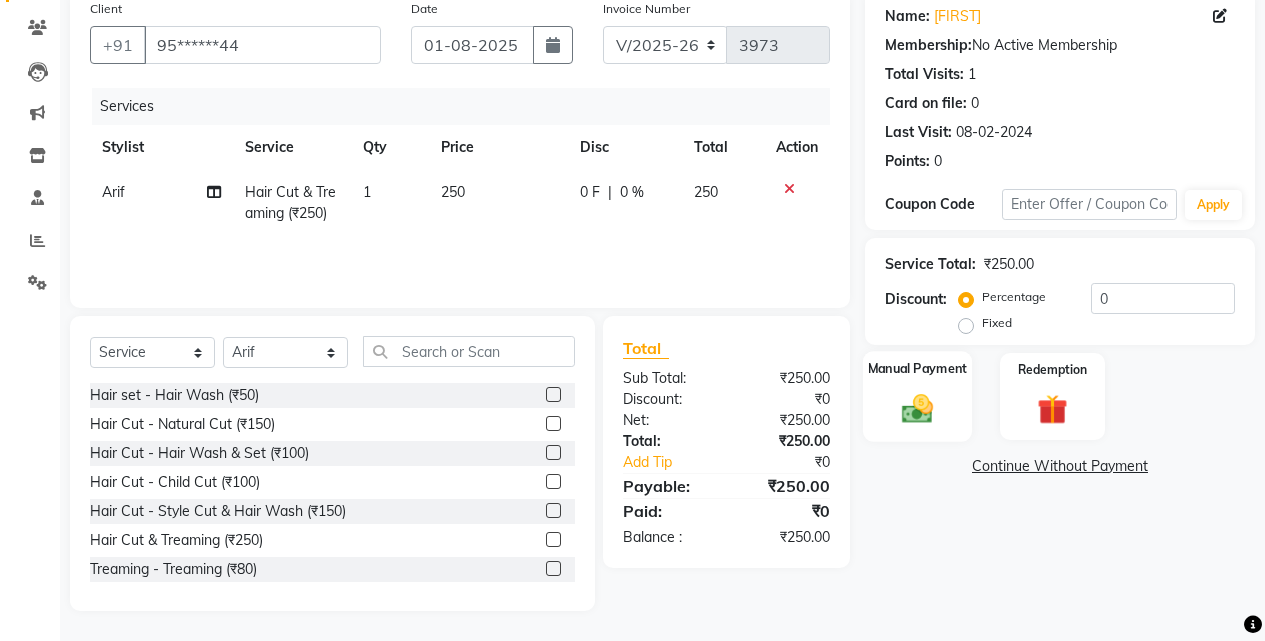 click on "Manual Payment" 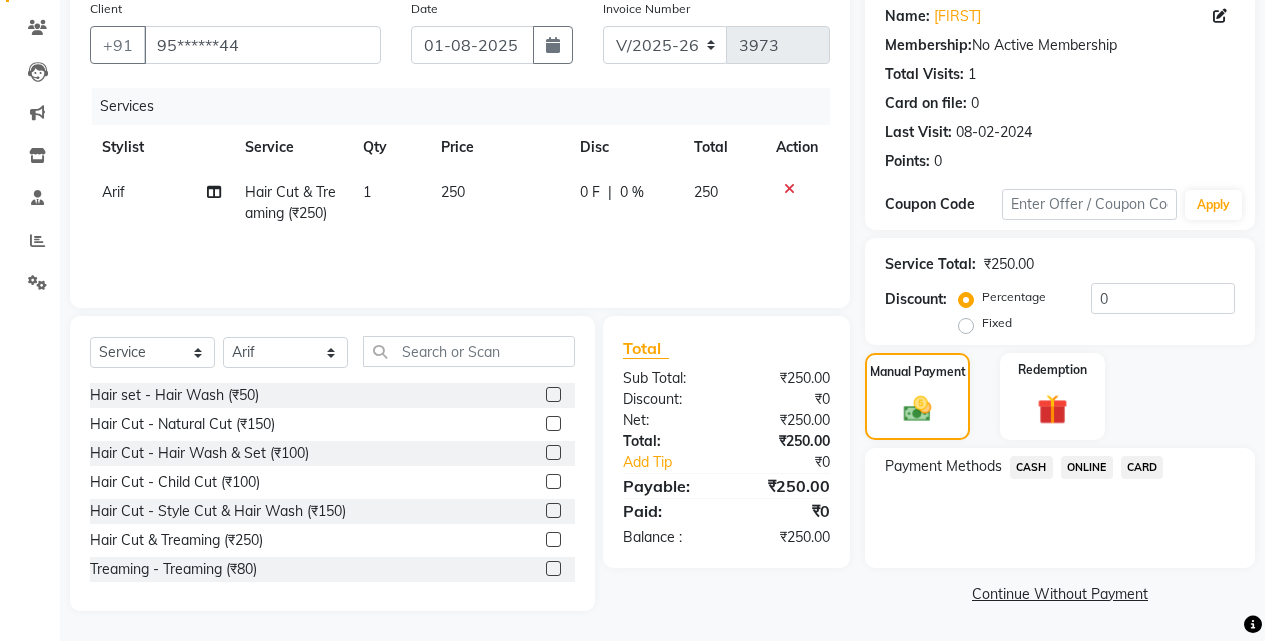 drag, startPoint x: 1090, startPoint y: 475, endPoint x: 1086, endPoint y: 489, distance: 14.56022 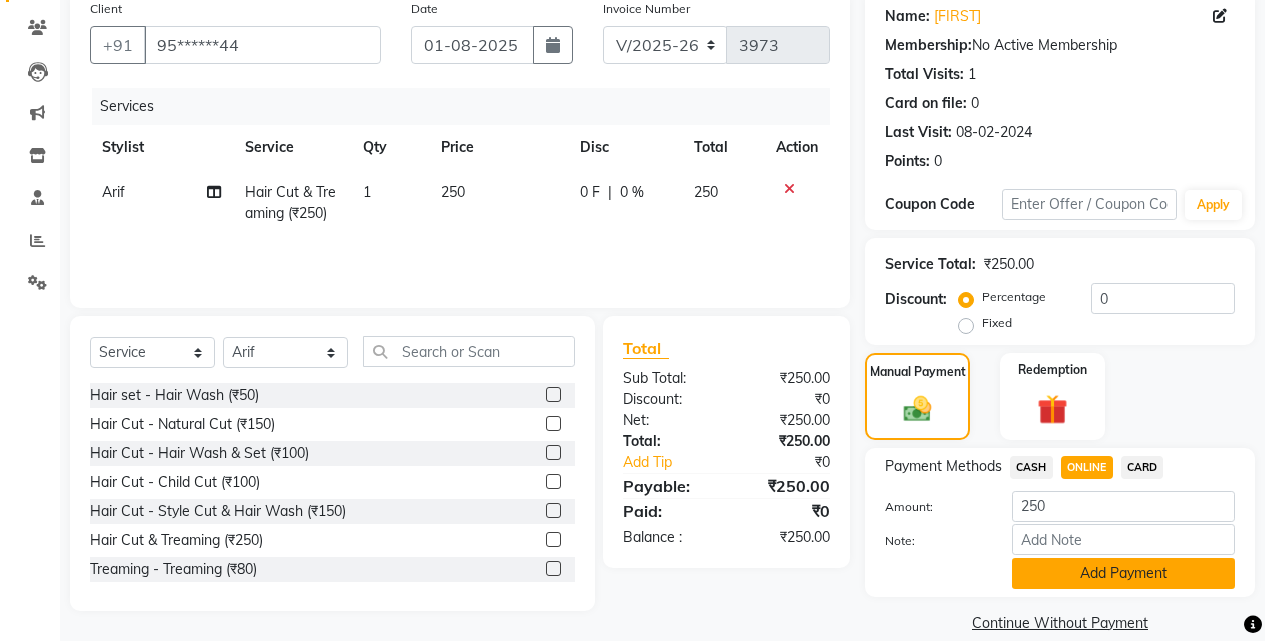 click on "Add Payment" 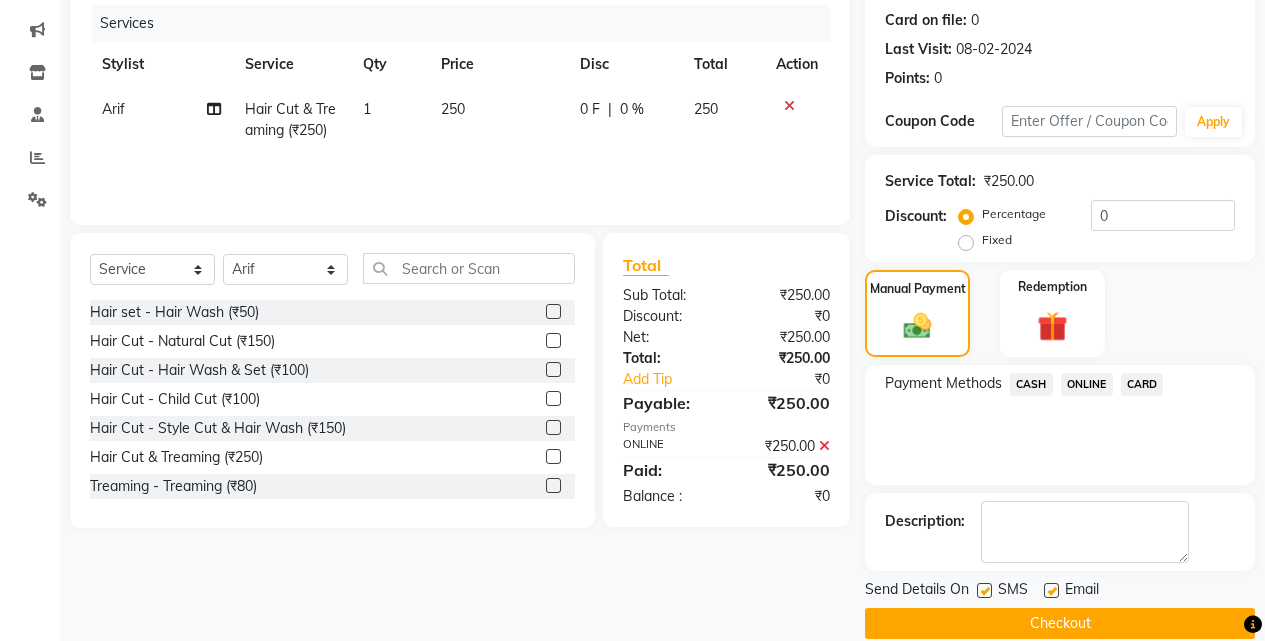 scroll, scrollTop: 271, scrollLeft: 0, axis: vertical 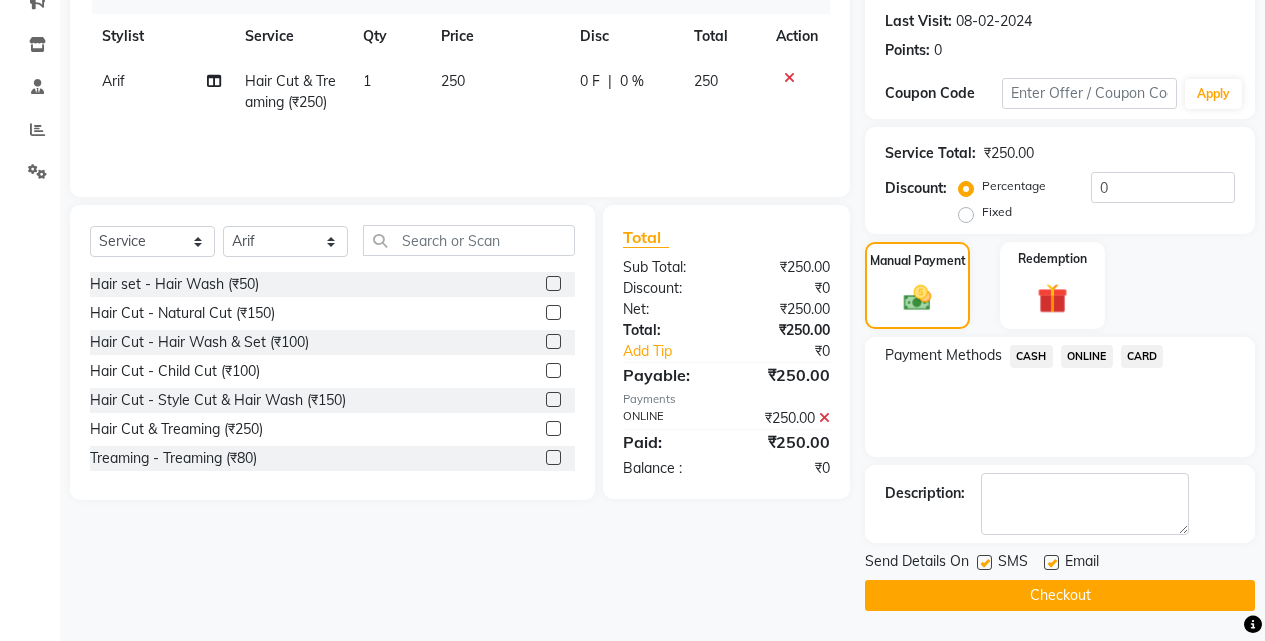 click on "Checkout" 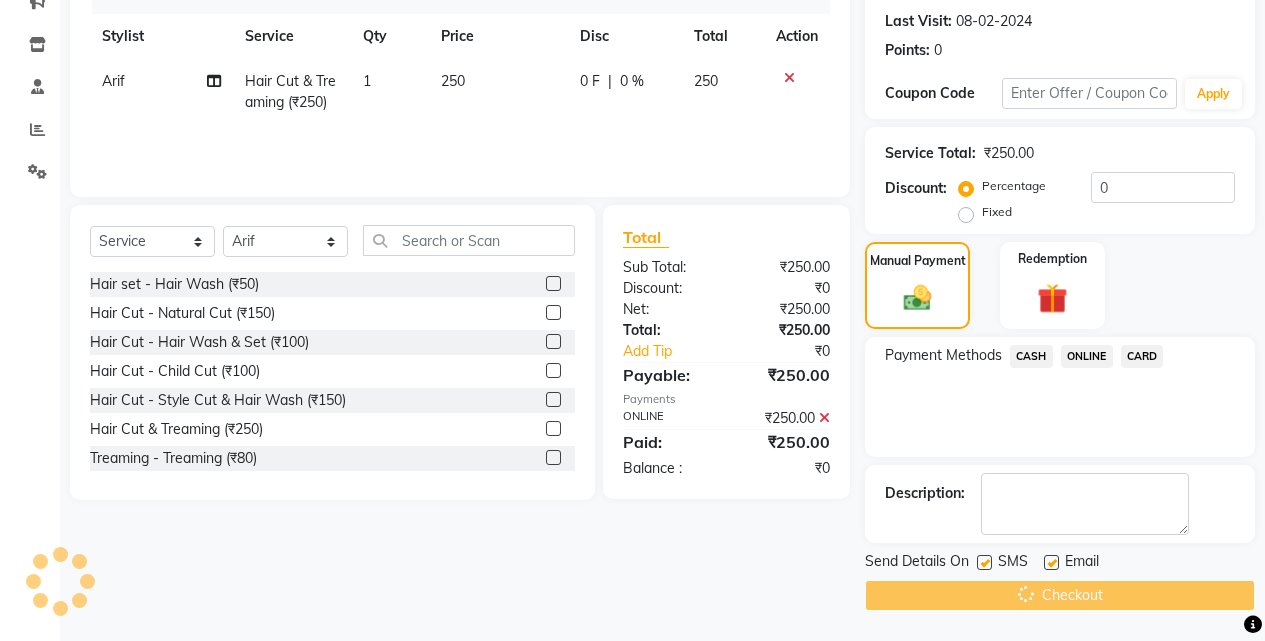 scroll, scrollTop: 0, scrollLeft: 0, axis: both 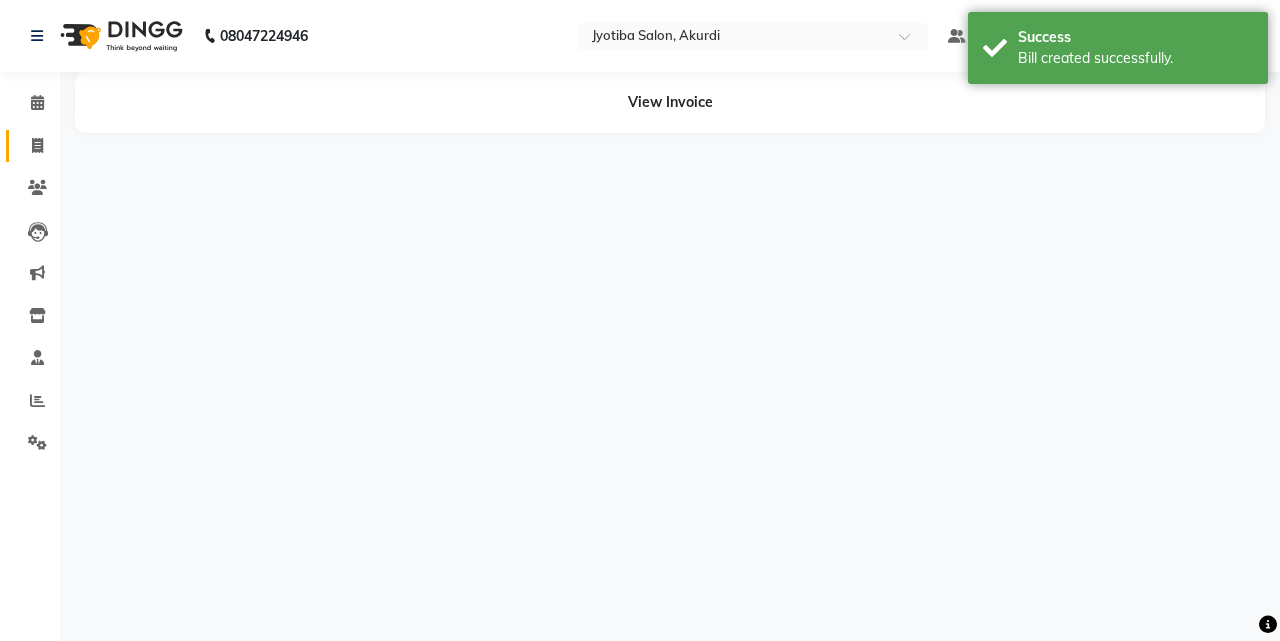 drag, startPoint x: 48, startPoint y: 133, endPoint x: 50, endPoint y: 151, distance: 18.110771 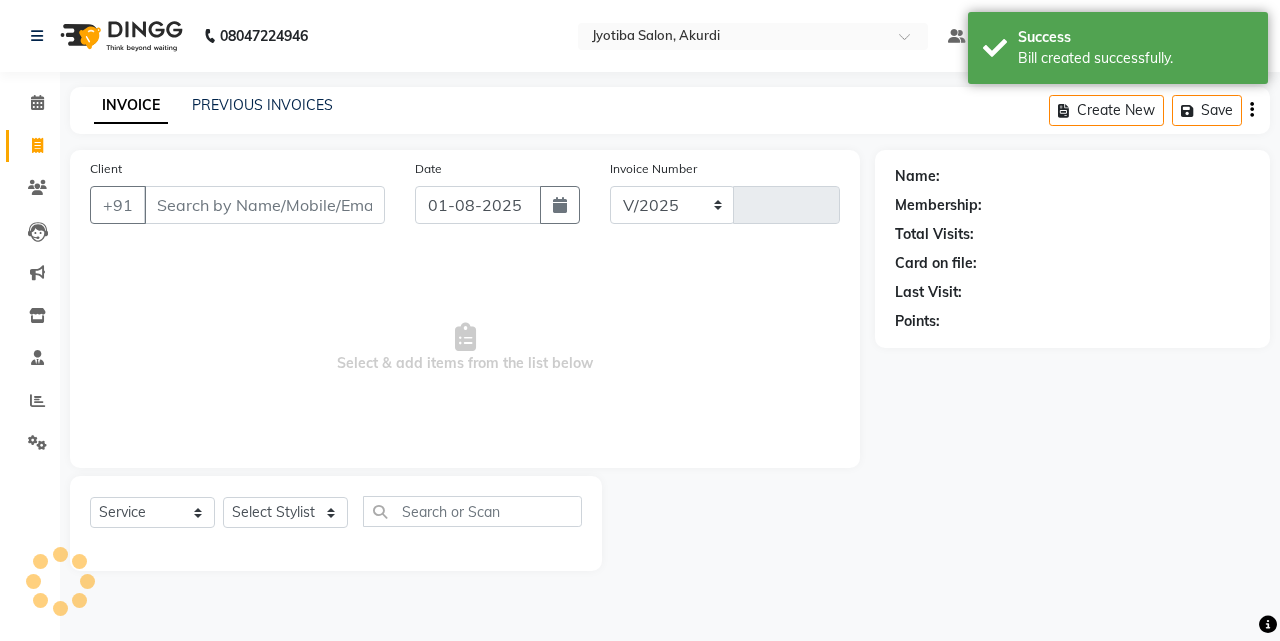 select on "557" 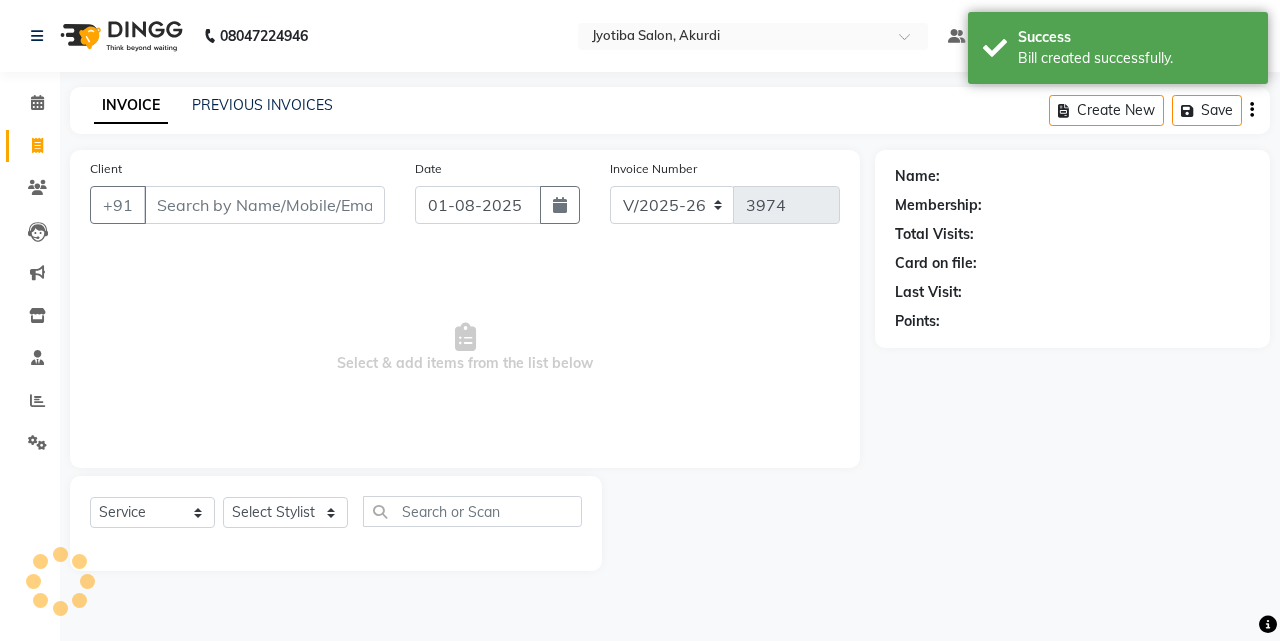 click on "Client" at bounding box center [264, 205] 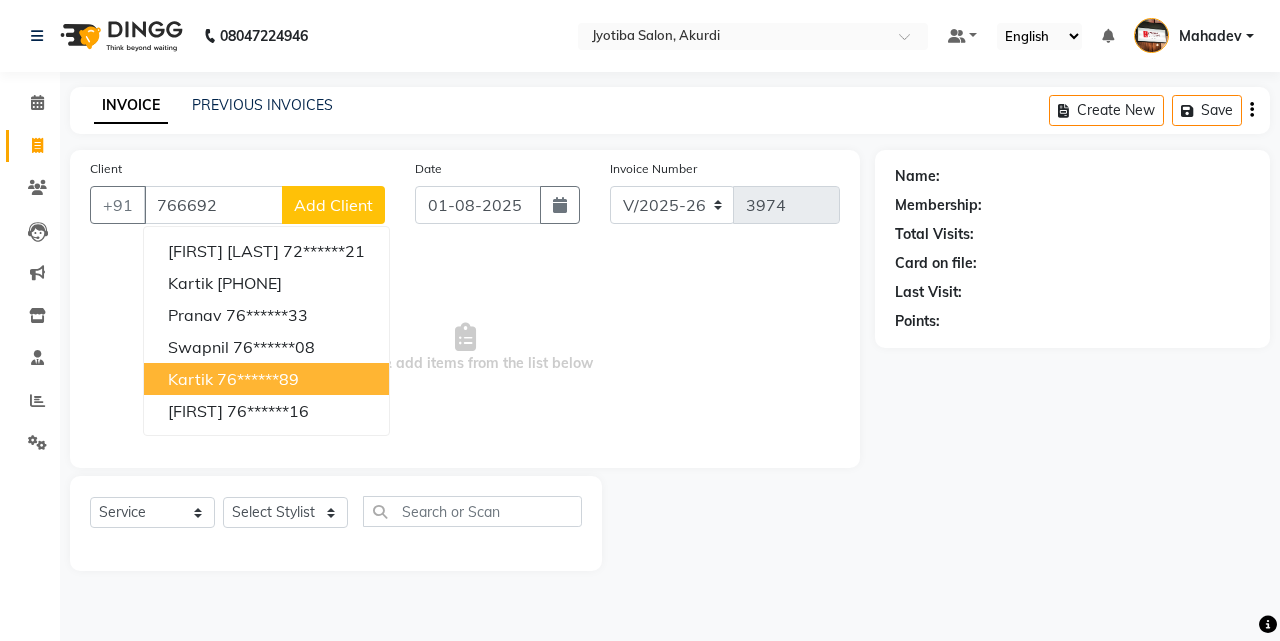 click on "76******89" at bounding box center (258, 379) 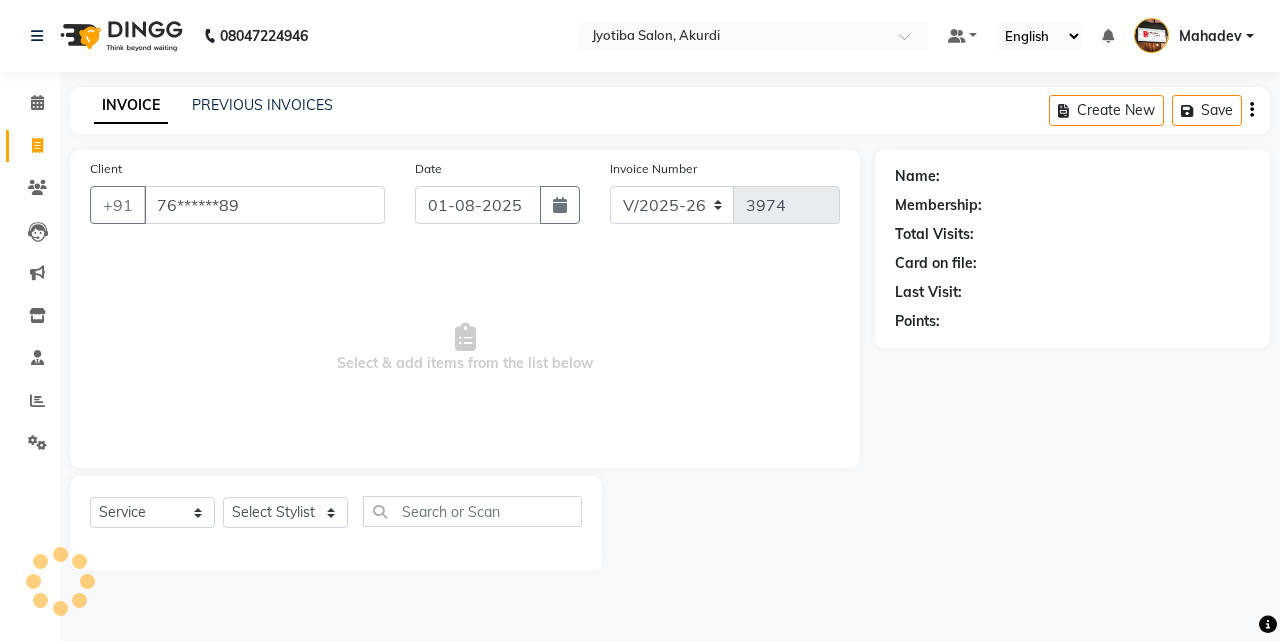 type on "76******89" 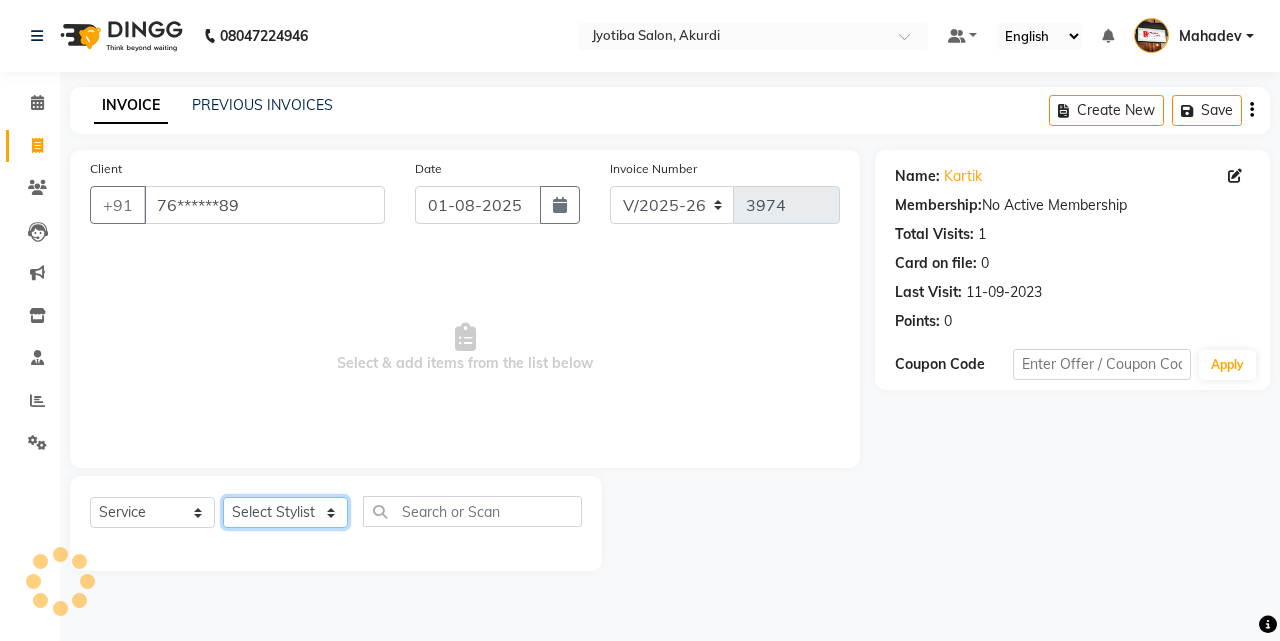 click on "Select Stylist [FIRST] [LAST] [FIRST] [FIRST] [FIRST] [FIRST] [FIRST] [FIRST] [FIRST] [FIRST] [FIRST] [FIRST]  Shop  [FIRST]  [FIRST]  [FIRST]" 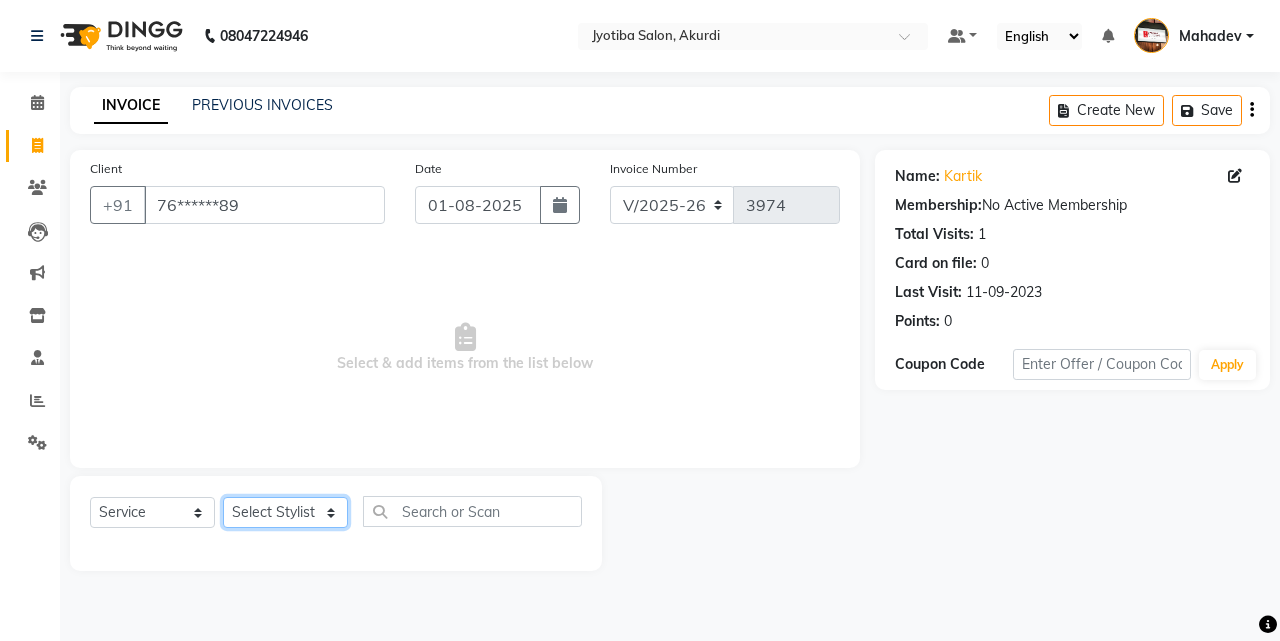 select on "86627" 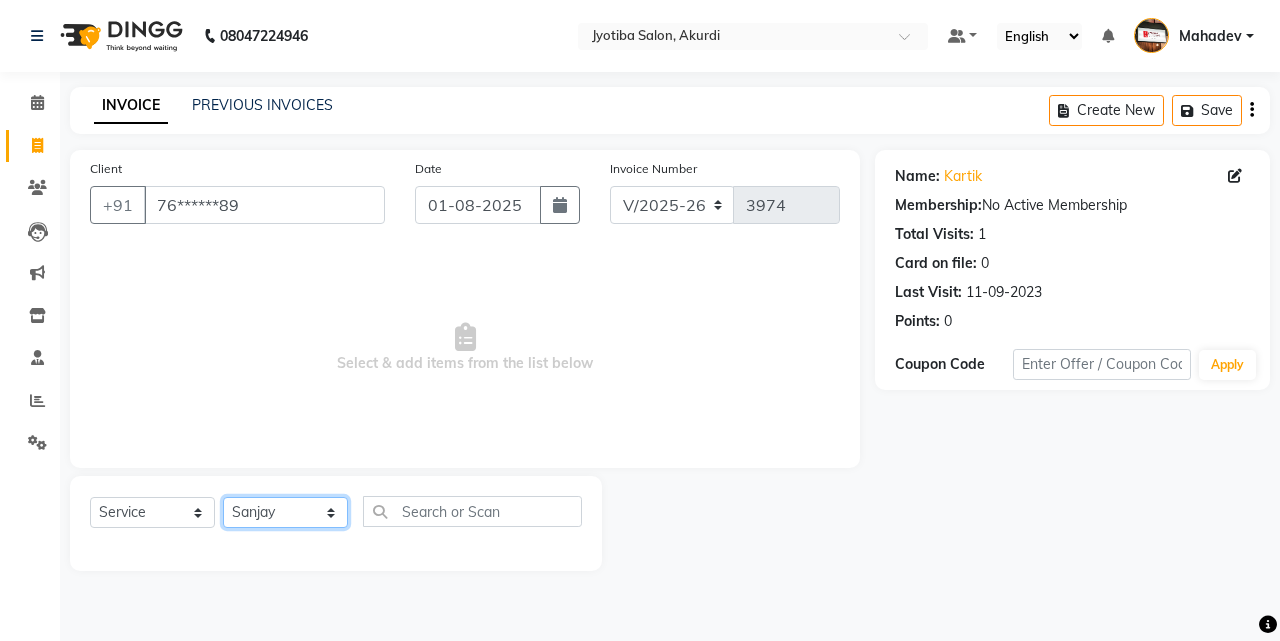 click on "Select Stylist [FIRST] [LAST] [FIRST] [FIRST] [FIRST] [FIRST] [FIRST] [FIRST] [FIRST] [FIRST] [FIRST] [FIRST]  Shop  [FIRST]  [FIRST]  [FIRST]" 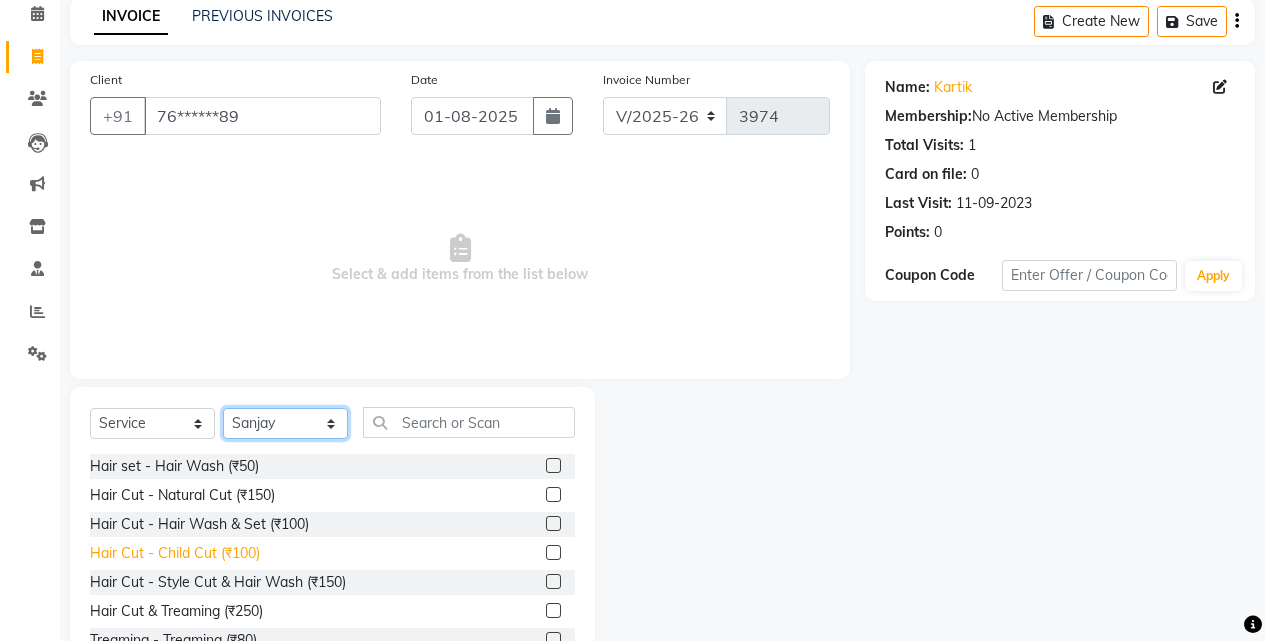 scroll, scrollTop: 160, scrollLeft: 0, axis: vertical 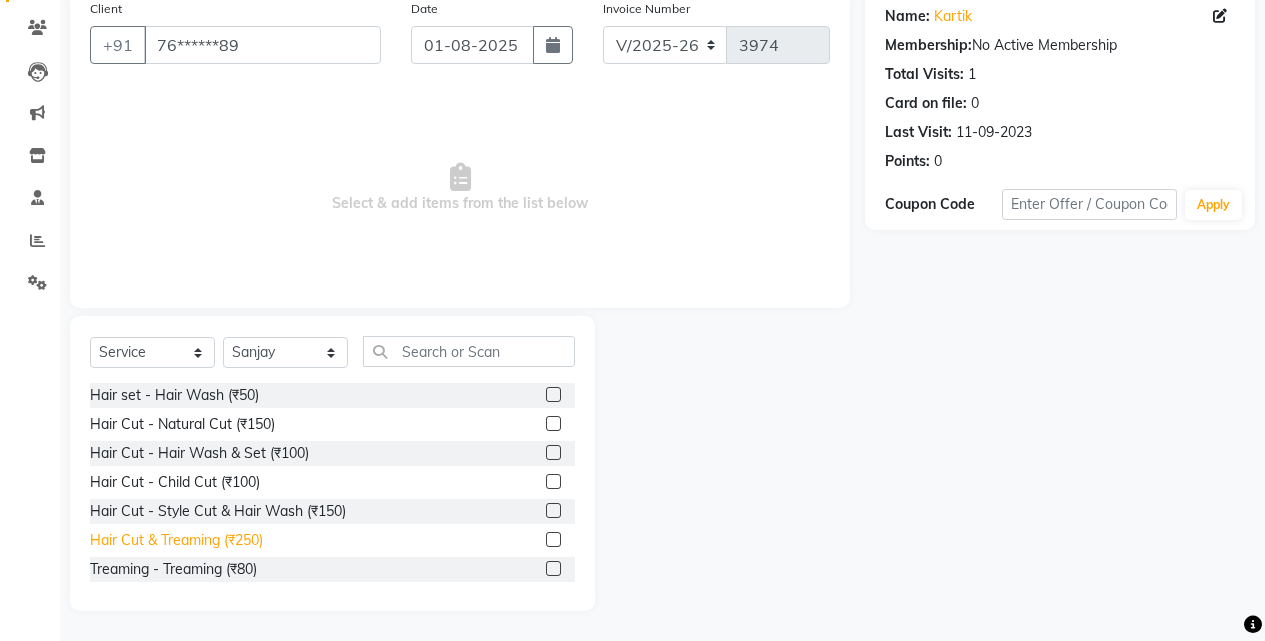 click on "Hair Cut & Treaming  (₹250)" 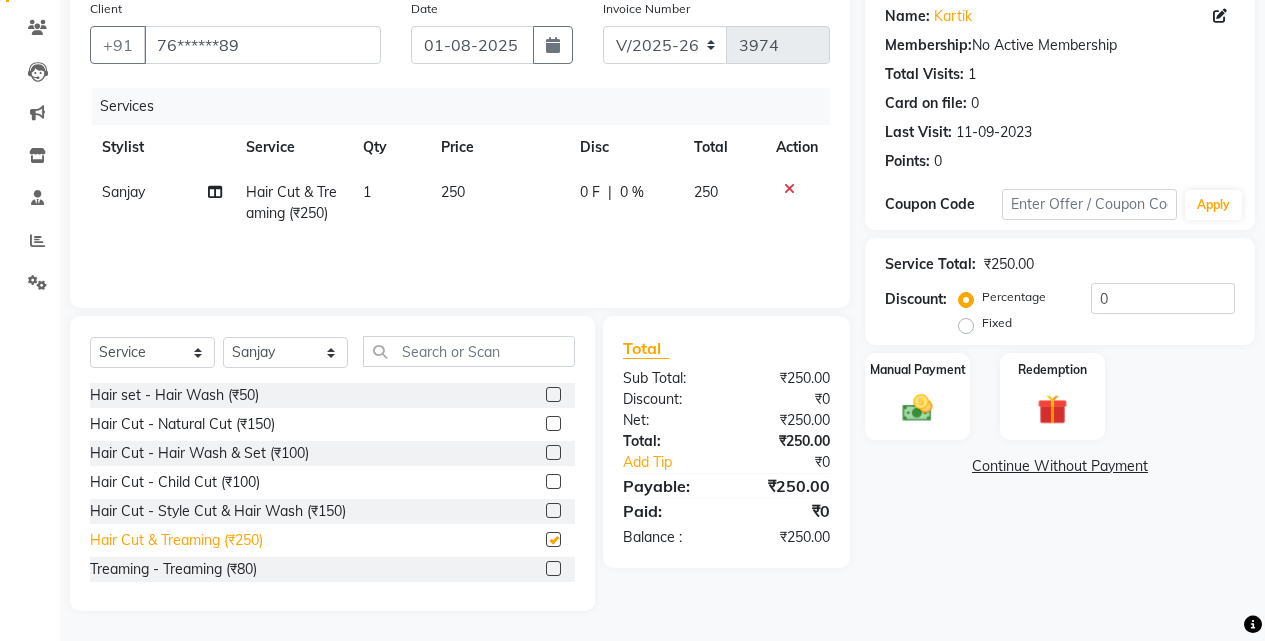 checkbox on "false" 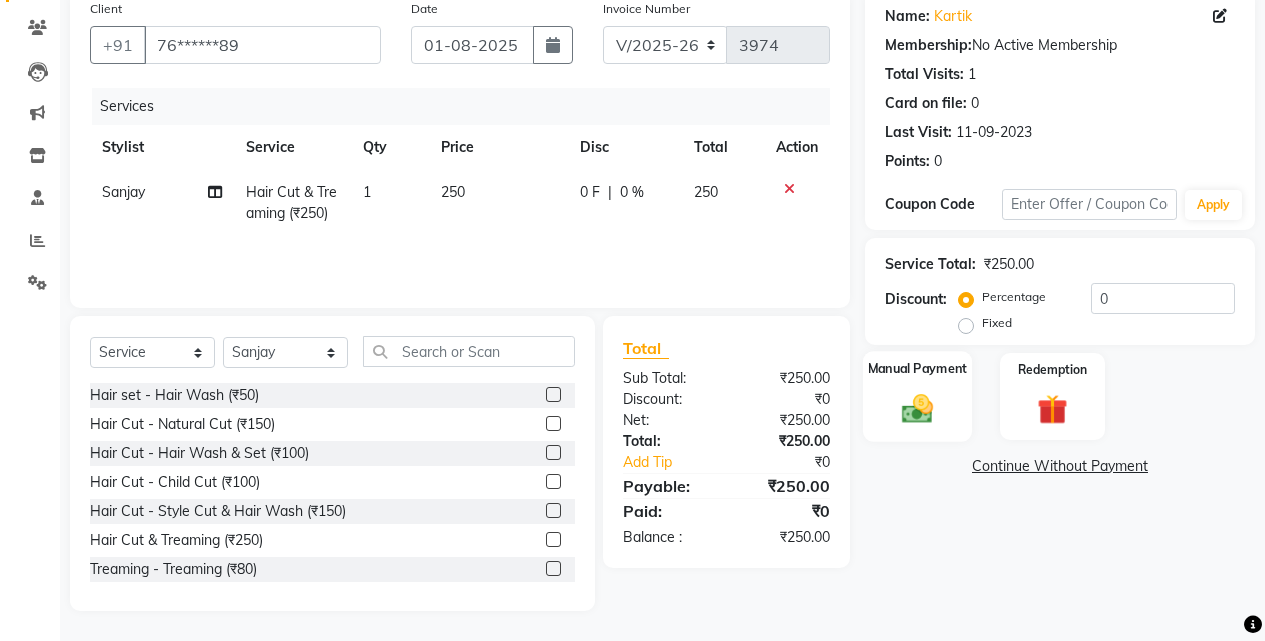 drag, startPoint x: 967, startPoint y: 405, endPoint x: 911, endPoint y: 427, distance: 60.166435 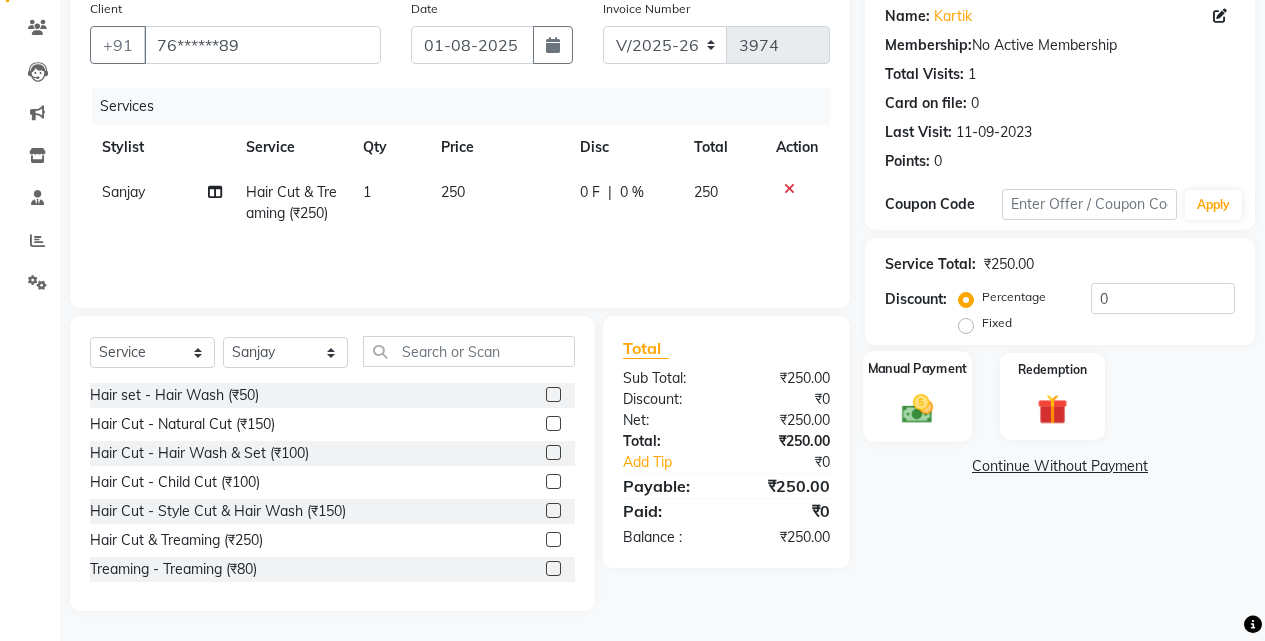click on "Manual Payment" 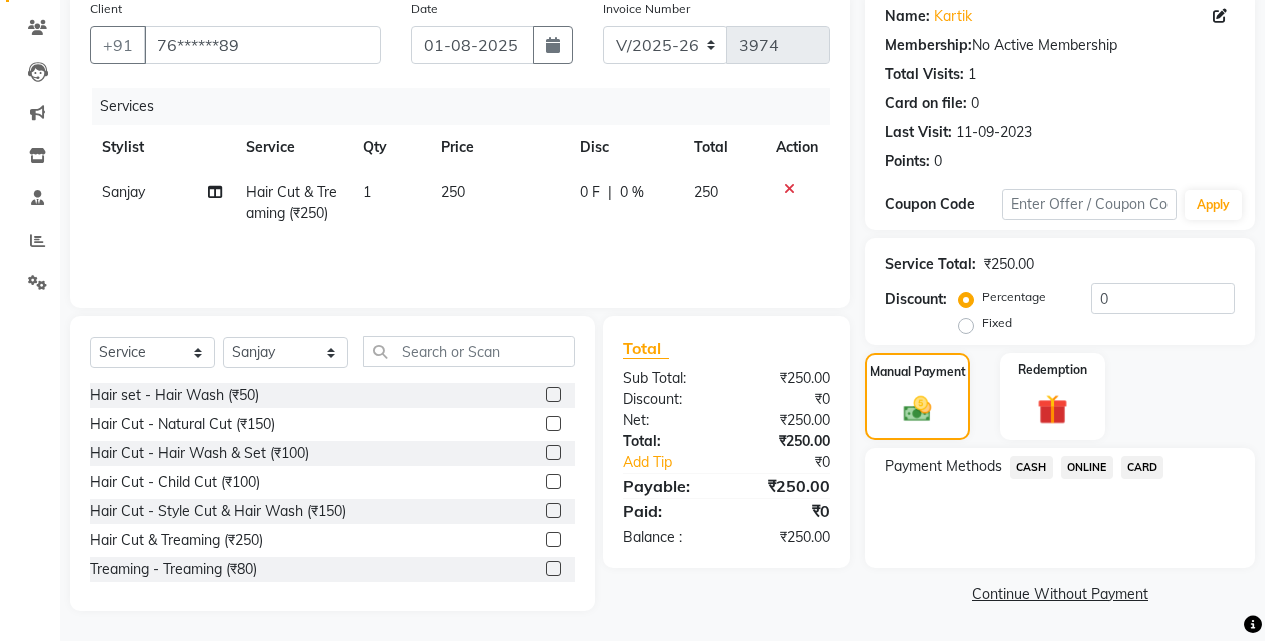 click on "ONLINE" 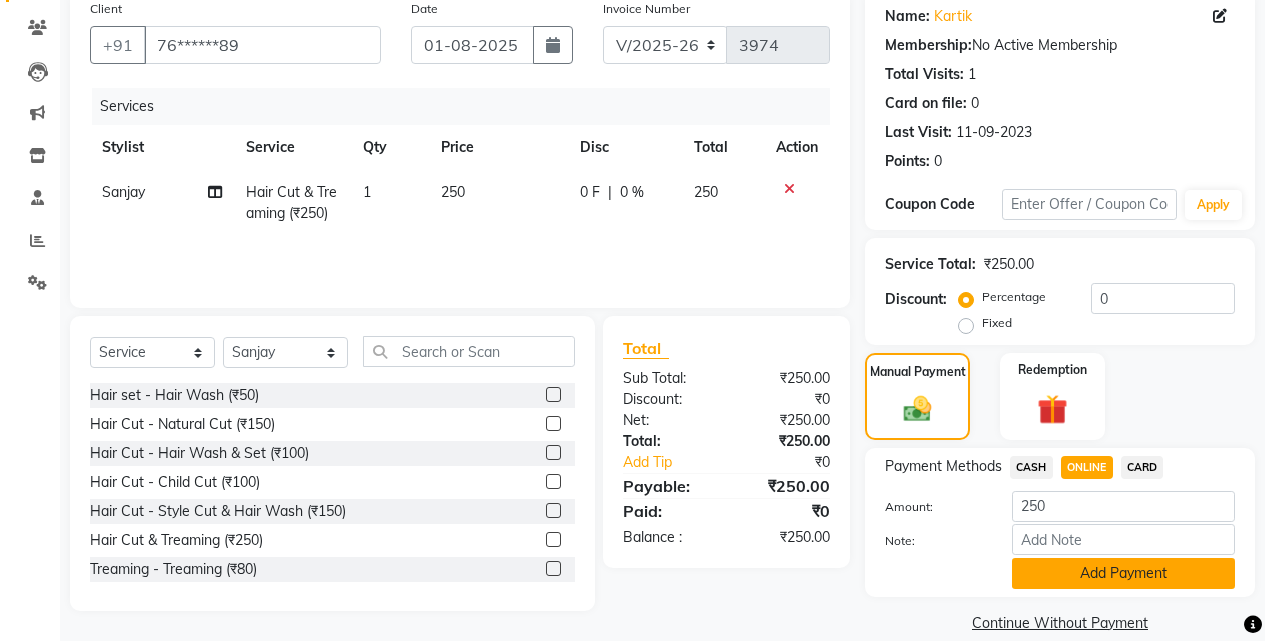 click on "Add Payment" 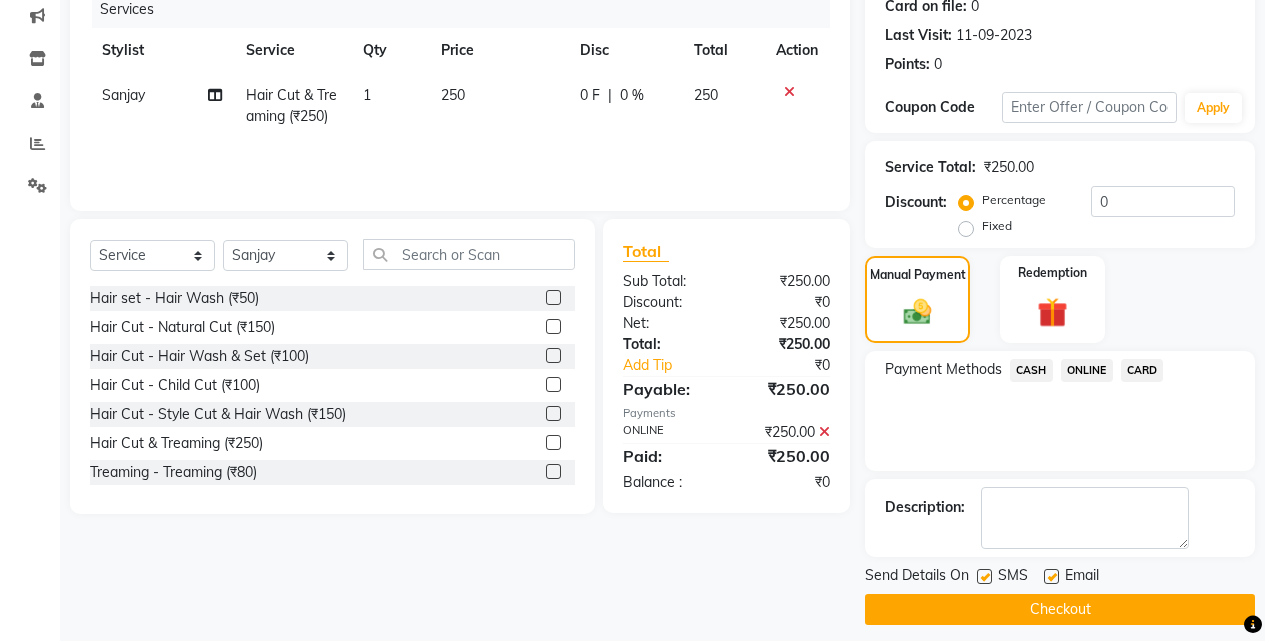 scroll, scrollTop: 271, scrollLeft: 0, axis: vertical 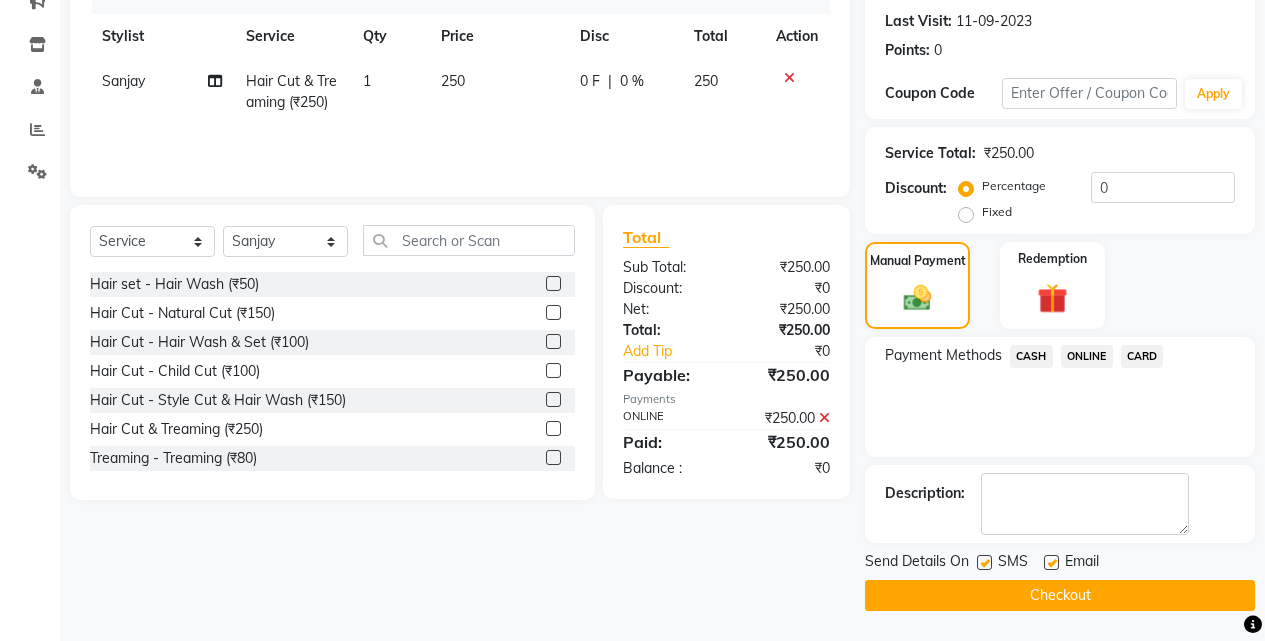 click on "Checkout" 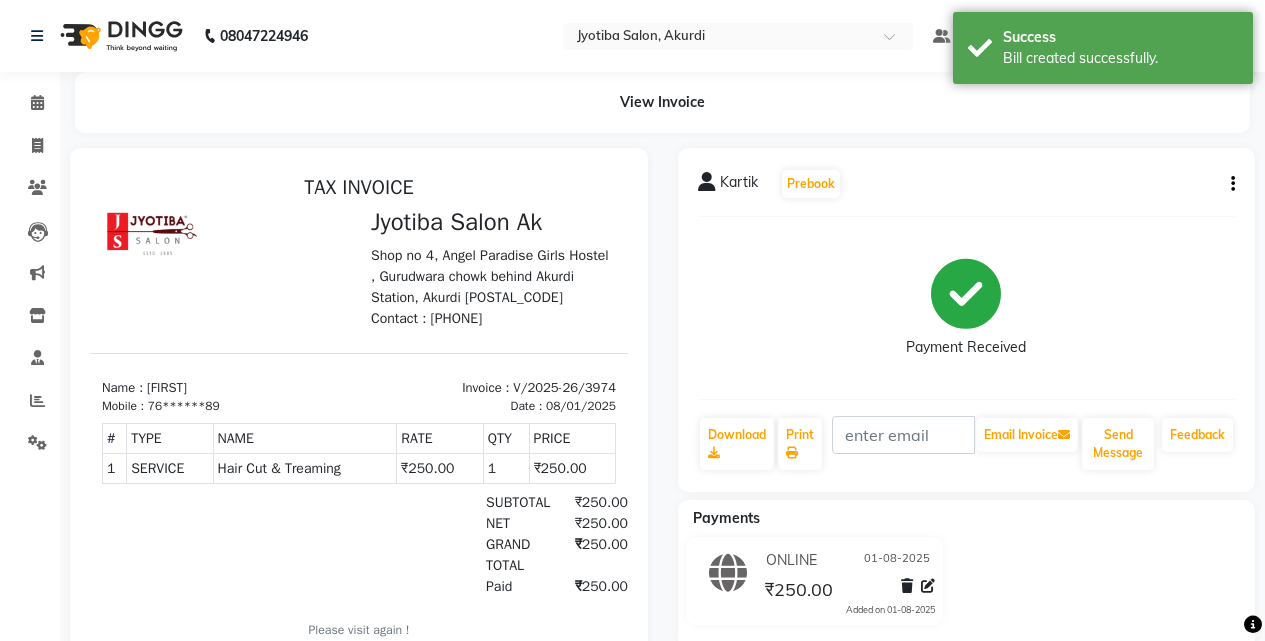 scroll, scrollTop: 0, scrollLeft: 0, axis: both 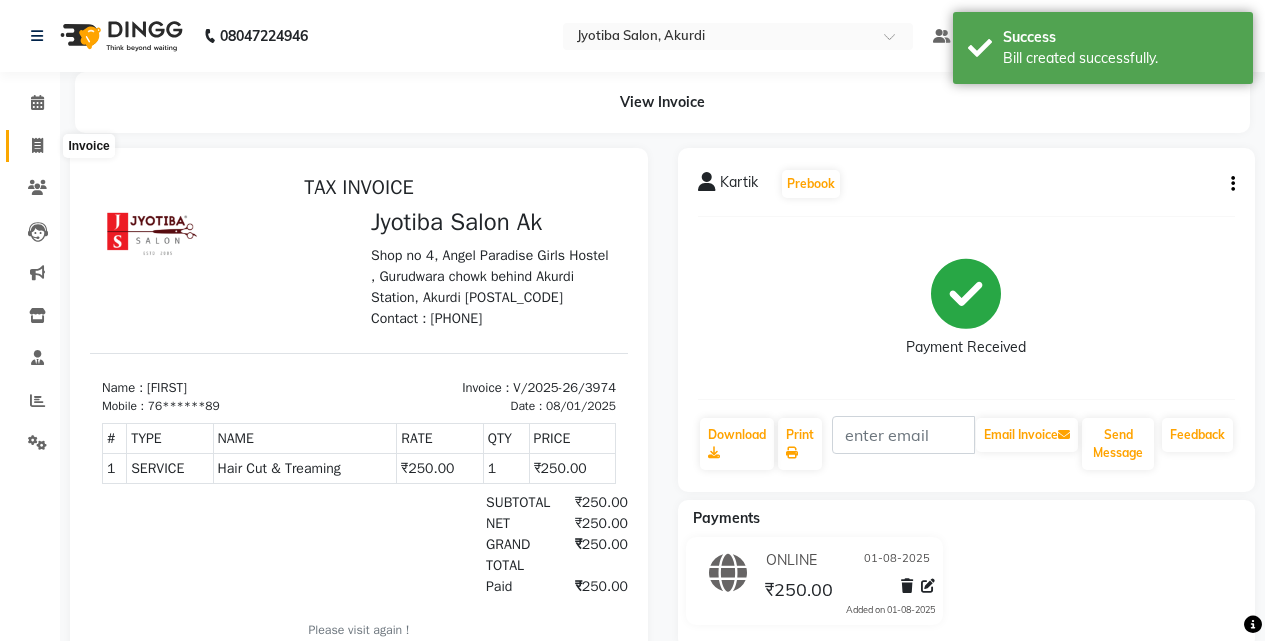 click 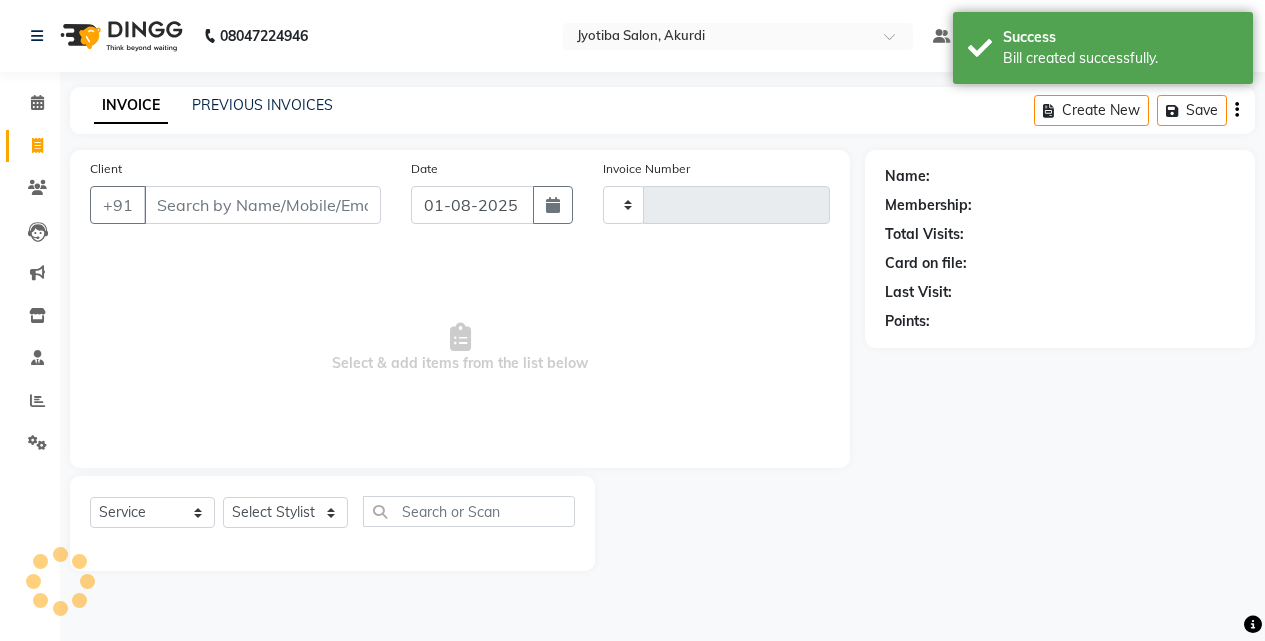 type on "3975" 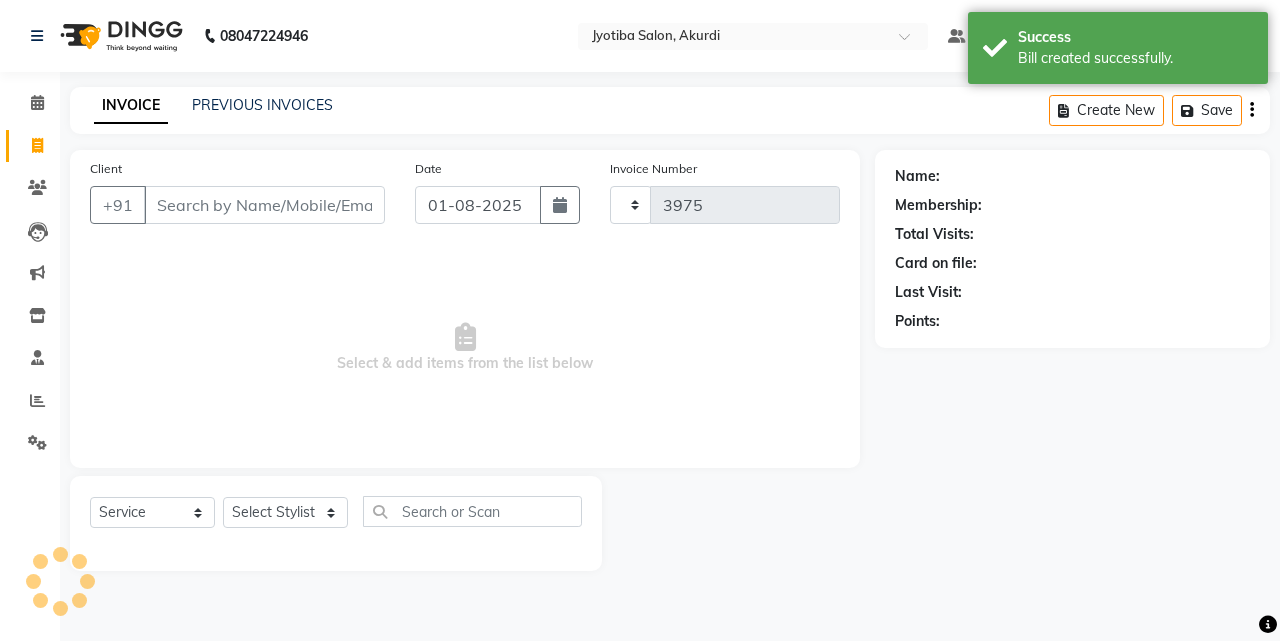 select on "557" 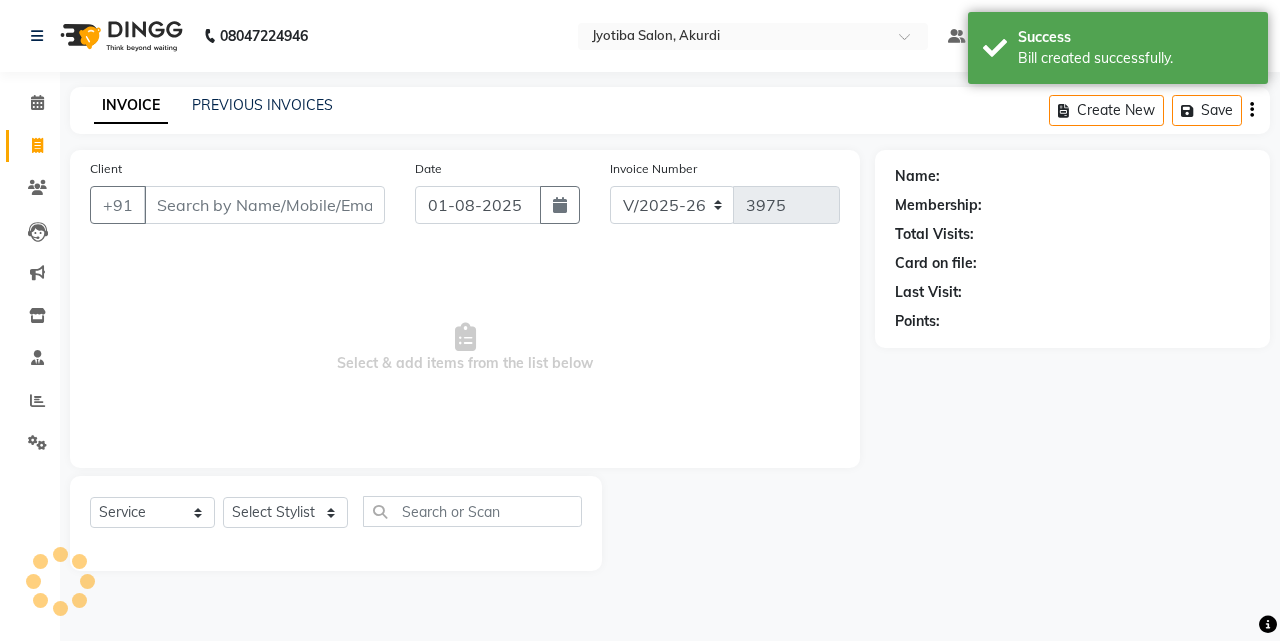 click on "Client" at bounding box center [264, 205] 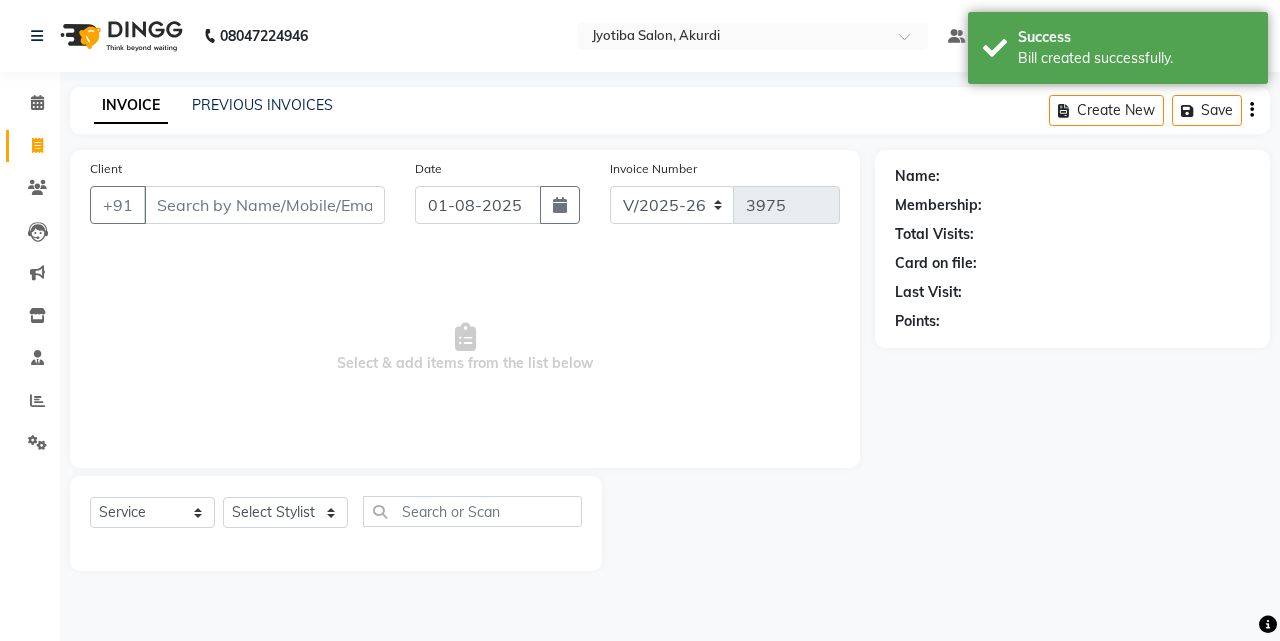 click on "Client" at bounding box center [264, 205] 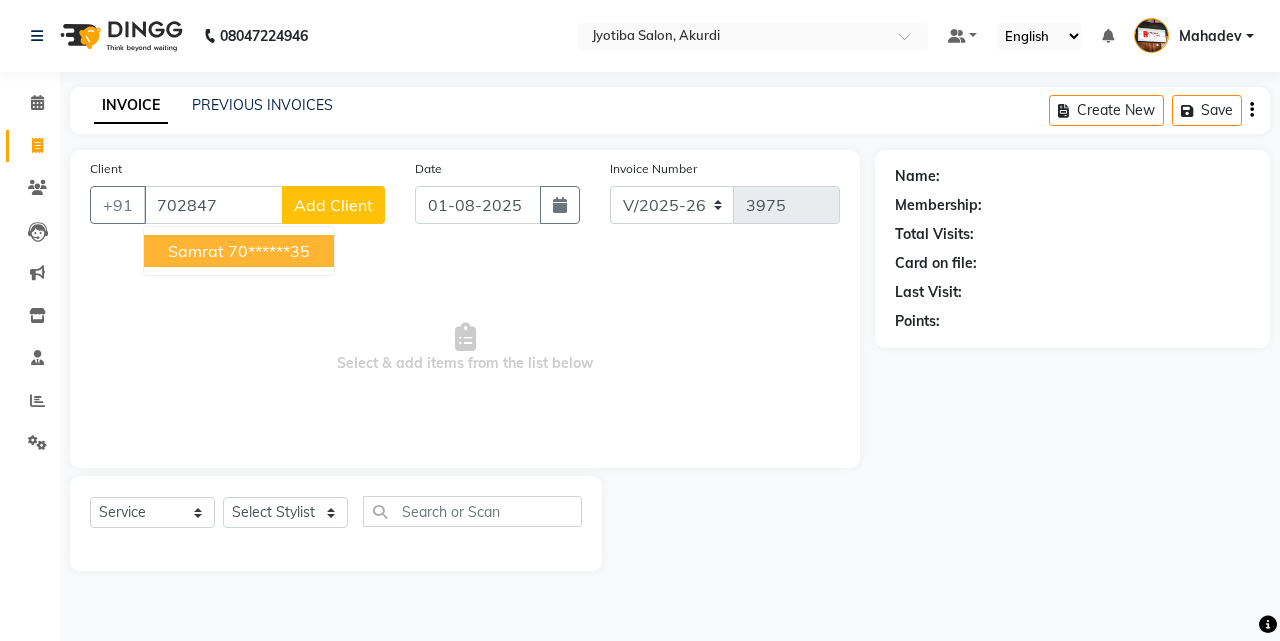 click on "70******35" at bounding box center [269, 251] 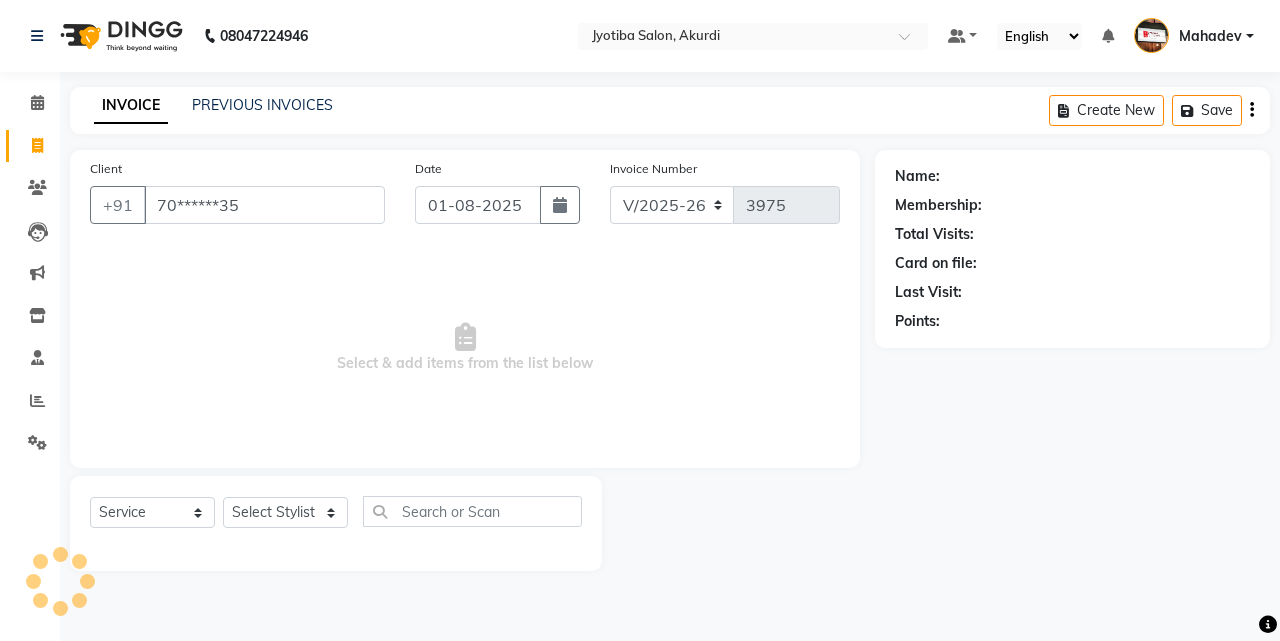 type on "70******35" 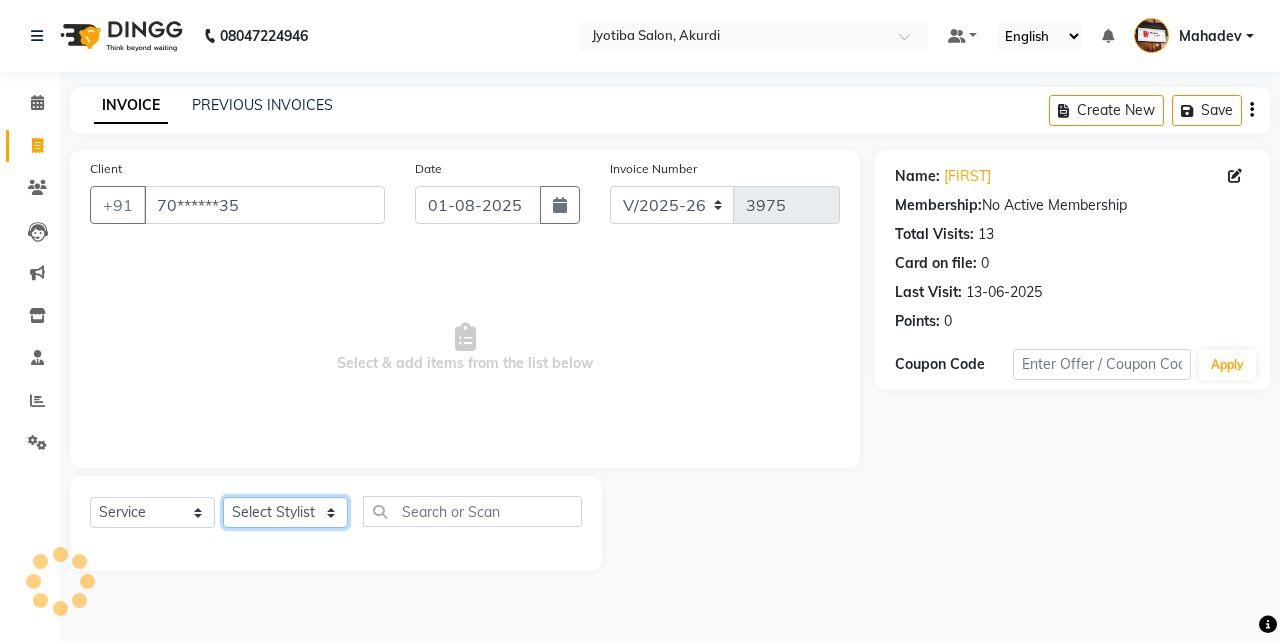 click on "Select Stylist [FIRST] [LAST] [FIRST] [FIRST] [FIRST] [FIRST] [FIRST] [FIRST] [FIRST] [FIRST] [FIRST] [FIRST]  Shop  [FIRST]  [FIRST]  [FIRST]" 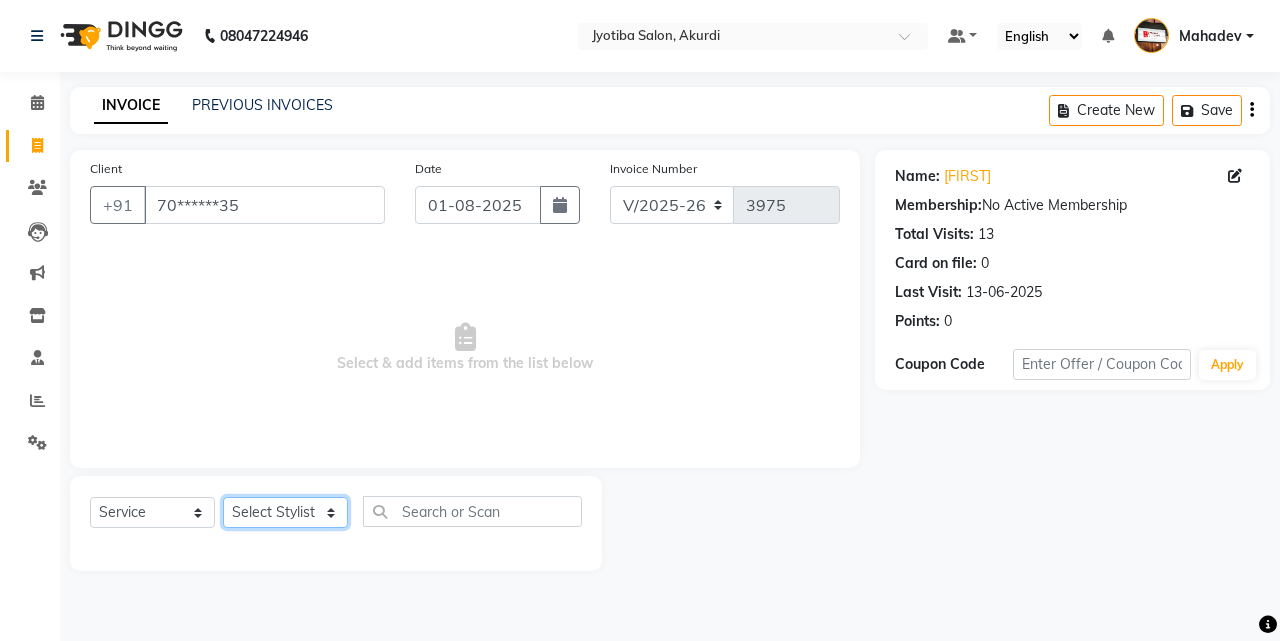 select on "11679" 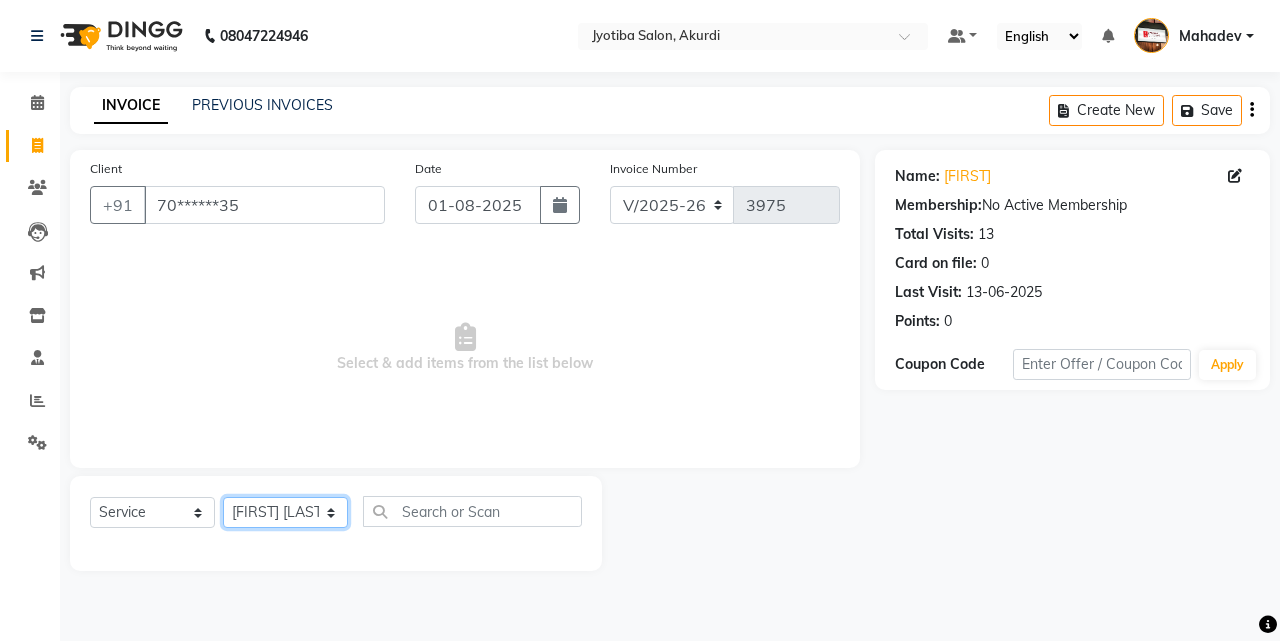 click on "Select Stylist [FIRST] [LAST] [FIRST] [FIRST] [FIRST] [FIRST] [FIRST] [FIRST] [FIRST] [FIRST] [FIRST] [FIRST]  Shop  [FIRST]  [FIRST]  [FIRST]" 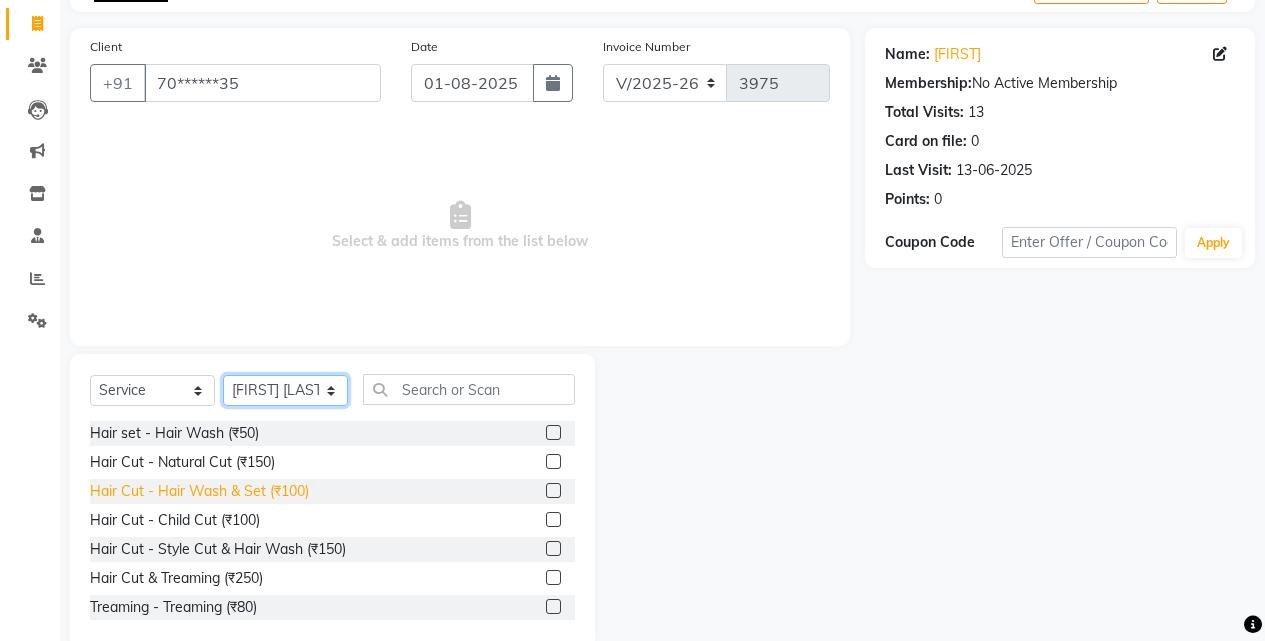 scroll, scrollTop: 160, scrollLeft: 0, axis: vertical 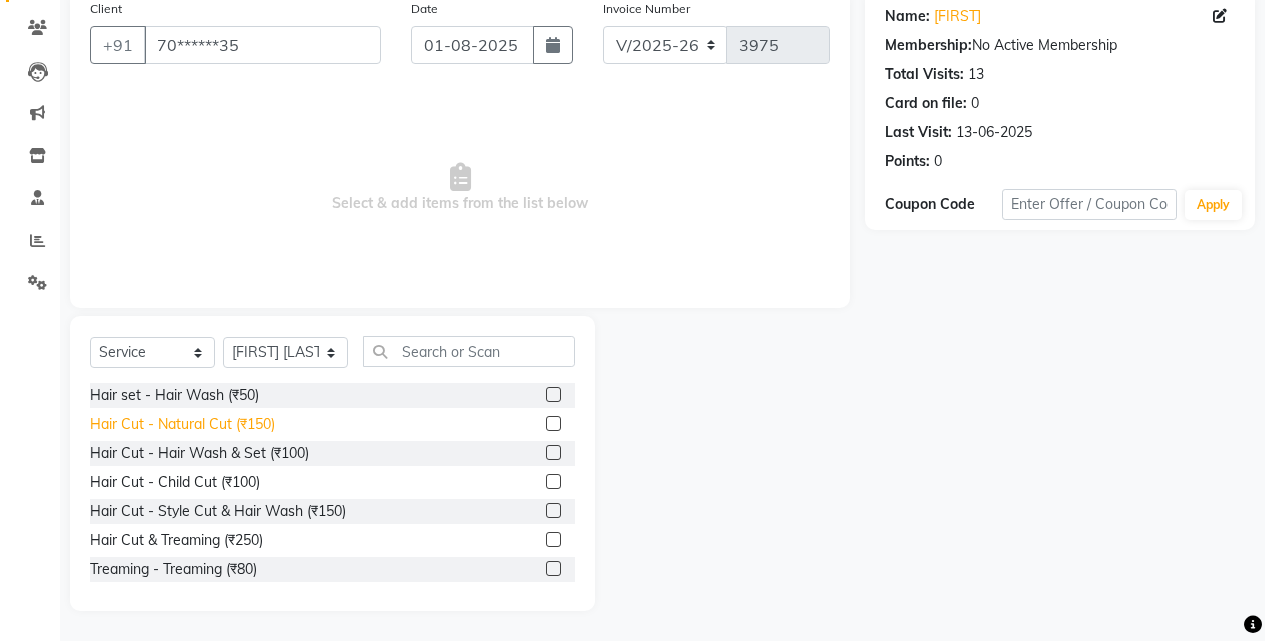 click on "Hair Cut - Natural Cut (₹150)" 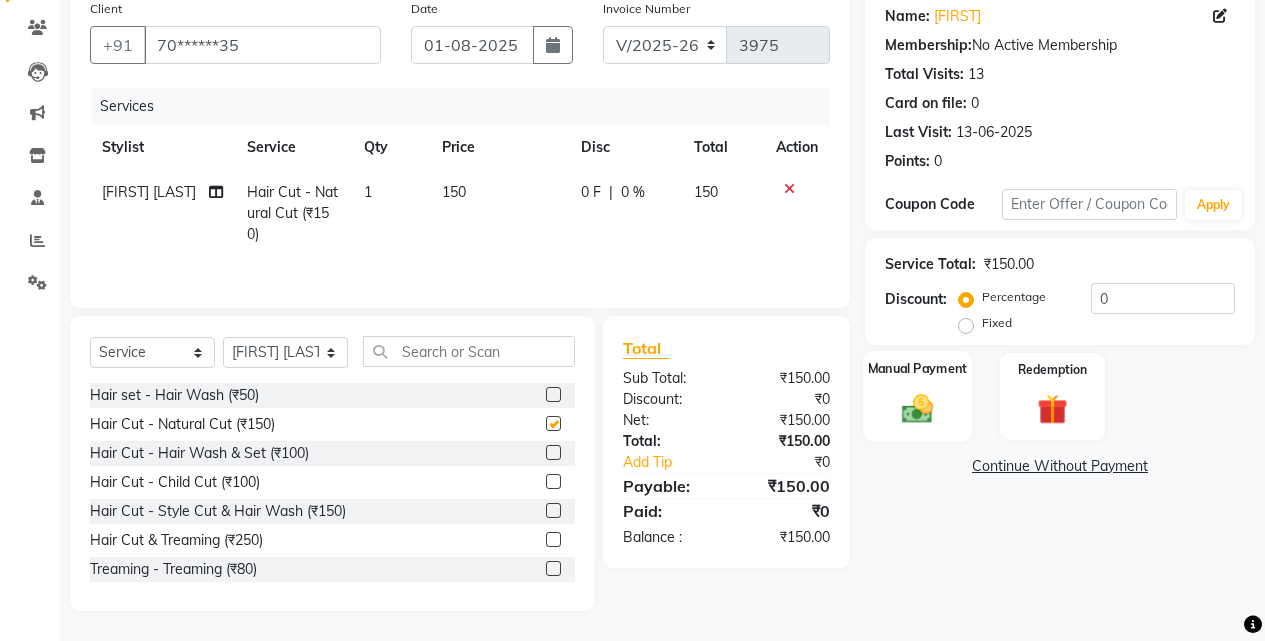 checkbox on "false" 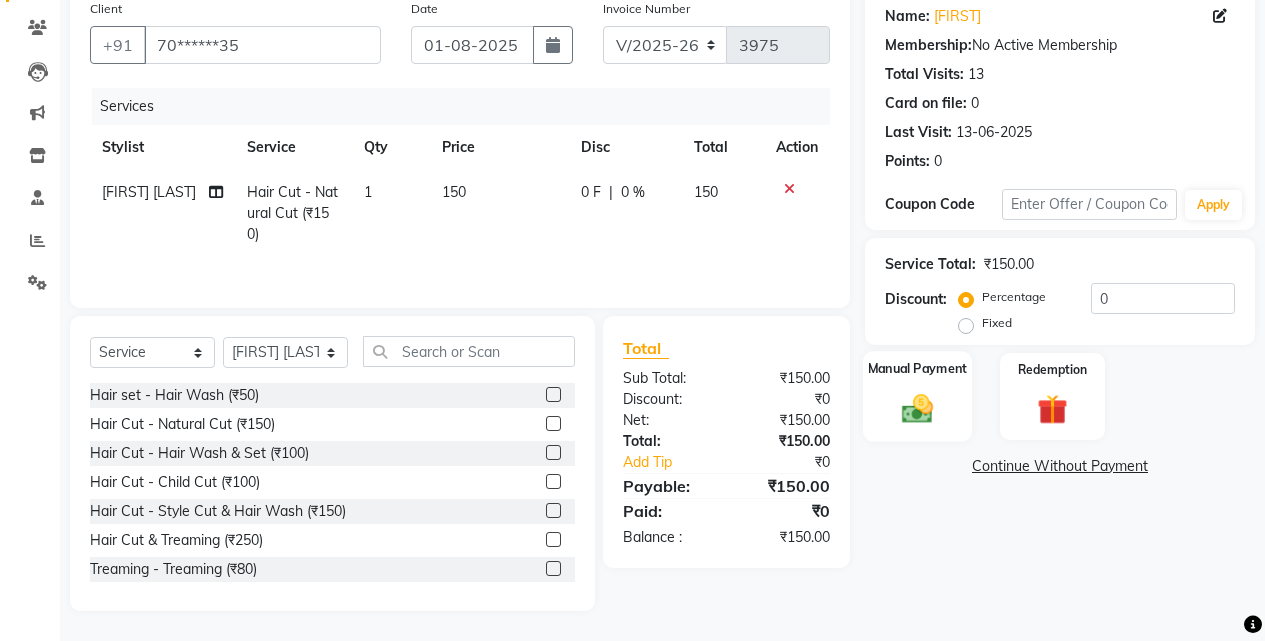 click on "Manual Payment" 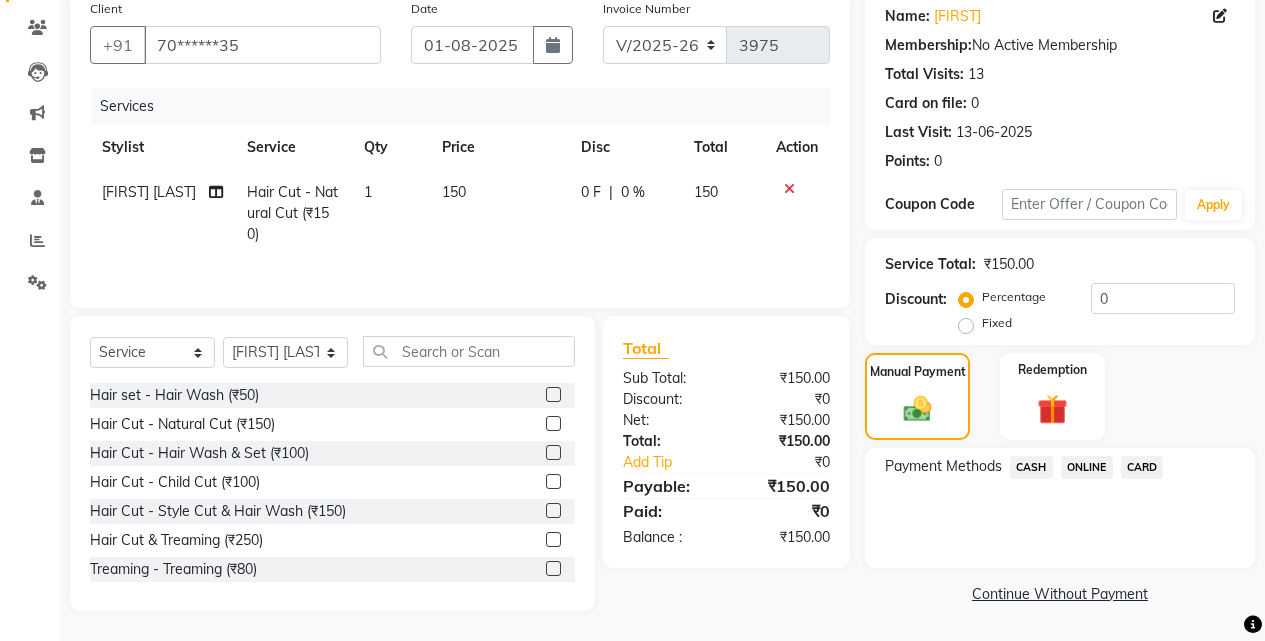 click on "ONLINE" 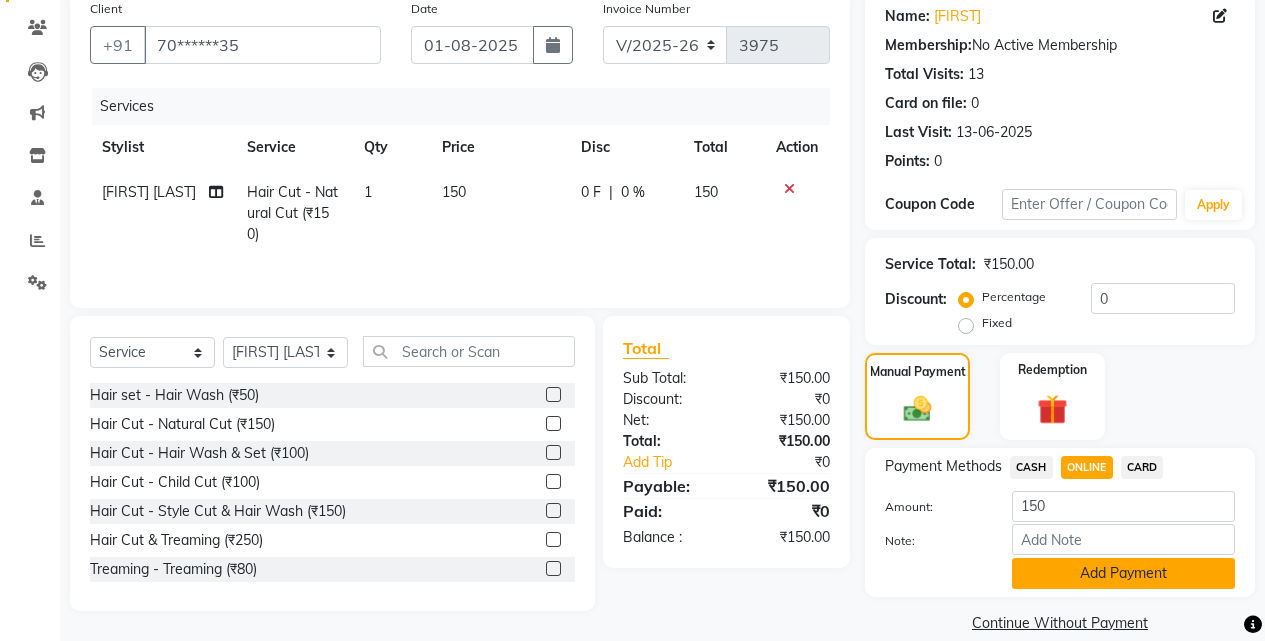click on "Add Payment" 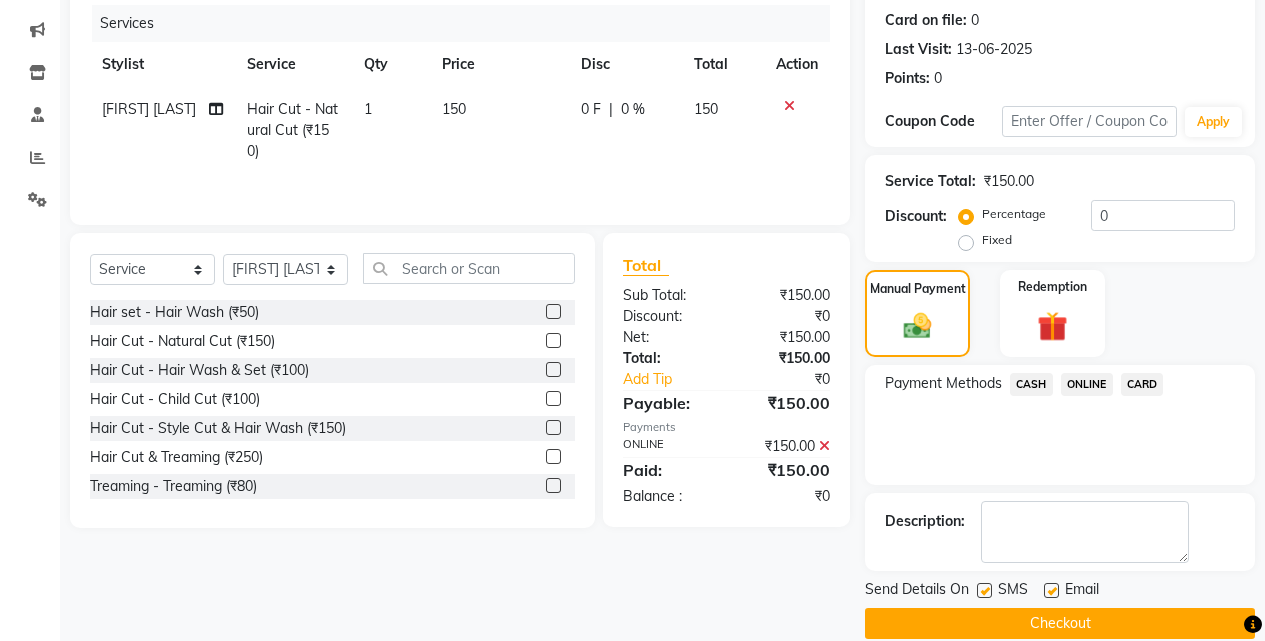 scroll, scrollTop: 271, scrollLeft: 0, axis: vertical 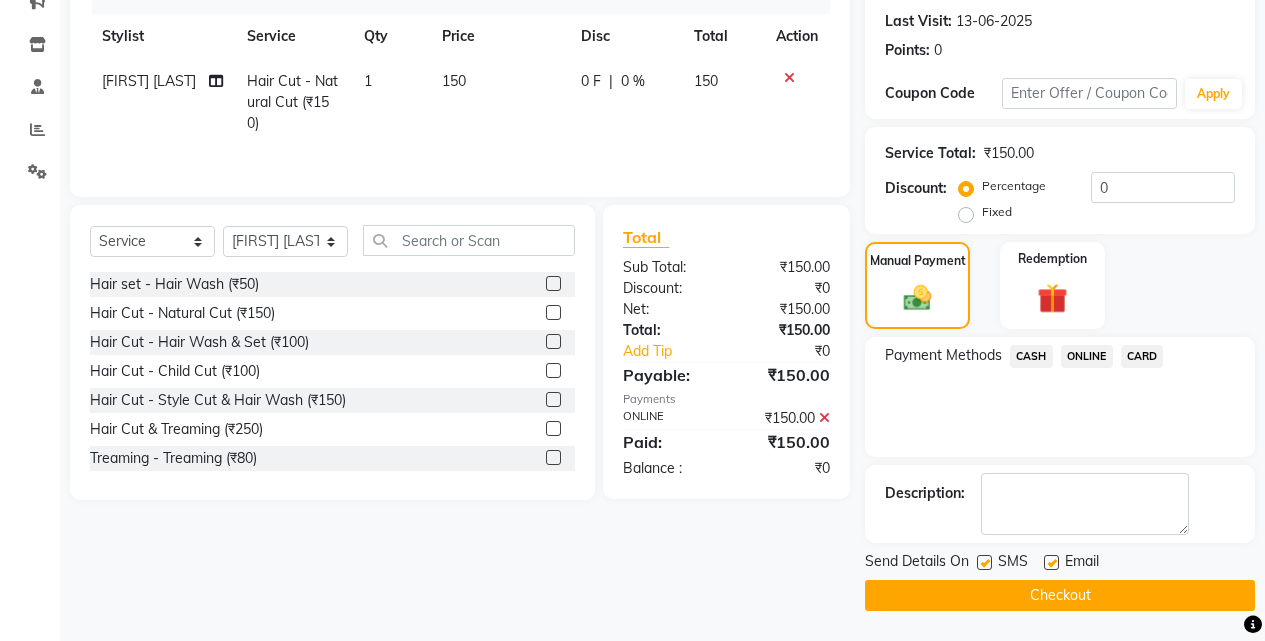 click on "Checkout" 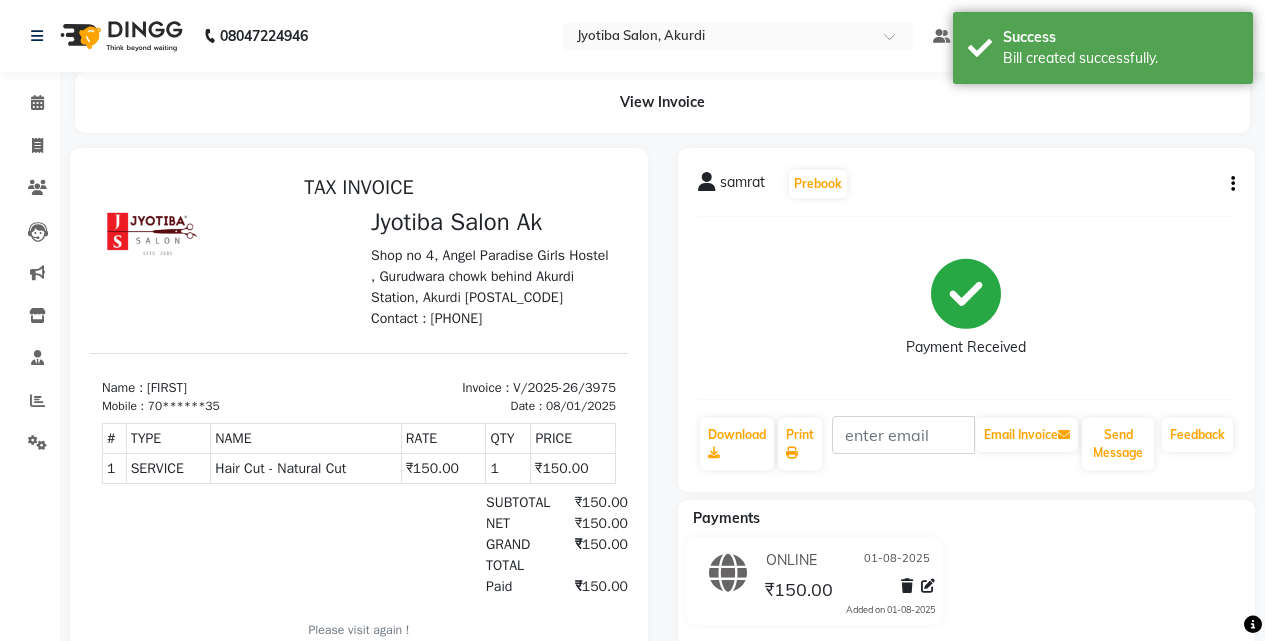 scroll, scrollTop: 0, scrollLeft: 0, axis: both 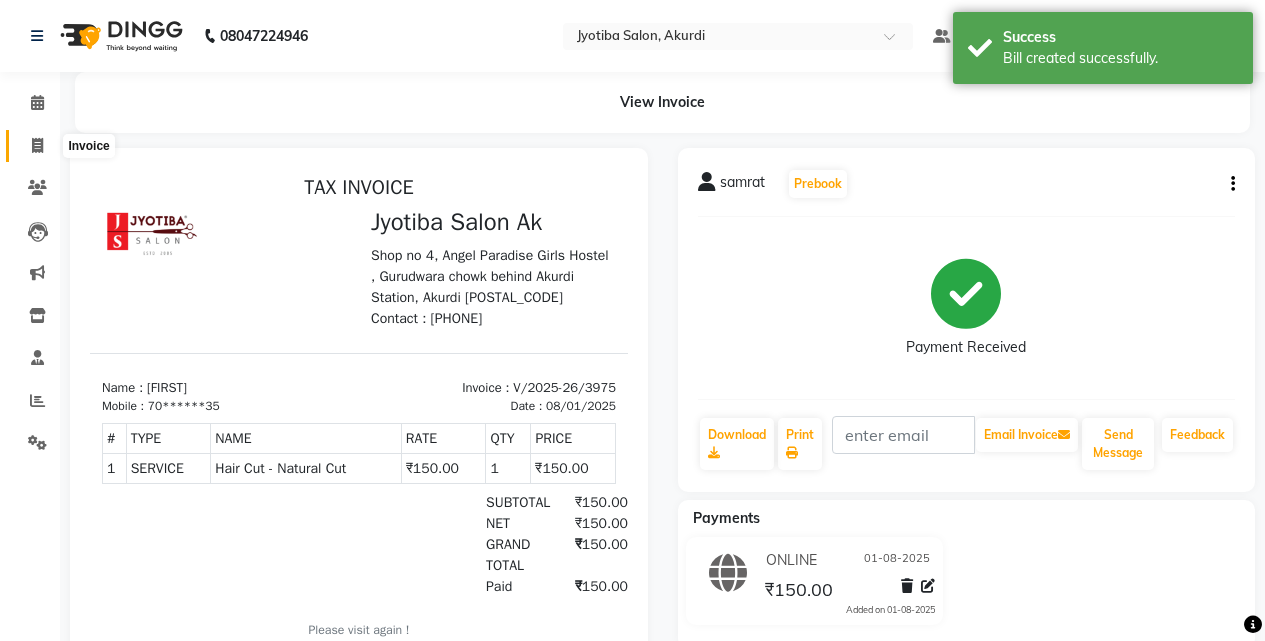 click 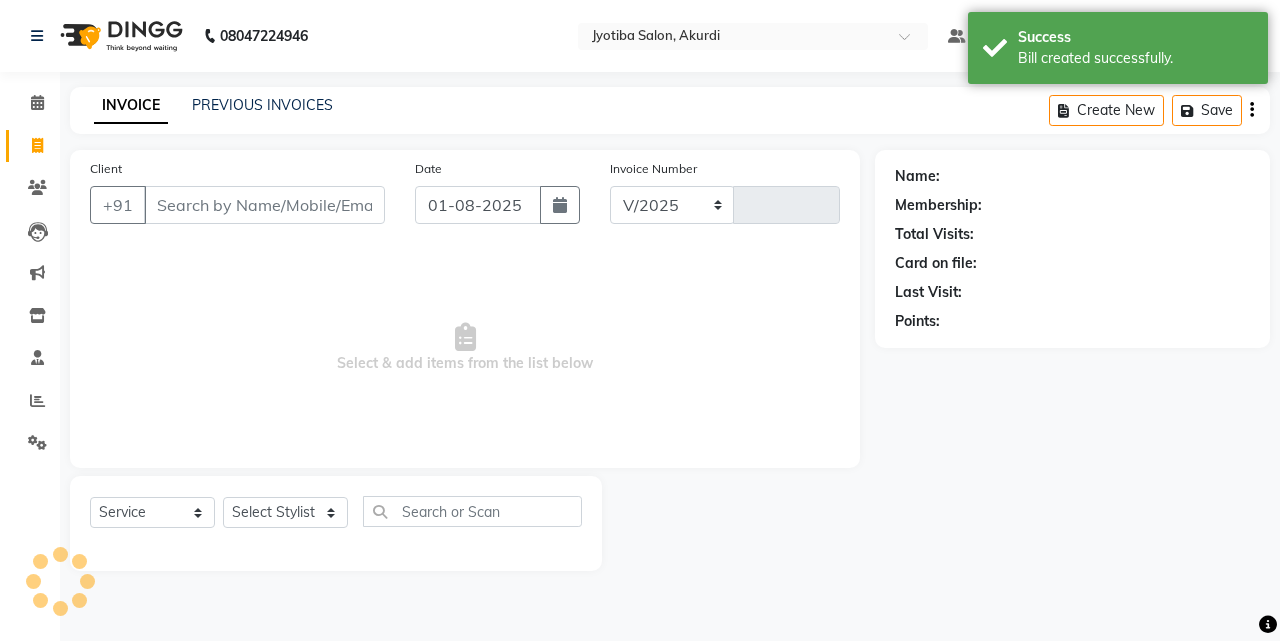 select on "557" 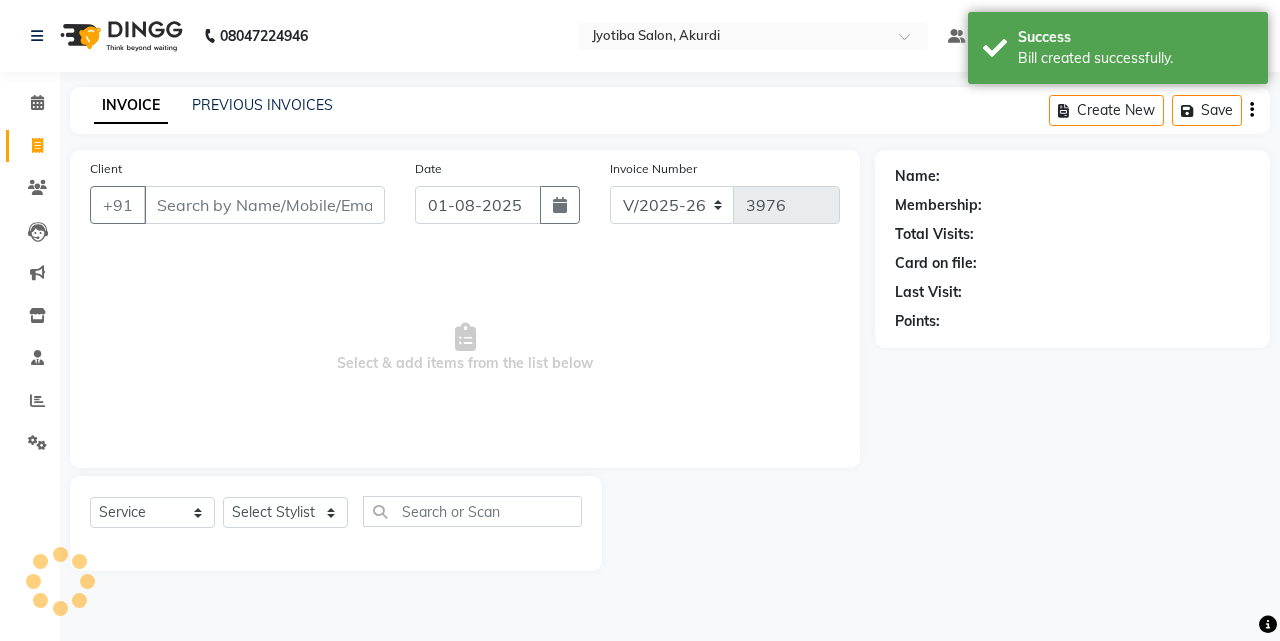 click on "Client" at bounding box center (264, 205) 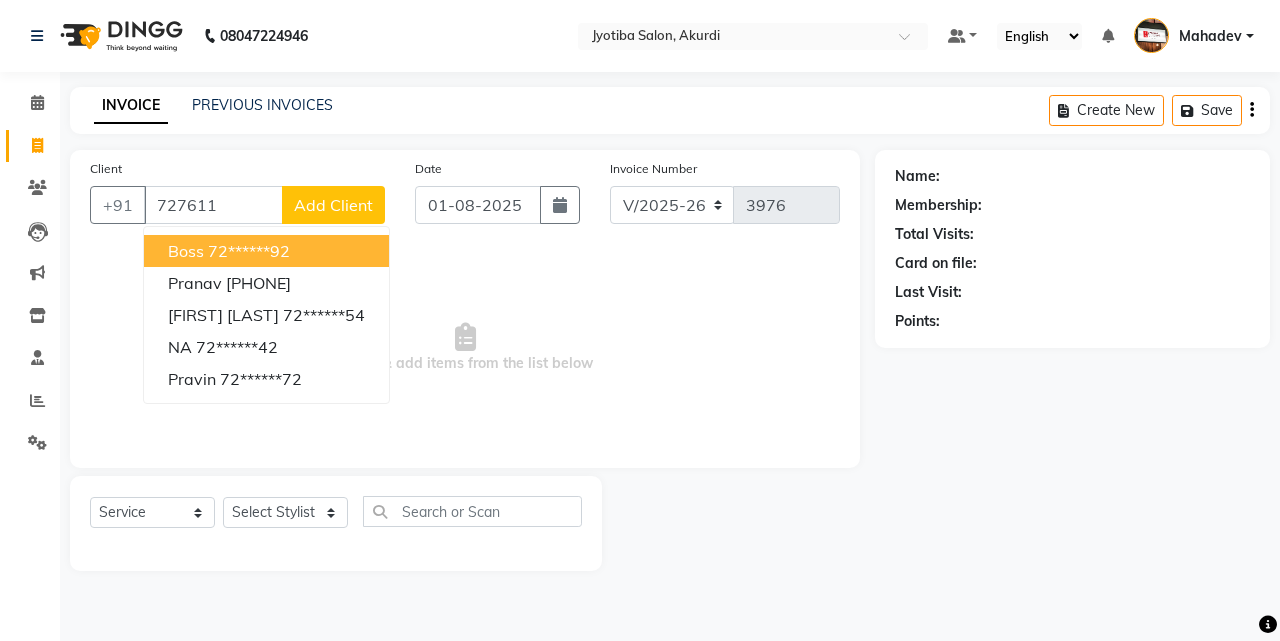 click on "72******92" at bounding box center [249, 251] 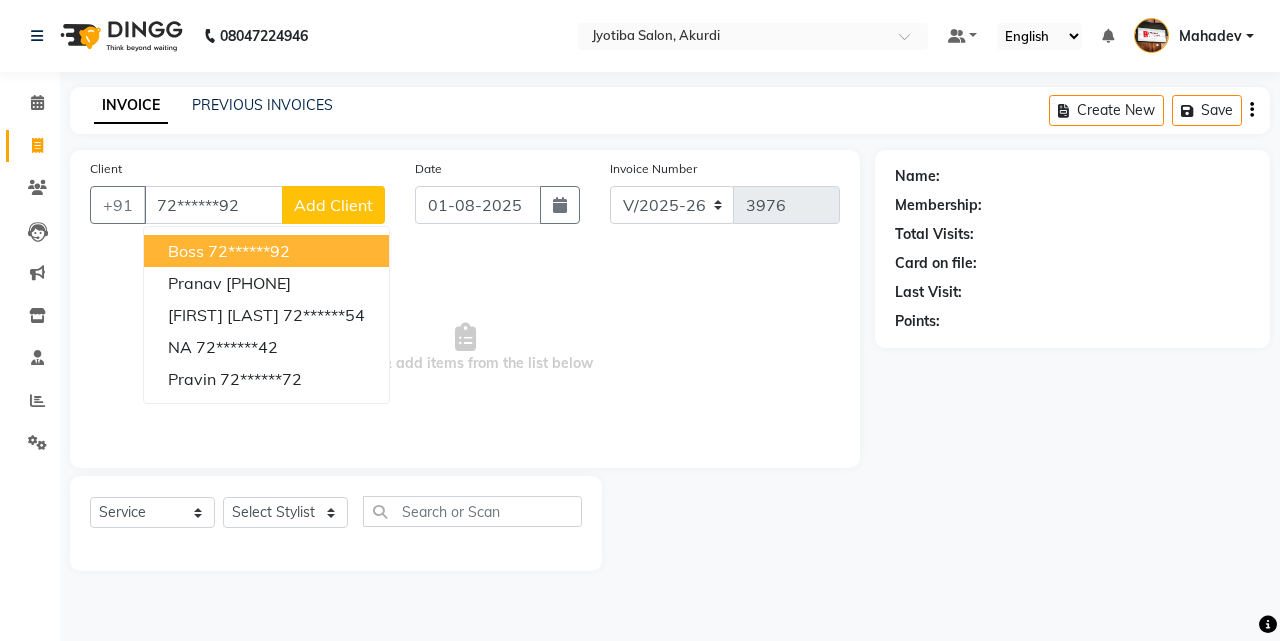 type on "72******92" 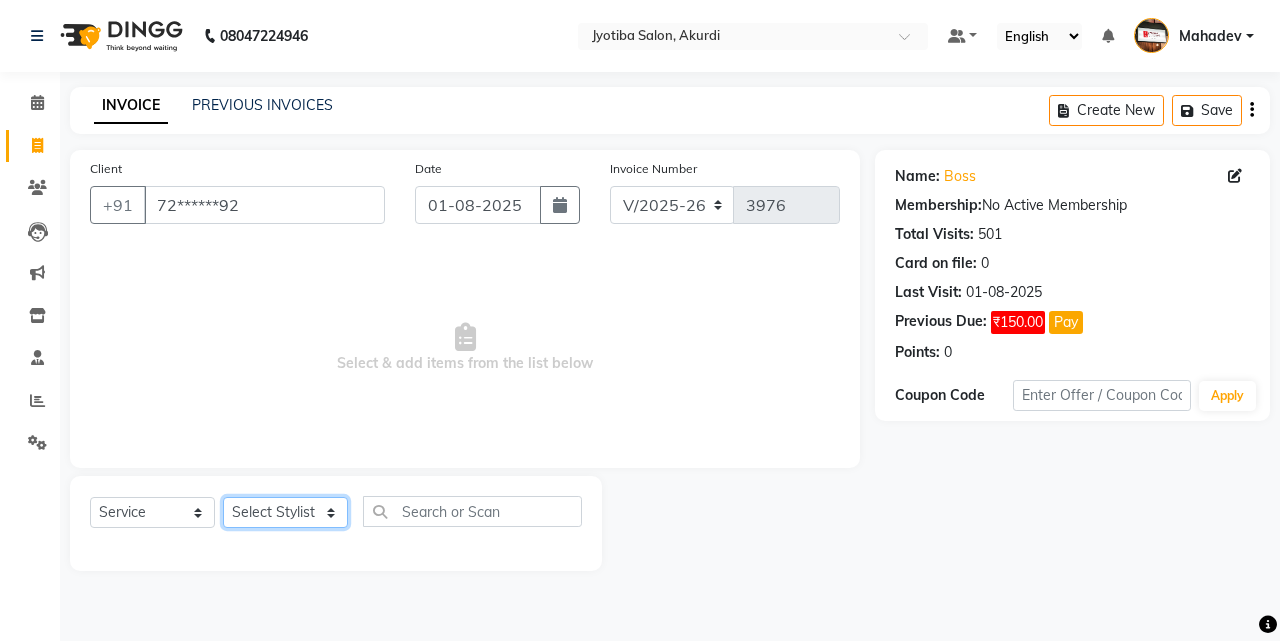 click on "Select Stylist [FIRST] [LAST] [FIRST] [FIRST] [FIRST] [FIRST] [FIRST] [FIRST] [FIRST] [FIRST] [FIRST] [FIRST]  Shop  [FIRST]  [FIRST]  [FIRST]" 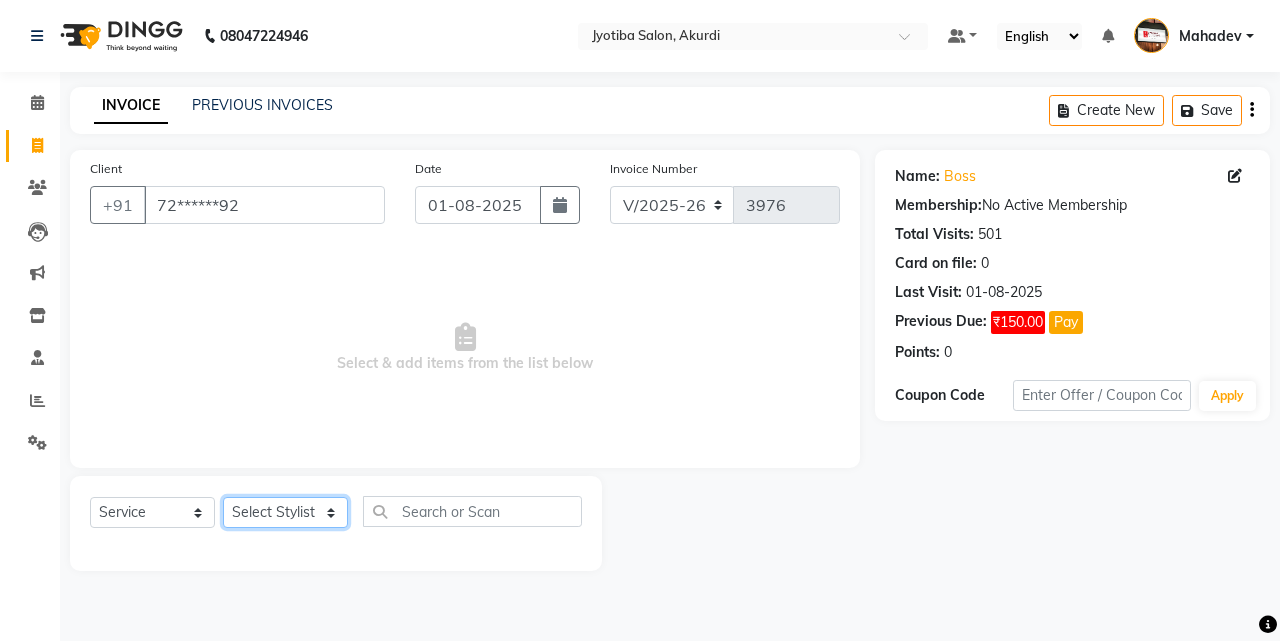 select on "7216" 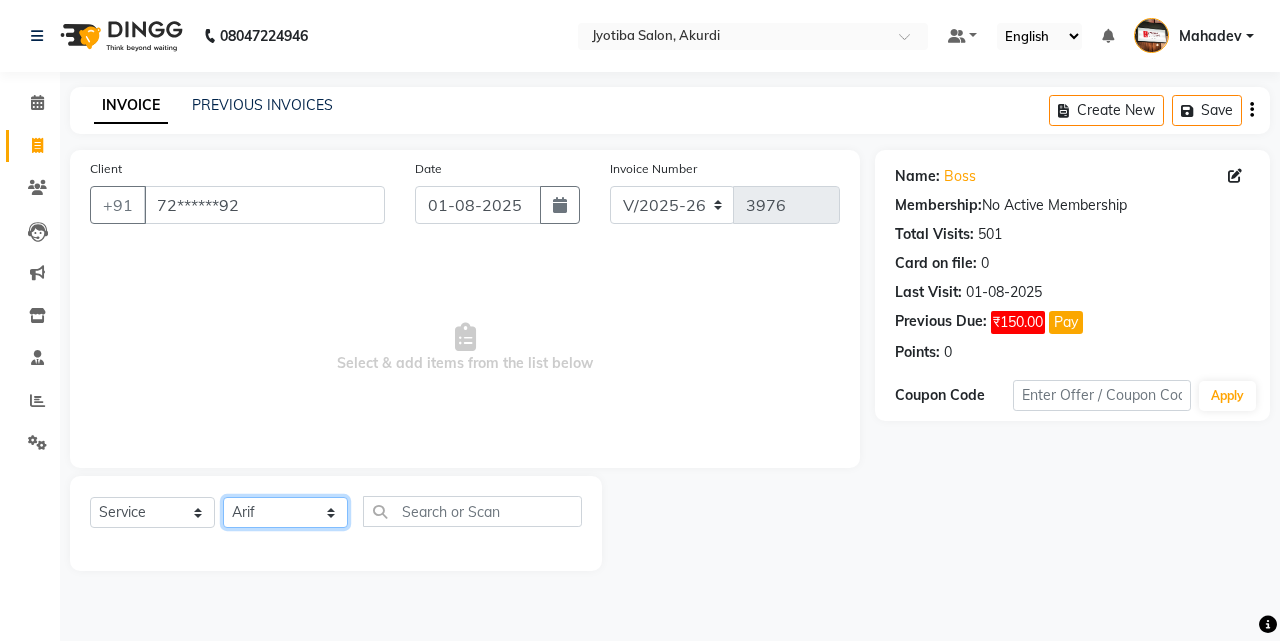 click on "Select Stylist [FIRST] [LAST] [FIRST] [FIRST] [FIRST] [FIRST] [FIRST] [FIRST] [FIRST] [FIRST] [FIRST] [FIRST]  Shop  [FIRST]  [FIRST]  [FIRST]" 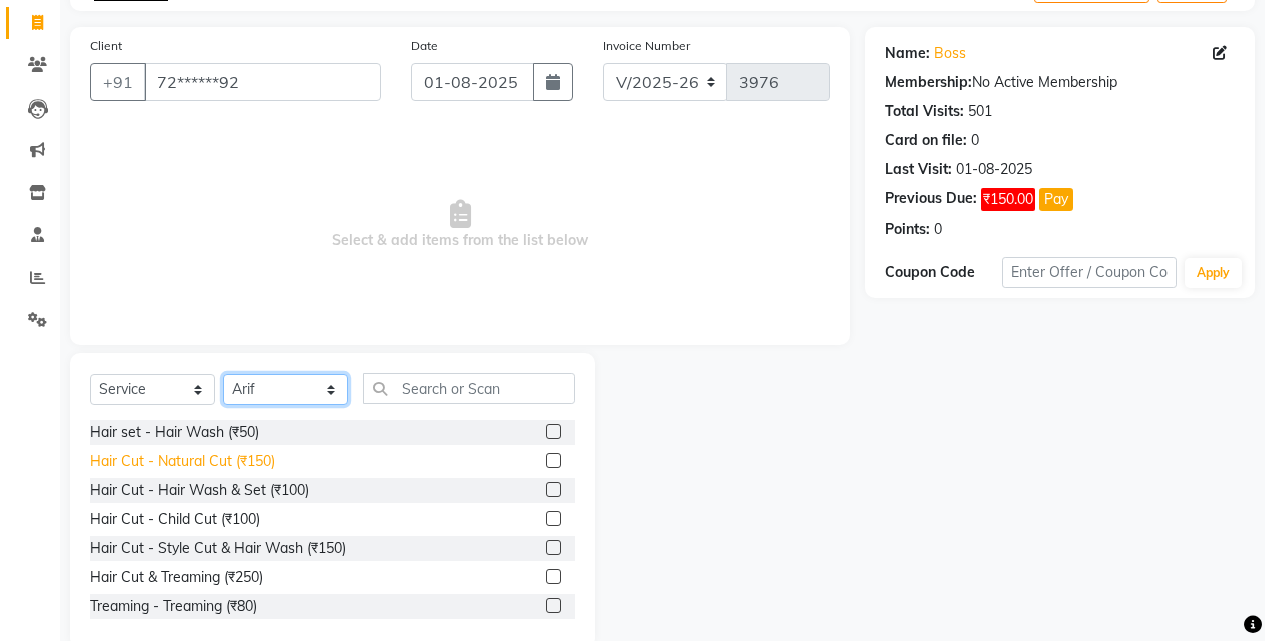 scroll, scrollTop: 160, scrollLeft: 0, axis: vertical 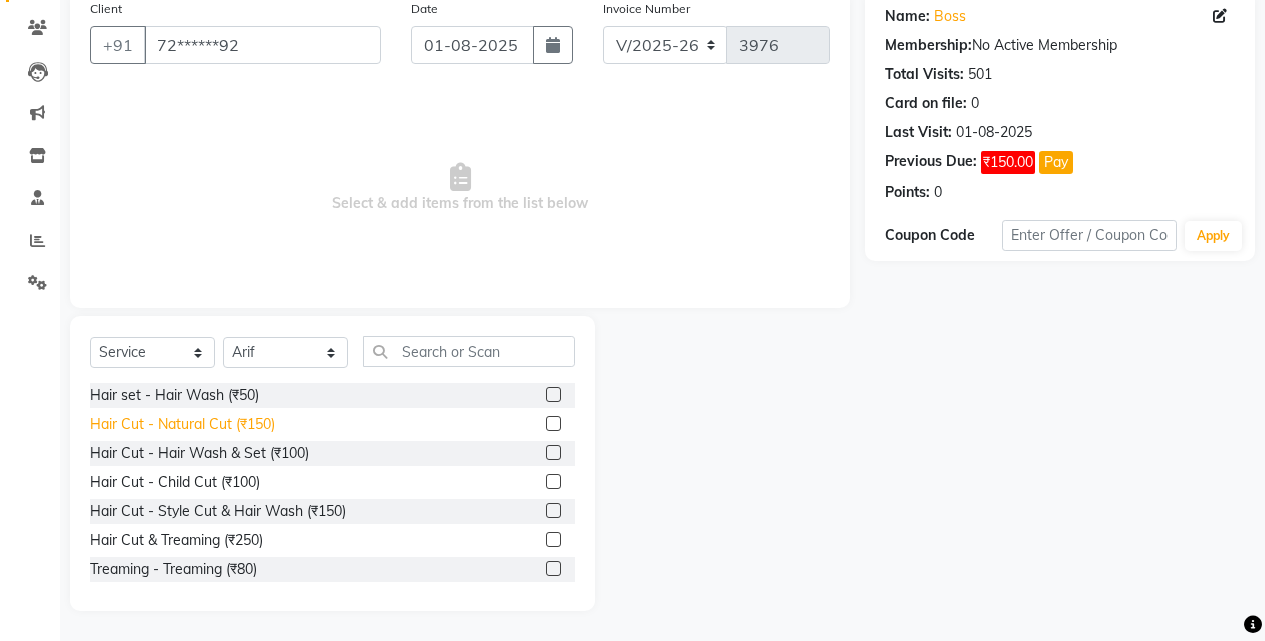 click on "Hair Cut - Natural Cut (₹150)" 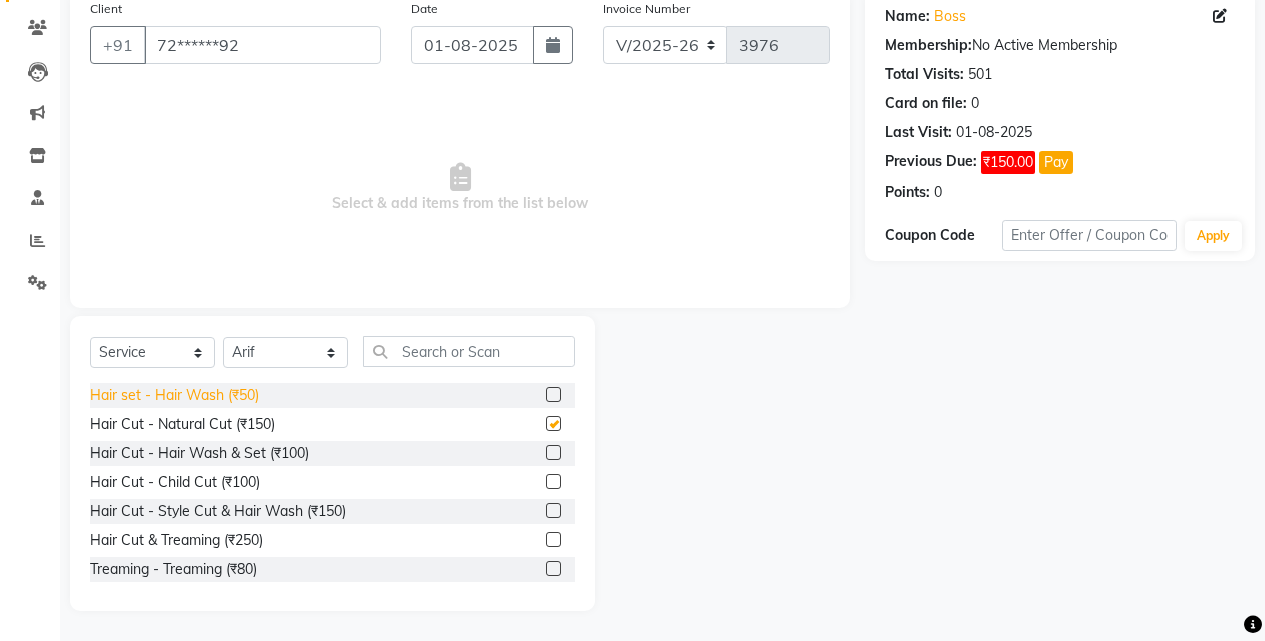 checkbox on "false" 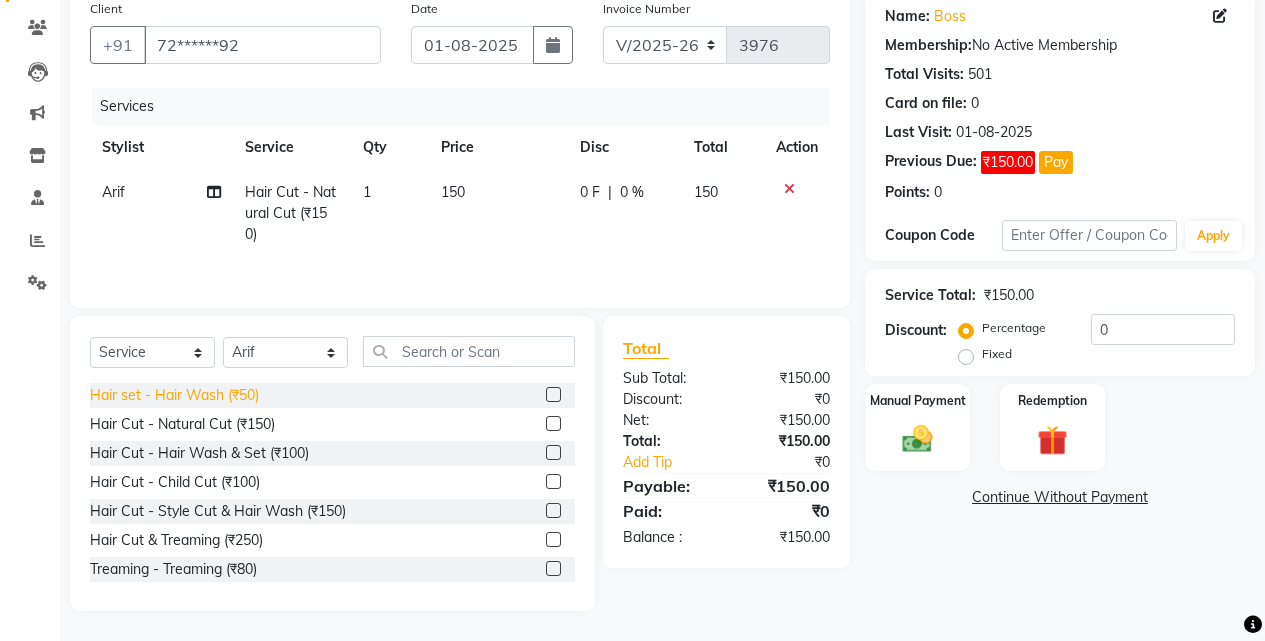 click on "Hair set - Hair Wash (₹50)" 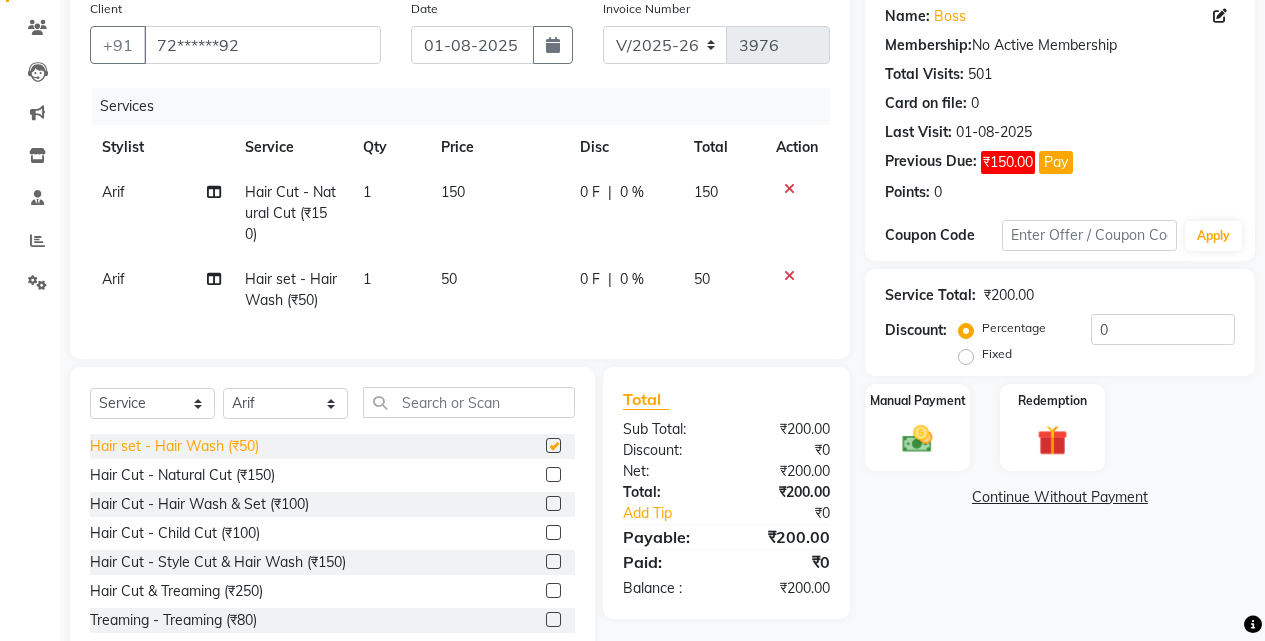 checkbox on "false" 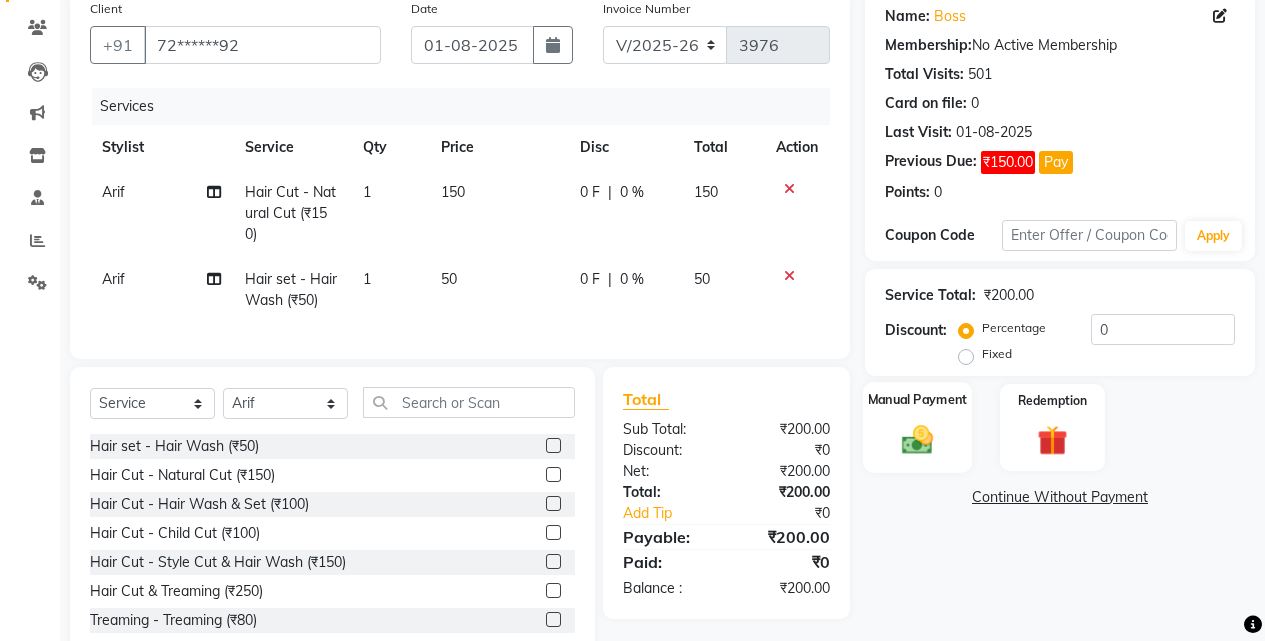 click on "Manual Payment" 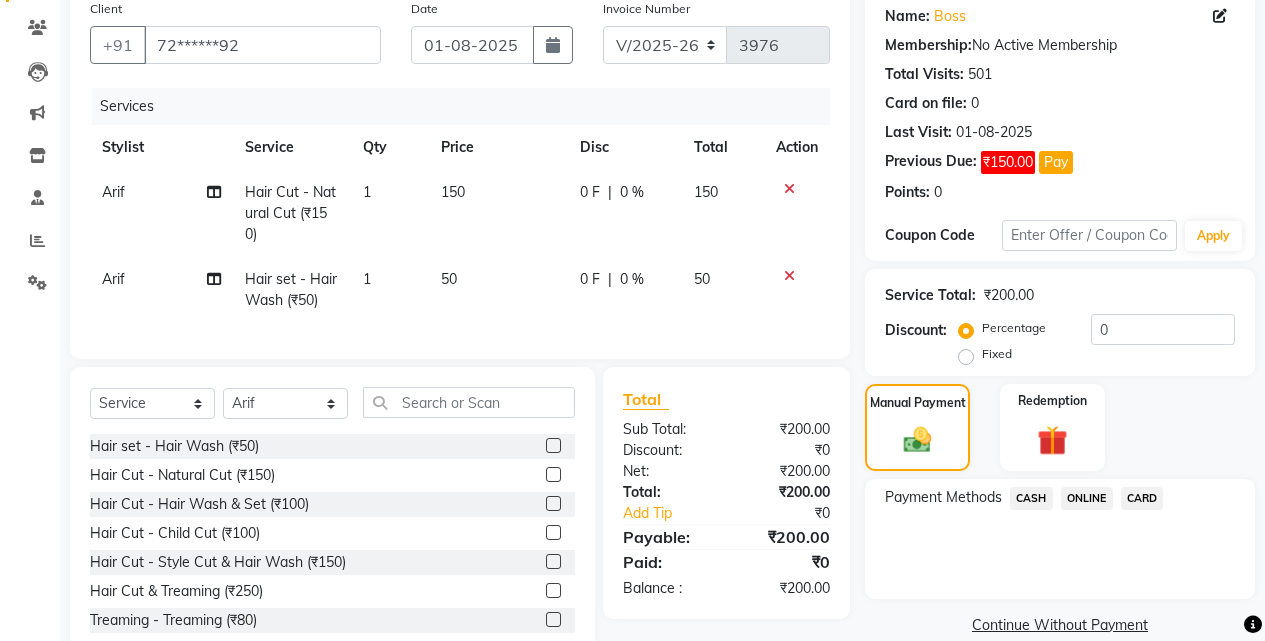 click on "ONLINE" 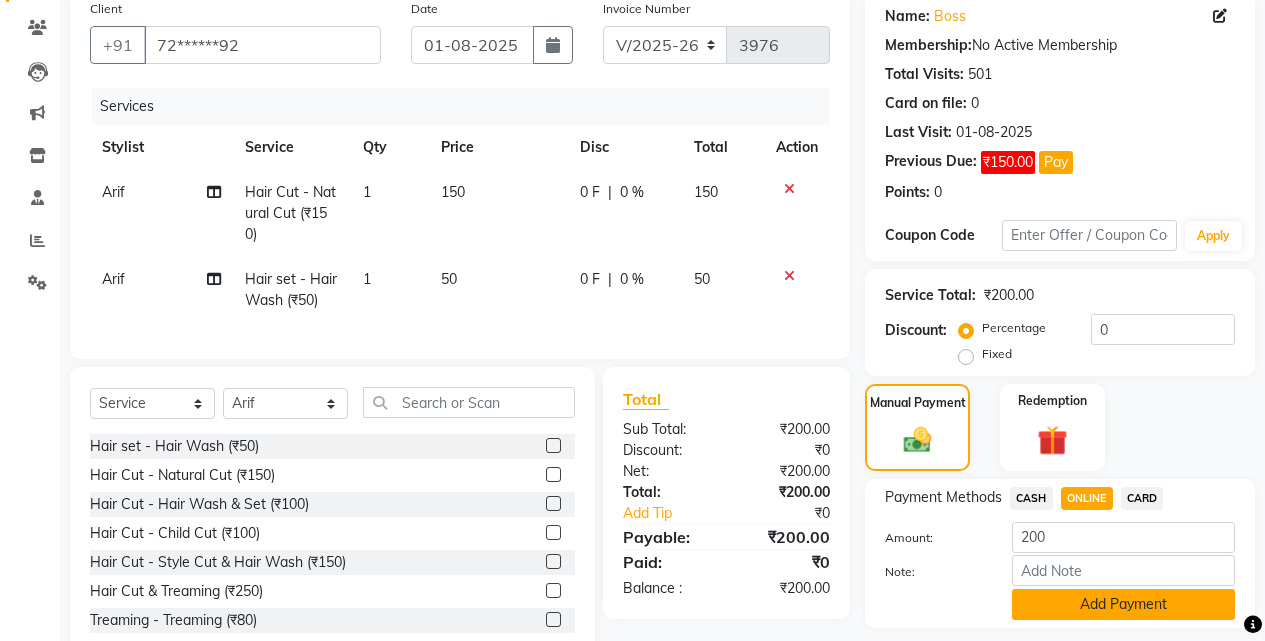 click on "Add Payment" 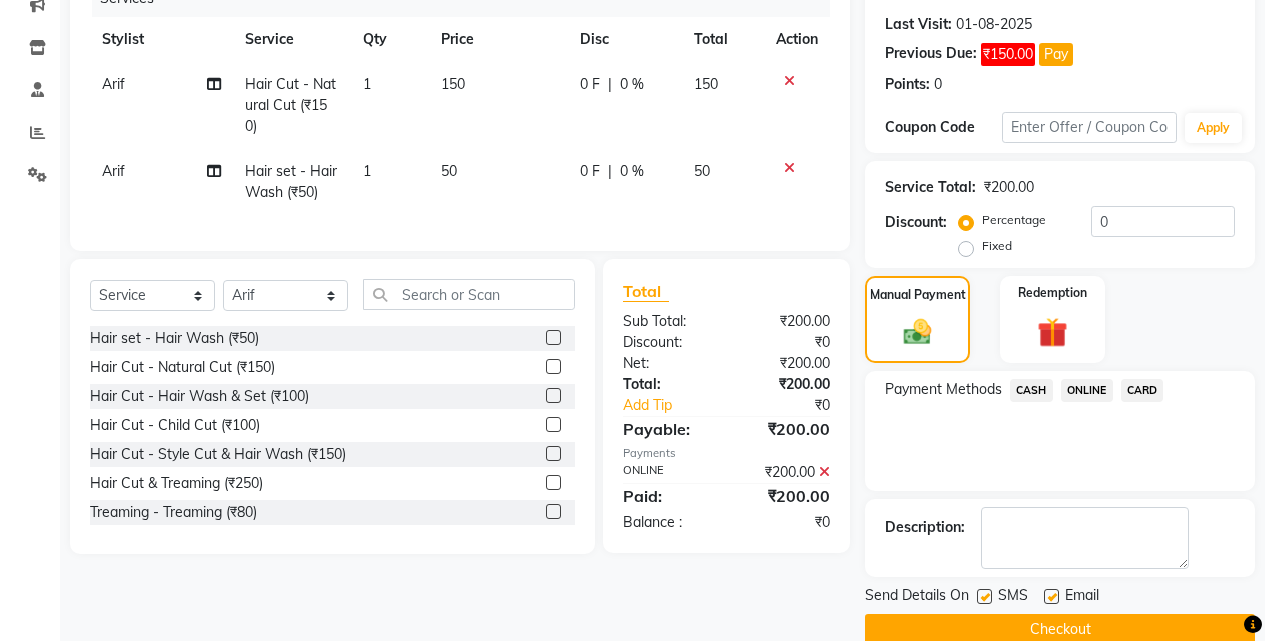 scroll, scrollTop: 302, scrollLeft: 0, axis: vertical 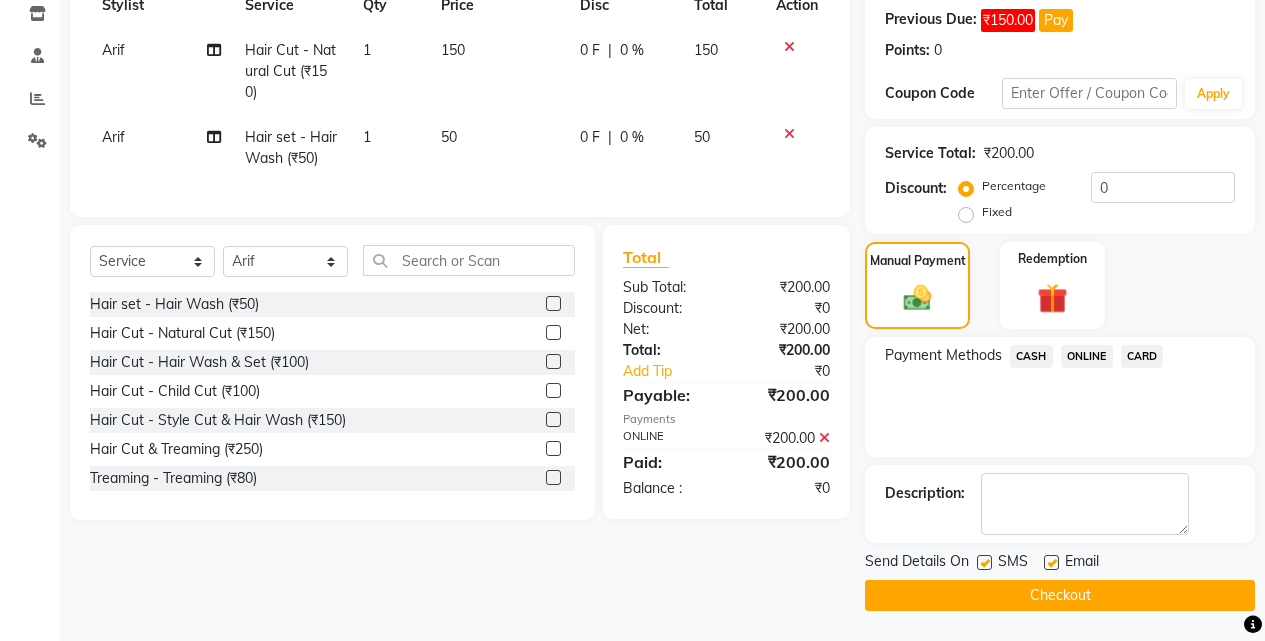 click on "Checkout" 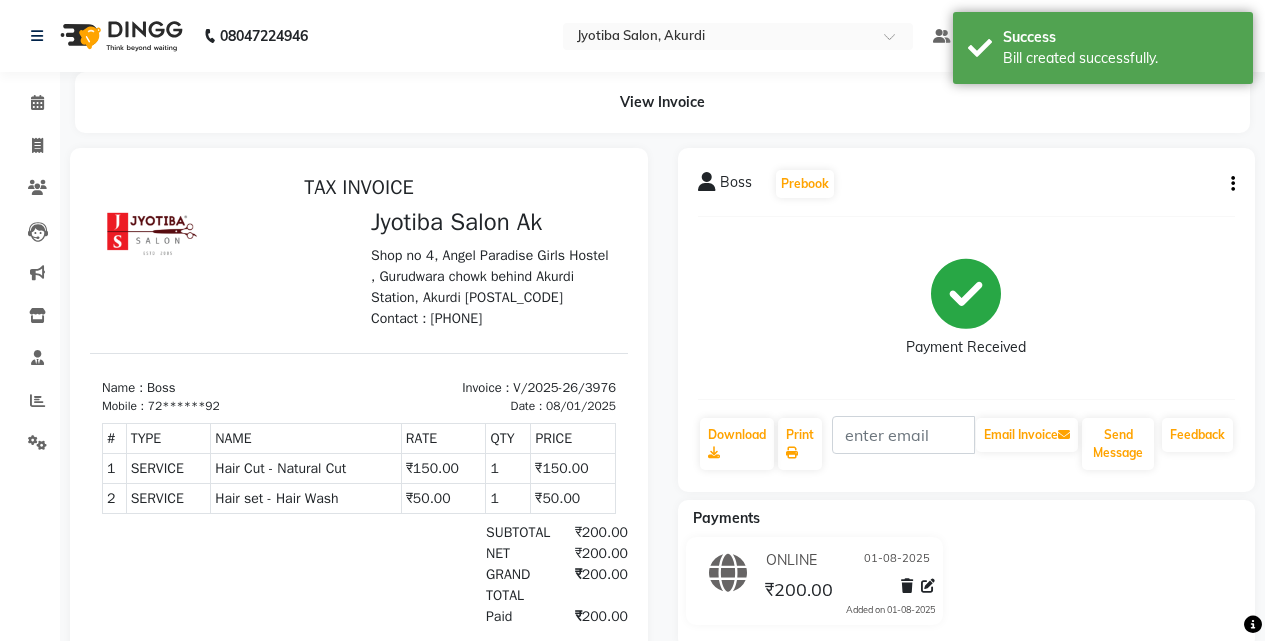 scroll, scrollTop: 0, scrollLeft: 0, axis: both 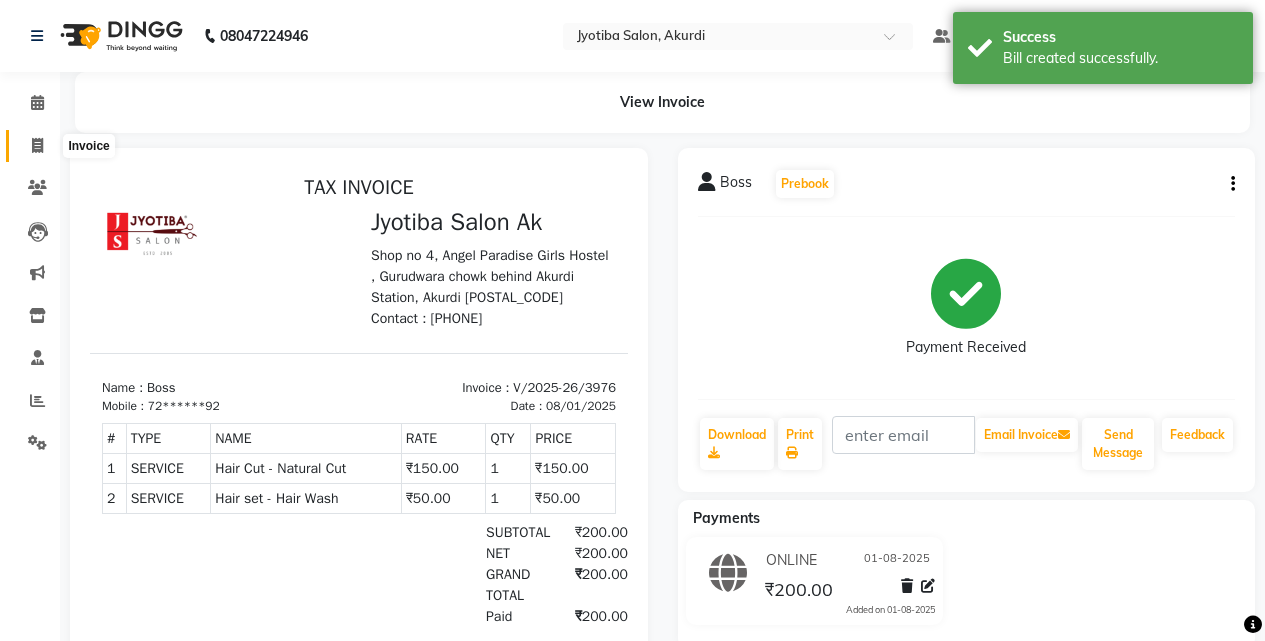 click 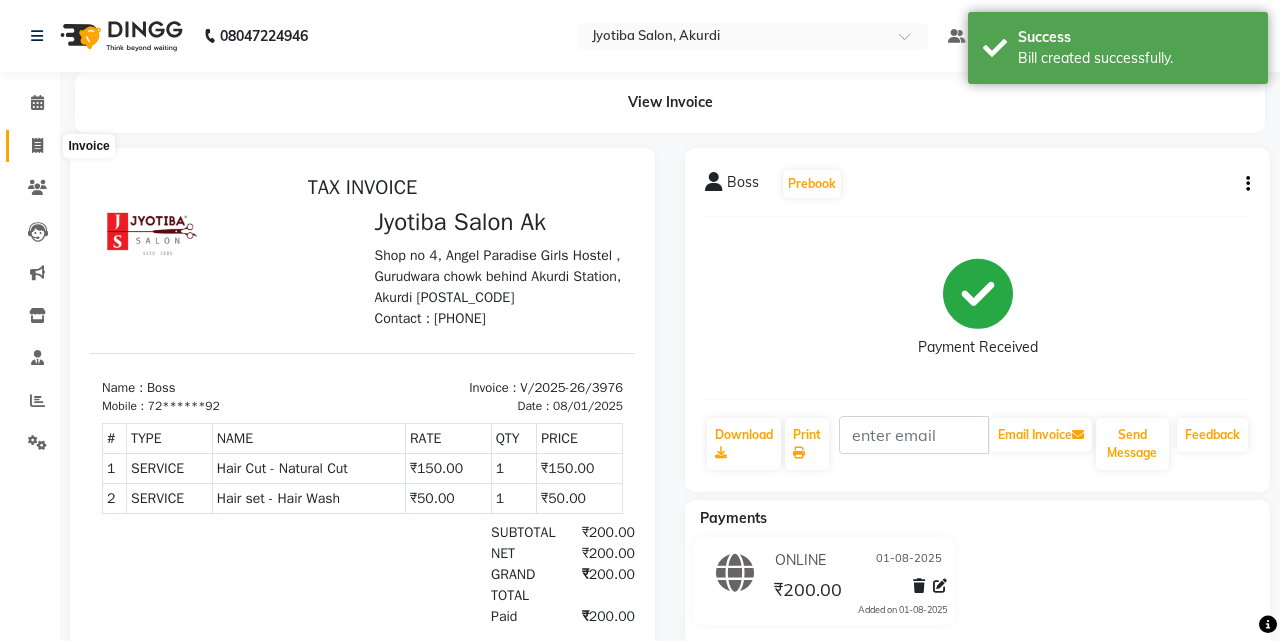 select on "557" 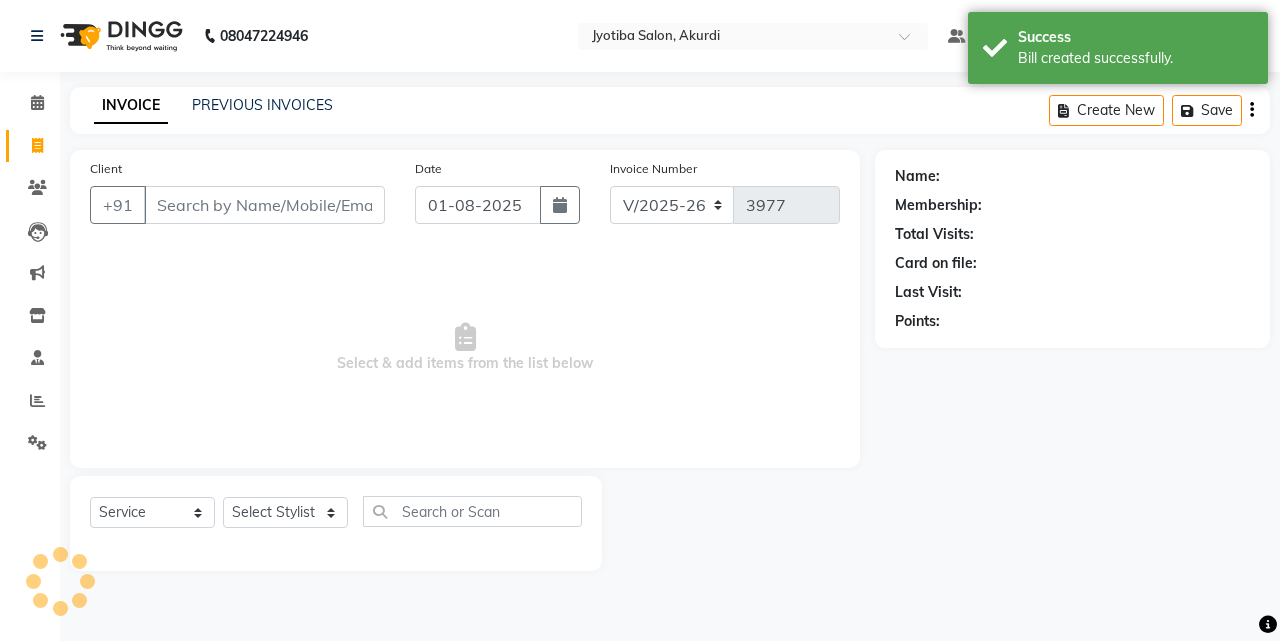 drag, startPoint x: 36, startPoint y: 146, endPoint x: 195, endPoint y: 208, distance: 170.66048 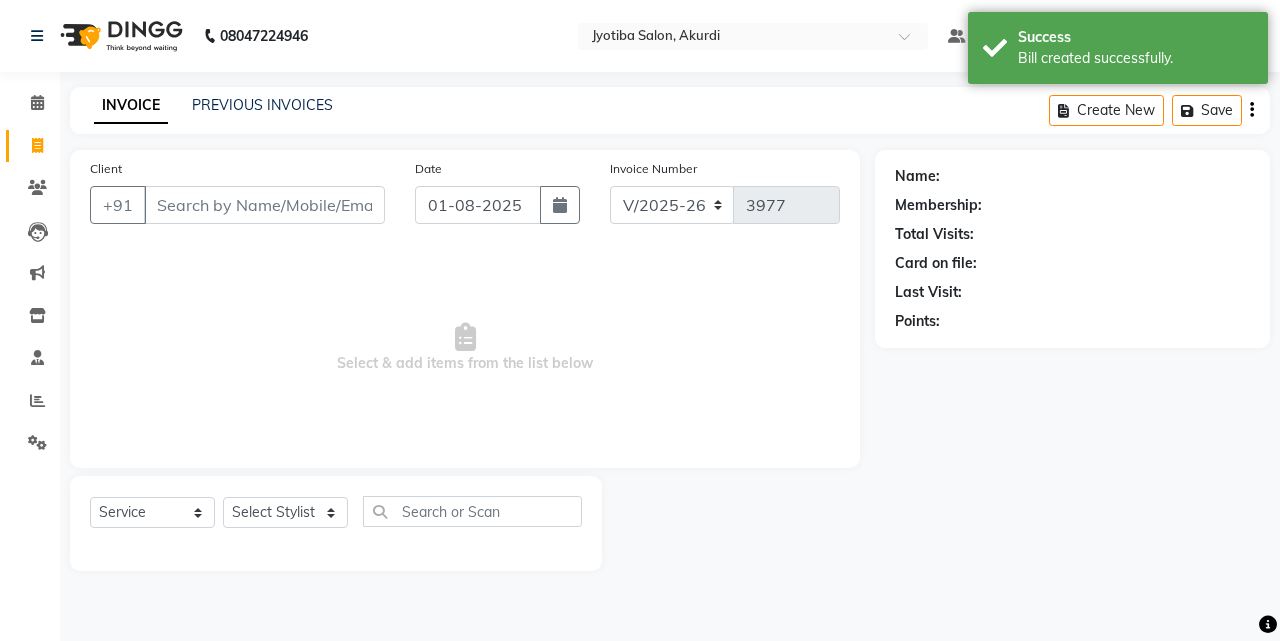 click on "Client" at bounding box center [264, 205] 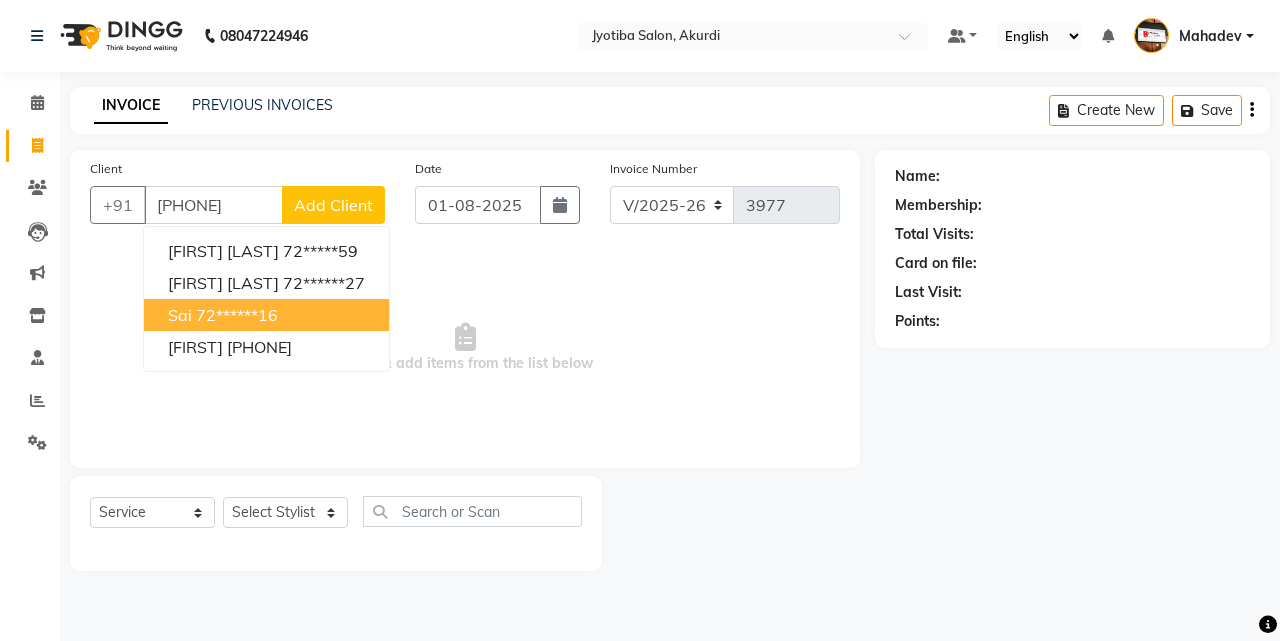 click on "72******16" at bounding box center (237, 315) 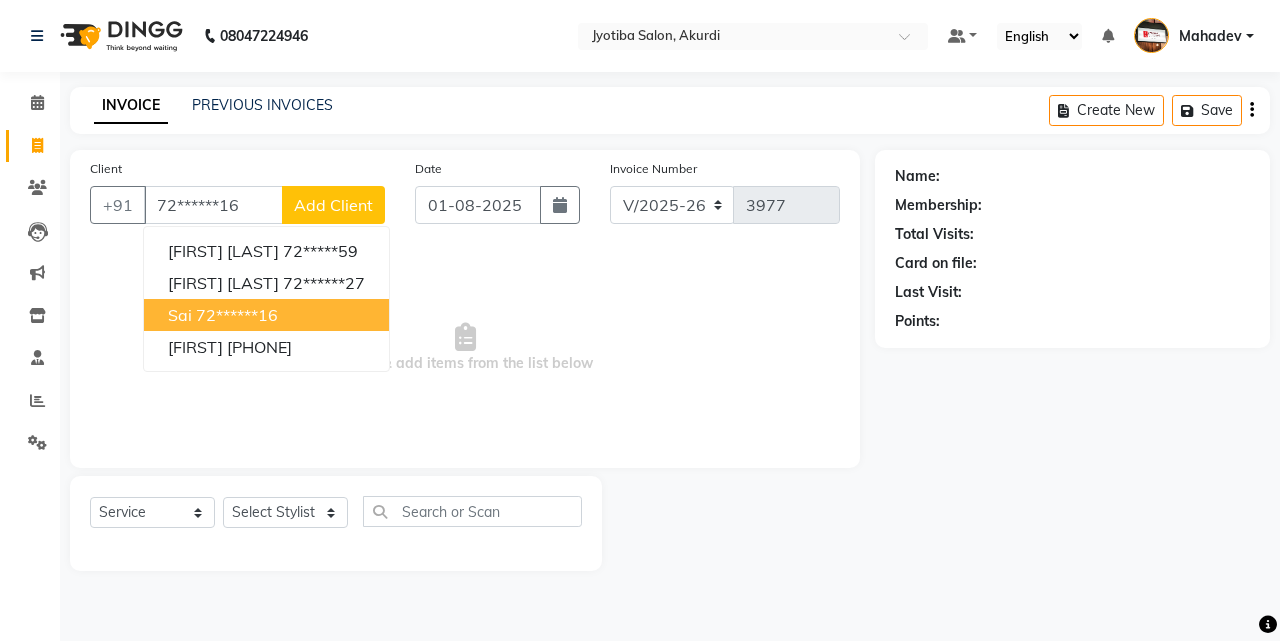type on "72******16" 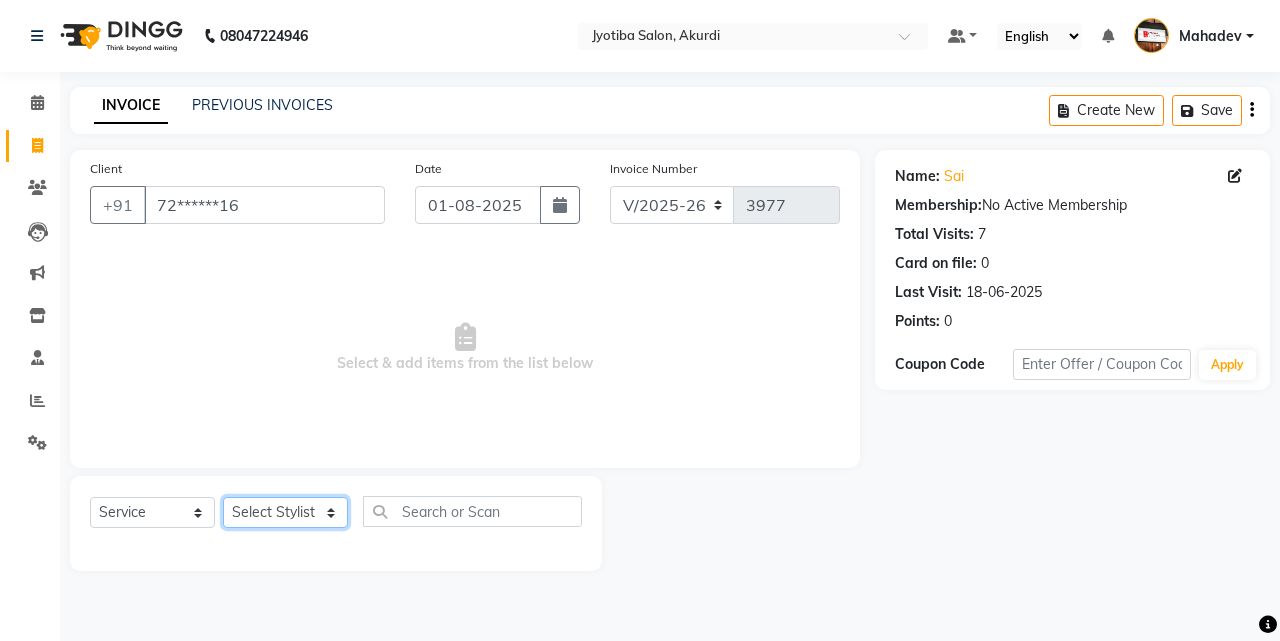 click on "Select Stylist [FIRST] [LAST] [FIRST] [FIRST] [FIRST] [FIRST] [FIRST] [FIRST] [FIRST] [FIRST] [FIRST] [FIRST]  Shop  [FIRST]  [FIRST]  [FIRST]" 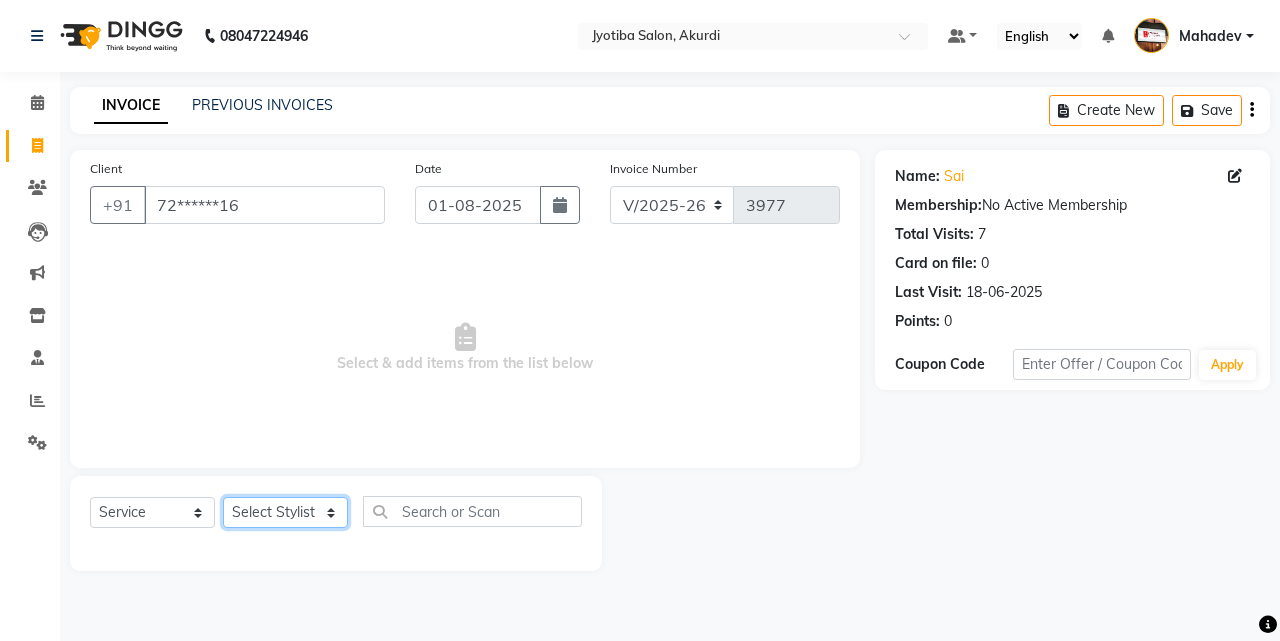 select on "79628" 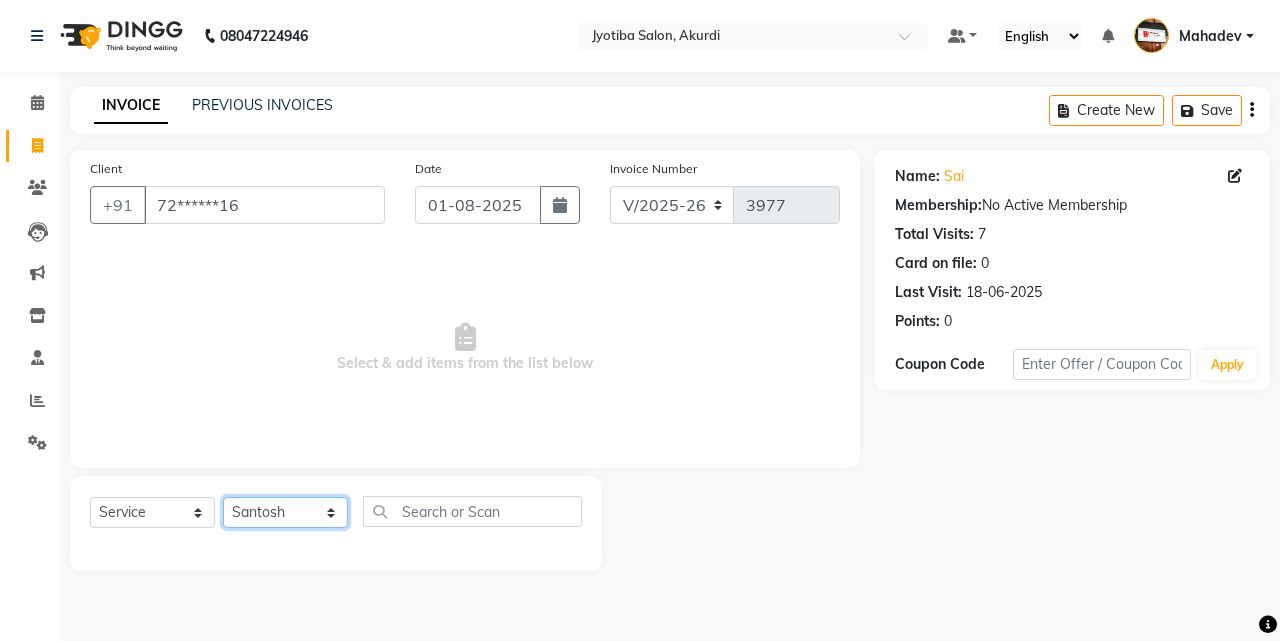 click on "Select Stylist [FIRST] [LAST] [FIRST] [FIRST] [FIRST] [FIRST] [FIRST] [FIRST] [FIRST] [FIRST] [FIRST] [FIRST]  Shop  [FIRST]  [FIRST]  [FIRST]" 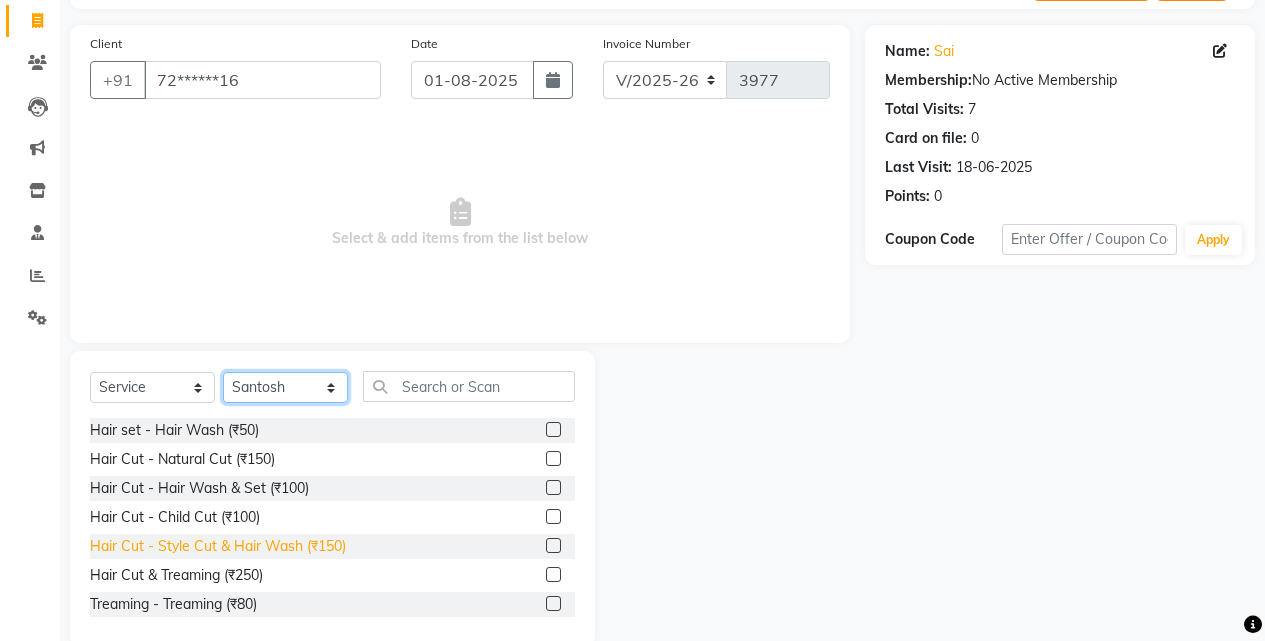 scroll, scrollTop: 160, scrollLeft: 0, axis: vertical 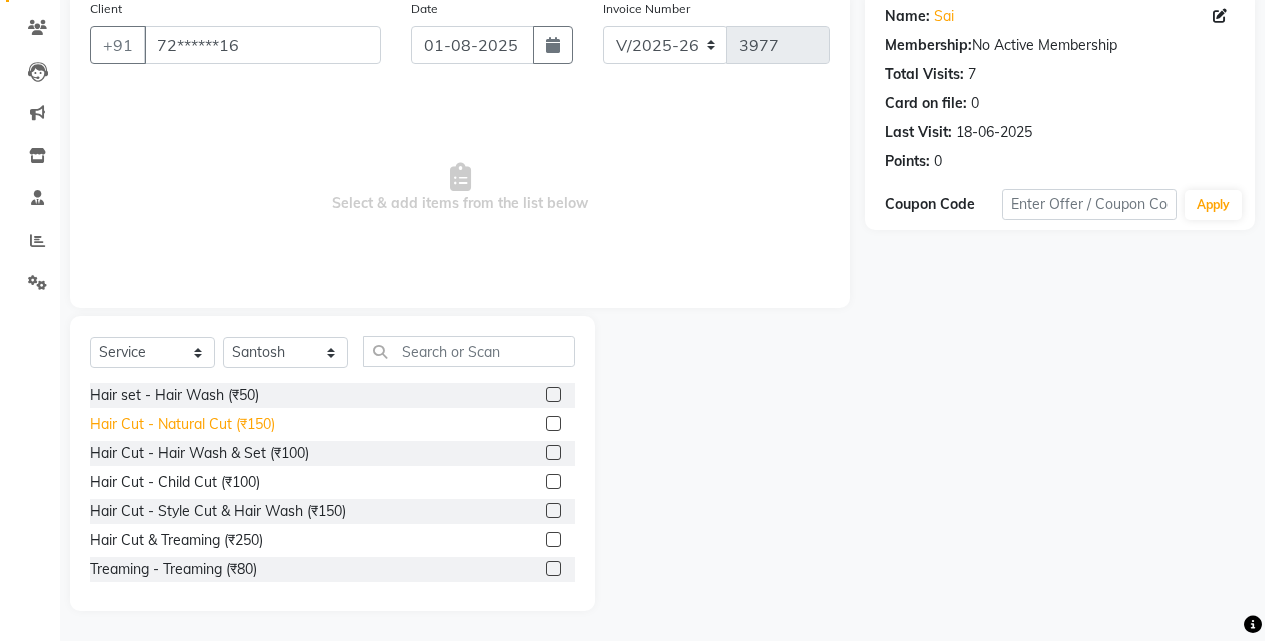 click on "Hair Cut - Natural Cut (₹150)" 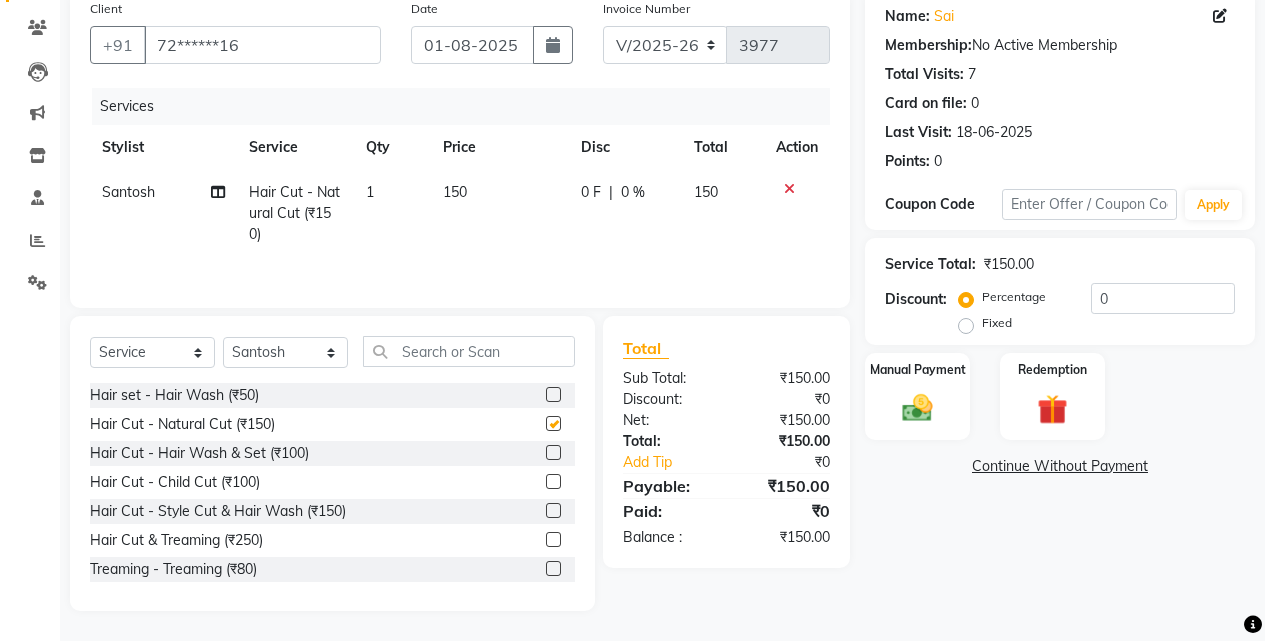 checkbox on "false" 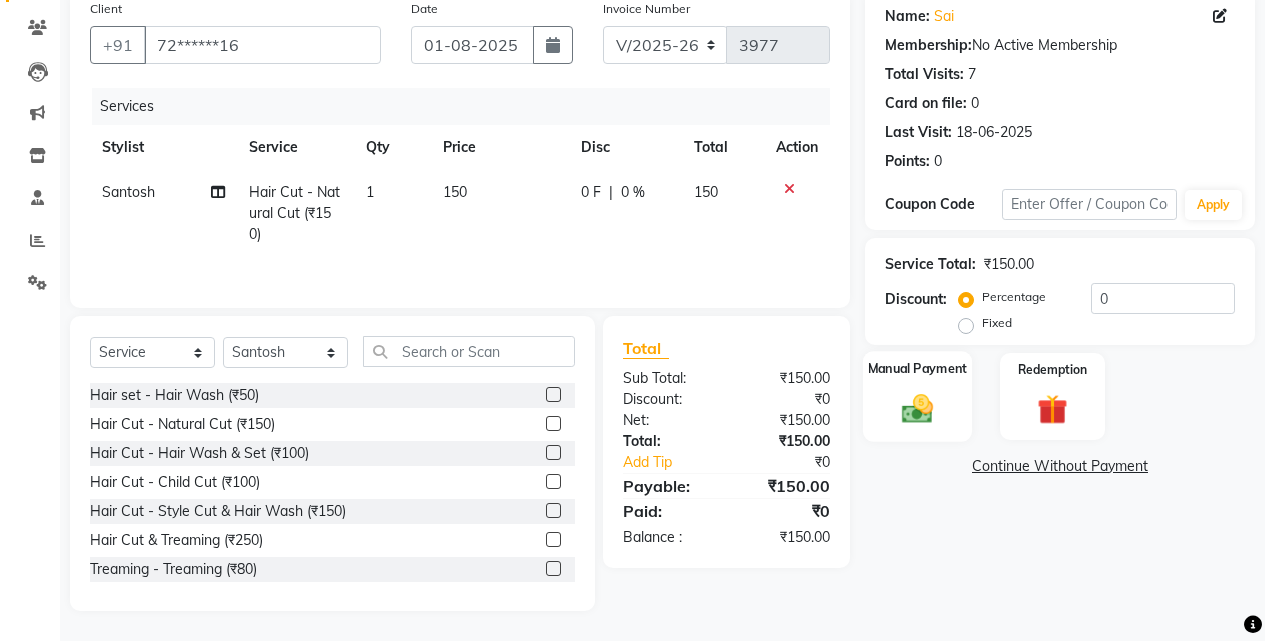 click on "Manual Payment" 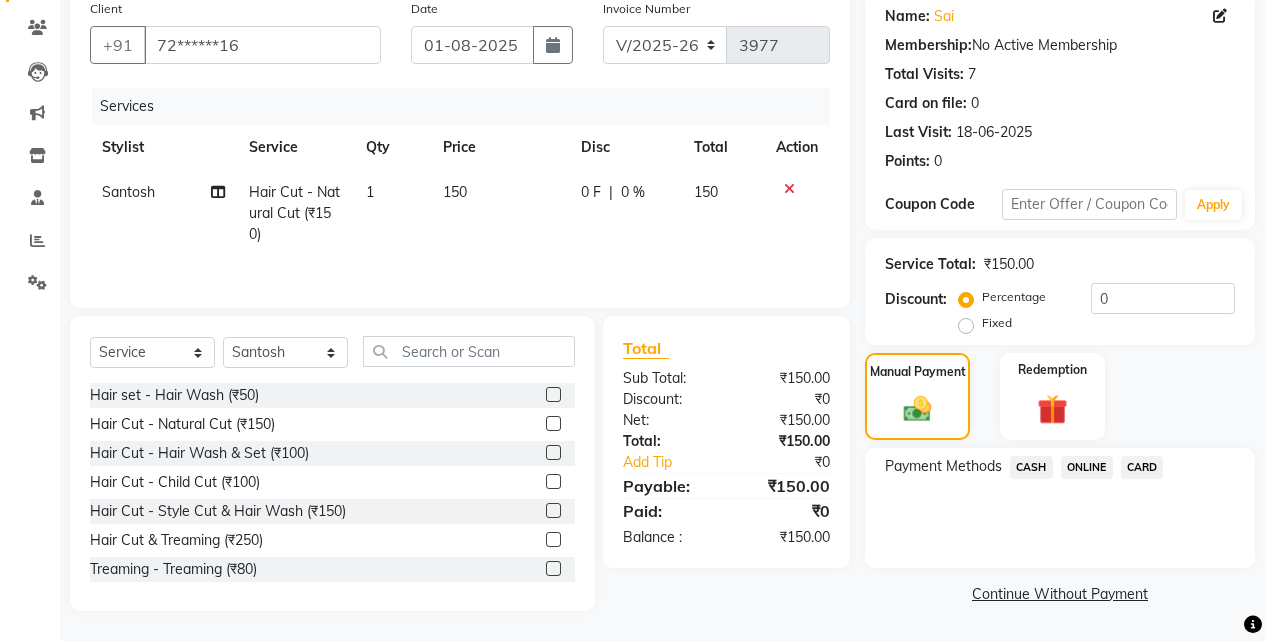 click on "ONLINE" 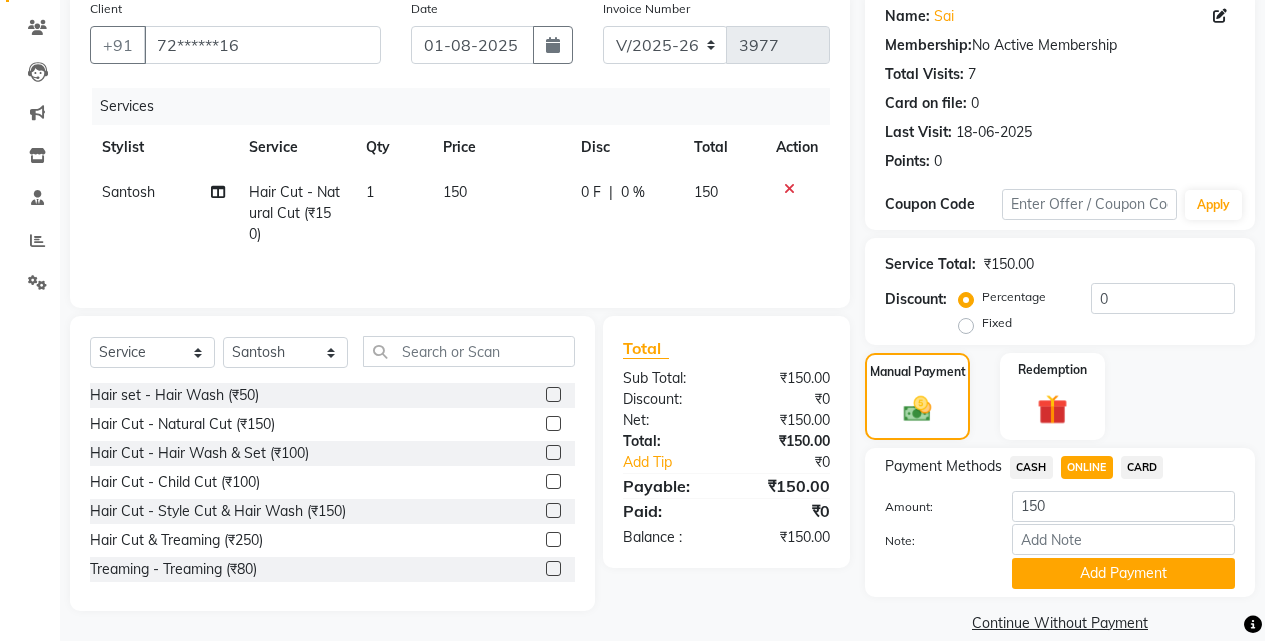 click on "Add Payment" 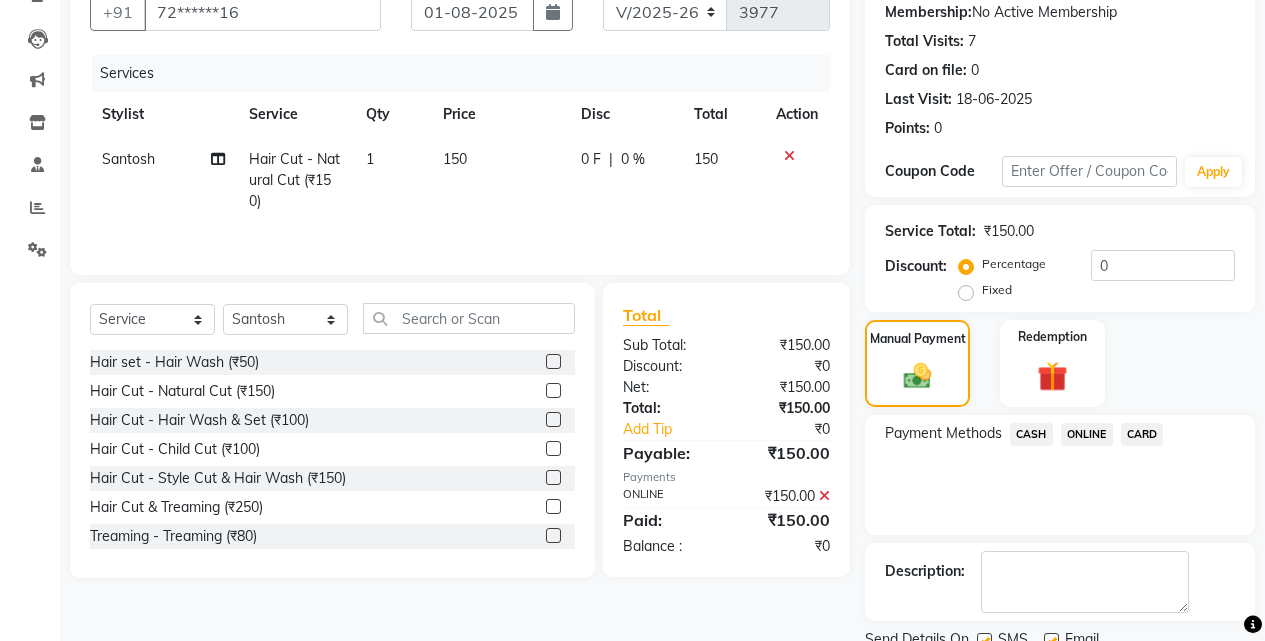 scroll, scrollTop: 271, scrollLeft: 0, axis: vertical 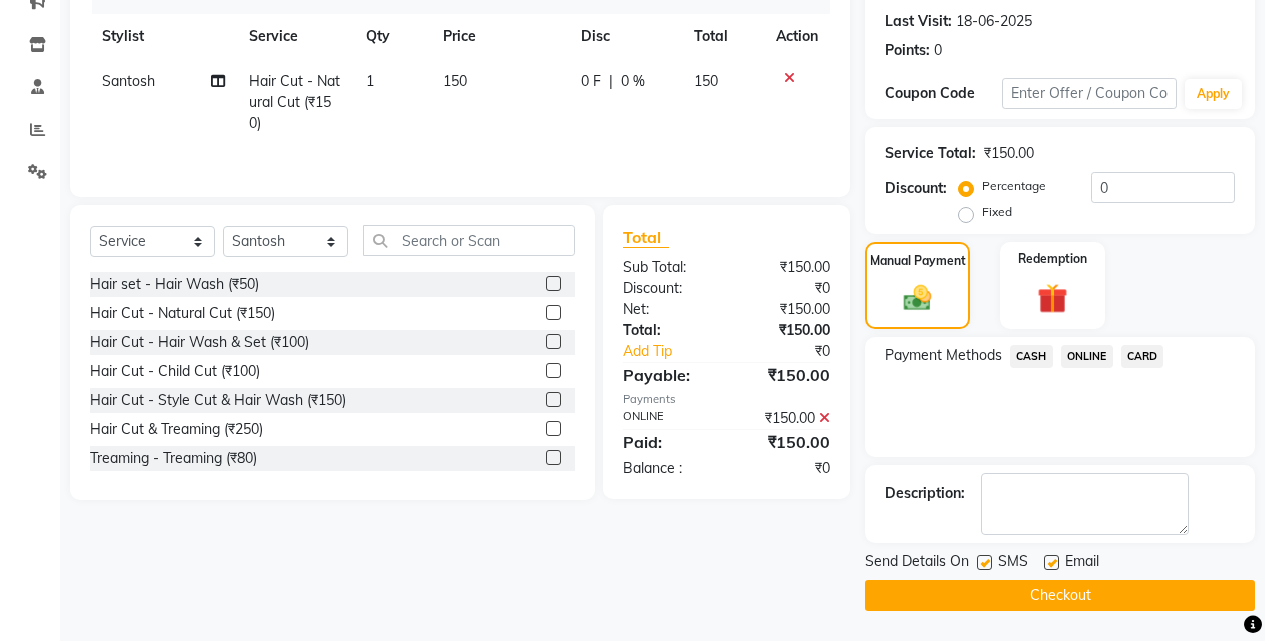 click on "Checkout" 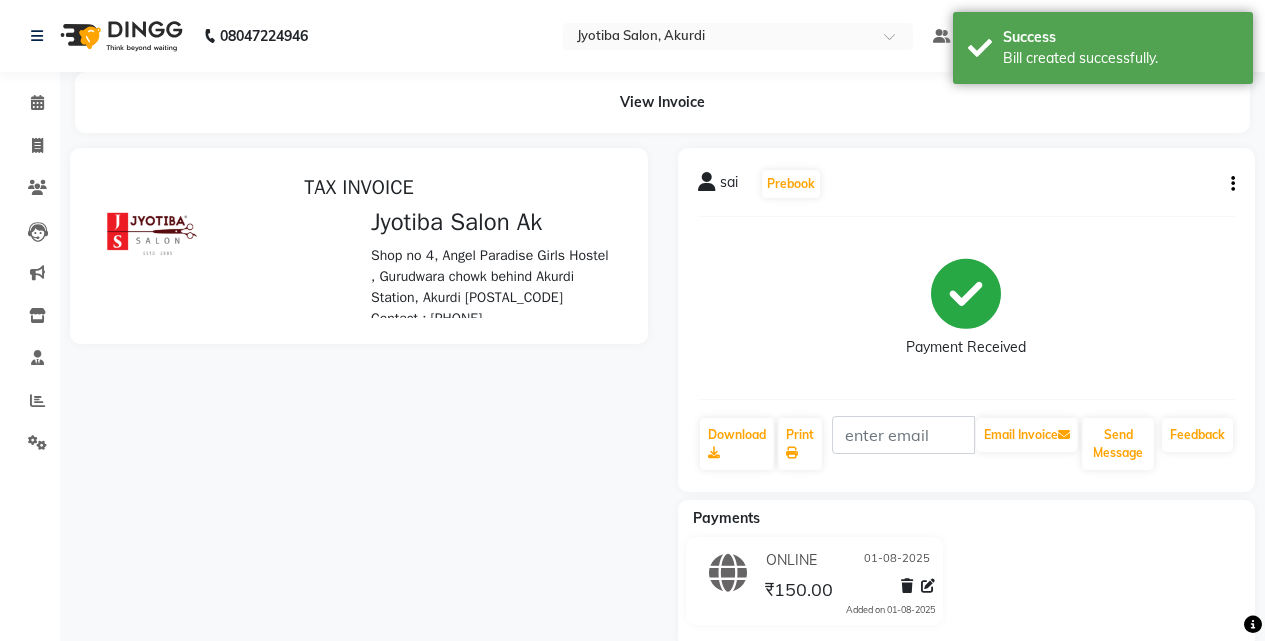 scroll, scrollTop: 0, scrollLeft: 0, axis: both 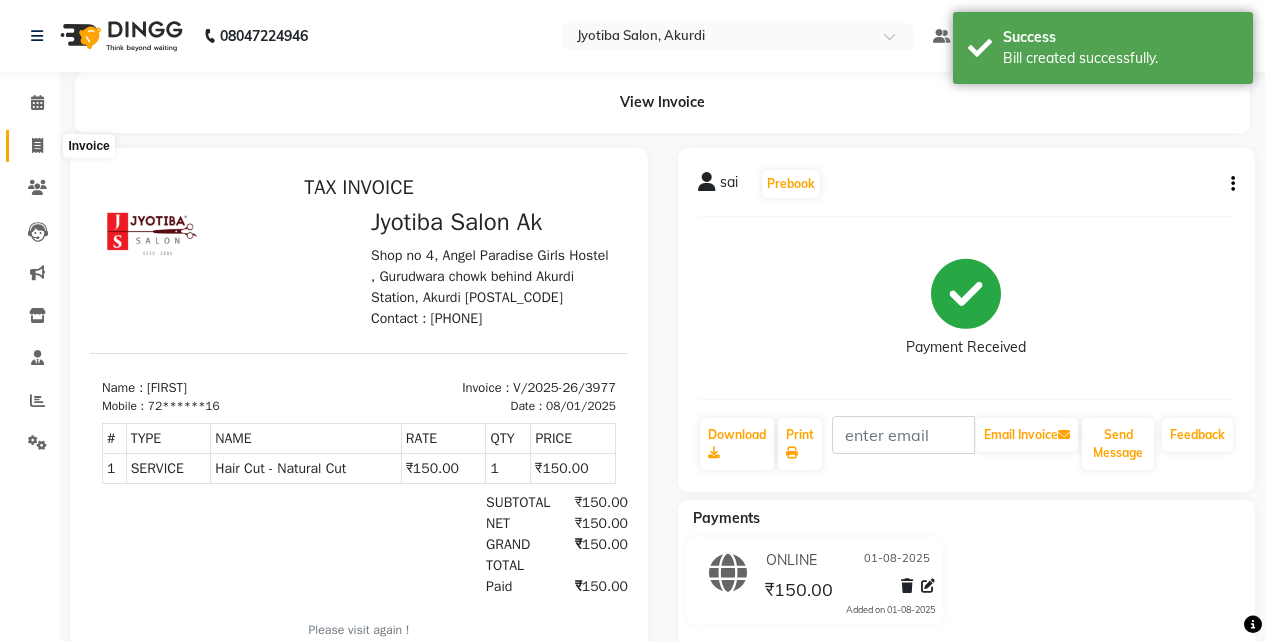 click 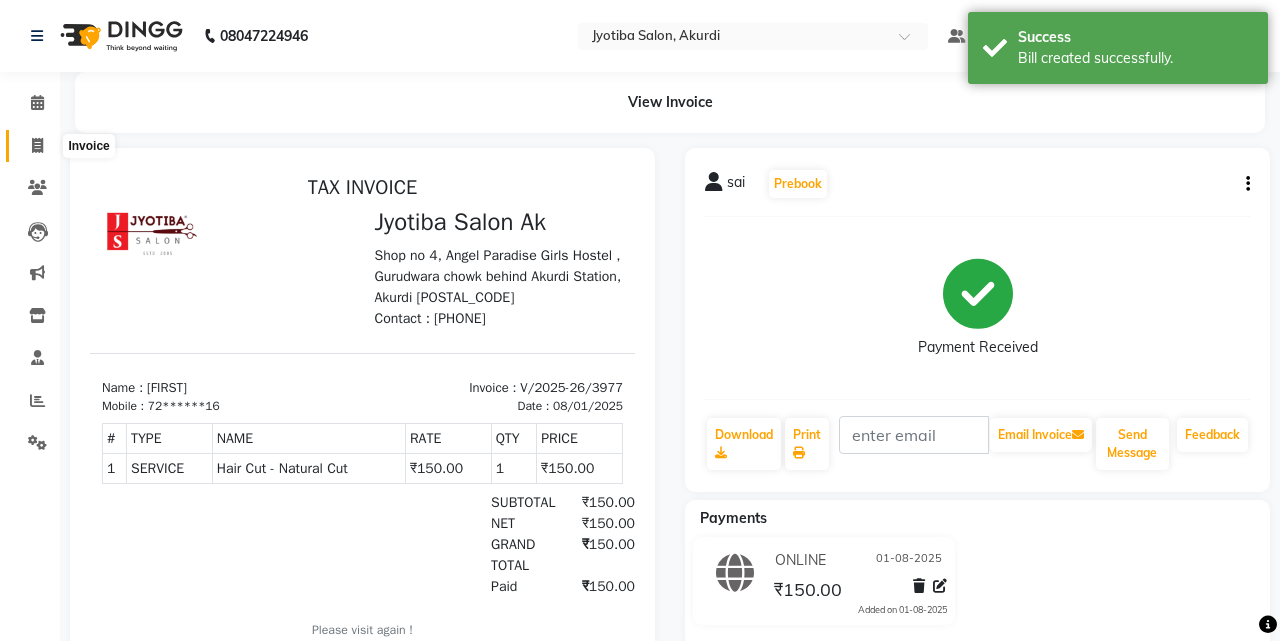 select on "557" 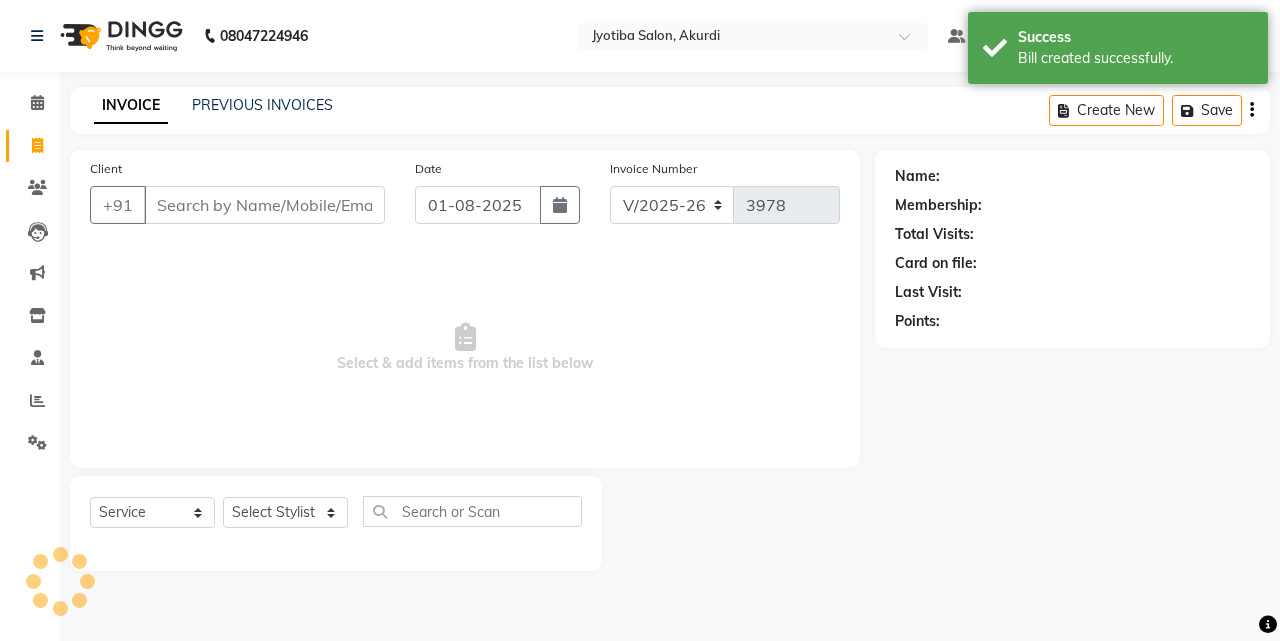 click on "Client" at bounding box center [264, 205] 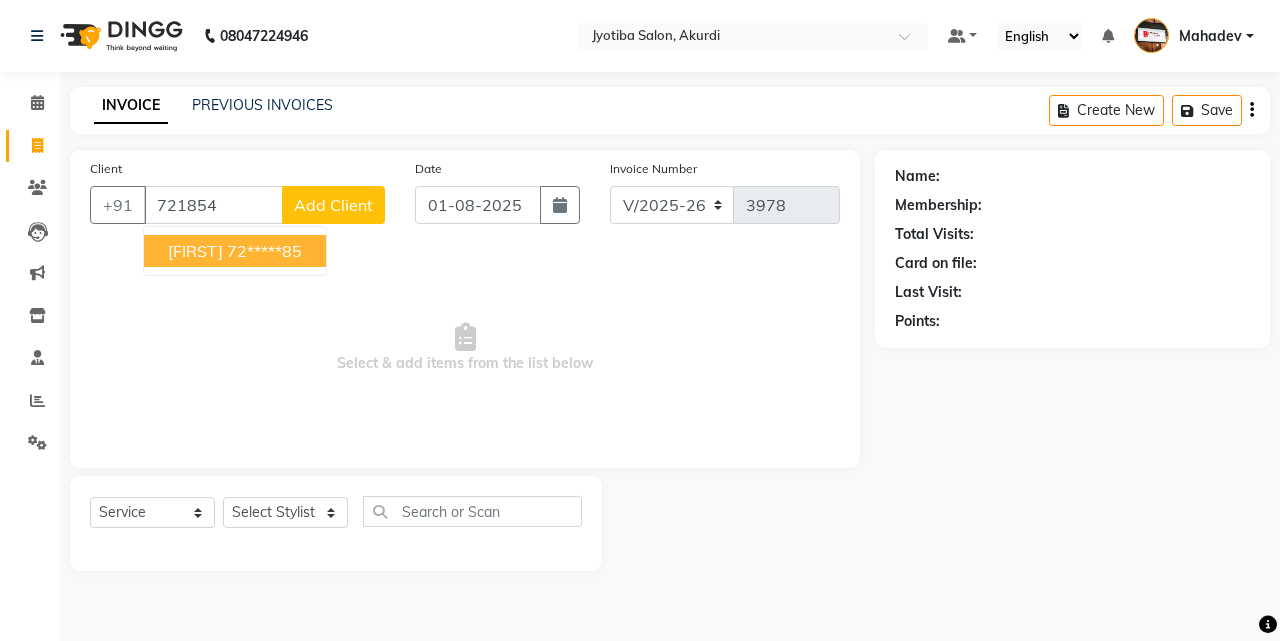 click on "[FIRST] [PHONE]" at bounding box center (235, 251) 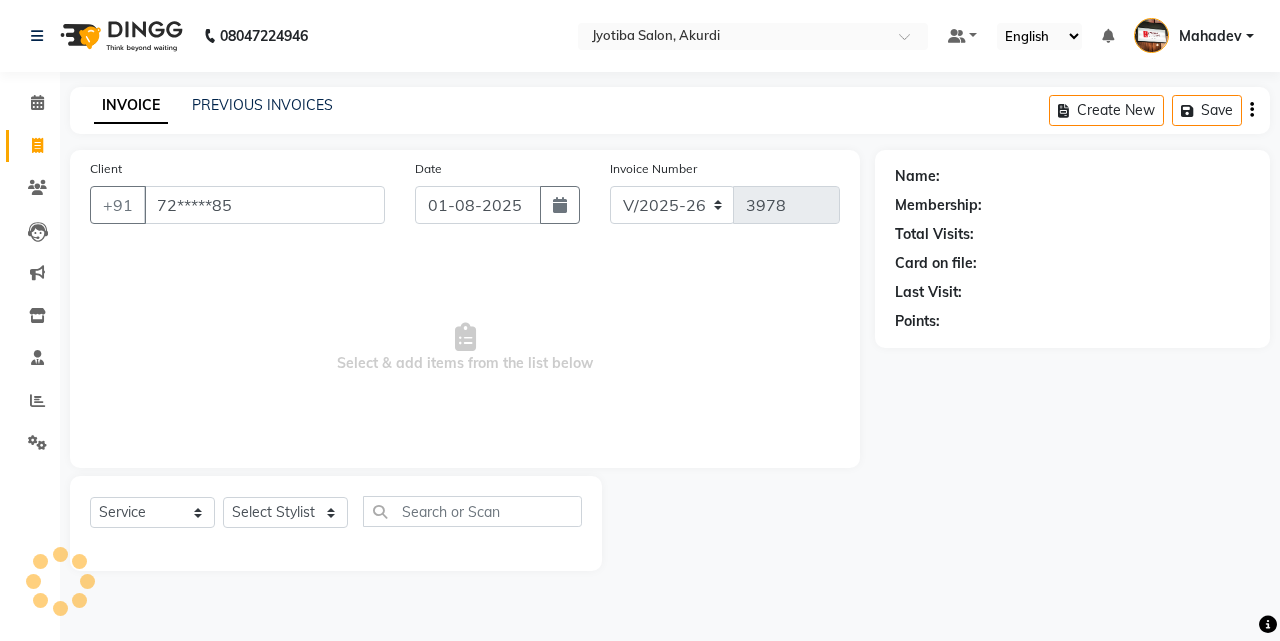 type on "72*****85" 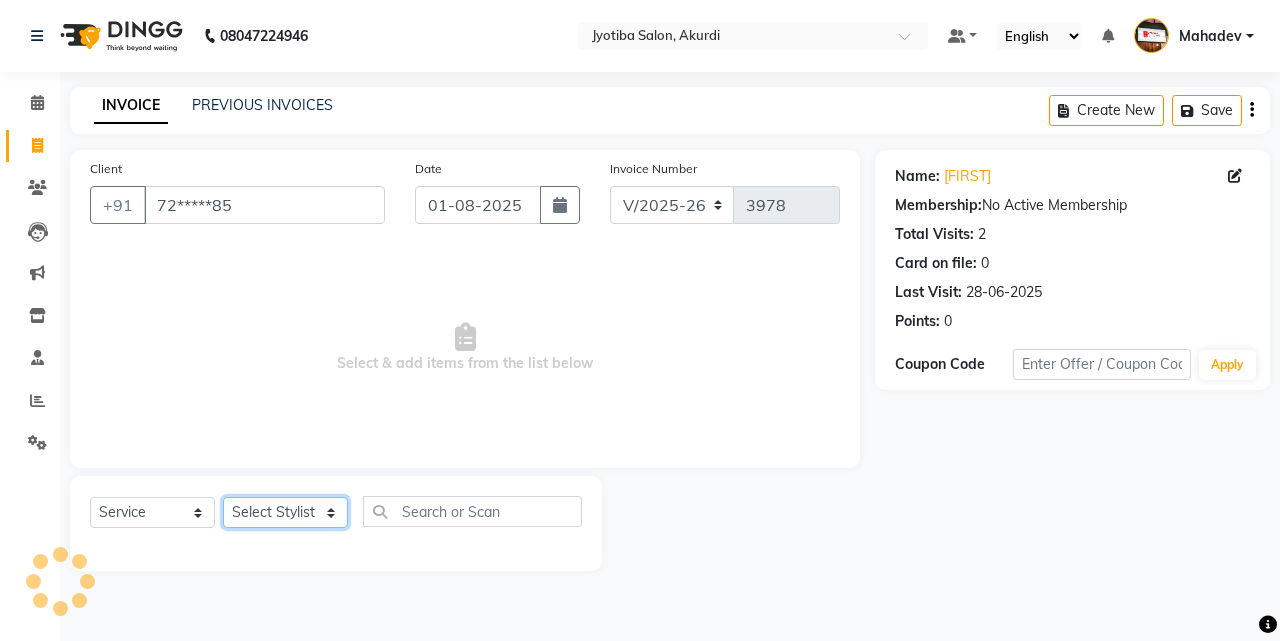click on "Select Stylist [FIRST] [LAST] [FIRST] [FIRST] [FIRST] [FIRST] [FIRST] [FIRST] [FIRST] [FIRST] [FIRST] [FIRST]  Shop  [FIRST]  [FIRST]  [FIRST]" 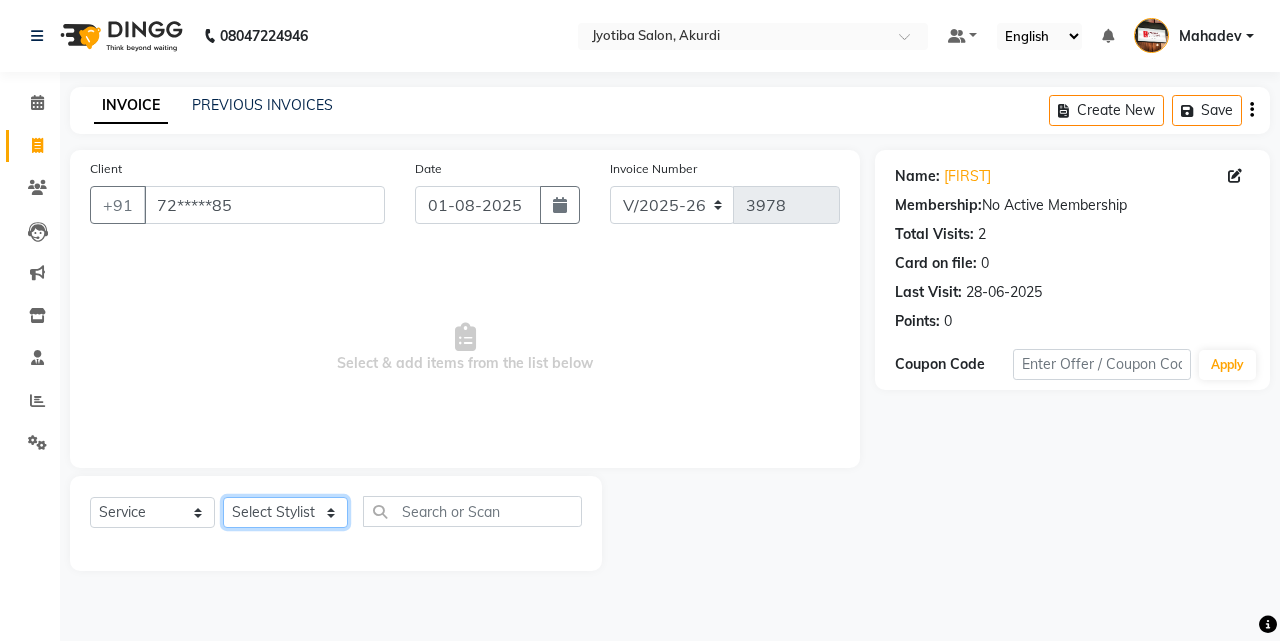 select on "86625" 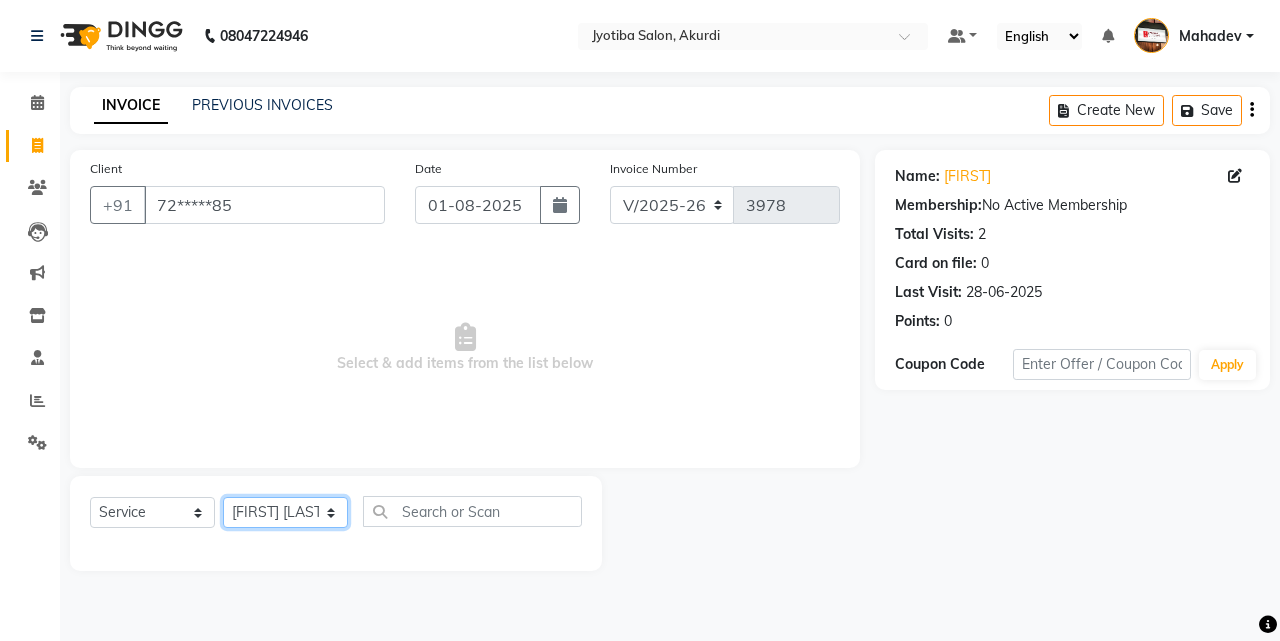 click on "Select Stylist [FIRST] [LAST] [FIRST] [FIRST] [FIRST] [FIRST] [FIRST] [FIRST] [FIRST] [FIRST] [FIRST] [FIRST]  Shop  [FIRST]  [FIRST]  [FIRST]" 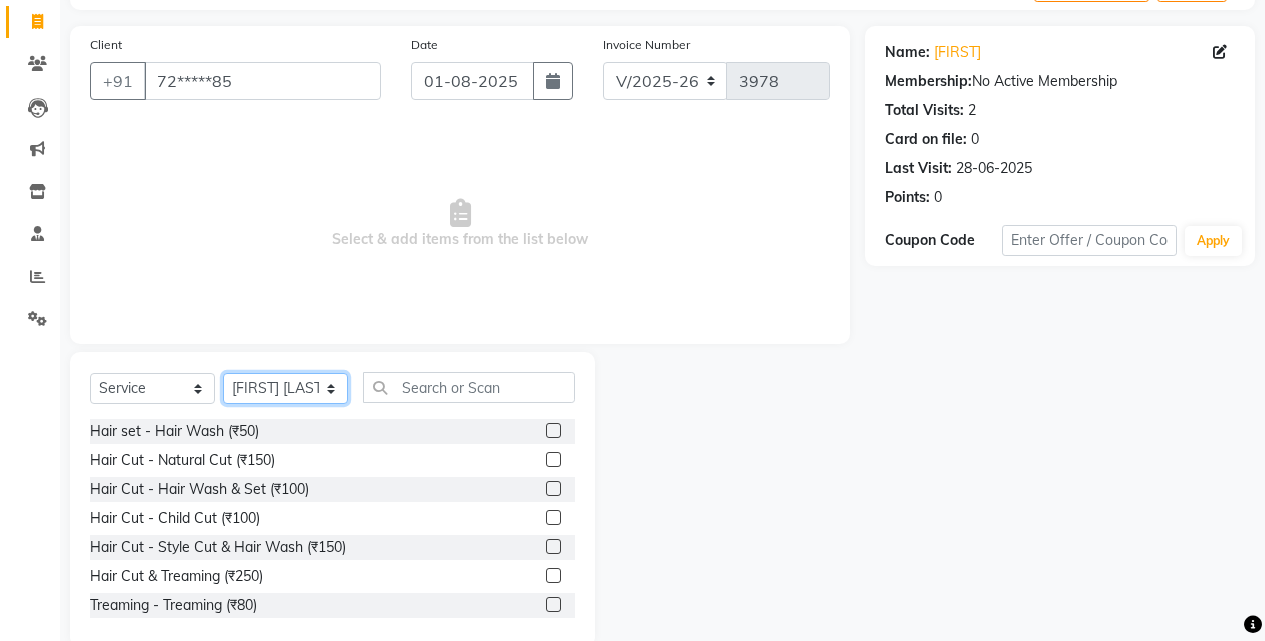 scroll, scrollTop: 160, scrollLeft: 0, axis: vertical 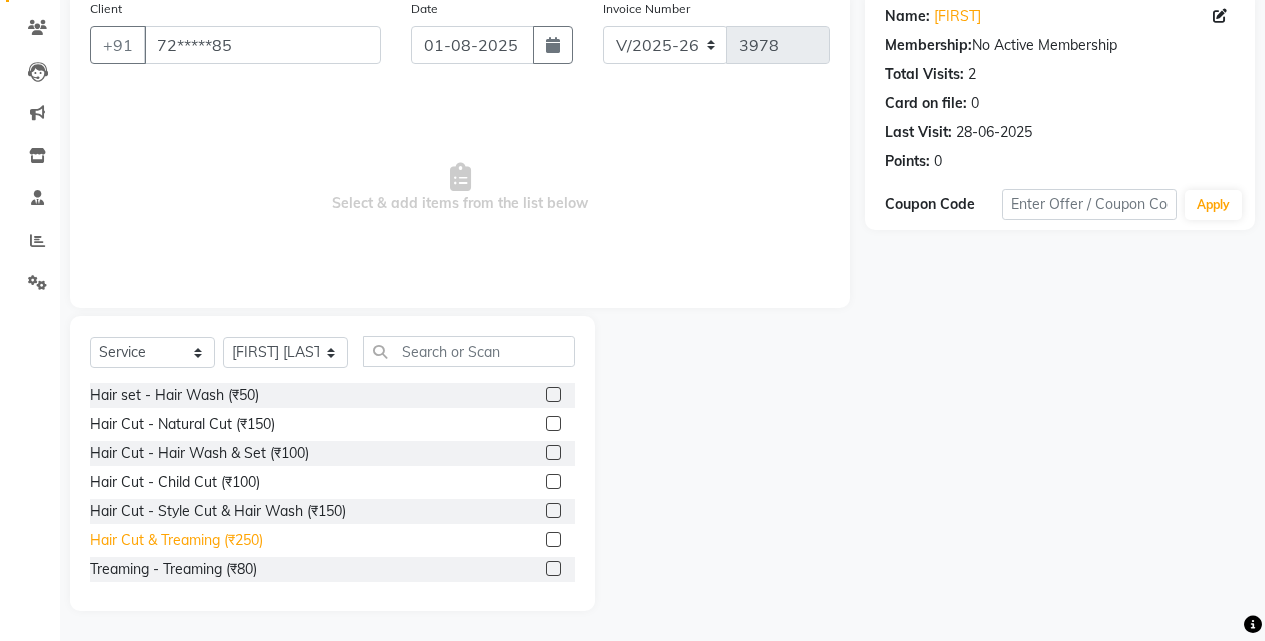 click on "Hair Cut & Treaming  (₹250)" 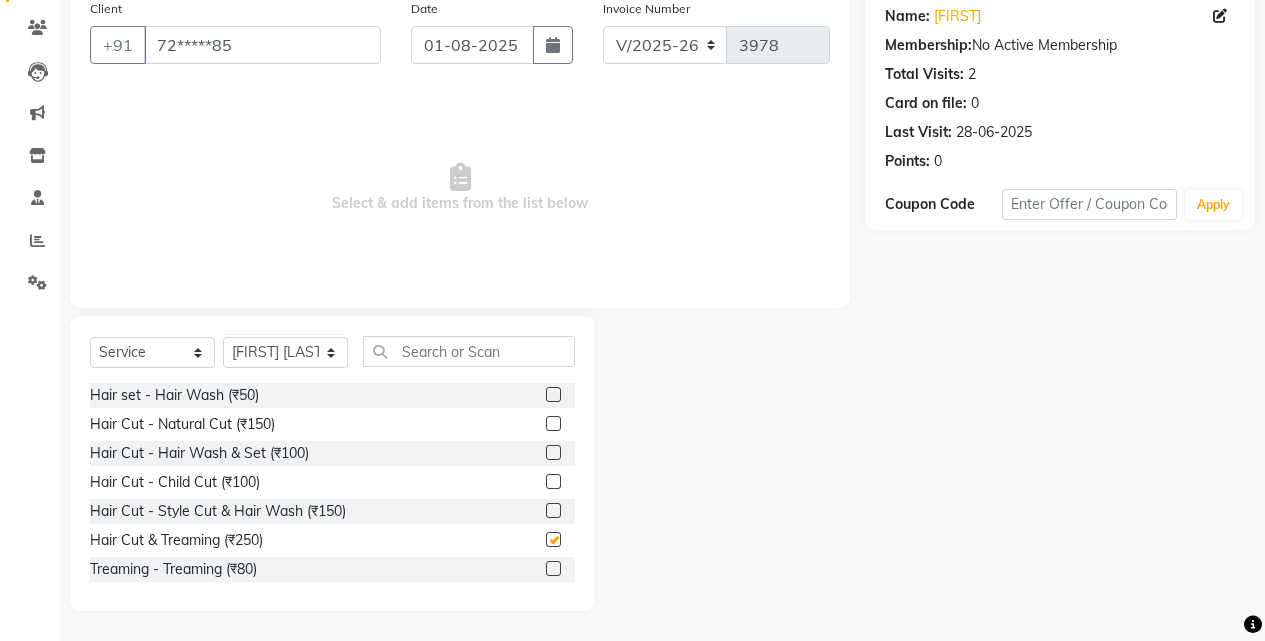 checkbox on "false" 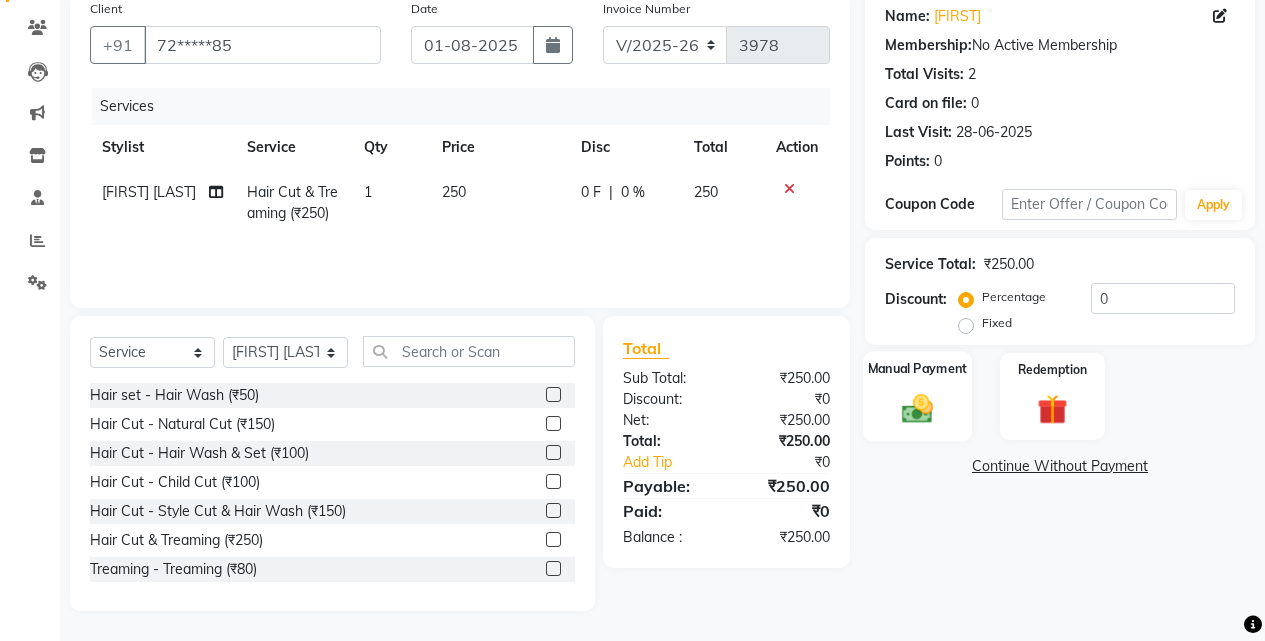 click on "Manual Payment" 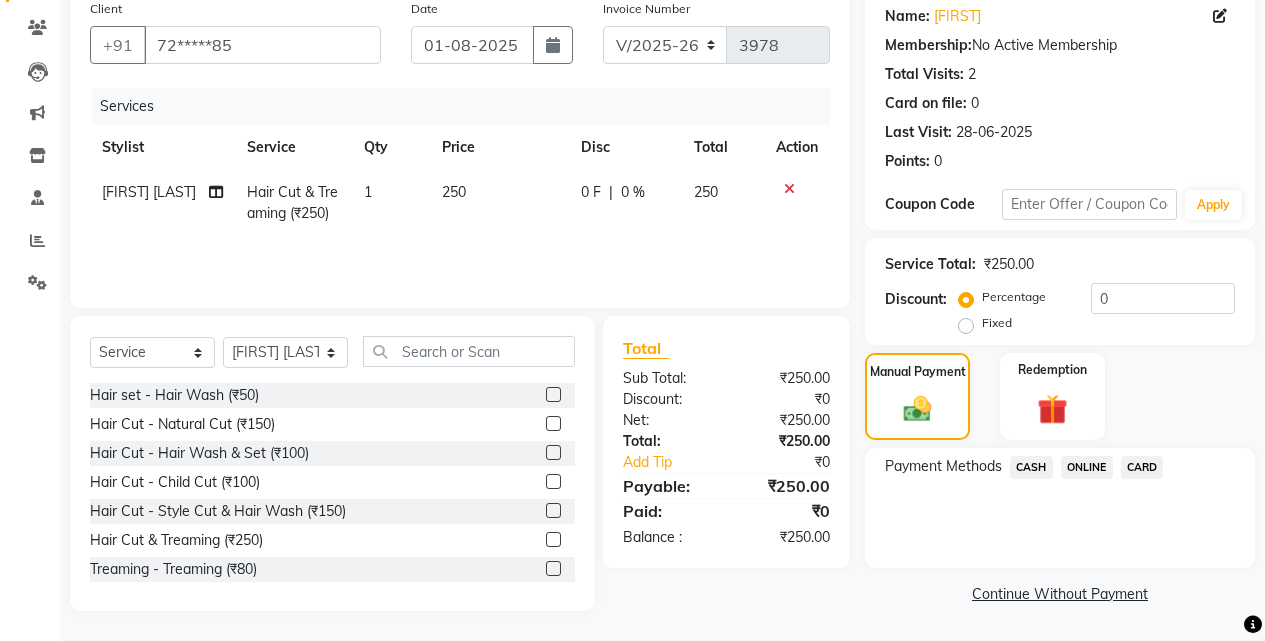 click on "ONLINE" 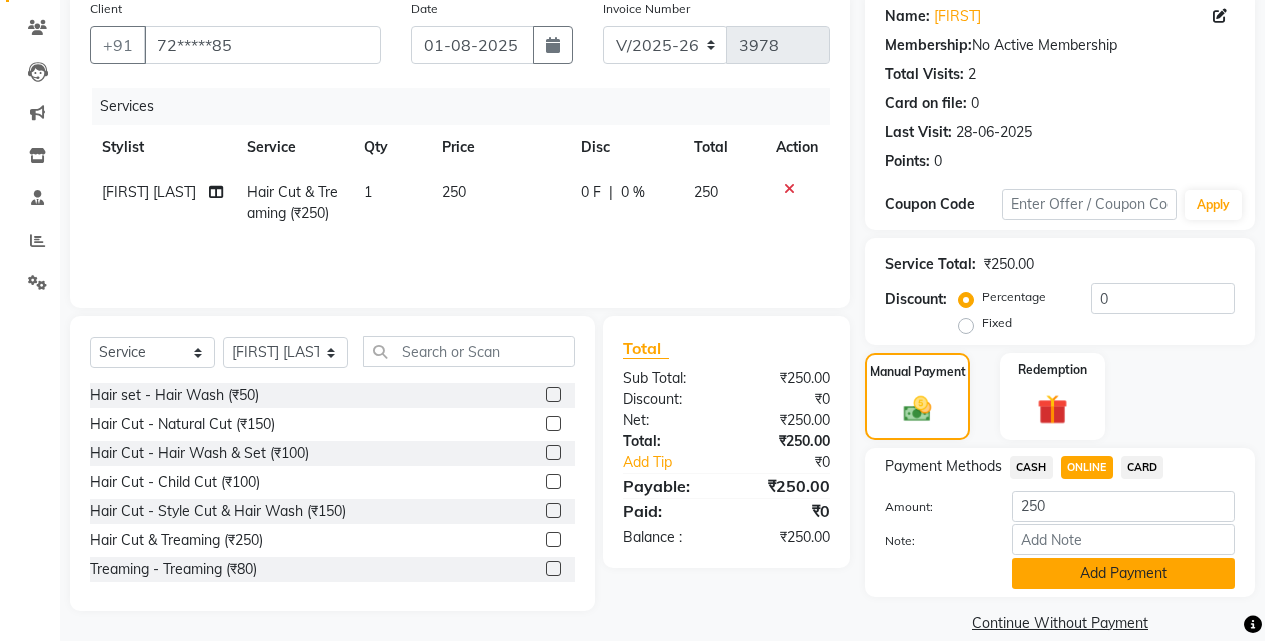 click on "Add Payment" 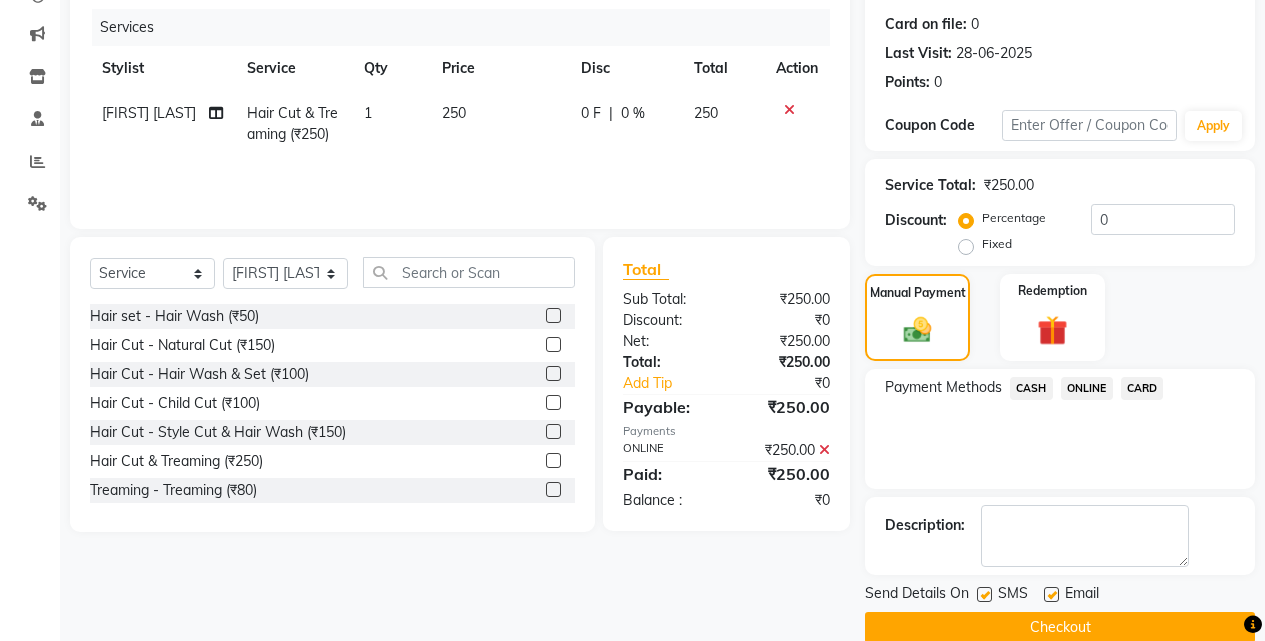 scroll, scrollTop: 271, scrollLeft: 0, axis: vertical 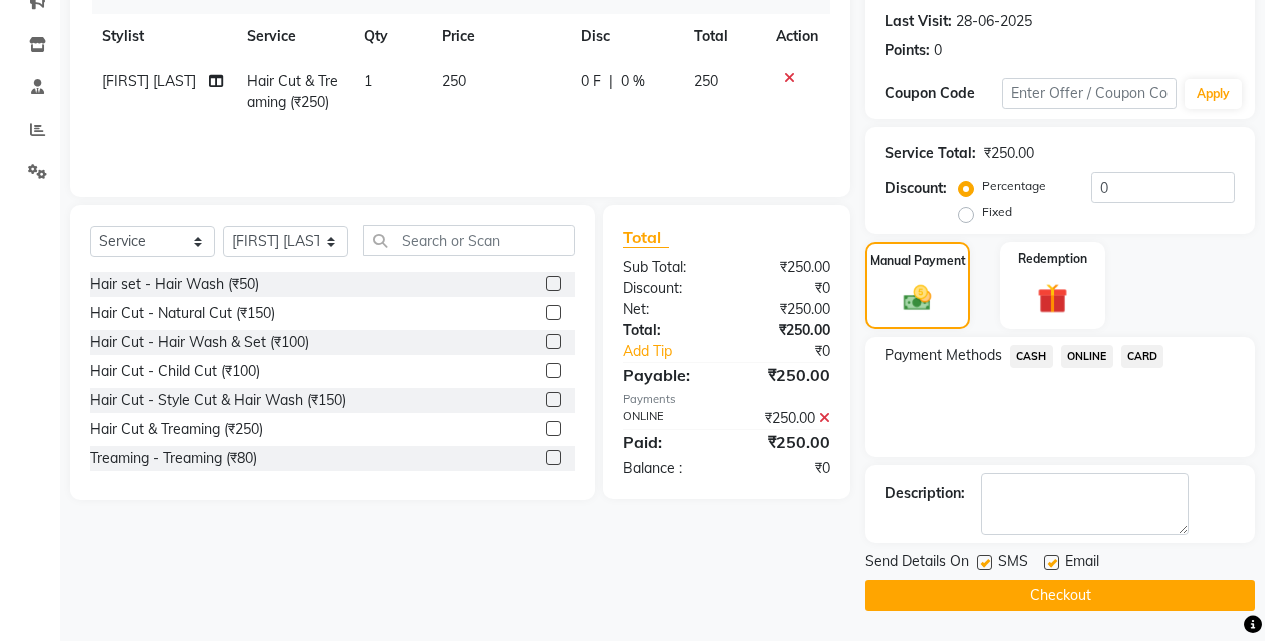 click on "Checkout" 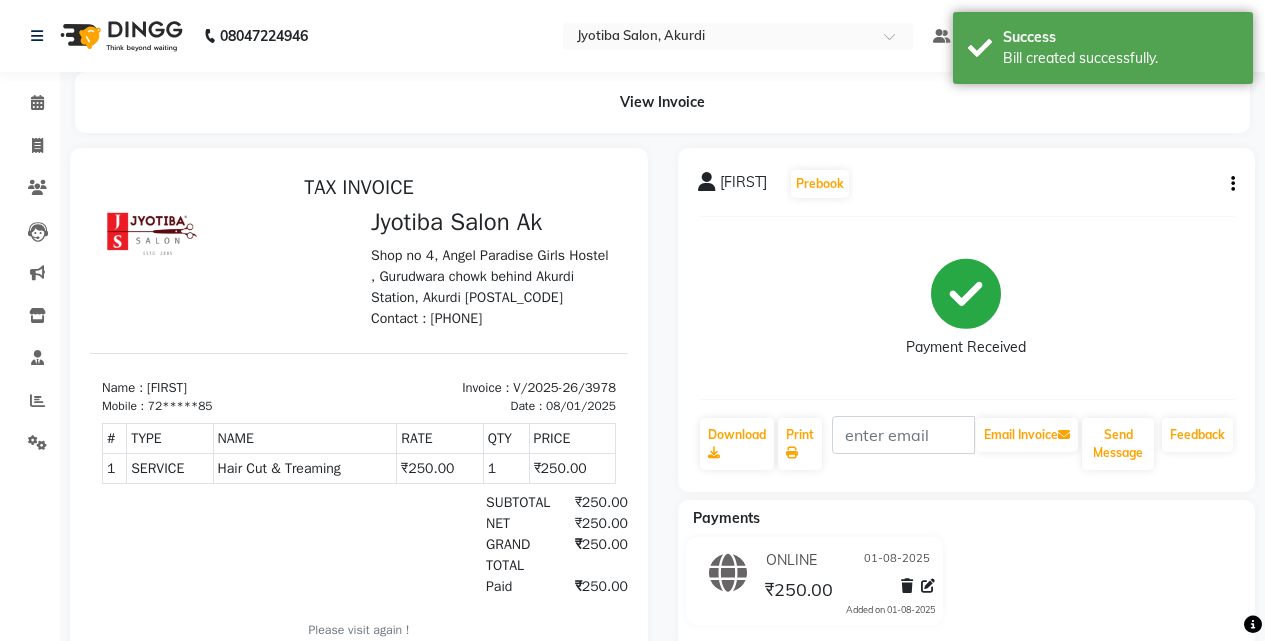 scroll, scrollTop: 0, scrollLeft: 0, axis: both 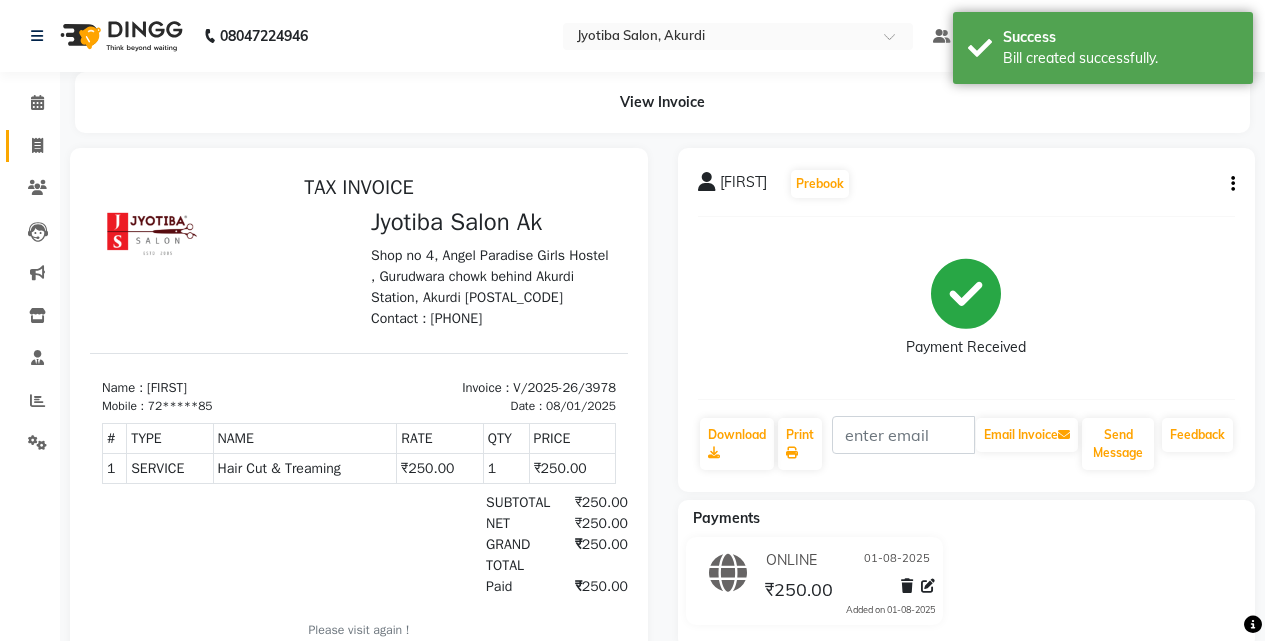 click 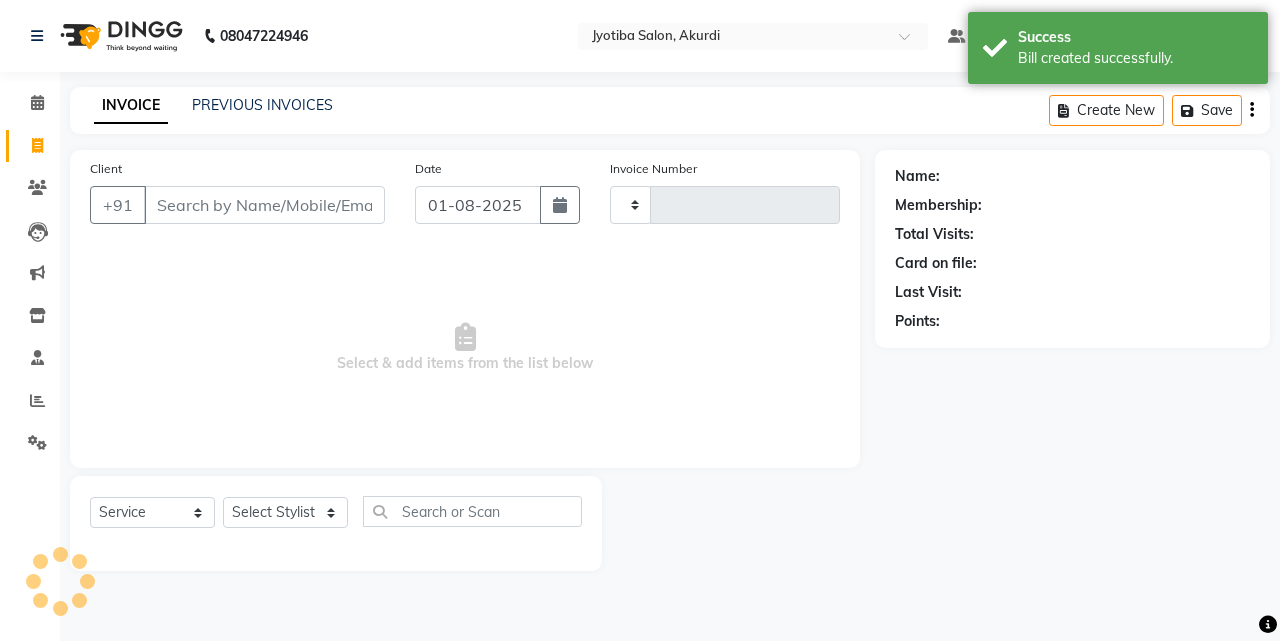 type on "3979" 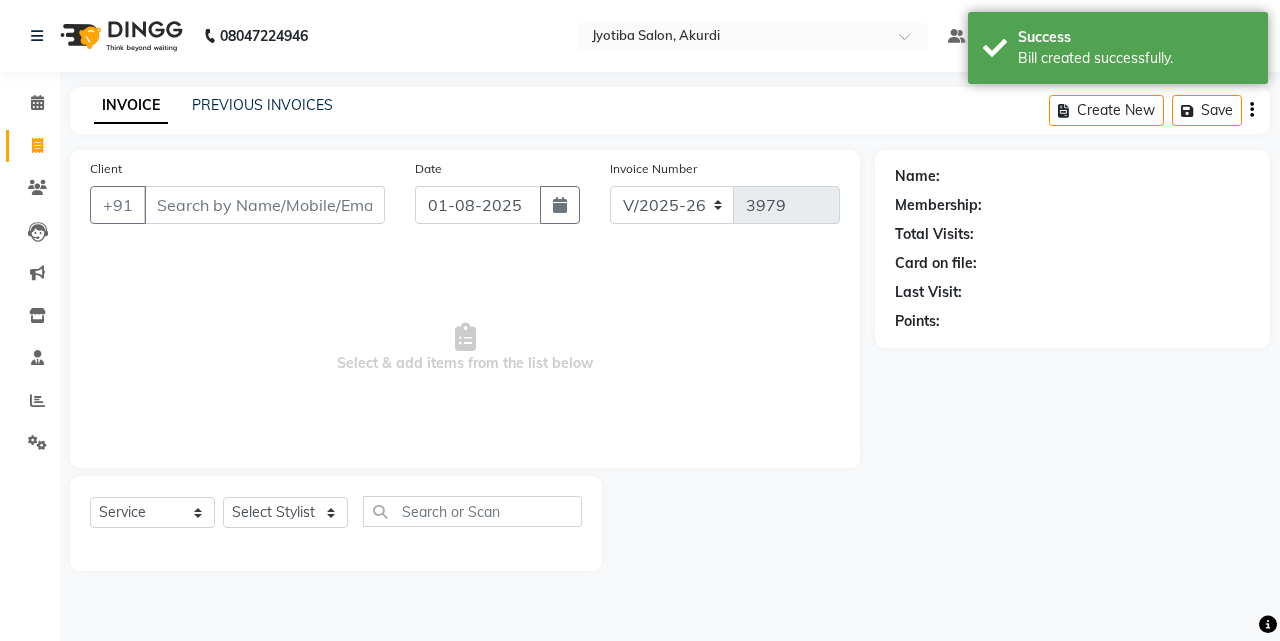 click on "Client" at bounding box center (264, 205) 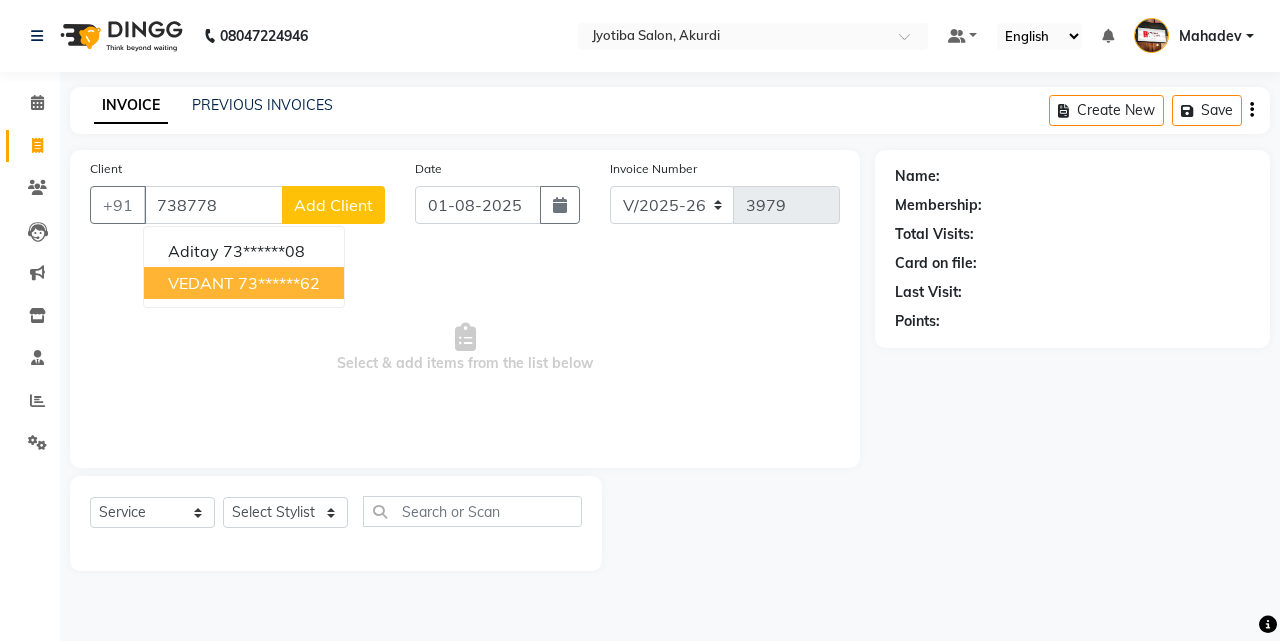 click on "73******62" at bounding box center [279, 283] 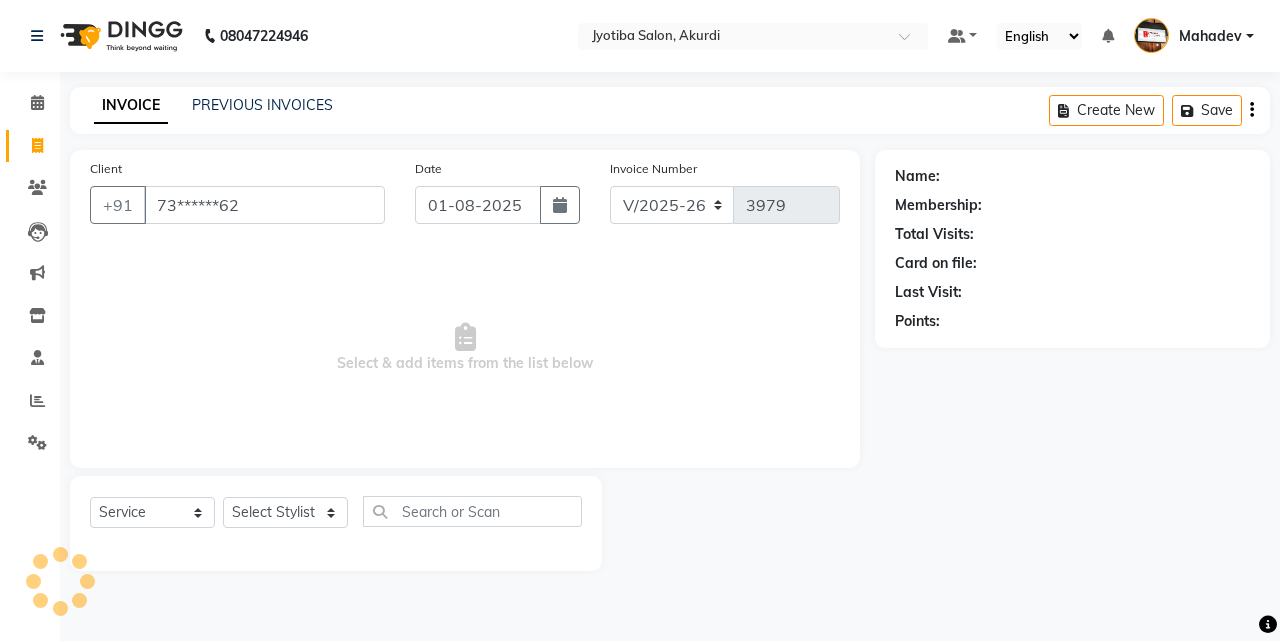 type on "73******62" 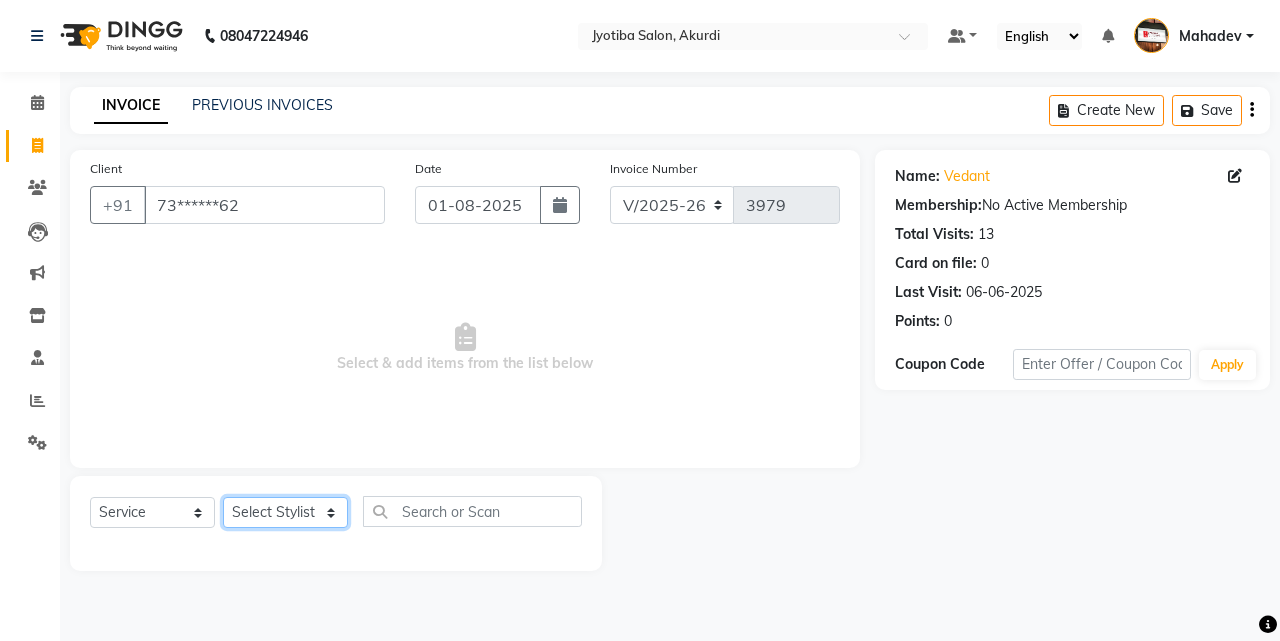 click on "Select Stylist [FIRST] [LAST] [FIRST] [FIRST] [FIRST] [FIRST] [FIRST] [FIRST] [FIRST] [FIRST] [FIRST] [FIRST]  Shop  [FIRST]  [FIRST]  [FIRST]" 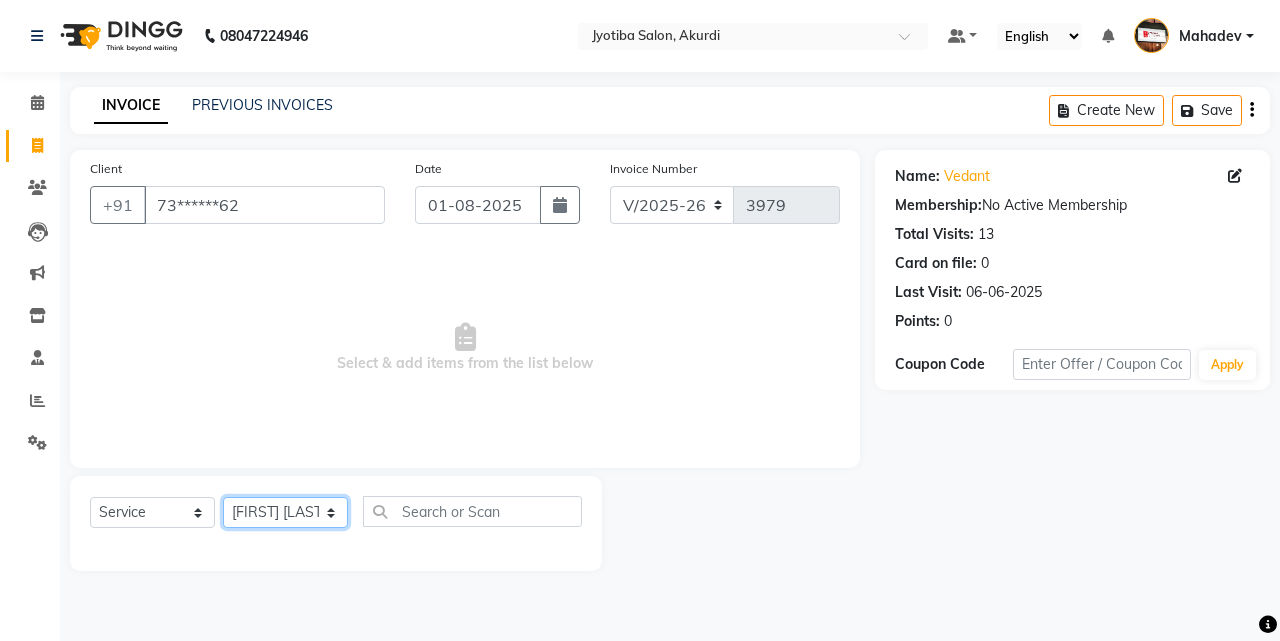 click on "Select Stylist [FIRST] [LAST] [FIRST] [FIRST] [FIRST] [FIRST] [FIRST] [FIRST] [FIRST] [FIRST] [FIRST] [FIRST]  Shop  [FIRST]  [FIRST]  [FIRST]" 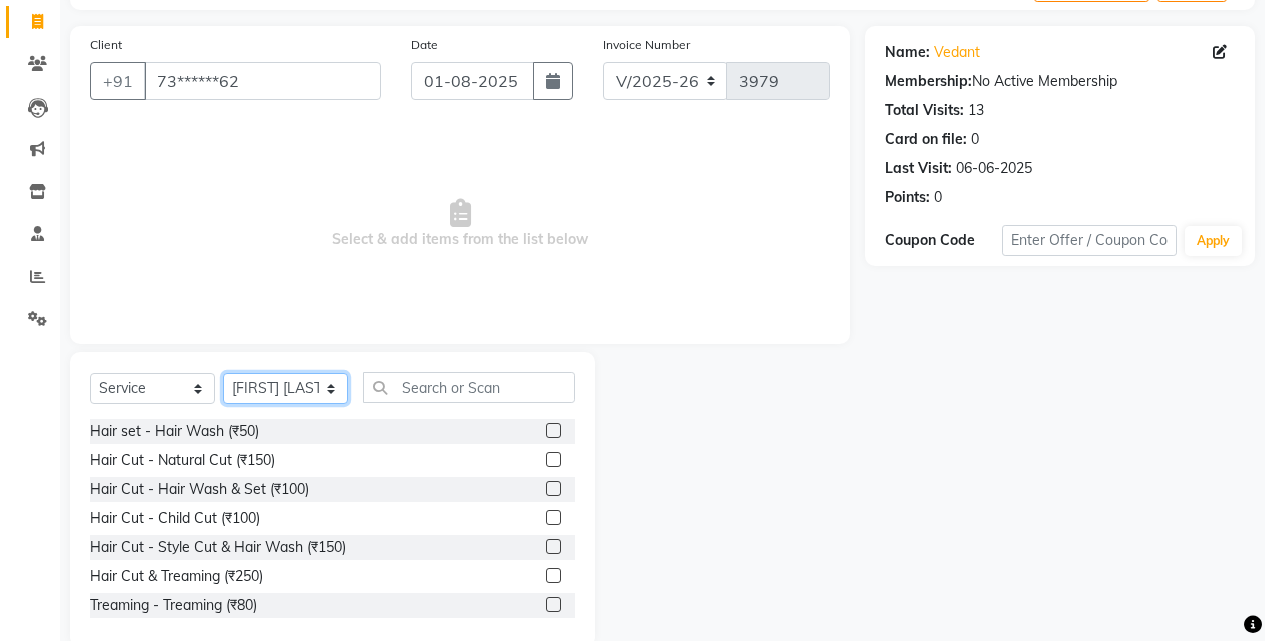 scroll, scrollTop: 160, scrollLeft: 0, axis: vertical 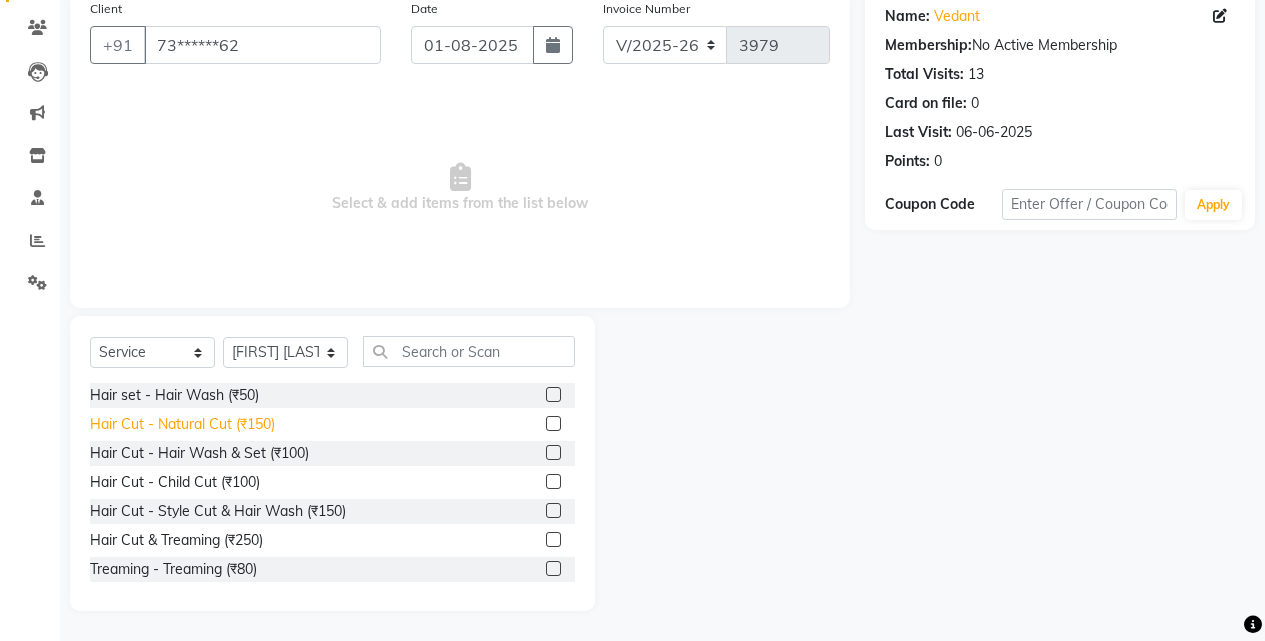 click on "Hair Cut - Natural Cut (₹150)" 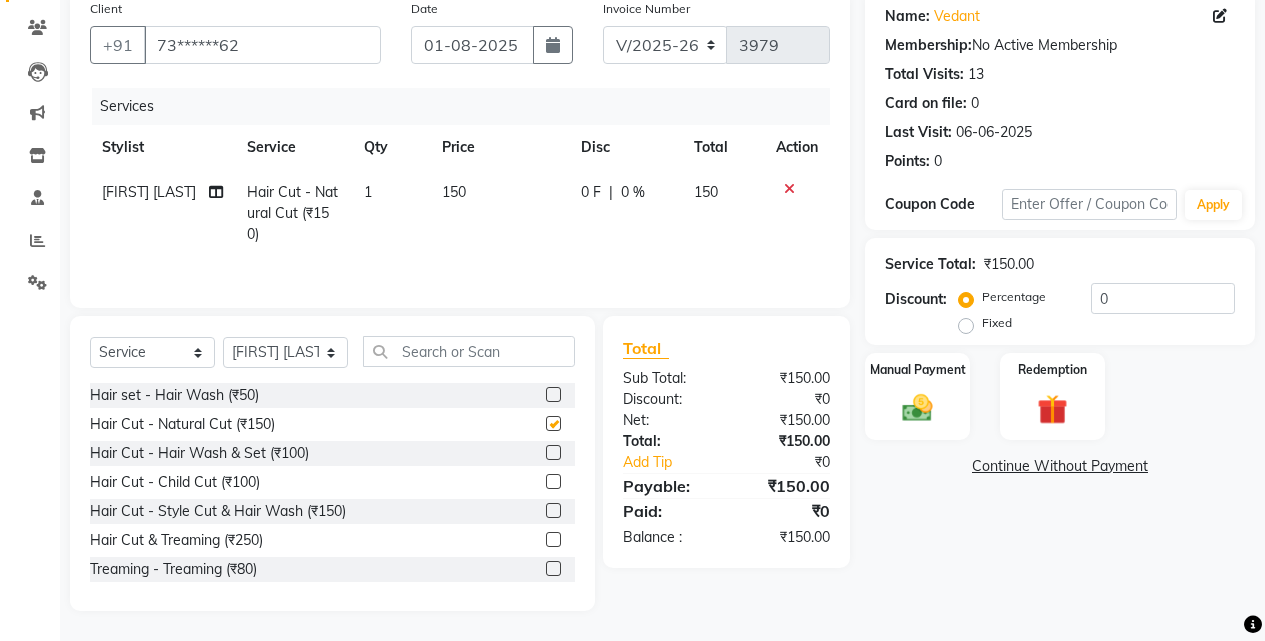 checkbox on "false" 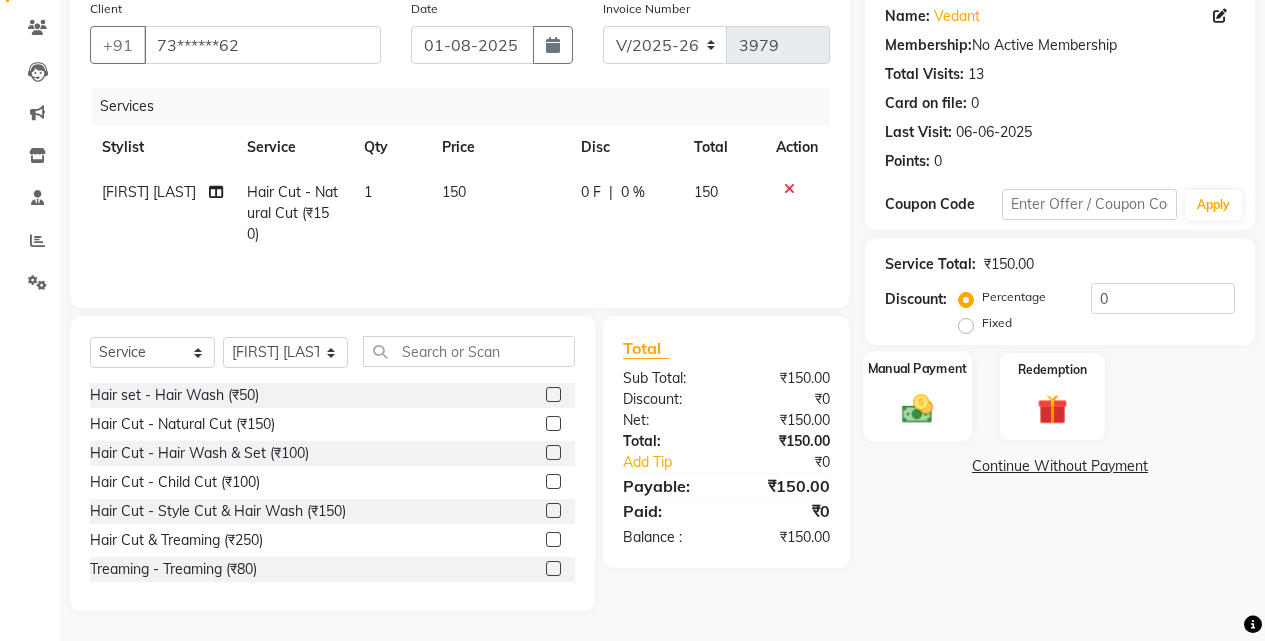 click on "Manual Payment" 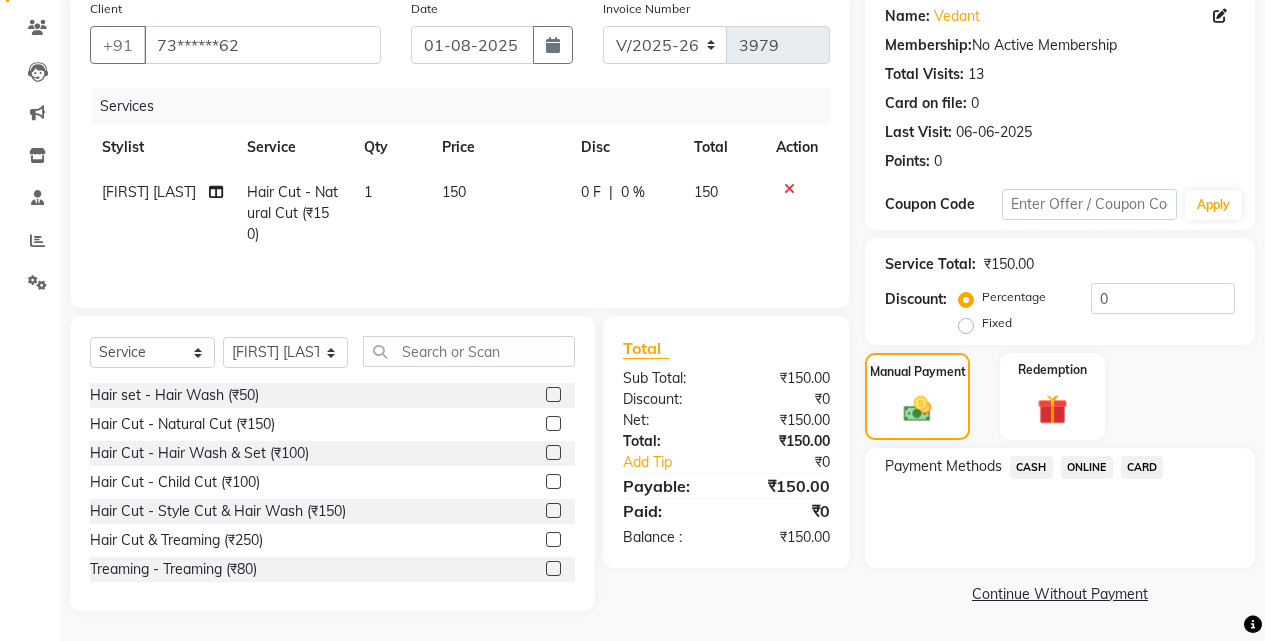 click on "ONLINE" 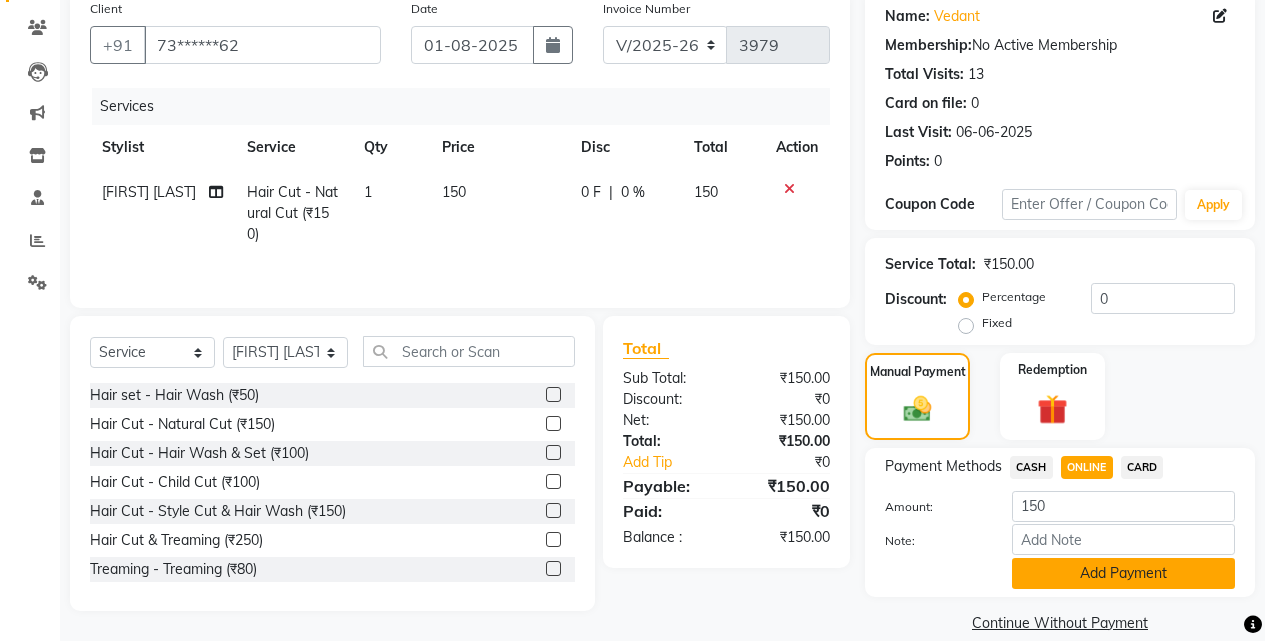 click on "Add Payment" 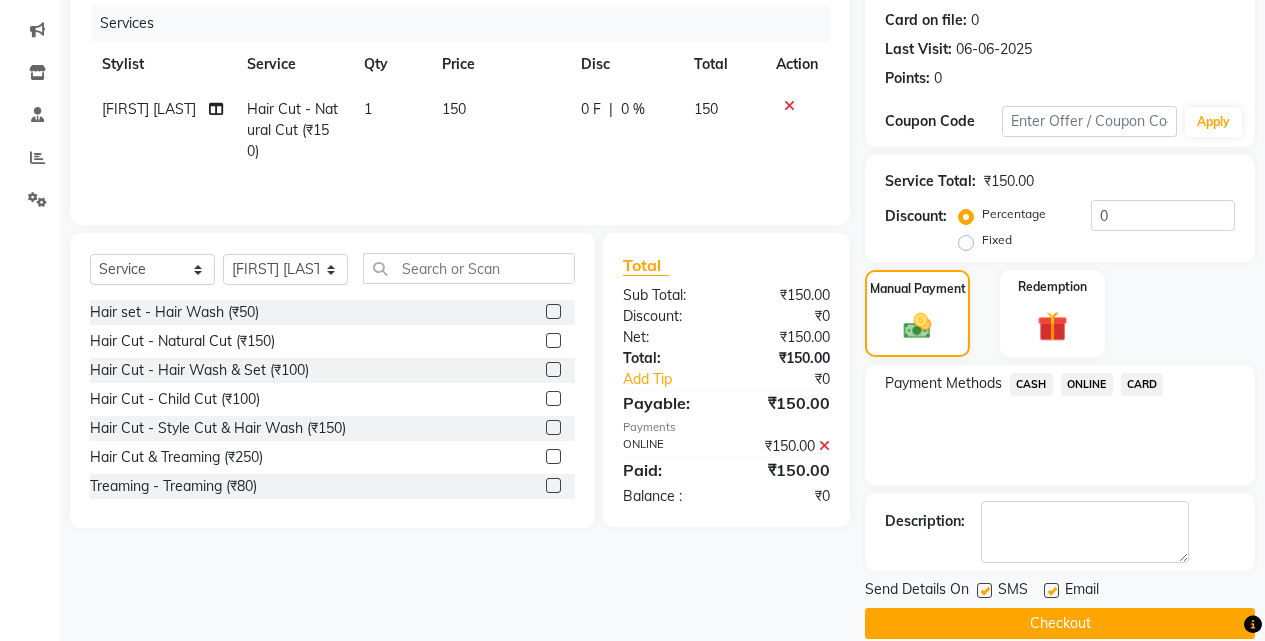 scroll, scrollTop: 271, scrollLeft: 0, axis: vertical 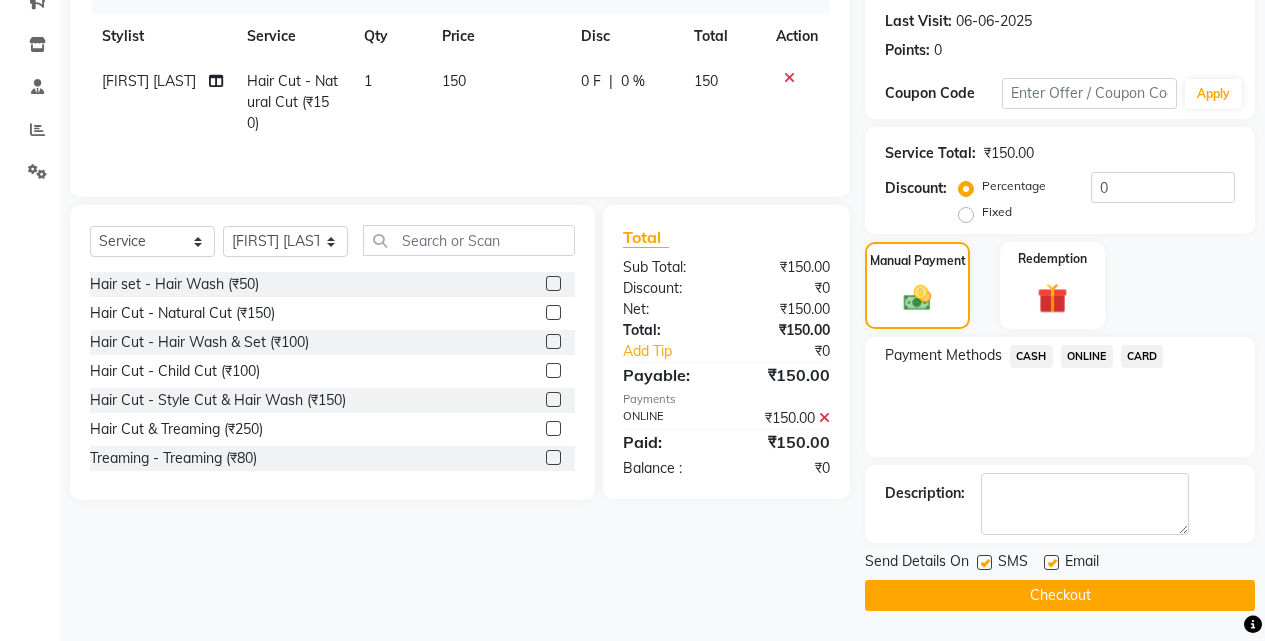 click on "Checkout" 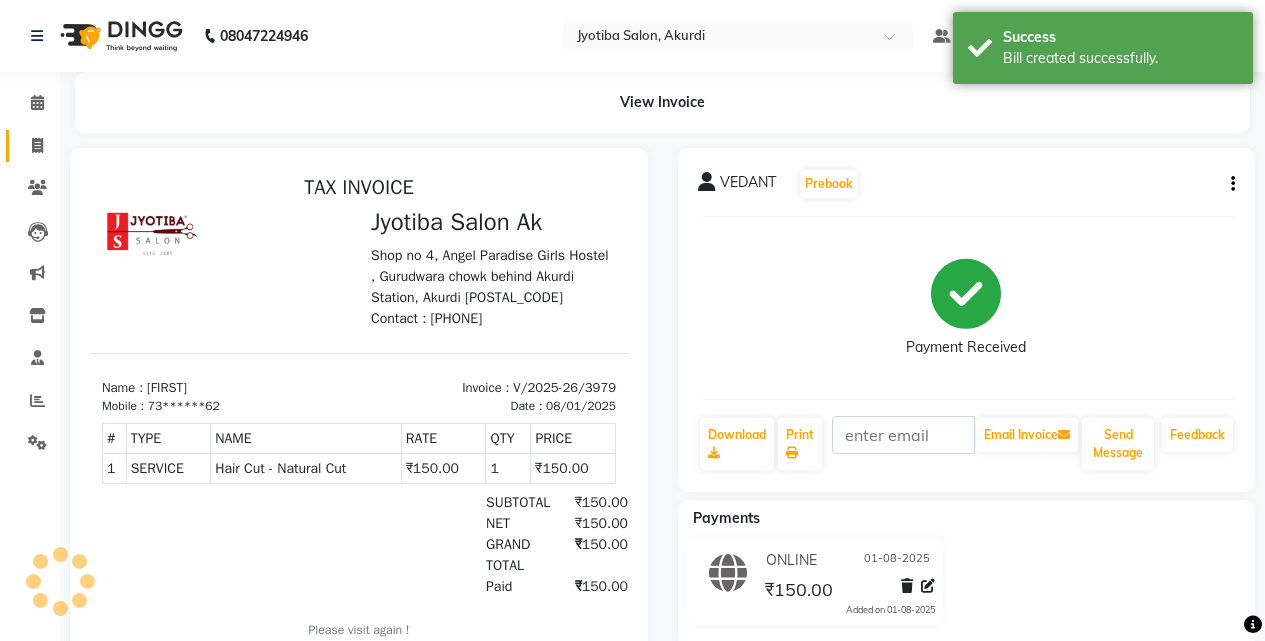 scroll, scrollTop: 0, scrollLeft: 0, axis: both 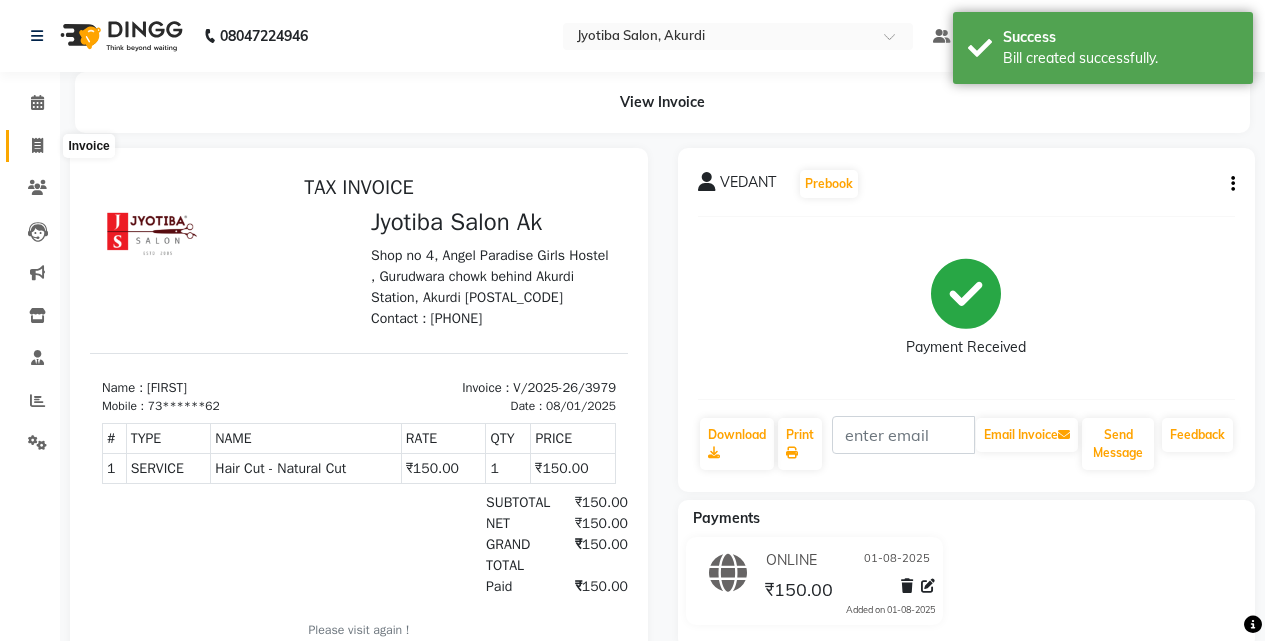click 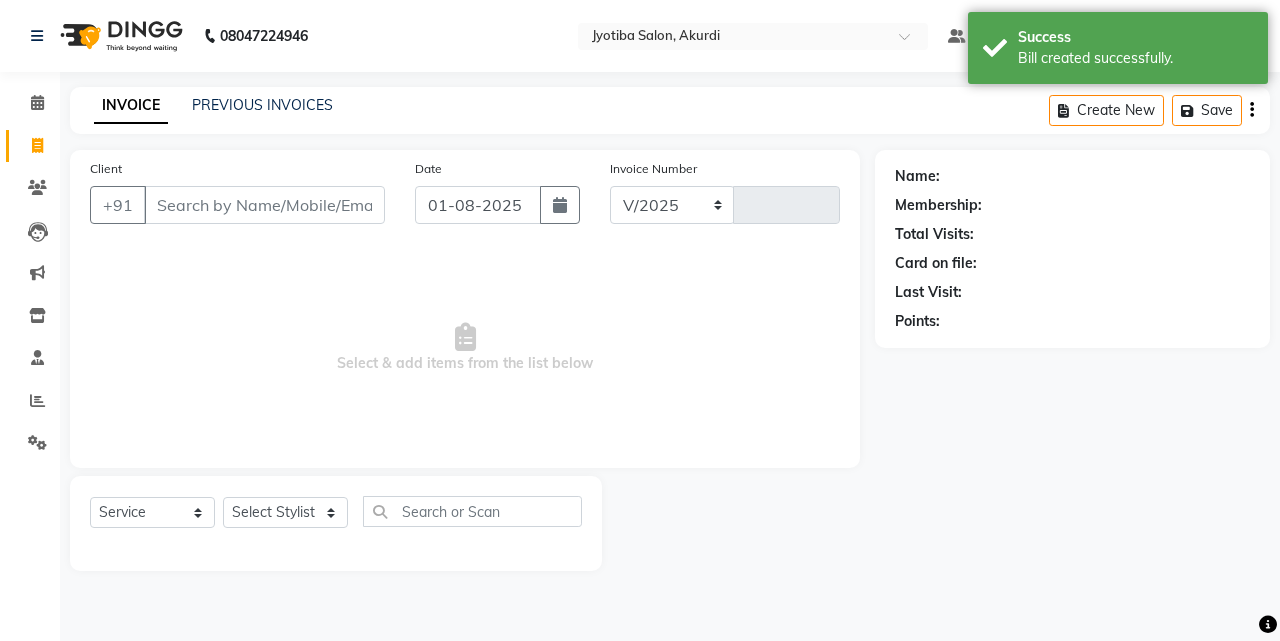select on "557" 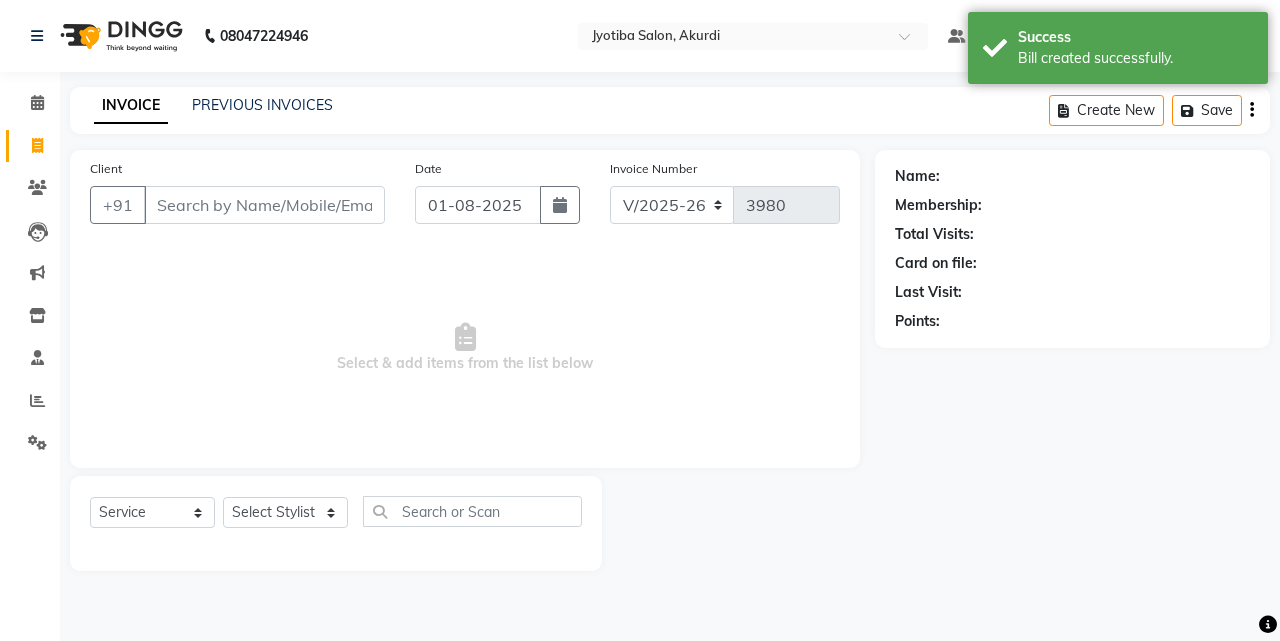 click on "Client" at bounding box center [264, 205] 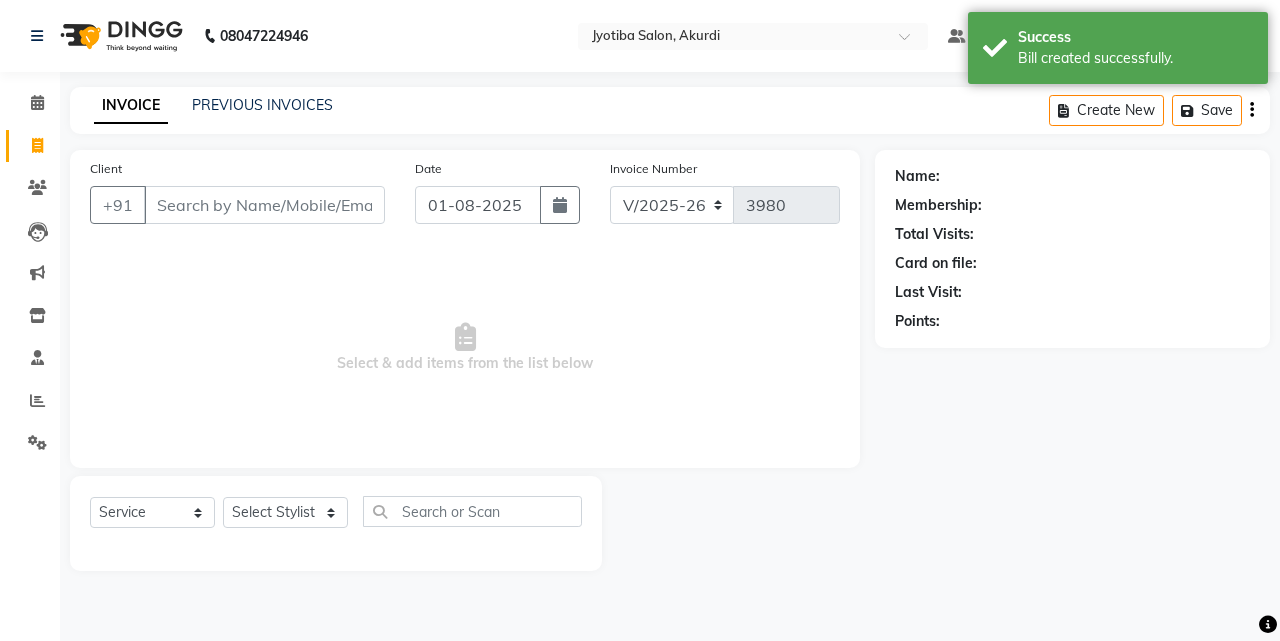 click on "Client" at bounding box center [264, 205] 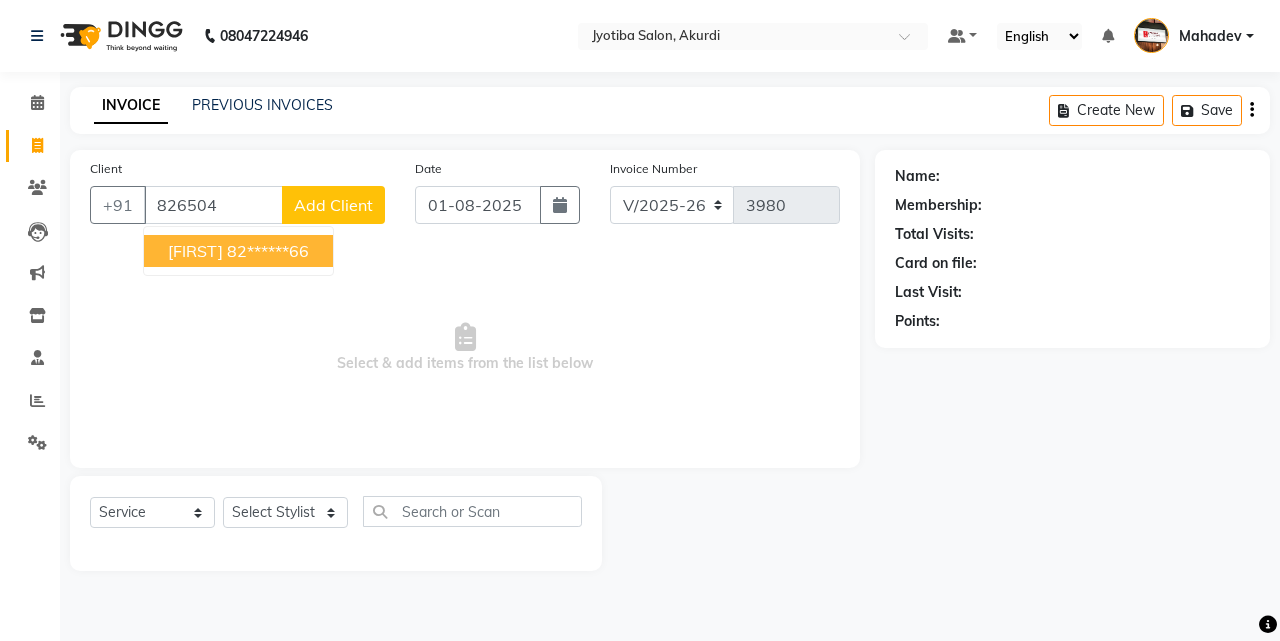 click on "82******66" at bounding box center [268, 251] 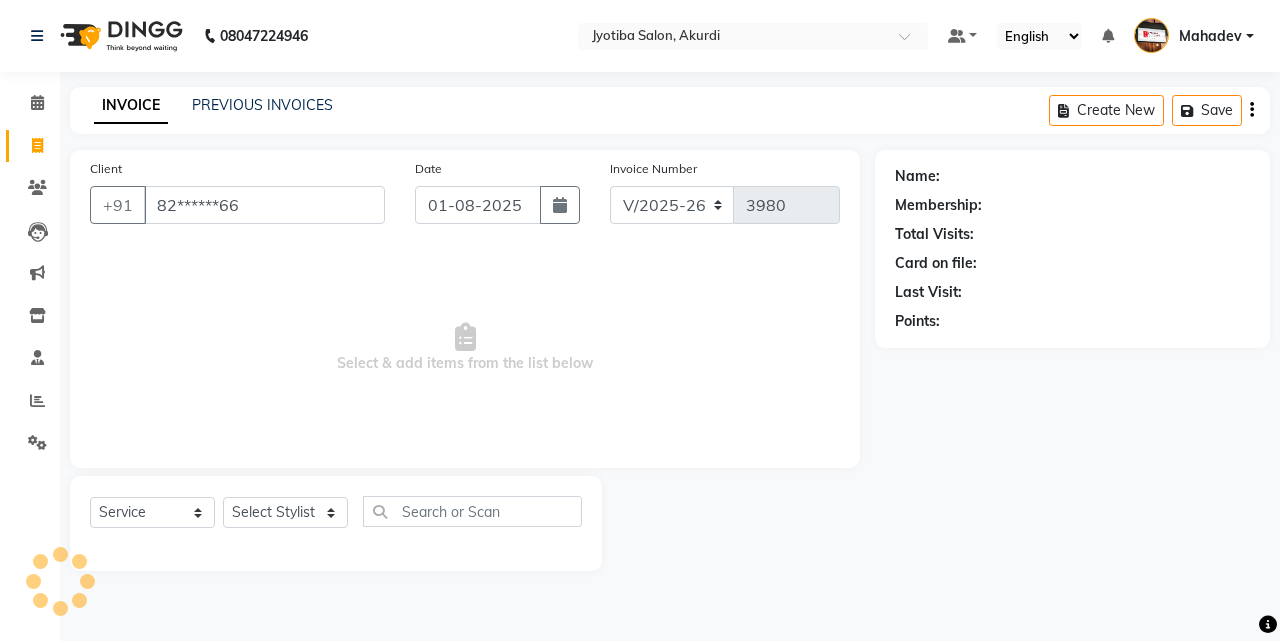 type on "82******66" 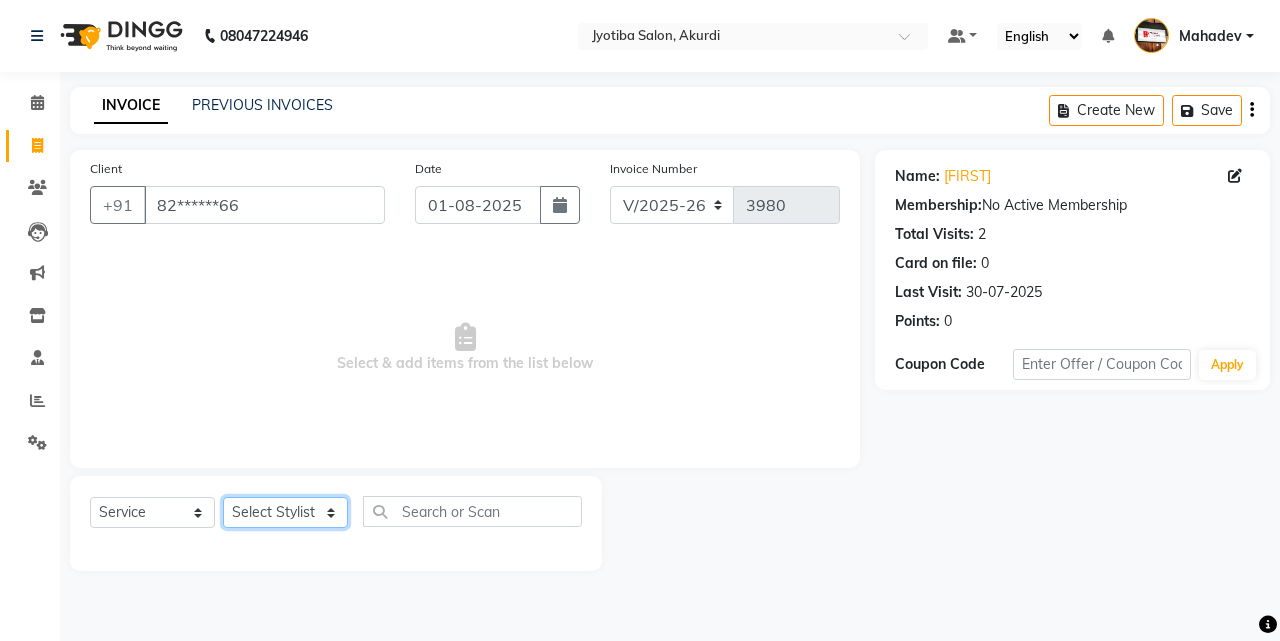 click on "Select Stylist [FIRST] [LAST] [FIRST] [FIRST] [FIRST] [FIRST] [FIRST] [FIRST] [FIRST] [FIRST] [FIRST] [FIRST]  Shop  [FIRST]  [FIRST]  [FIRST]" 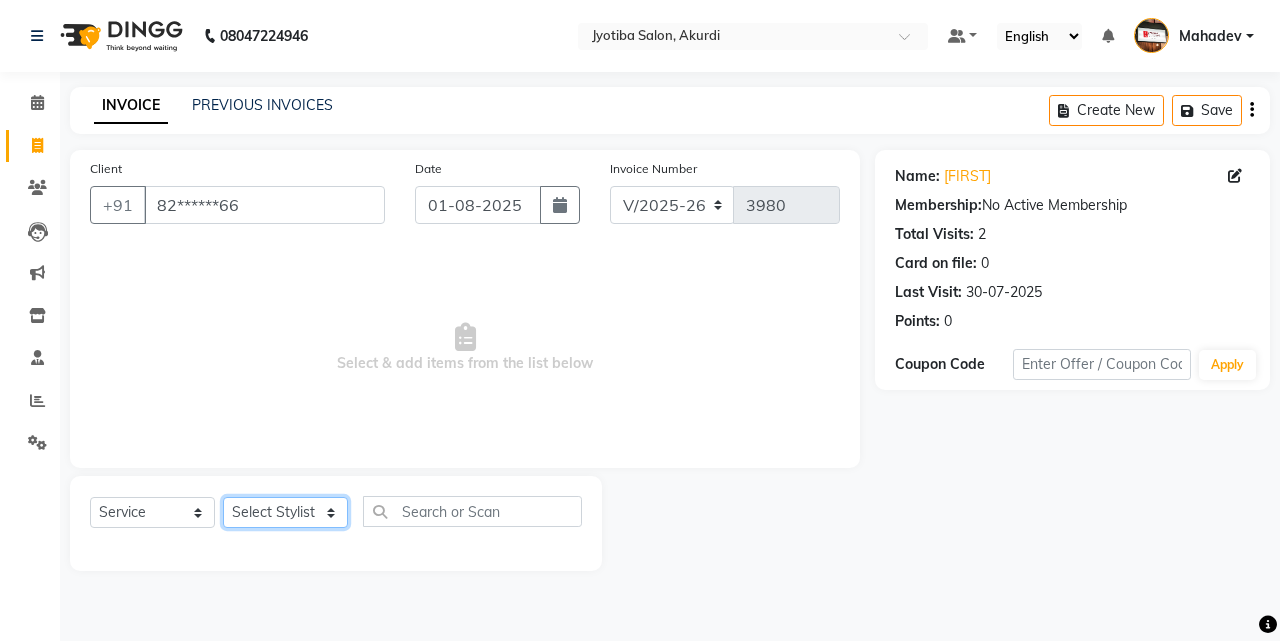 select on "86625" 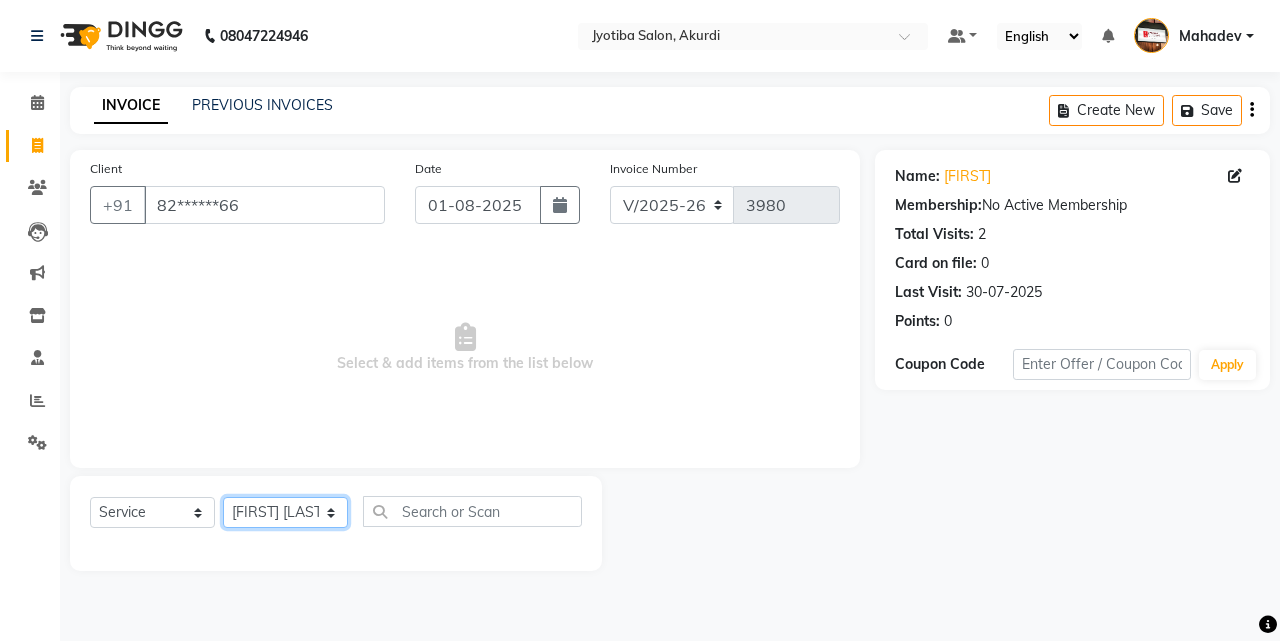 click on "Select Stylist [FIRST] [LAST] [FIRST] [FIRST] [FIRST] [FIRST] [FIRST] [FIRST] [FIRST] [FIRST] [FIRST] [FIRST]  Shop  [FIRST]  [FIRST]  [FIRST]" 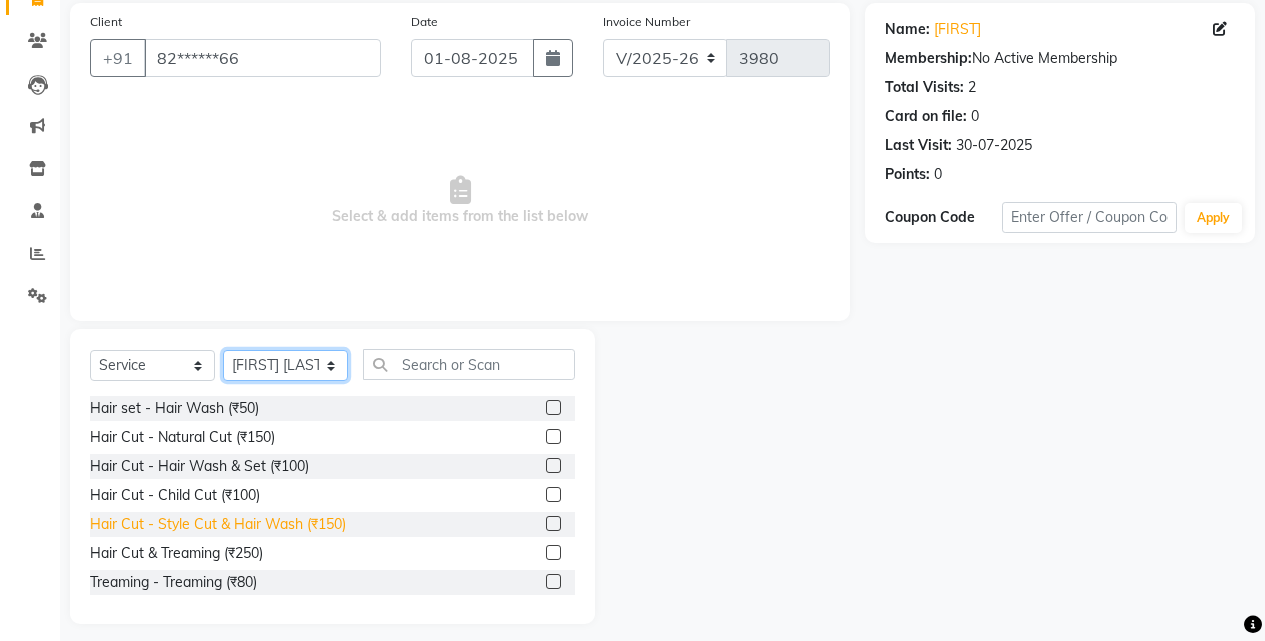 scroll, scrollTop: 160, scrollLeft: 0, axis: vertical 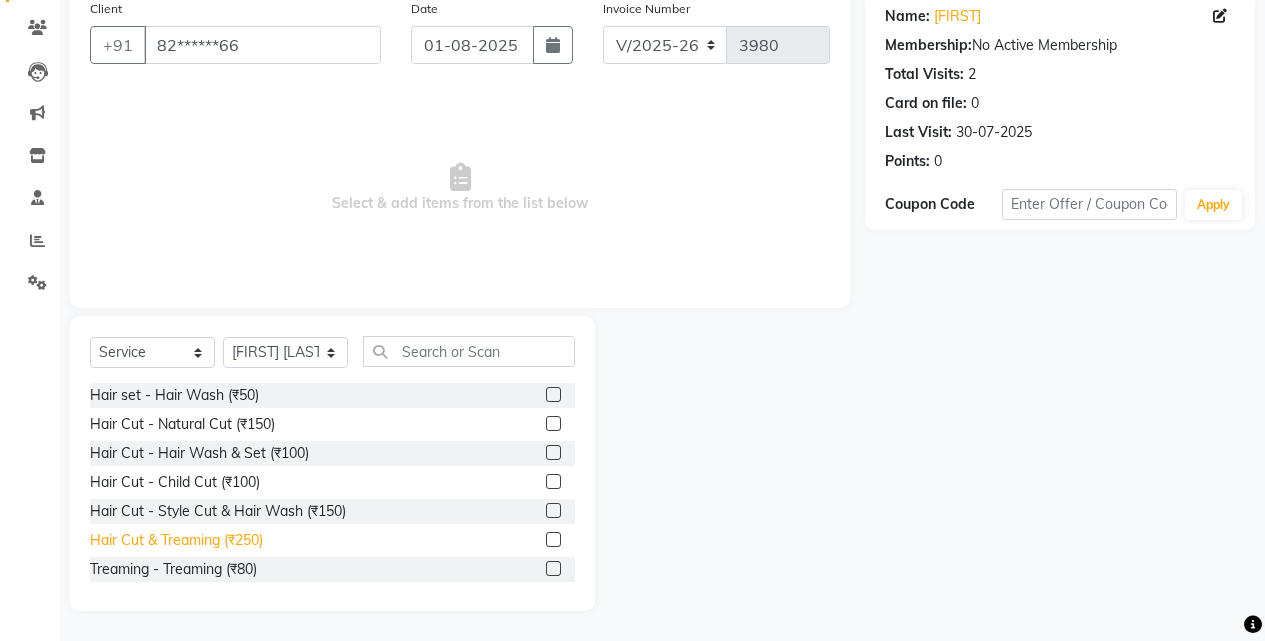 click on "Hair Cut & Treaming  (₹250)" 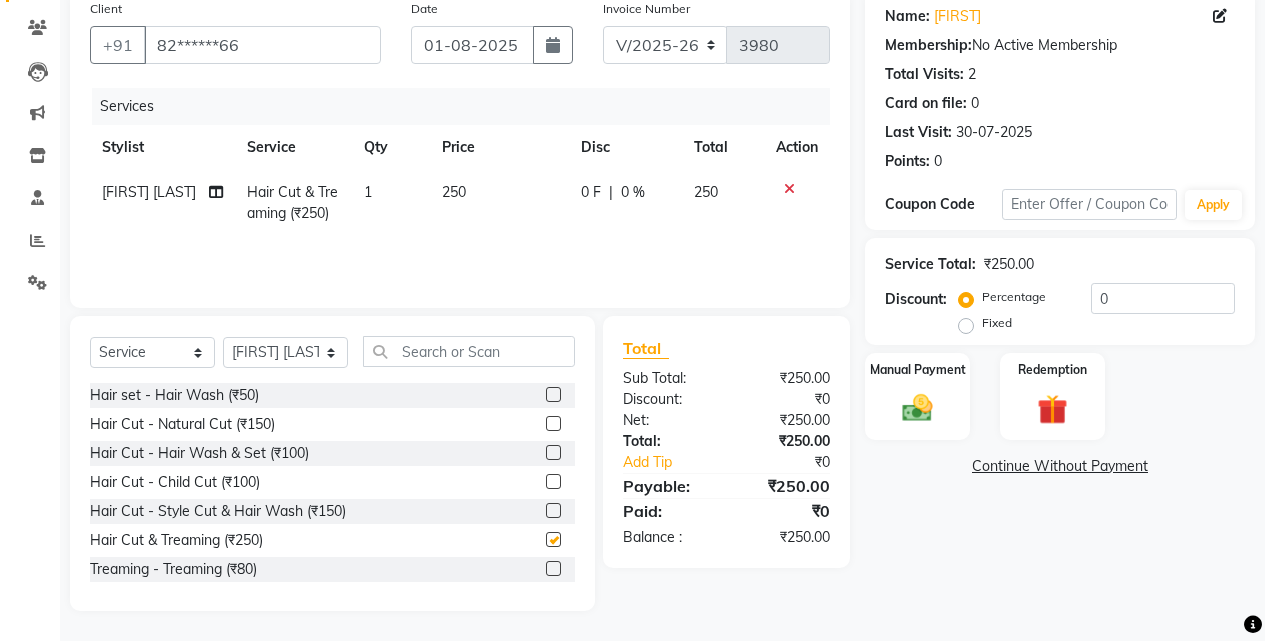 checkbox on "false" 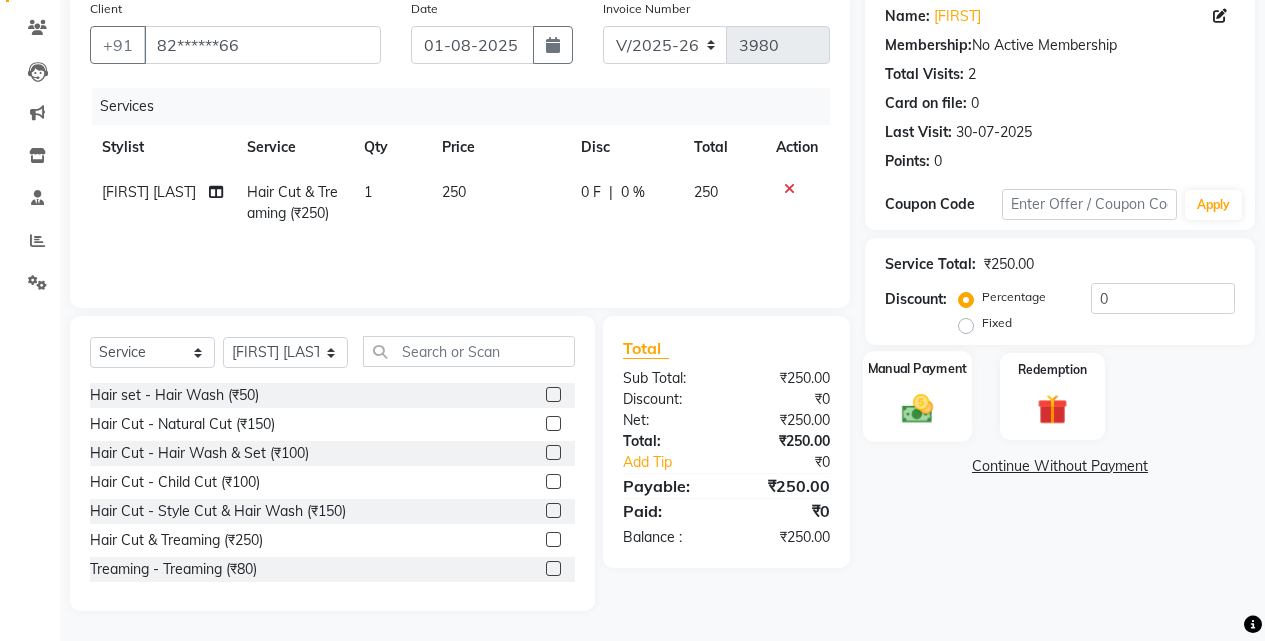 click on "Manual Payment" 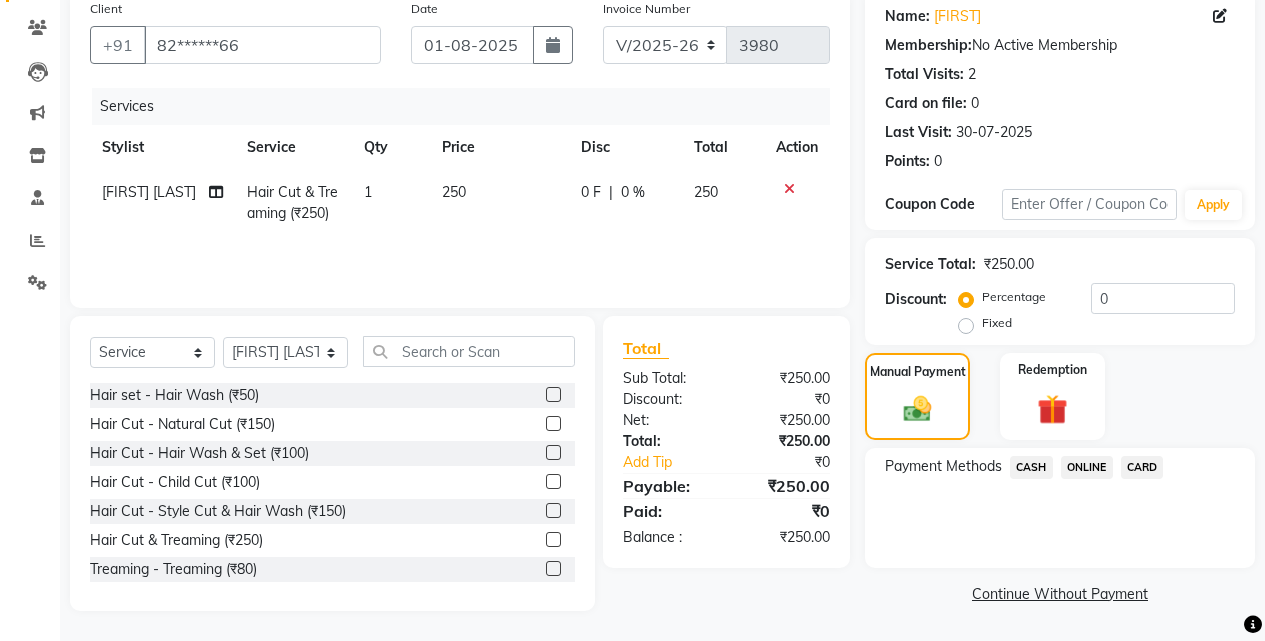 click on "ONLINE" 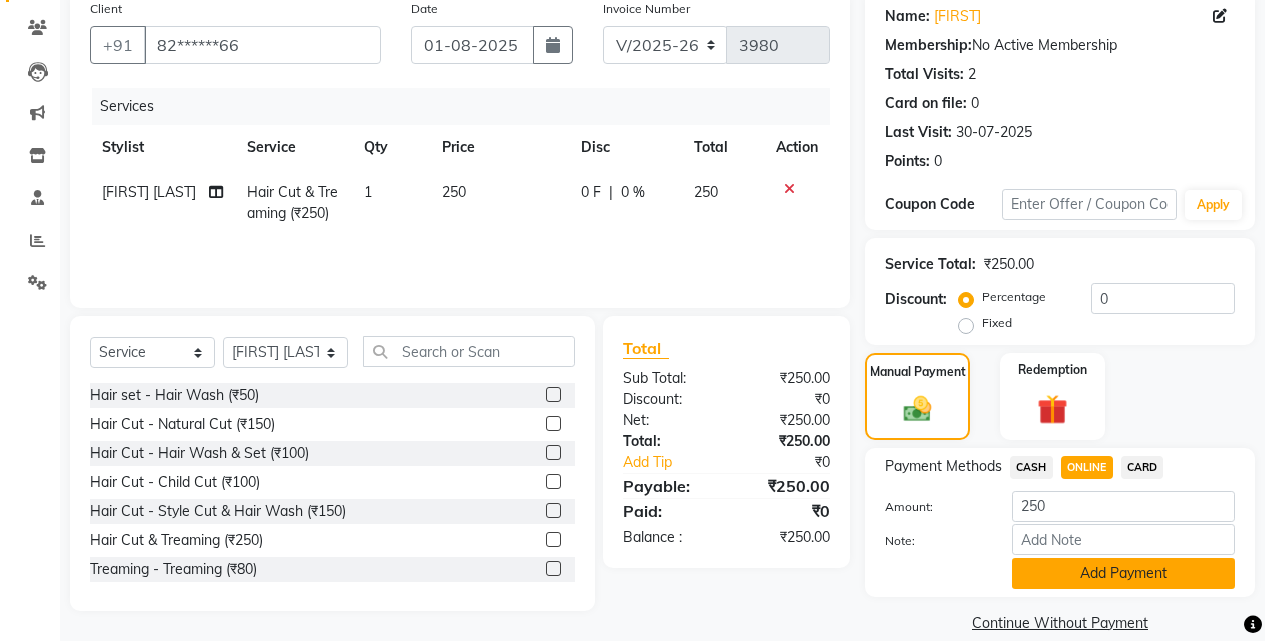 click on "Add Payment" 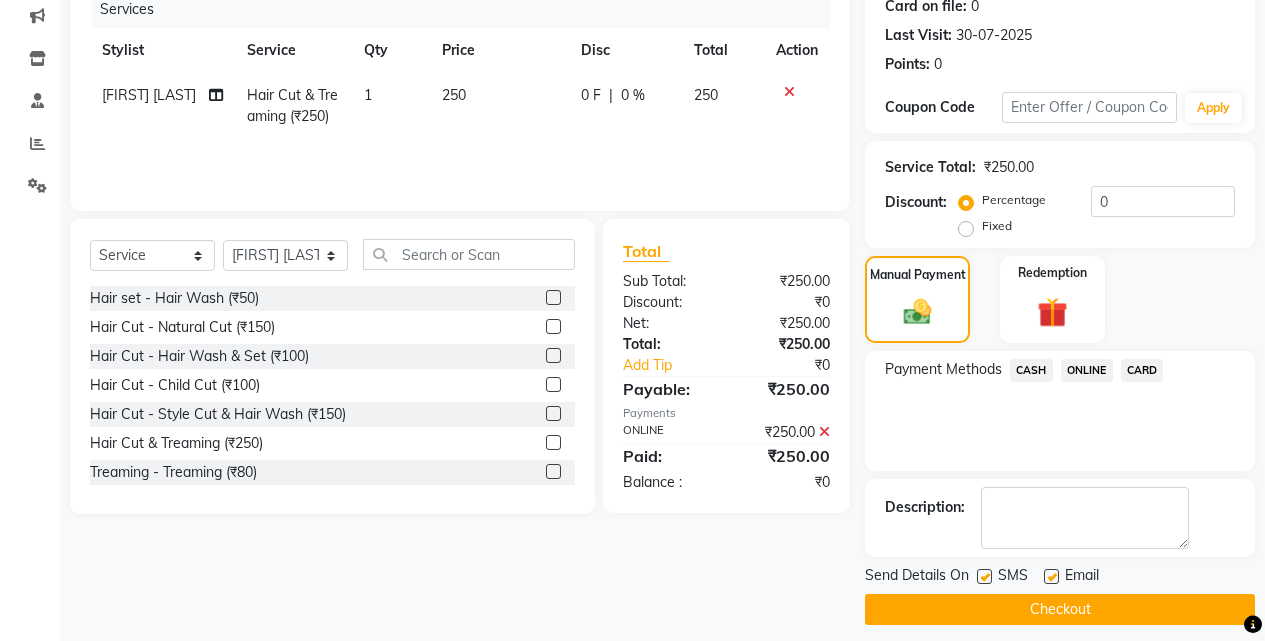 scroll, scrollTop: 271, scrollLeft: 0, axis: vertical 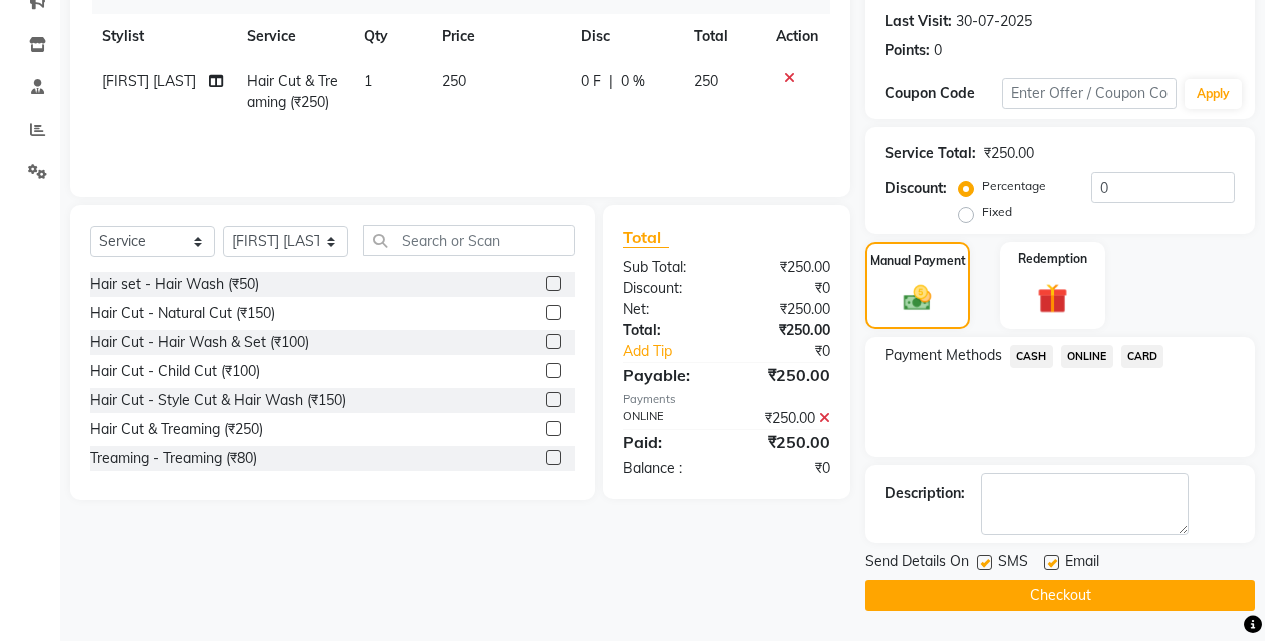 click on "Checkout" 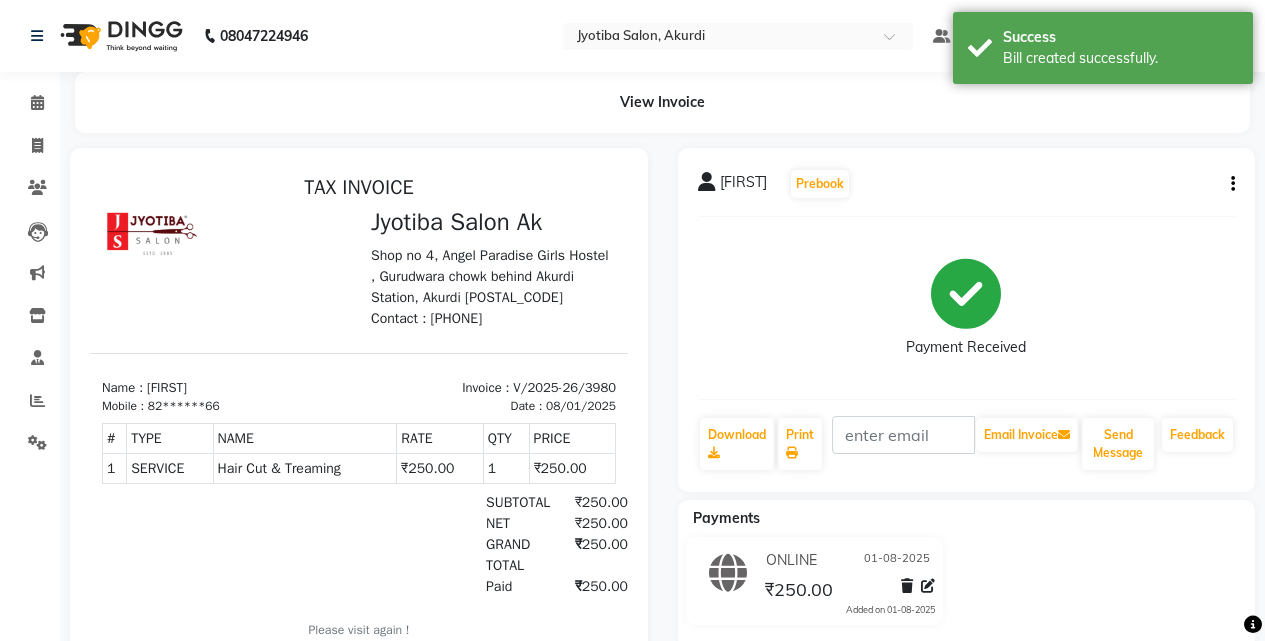 scroll, scrollTop: 0, scrollLeft: 0, axis: both 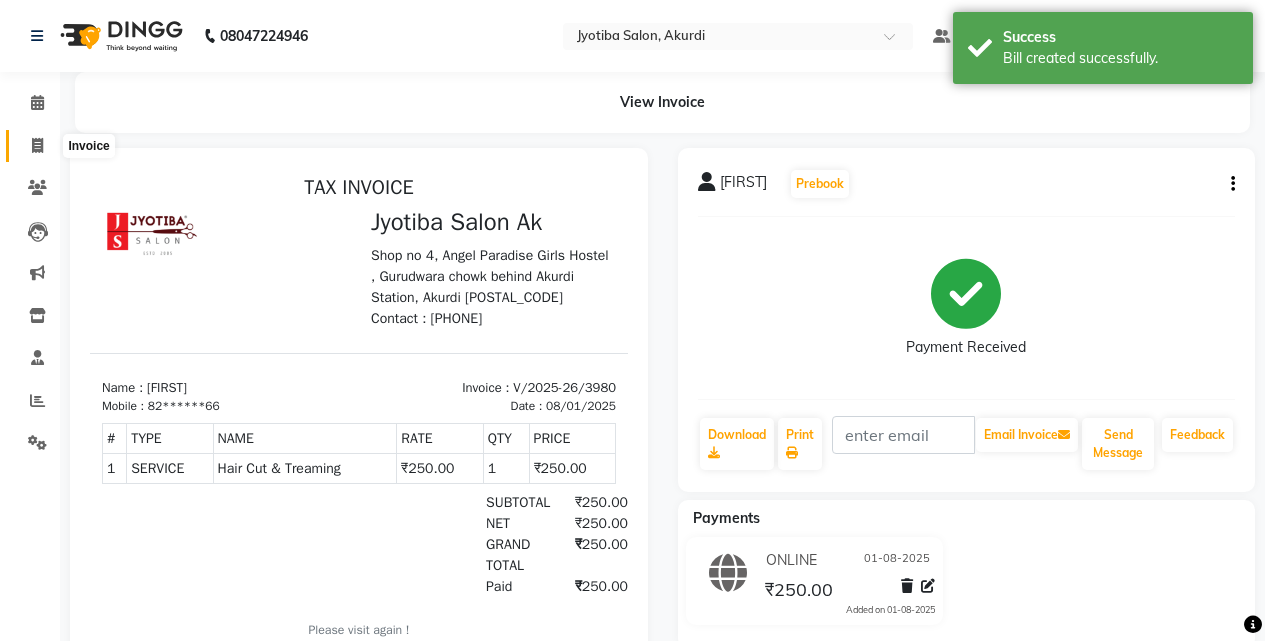 click 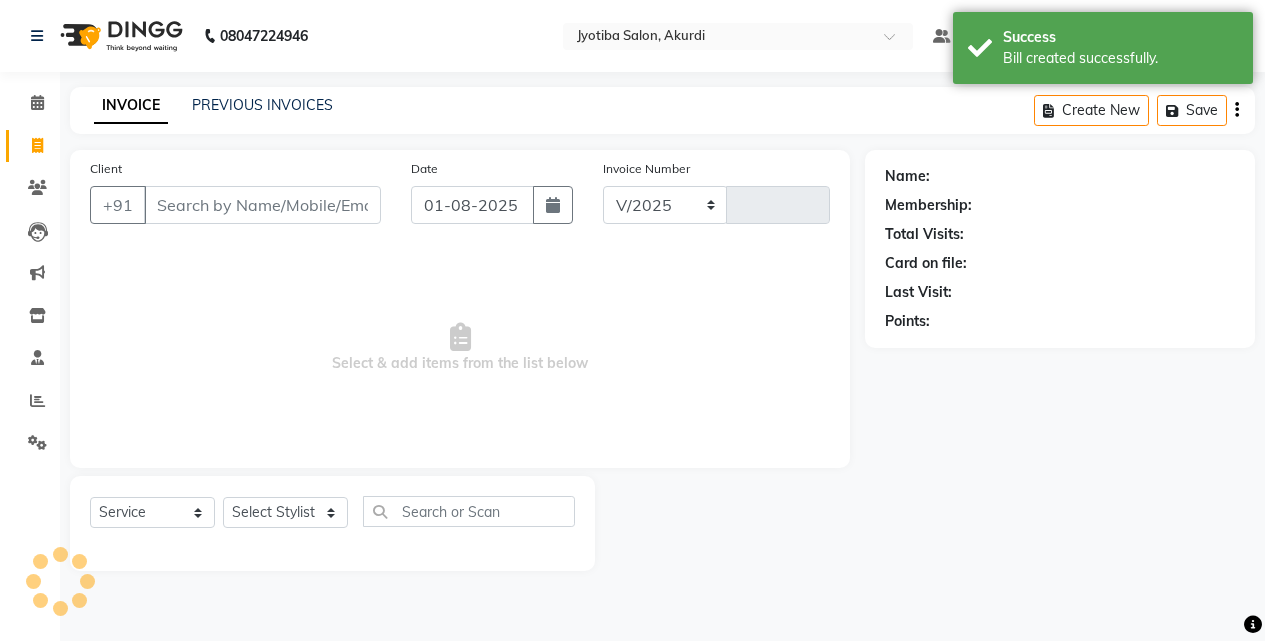 select on "557" 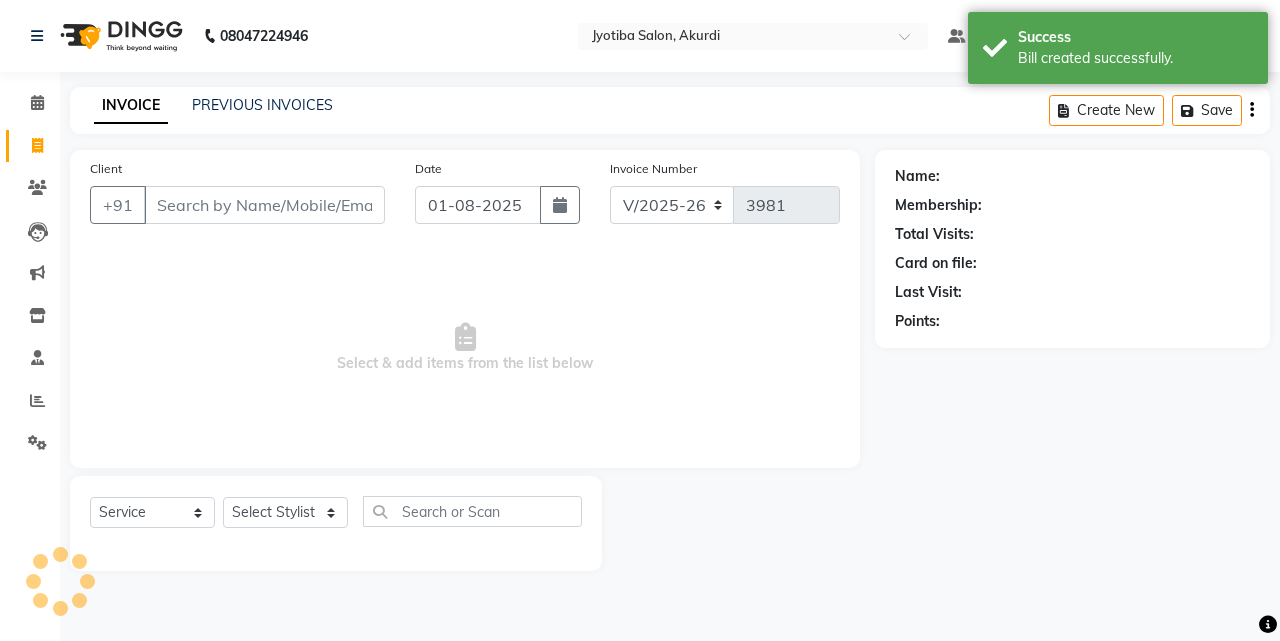 click on "Client" at bounding box center [264, 205] 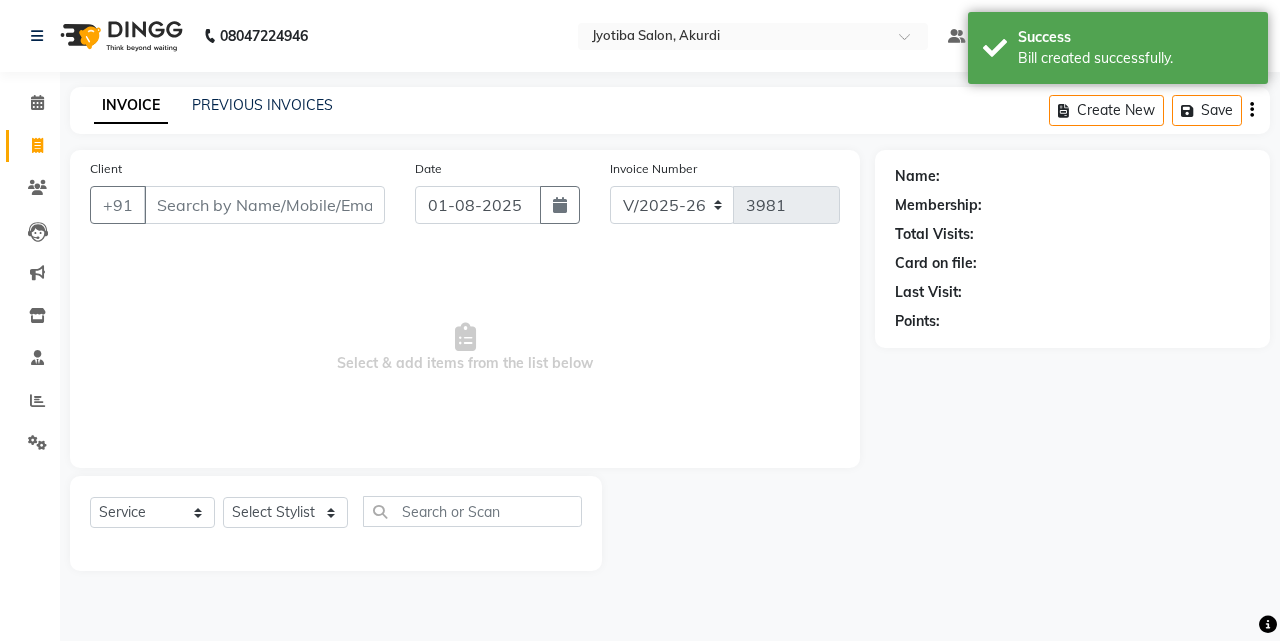 click on "Client" at bounding box center [264, 205] 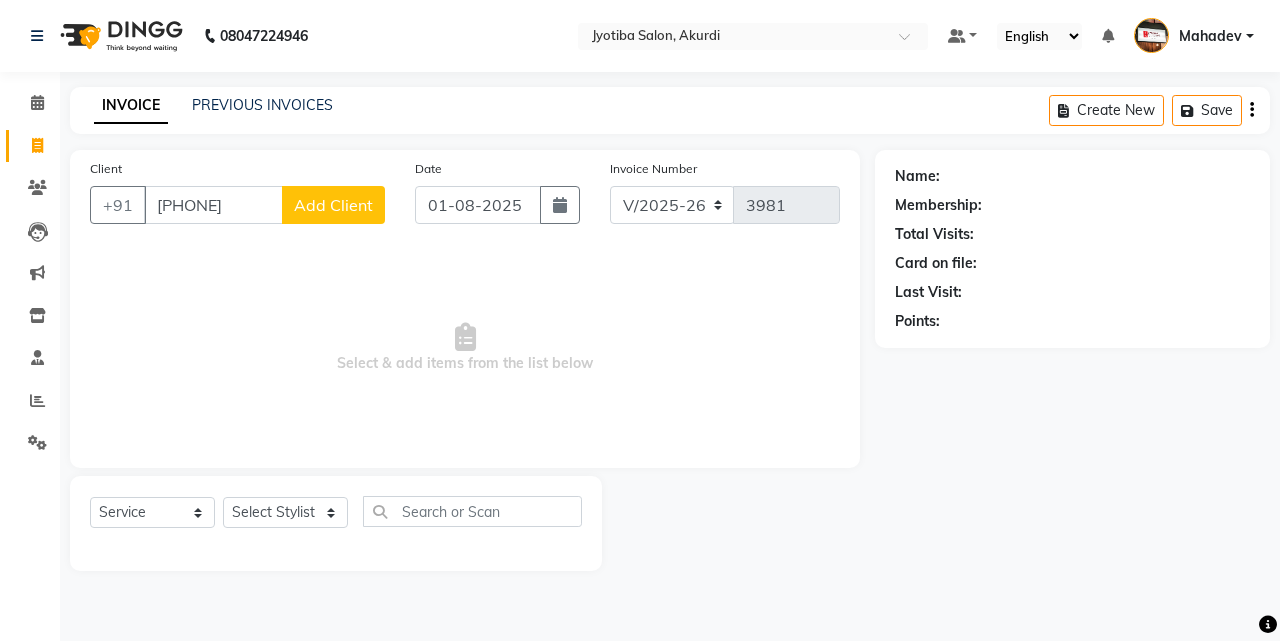 click on "[PHONE]" at bounding box center [213, 205] 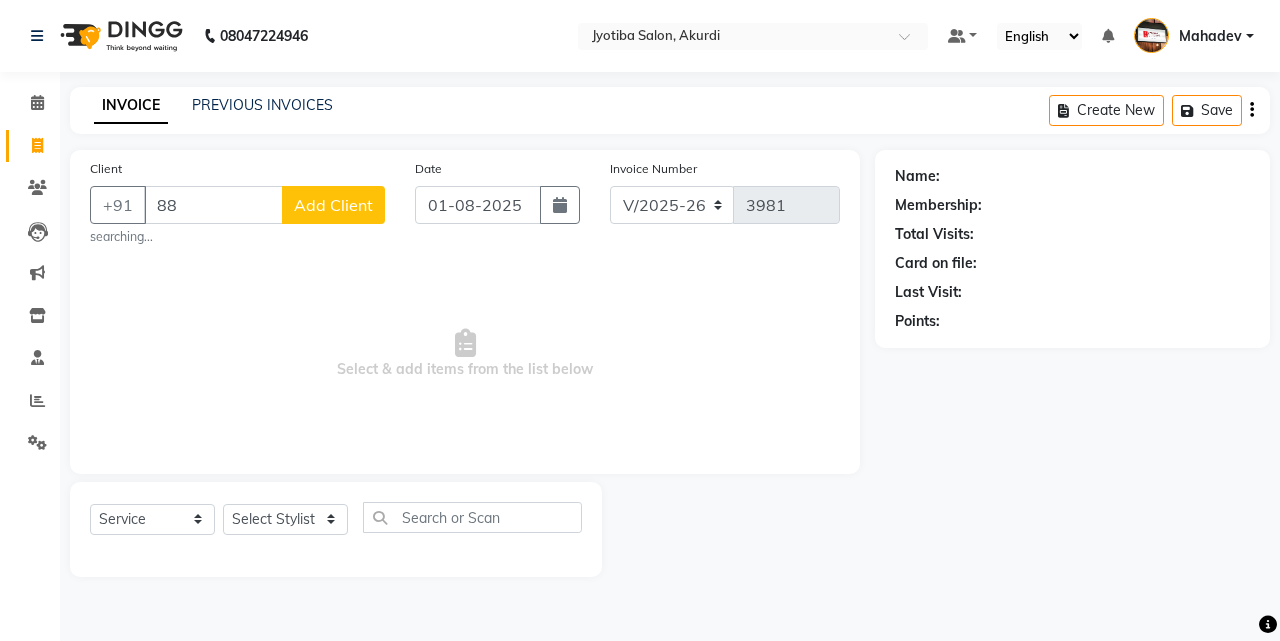 type on "8" 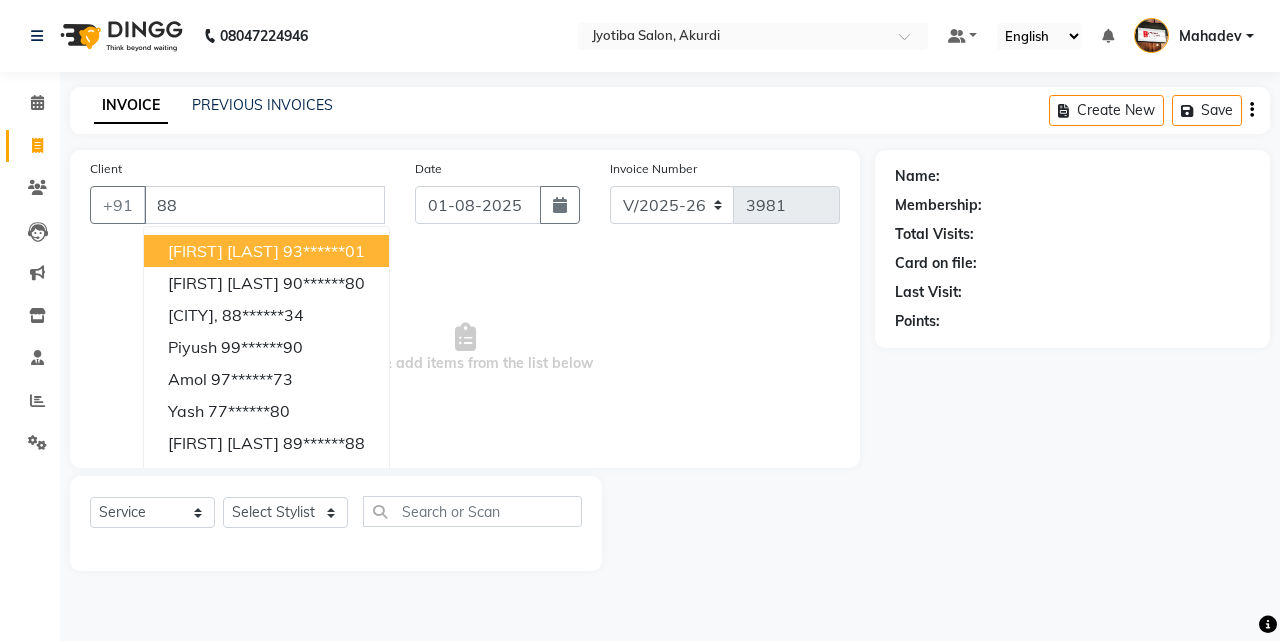 type on "8" 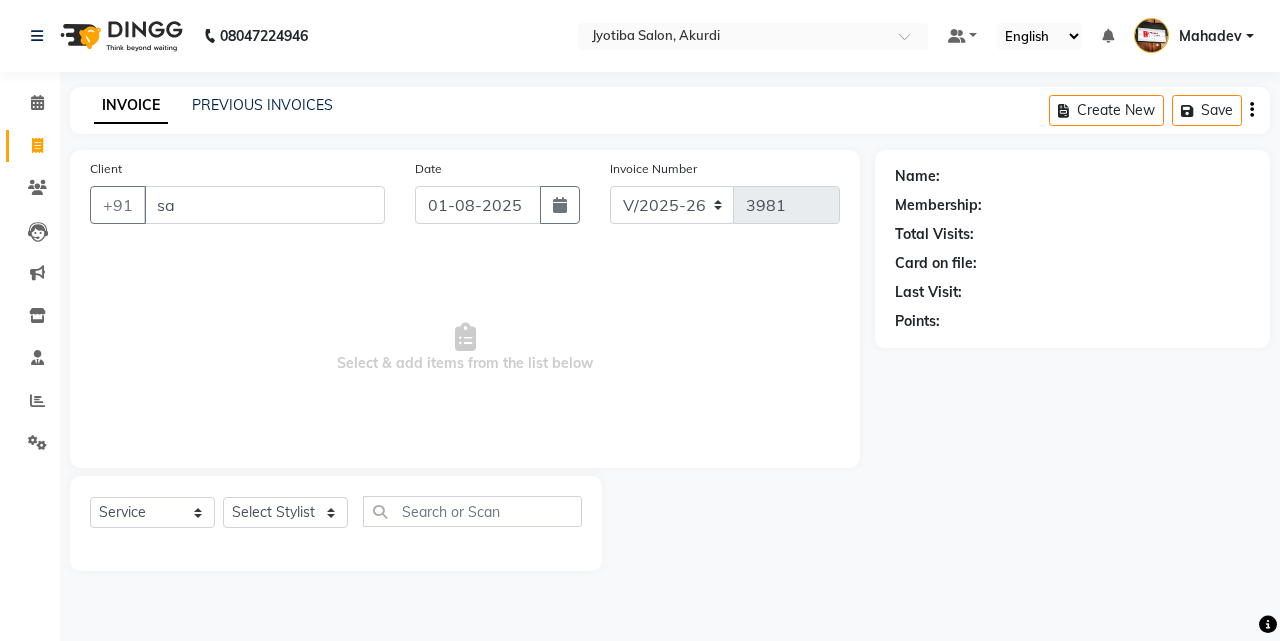 type on "s" 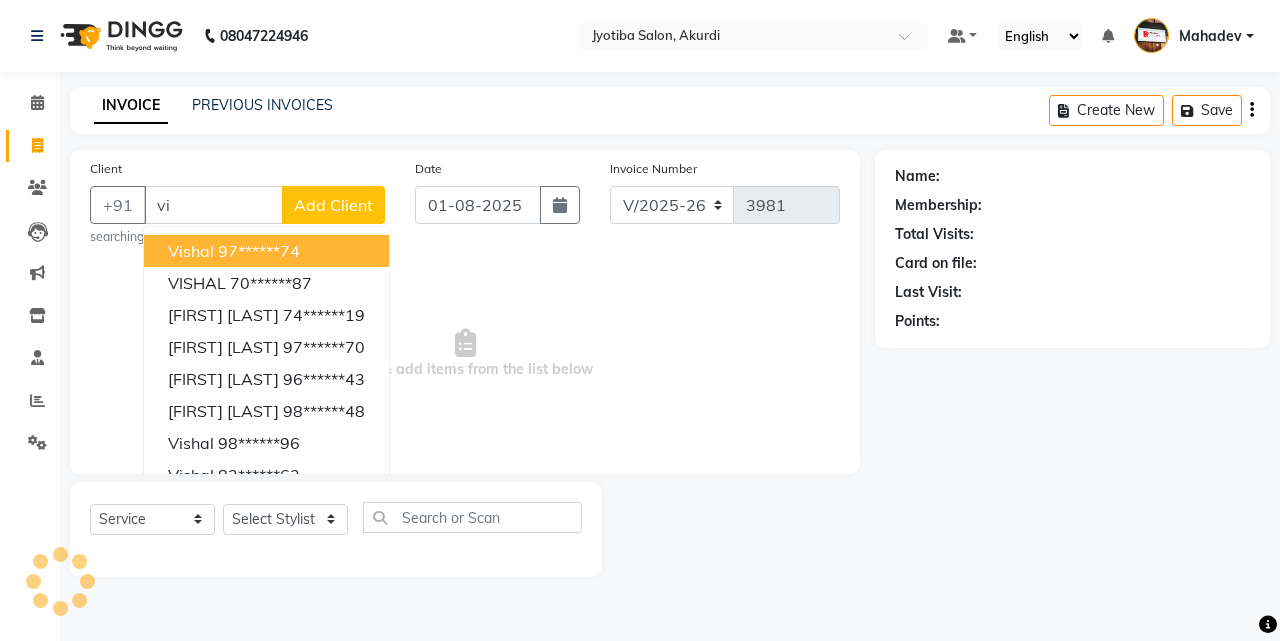 type on "v" 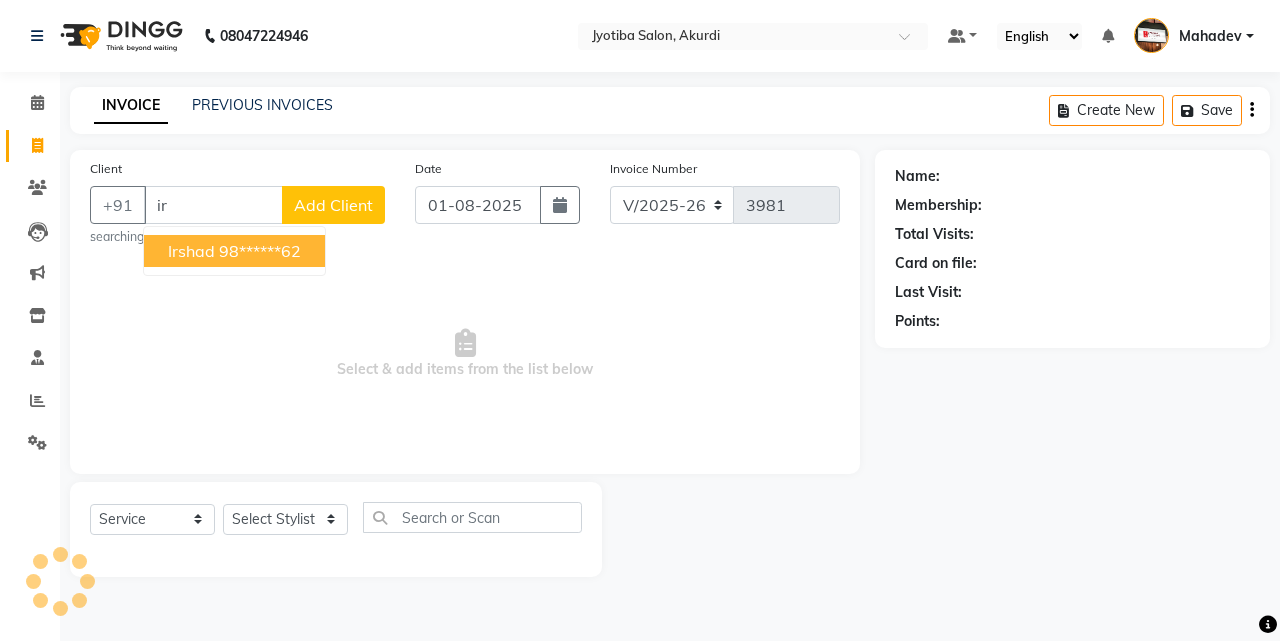 type on "i" 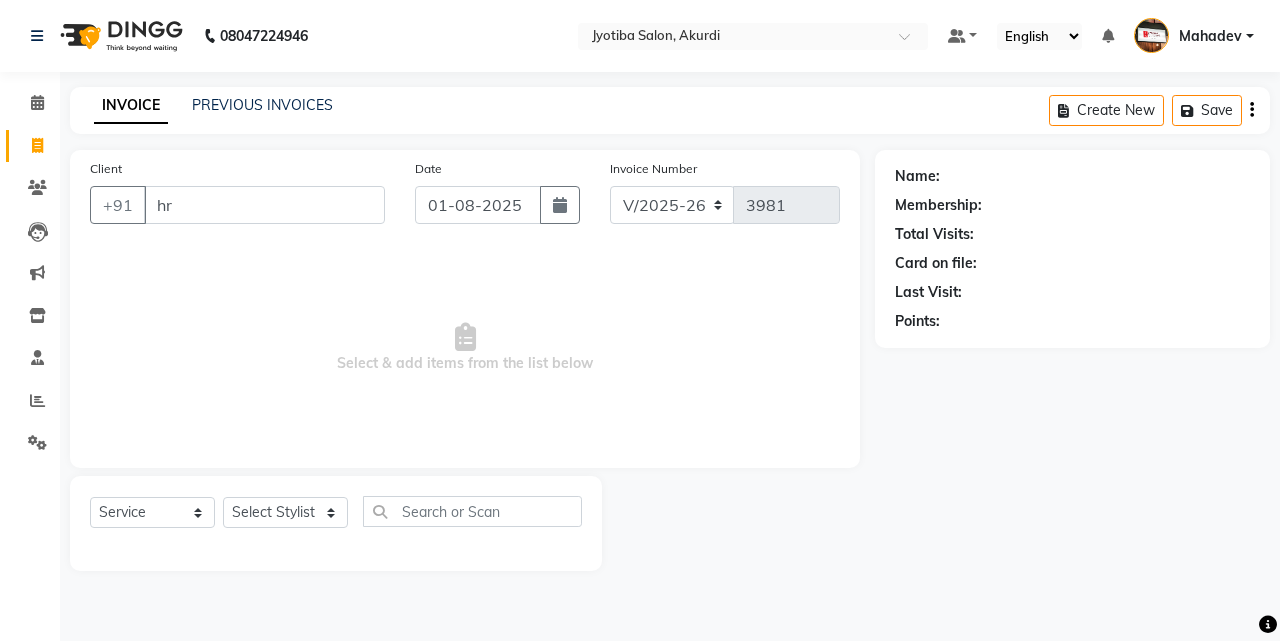 type on "h" 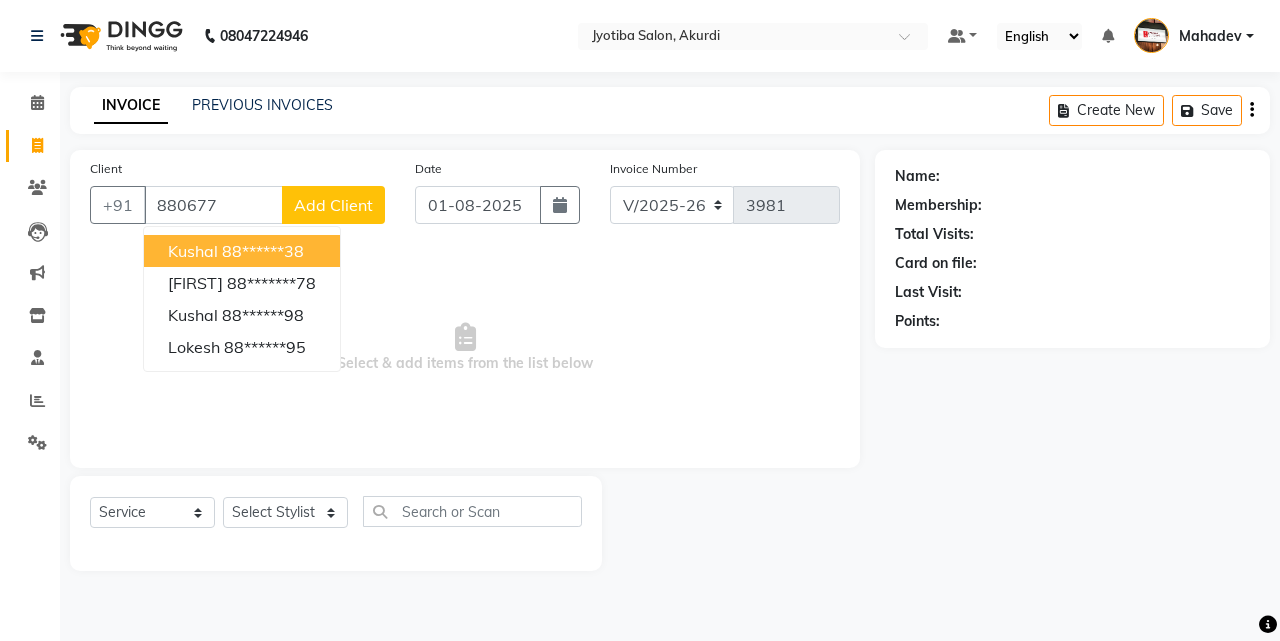 click on "88******38" at bounding box center [263, 251] 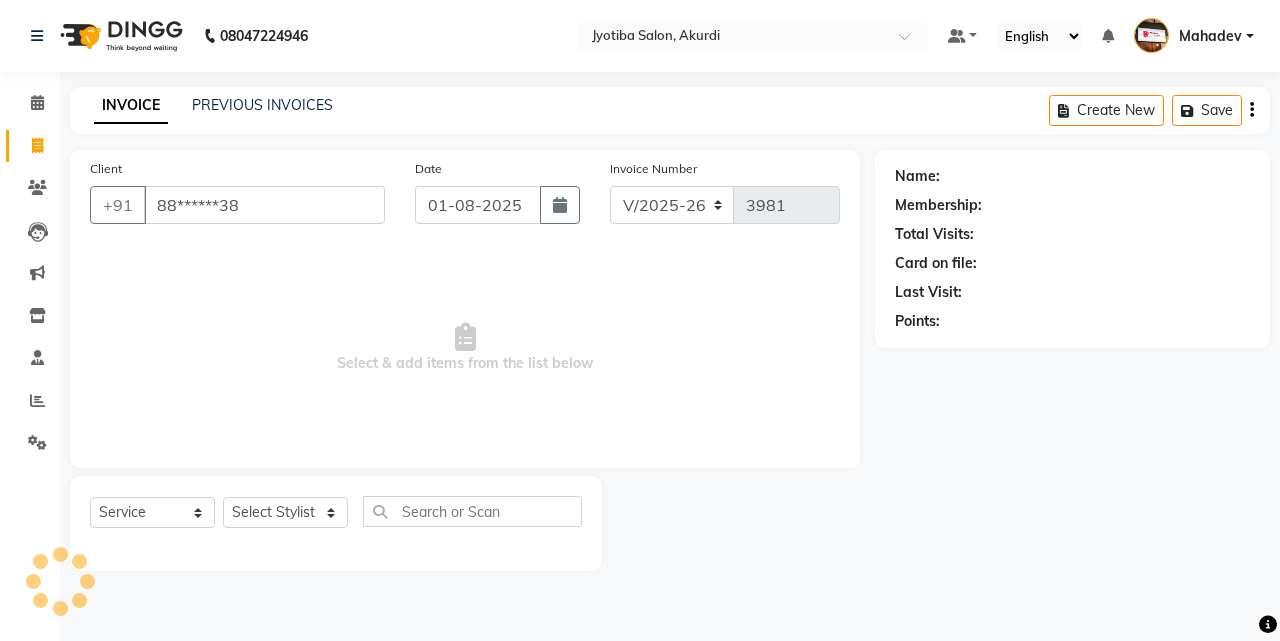 type on "88******38" 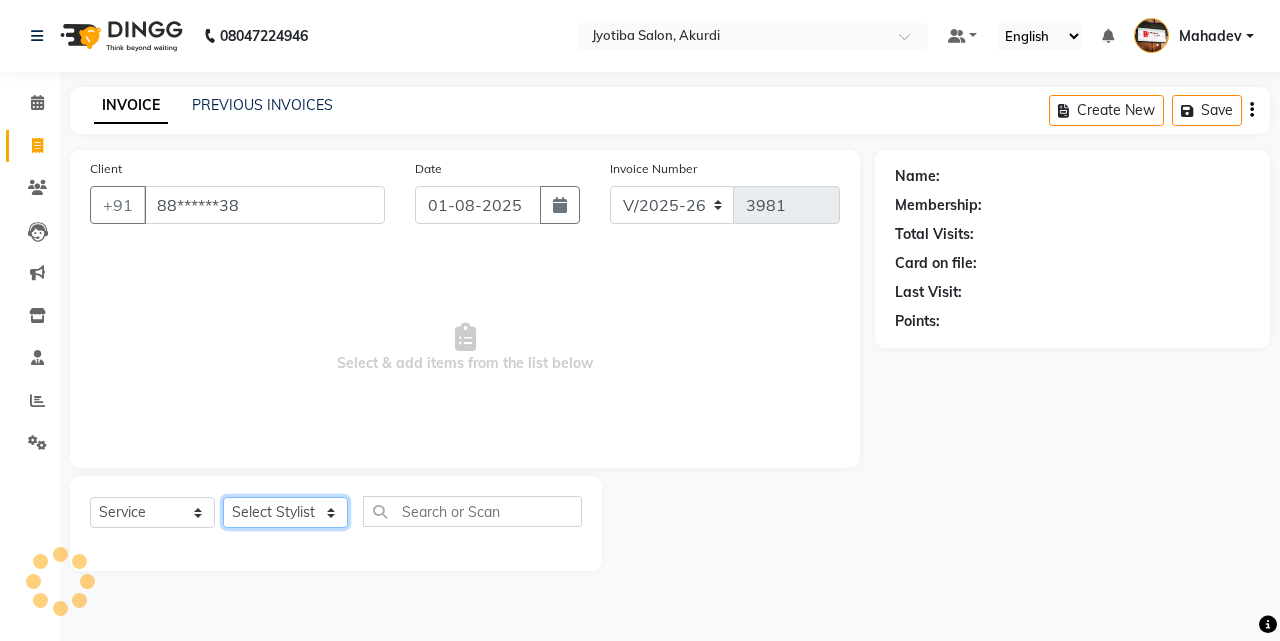 click on "Select Stylist [FIRST] [LAST] [FIRST] [FIRST] [FIRST] [FIRST] [FIRST] [FIRST] [FIRST] [FIRST] [FIRST] [FIRST]  Shop  [FIRST]  [FIRST]  [FIRST]" 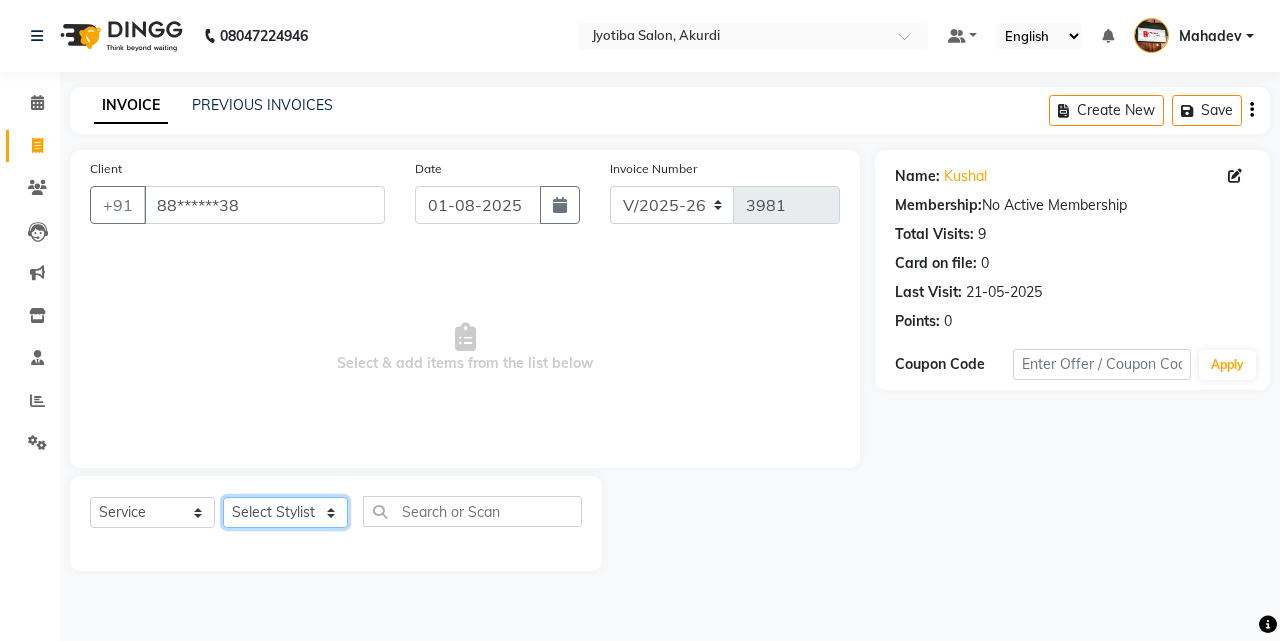 select on "79628" 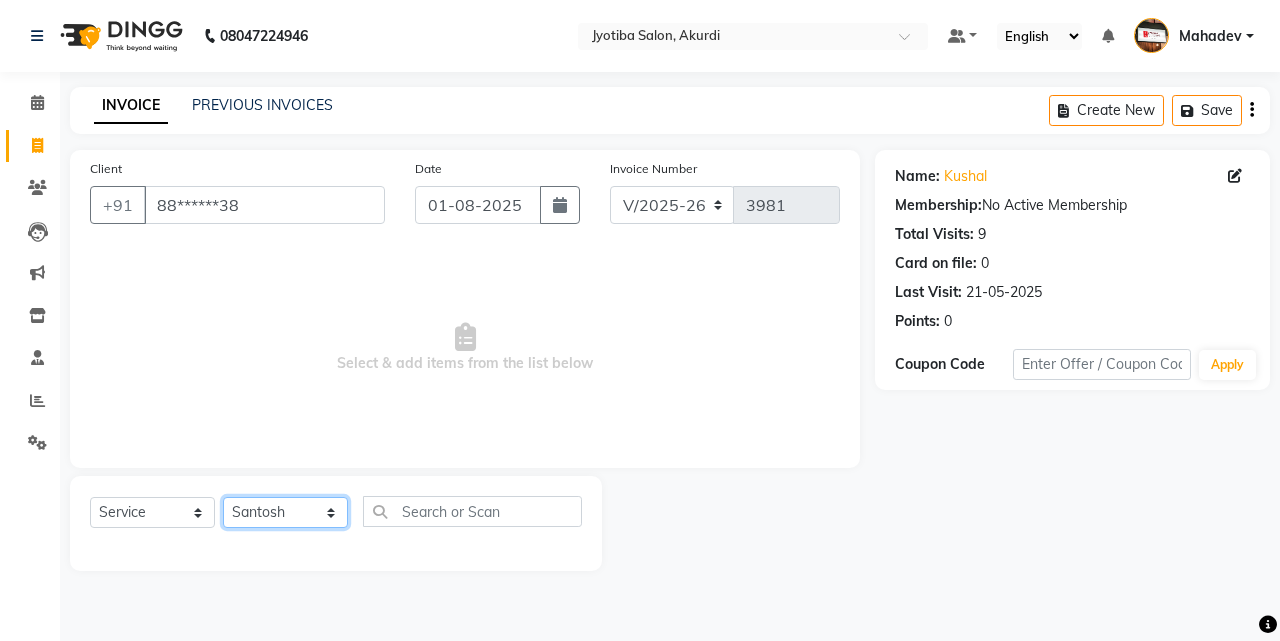 click on "Select Stylist [FIRST] [LAST] [FIRST] [FIRST] [FIRST] [FIRST] [FIRST] [FIRST] [FIRST] [FIRST] [FIRST] [FIRST]  Shop  [FIRST]  [FIRST]  [FIRST]" 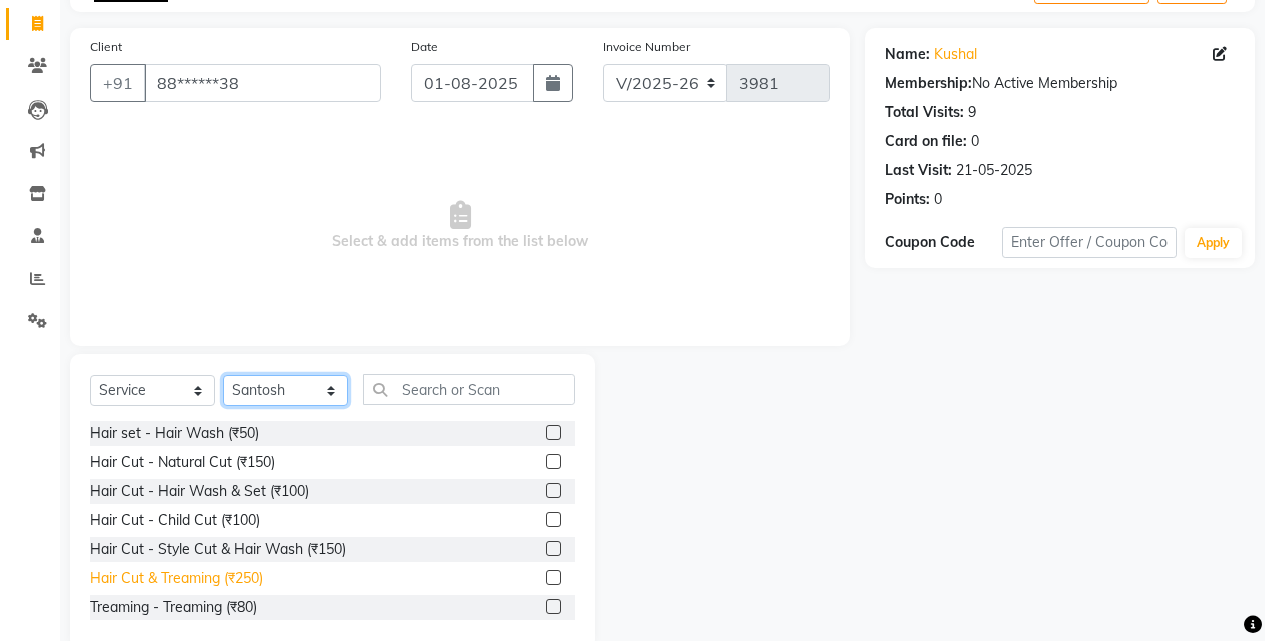 scroll, scrollTop: 160, scrollLeft: 0, axis: vertical 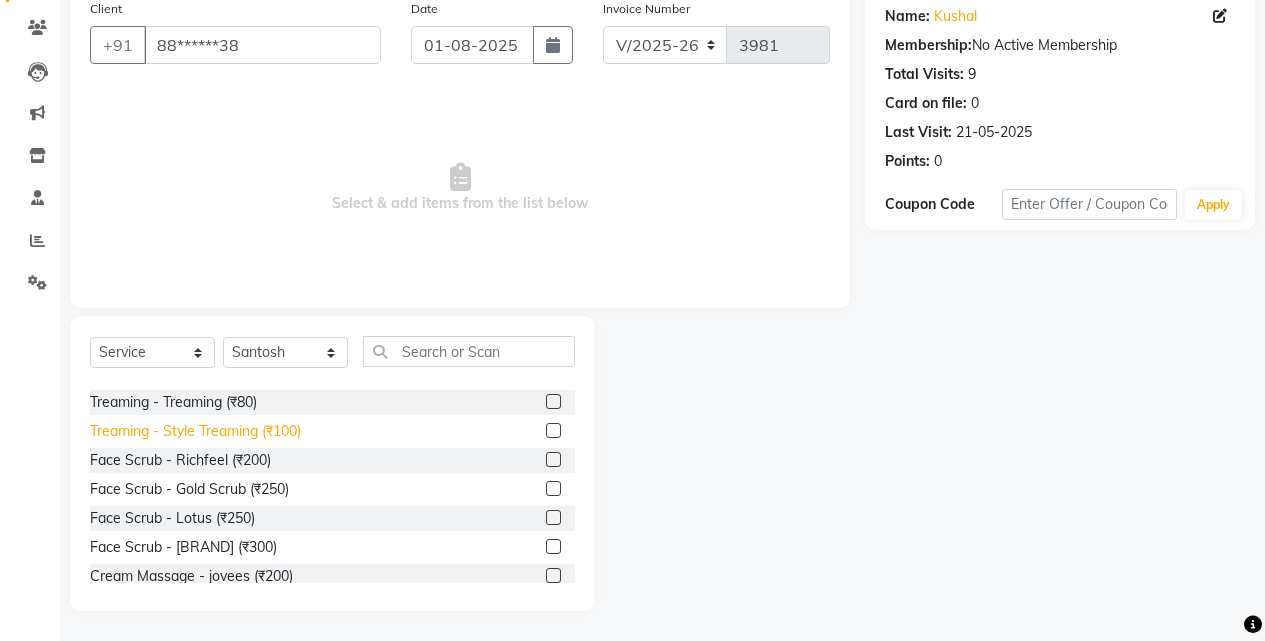 click on "Treaming - Style Treaming (₹100)" 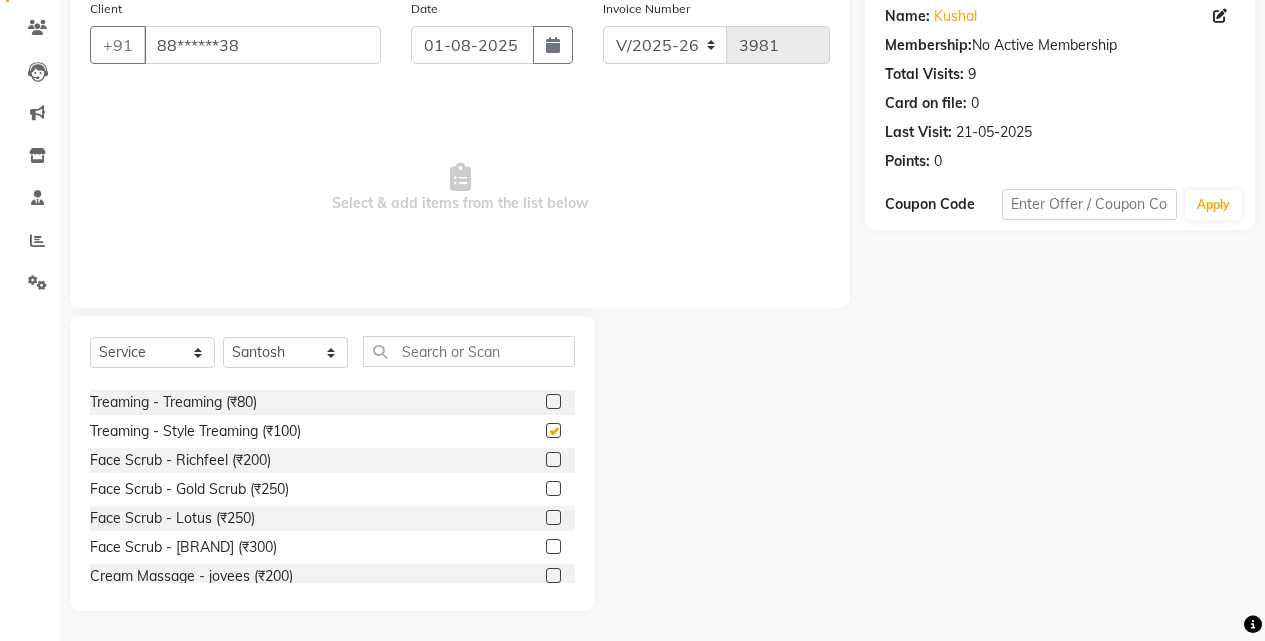 checkbox on "false" 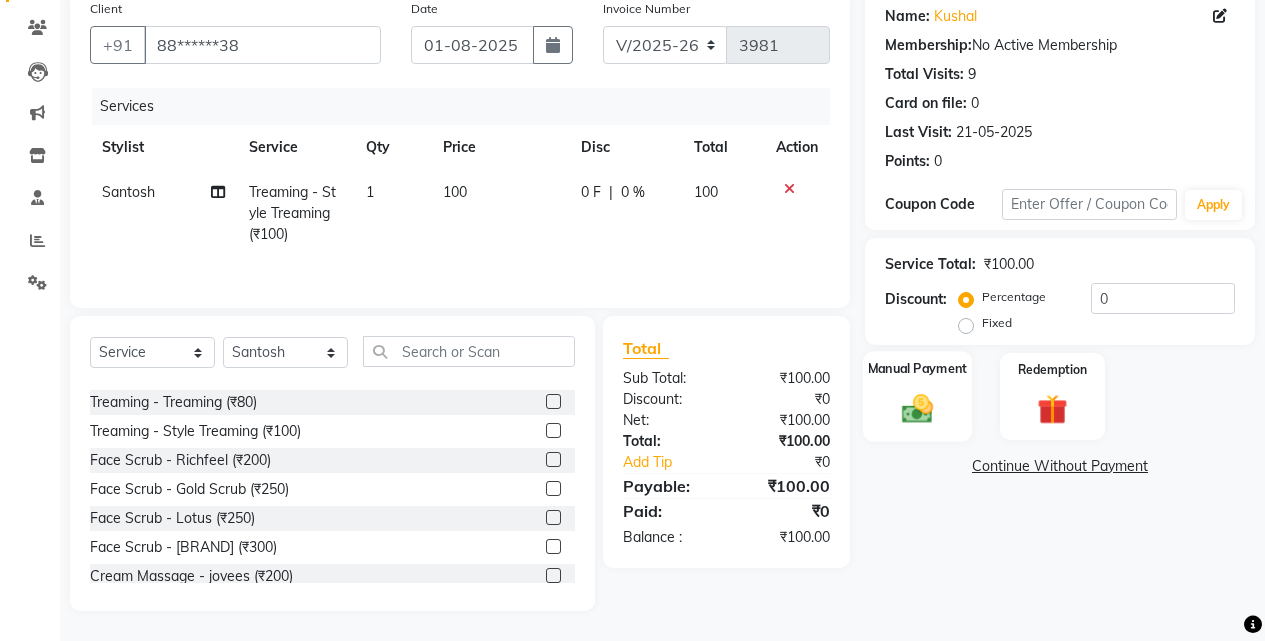 click on "Manual Payment" 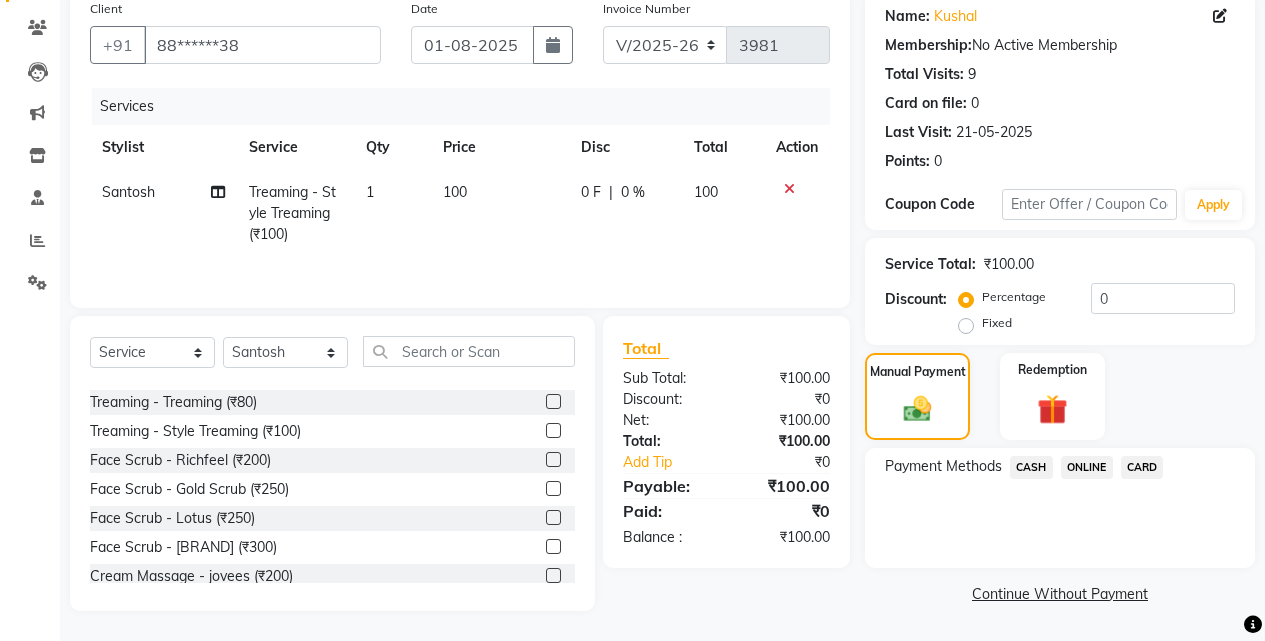 click on "CASH" 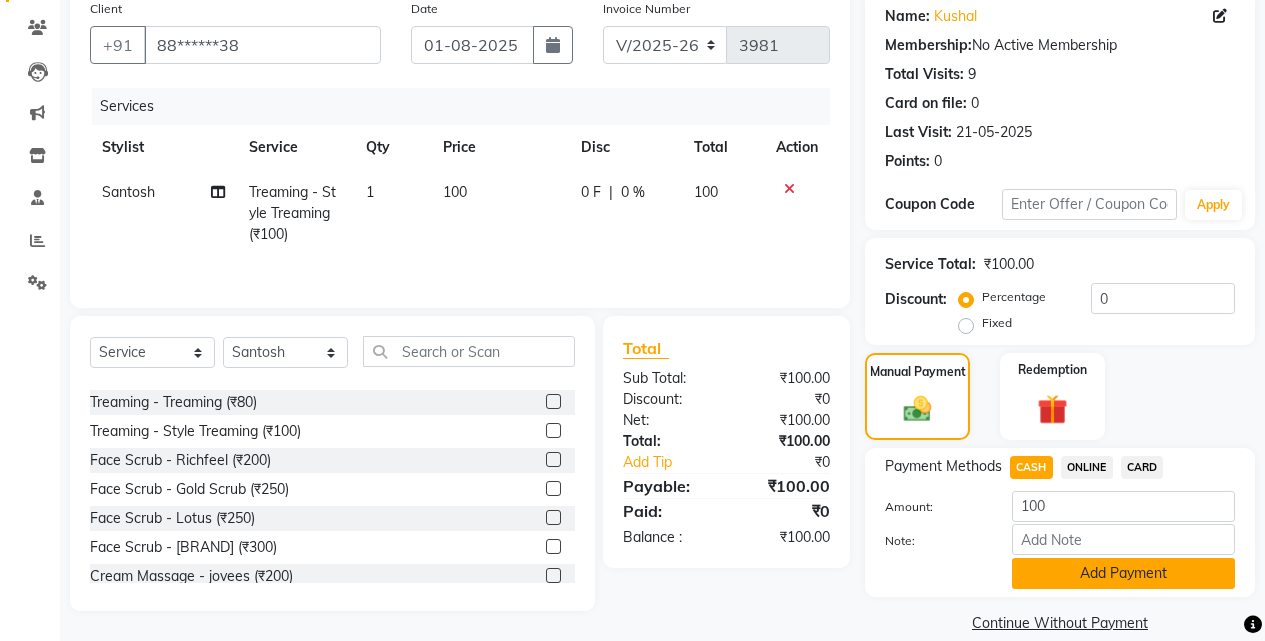 click on "Add Payment" 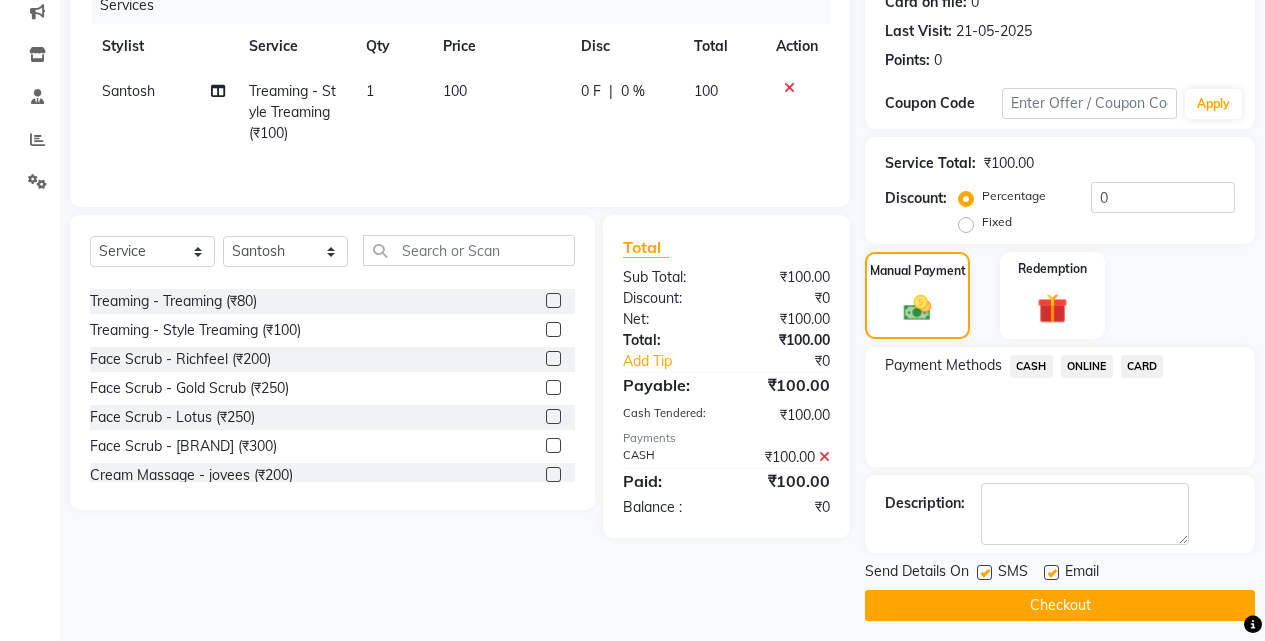 scroll, scrollTop: 271, scrollLeft: 0, axis: vertical 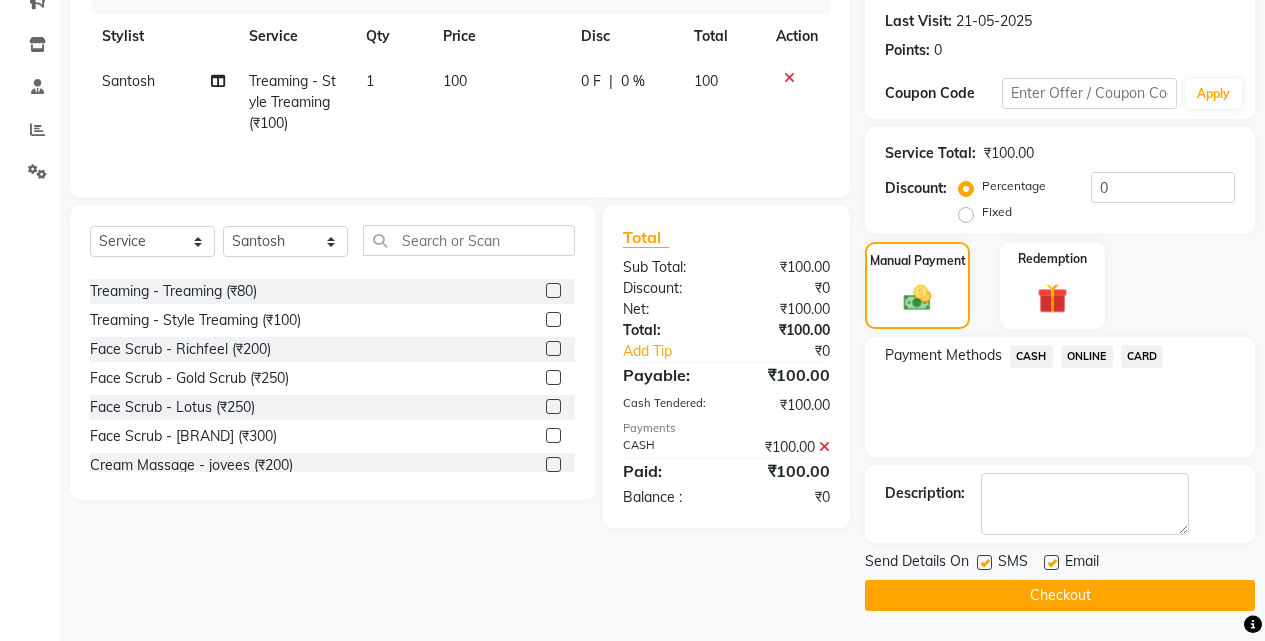 click on "Checkout" 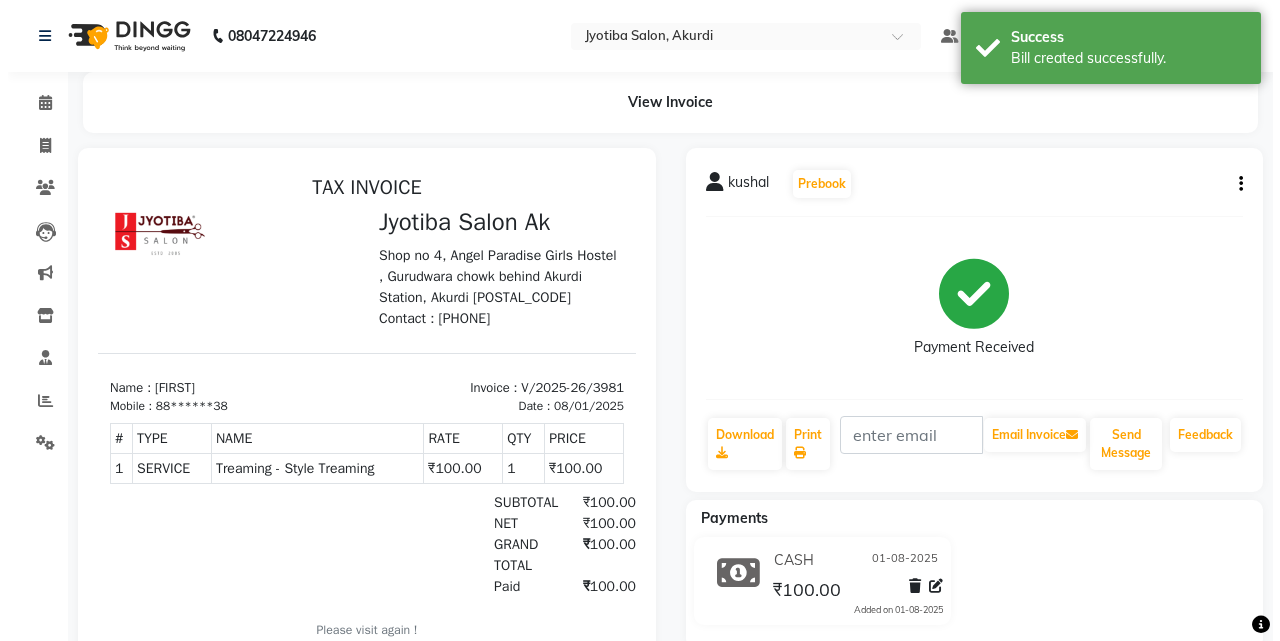 scroll, scrollTop: 0, scrollLeft: 0, axis: both 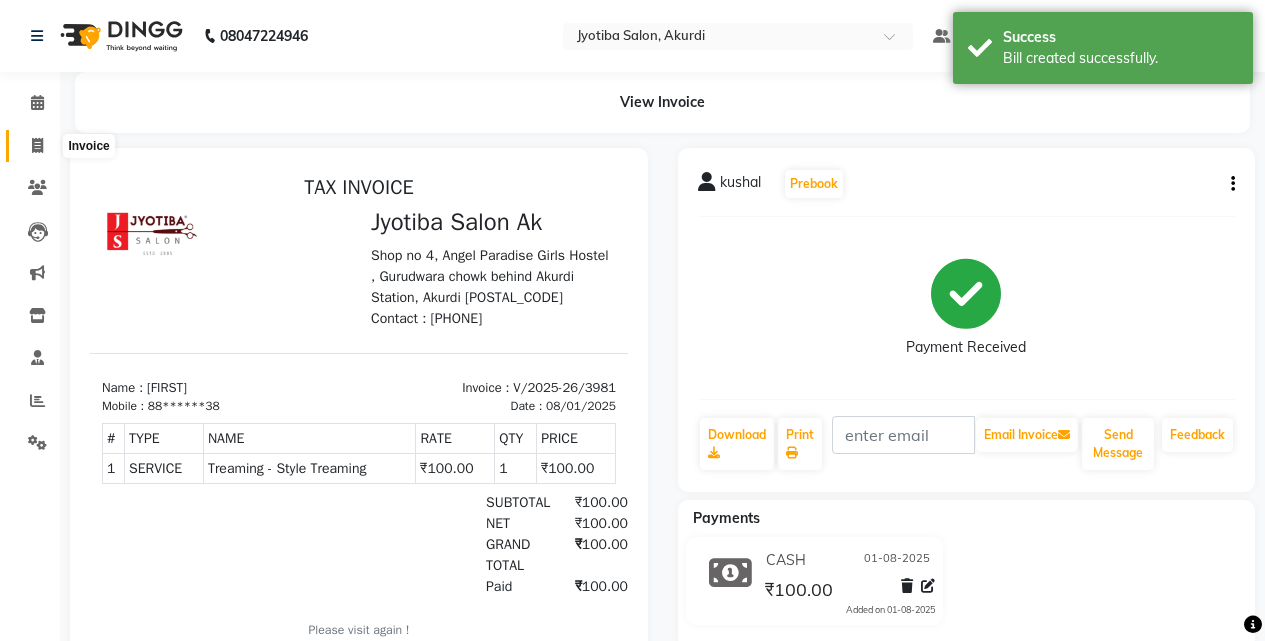 click 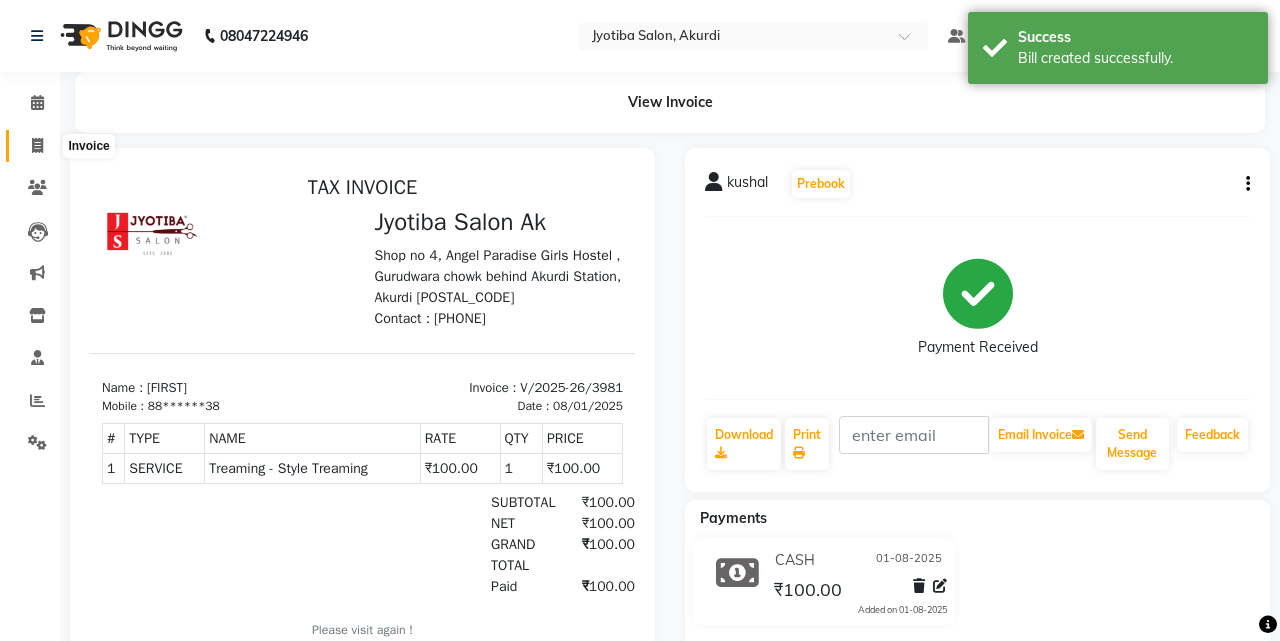 select on "557" 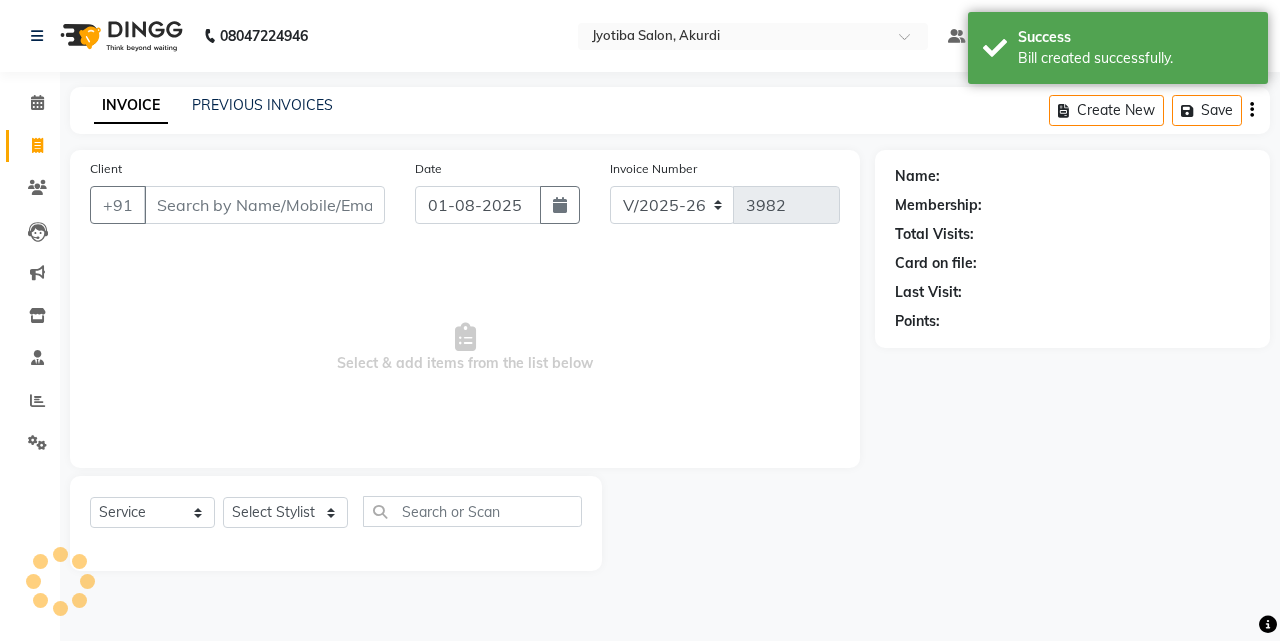 click on "Client" at bounding box center (264, 205) 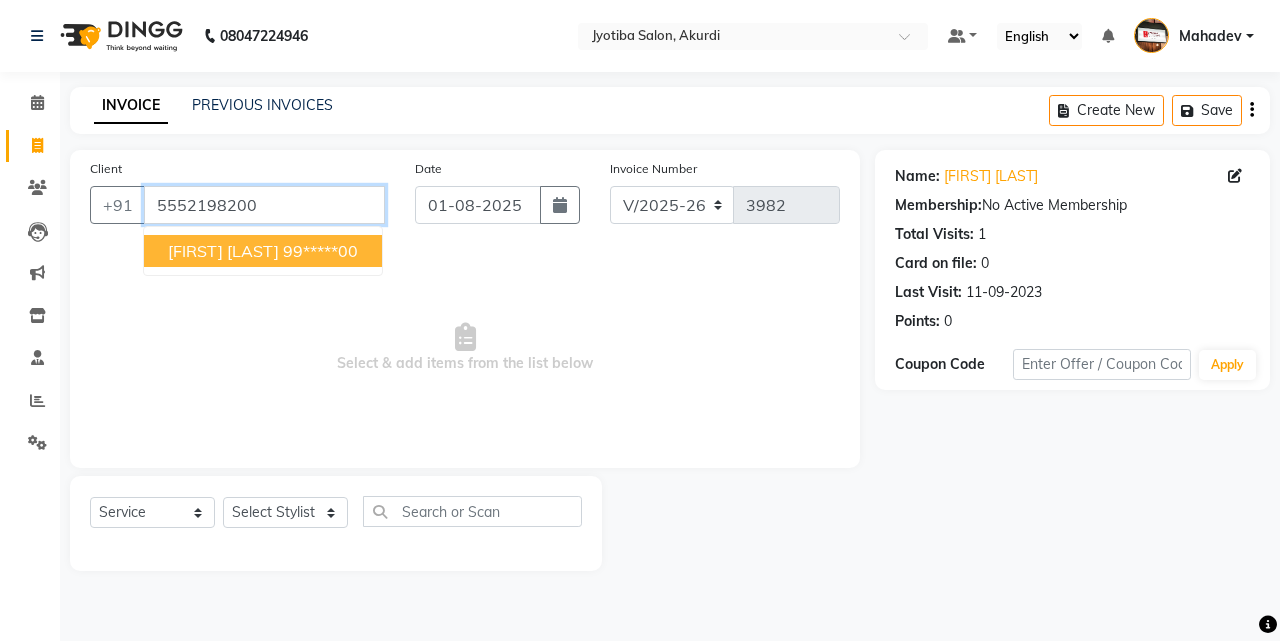 click on "5552198200" at bounding box center (264, 205) 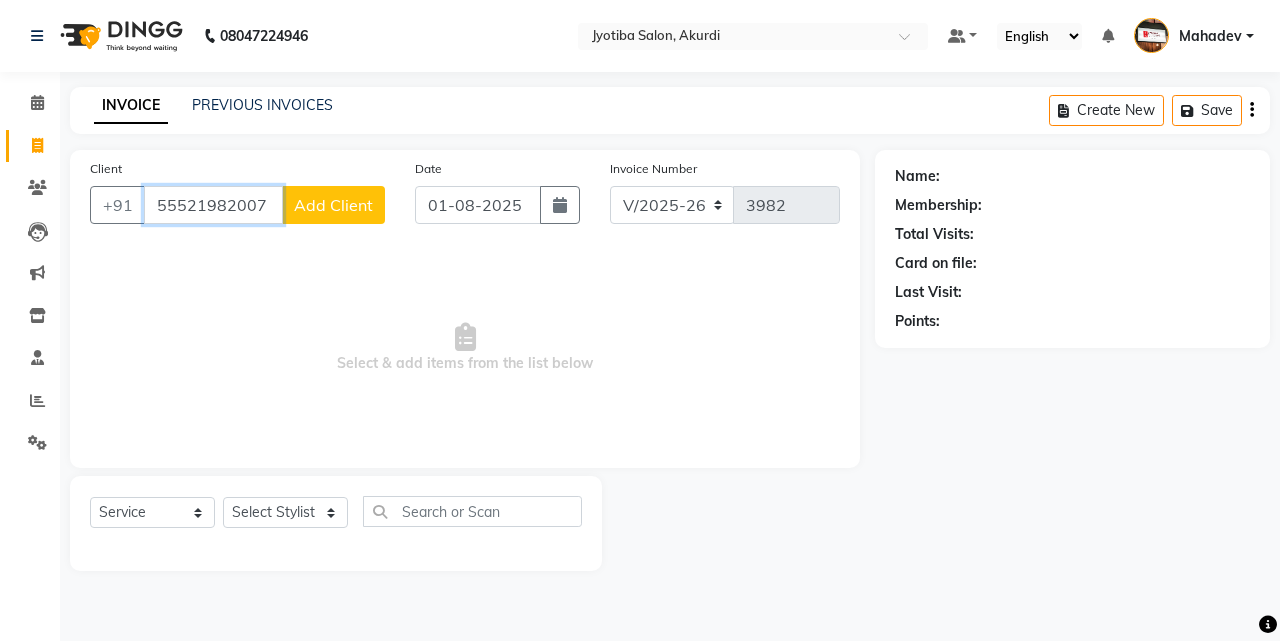 type on "55521982007" 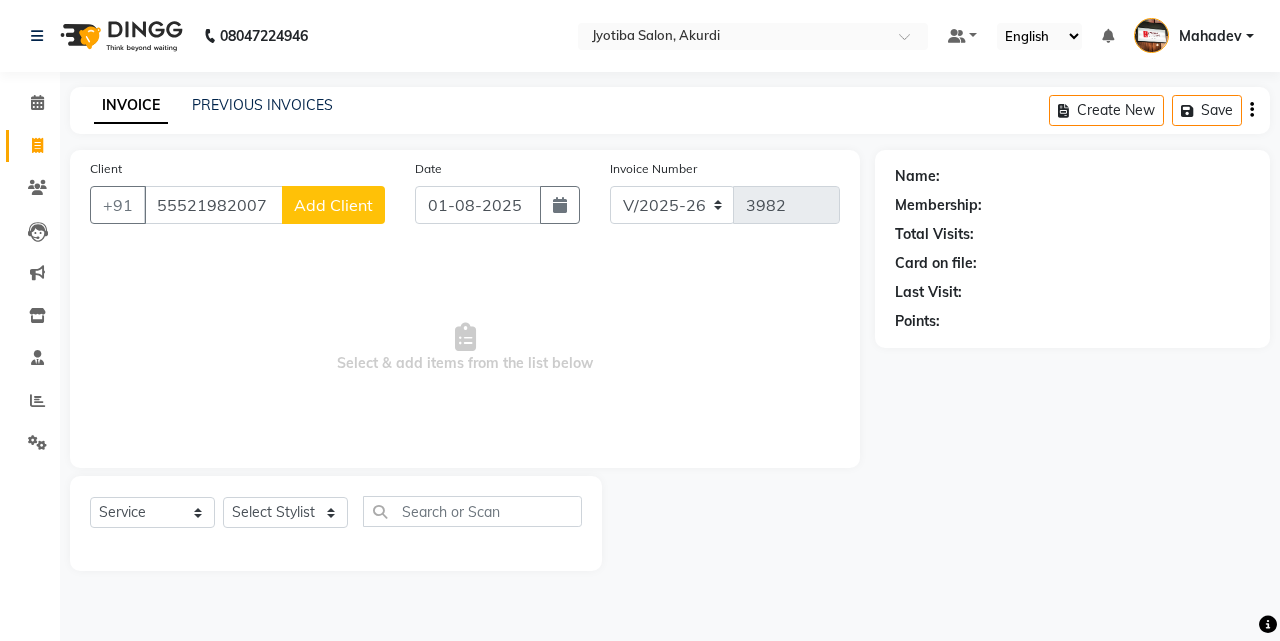 click on "Add Client" 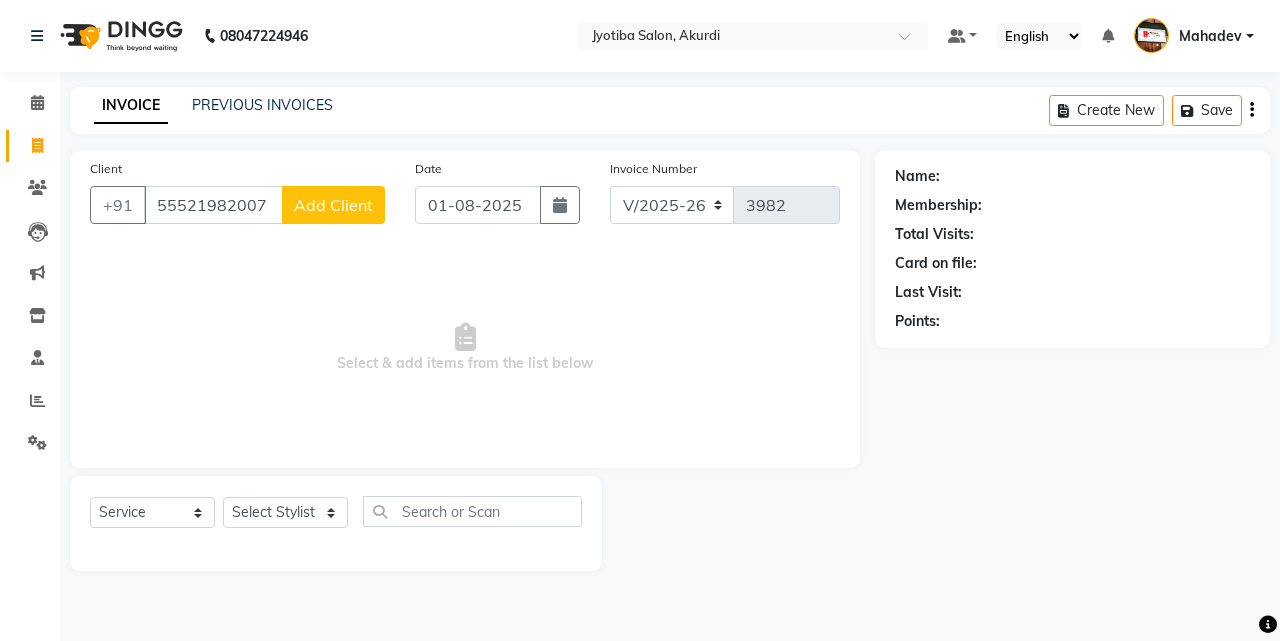 select on "22" 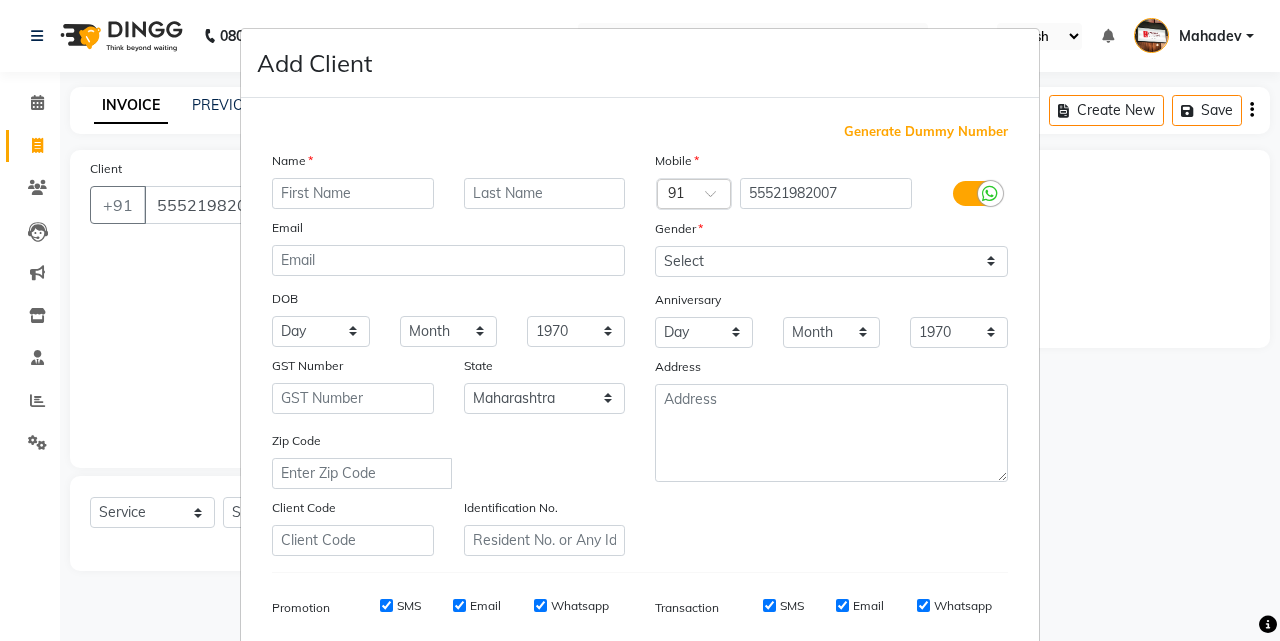click at bounding box center (353, 193) 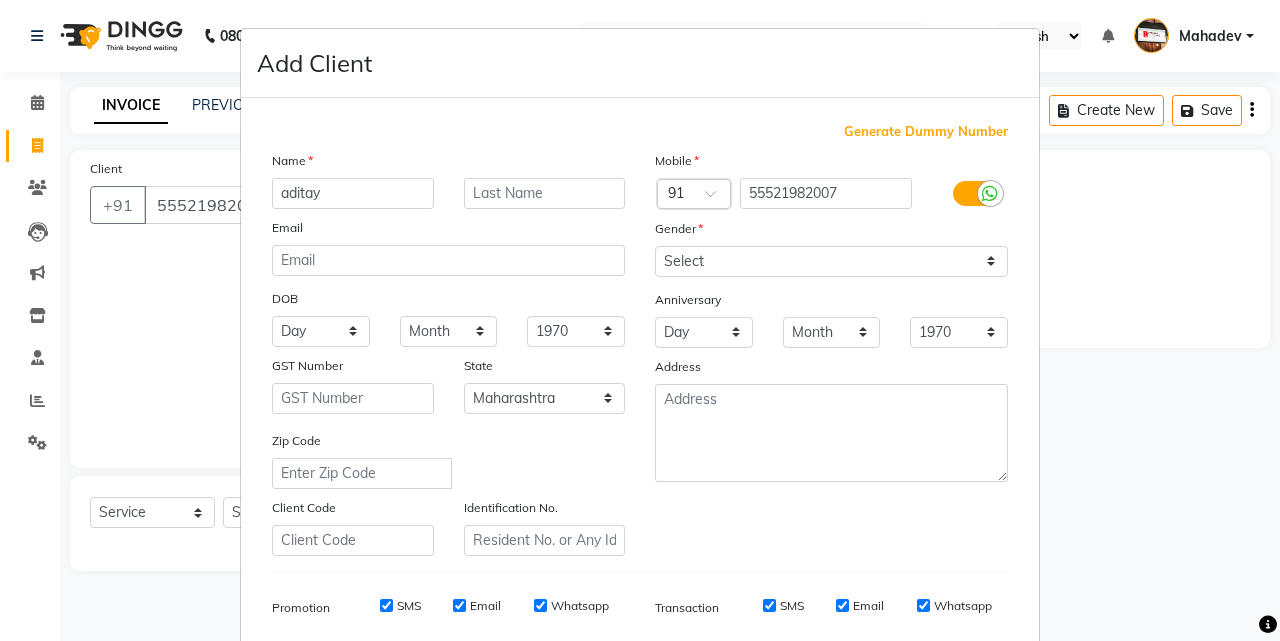type on "aditay" 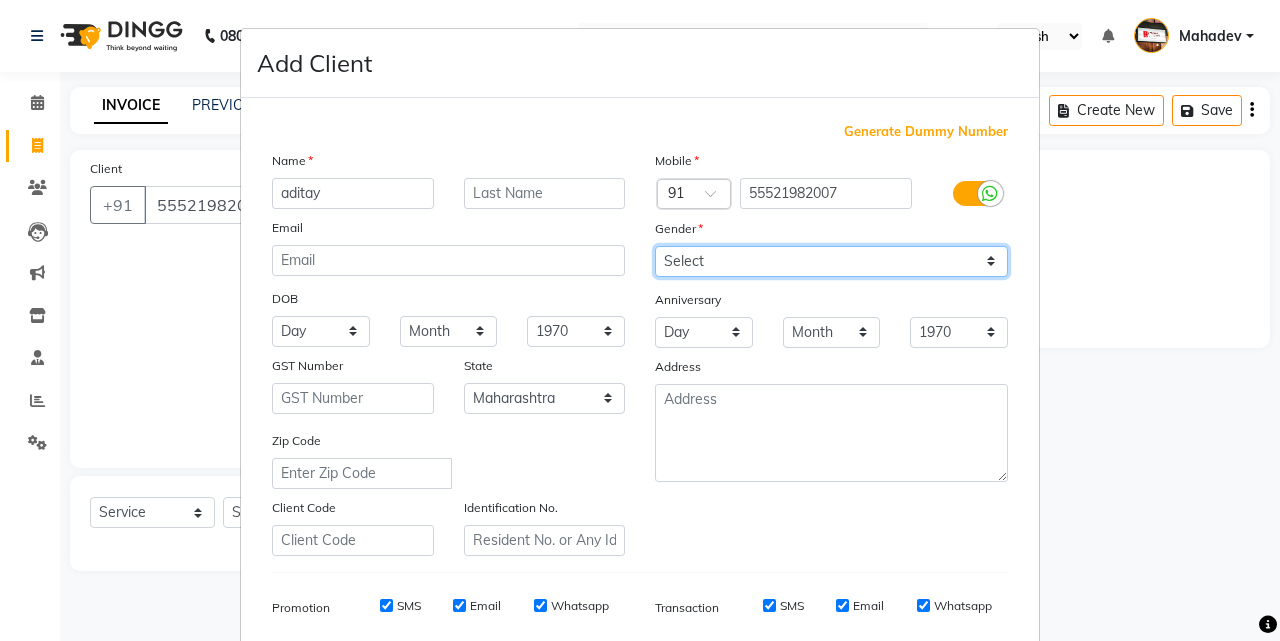 click on "Select Male Female Other Prefer Not To Say" at bounding box center [831, 261] 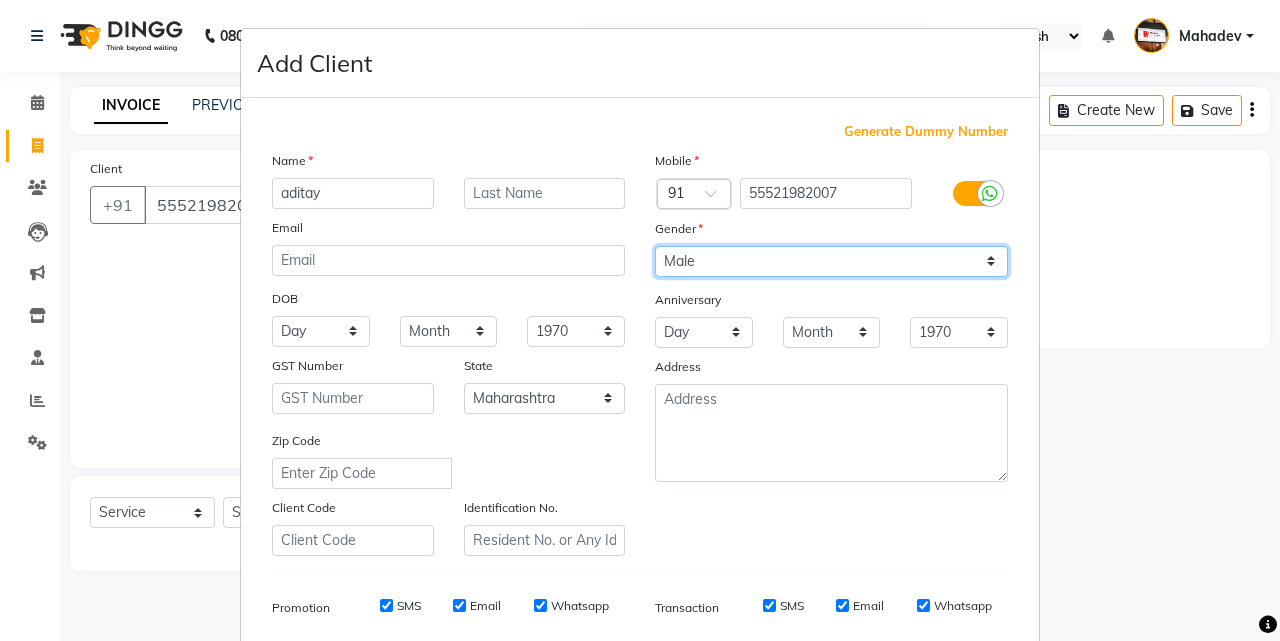 click on "Select Male Female Other Prefer Not To Say" at bounding box center [831, 261] 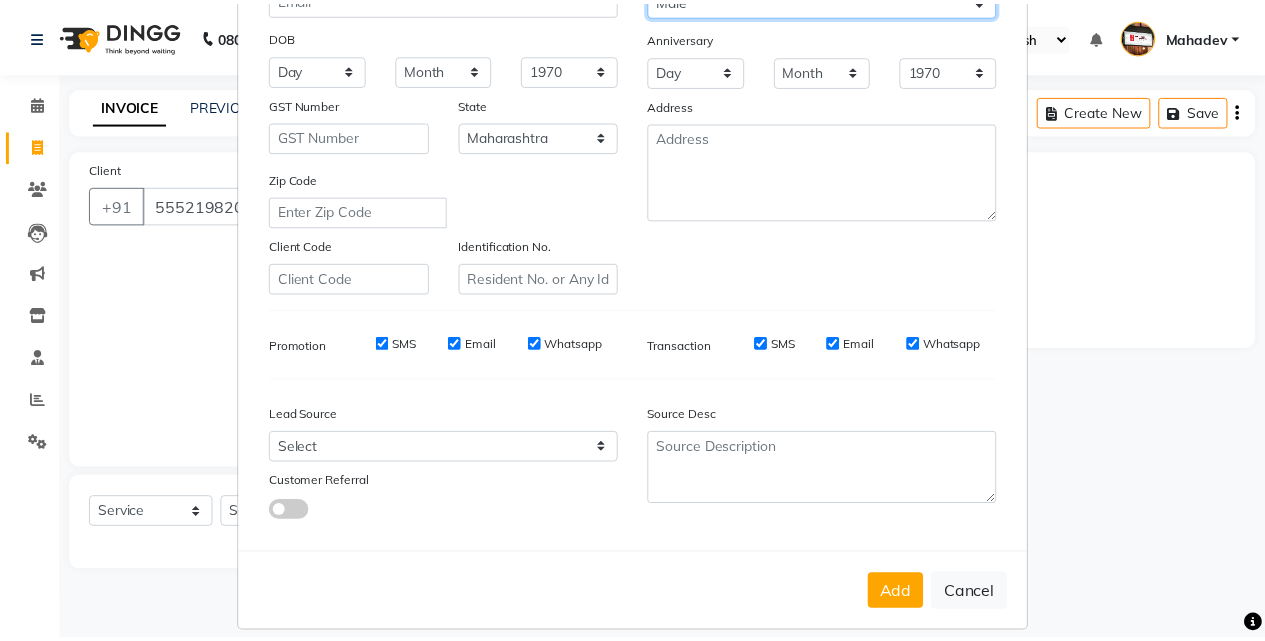 scroll, scrollTop: 282, scrollLeft: 0, axis: vertical 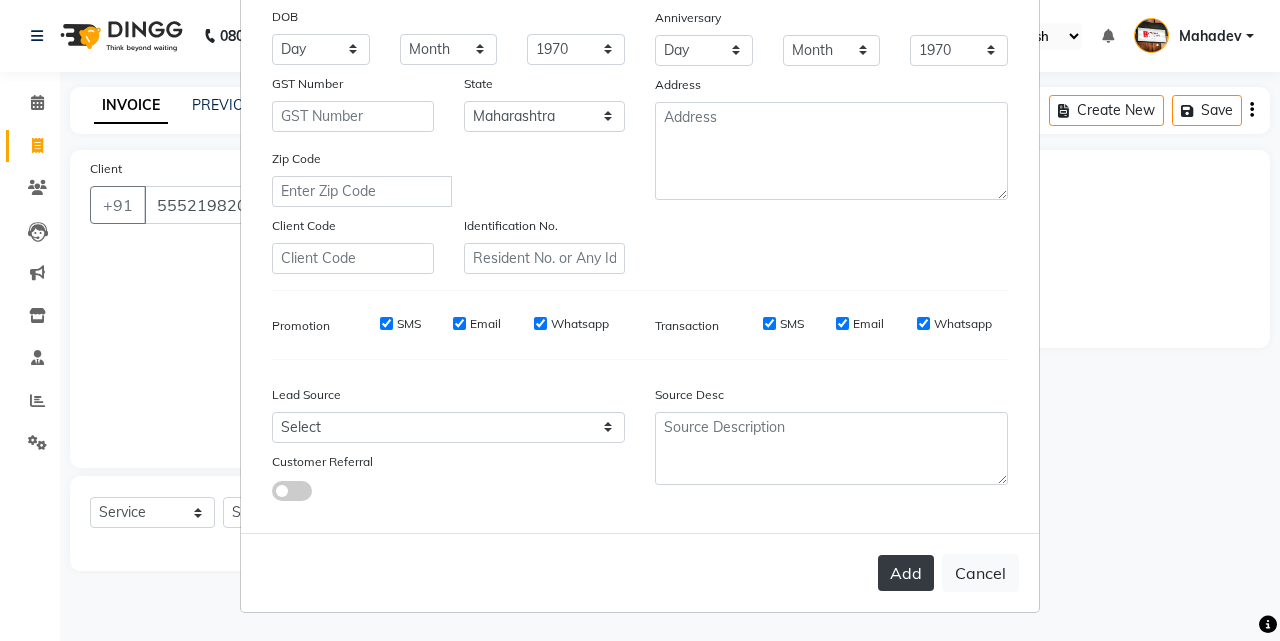 click on "Add" at bounding box center [906, 573] 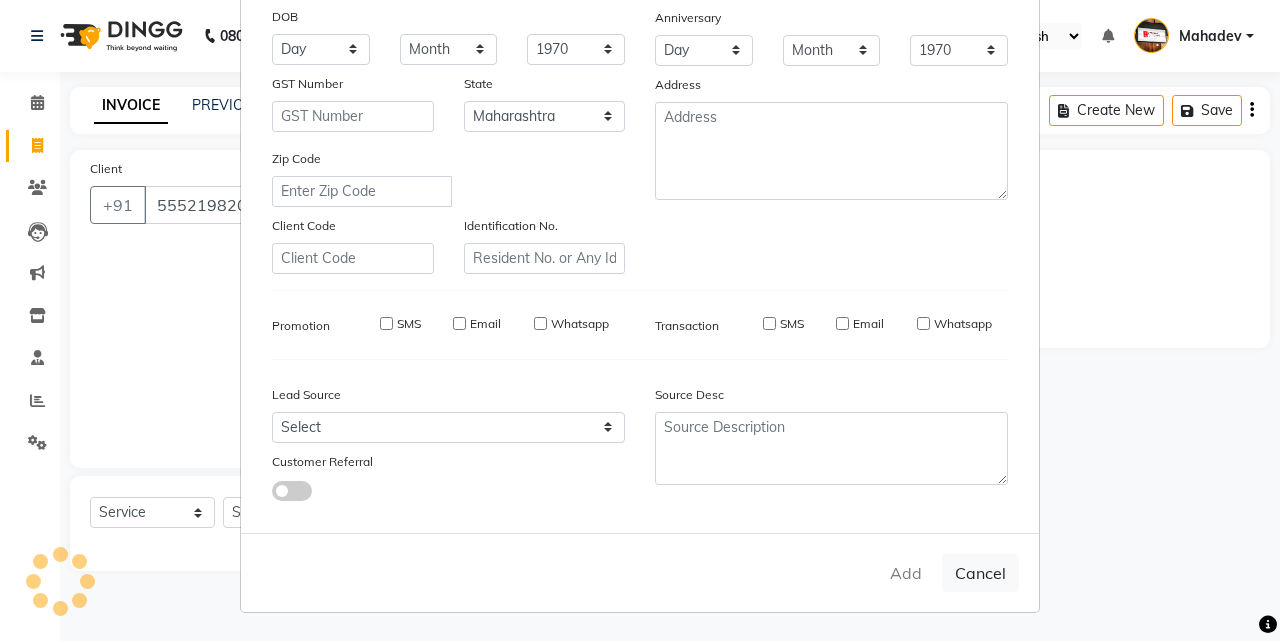 type on "99******07" 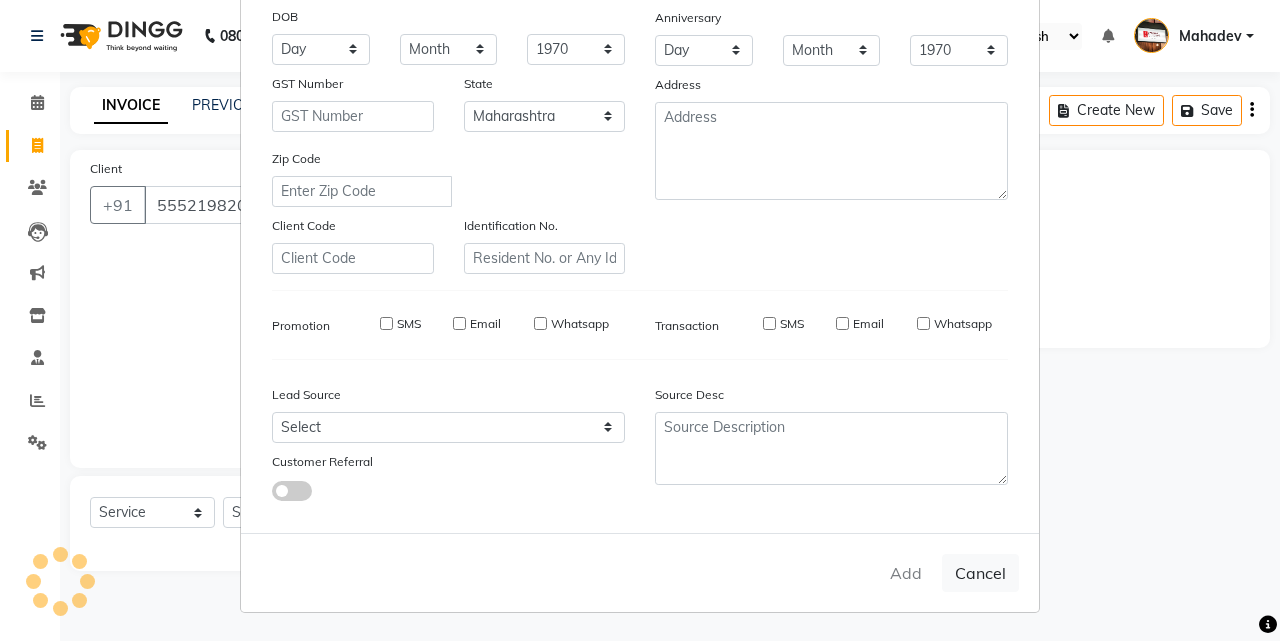 type 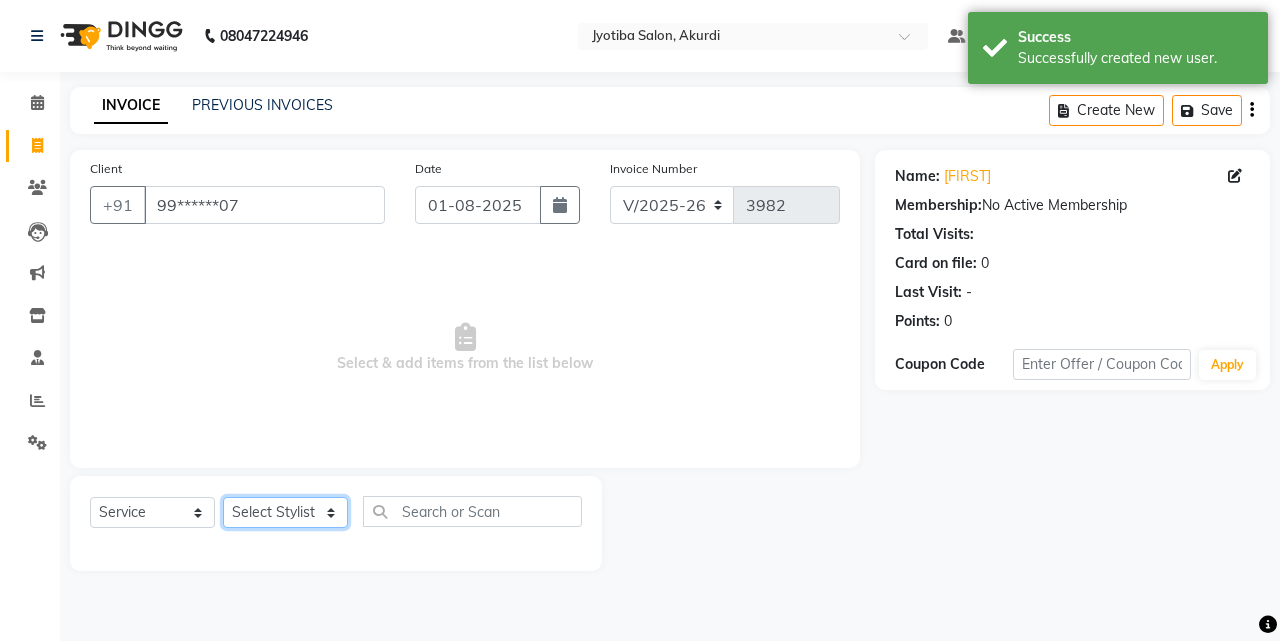click on "Select Stylist [FIRST] [LAST] [FIRST] [FIRST] [FIRST] [FIRST] [FIRST] [FIRST] [FIRST] [FIRST] [FIRST] [FIRST]  Shop  [FIRST]  [FIRST]  [FIRST]" 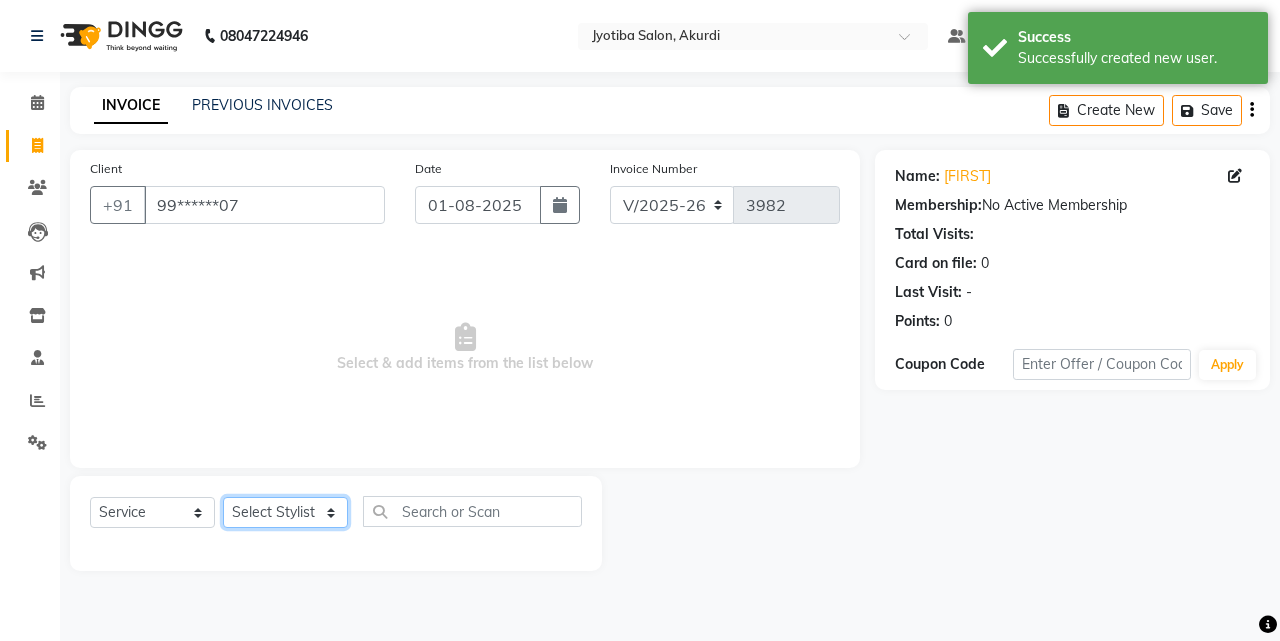 select on "7216" 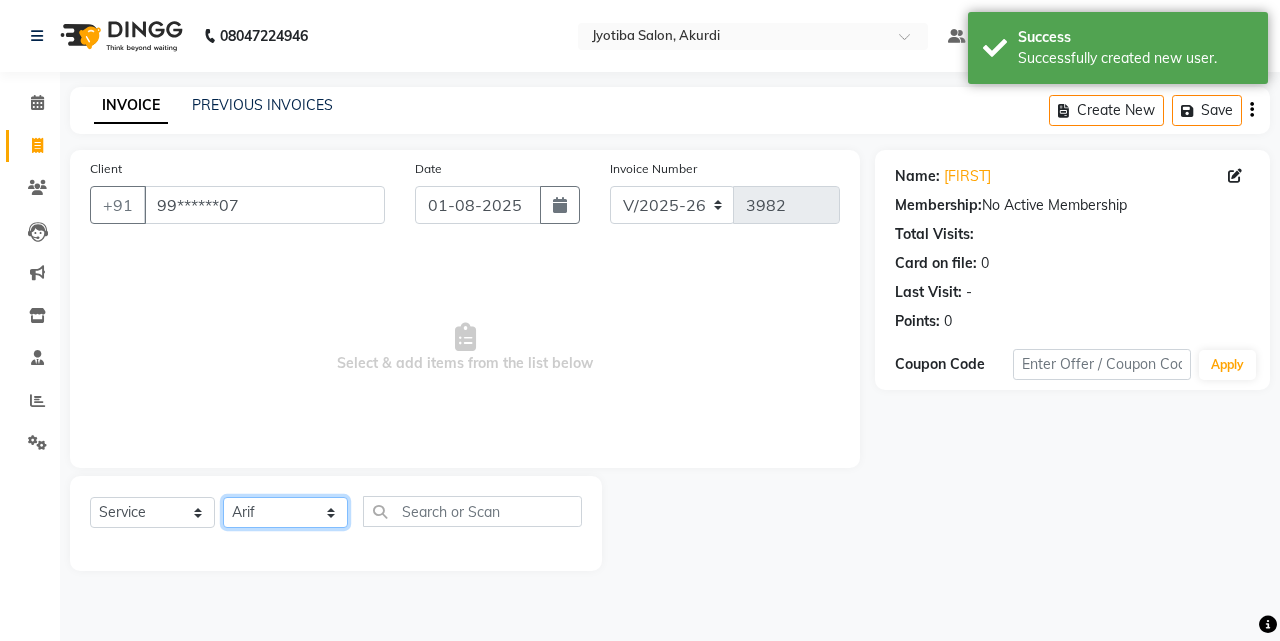 click on "Select Stylist [FIRST] [LAST] [FIRST] [FIRST] [FIRST] [FIRST] [FIRST] [FIRST] [FIRST] [FIRST] [FIRST] [FIRST]  Shop  [FIRST]  [FIRST]  [FIRST]" 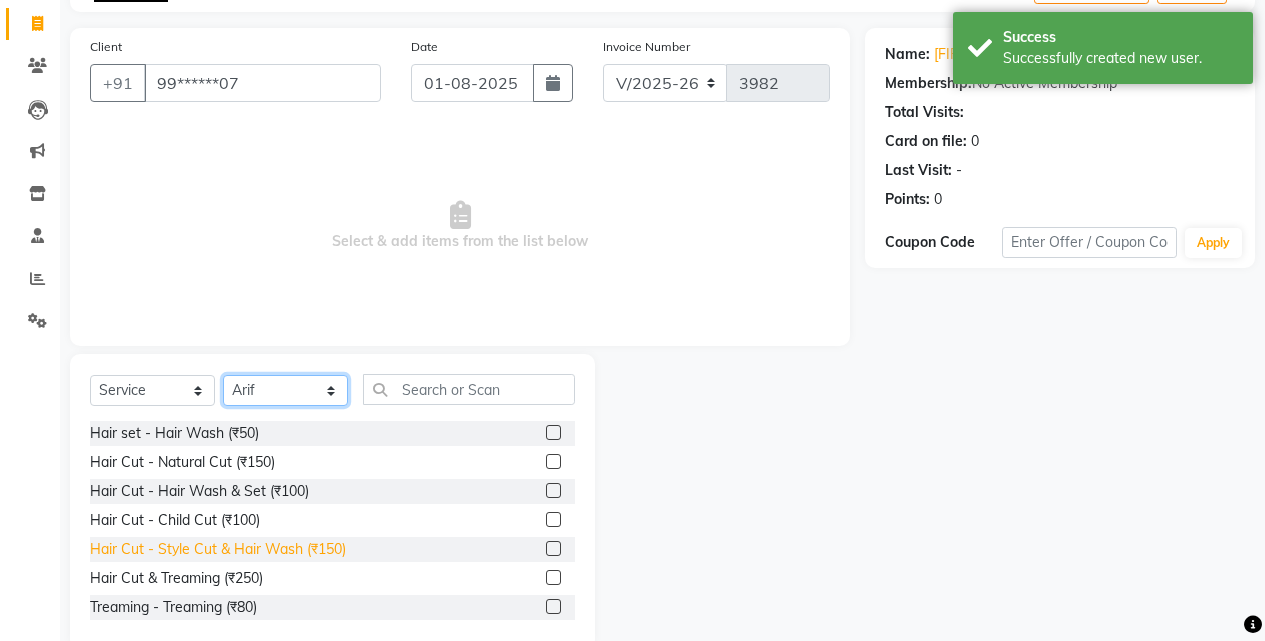 scroll, scrollTop: 160, scrollLeft: 0, axis: vertical 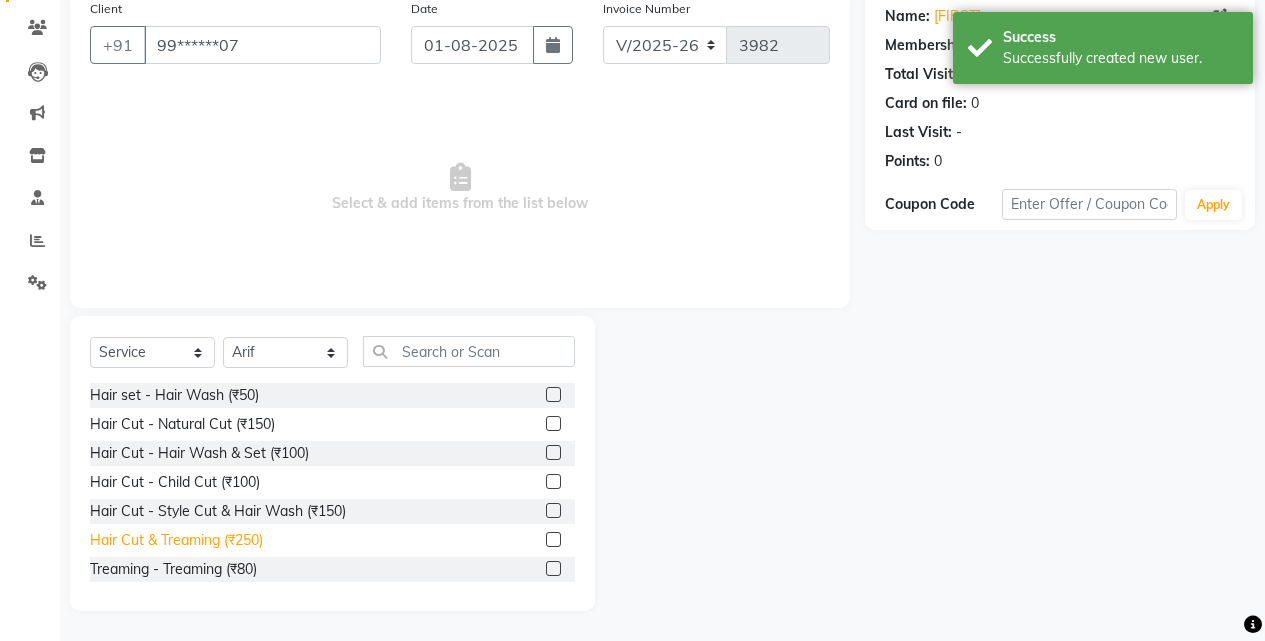 click on "Hair Cut & Treaming  (₹250)" 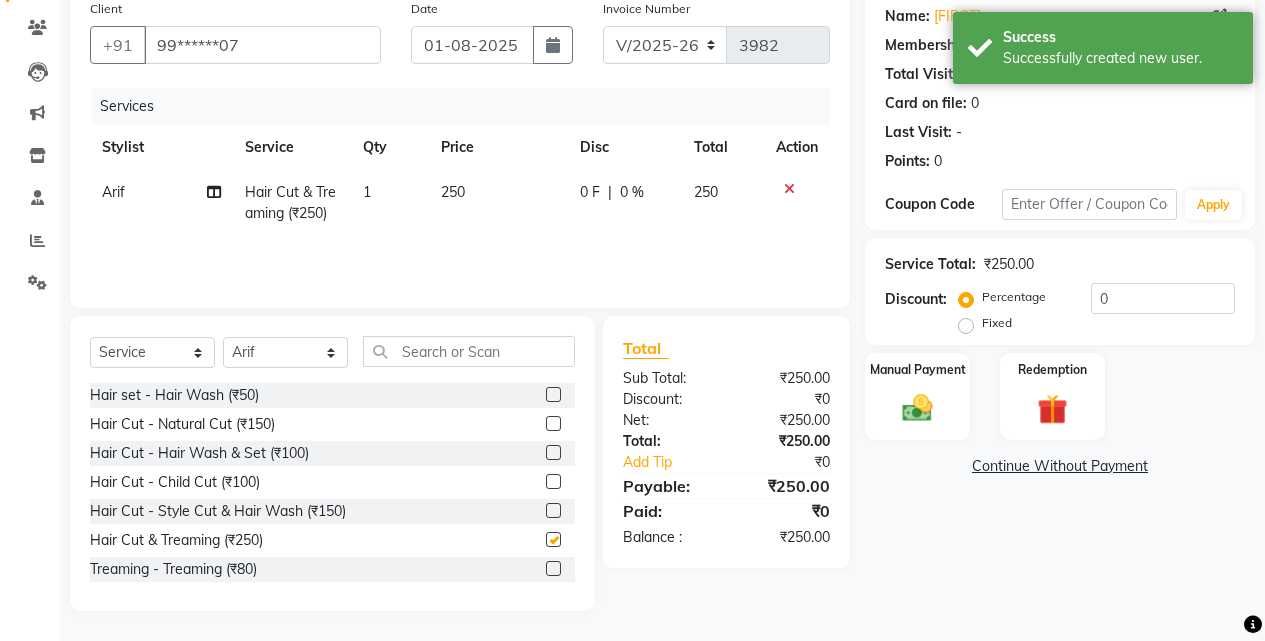 checkbox on "false" 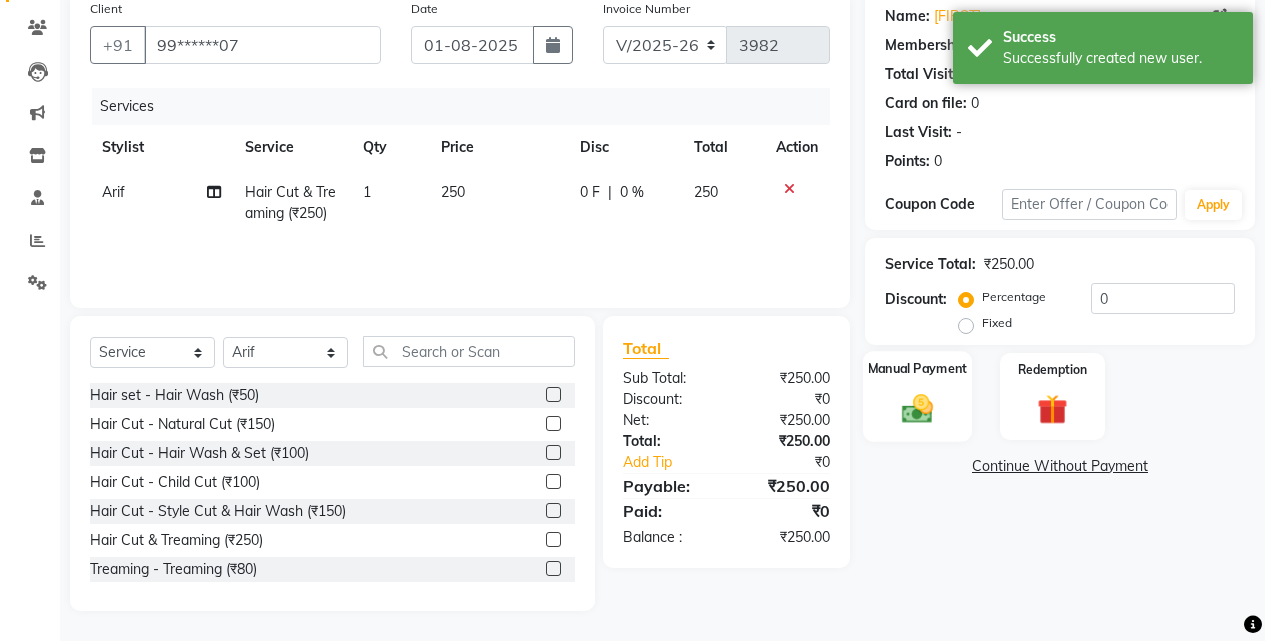 click on "Manual Payment" 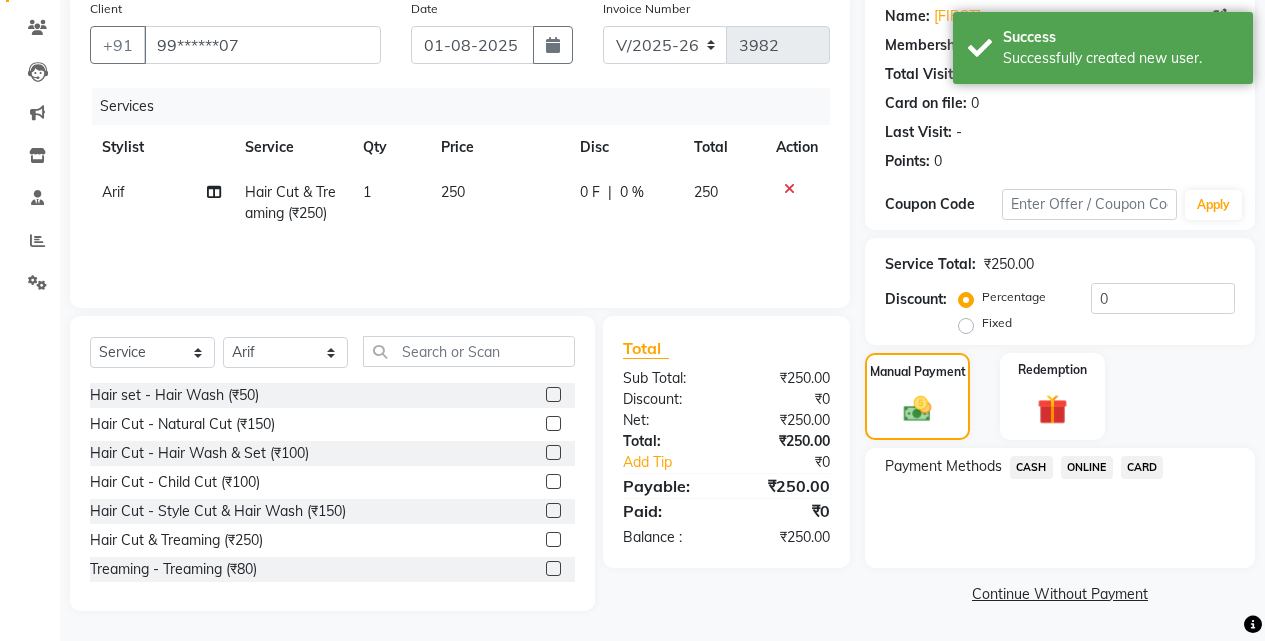 click on "ONLINE" 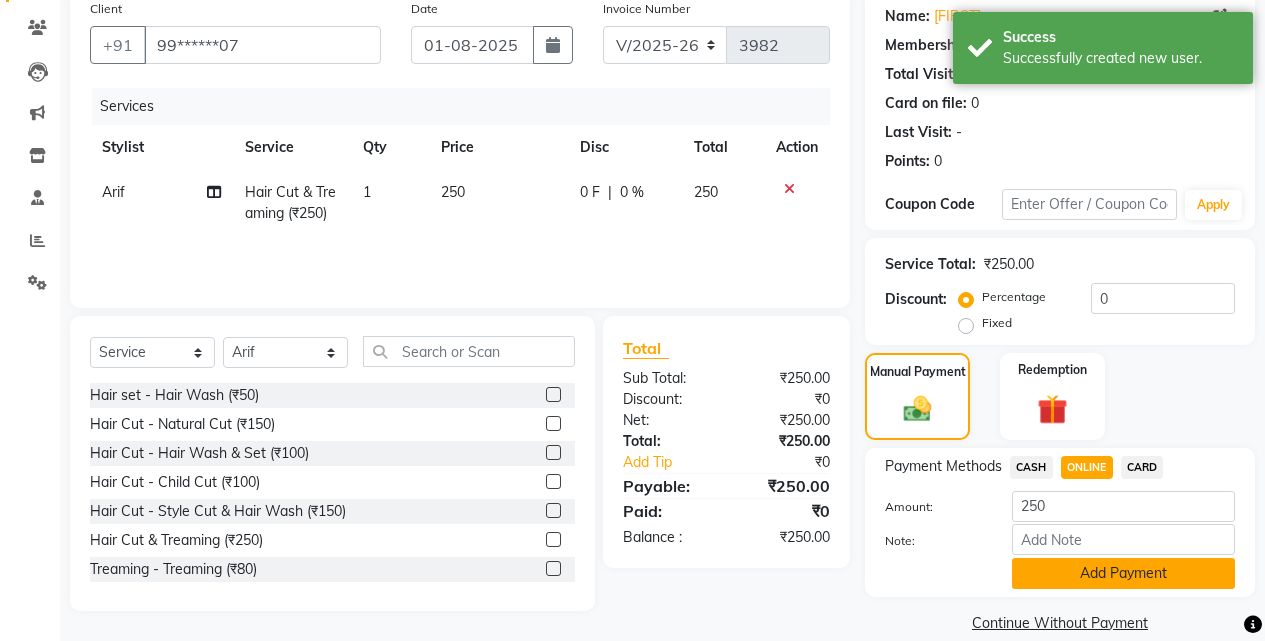 click on "Add Payment" 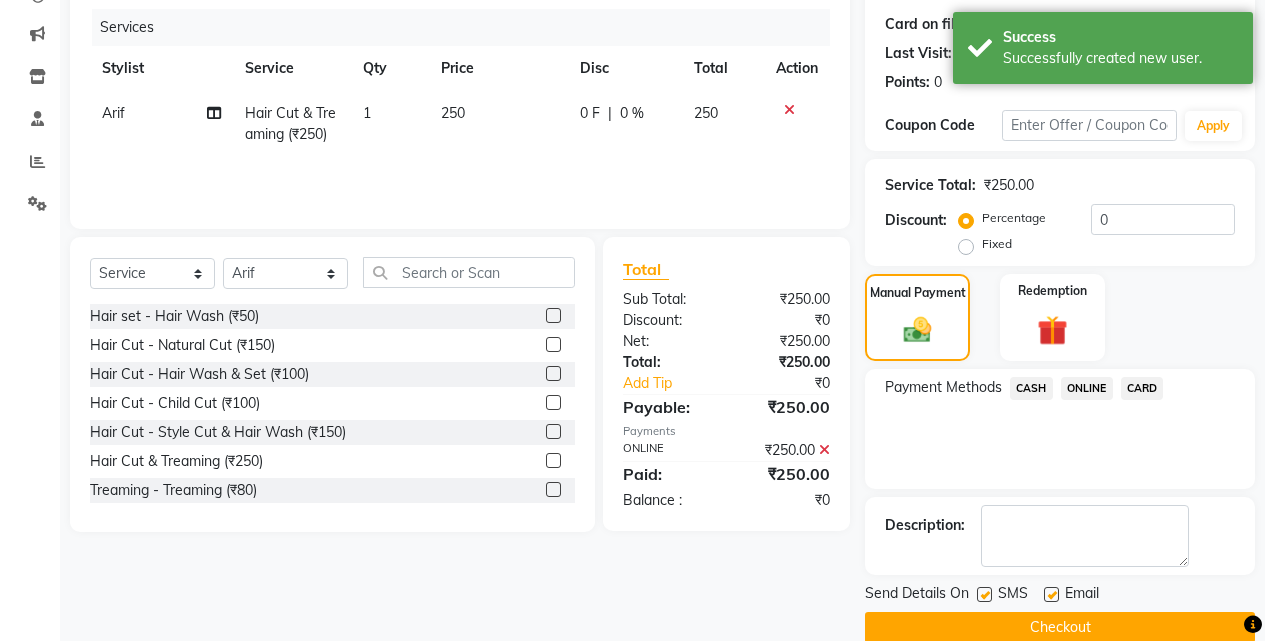 scroll, scrollTop: 271, scrollLeft: 0, axis: vertical 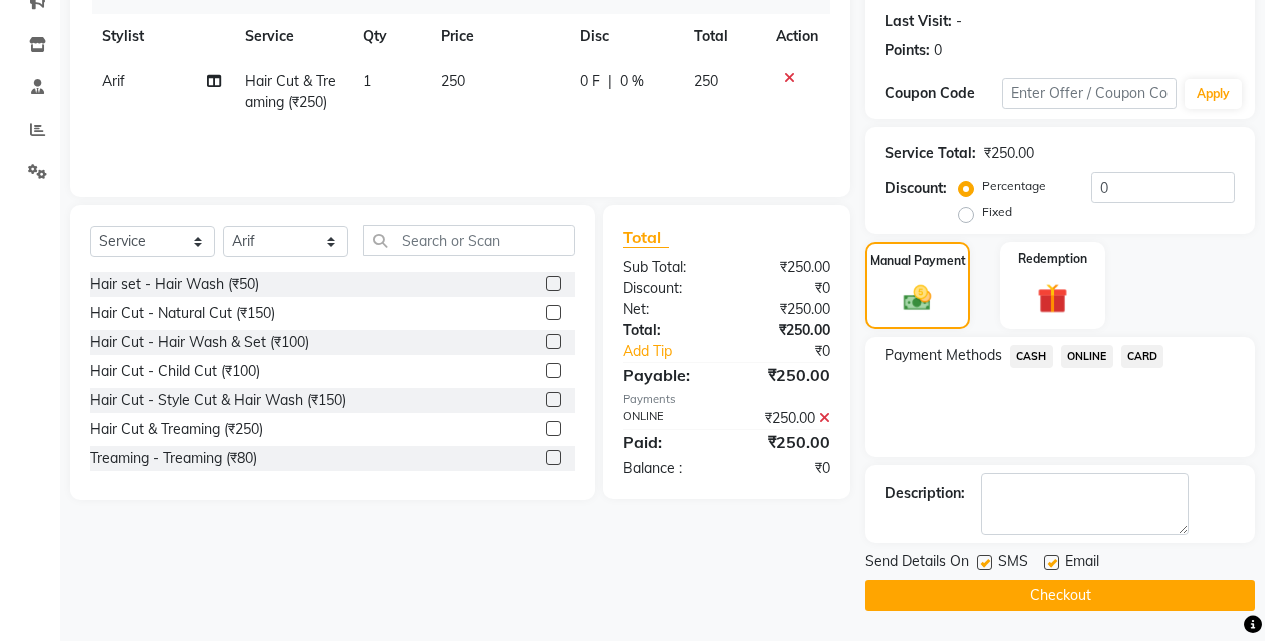 click on "Checkout" 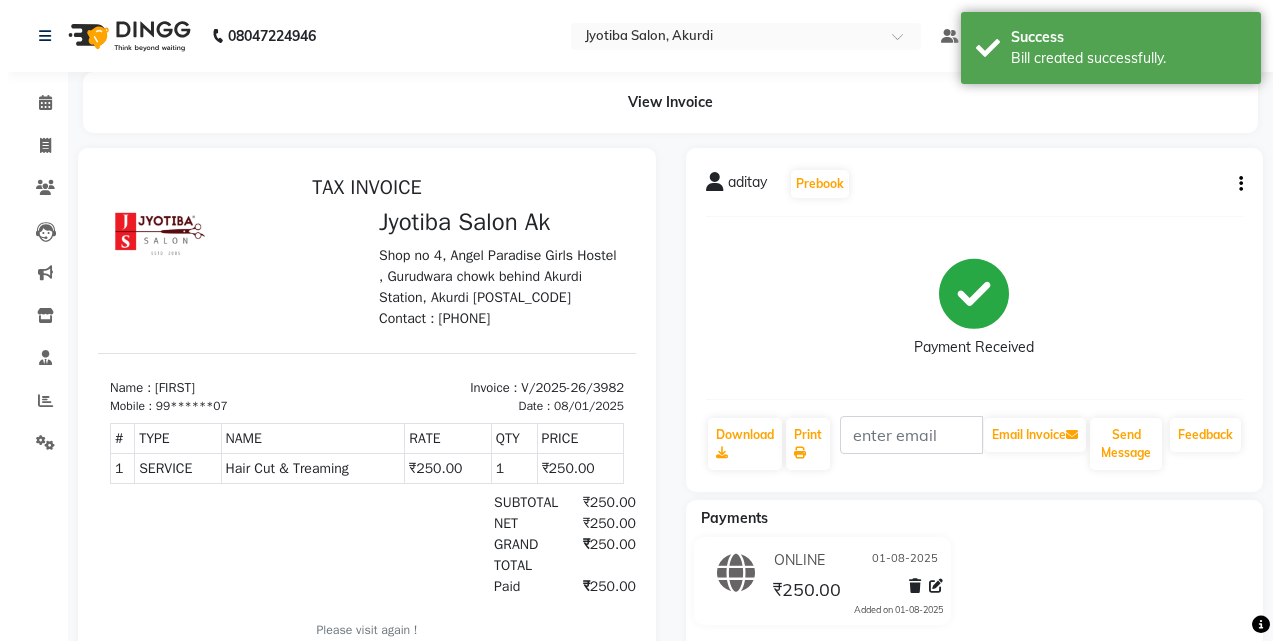 scroll, scrollTop: 0, scrollLeft: 0, axis: both 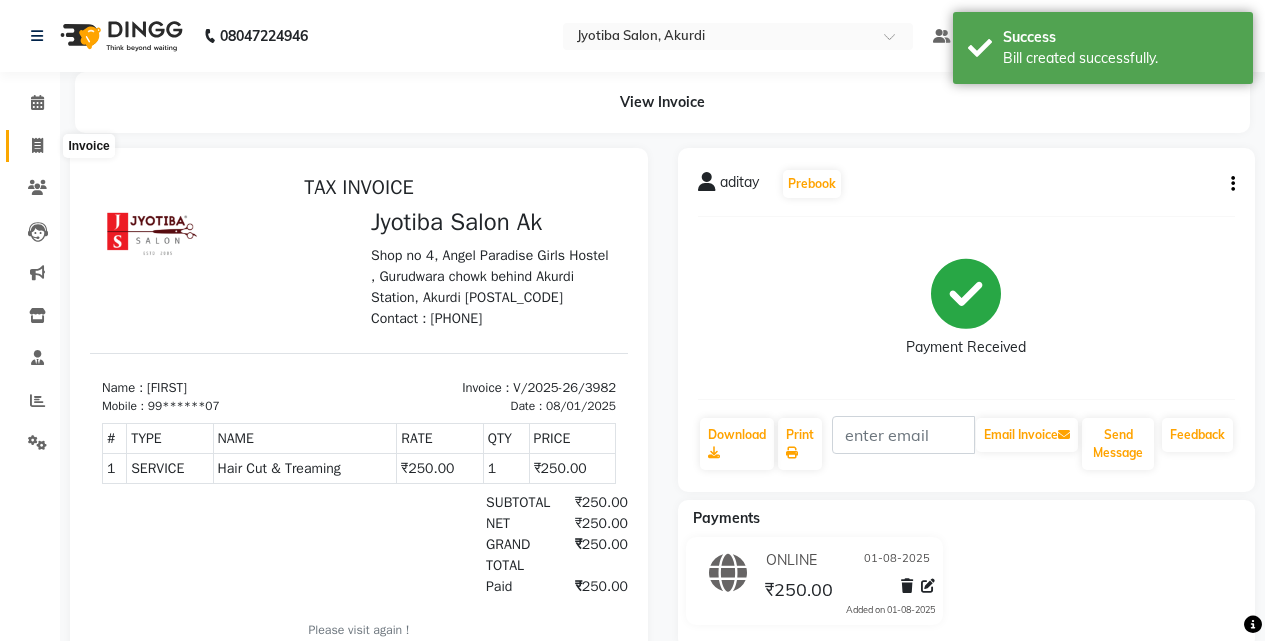 click 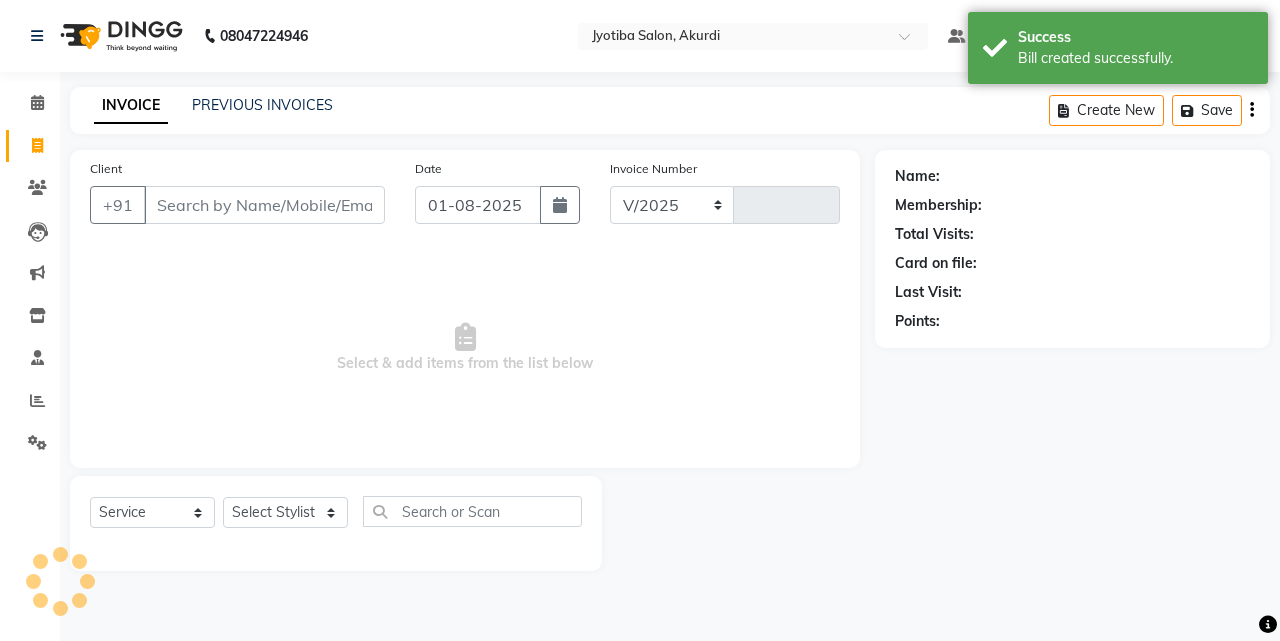 select on "557" 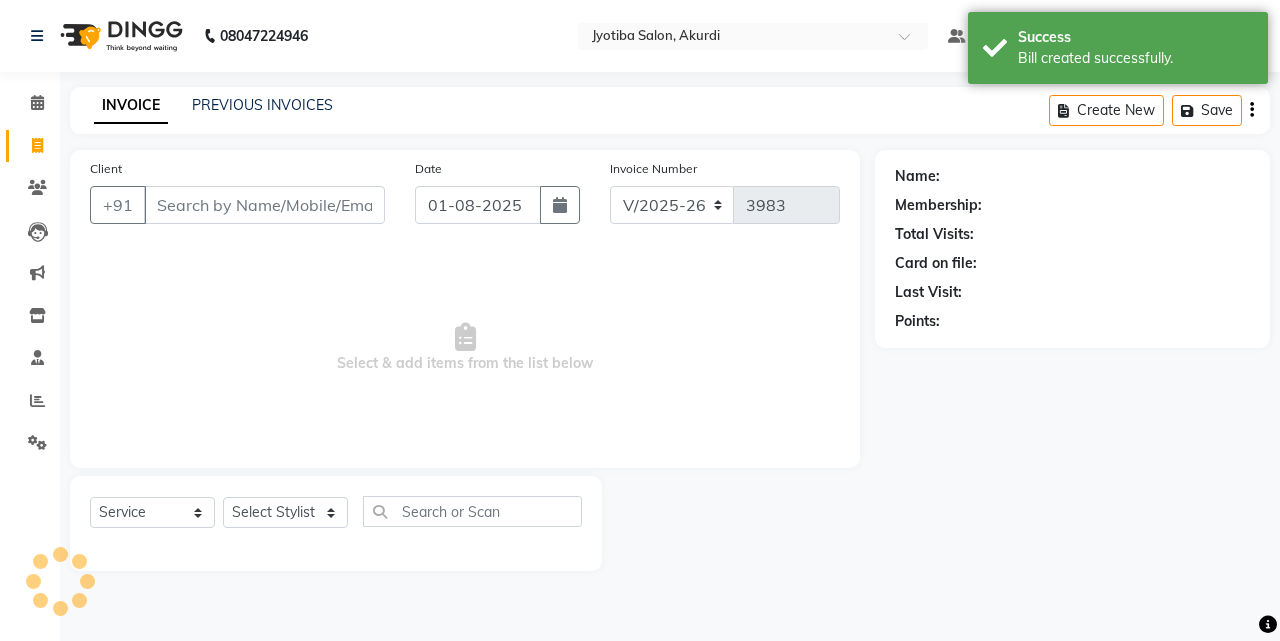 click on "Client" at bounding box center [264, 205] 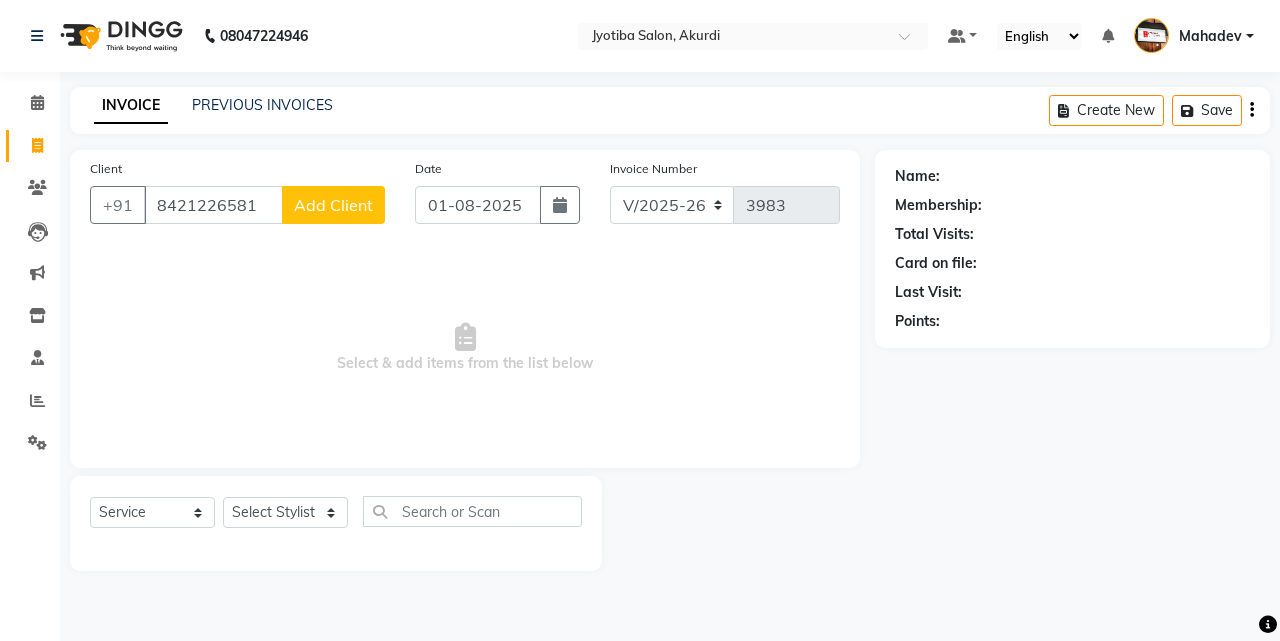 type on "8421226581" 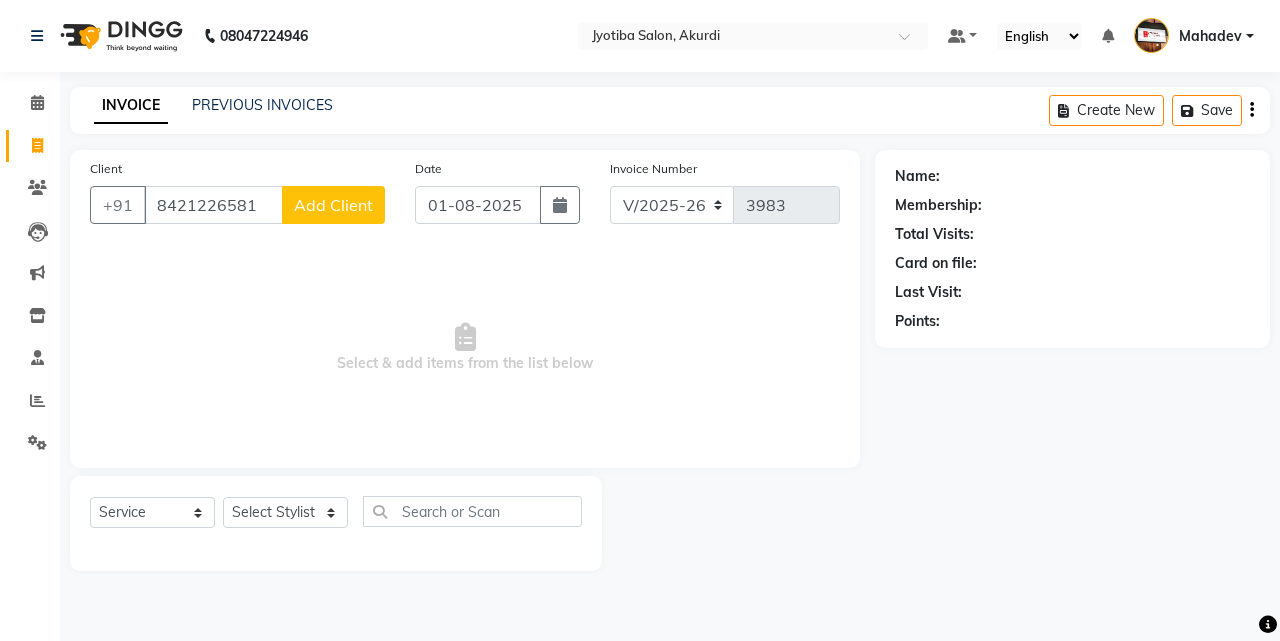 select on "22" 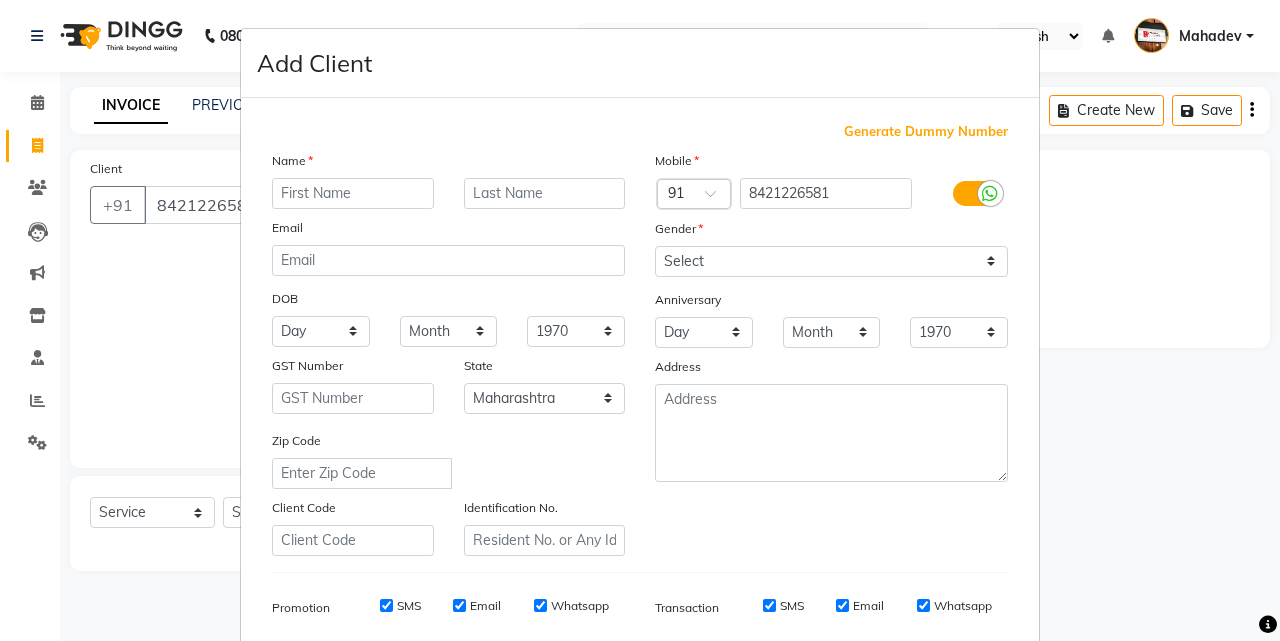 click at bounding box center (353, 193) 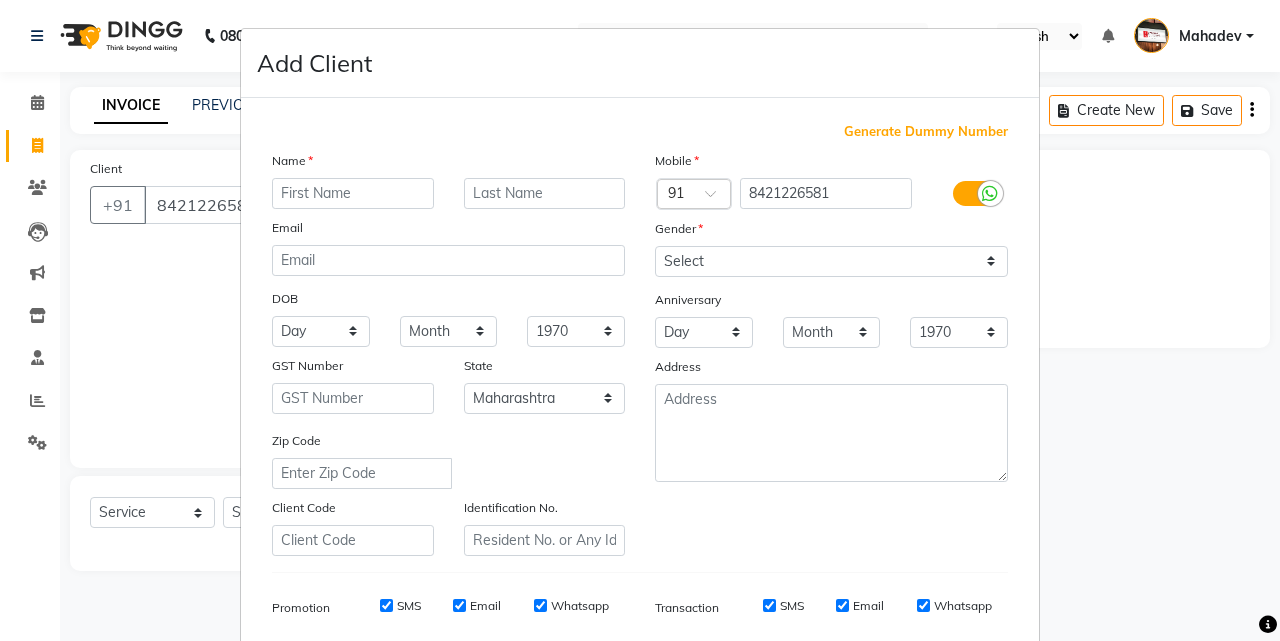 type on "o" 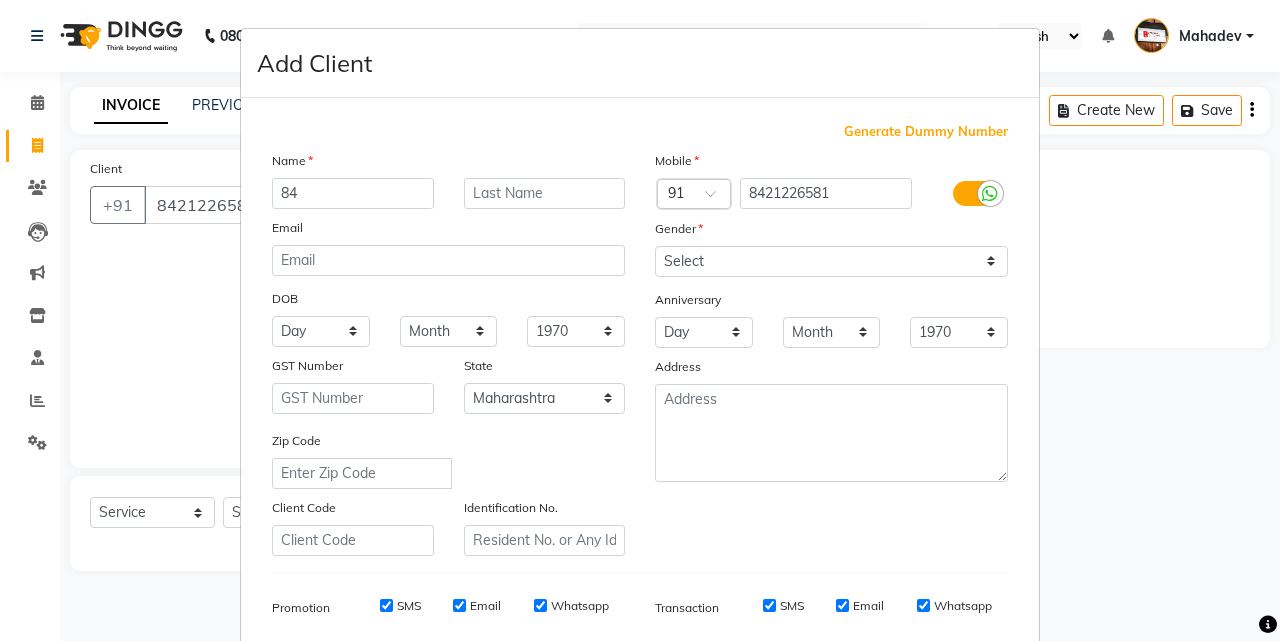 type on "8" 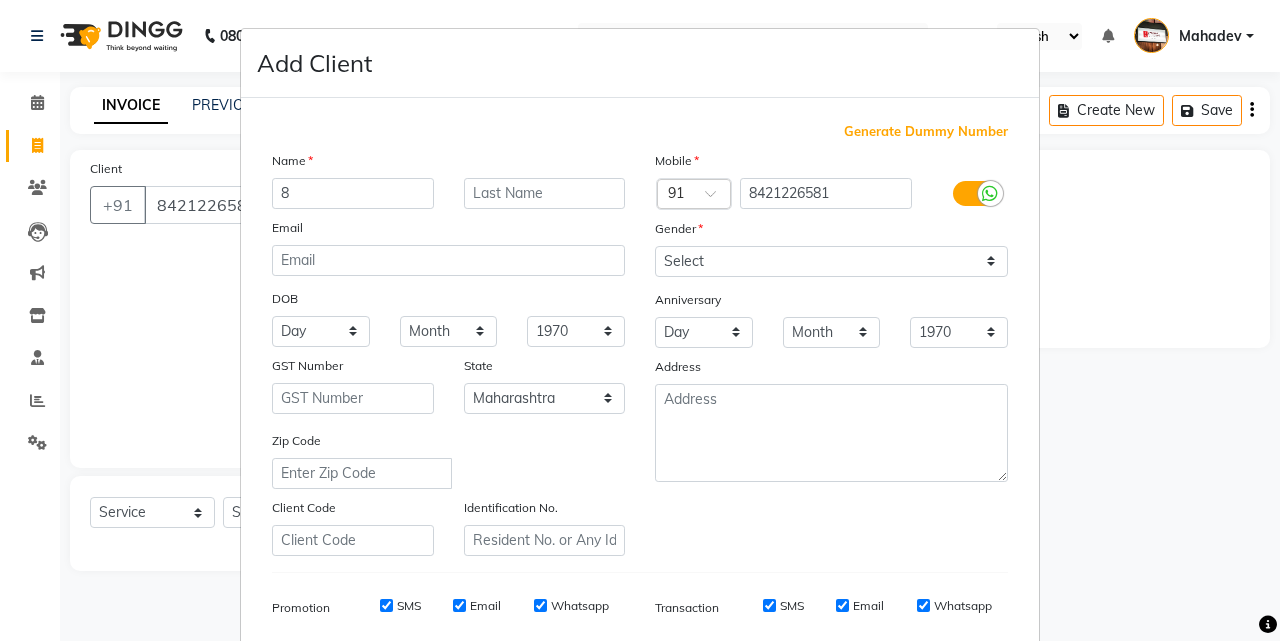 type 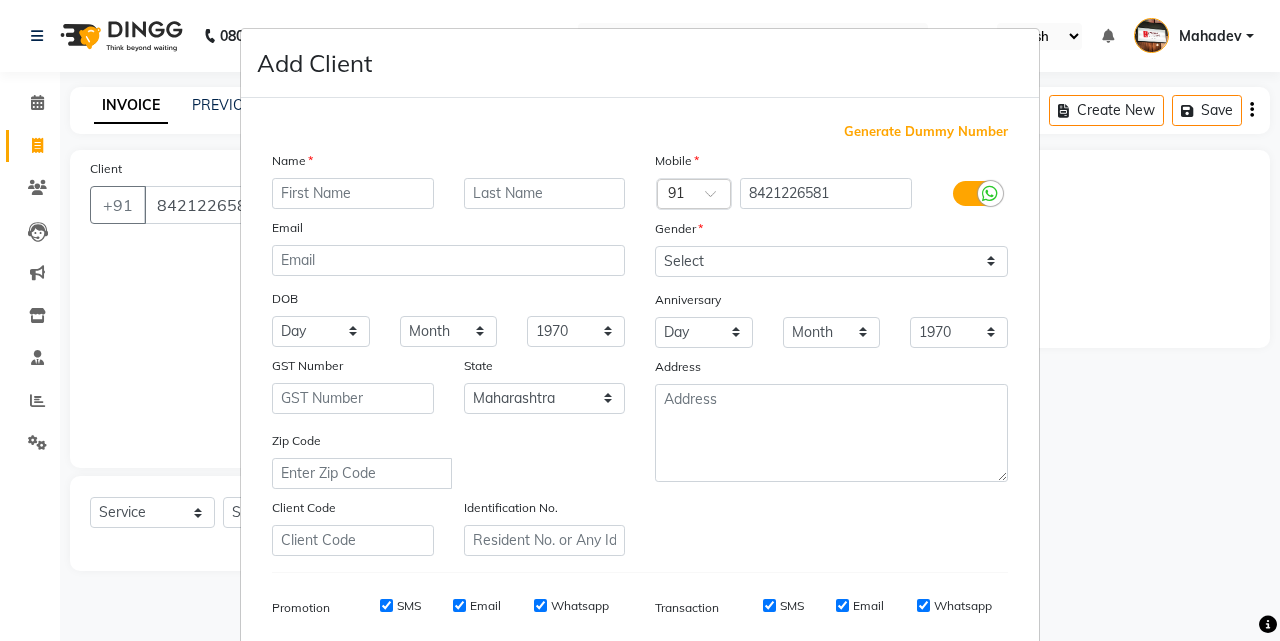 scroll, scrollTop: 282, scrollLeft: 0, axis: vertical 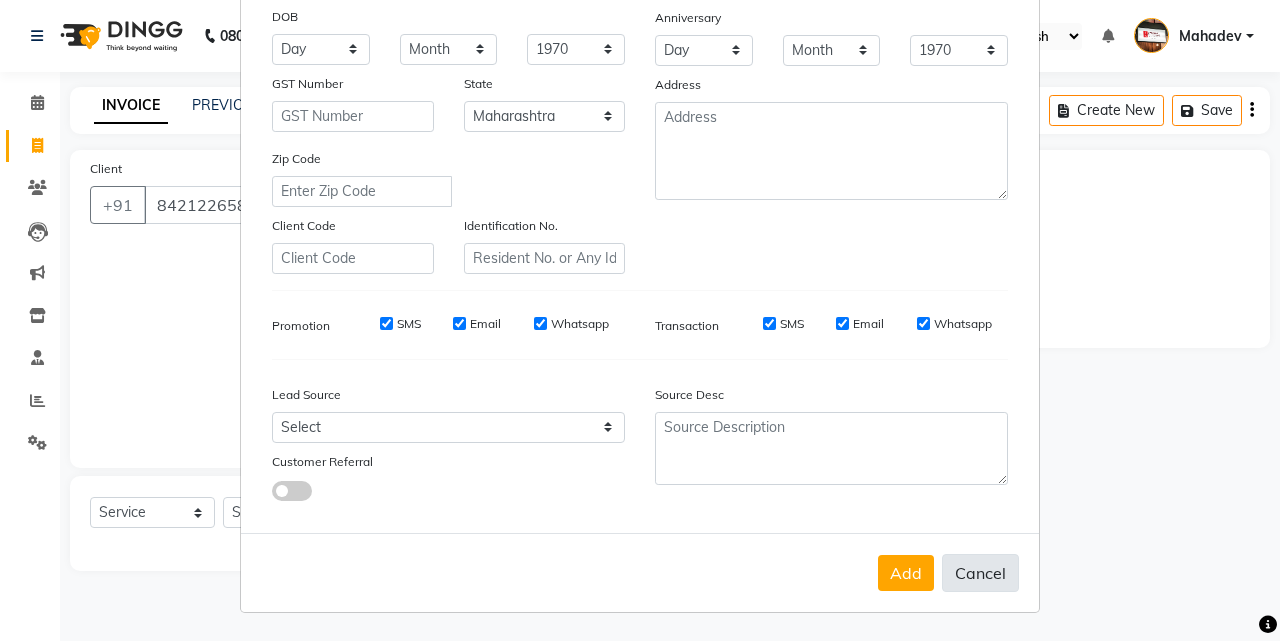 click on "Cancel" at bounding box center [980, 573] 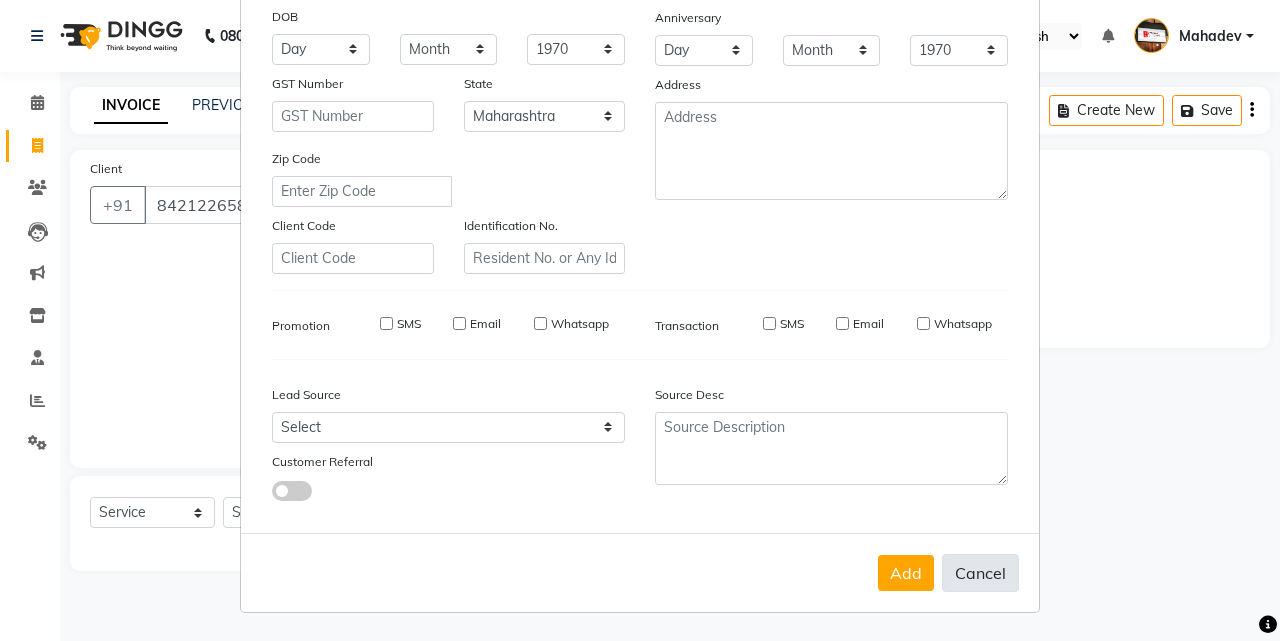 select 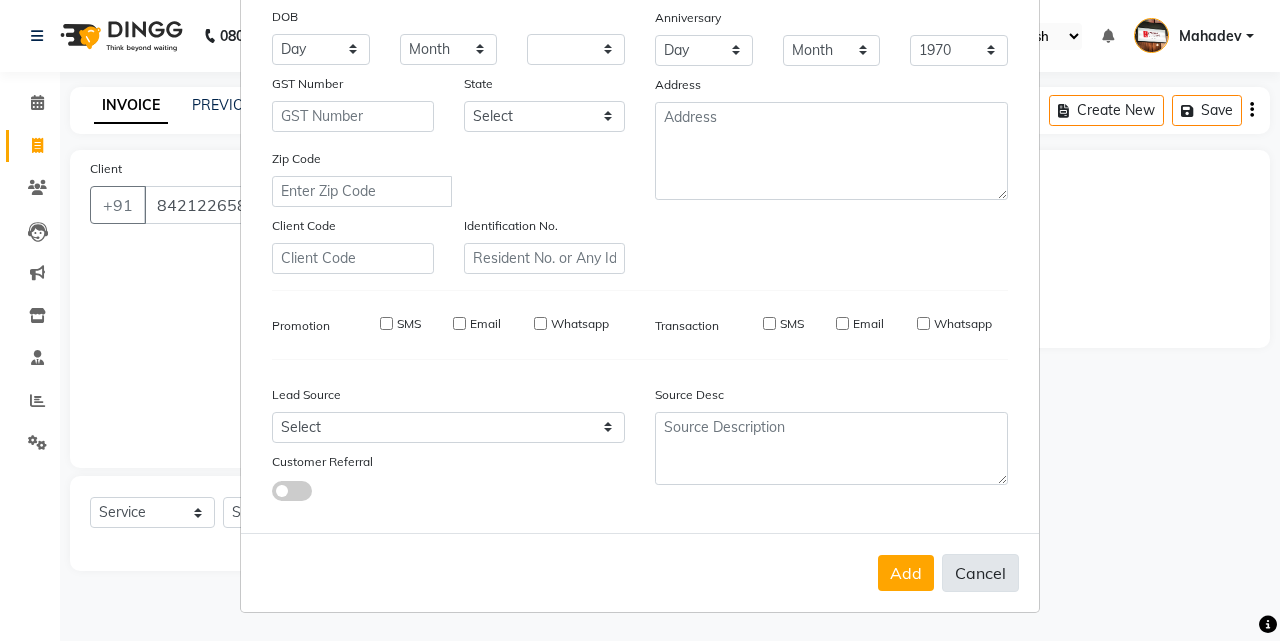 select 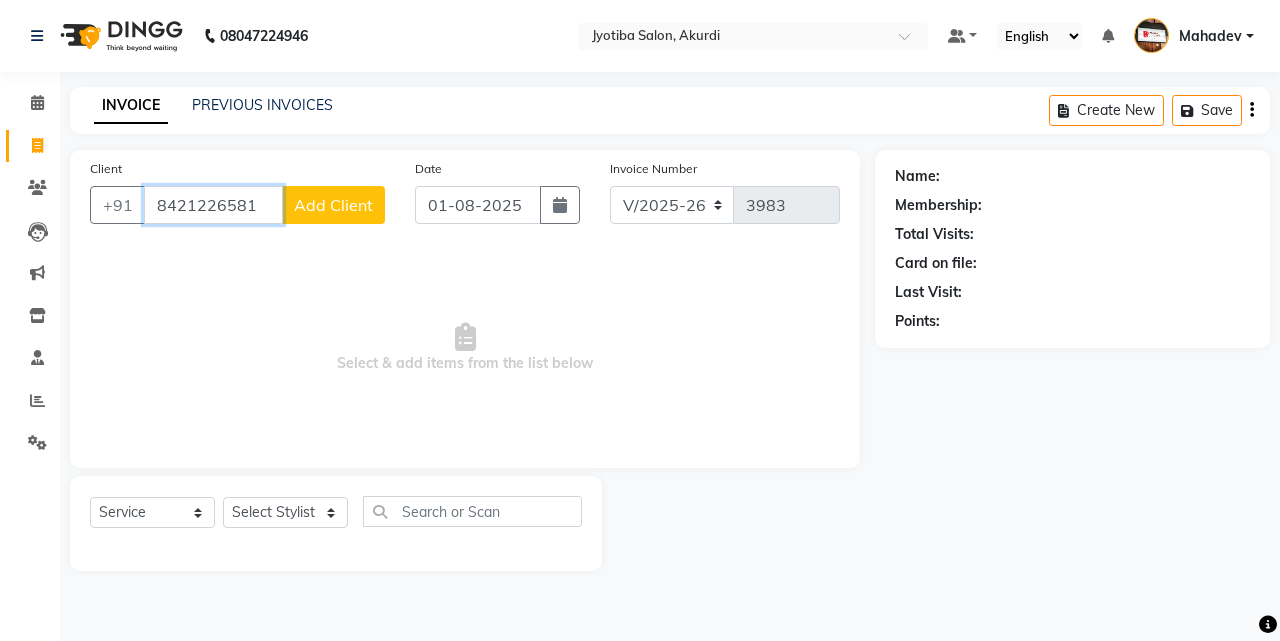 click on "8421226581" at bounding box center [213, 205] 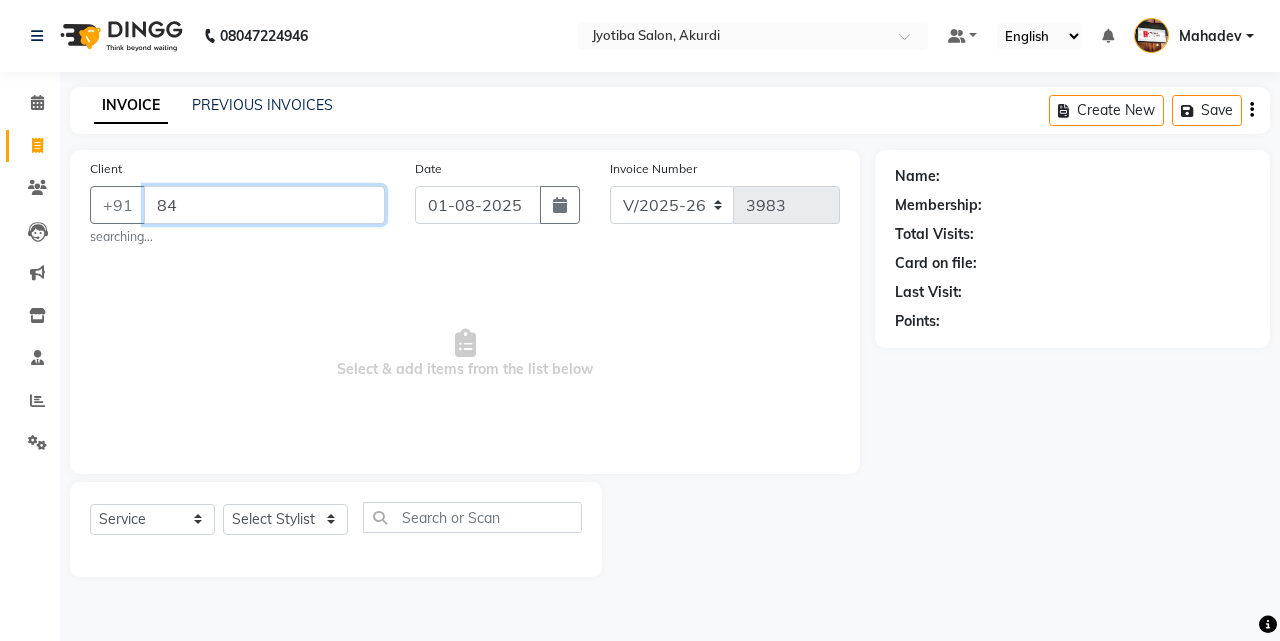 type on "8" 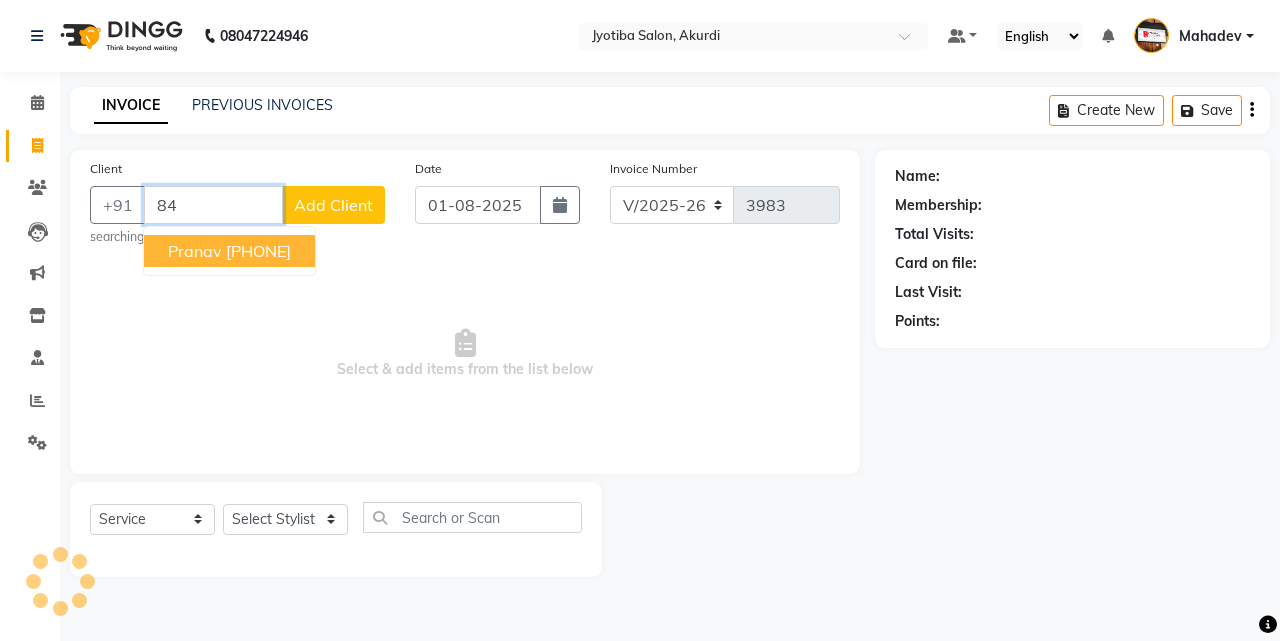 type on "8" 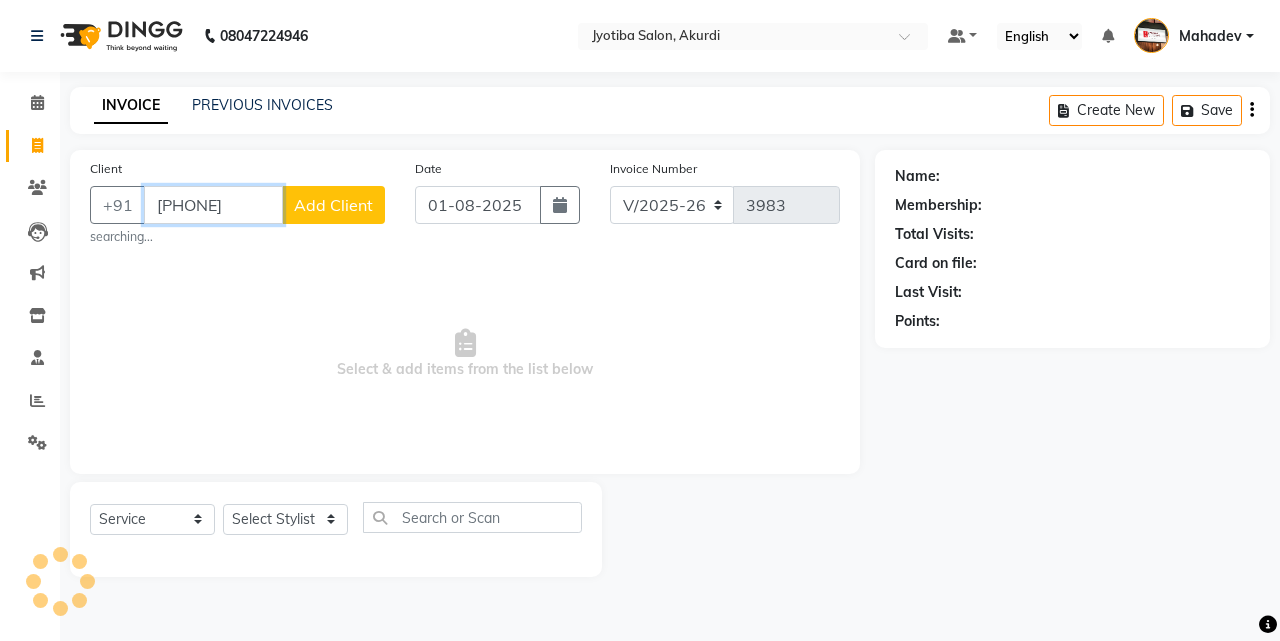 type on "[PHONE]" 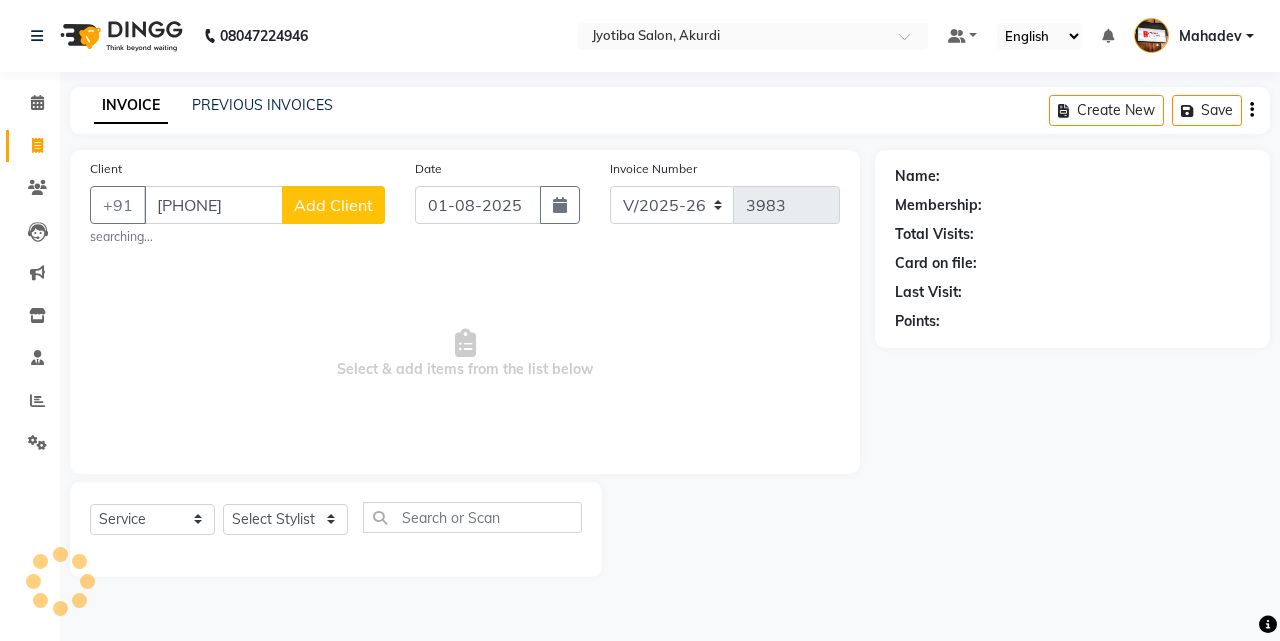 click on "Add Client" 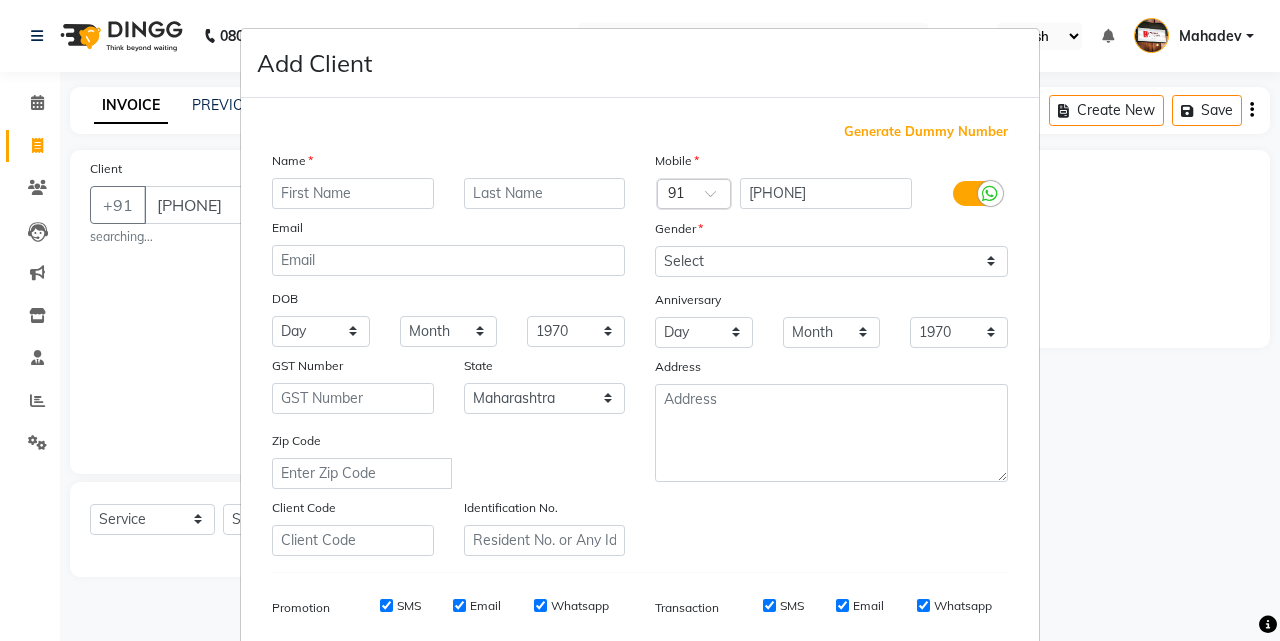 click at bounding box center (353, 193) 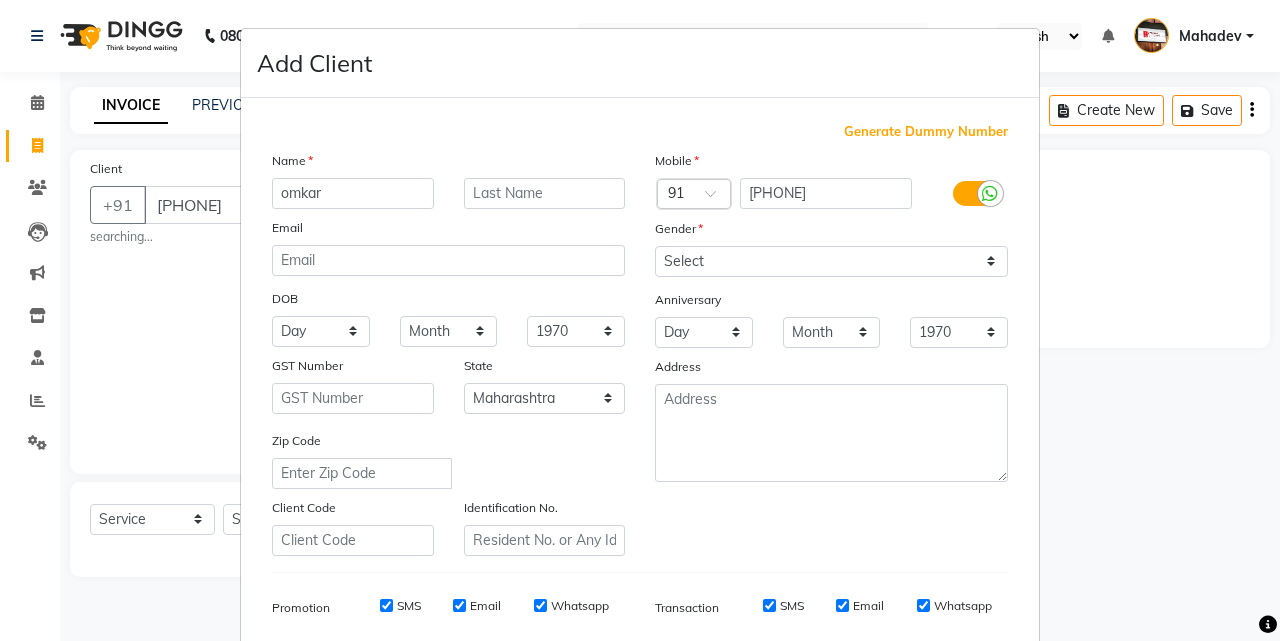 type on "omkar" 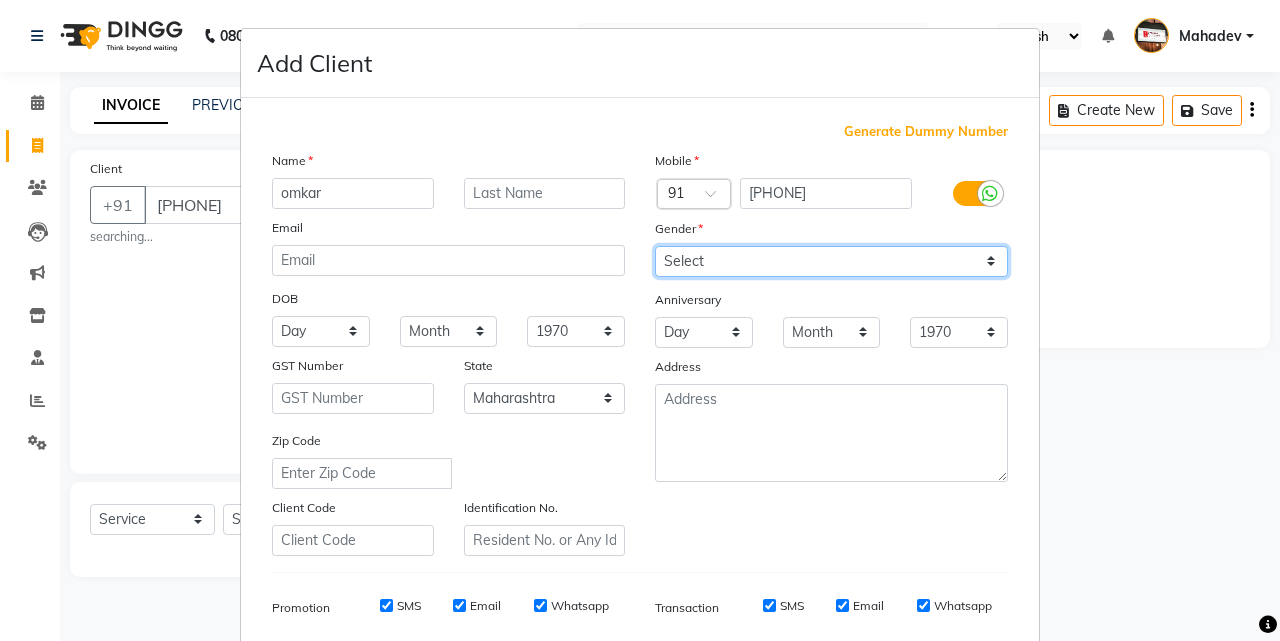 click on "Select Male Female Other Prefer Not To Say" at bounding box center (831, 261) 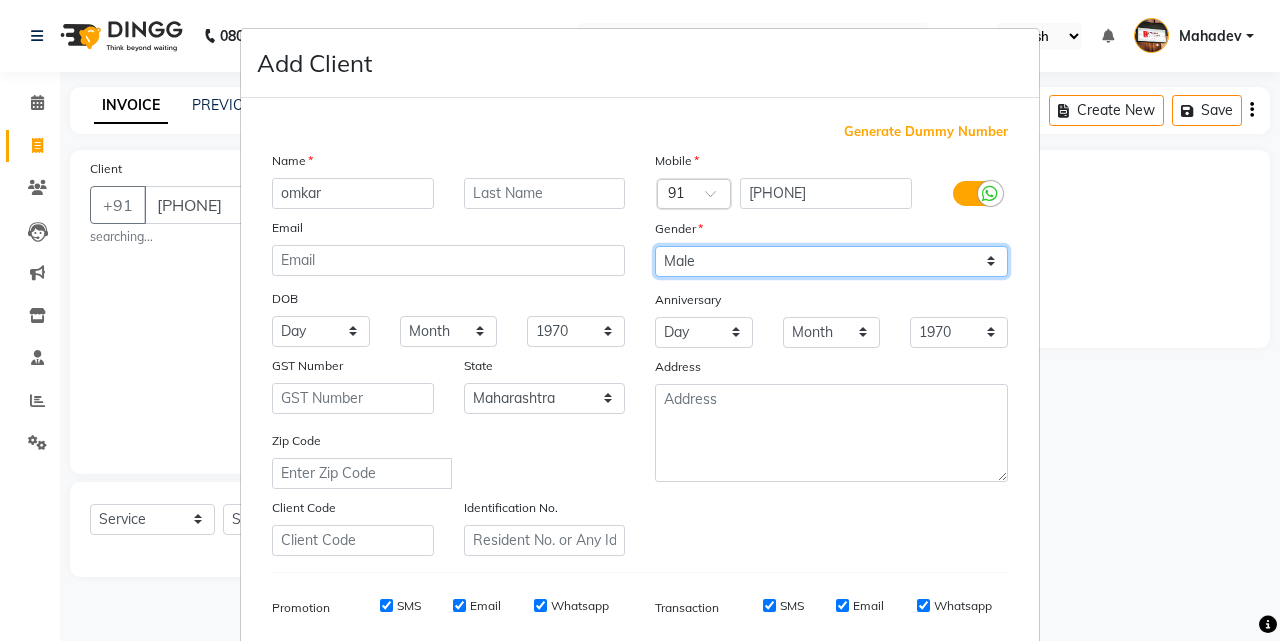 click on "Select Male Female Other Prefer Not To Say" at bounding box center (831, 261) 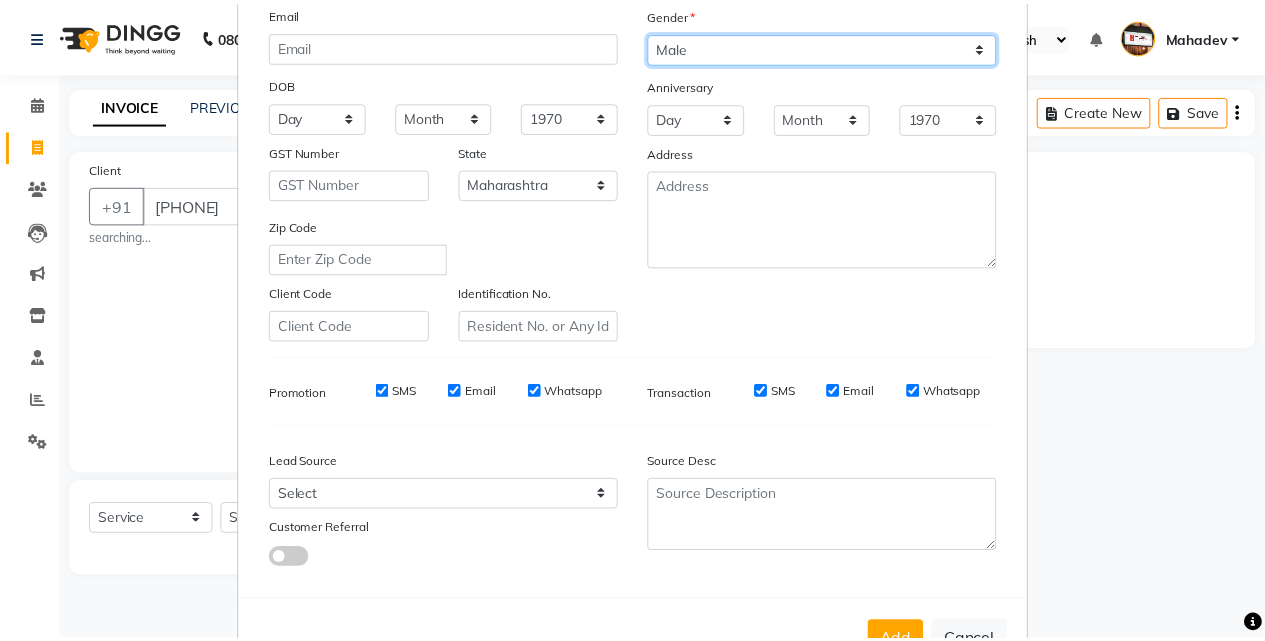 scroll, scrollTop: 282, scrollLeft: 0, axis: vertical 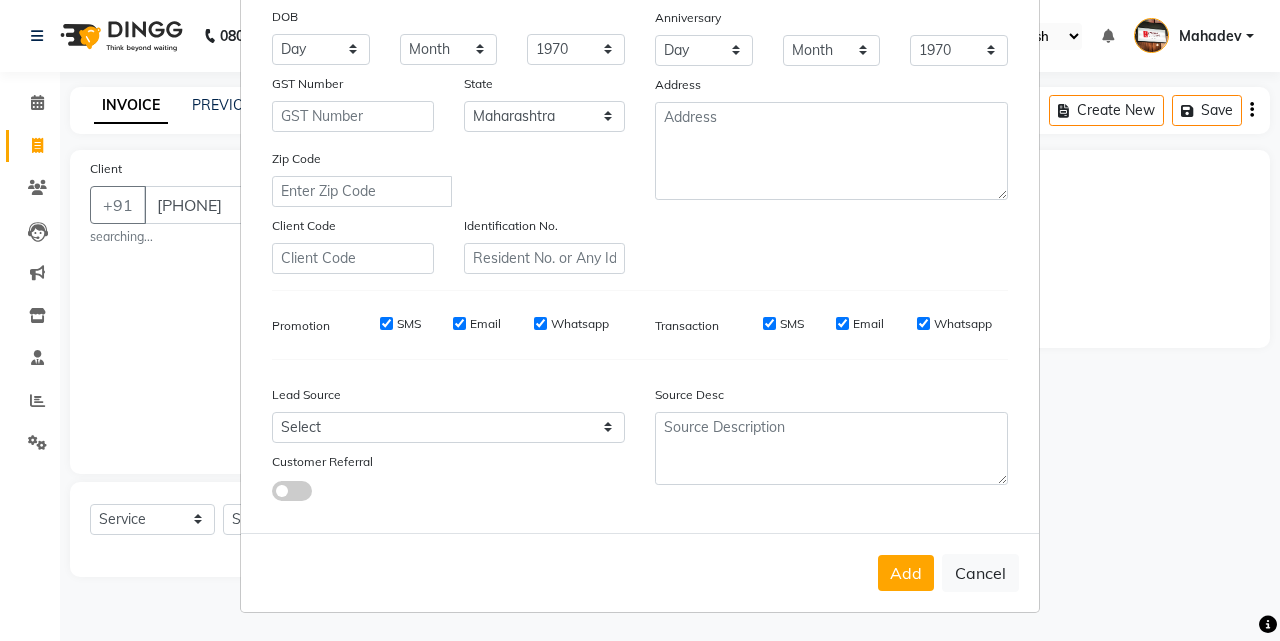 click on "Add   Cancel" at bounding box center (640, 572) 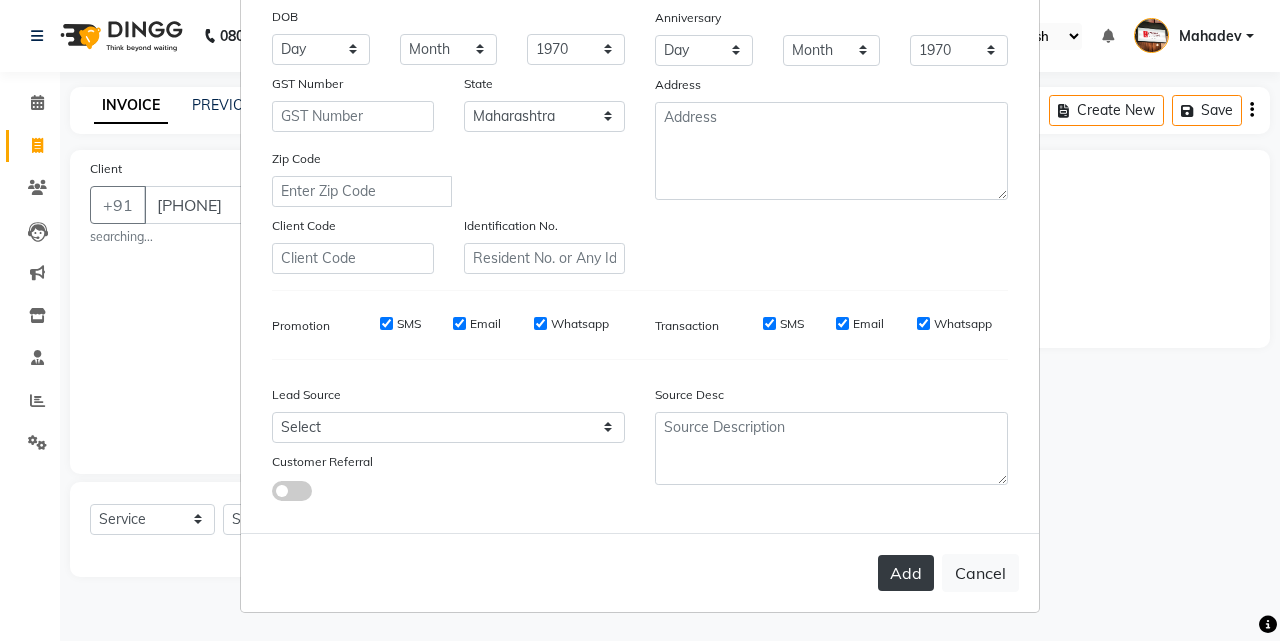 click on "Add" at bounding box center (906, 573) 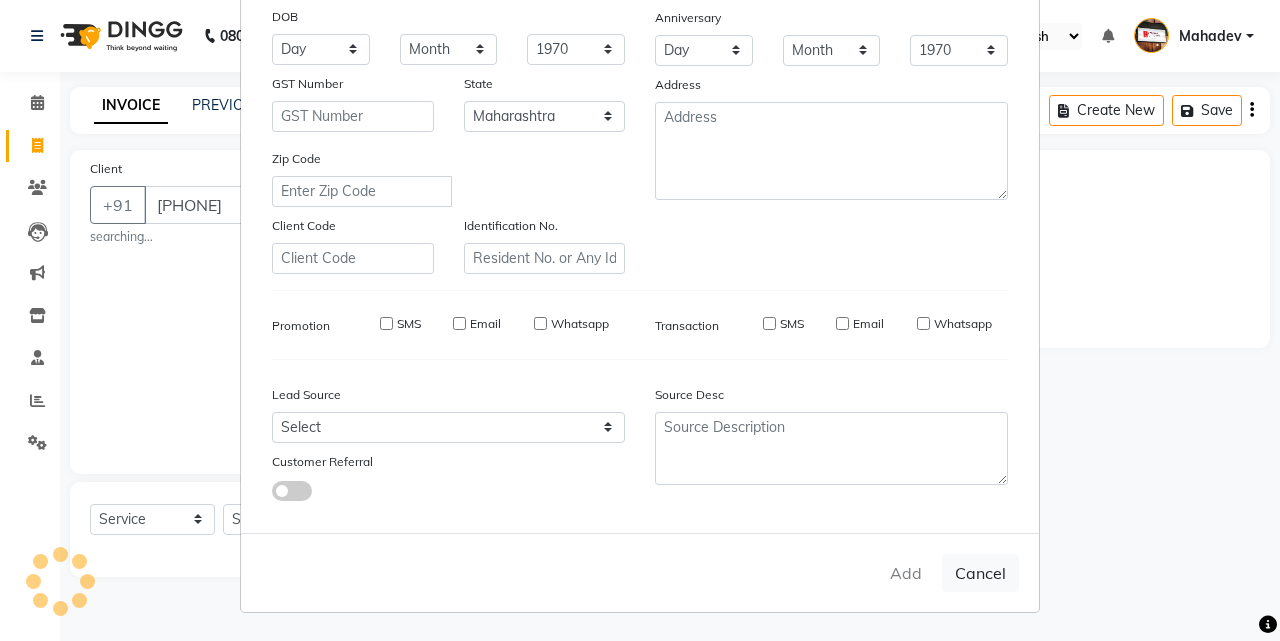 type on "84******81" 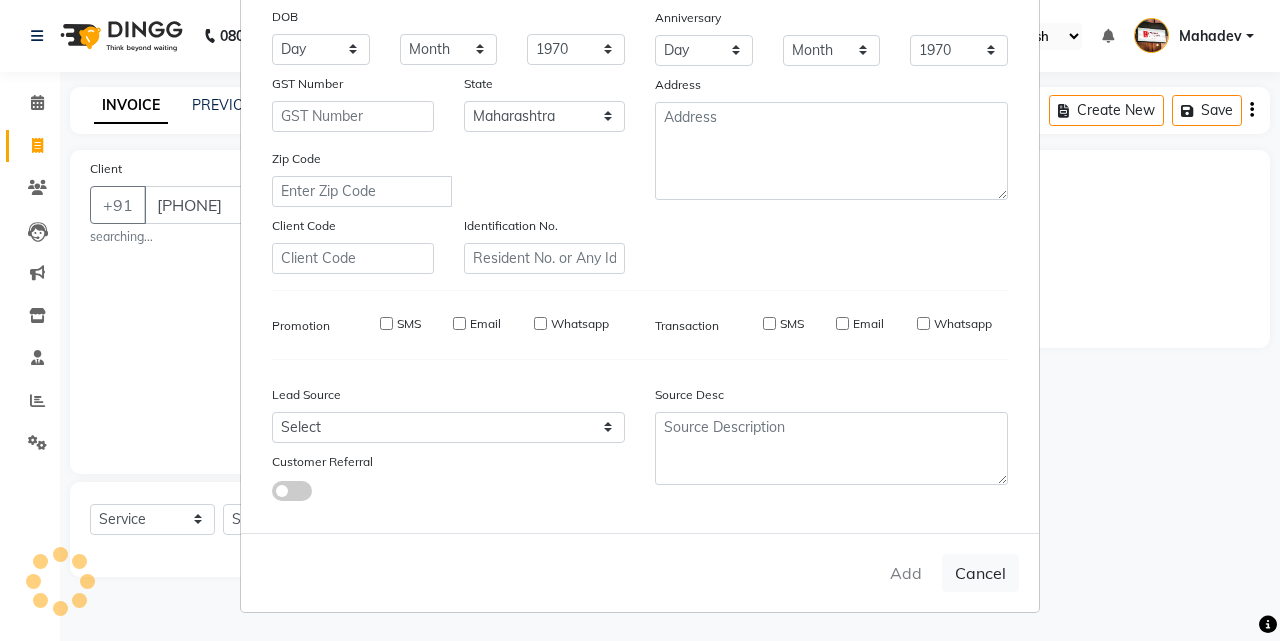 type 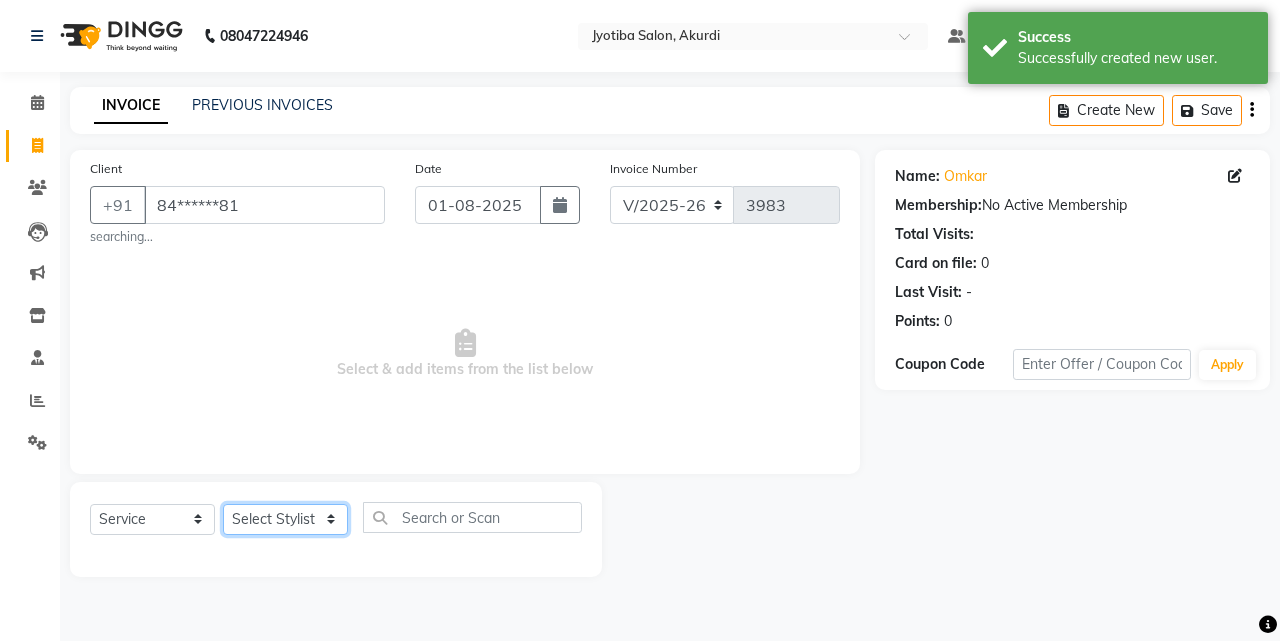 click on "Select Stylist [FIRST] [LAST] [FIRST] [FIRST] [FIRST] [FIRST] [FIRST] [FIRST] [FIRST] [FIRST] [FIRST] [FIRST]  Shop  [FIRST]  [FIRST]  [FIRST]" 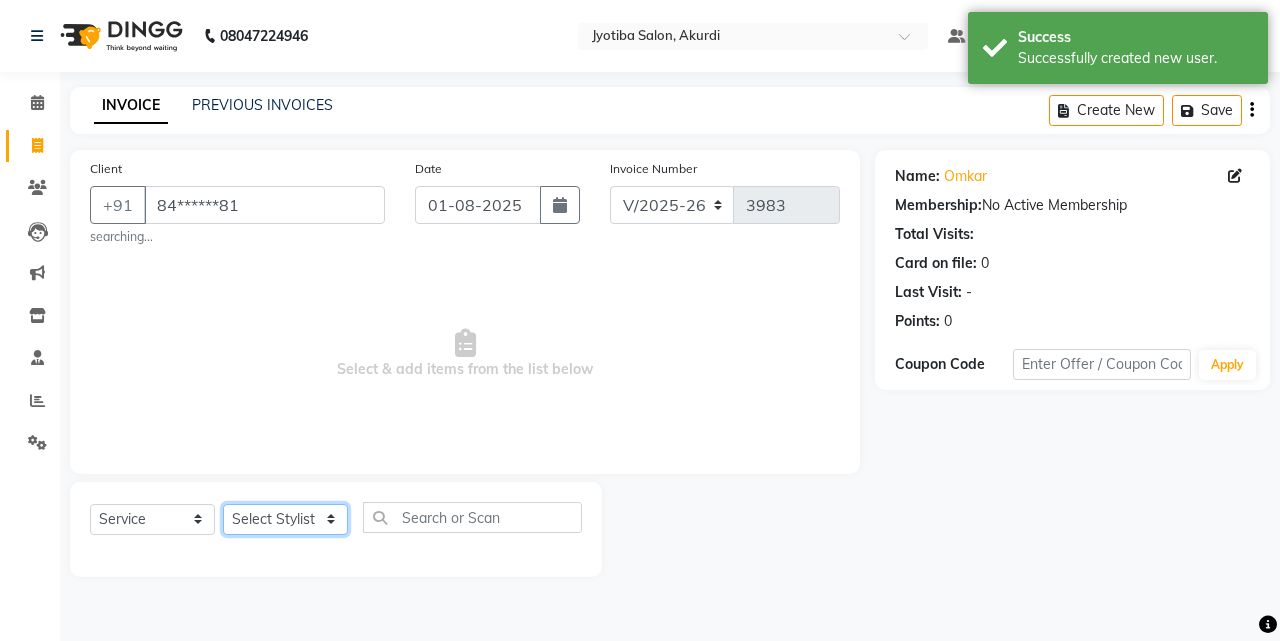 select on "43504" 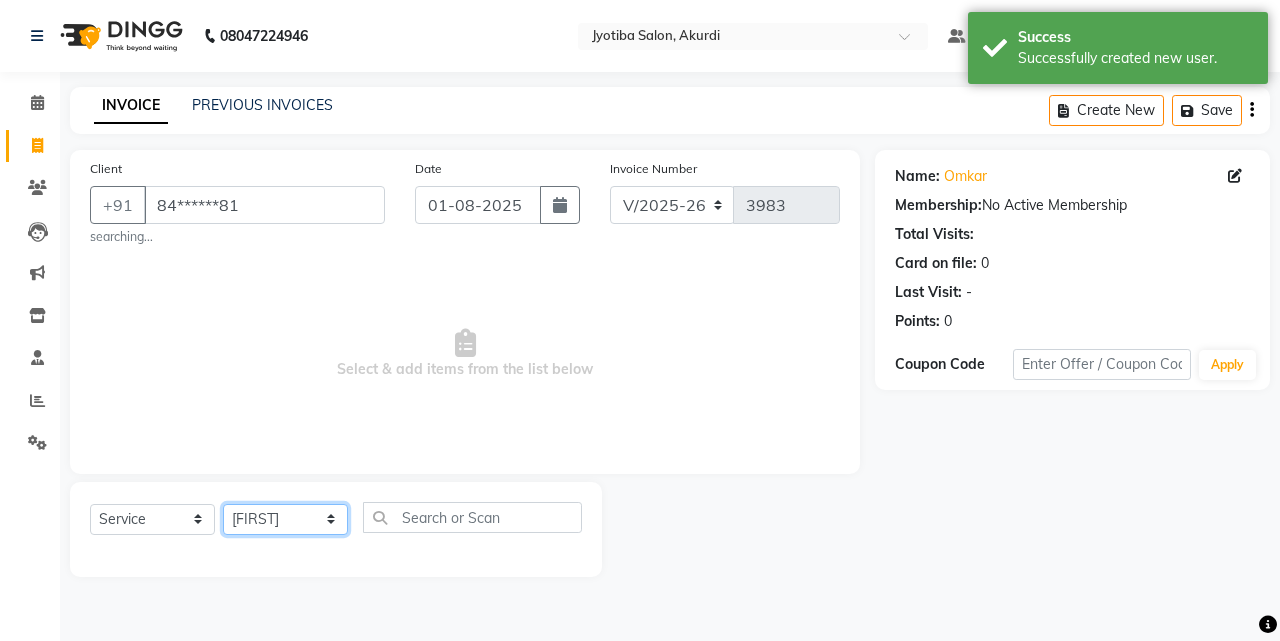 click on "Select Stylist [FIRST] [LAST] [FIRST] [FIRST] [FIRST] [FIRST] [FIRST] [FIRST] [FIRST] [FIRST] [FIRST] [FIRST]  Shop  [FIRST]  [FIRST]  [FIRST]" 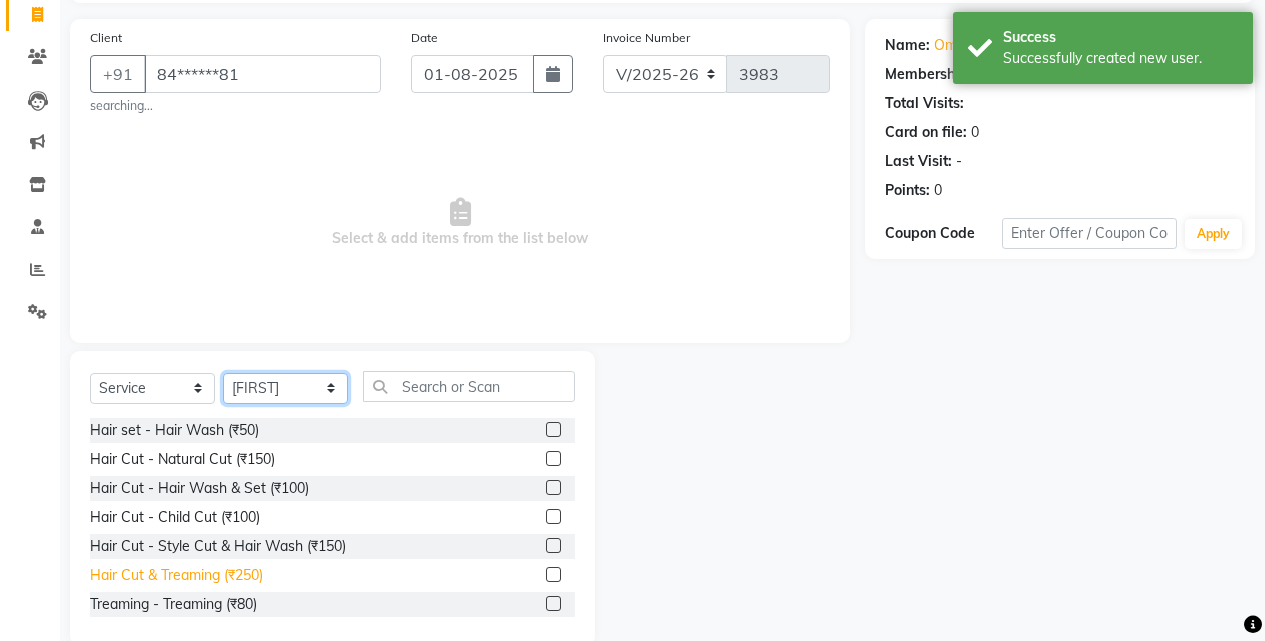 scroll, scrollTop: 166, scrollLeft: 0, axis: vertical 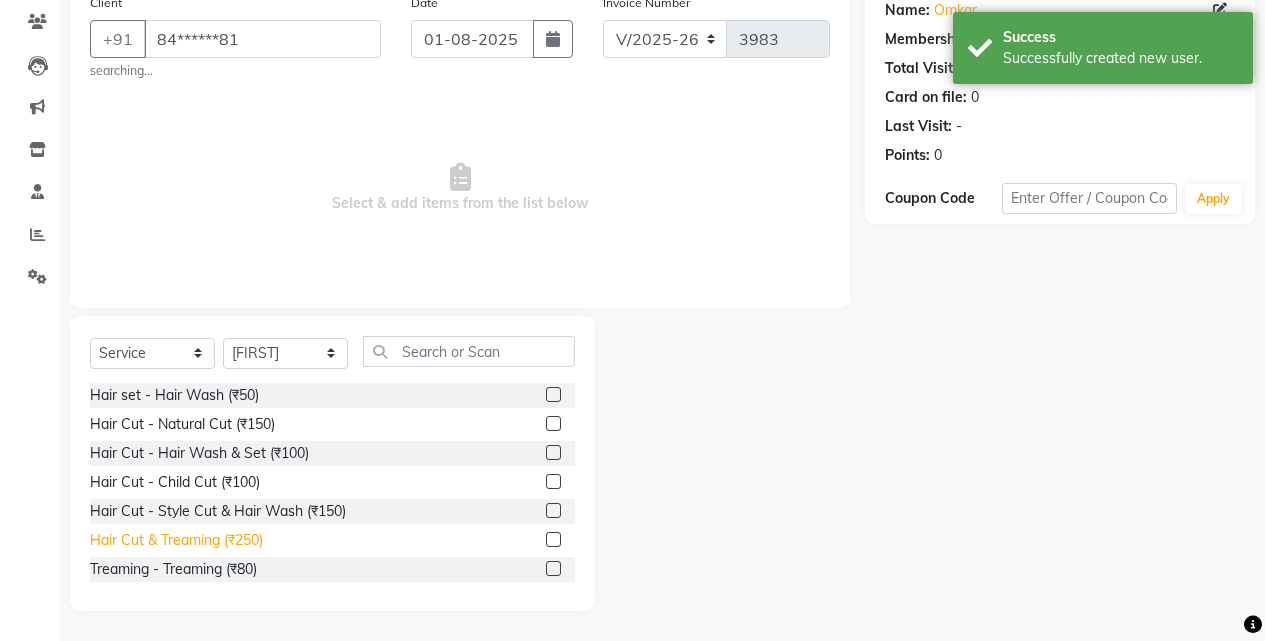 click on "Hair Cut & Treaming  (₹250)" 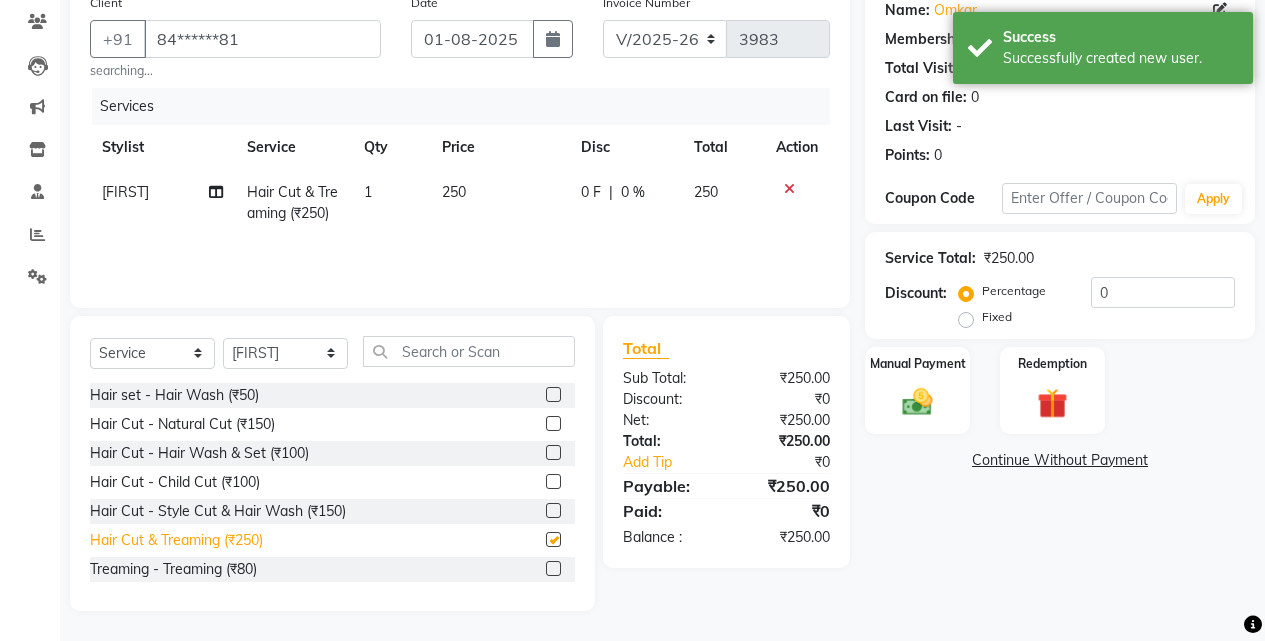 checkbox on "false" 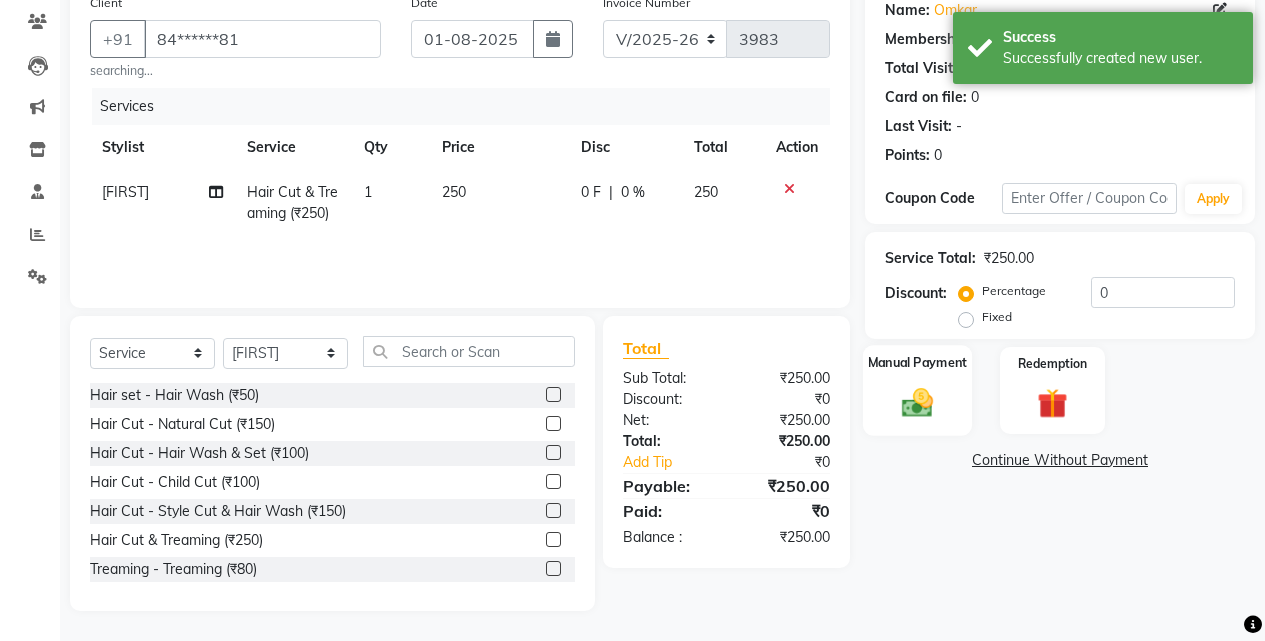 click on "Manual Payment" 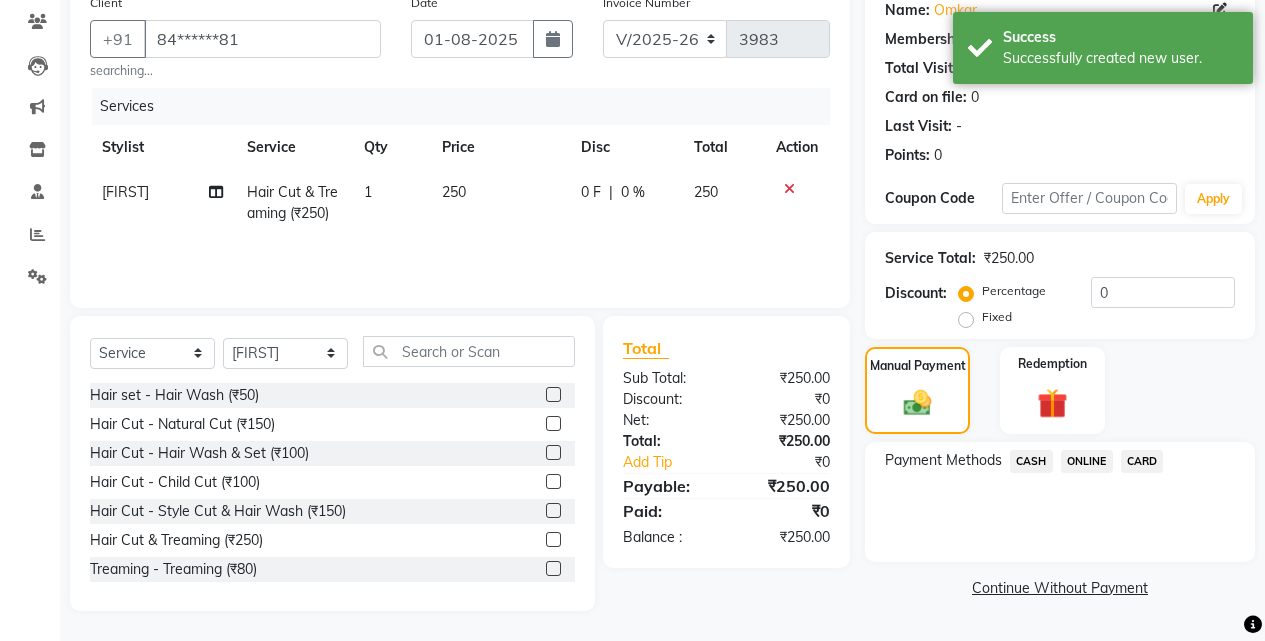 click on "ONLINE" 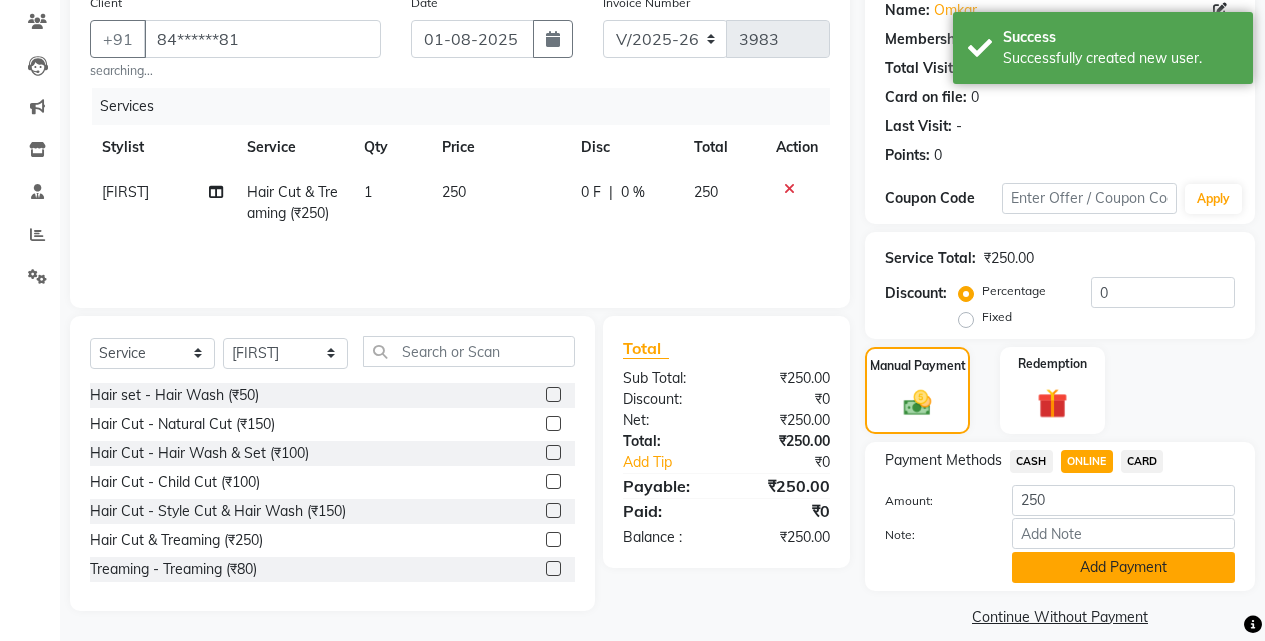 click on "Add Payment" 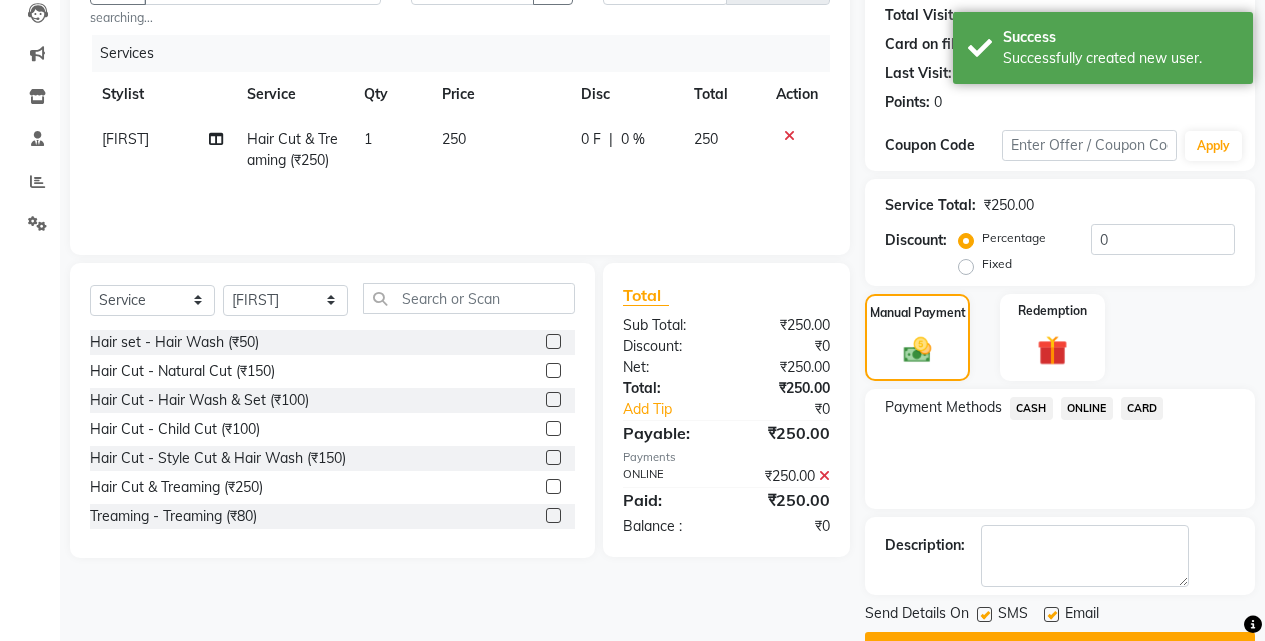 scroll, scrollTop: 271, scrollLeft: 0, axis: vertical 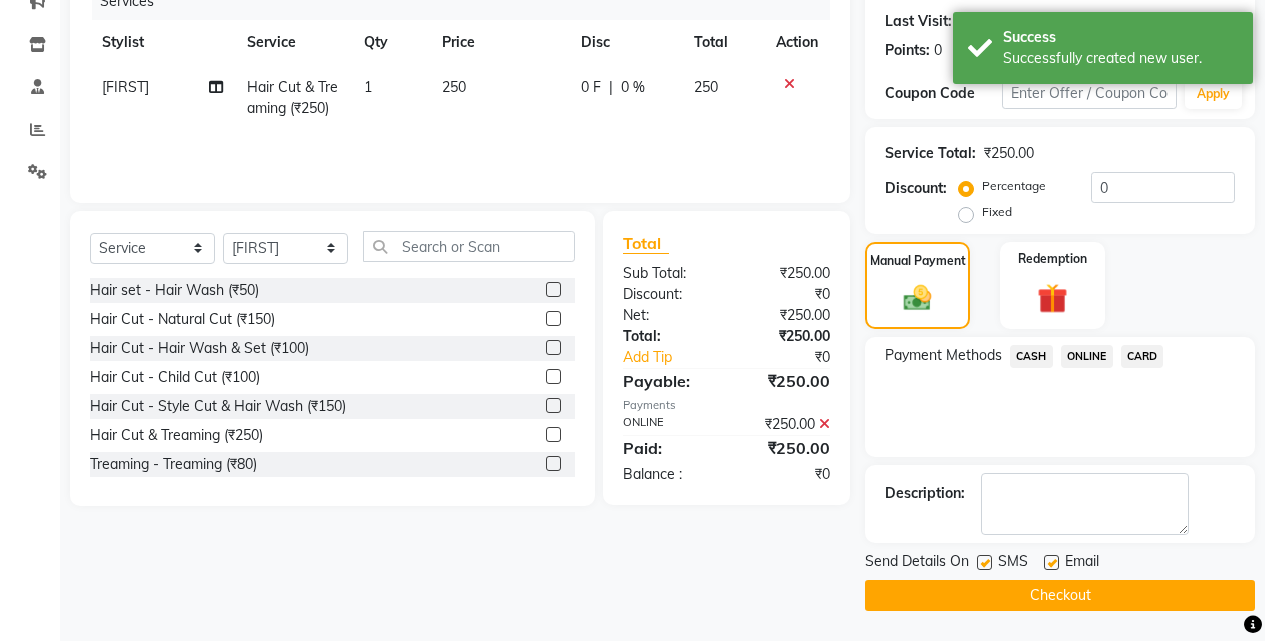 click on "Checkout" 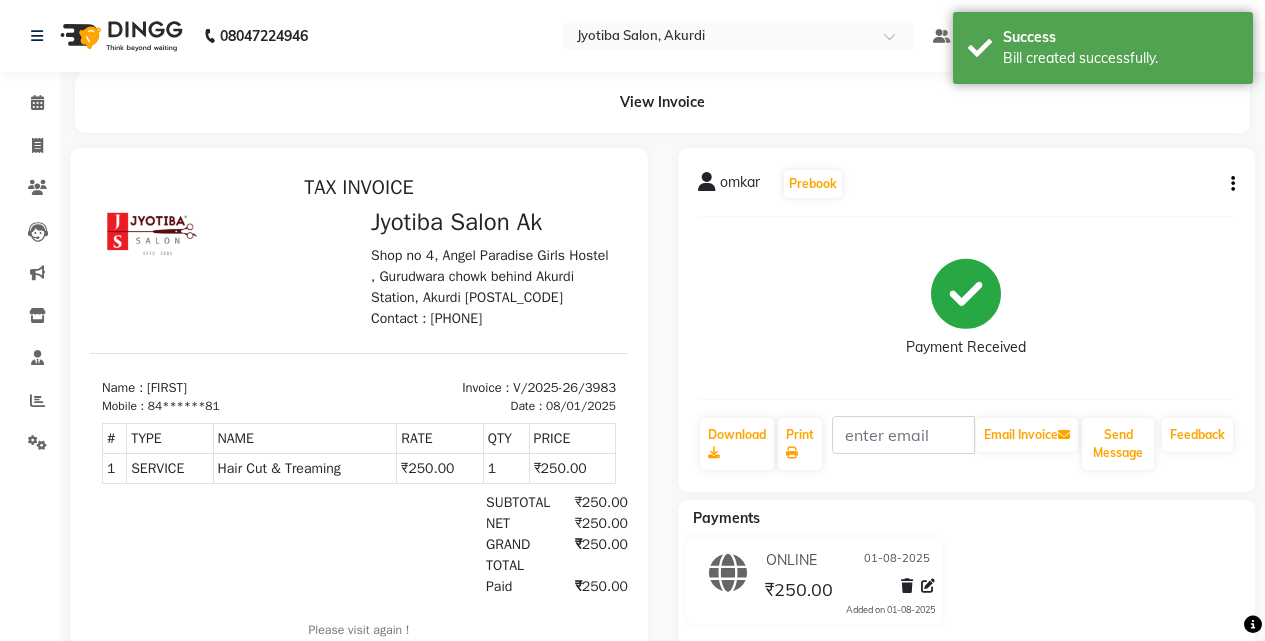 scroll, scrollTop: 0, scrollLeft: 0, axis: both 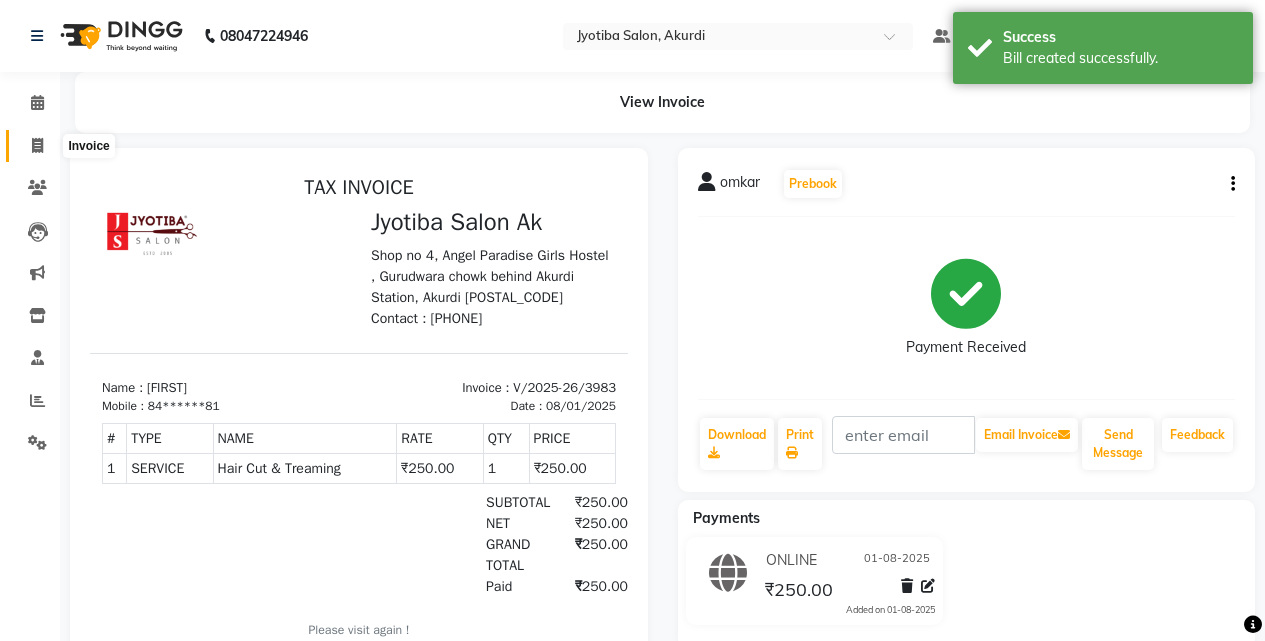 click 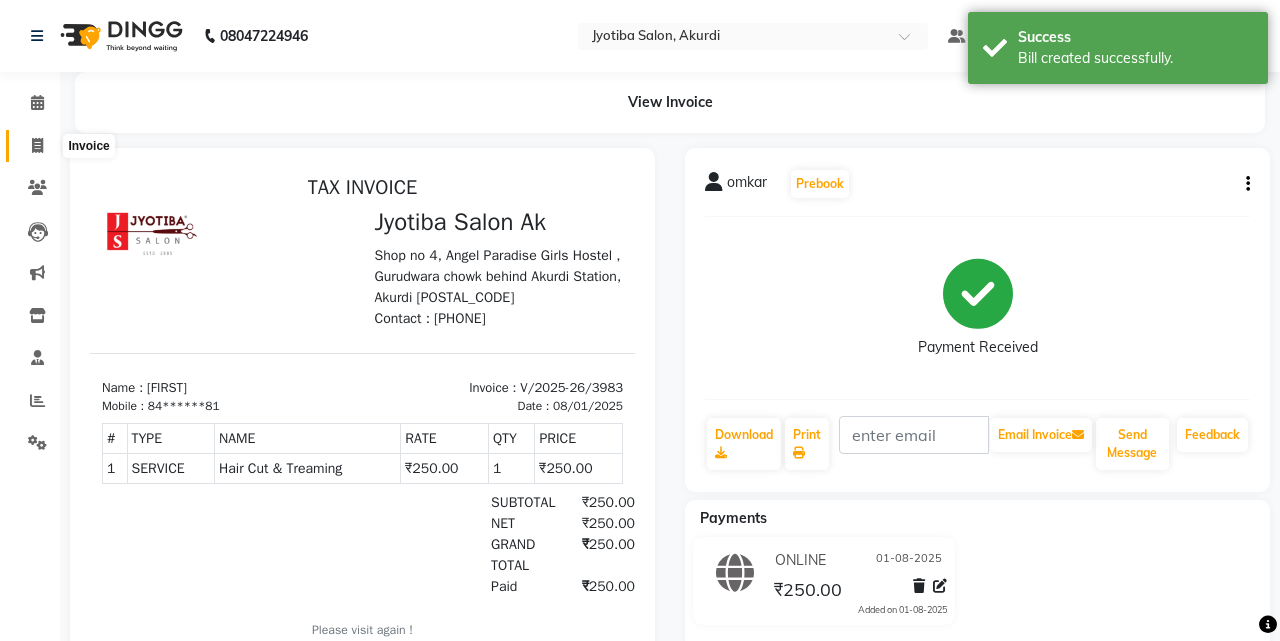 select on "557" 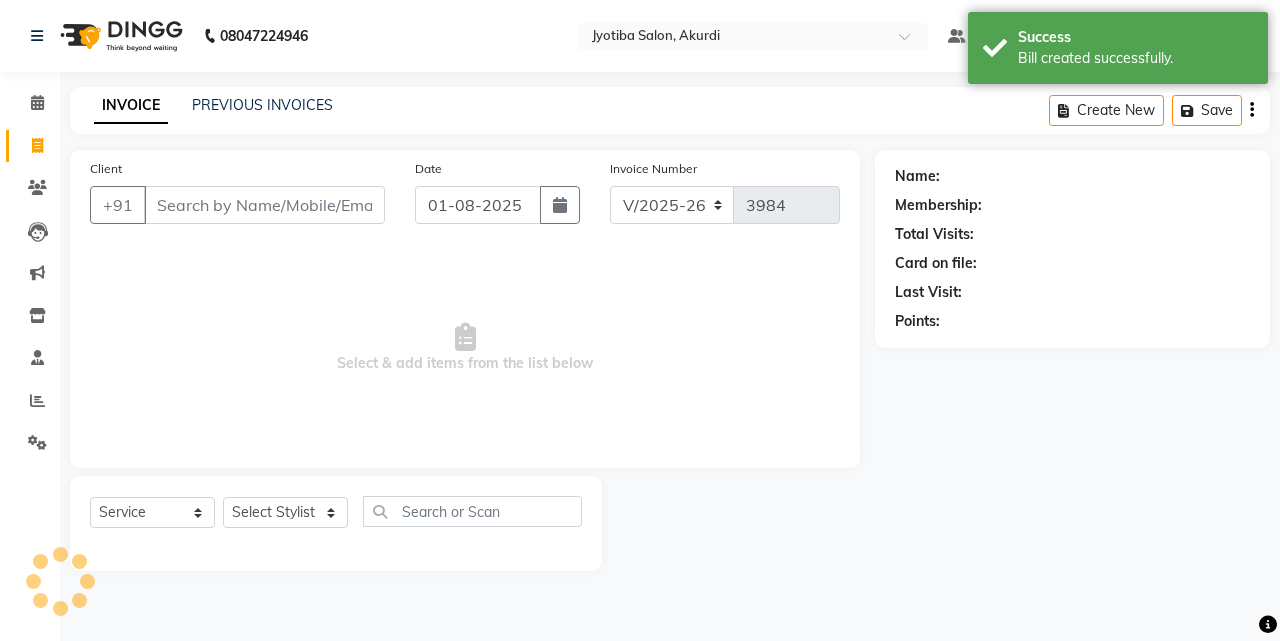 click on "Client" at bounding box center (264, 205) 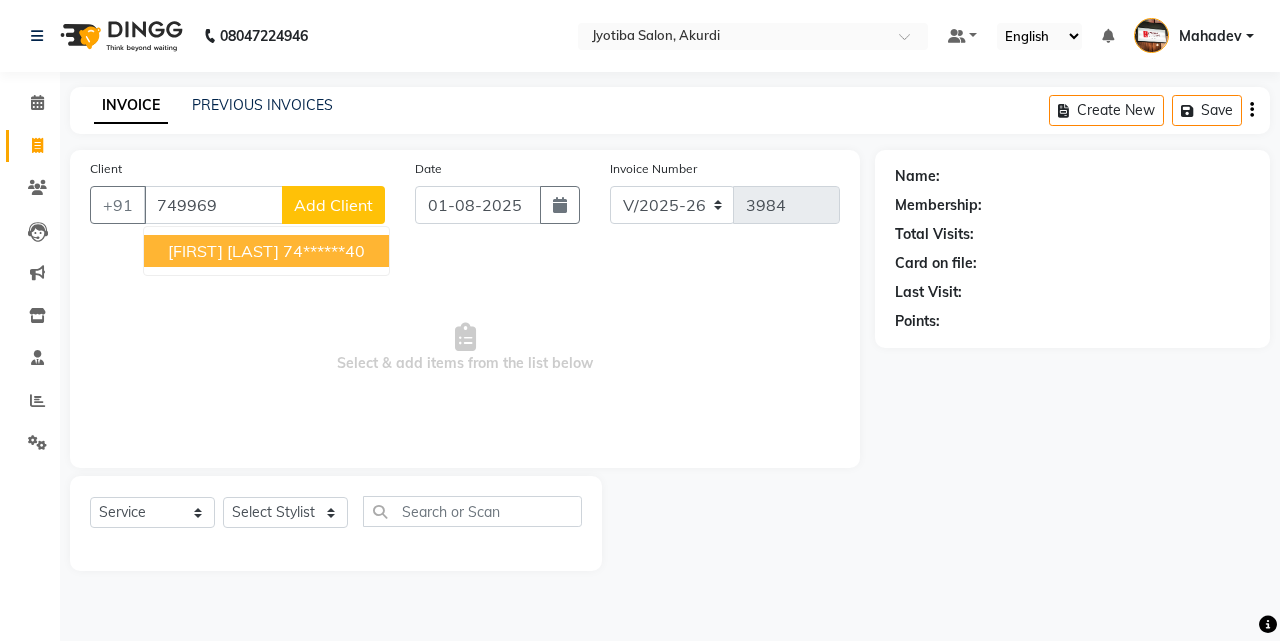 click on "[FIRST] [LAST]" at bounding box center (223, 251) 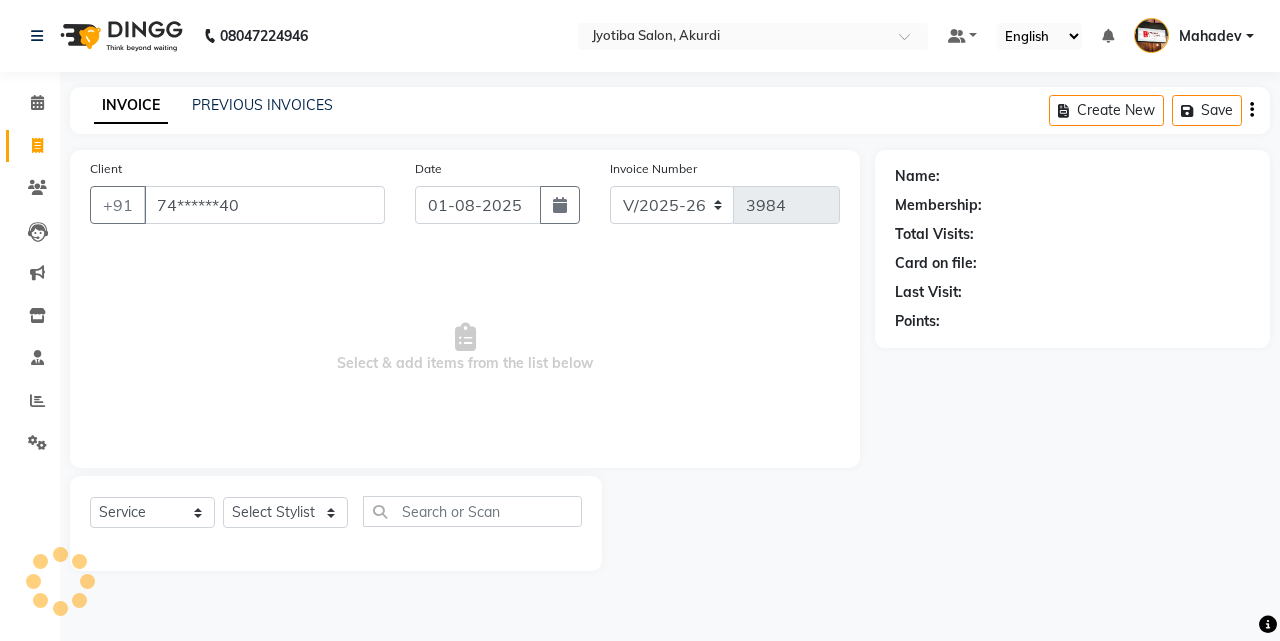 type on "74******40" 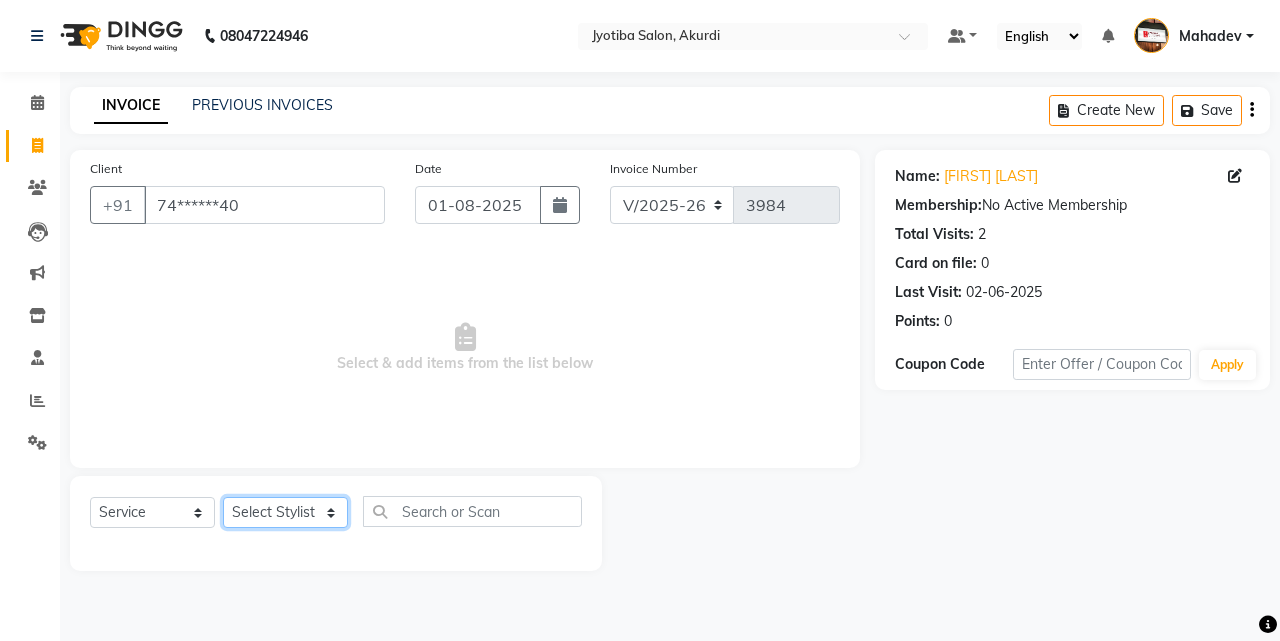 click on "Select Stylist [FIRST] [LAST] [FIRST] [FIRST] [FIRST] [FIRST] [FIRST] [FIRST] [FIRST] [FIRST] [FIRST] [FIRST]  Shop  [FIRST]  [FIRST]  [FIRST]" 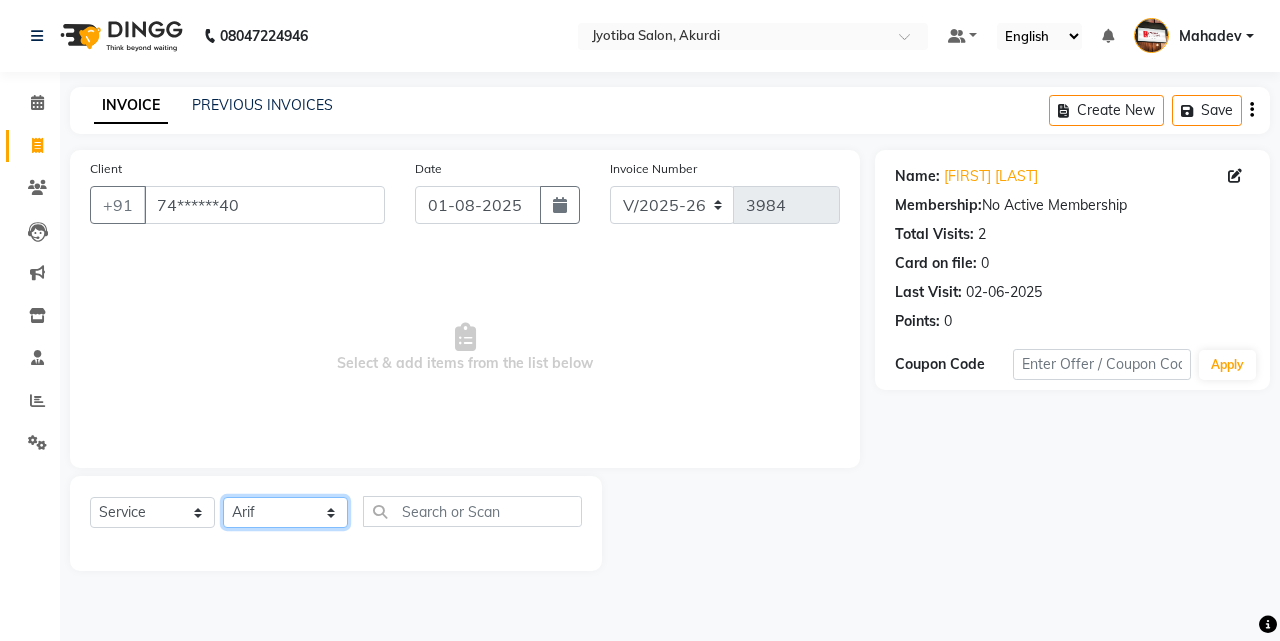 click on "Select Stylist [FIRST] [LAST] [FIRST] [FIRST] [FIRST] [FIRST] [FIRST] [FIRST] [FIRST] [FIRST] [FIRST] [FIRST]  Shop  [FIRST]  [FIRST]  [FIRST]" 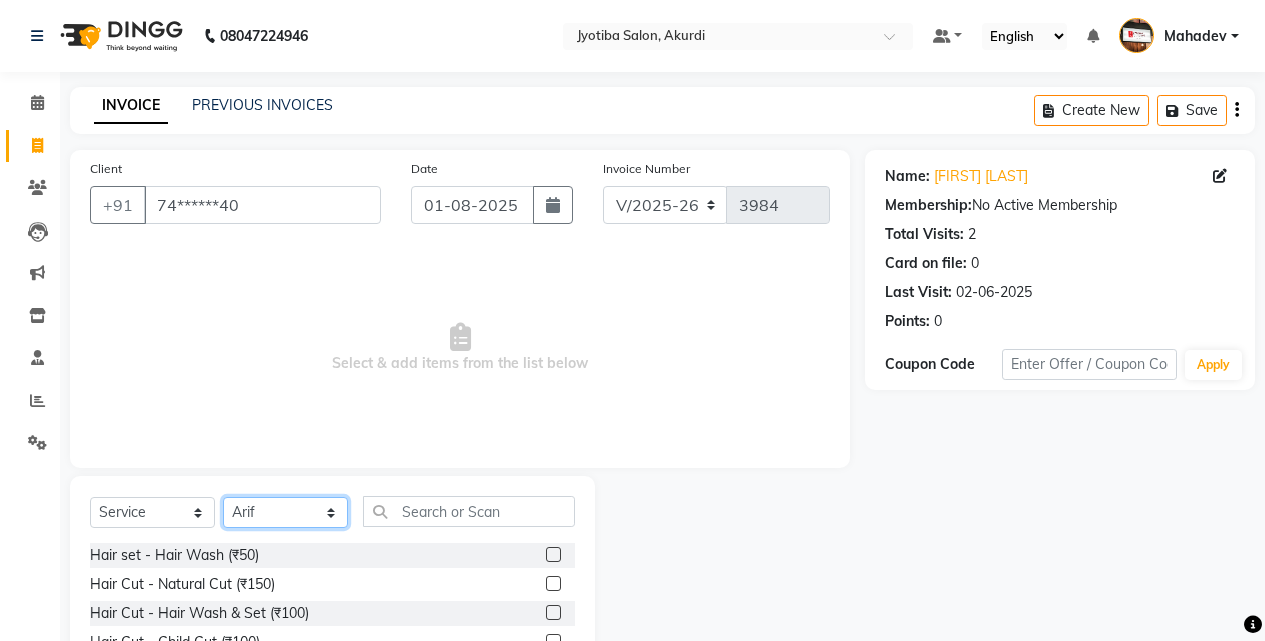 click on "Select Stylist [FIRST] [LAST] [FIRST] [FIRST] [FIRST] [FIRST] [FIRST] [FIRST] [FIRST] [FIRST] [FIRST] [FIRST]  Shop  [FIRST]  [FIRST]  [FIRST]" 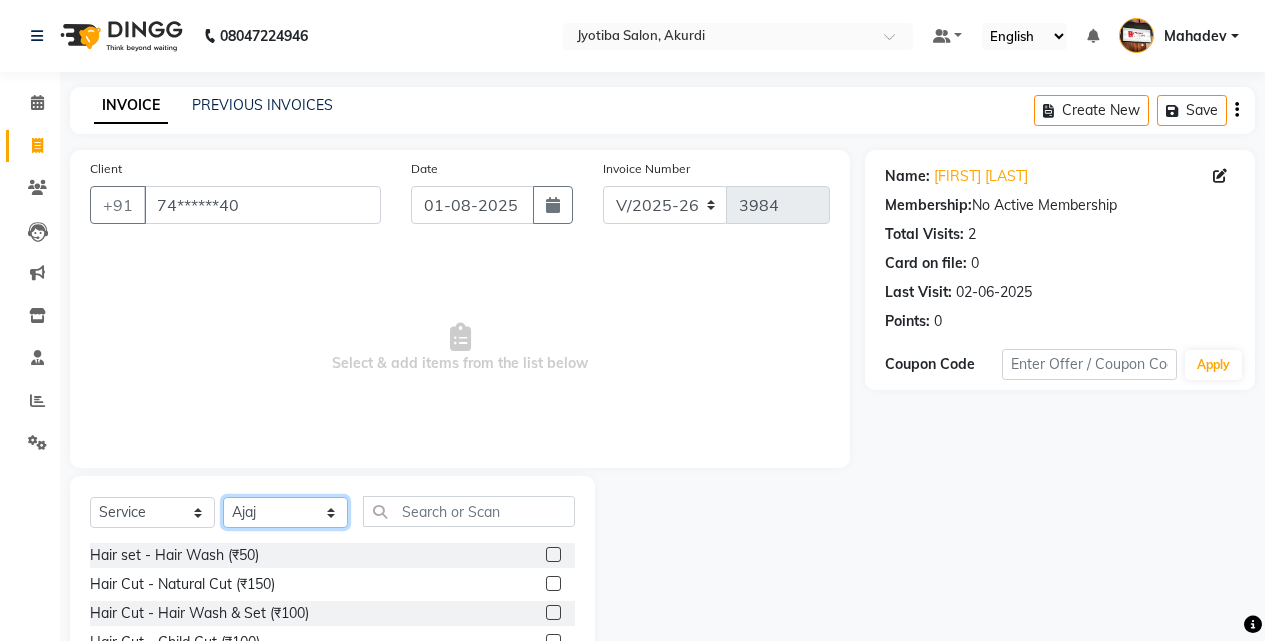 click on "Select Stylist [FIRST] [LAST] [FIRST] [FIRST] [FIRST] [FIRST] [FIRST] [FIRST] [FIRST] [FIRST] [FIRST] [FIRST]  Shop  [FIRST]  [FIRST]  [FIRST]" 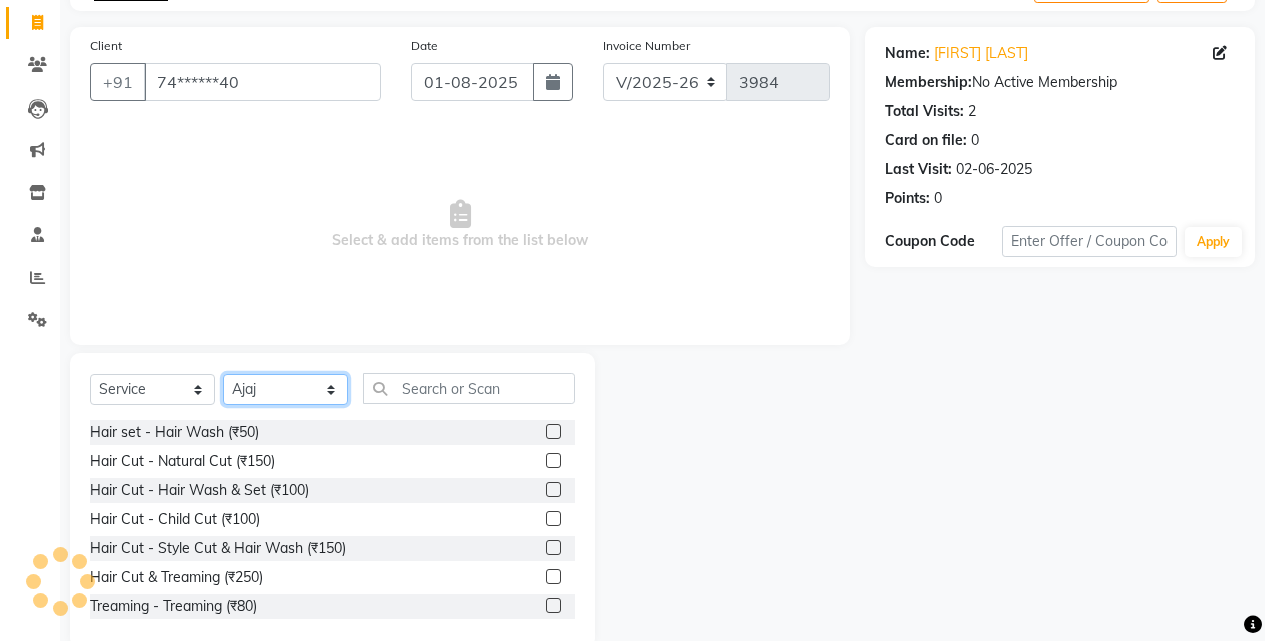 scroll, scrollTop: 160, scrollLeft: 0, axis: vertical 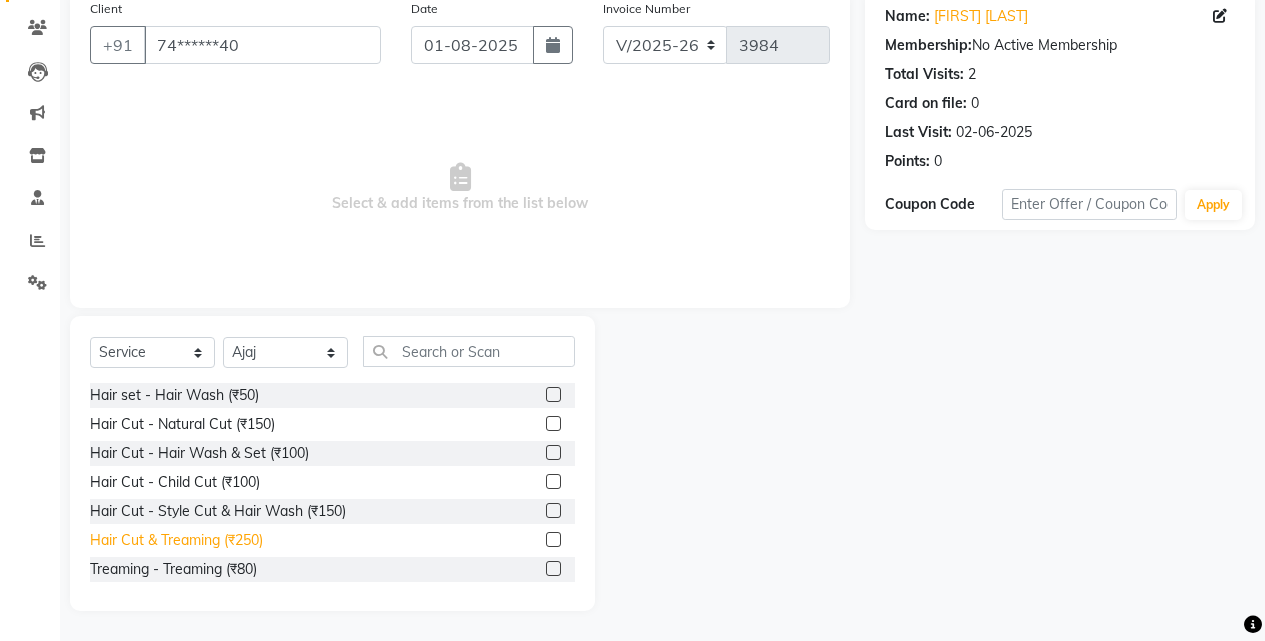 click on "Hair Cut & Treaming  (₹250)" 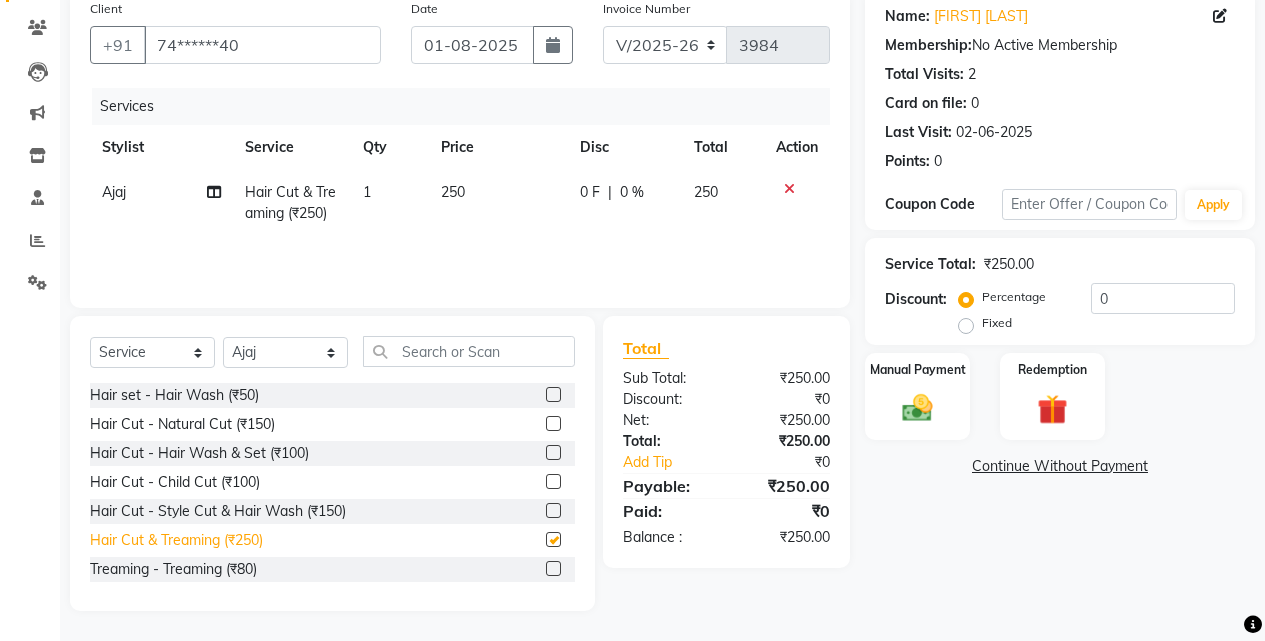 checkbox on "false" 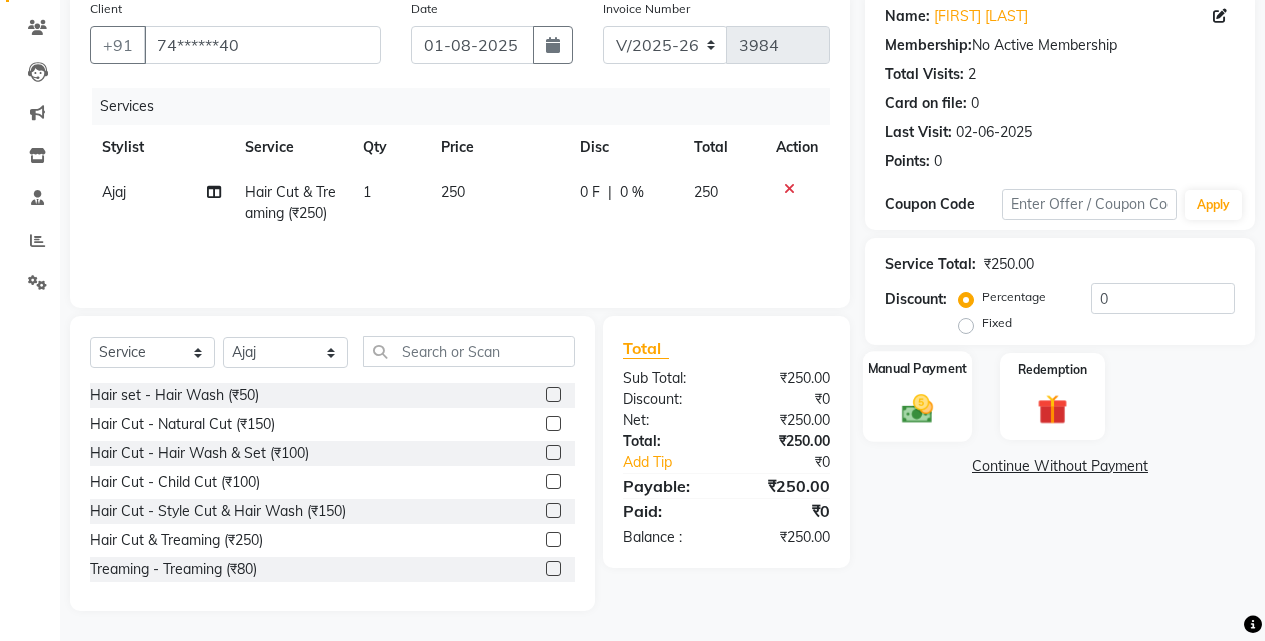 click on "Manual Payment" 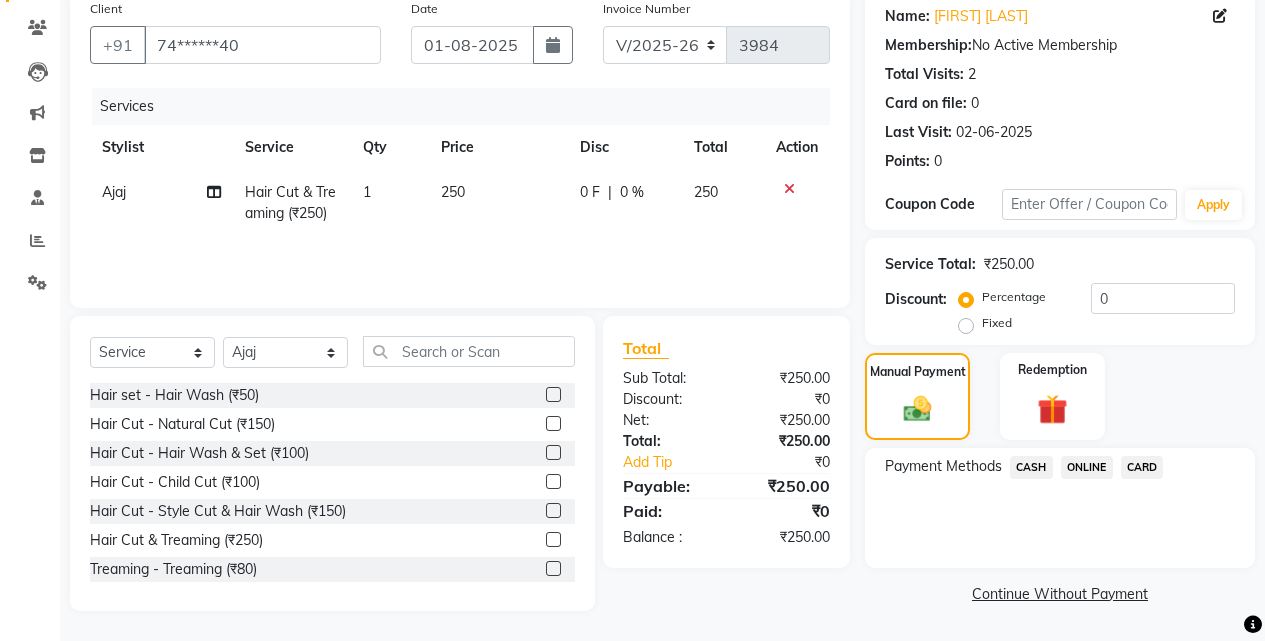 click on "ONLINE" 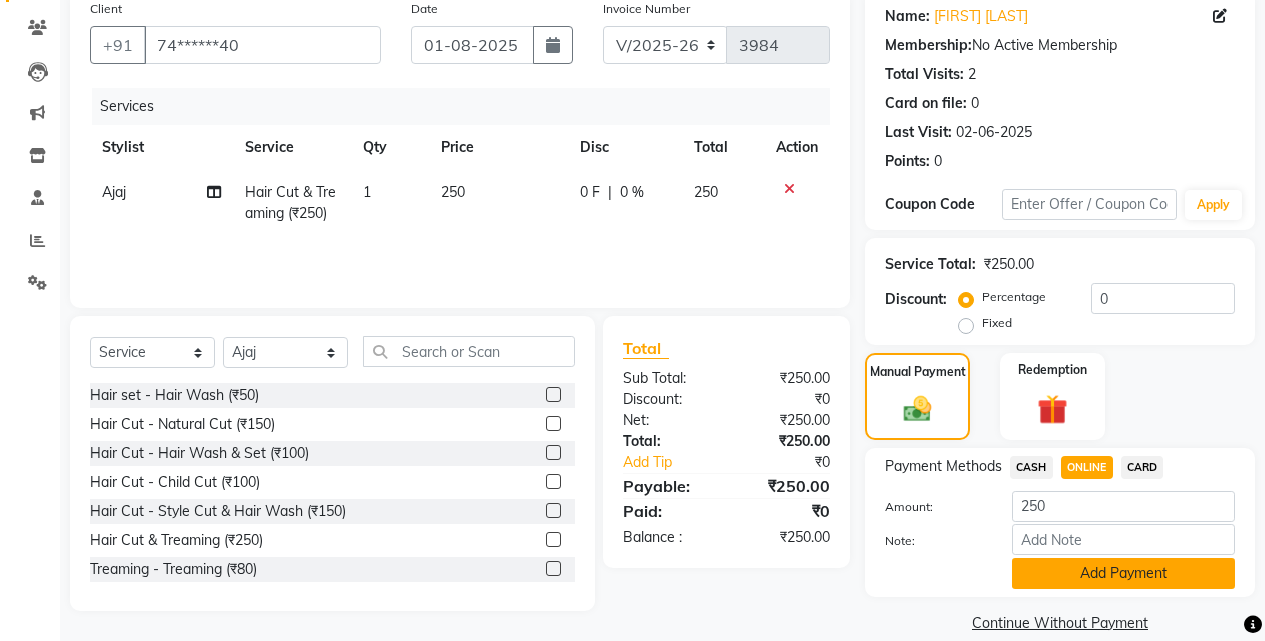 click on "Add Payment" 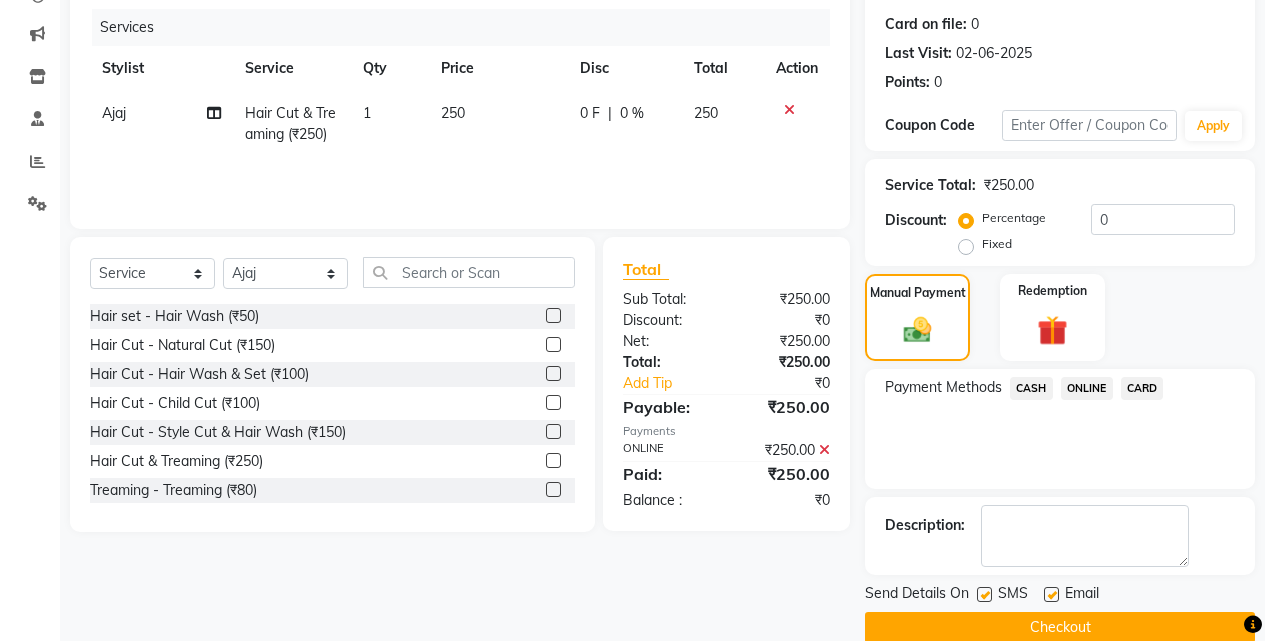 scroll, scrollTop: 271, scrollLeft: 0, axis: vertical 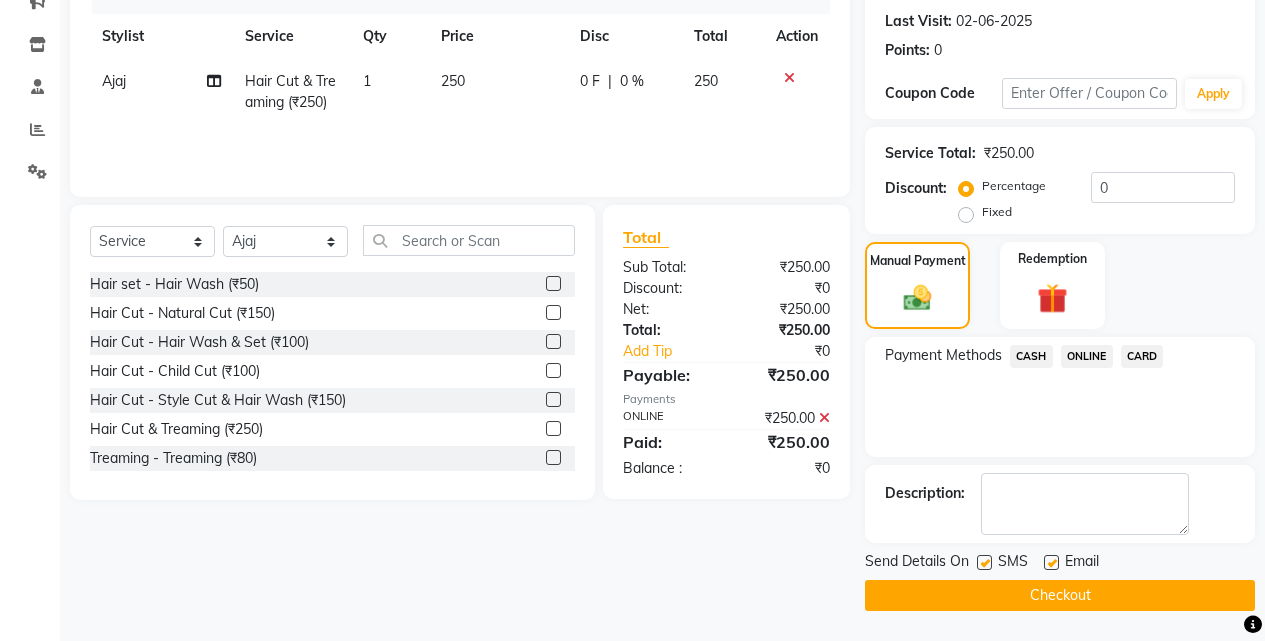 click on "Checkout" 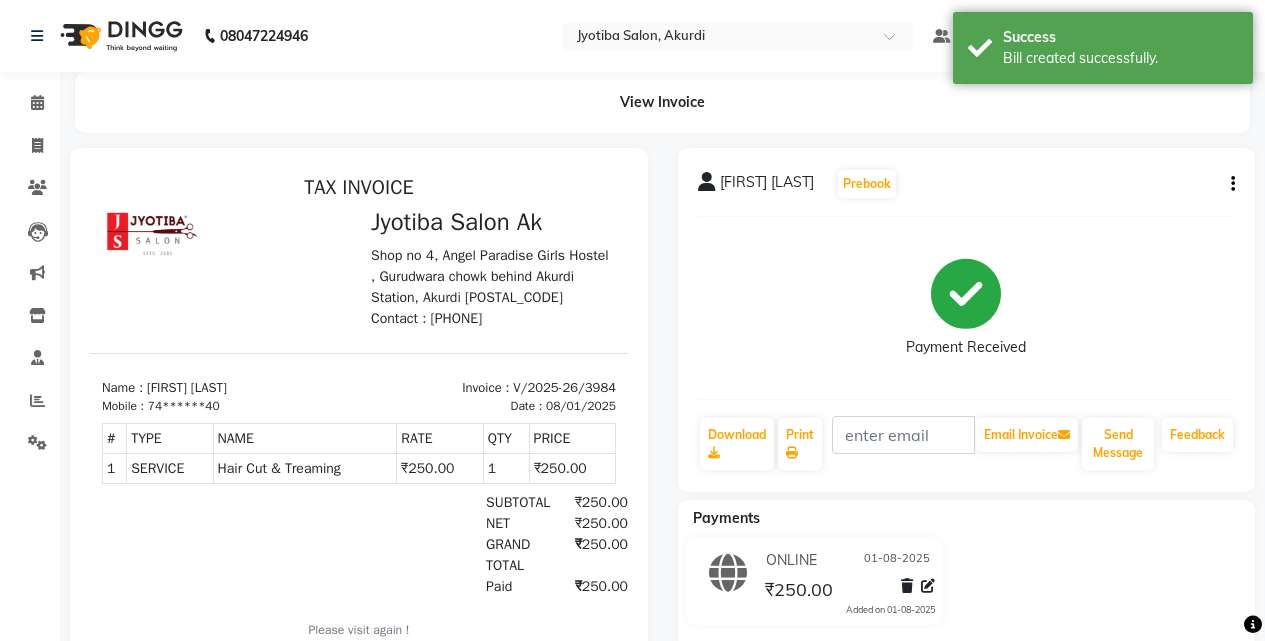 scroll, scrollTop: 0, scrollLeft: 0, axis: both 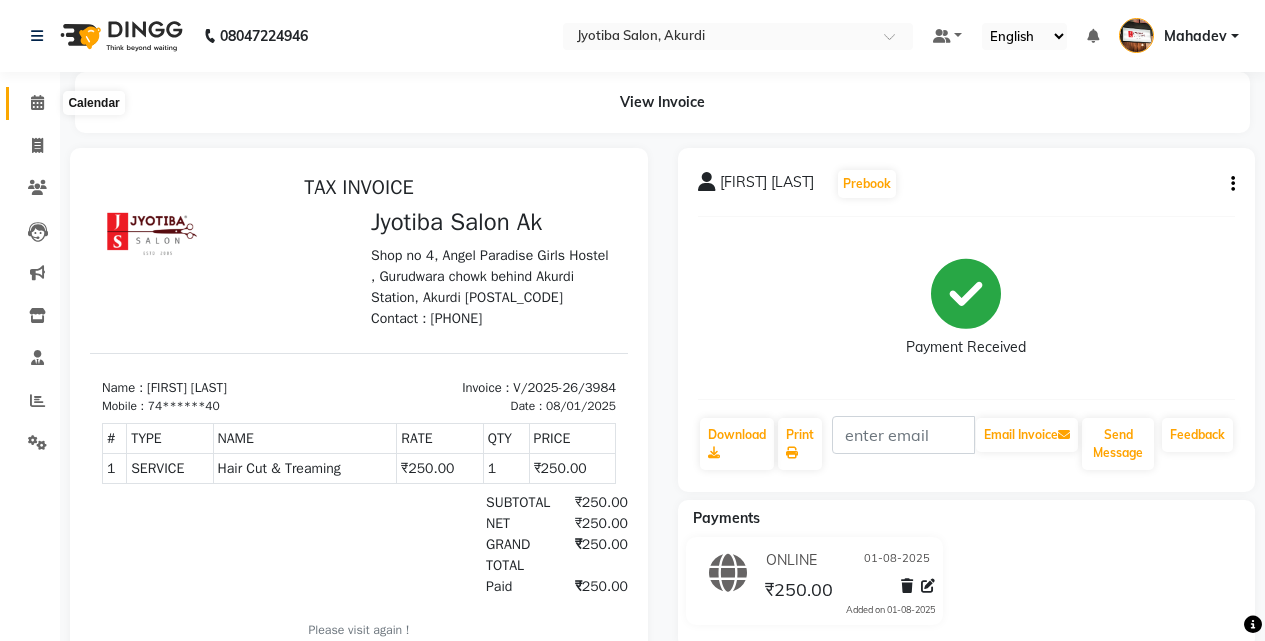 click 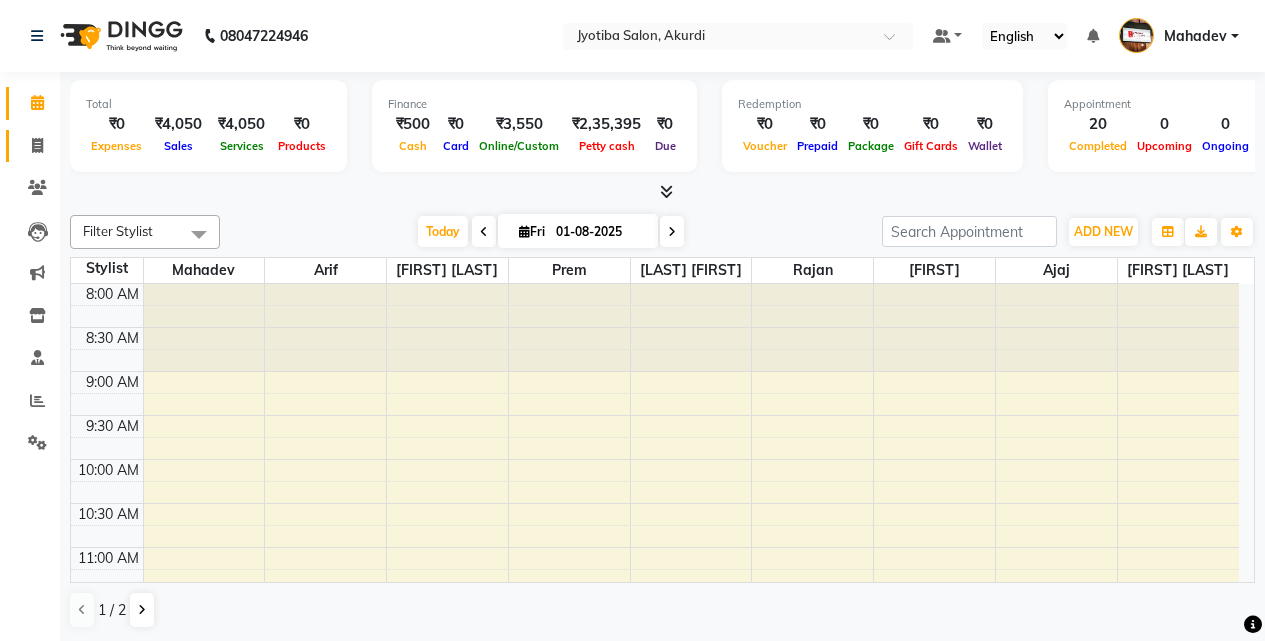 click 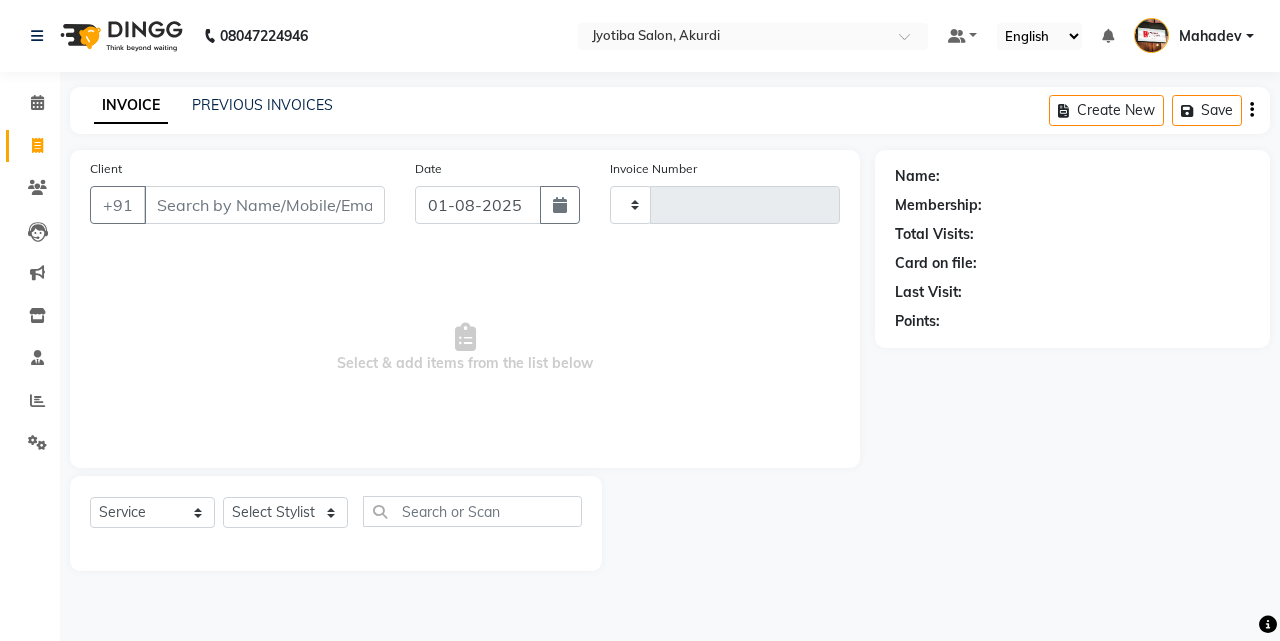 type on "3985" 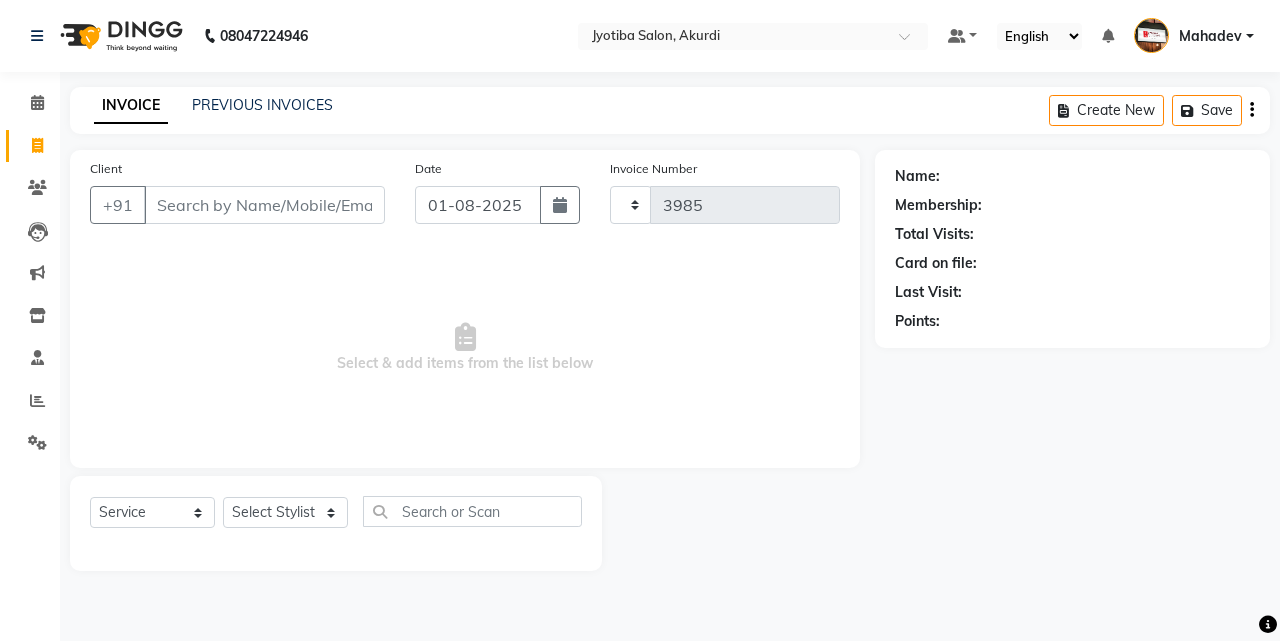 select on "557" 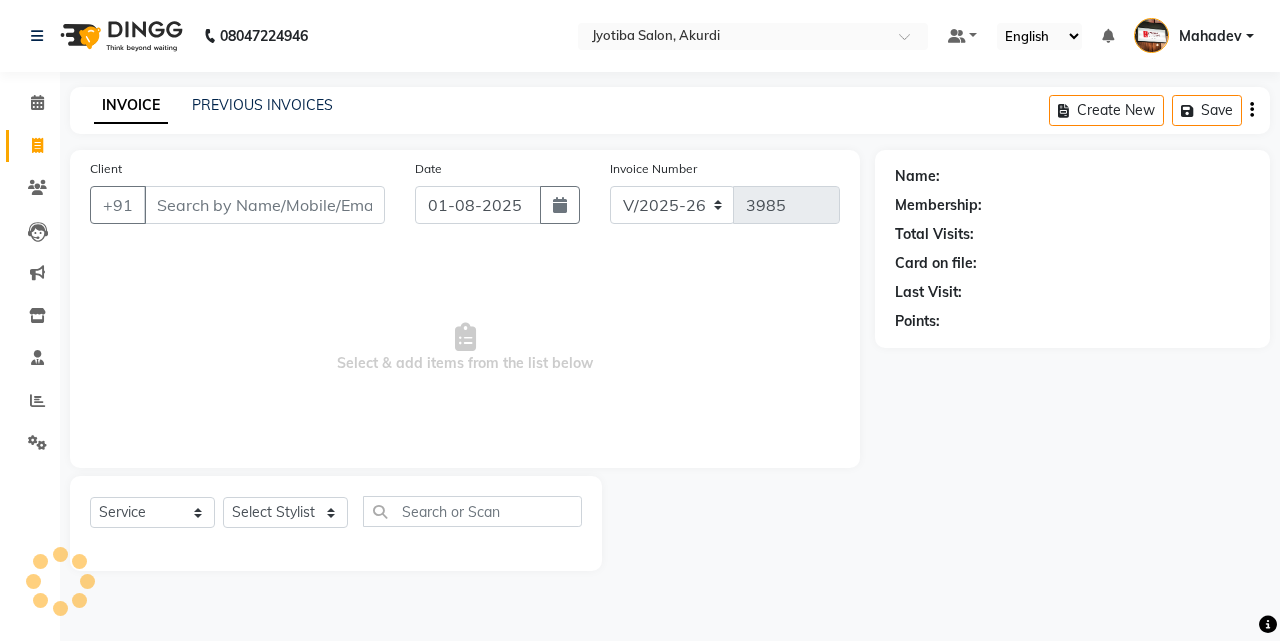 click on "Client" at bounding box center (264, 205) 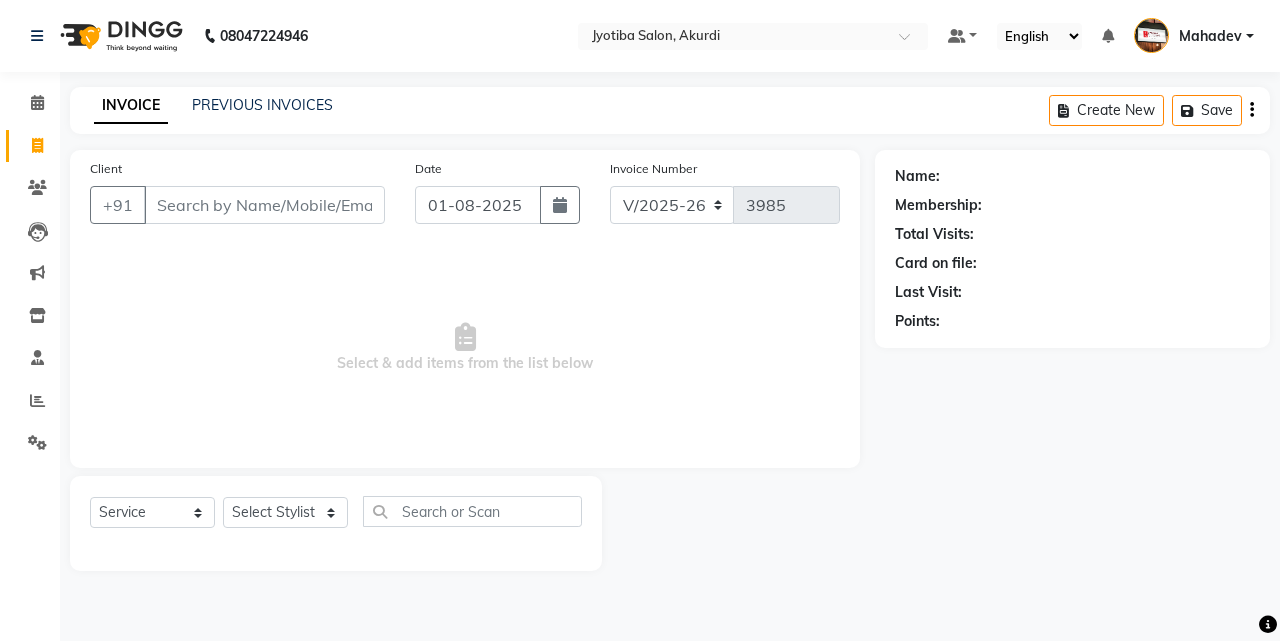 click on "Client" at bounding box center [264, 205] 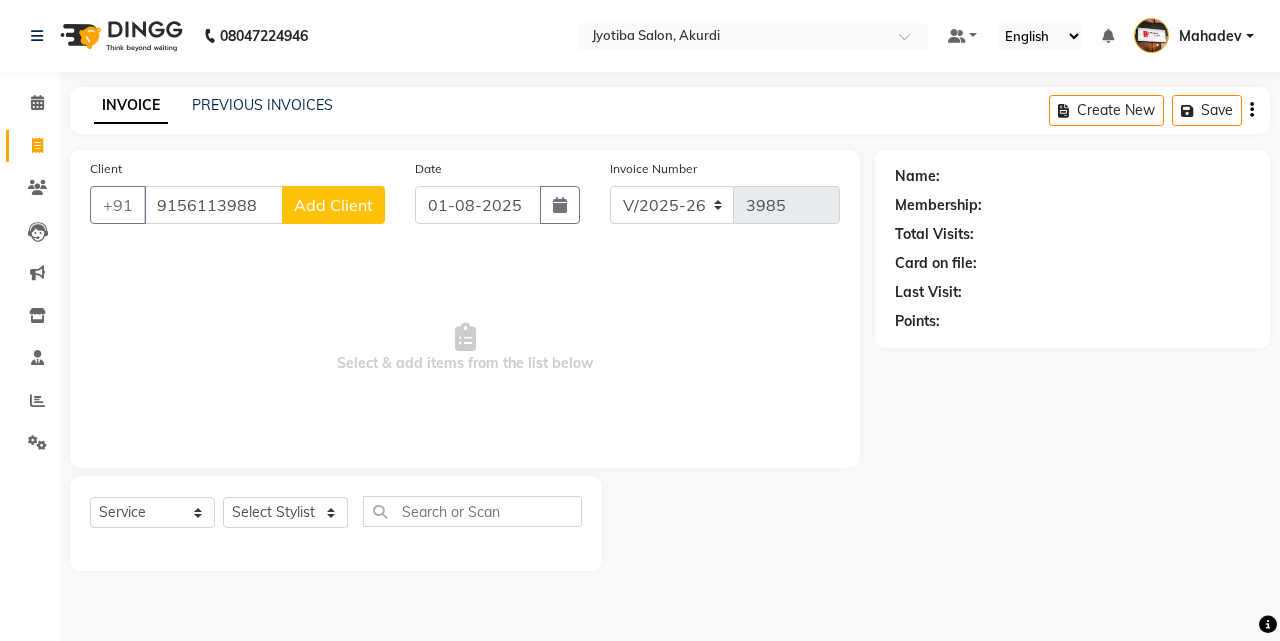 click on "9156113988" at bounding box center (213, 205) 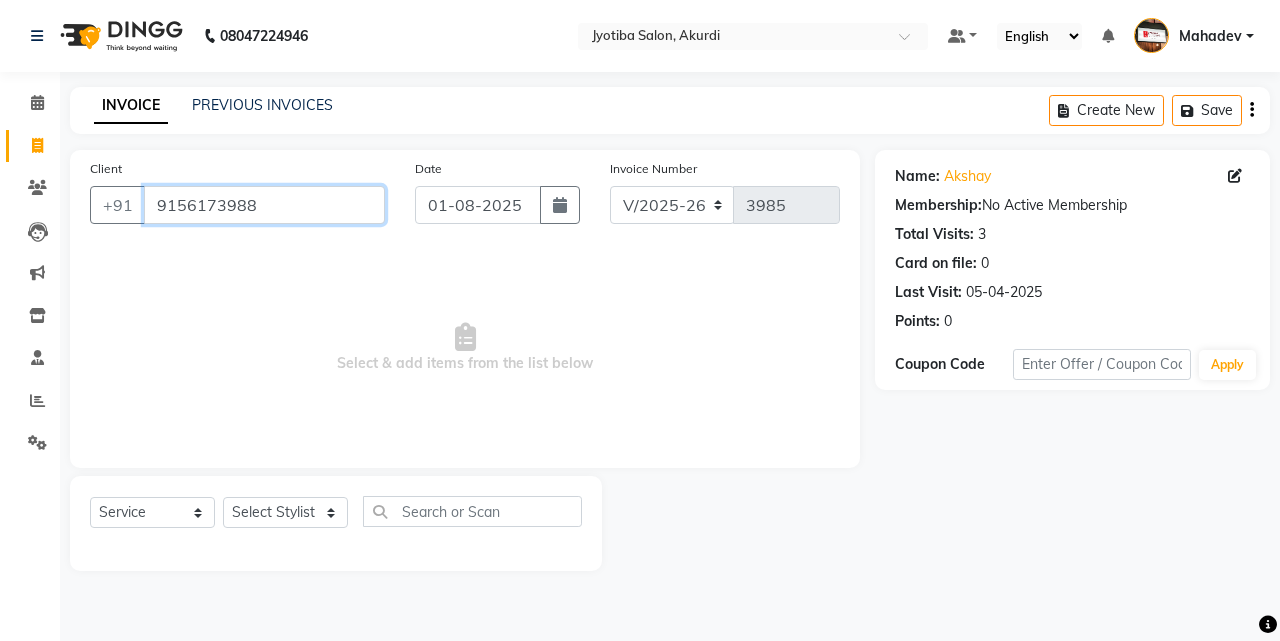 click on "9156173988" at bounding box center (264, 205) 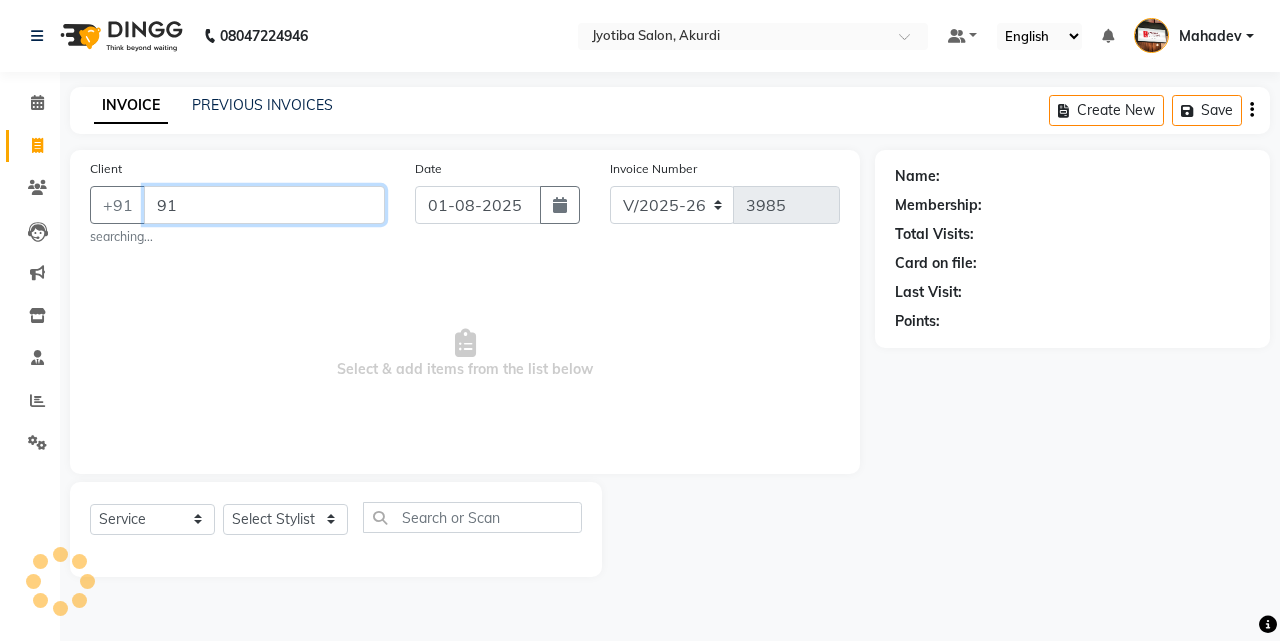 type on "9" 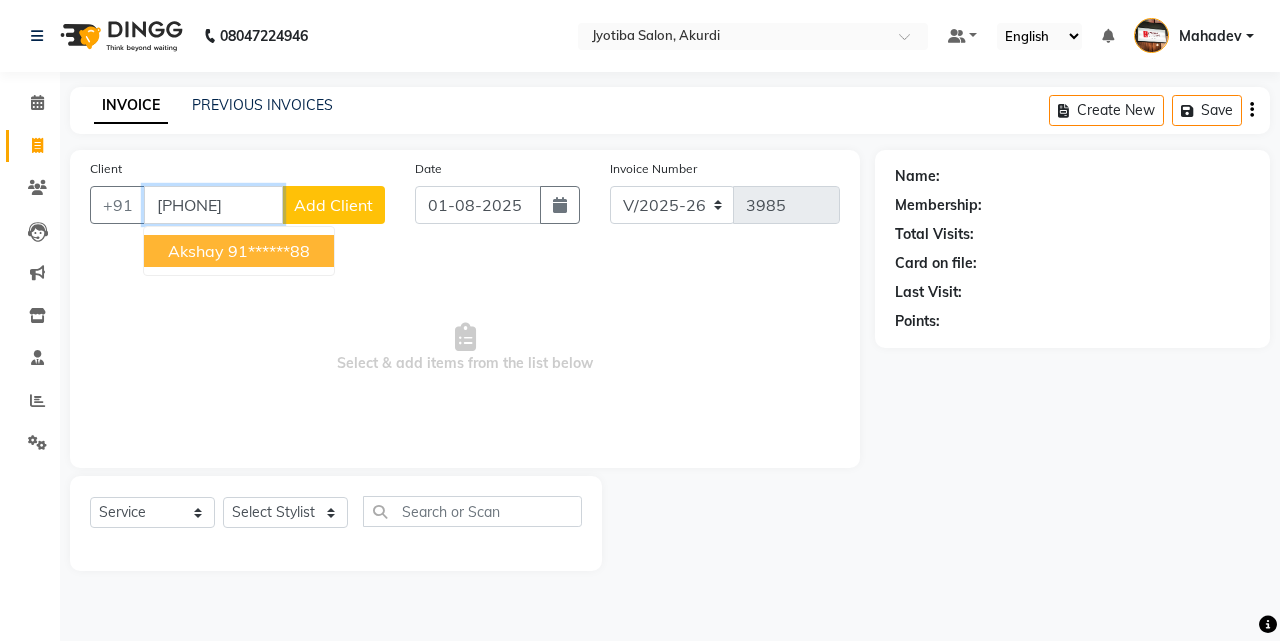 click on "91******88" at bounding box center [269, 251] 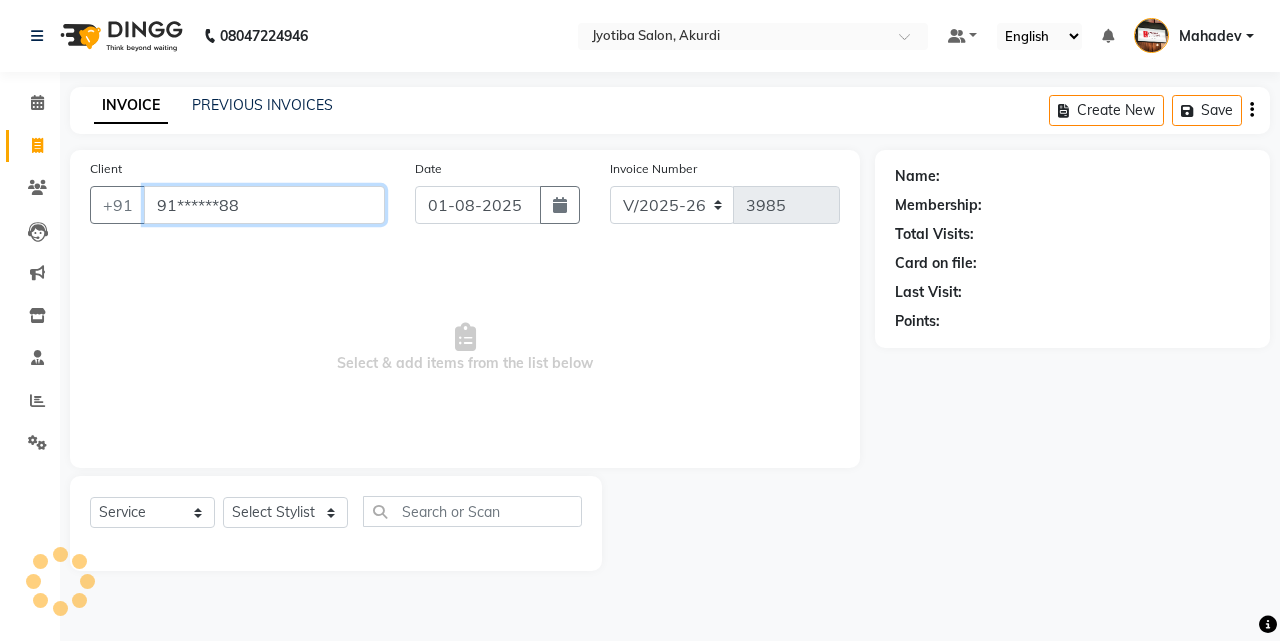 type on "91******88" 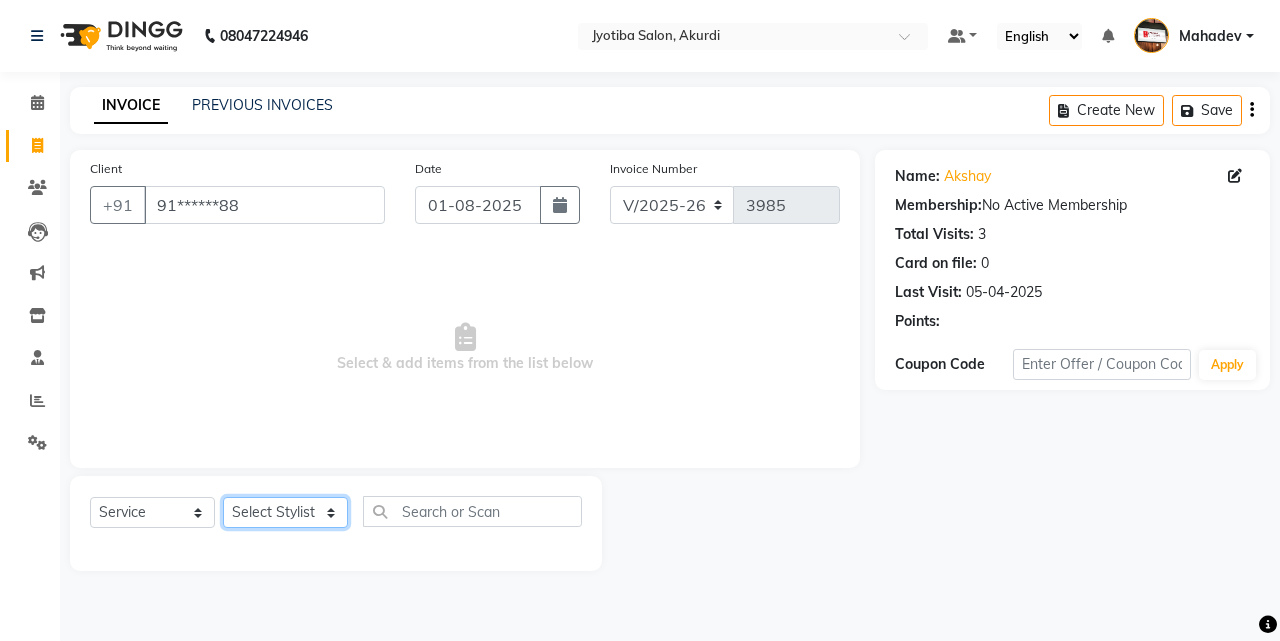 click on "Select Stylist [FIRST] [LAST] [FIRST] [FIRST] [FIRST] [FIRST] [FIRST] [FIRST] [FIRST] [FIRST] [FIRST] [FIRST]  Shop  [FIRST]  [FIRST]  [FIRST]" 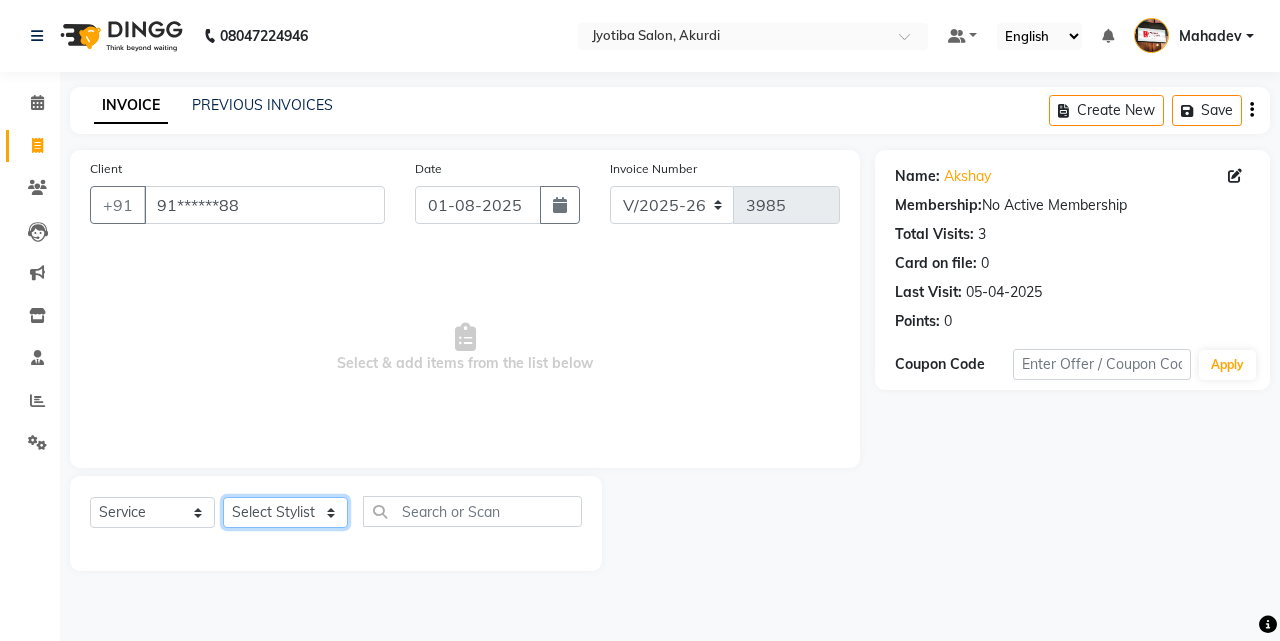 select on "86627" 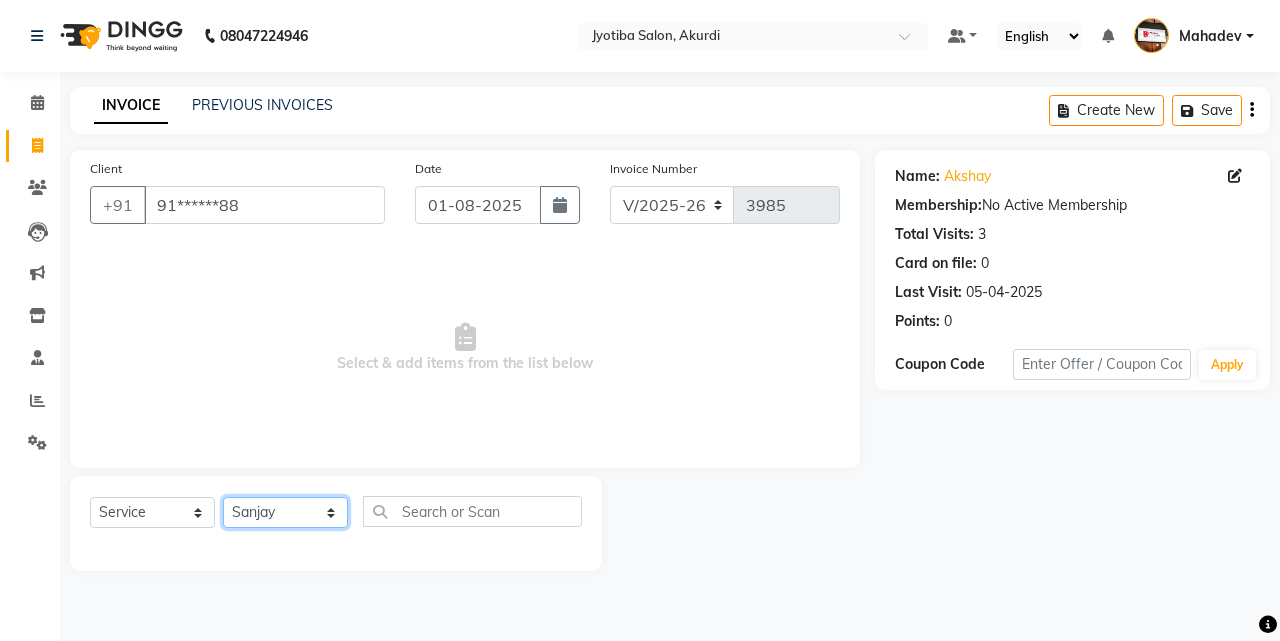 click on "Select Stylist [FIRST] [LAST] [FIRST] [FIRST] [FIRST] [FIRST] [FIRST] [FIRST] [FIRST] [FIRST] [FIRST] [FIRST]  Shop  [FIRST]  [FIRST]  [FIRST]" 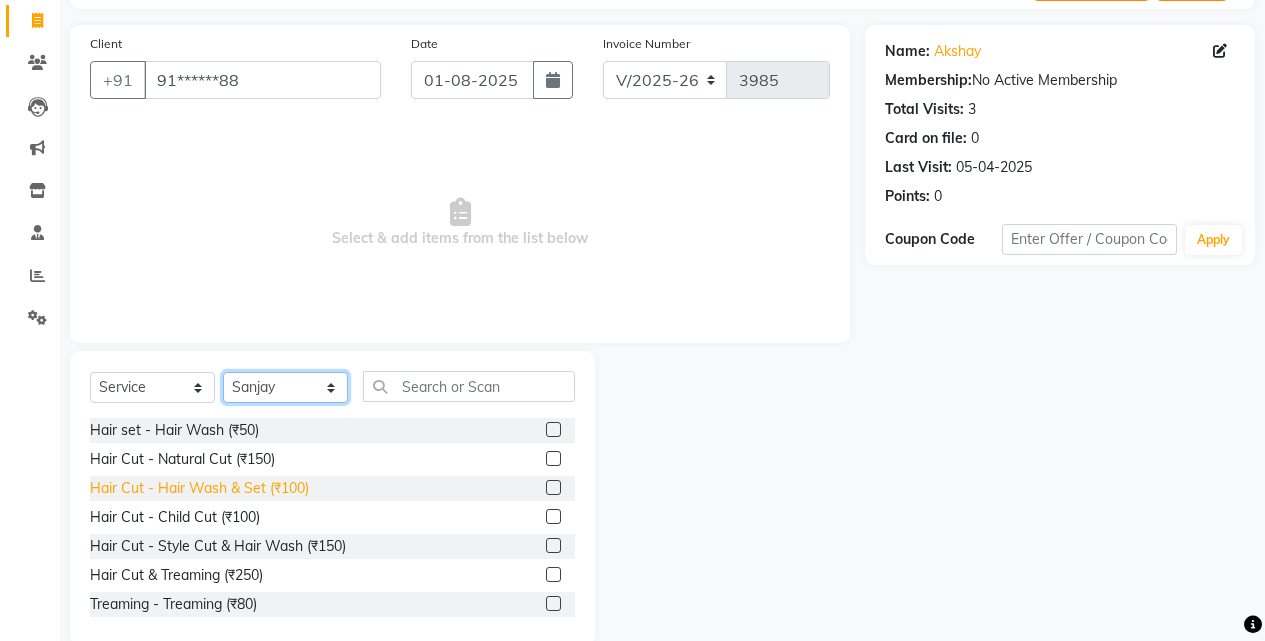 scroll, scrollTop: 160, scrollLeft: 0, axis: vertical 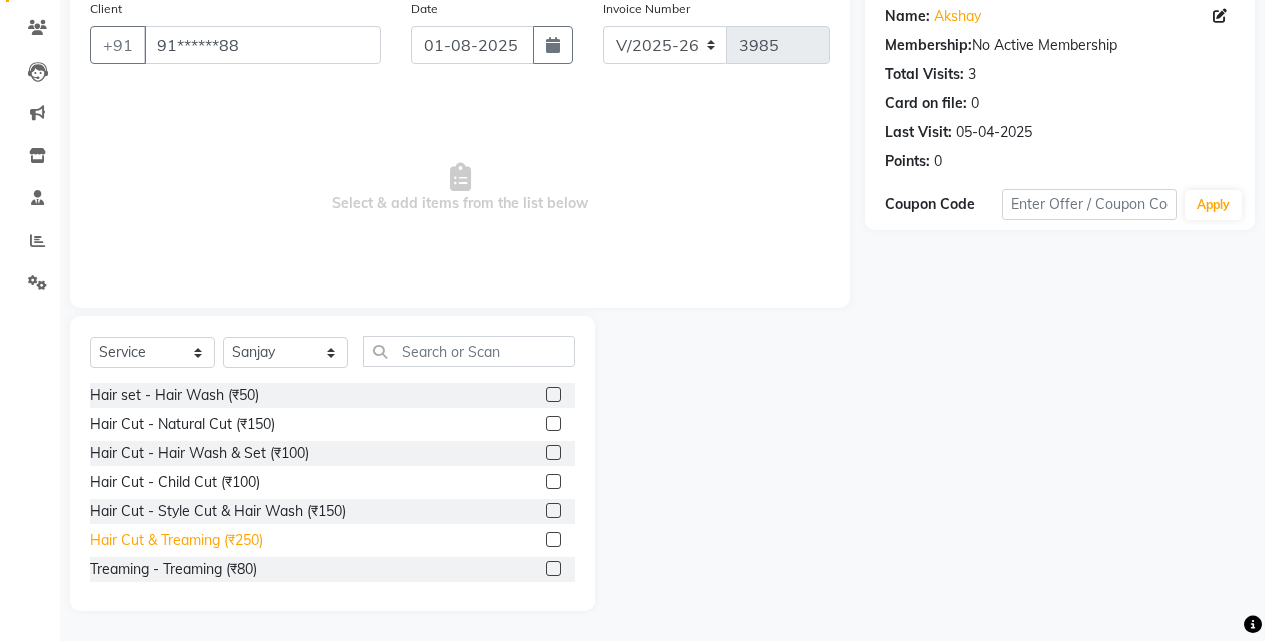 click on "Hair Cut & Treaming  (₹250)" 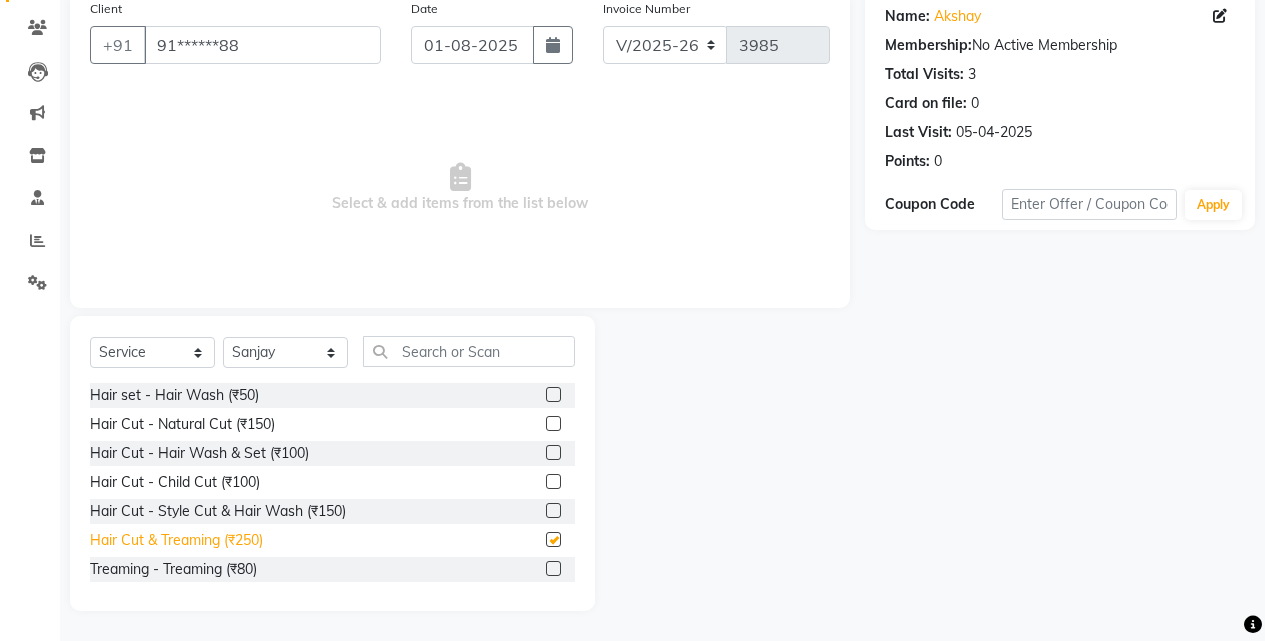 checkbox on "false" 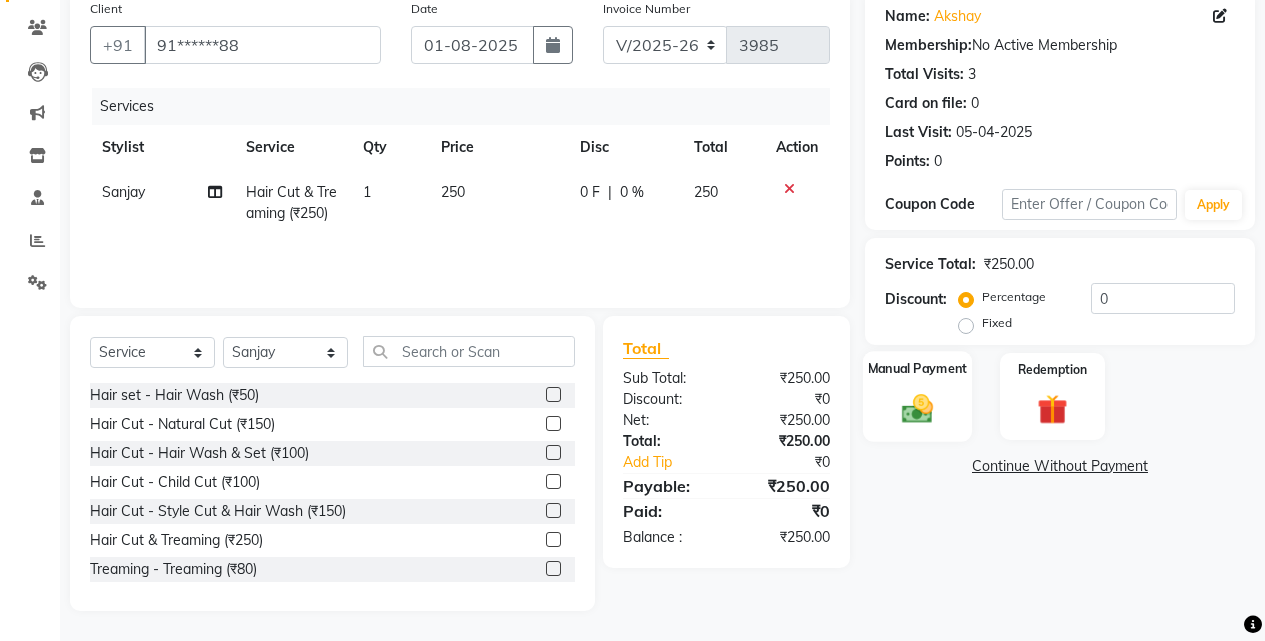 click on "Manual Payment" 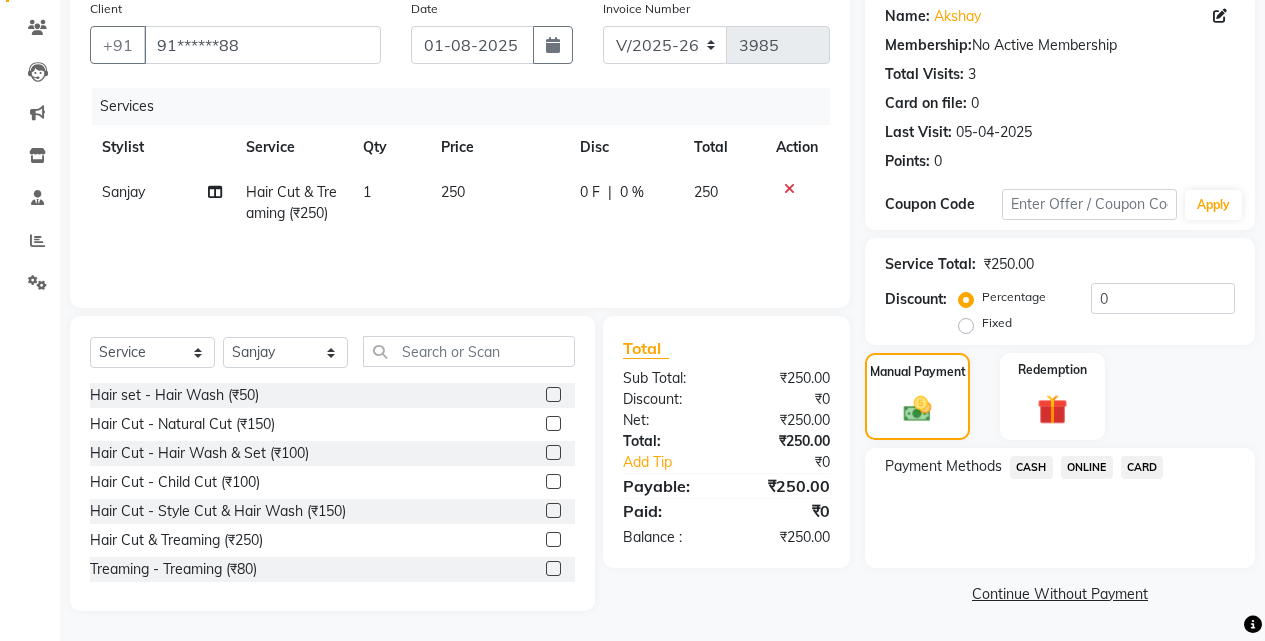 click on "CASH" 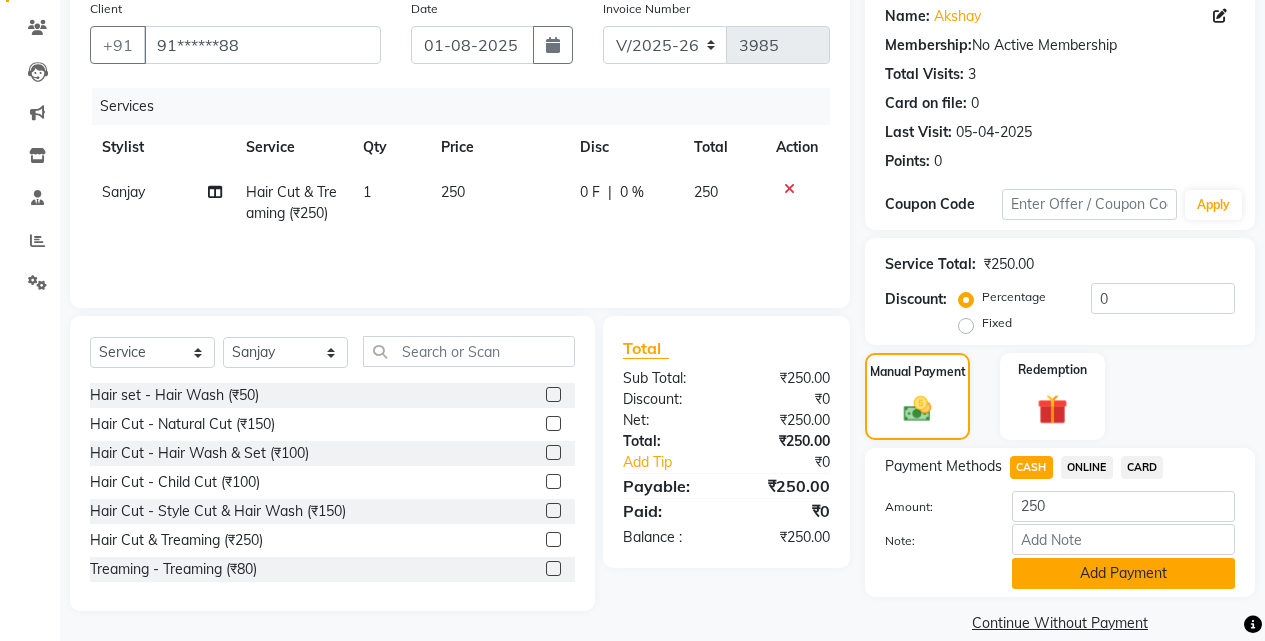 click on "Add Payment" 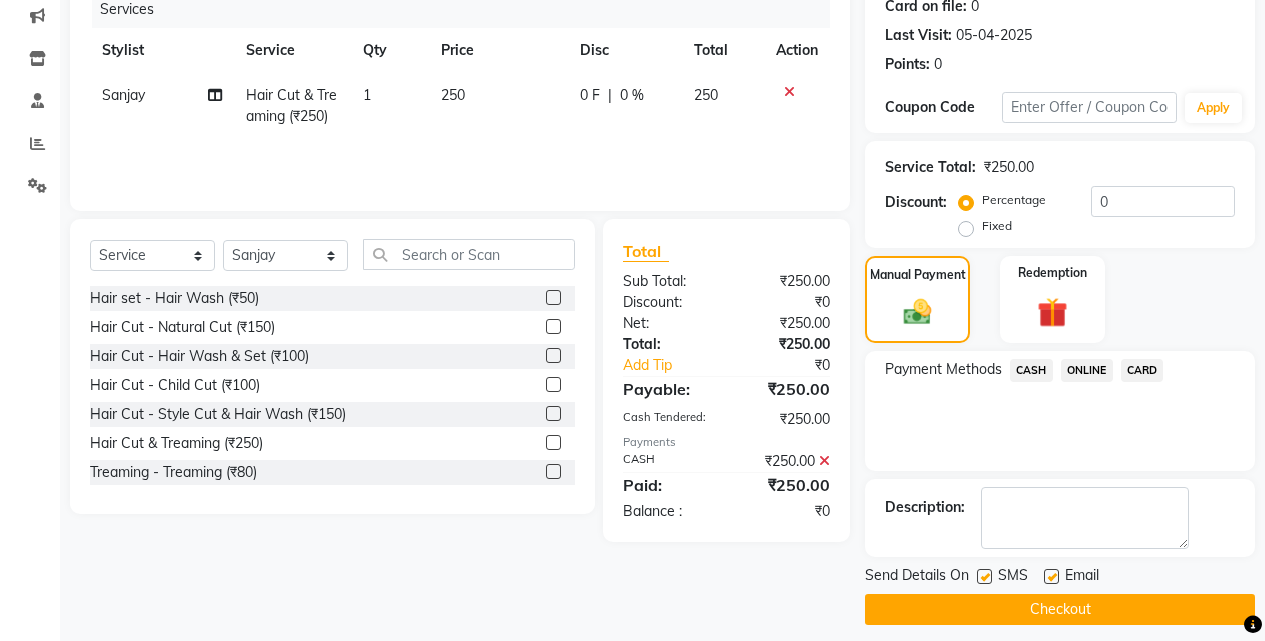 scroll, scrollTop: 271, scrollLeft: 0, axis: vertical 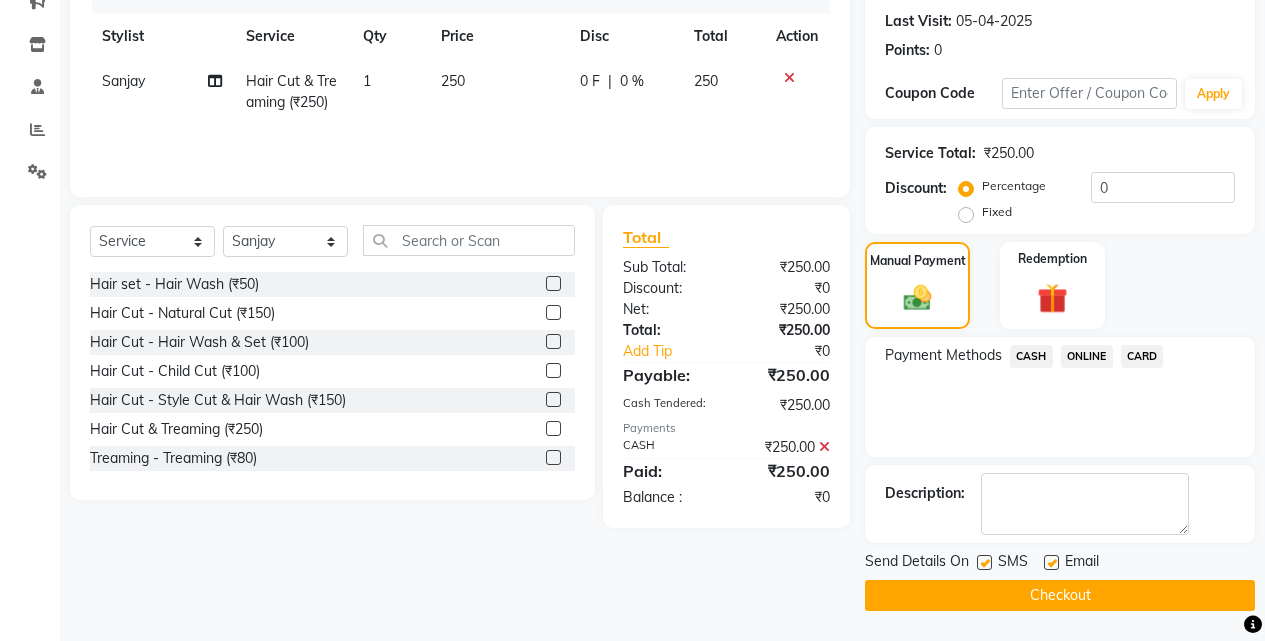 click on "Checkout" 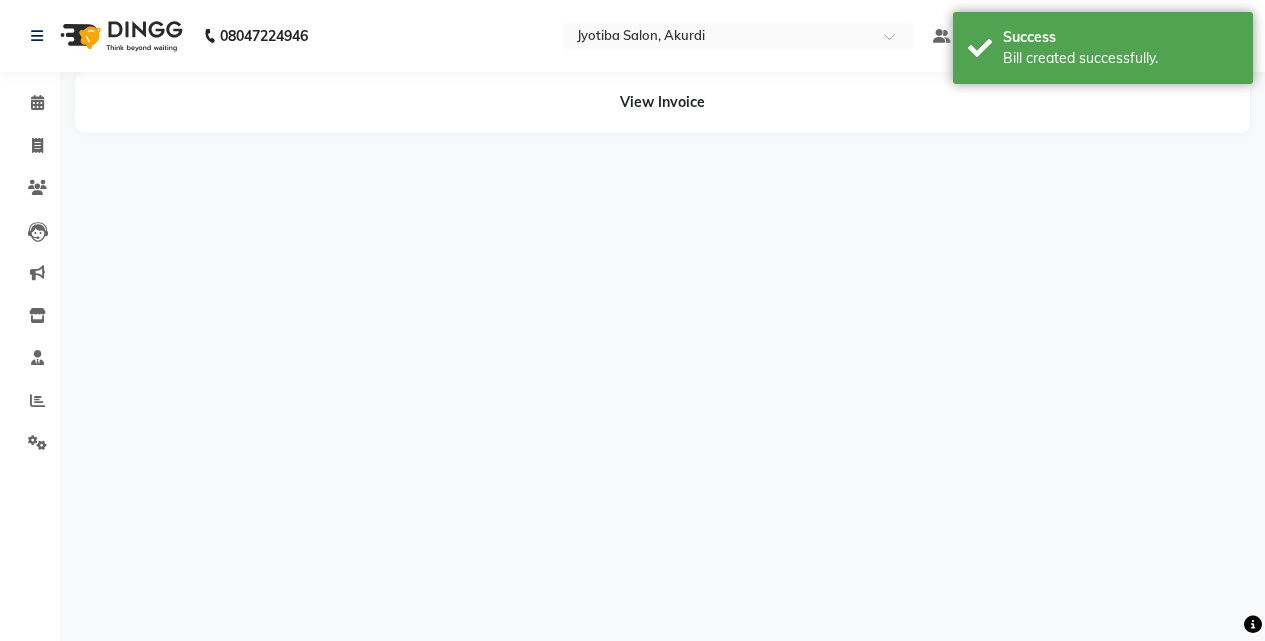 scroll, scrollTop: 0, scrollLeft: 0, axis: both 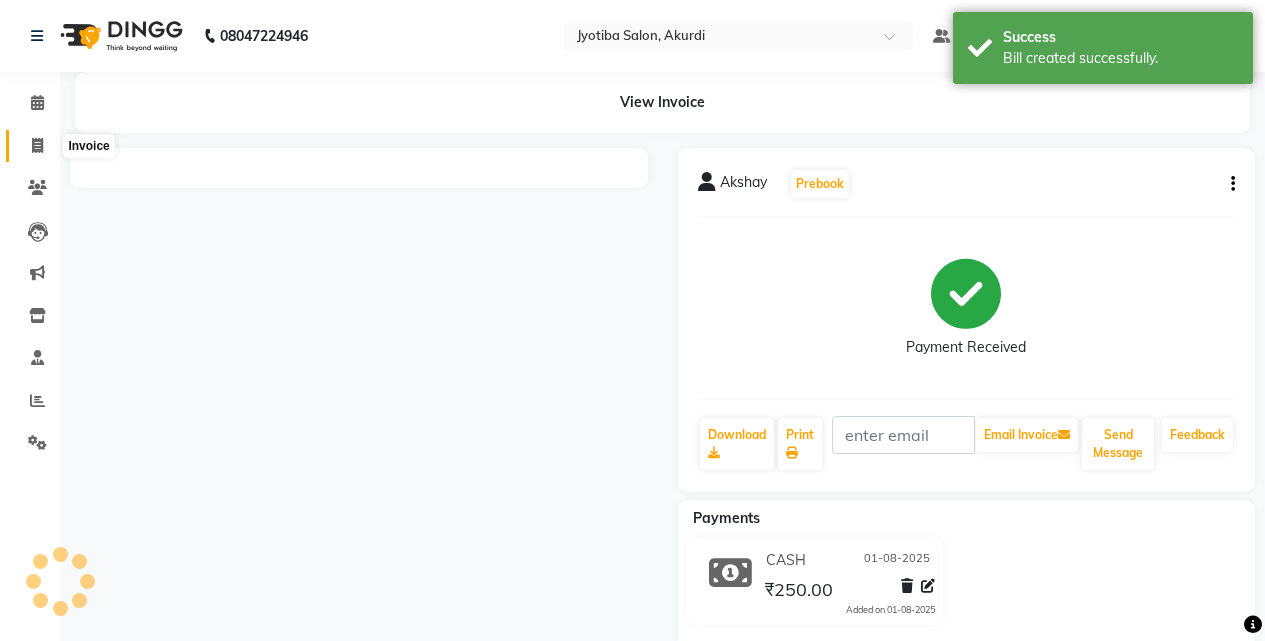 click 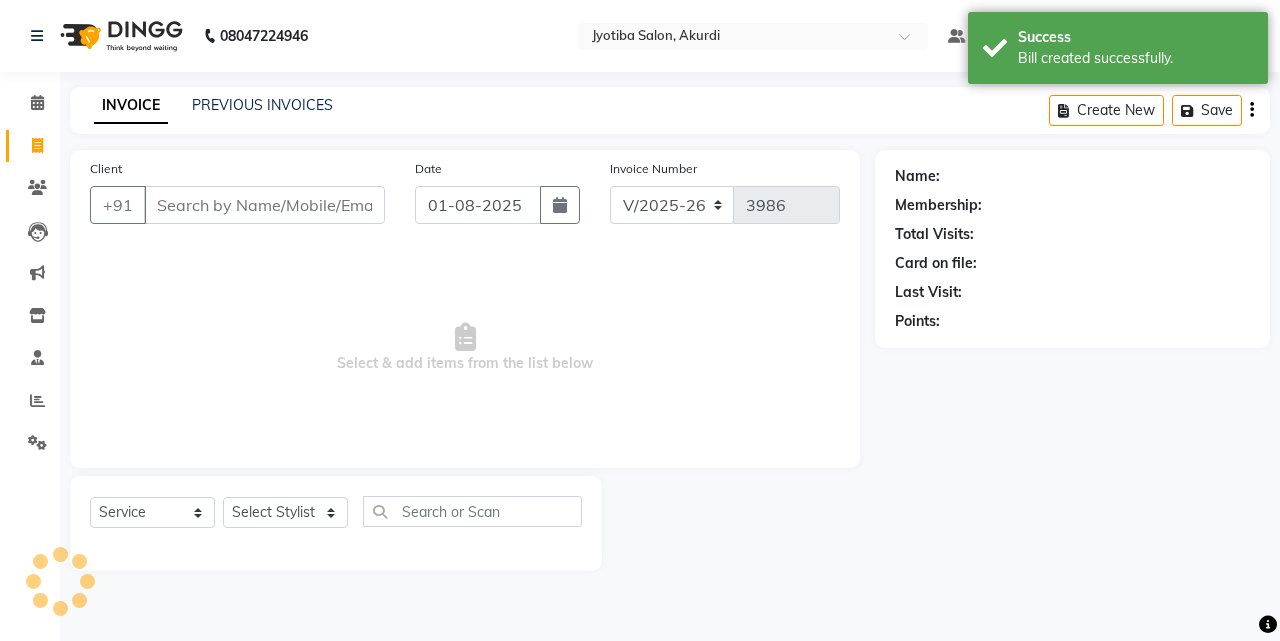 click on "Client" at bounding box center [264, 205] 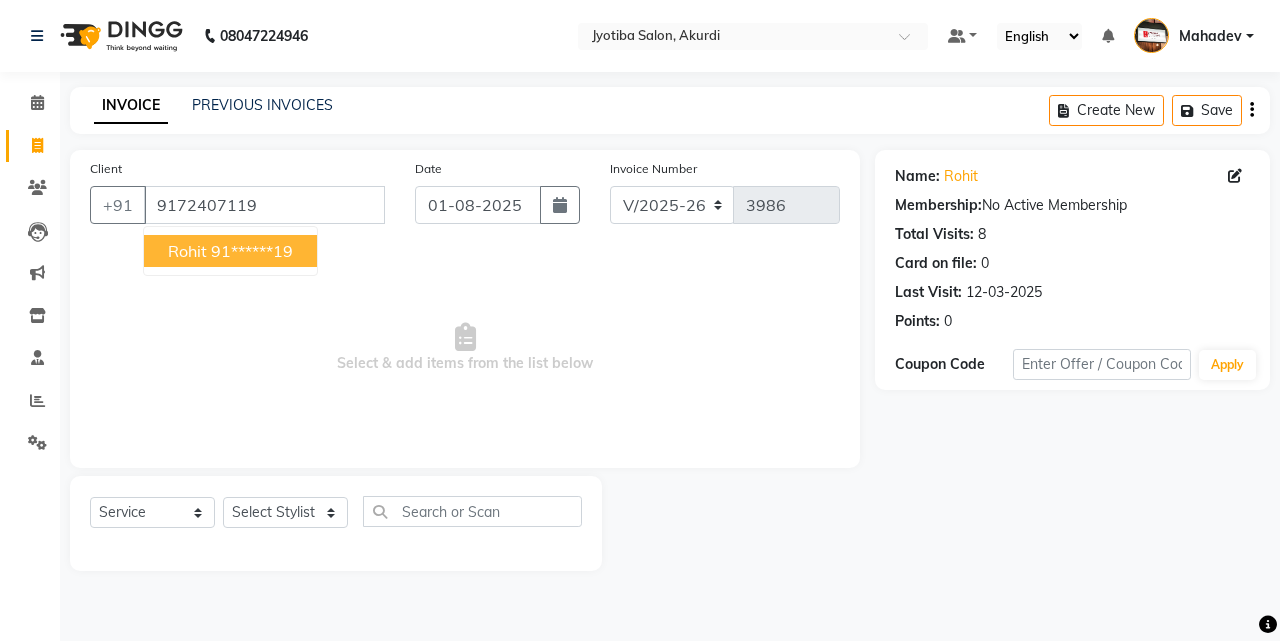 click on "Rohit" at bounding box center (187, 251) 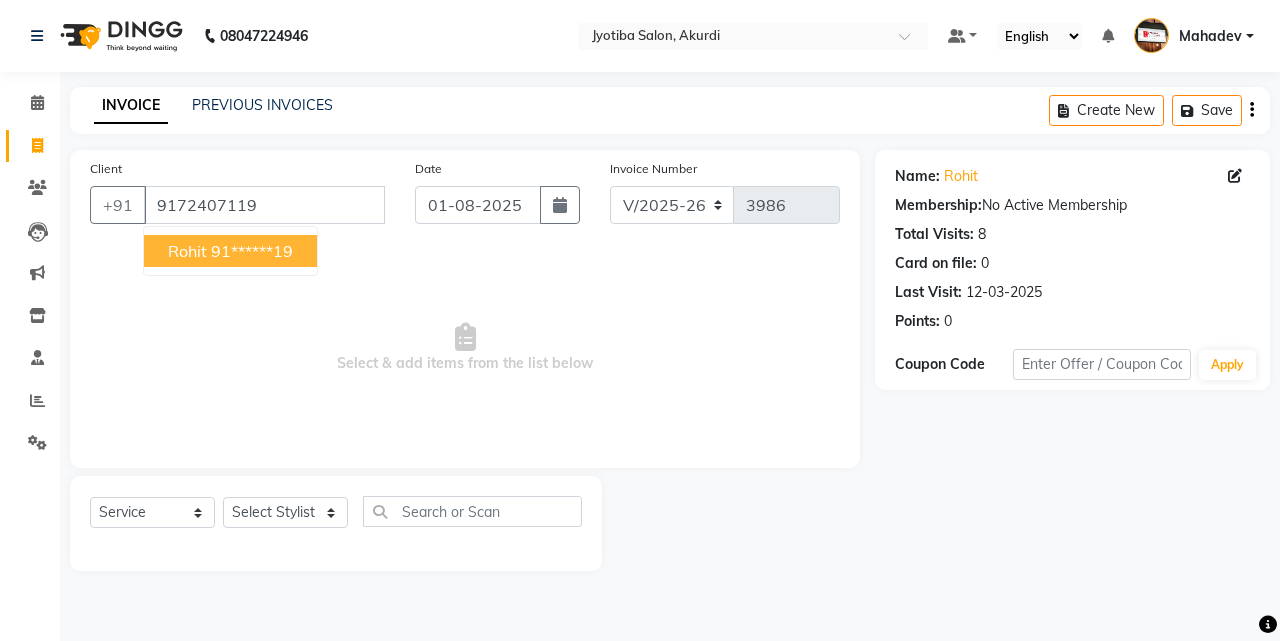 type on "91******19" 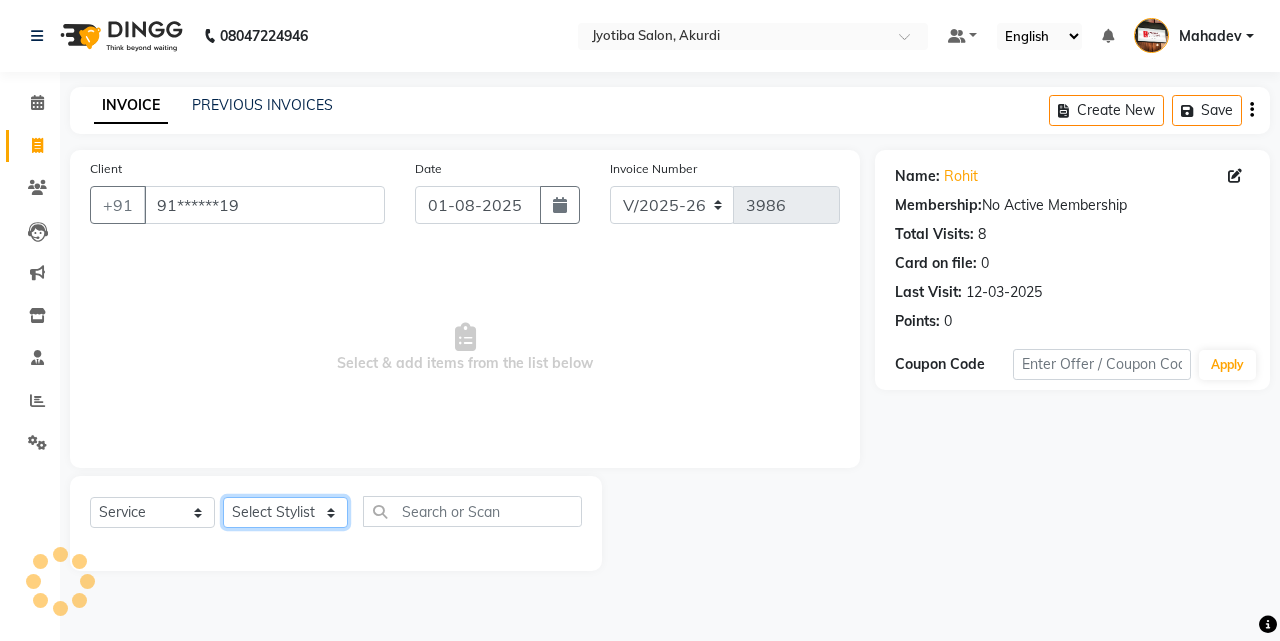 click on "Select Stylist [FIRST] [LAST] [FIRST] [FIRST] [FIRST] [FIRST] [FIRST] [FIRST] [FIRST] [FIRST] [FIRST] [FIRST]  Shop  [FIRST]  [FIRST]  [FIRST]" 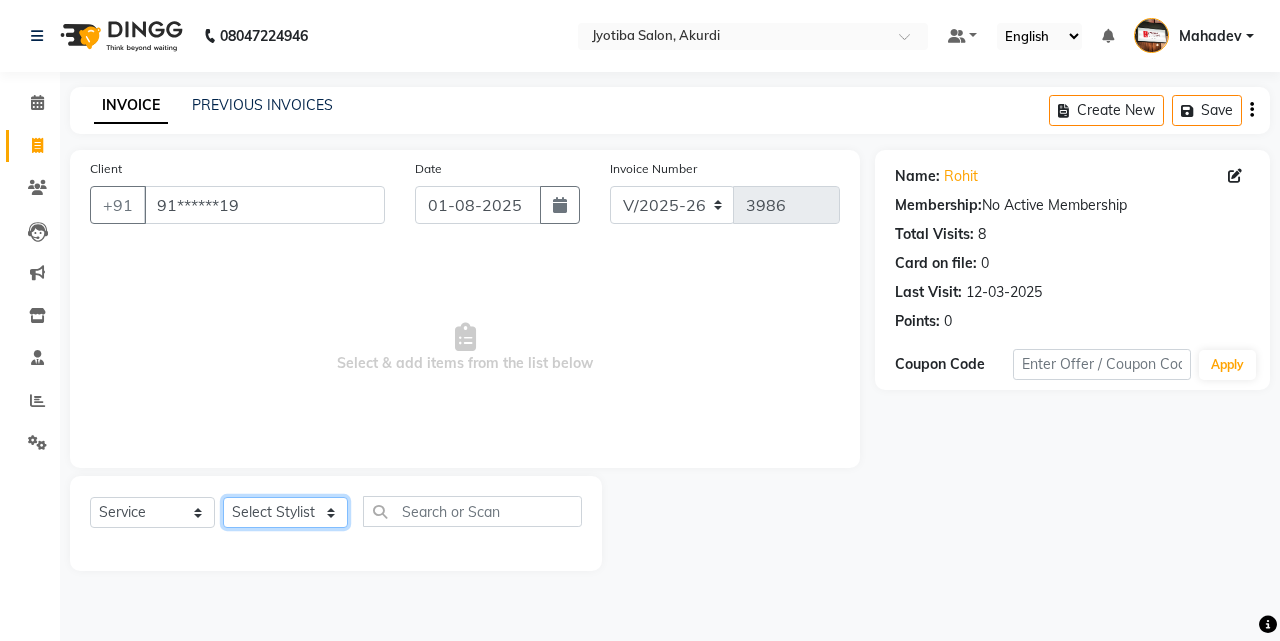 select on "79628" 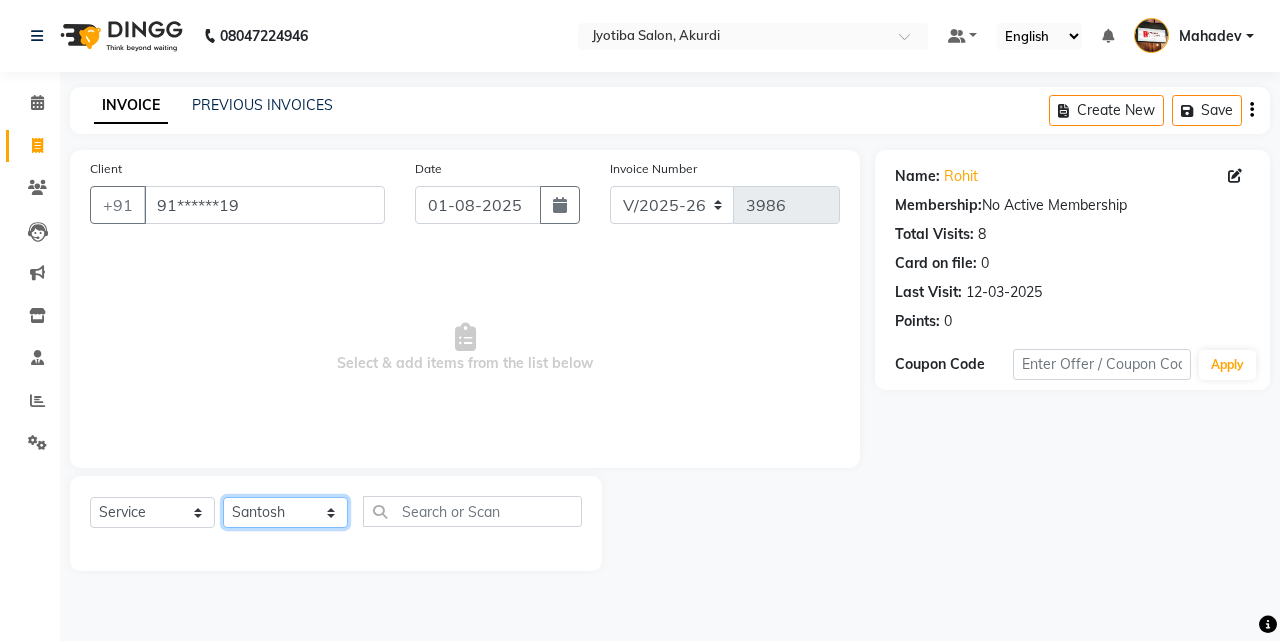 click on "Select Stylist [FIRST] [LAST] [FIRST] [FIRST] [FIRST] [FIRST] [FIRST] [FIRST] [FIRST] [FIRST] [FIRST] [FIRST]  Shop  [FIRST]  [FIRST]  [FIRST]" 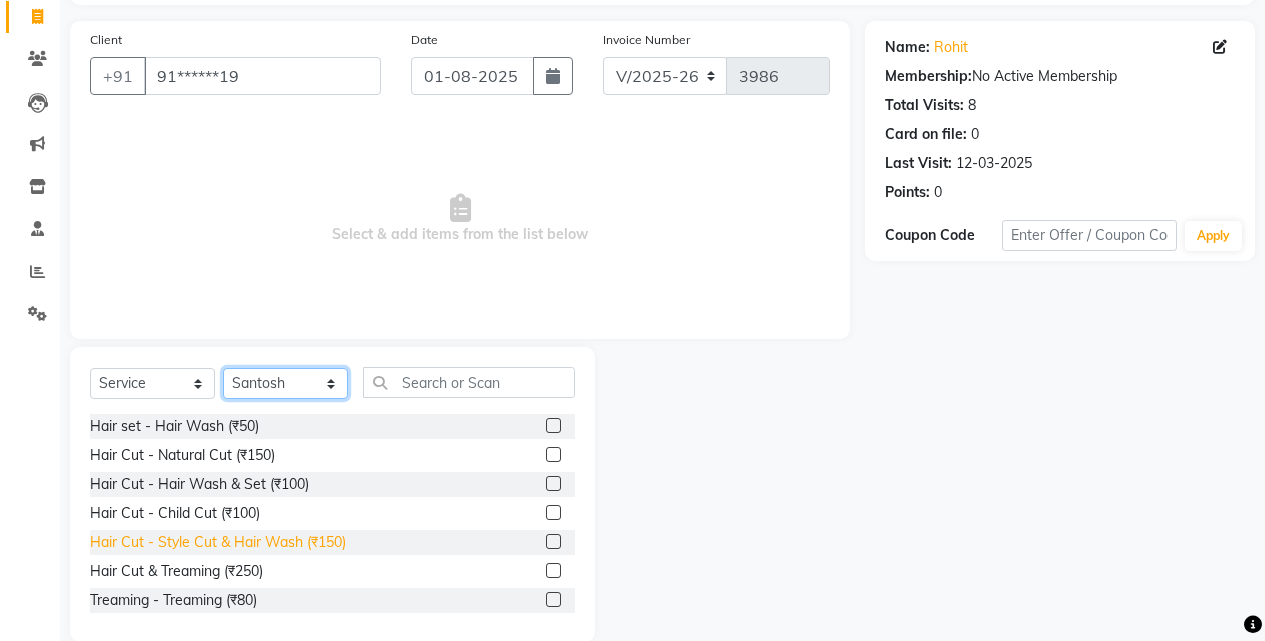 scroll, scrollTop: 160, scrollLeft: 0, axis: vertical 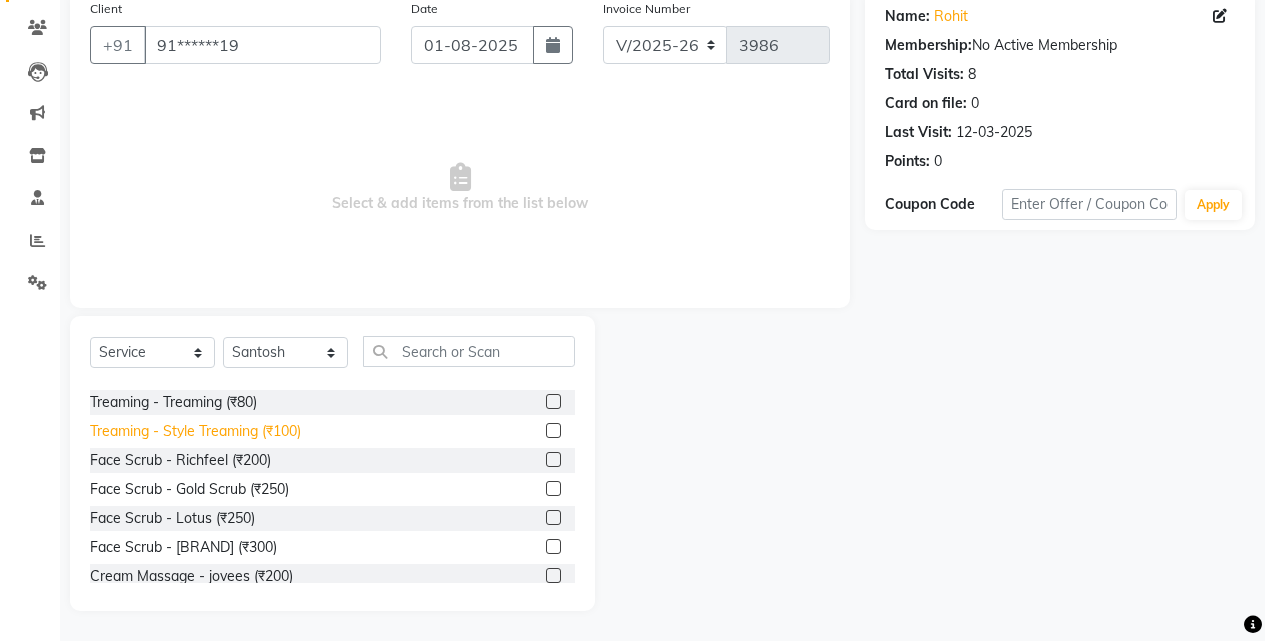 click on "Treaming - Style Treaming (₹100)" 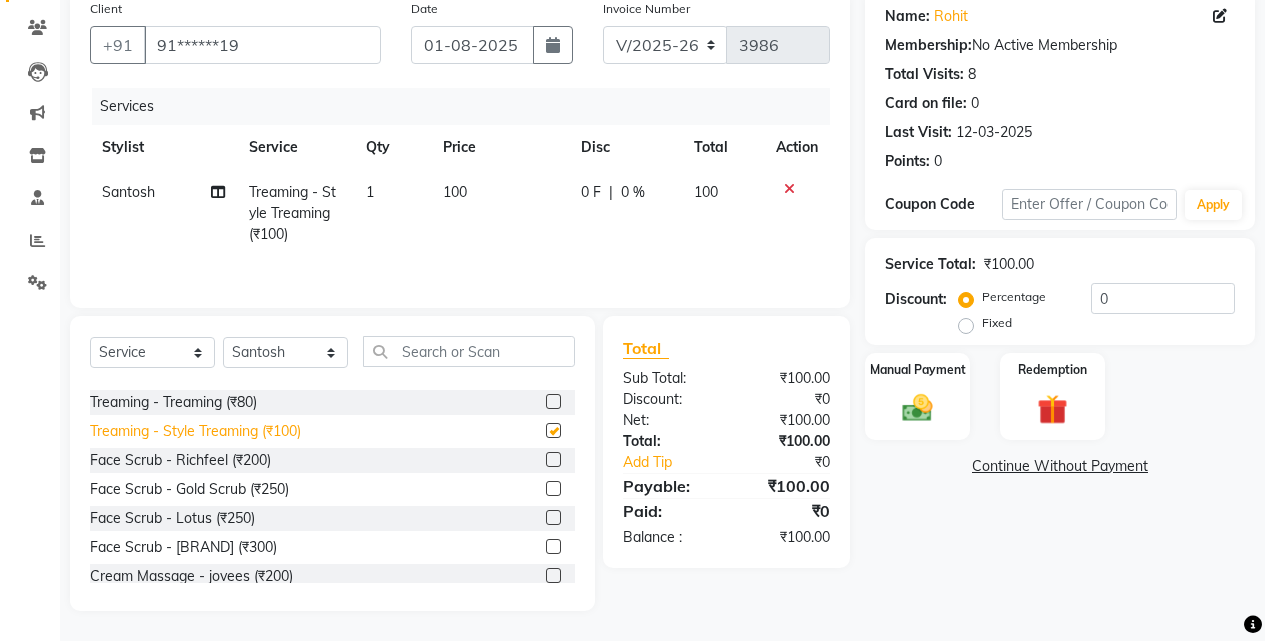 checkbox on "false" 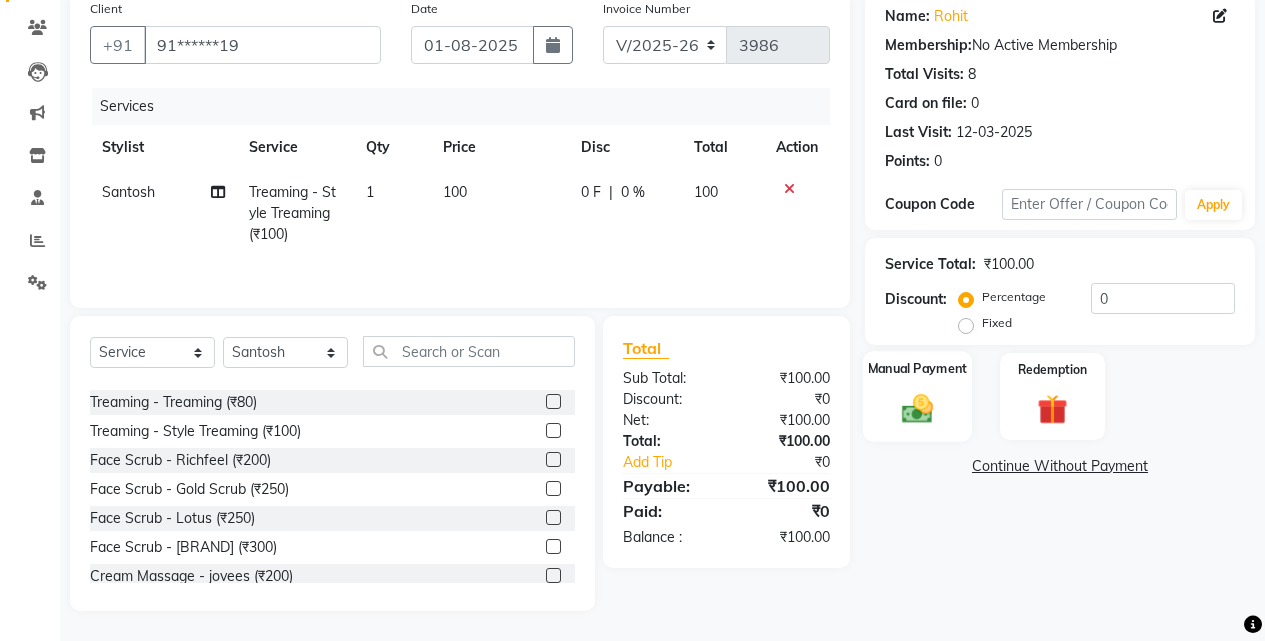 click 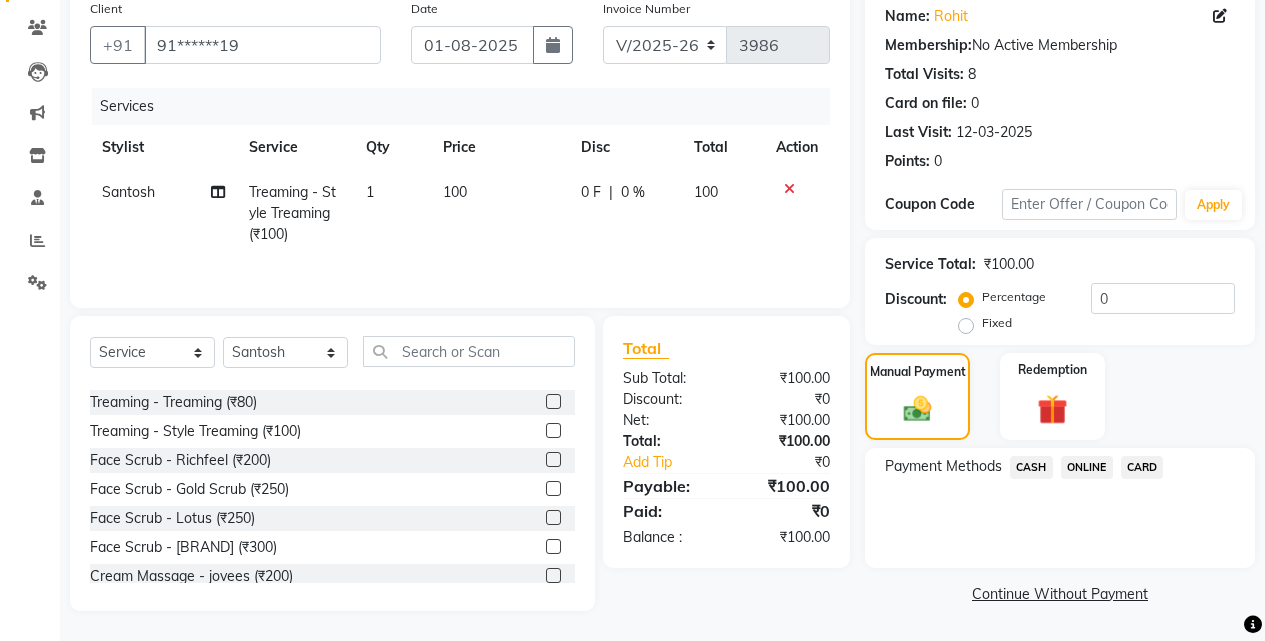 click 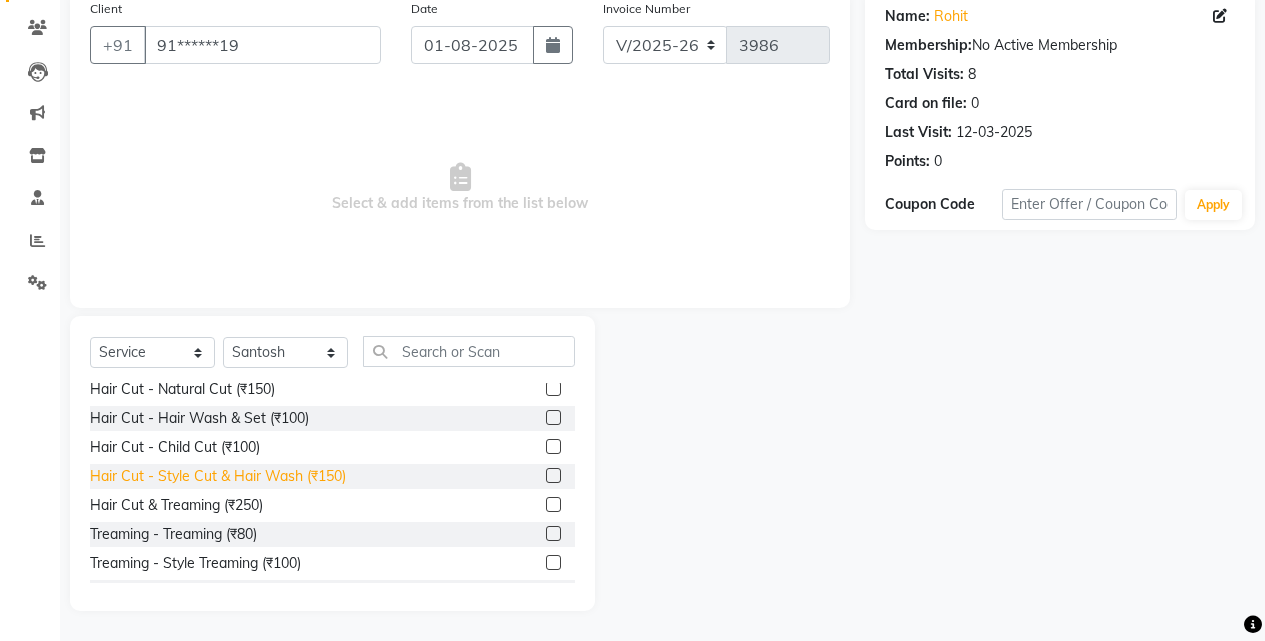 scroll, scrollTop: 0, scrollLeft: 0, axis: both 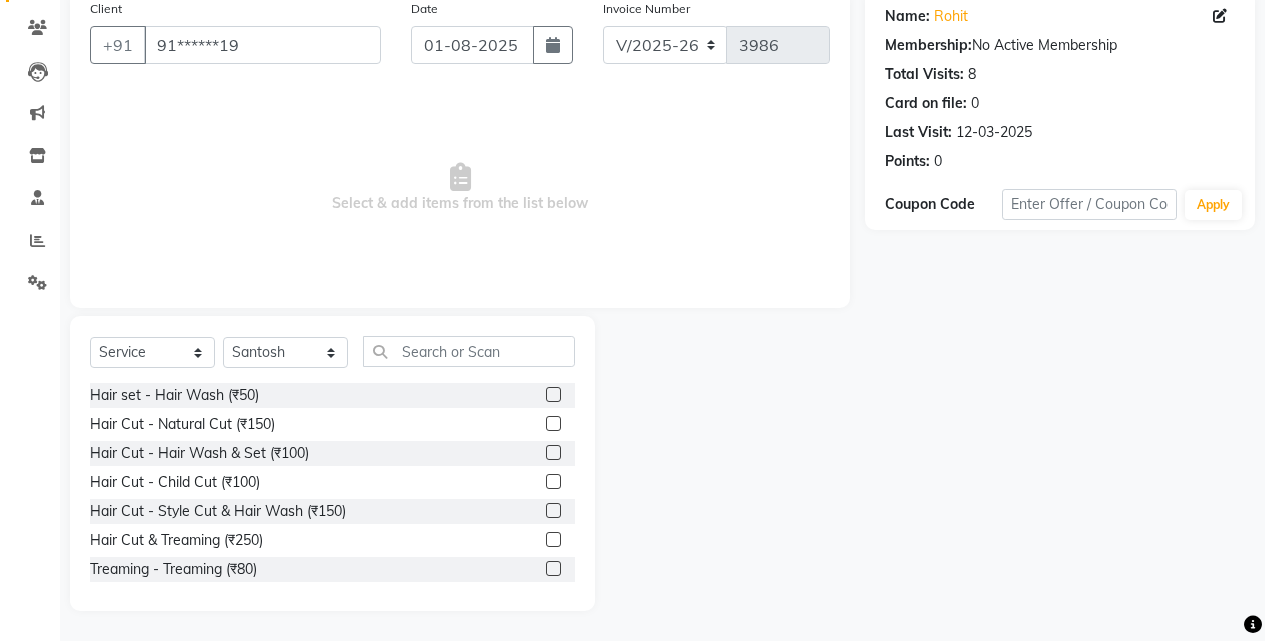 click on "Hair Cut - Natural Cut (₹150)" 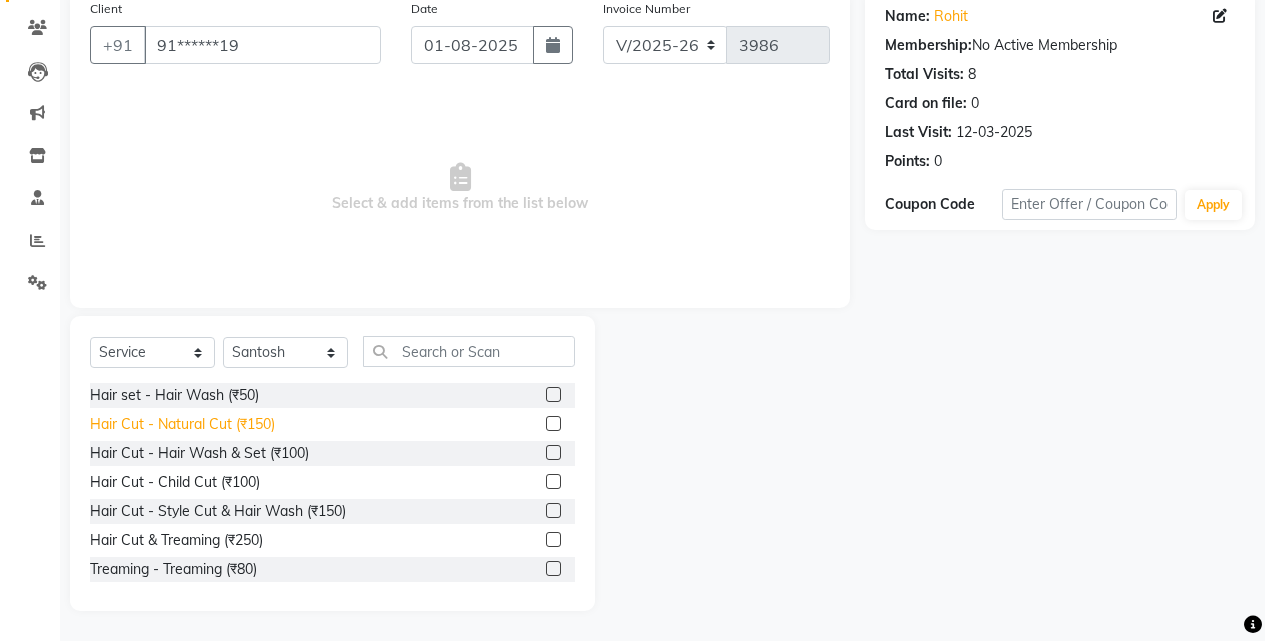 click on "Hair Cut - Natural Cut (₹150)" 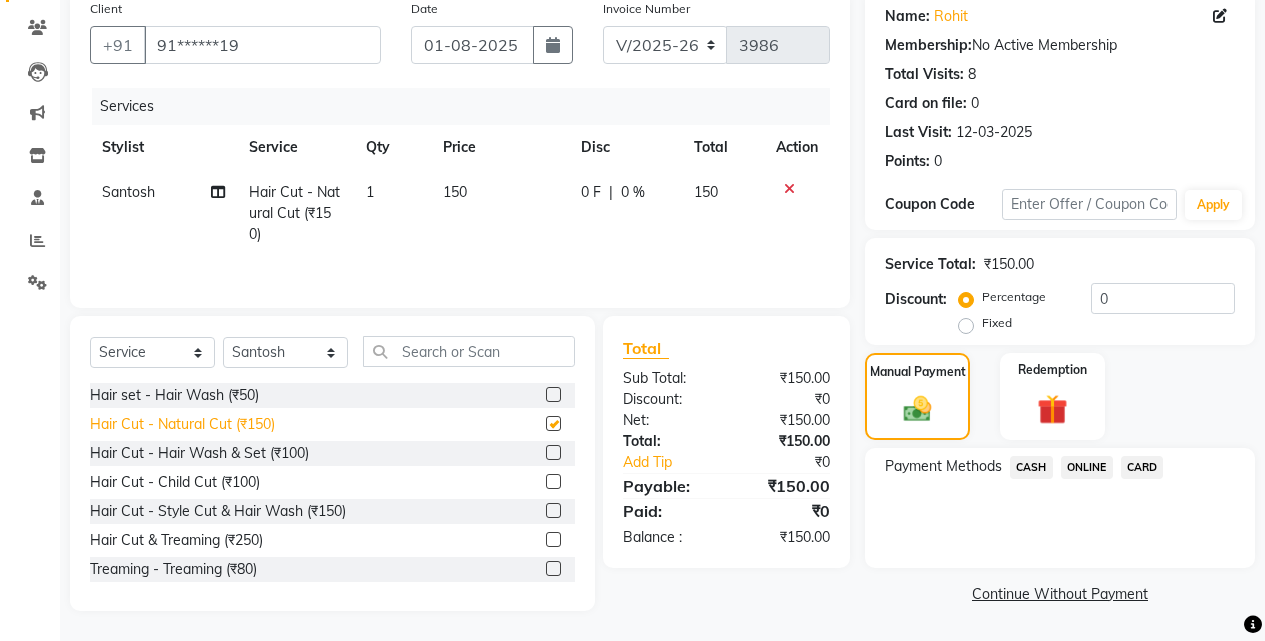 checkbox on "false" 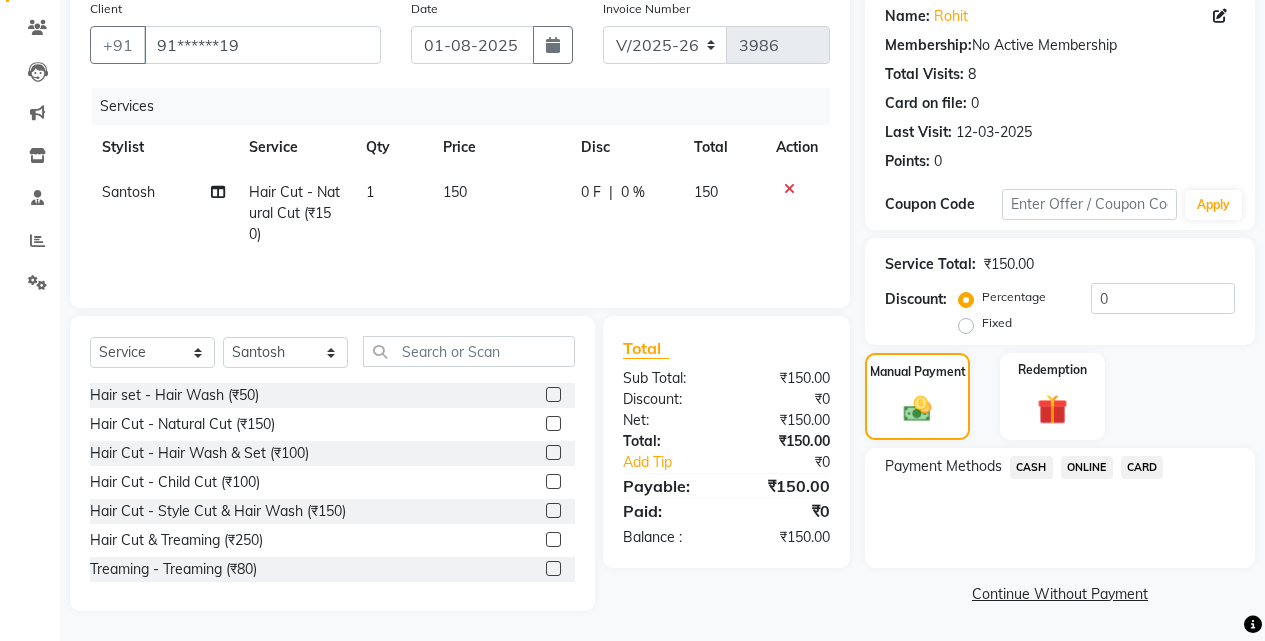 click on "CASH" 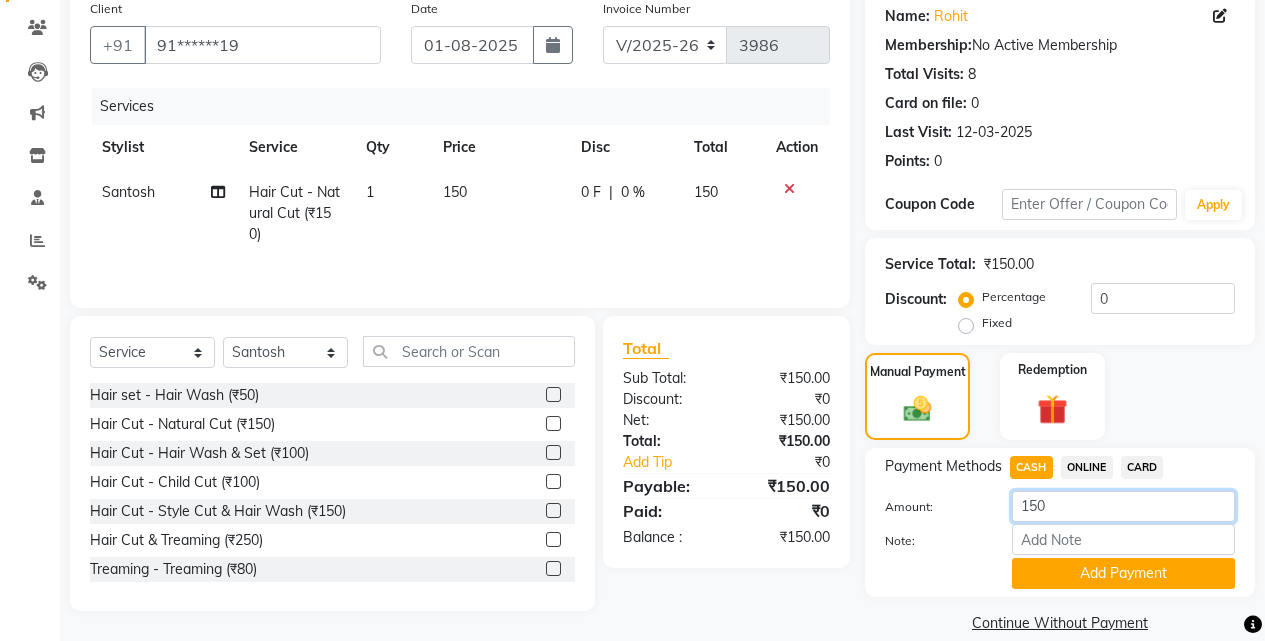 click on "150" 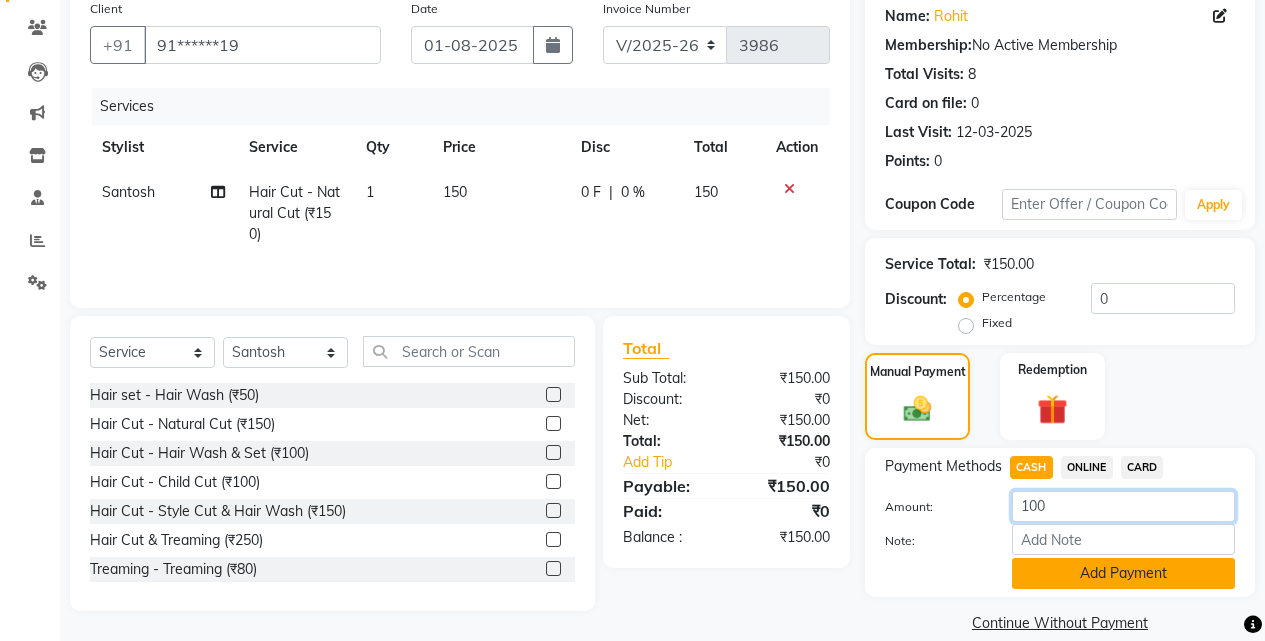 type on "100" 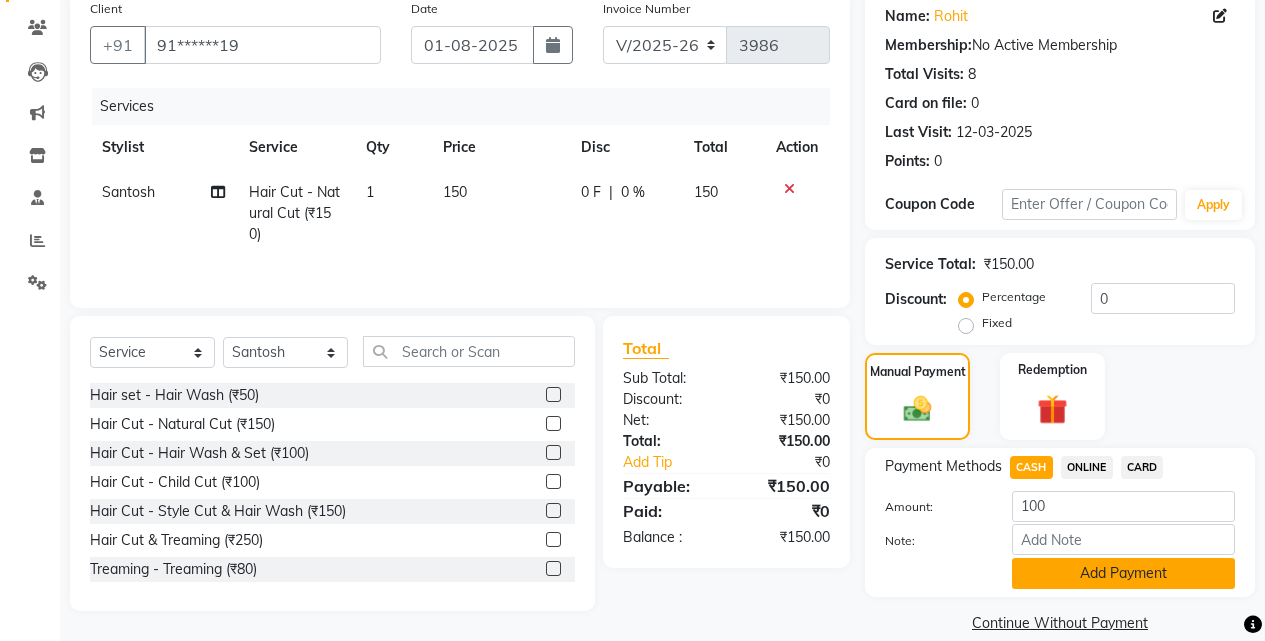 click on "Add Payment" 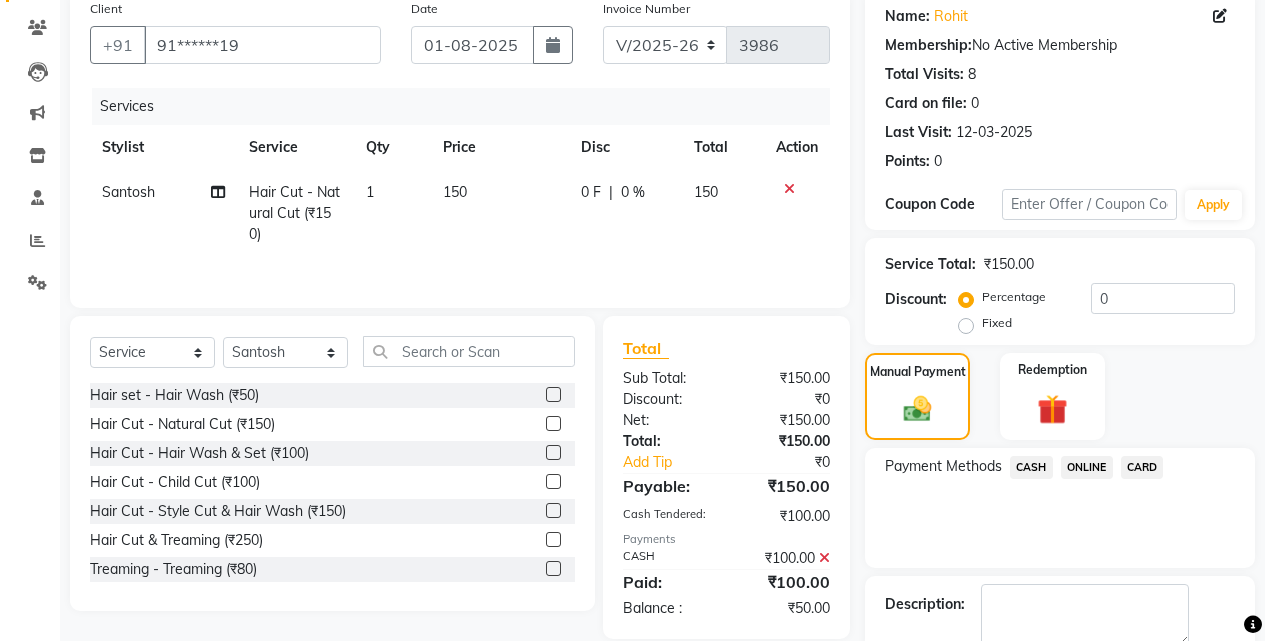 click on "ONLINE" 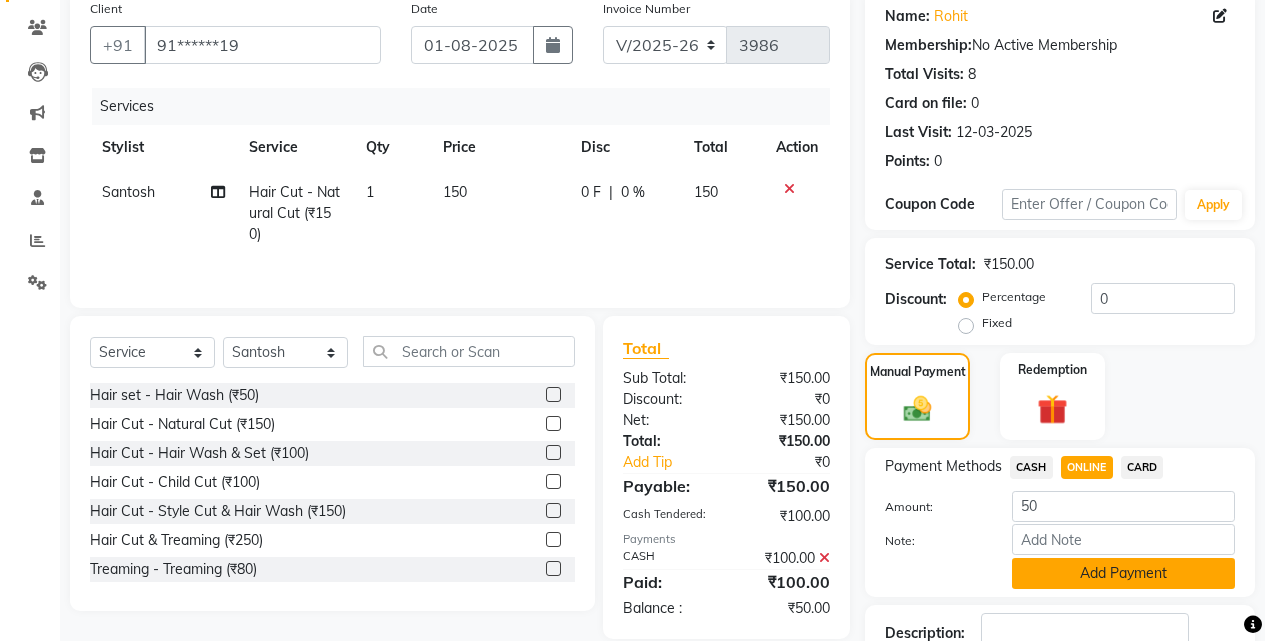 click on "Add Payment" 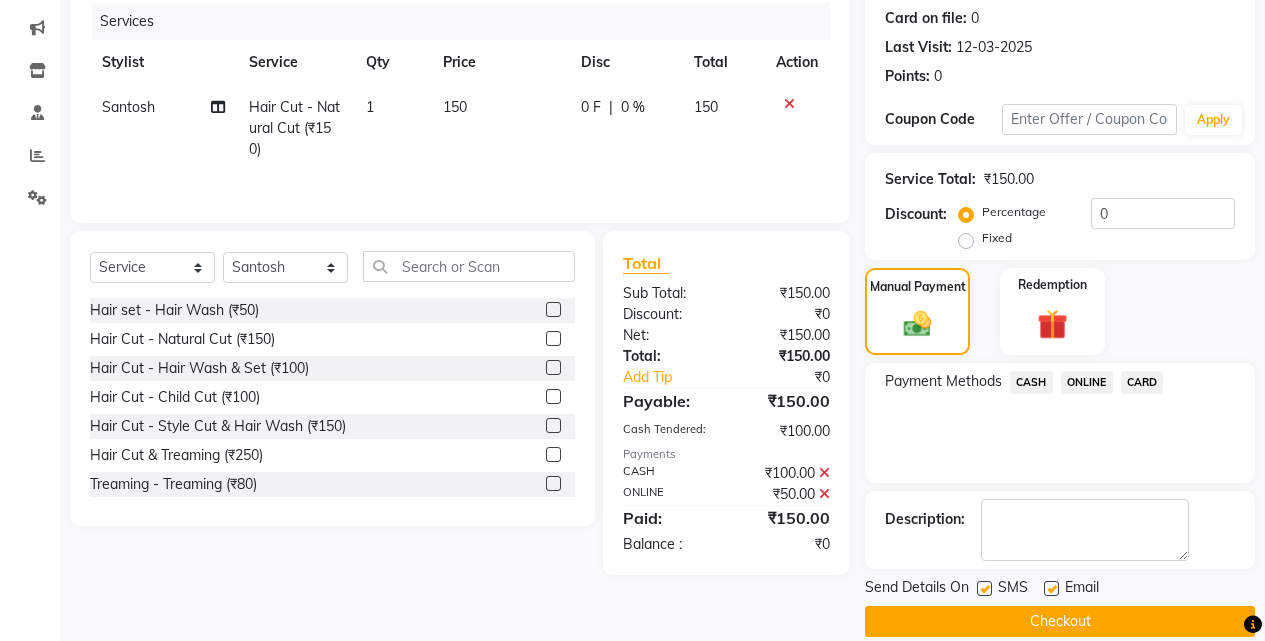 scroll, scrollTop: 271, scrollLeft: 0, axis: vertical 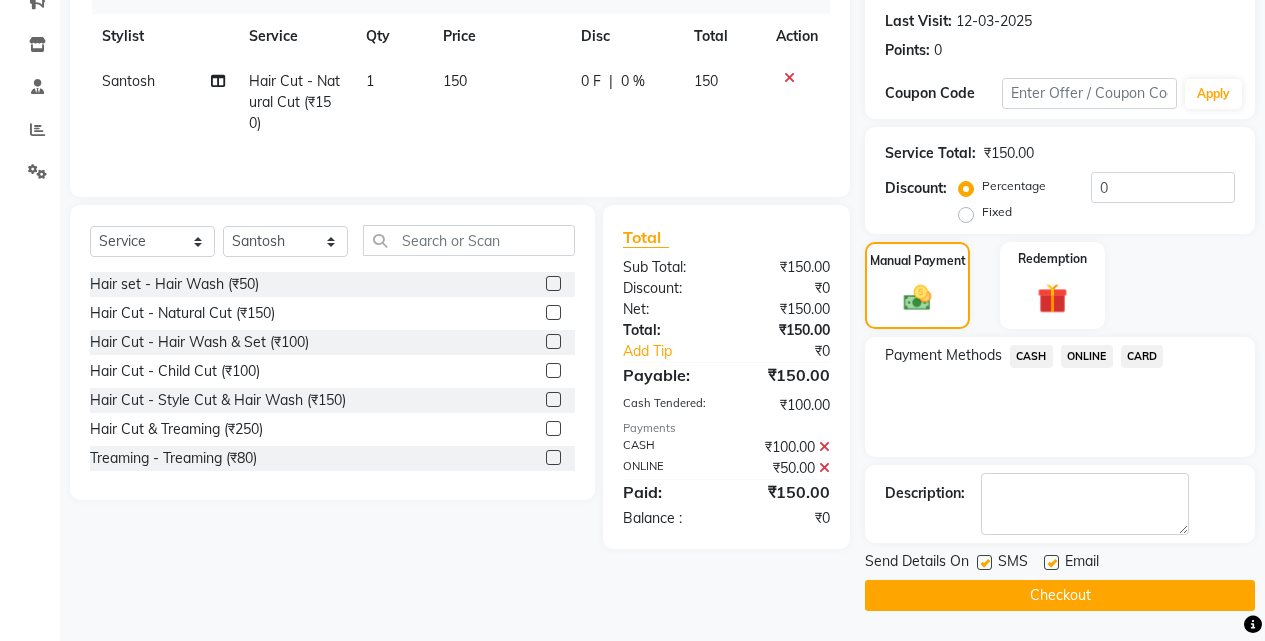 click on "Checkout" 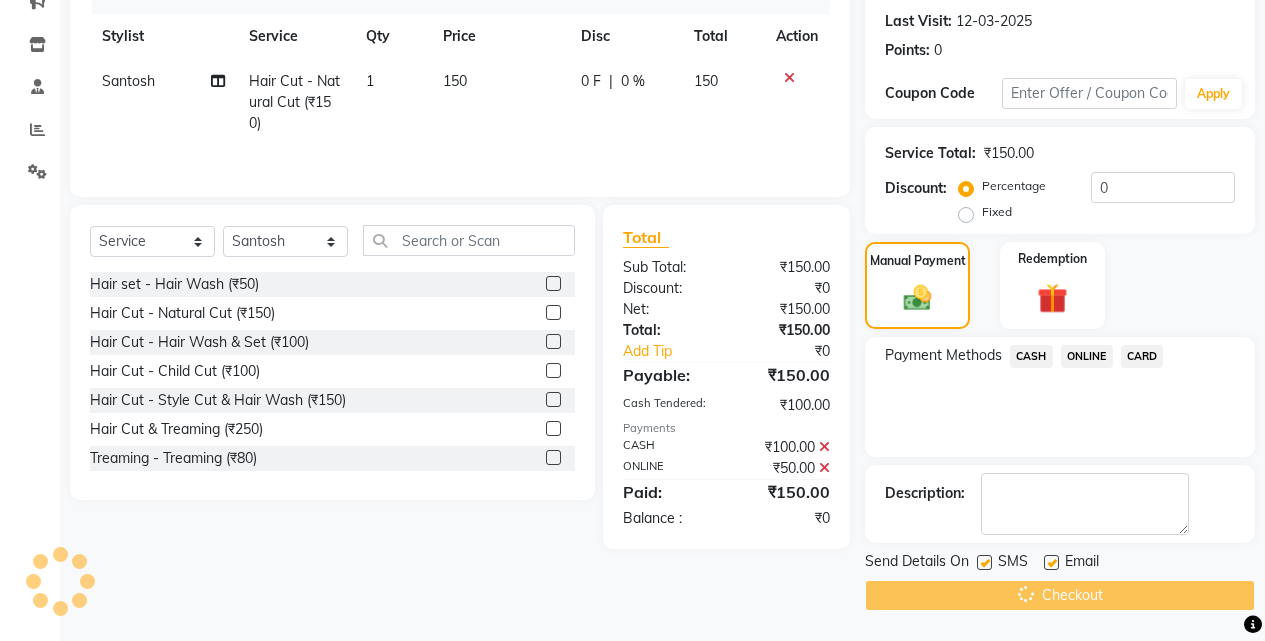 scroll, scrollTop: 0, scrollLeft: 0, axis: both 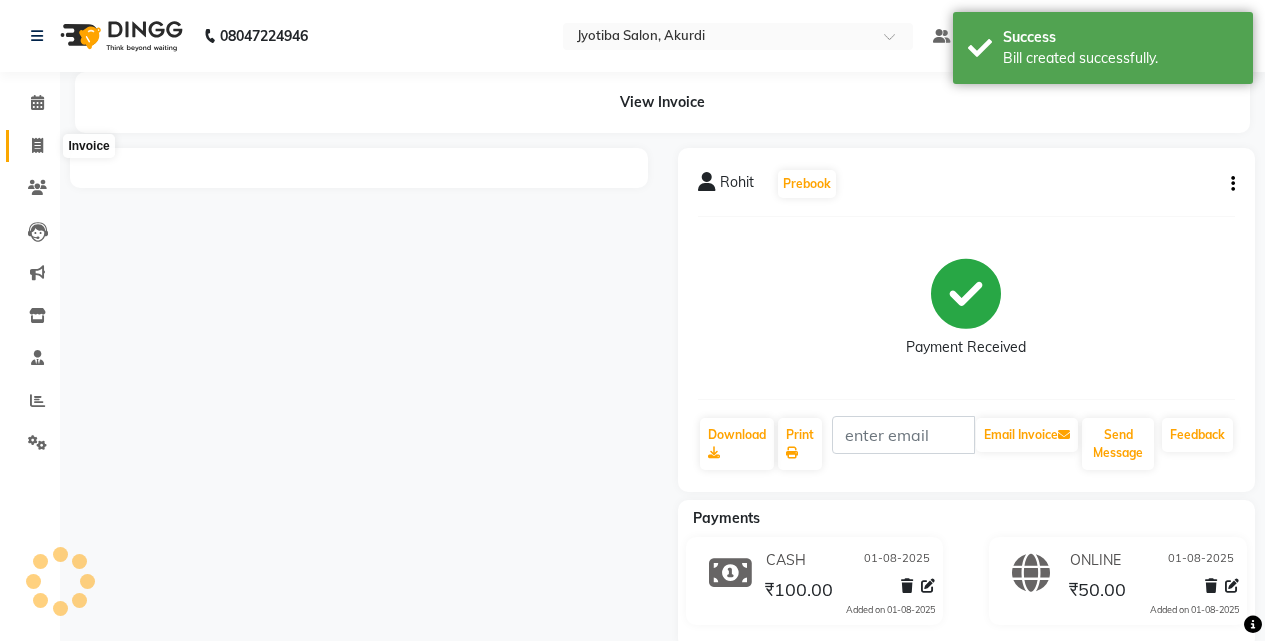 click 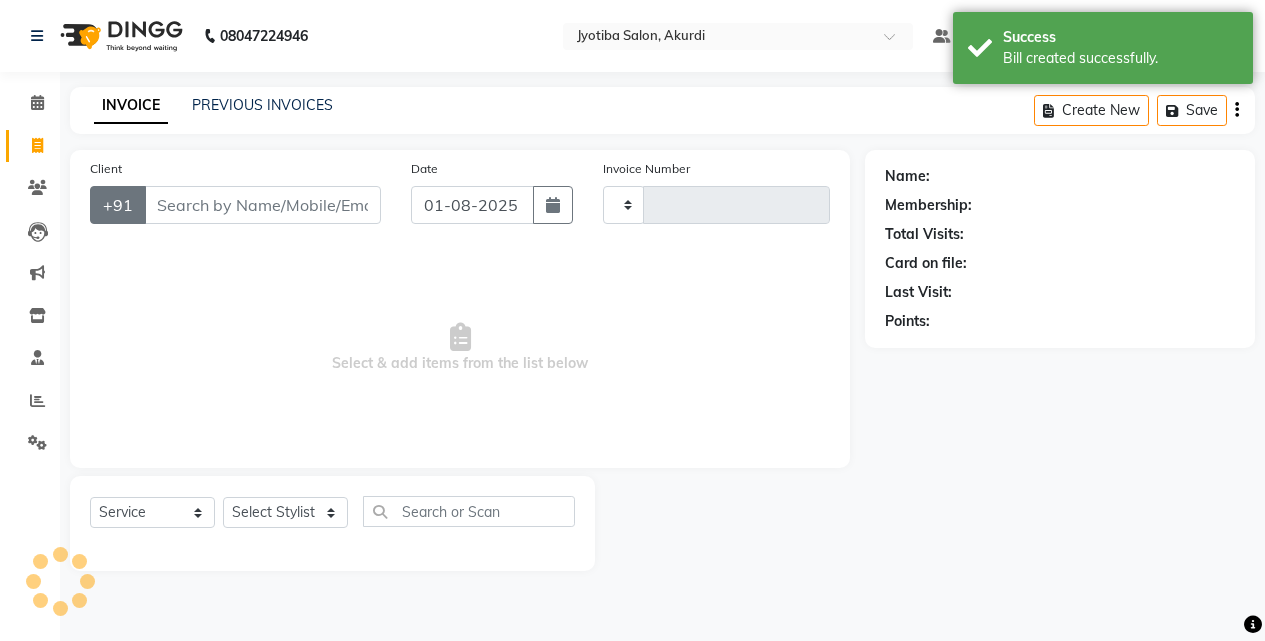 type on "3987" 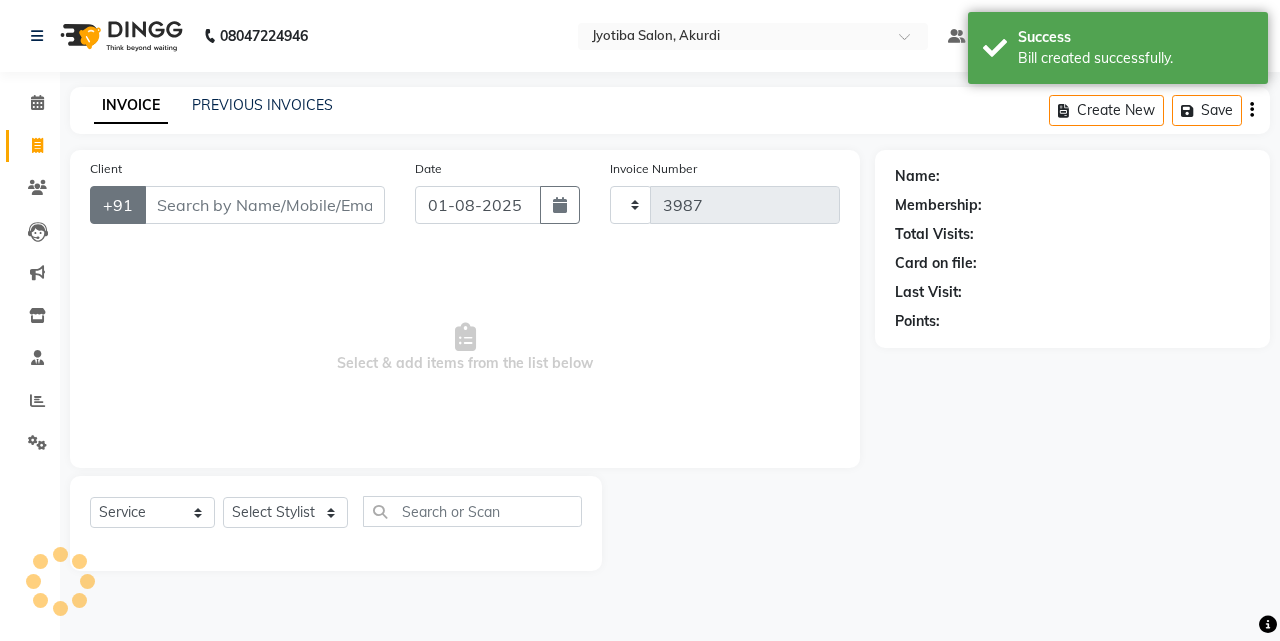 select on "557" 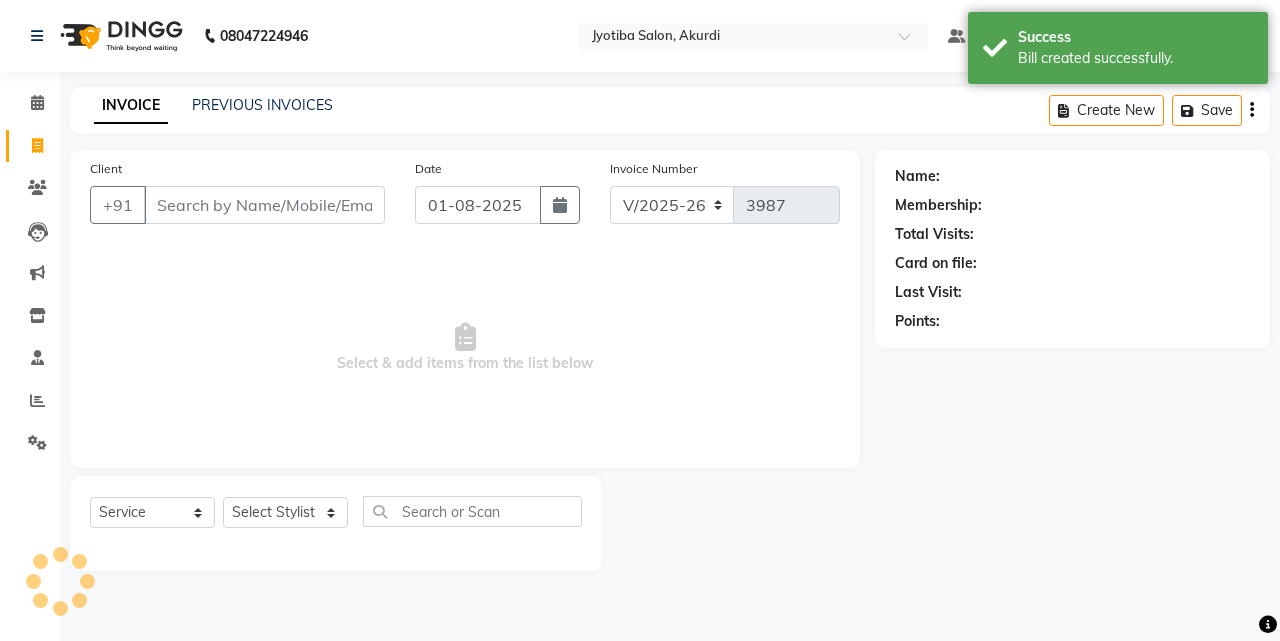 click on "Client" at bounding box center (264, 205) 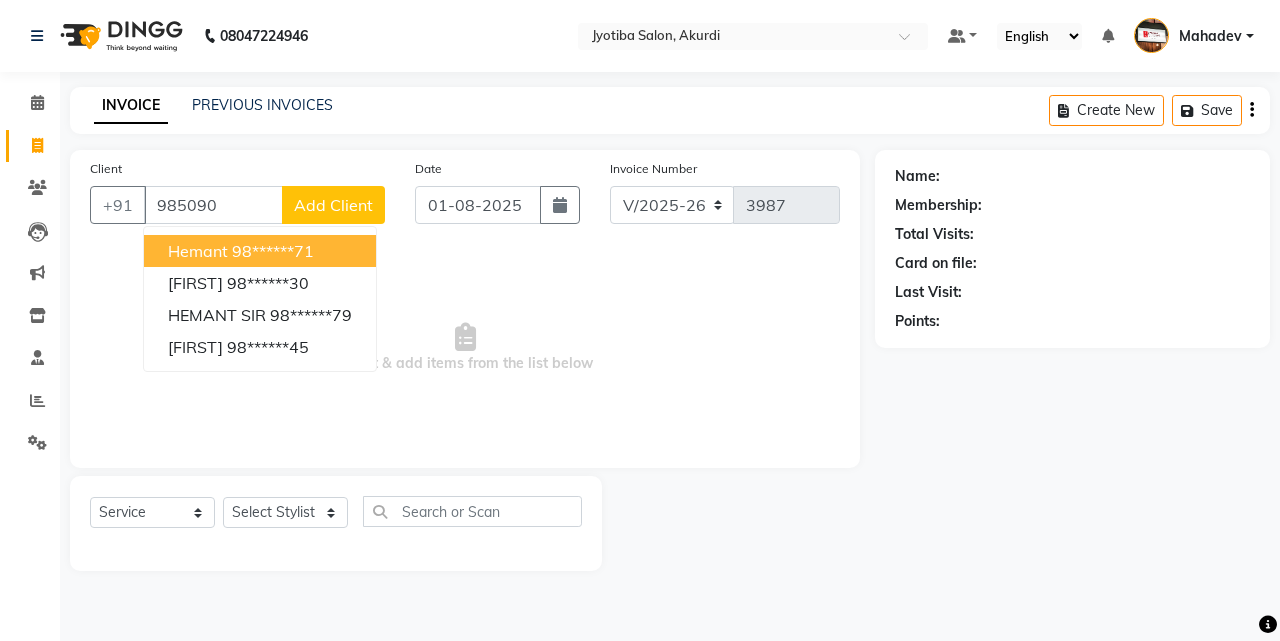 click on "Hemant" at bounding box center (198, 251) 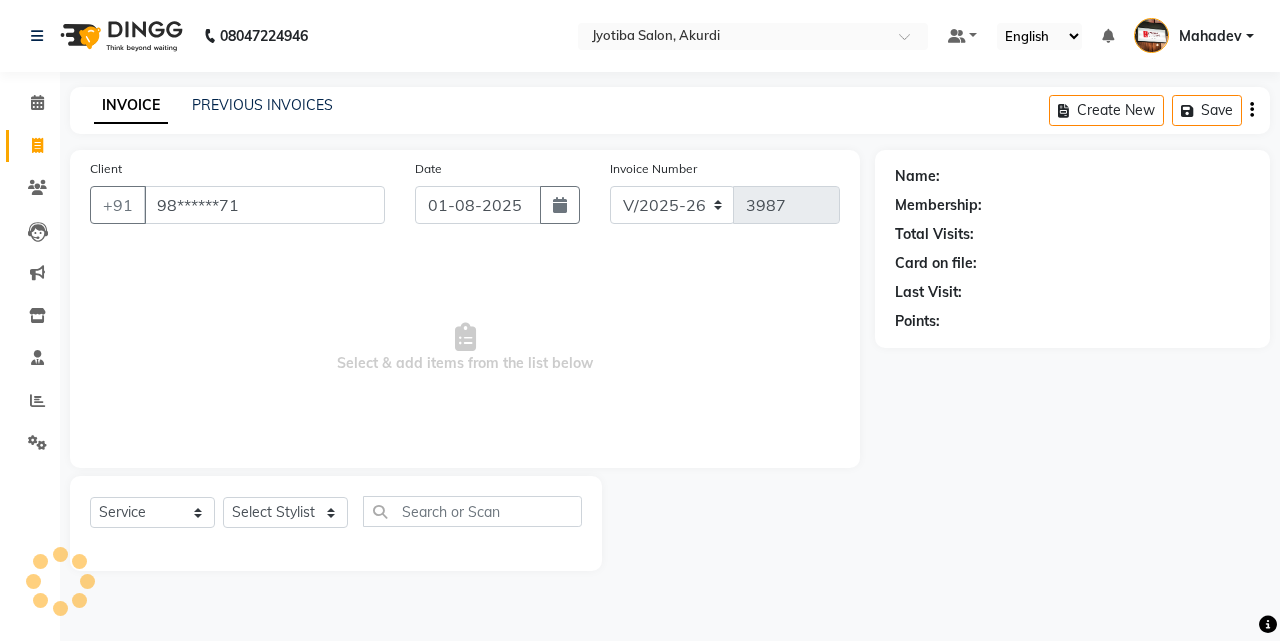 type on "98******71" 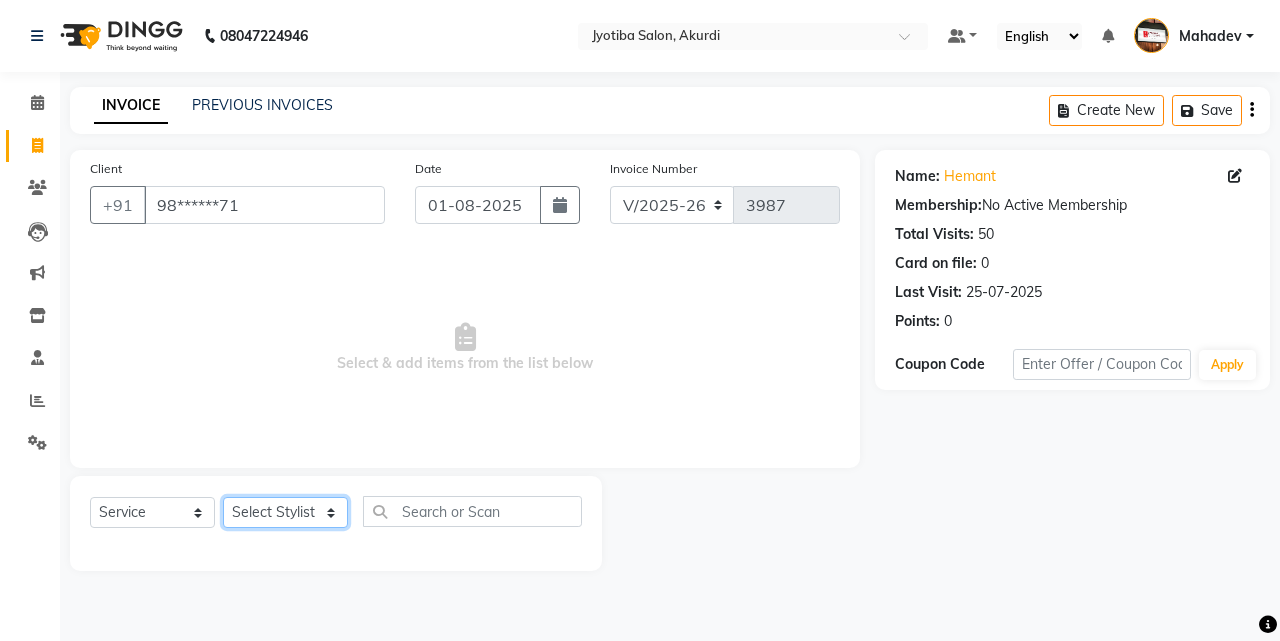 click on "Select Stylist [FIRST] [LAST] [FIRST] [FIRST] [FIRST] [FIRST] [FIRST] [FIRST] [FIRST] [FIRST] [FIRST] [FIRST]  Shop  [FIRST]  [FIRST]  [FIRST]" 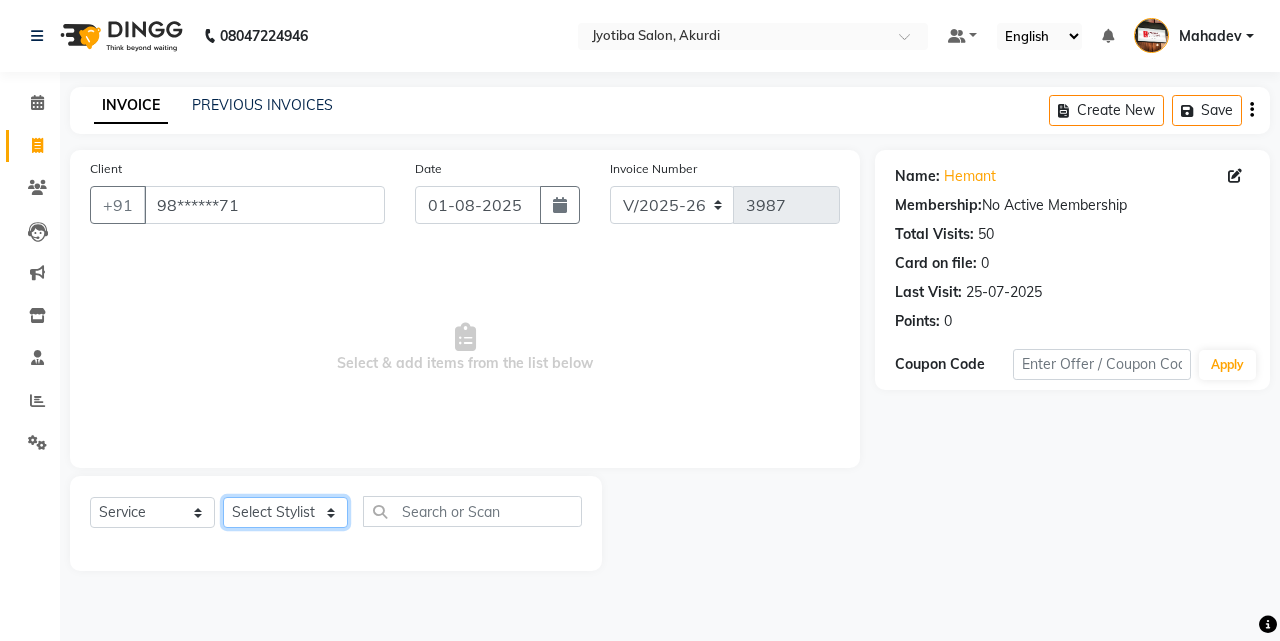 select on "7216" 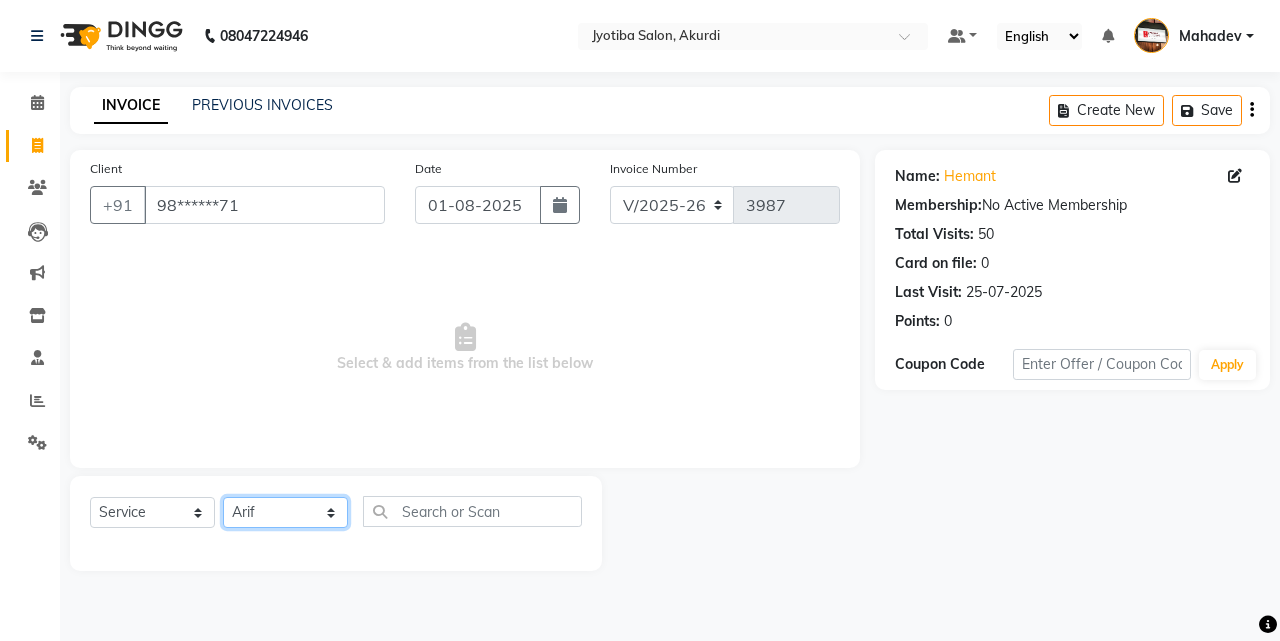 click on "Select Stylist [FIRST] [LAST] [FIRST] [FIRST] [FIRST] [FIRST] [FIRST] [FIRST] [FIRST] [FIRST] [FIRST] [FIRST]  Shop  [FIRST]  [FIRST]  [FIRST]" 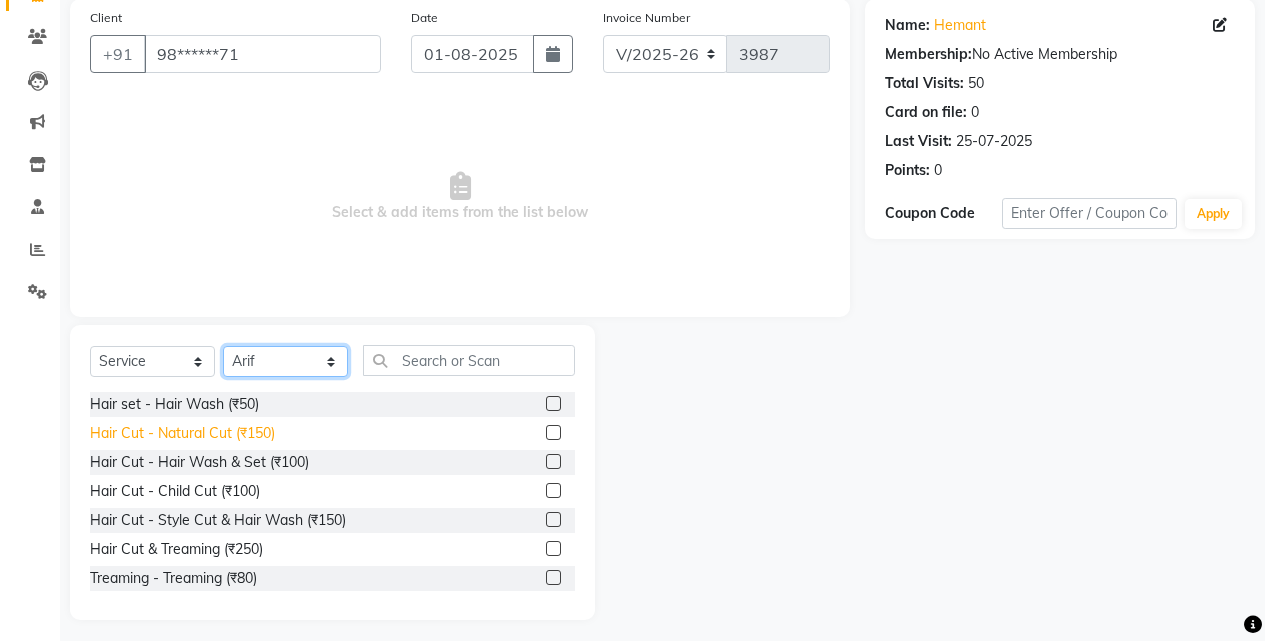 scroll, scrollTop: 160, scrollLeft: 0, axis: vertical 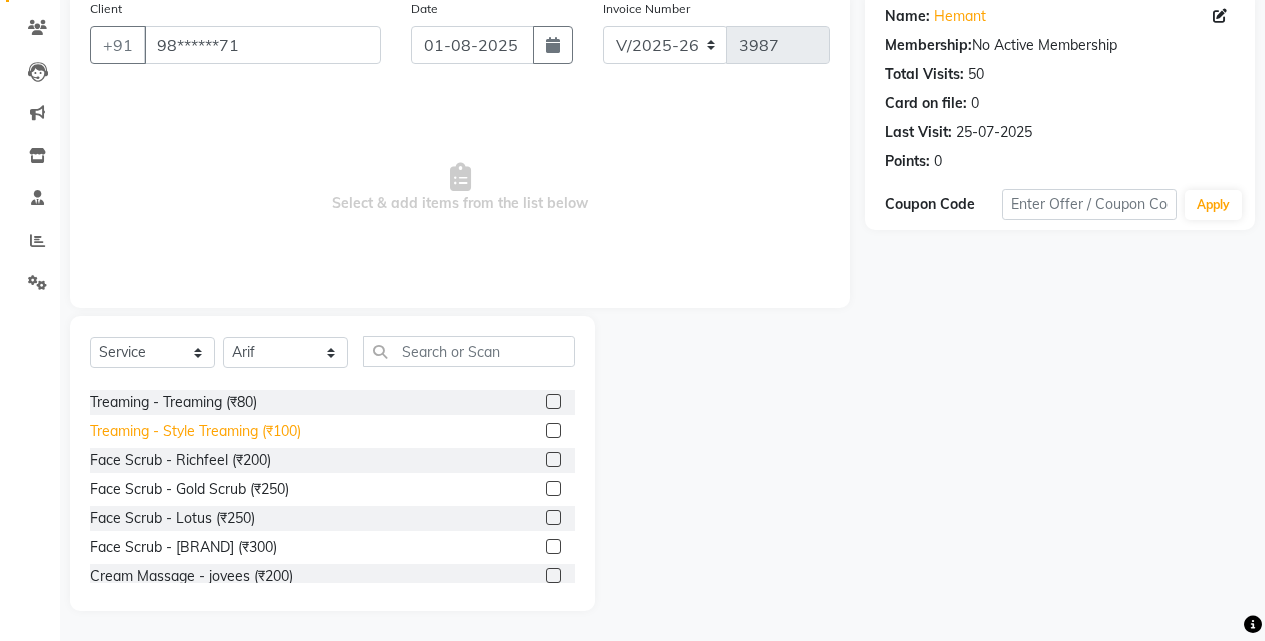 click on "Treaming - Style Treaming (₹100)" 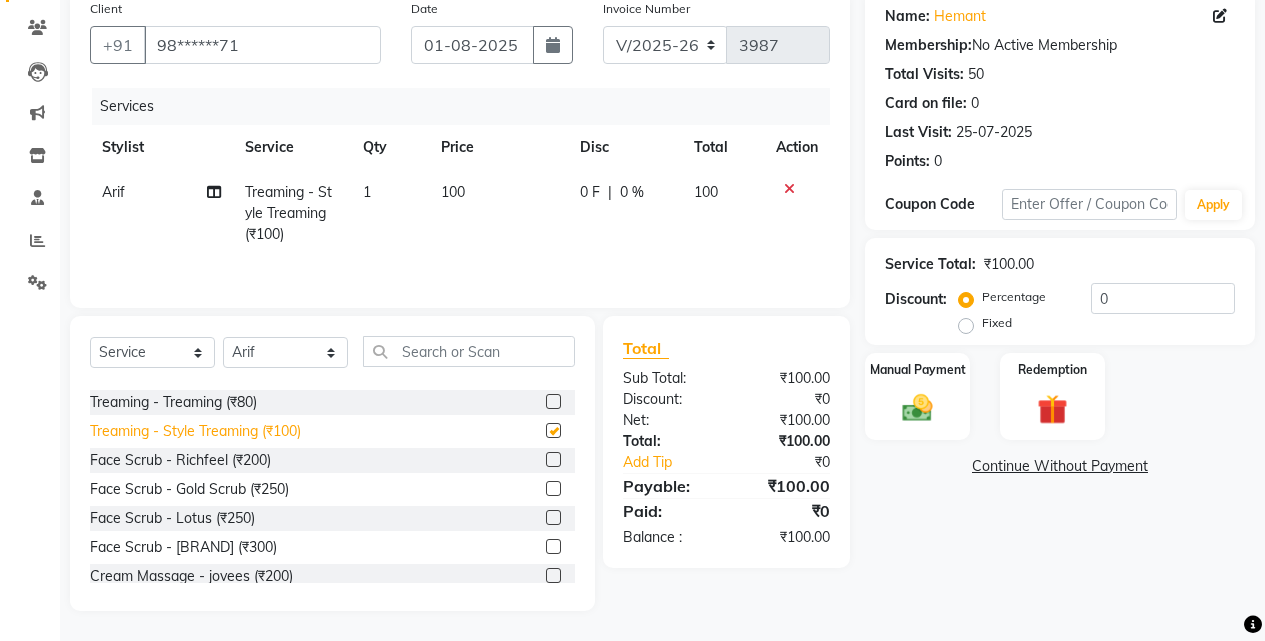 checkbox on "false" 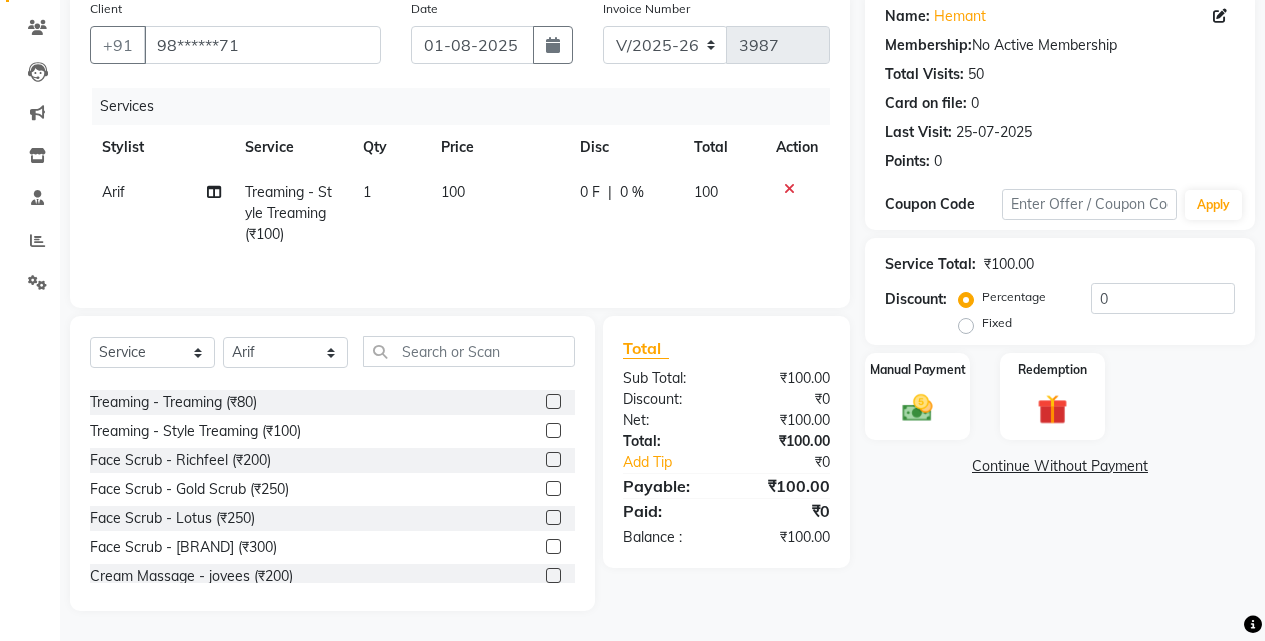 click on "Manual Payment Redemption" 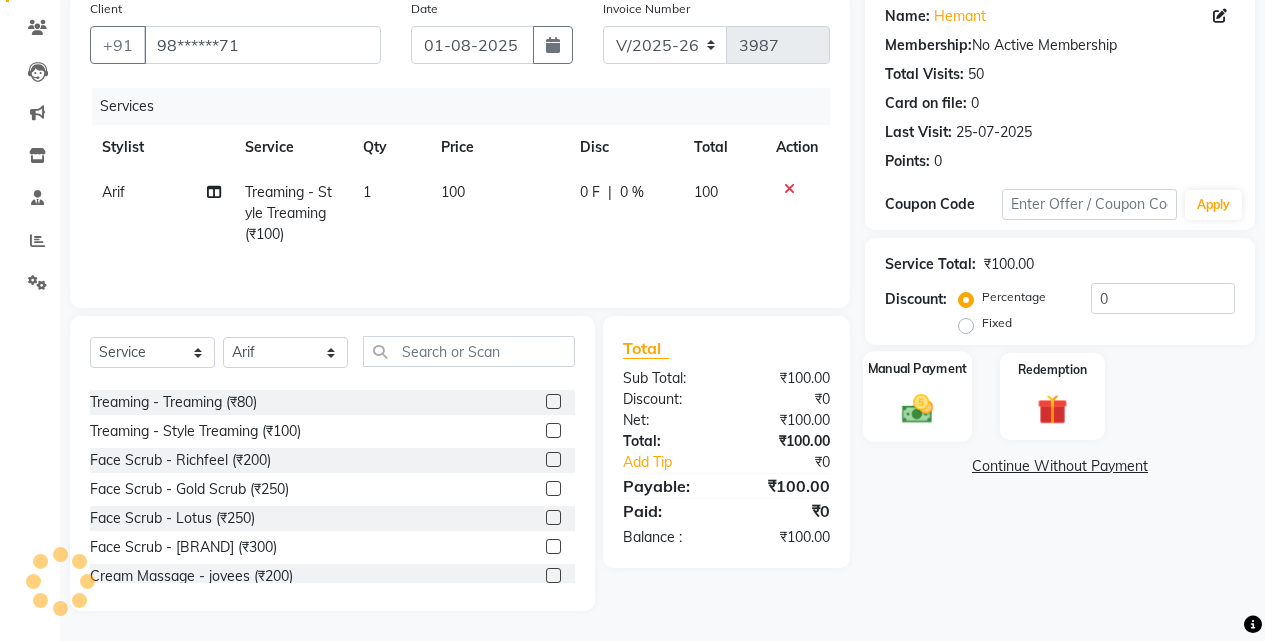click on "Manual Payment" 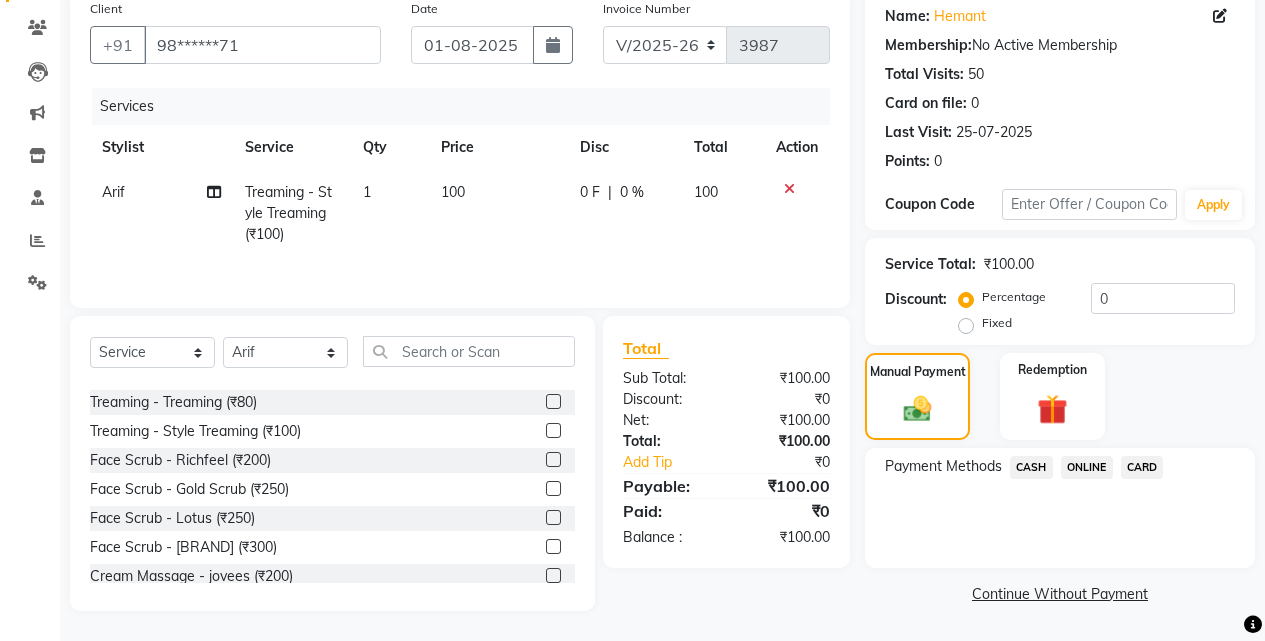 click on "ONLINE" 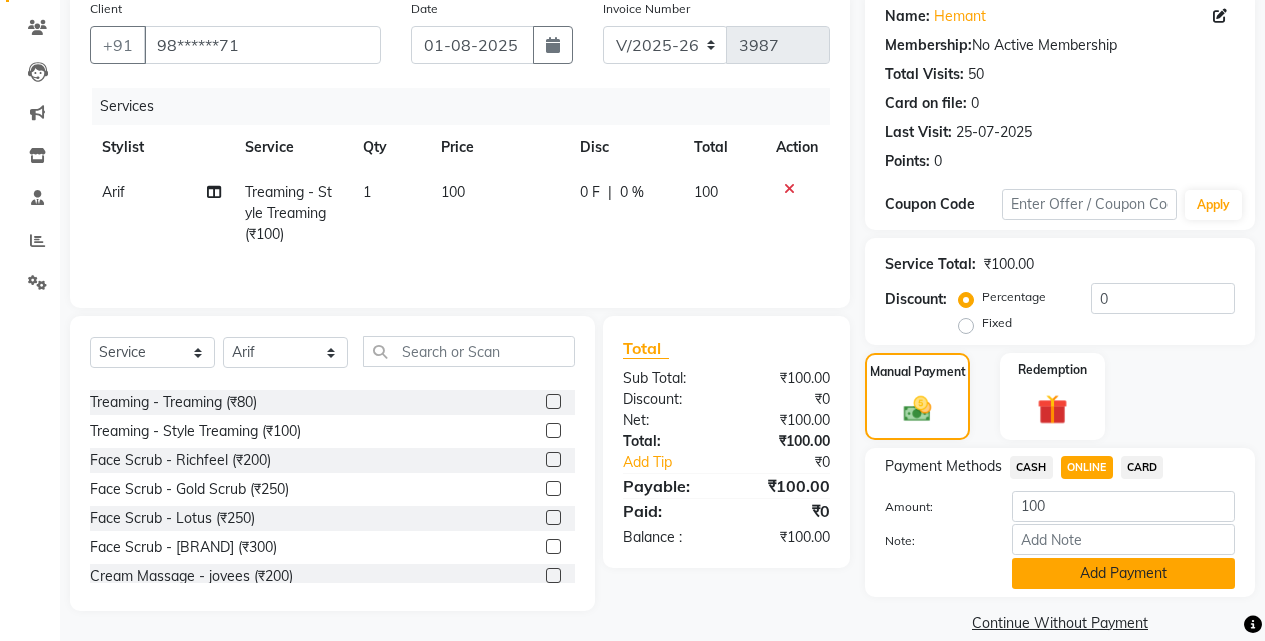 click on "Add Payment" 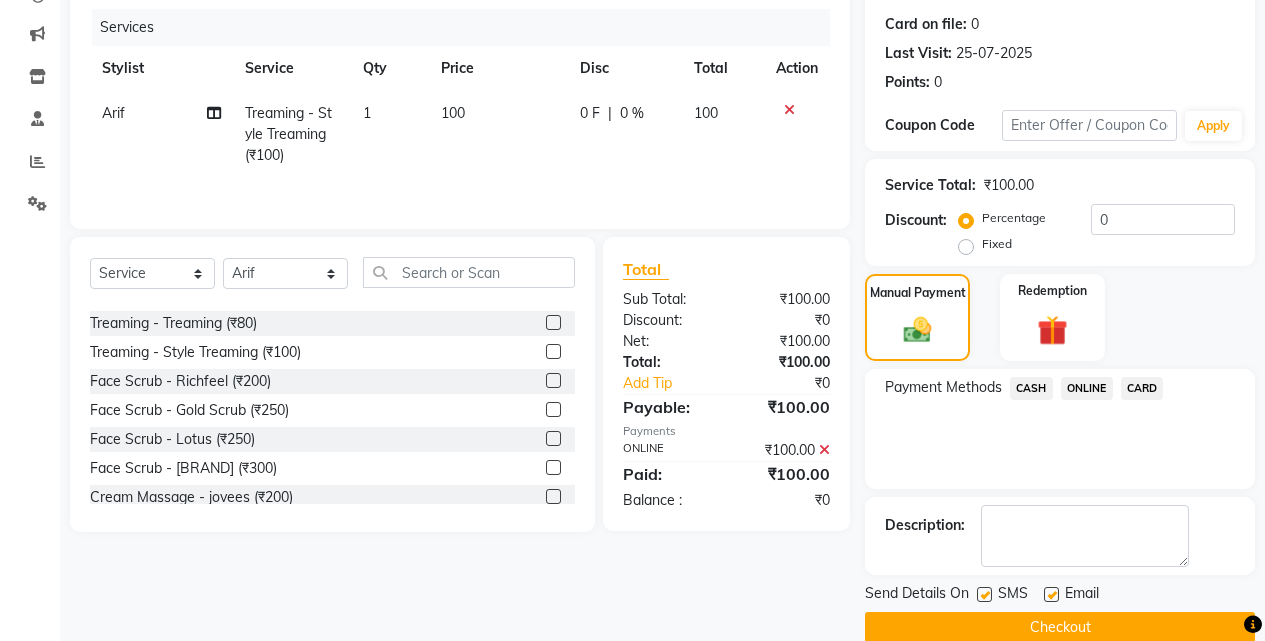 scroll, scrollTop: 271, scrollLeft: 0, axis: vertical 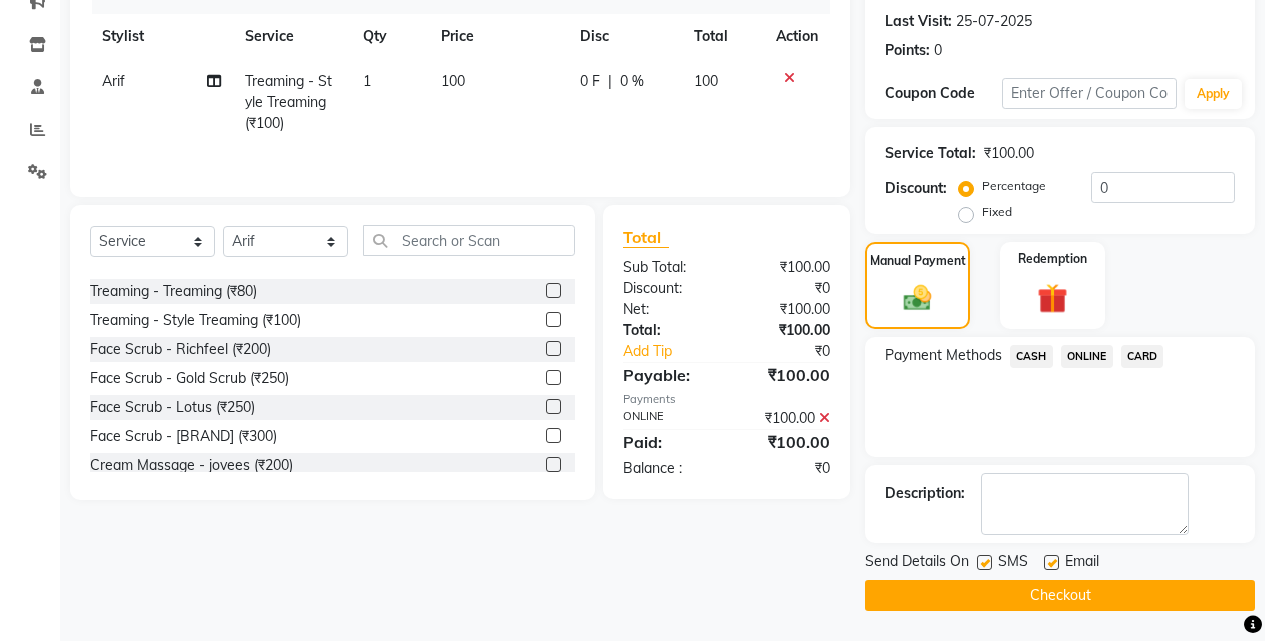click on "Checkout" 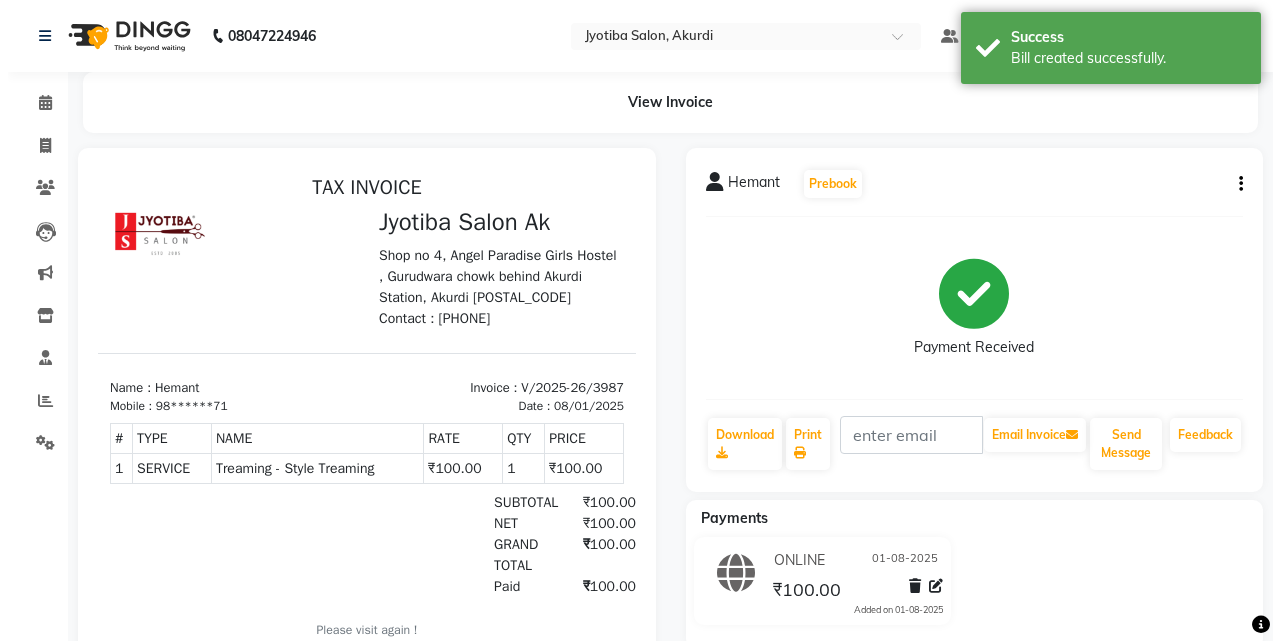 scroll, scrollTop: 0, scrollLeft: 0, axis: both 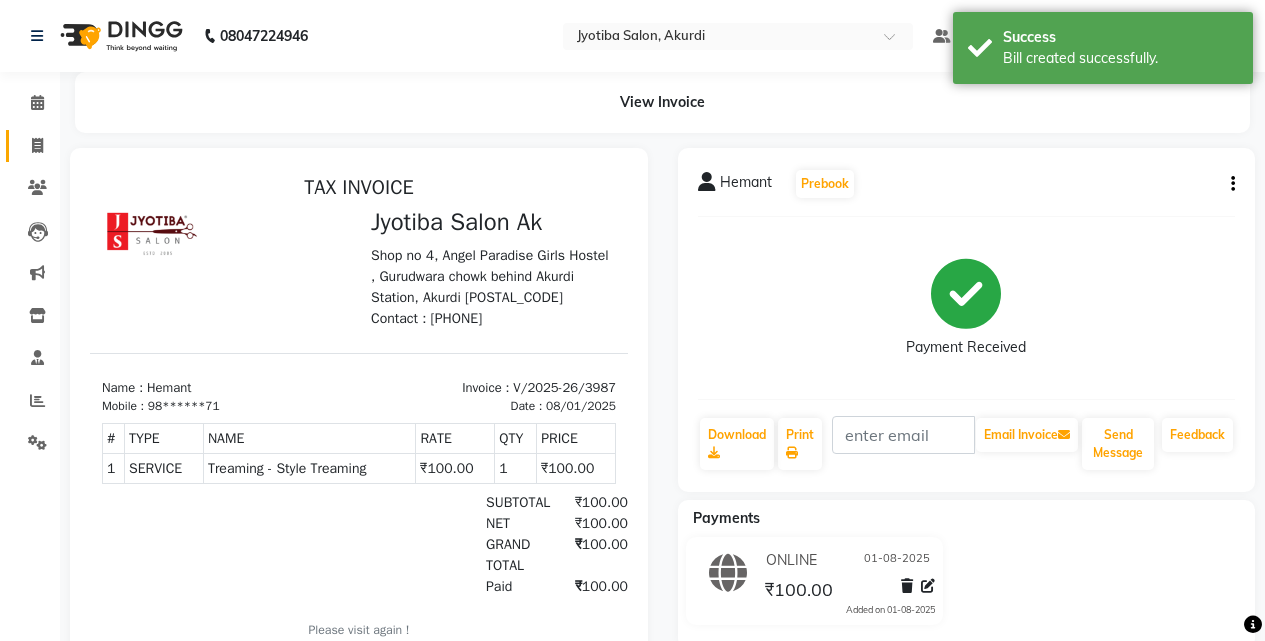 click 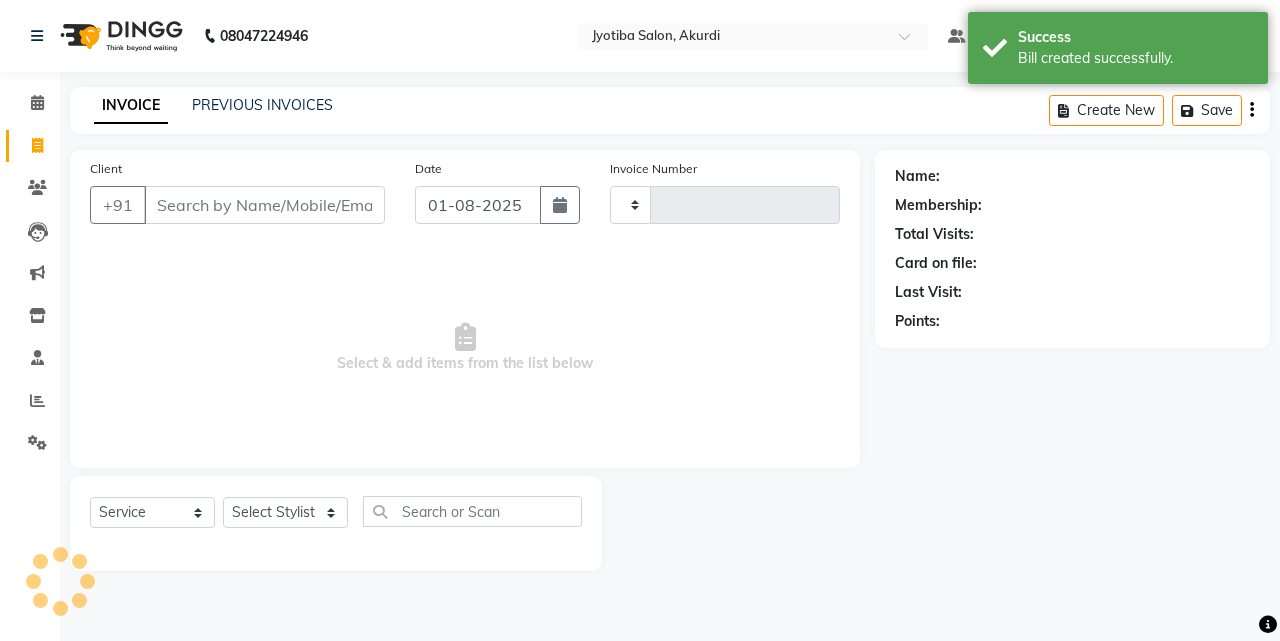 click on "Client" at bounding box center [264, 205] 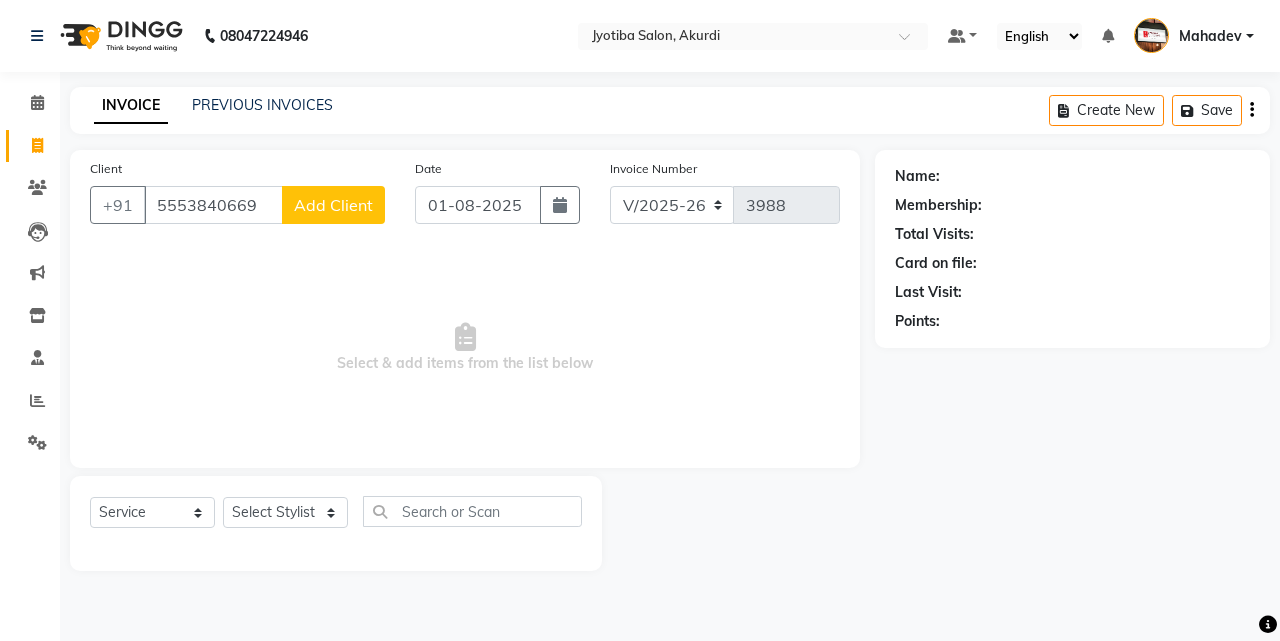click on "Add Client" 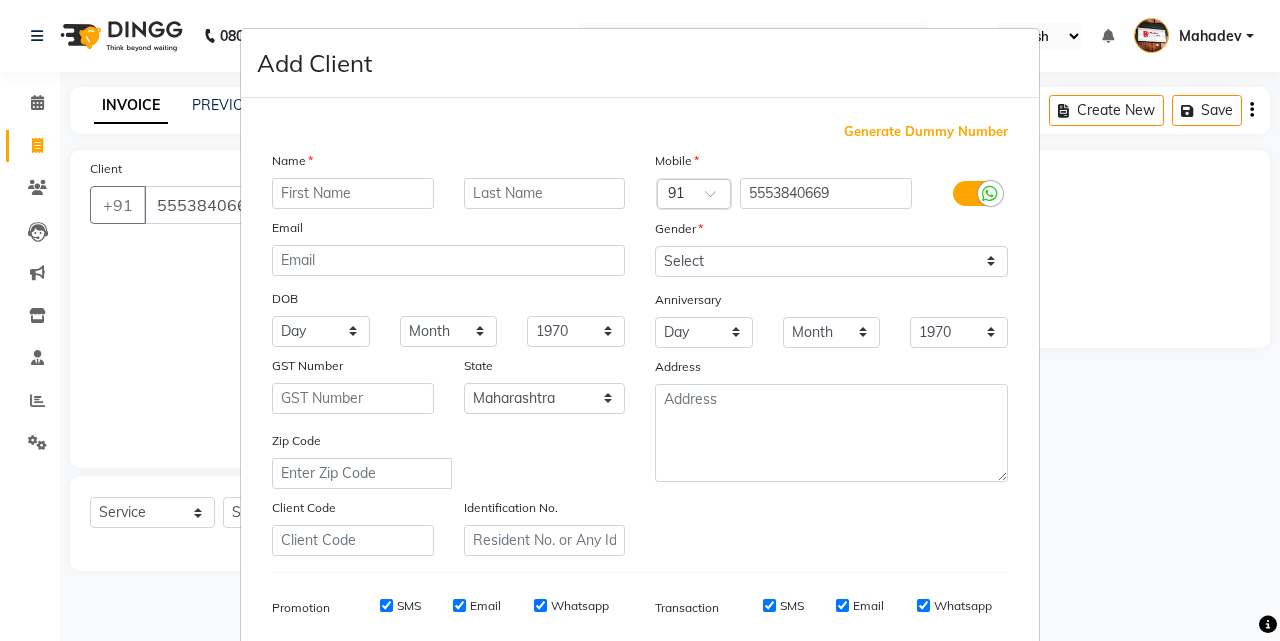 click at bounding box center [353, 193] 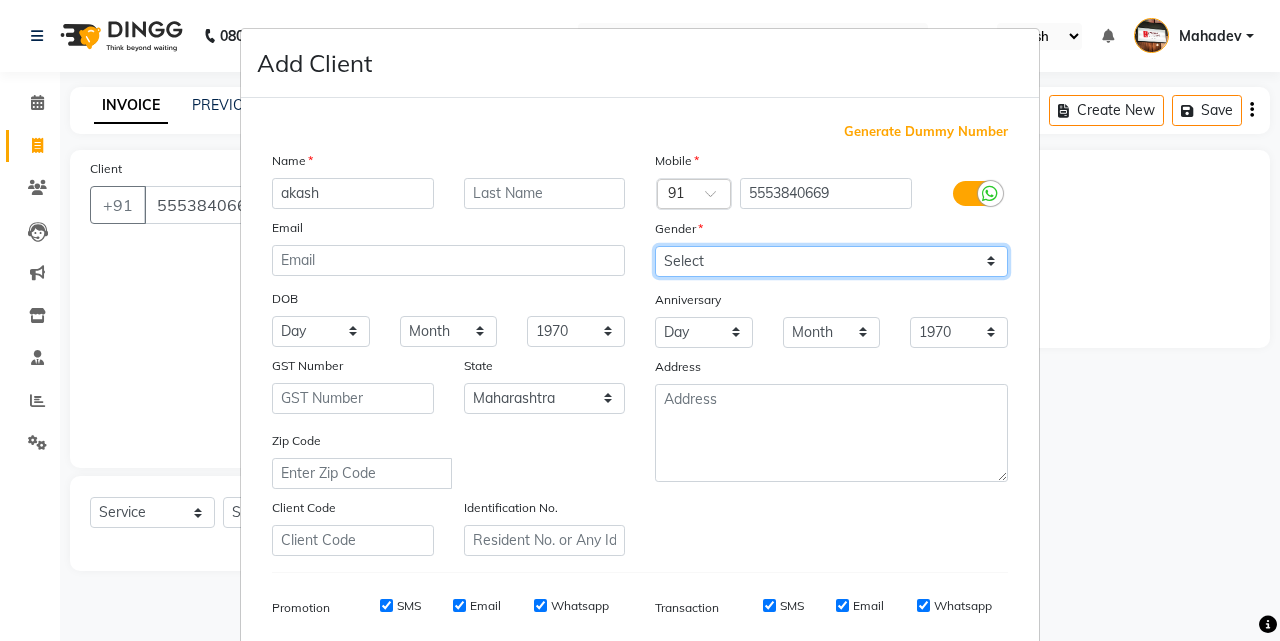 click on "Select Male Female Other Prefer Not To Say" at bounding box center (831, 261) 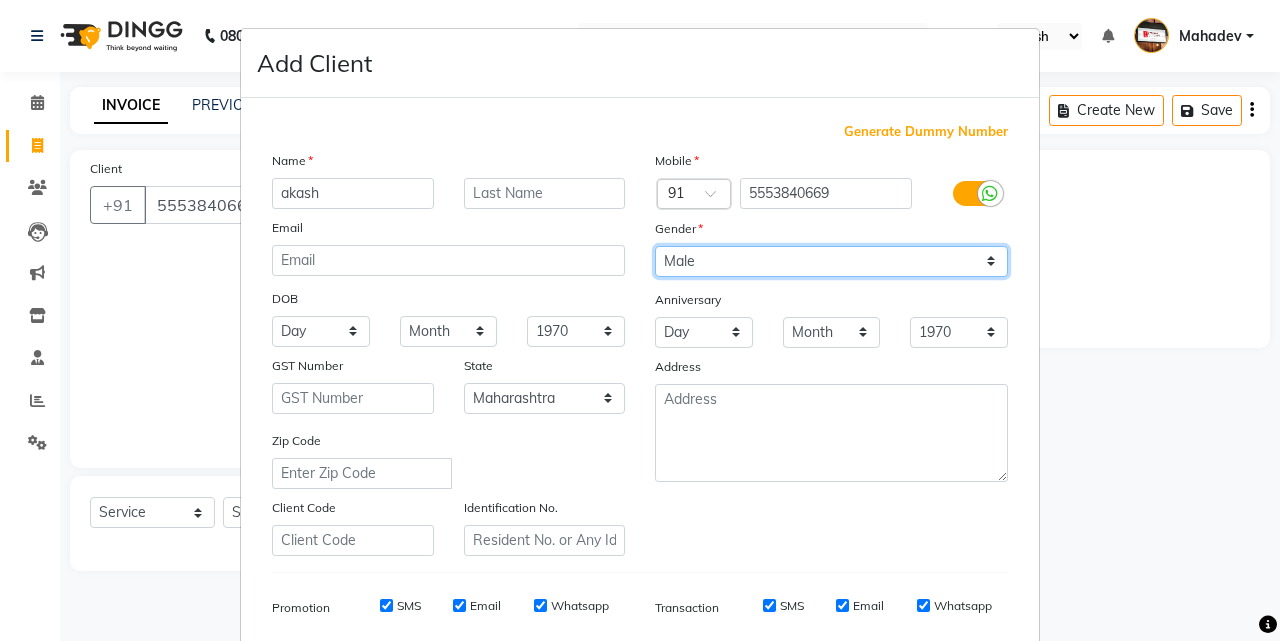 click on "Select Male Female Other Prefer Not To Say" at bounding box center (831, 261) 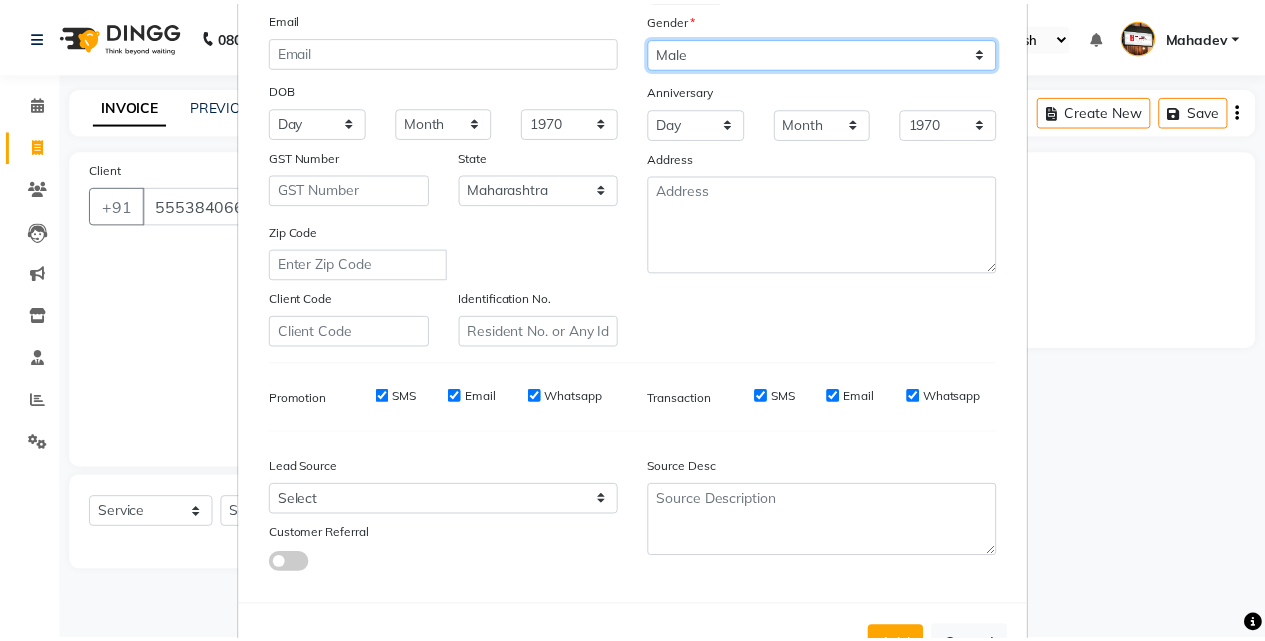 scroll, scrollTop: 282, scrollLeft: 0, axis: vertical 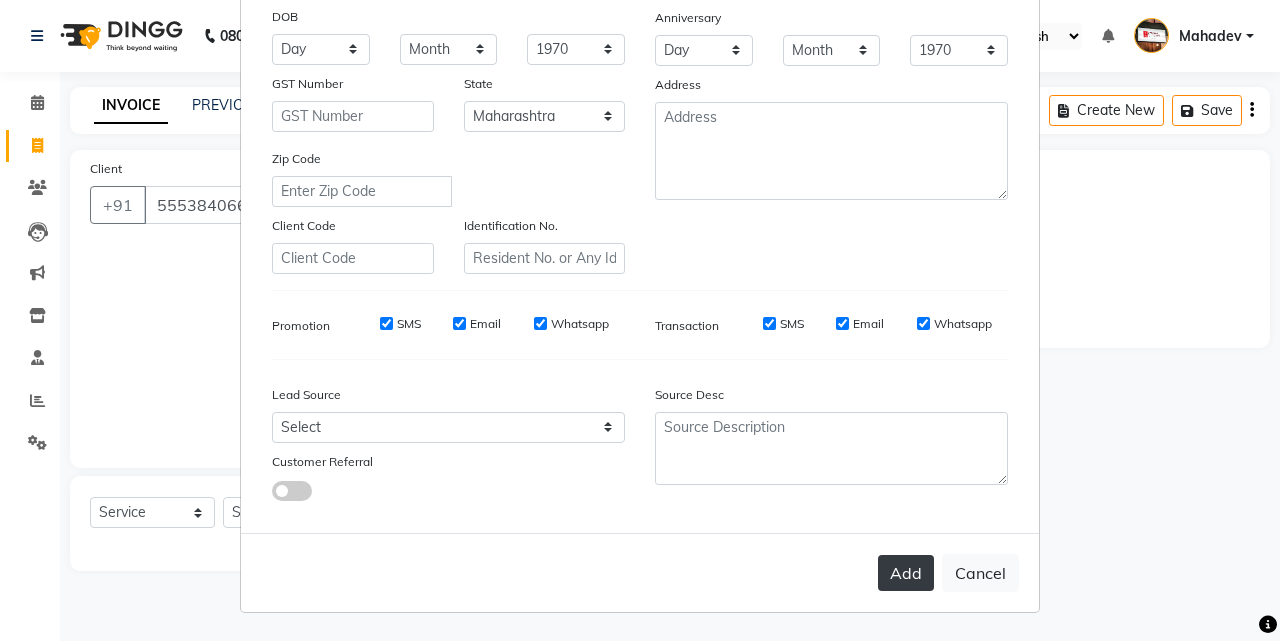 click on "Add" at bounding box center (906, 573) 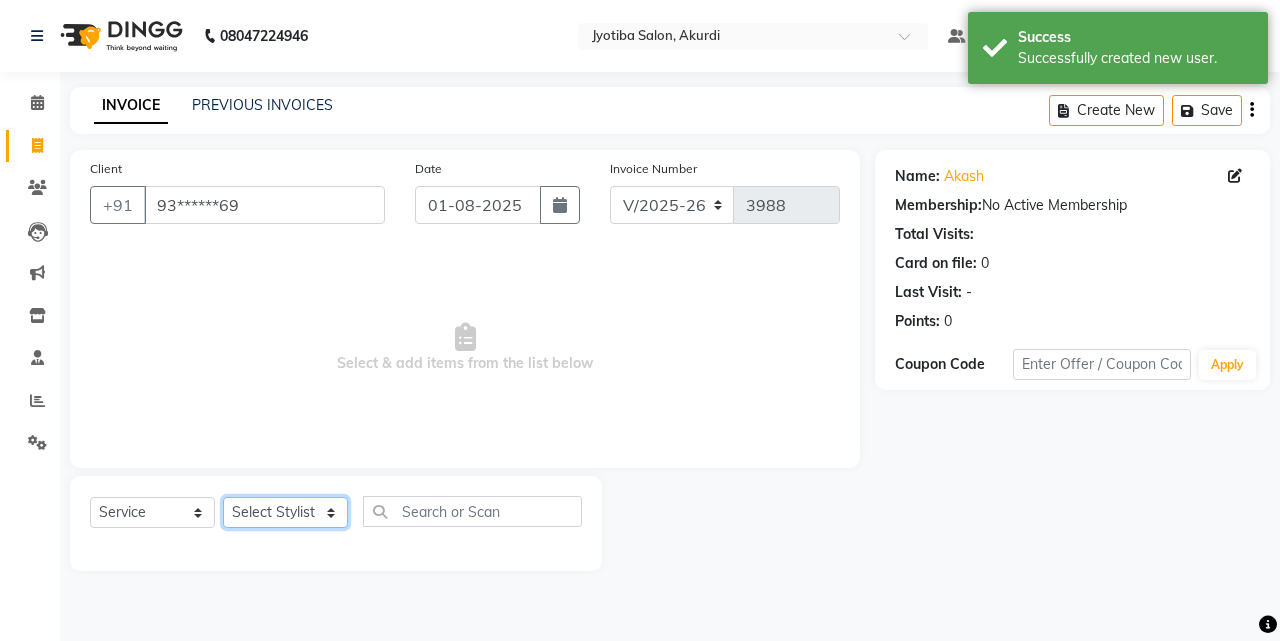 drag, startPoint x: 282, startPoint y: 520, endPoint x: 286, endPoint y: 509, distance: 11.7046995 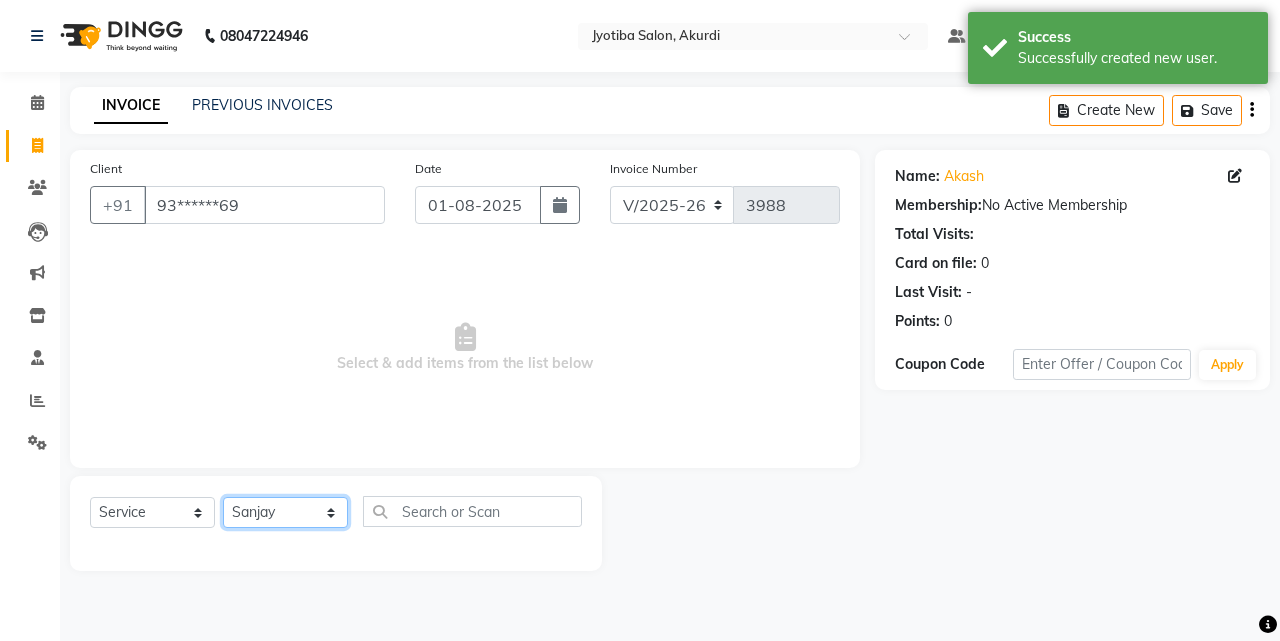 click on "Select Stylist [FIRST] [LAST] [FIRST] [FIRST] [FIRST] [FIRST] [FIRST] [FIRST] [FIRST] [FIRST] [FIRST] [FIRST]  Shop  [FIRST]  [FIRST]  [FIRST]" 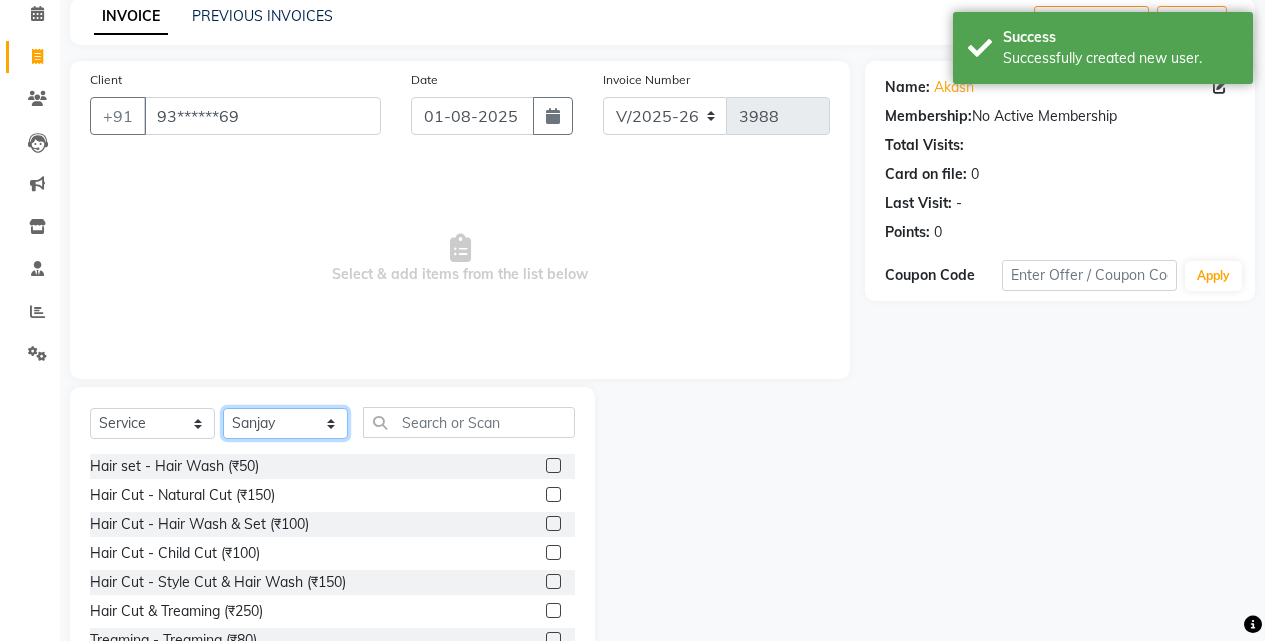 scroll, scrollTop: 160, scrollLeft: 0, axis: vertical 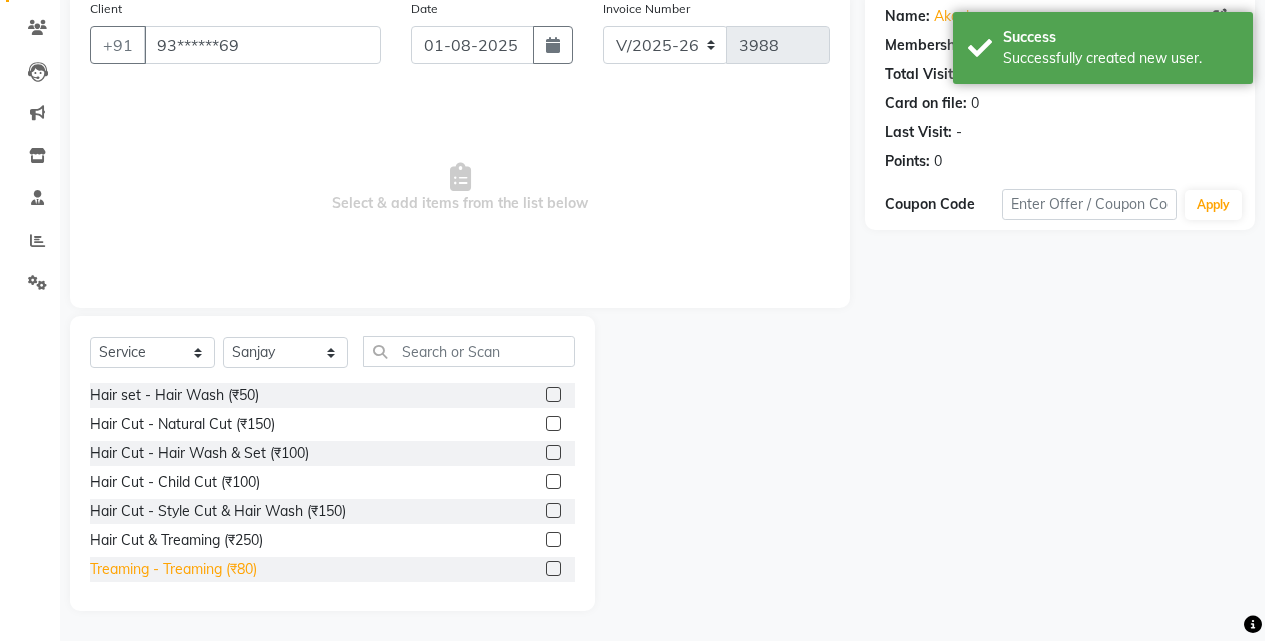 click on "Treaming - Treaming (₹80)" 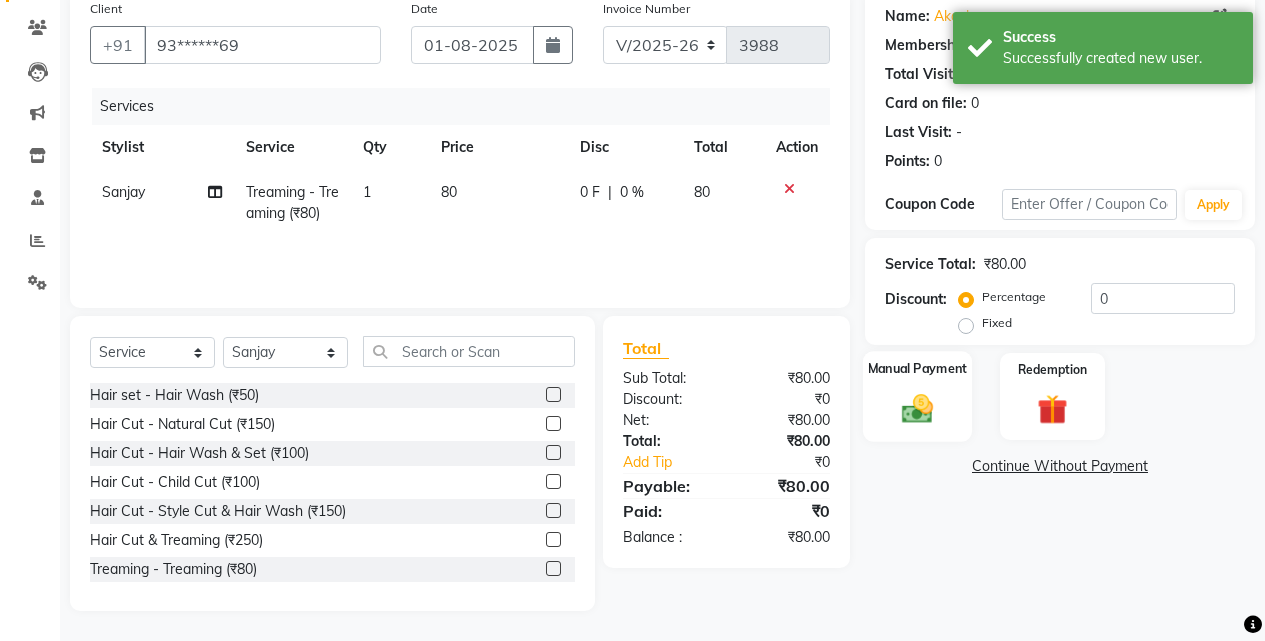 click 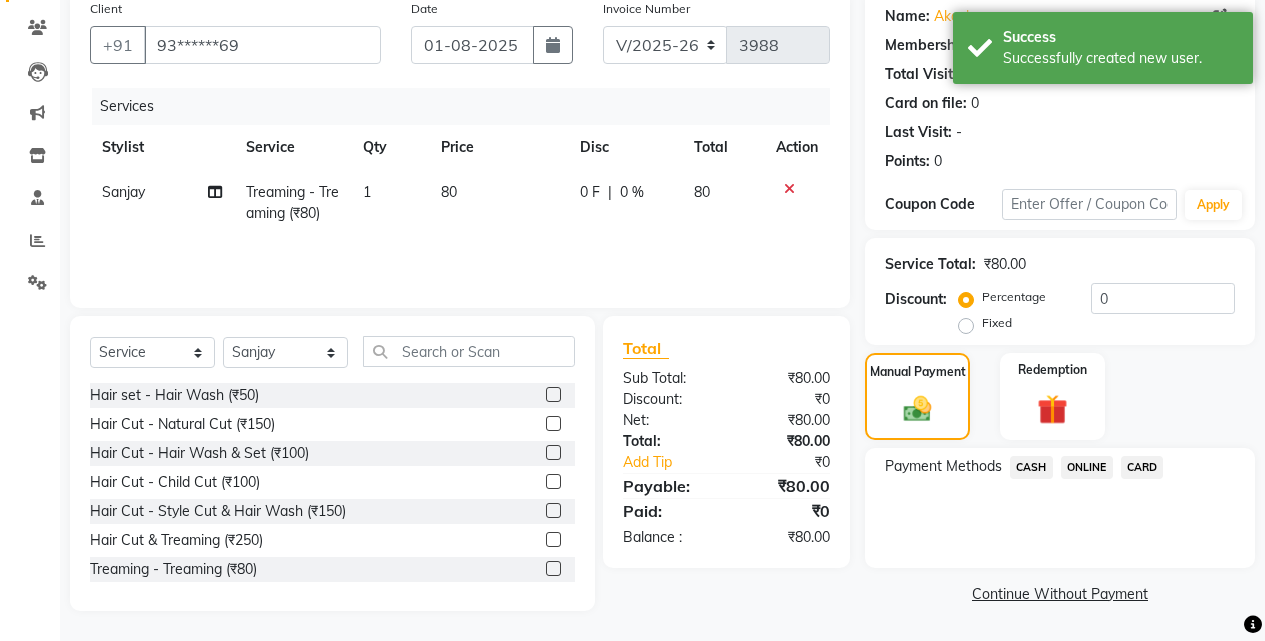 click on "ONLINE" 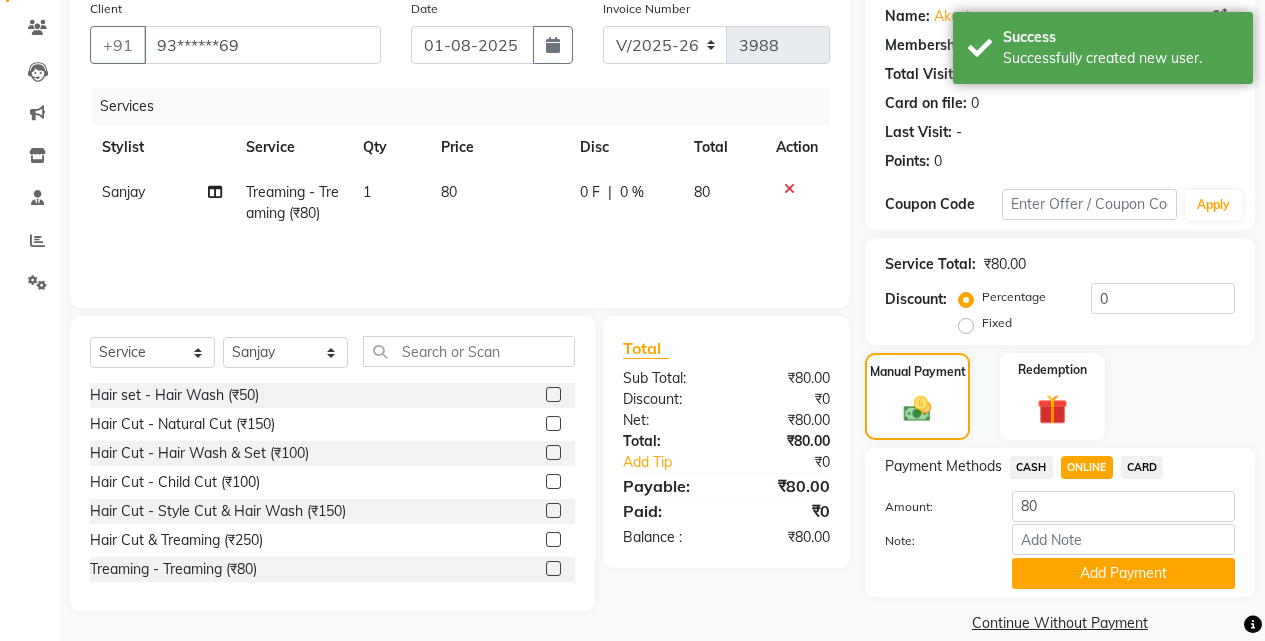 click on "Name: [FIRST] Membership:  No Active Membership  Total Visits:   Card on file:  0 Last Visit:   - Points:   0  Coupon Code Apply Service Total:  ₹80.00  Discount:  Percentage   Fixed  0 Manual Payment Redemption Payment Methods  CASH   ONLINE   CARD  Amount: 80 Note: Add Payment  Continue Without Payment" 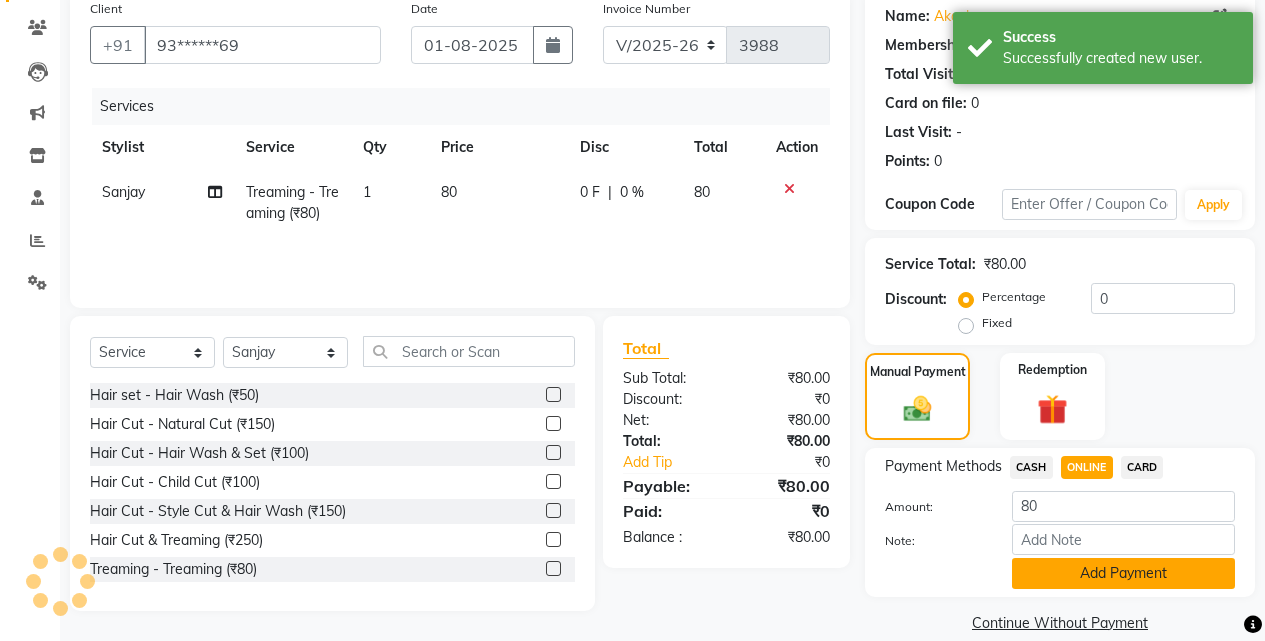 click on "Add Payment" 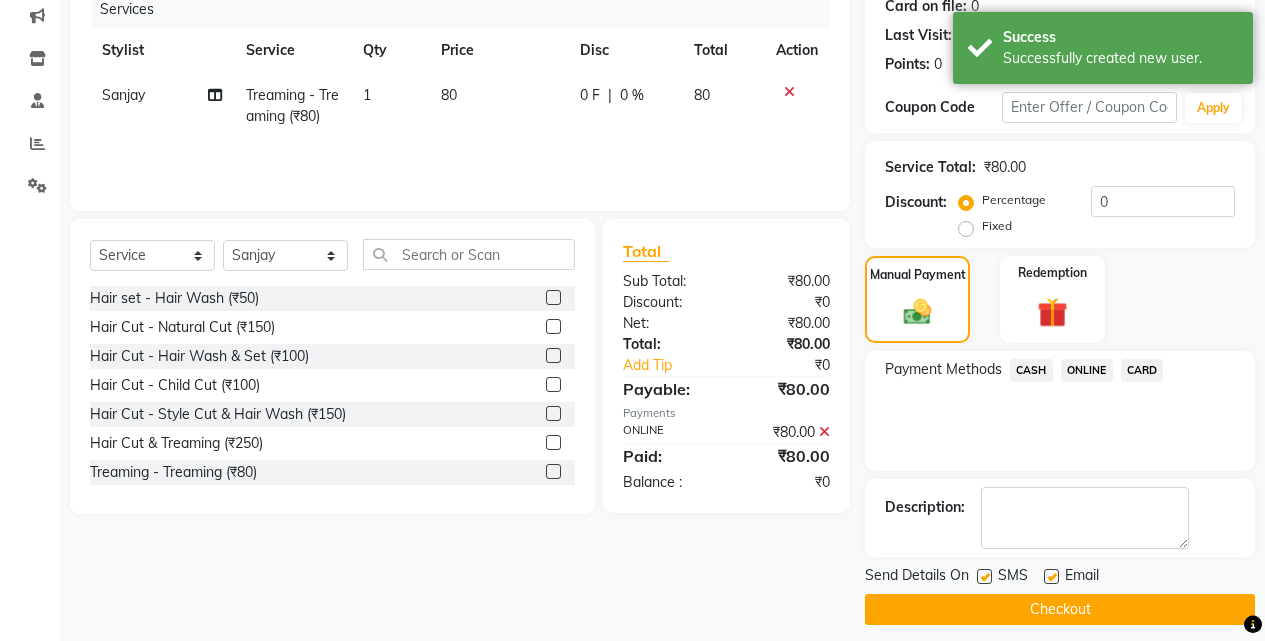 scroll, scrollTop: 271, scrollLeft: 0, axis: vertical 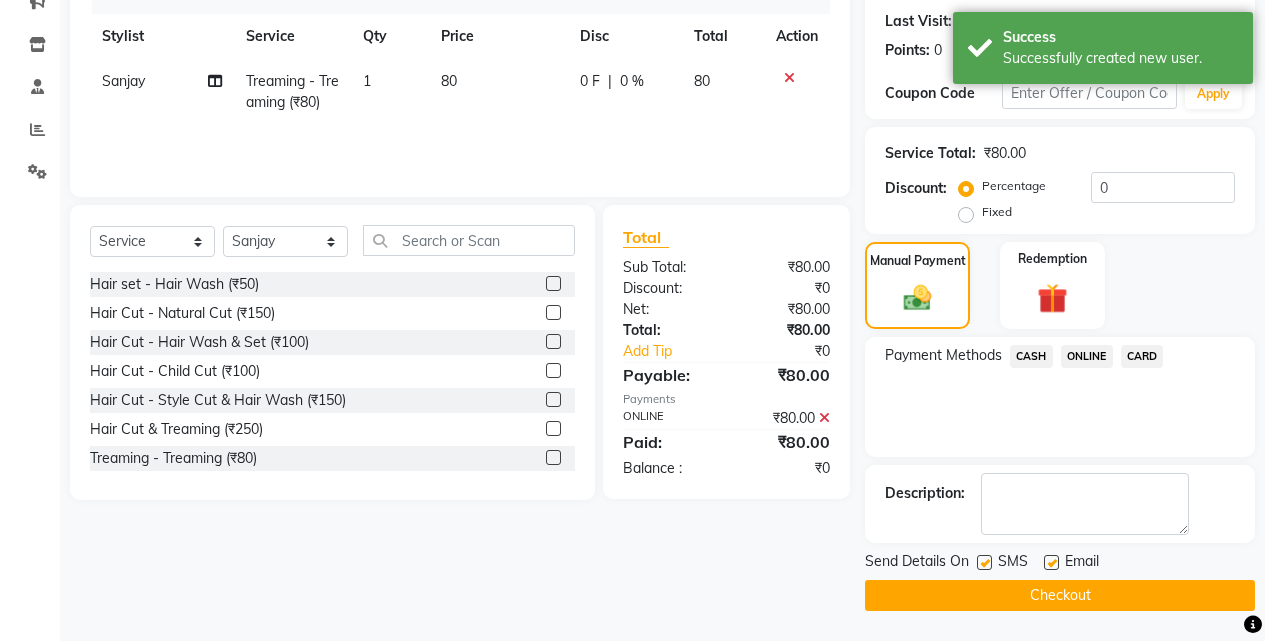 click on "Checkout" 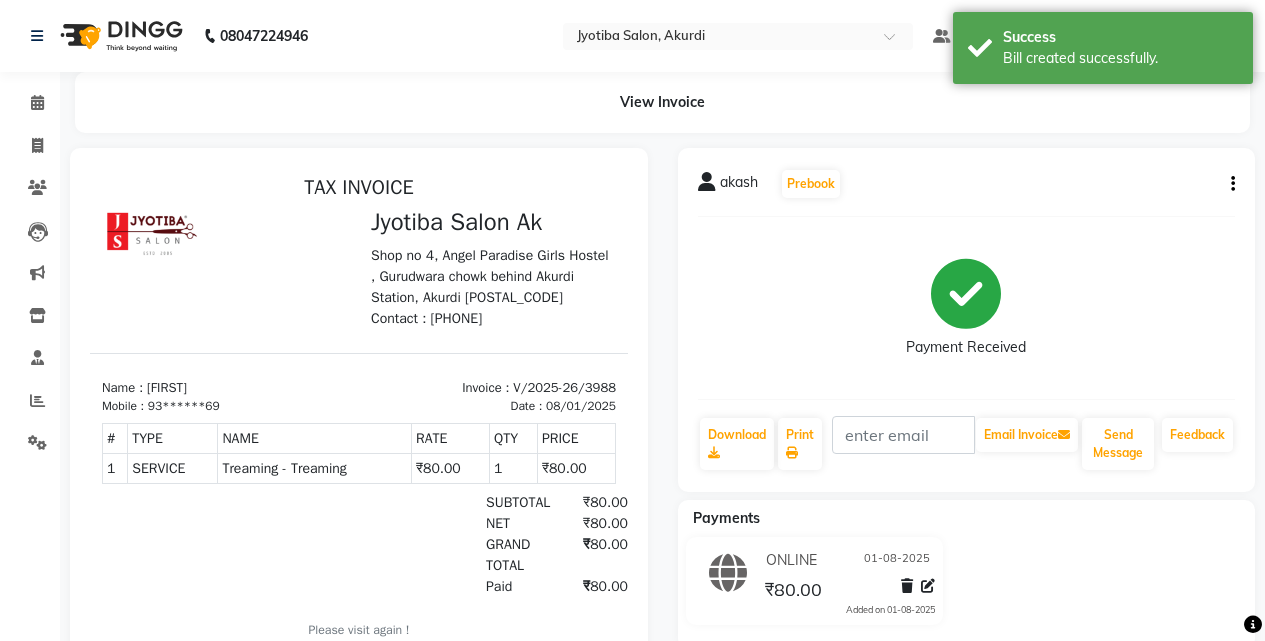 scroll, scrollTop: 0, scrollLeft: 0, axis: both 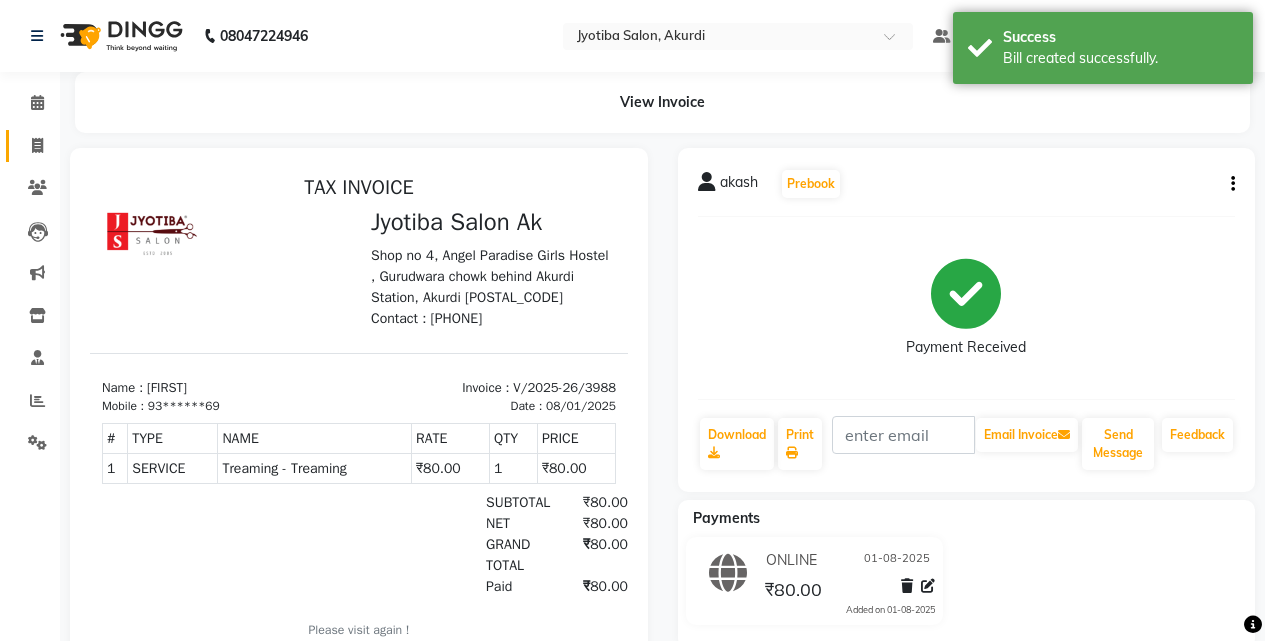 click on "Invoice" 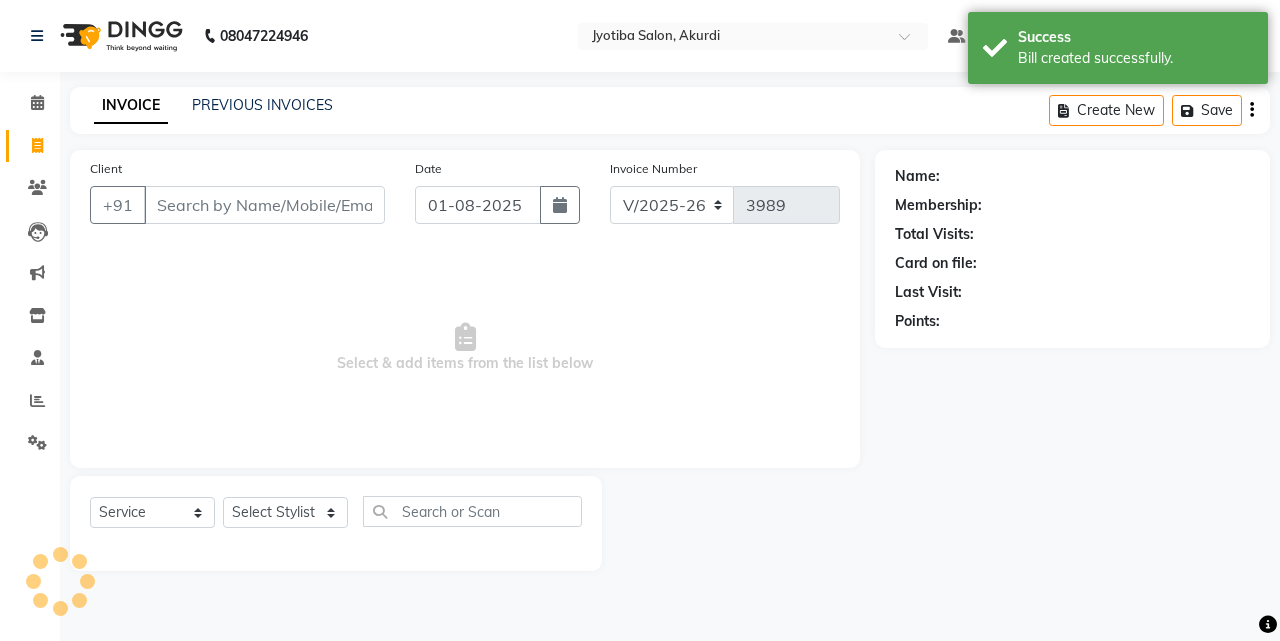 click on "Client" at bounding box center [264, 205] 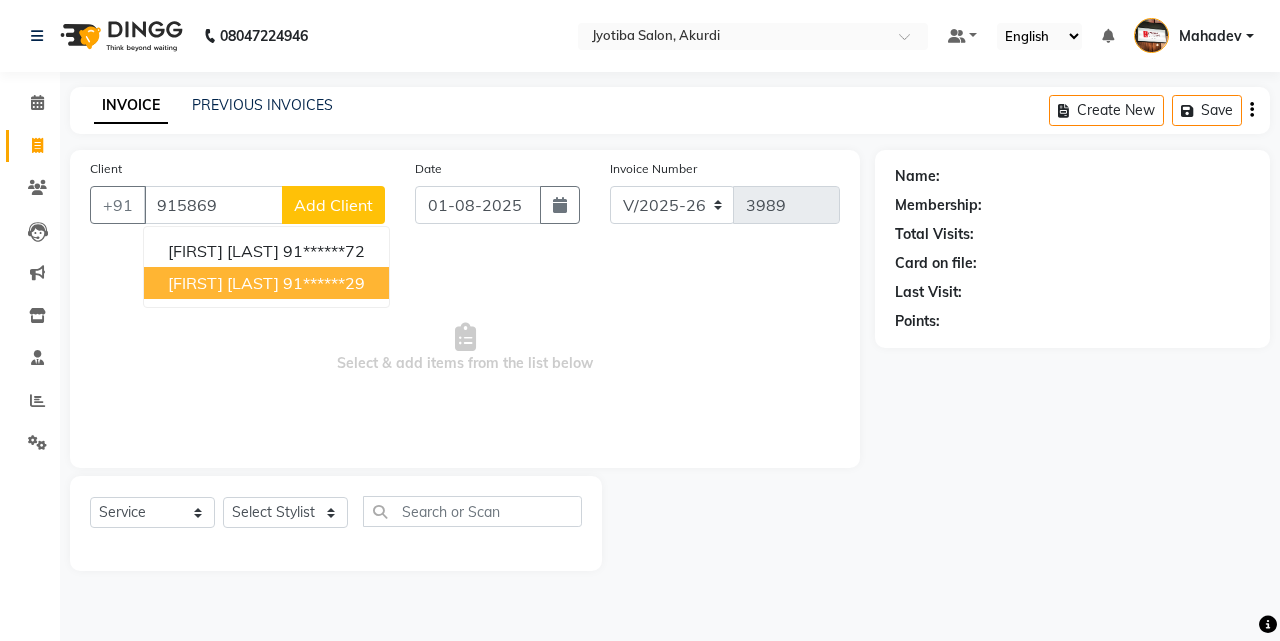click on "[FIRST] [LAST] [PHONE]" at bounding box center [266, 283] 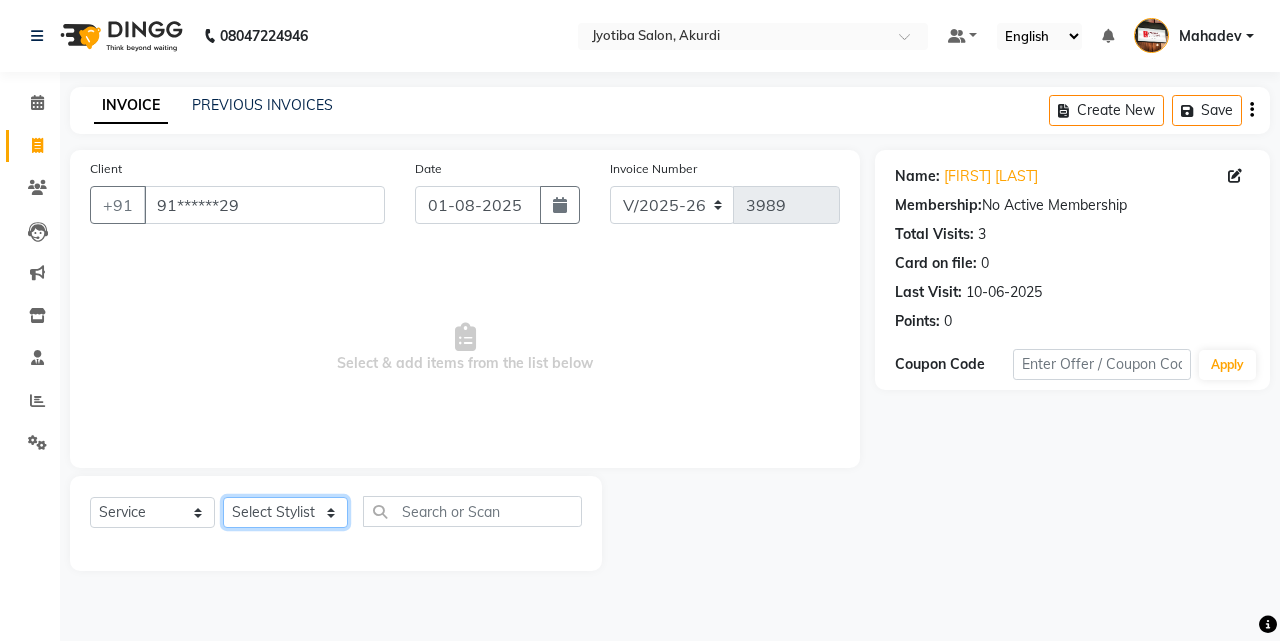 click on "Select Stylist [FIRST] [LAST] [FIRST] [FIRST] [FIRST] [FIRST] [FIRST] [FIRST] [FIRST] [FIRST] [FIRST] [FIRST]  Shop  [FIRST]  [FIRST]  [FIRST]" 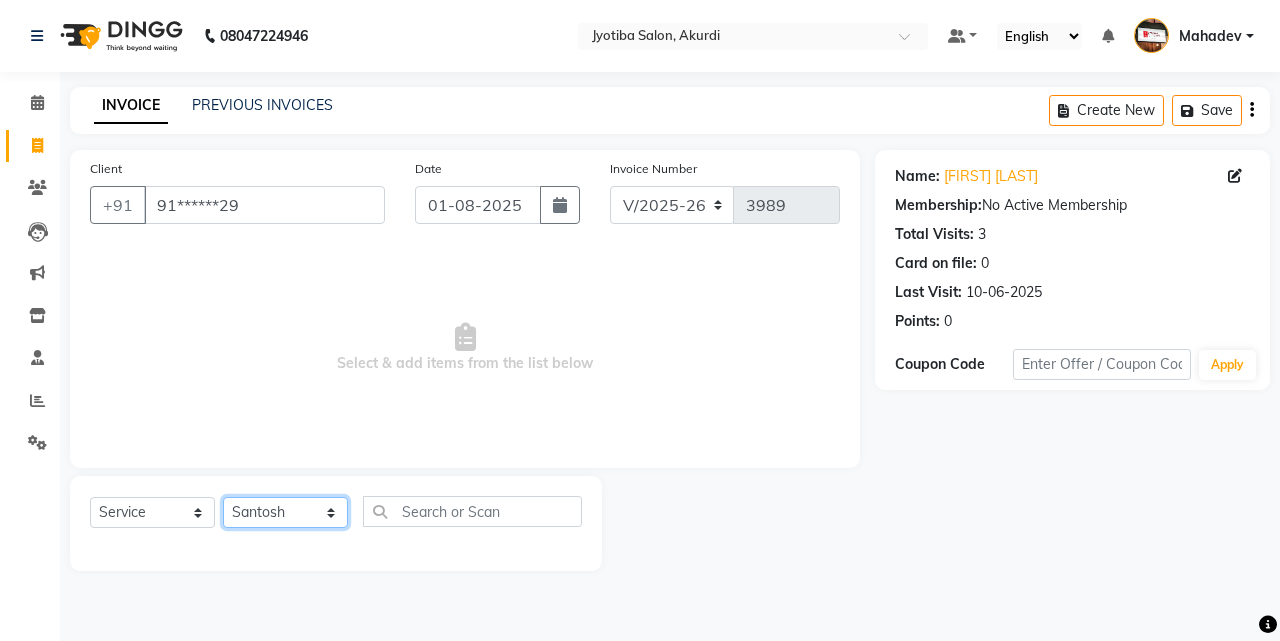 click on "Select Stylist [FIRST] [LAST] [FIRST] [FIRST] [FIRST] [FIRST] [FIRST] [FIRST] [FIRST] [FIRST] [FIRST] [FIRST]  Shop  [FIRST]  [FIRST]  [FIRST]" 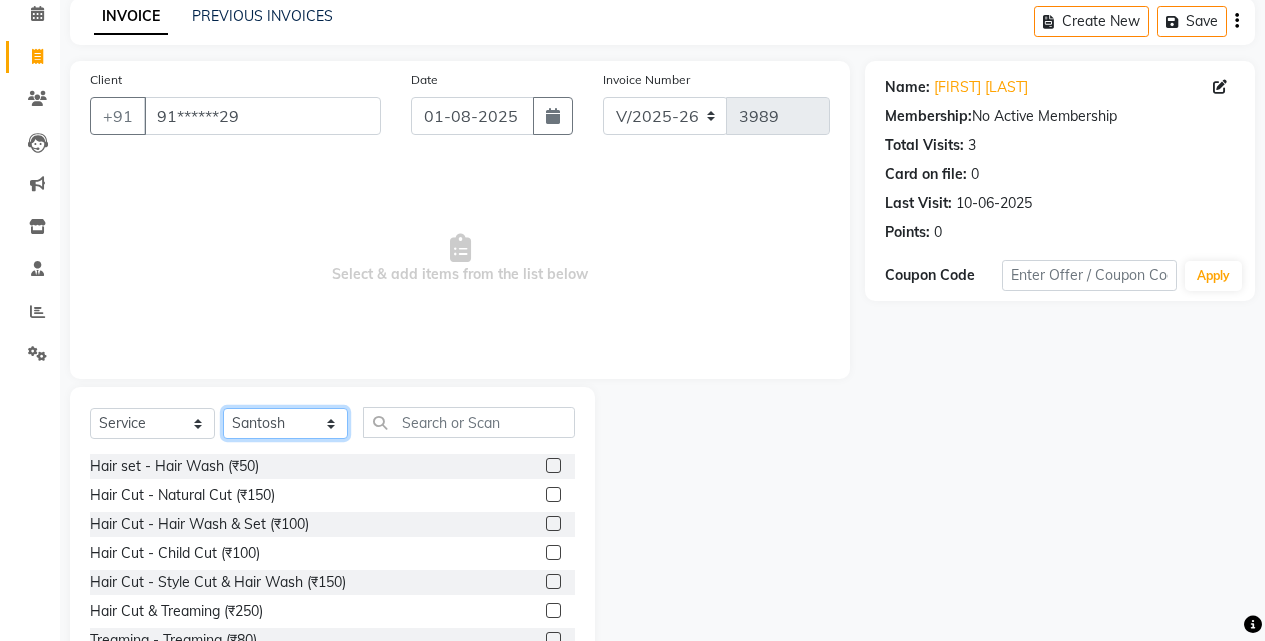 scroll, scrollTop: 160, scrollLeft: 0, axis: vertical 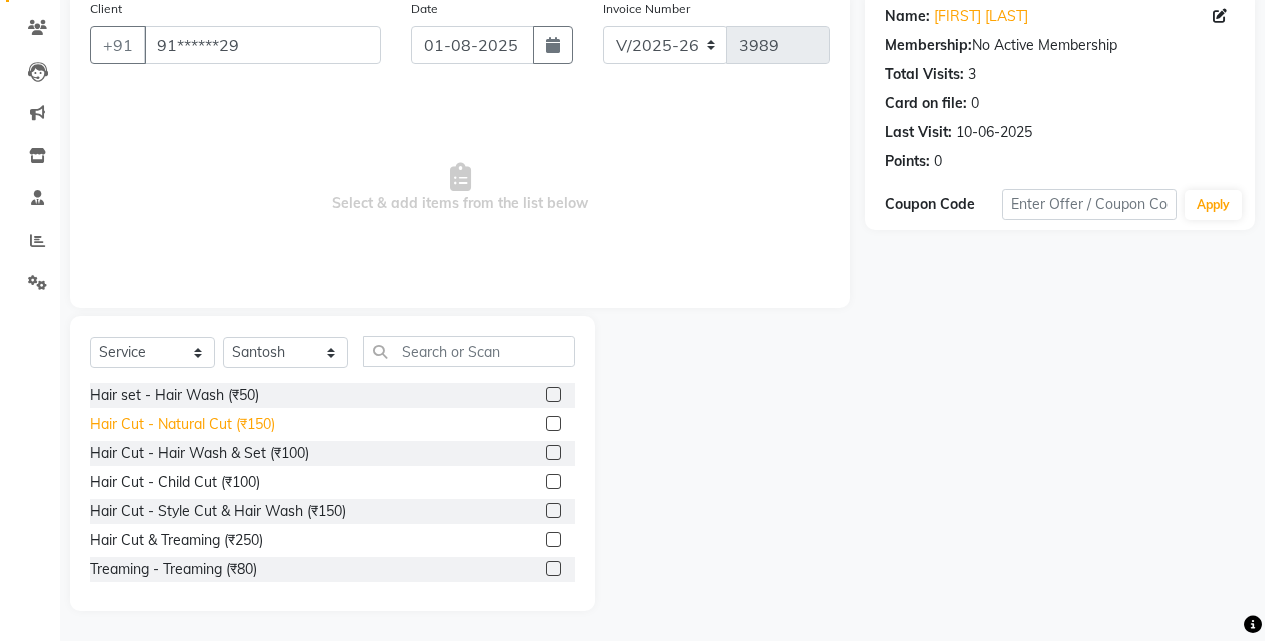 click on "Hair Cut - Natural Cut (₹150)" 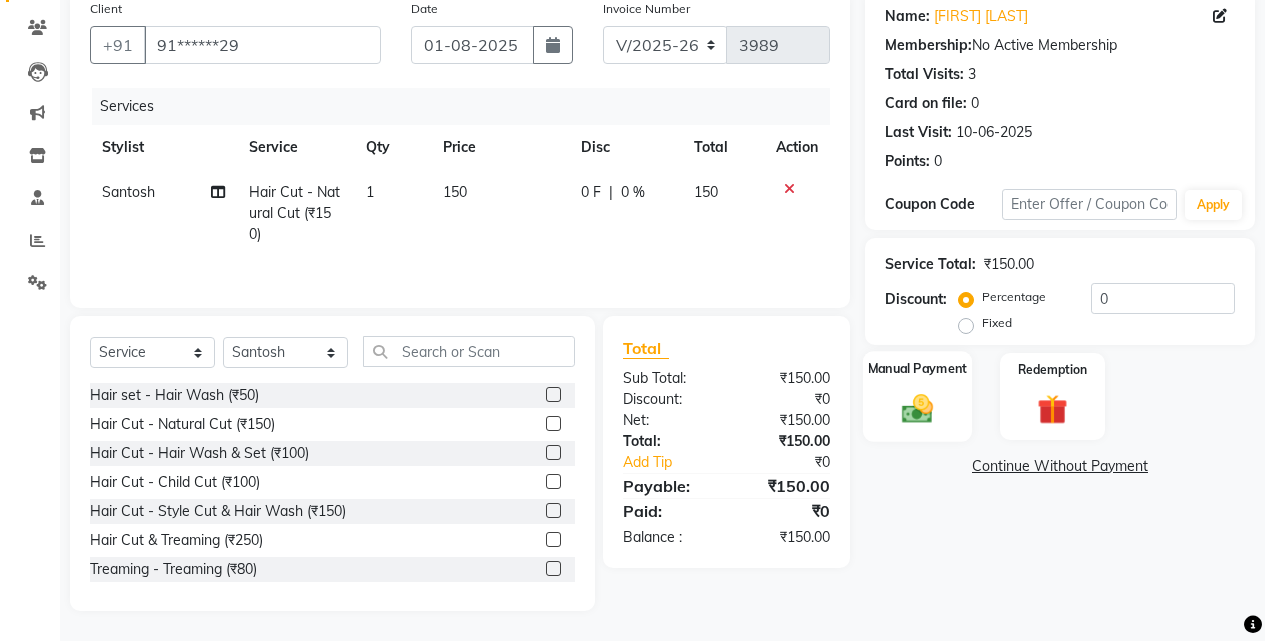 click on "Manual Payment" 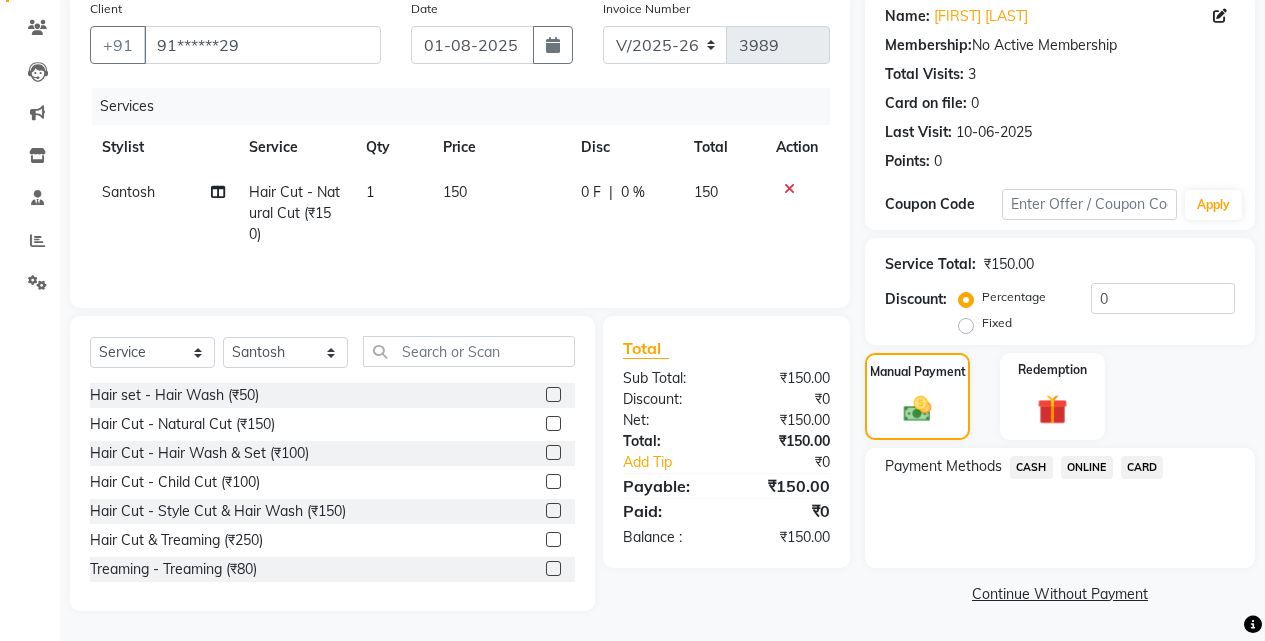 click on "ONLINE" 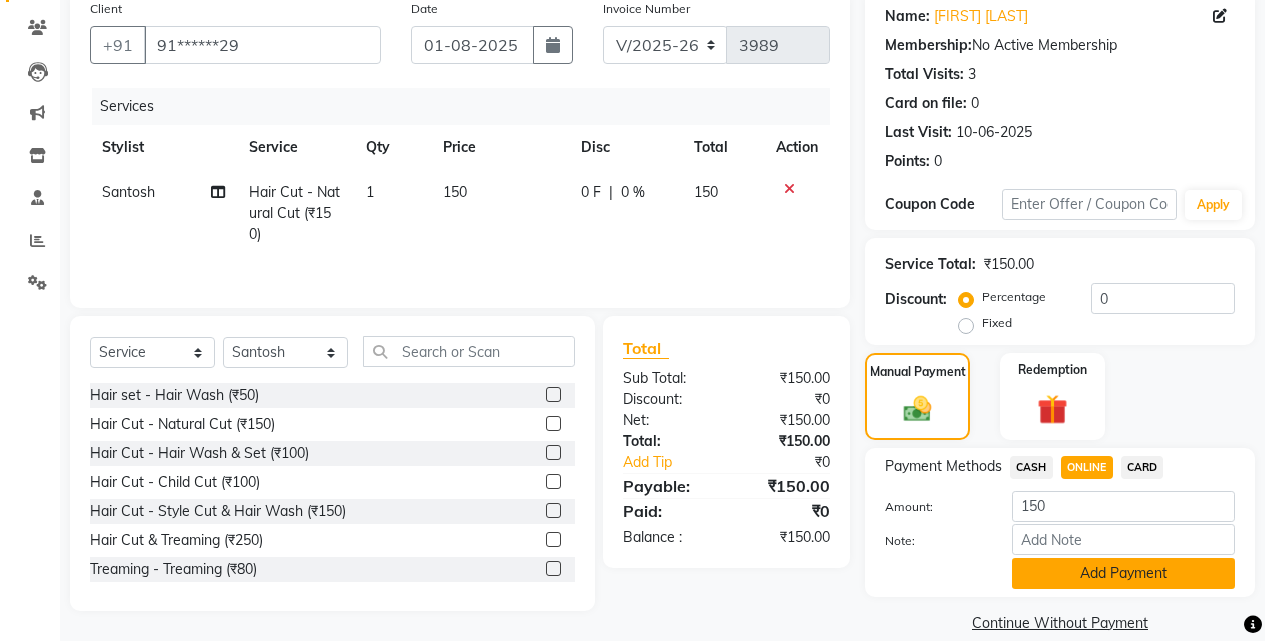 click on "Add Payment" 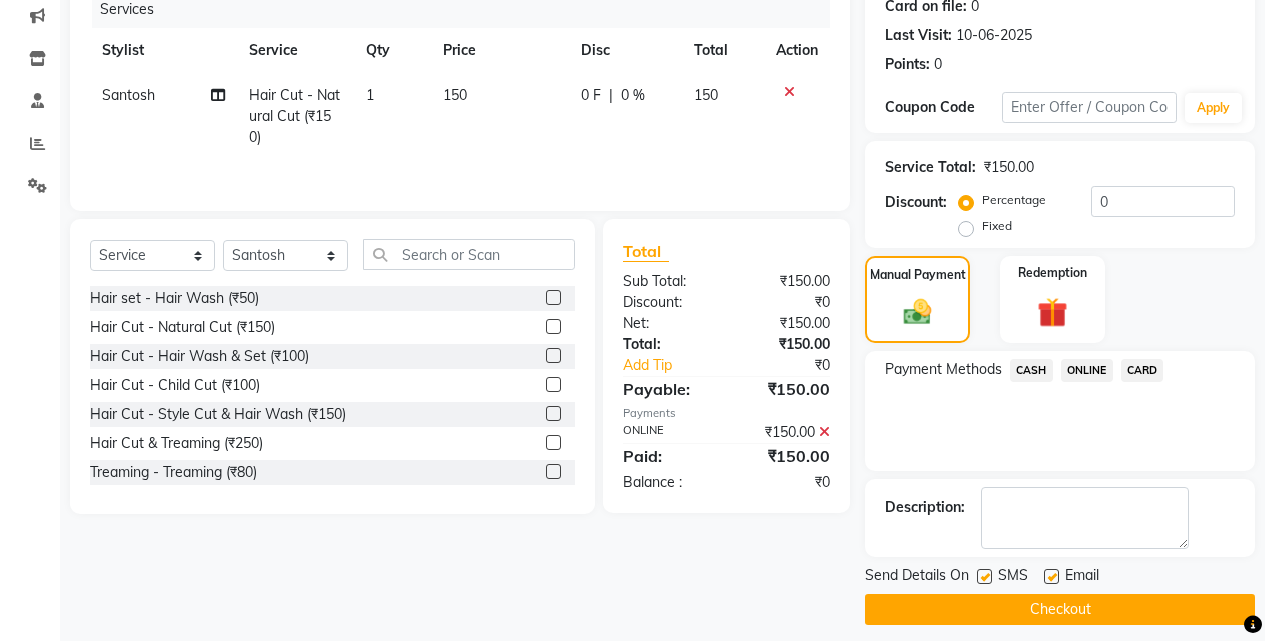 scroll, scrollTop: 271, scrollLeft: 0, axis: vertical 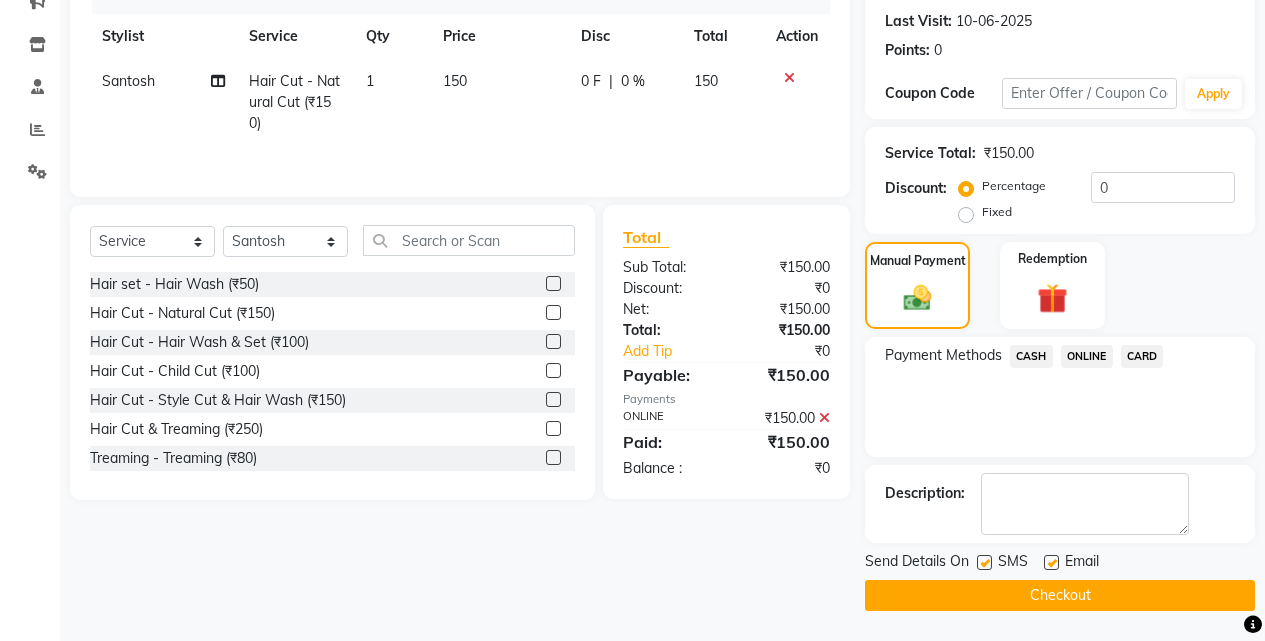 click on "Checkout" 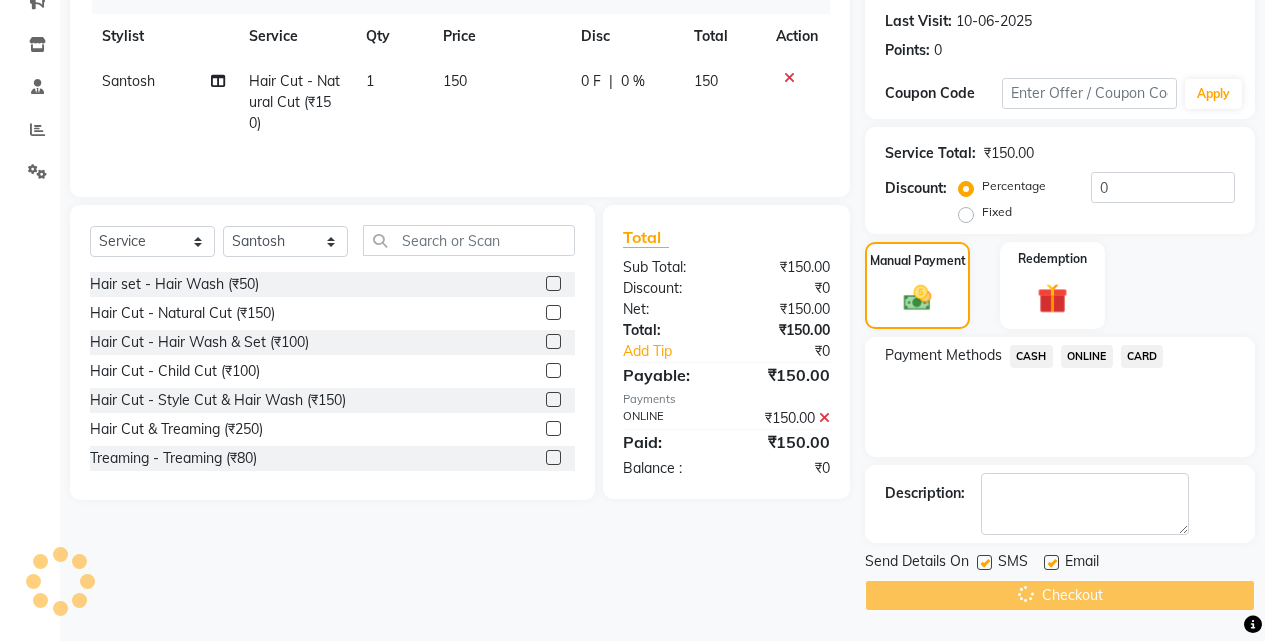 scroll, scrollTop: 0, scrollLeft: 0, axis: both 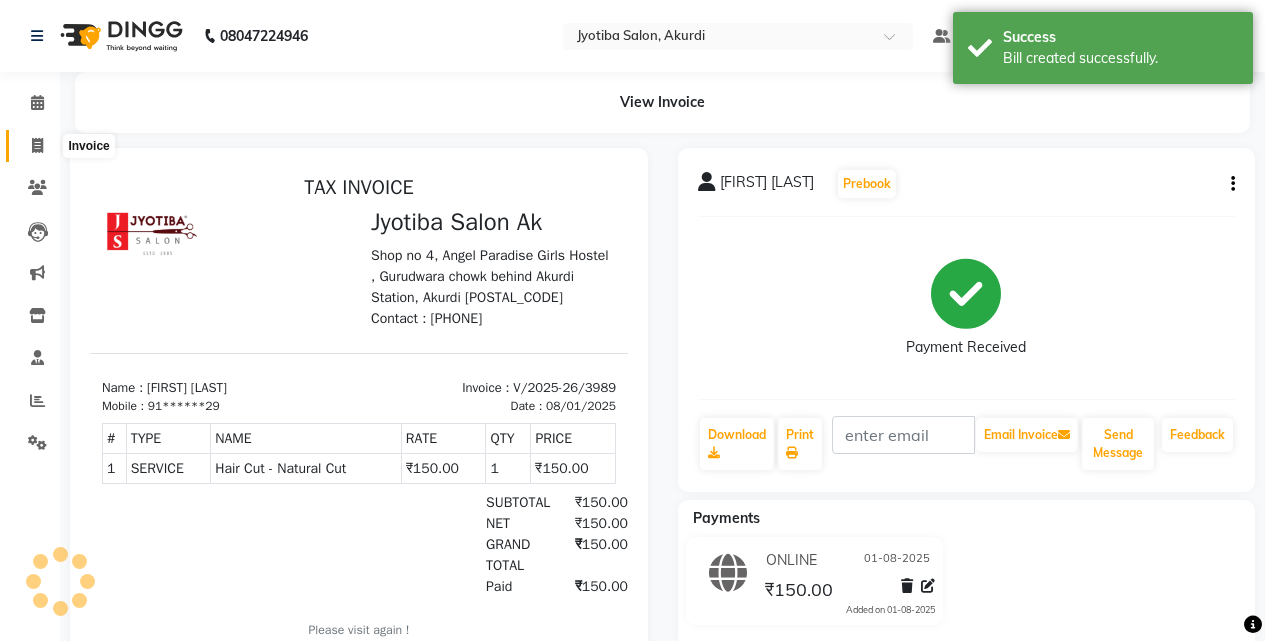 click 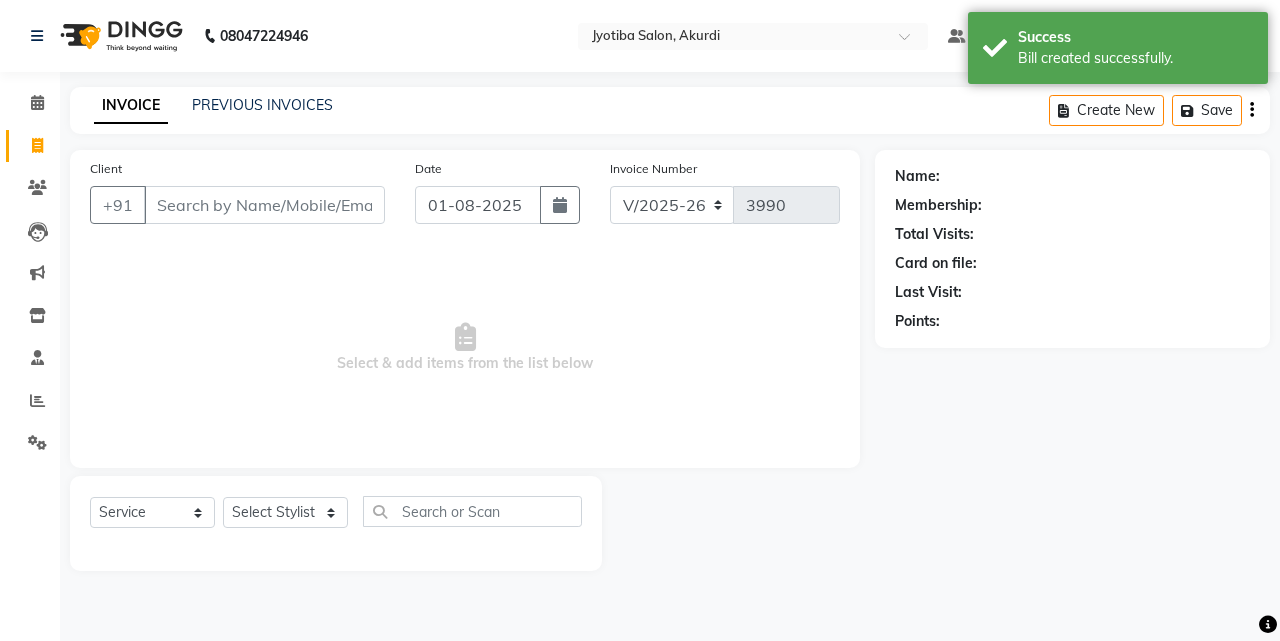 click on "Client" at bounding box center (264, 205) 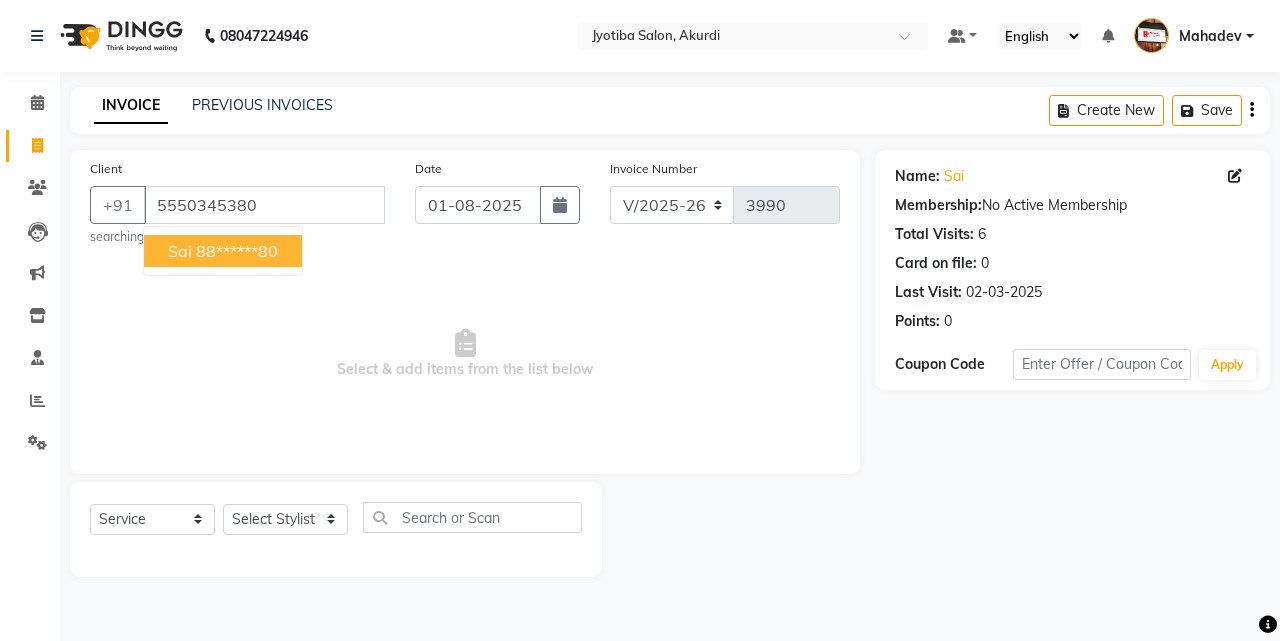 click on "88******80" at bounding box center [237, 251] 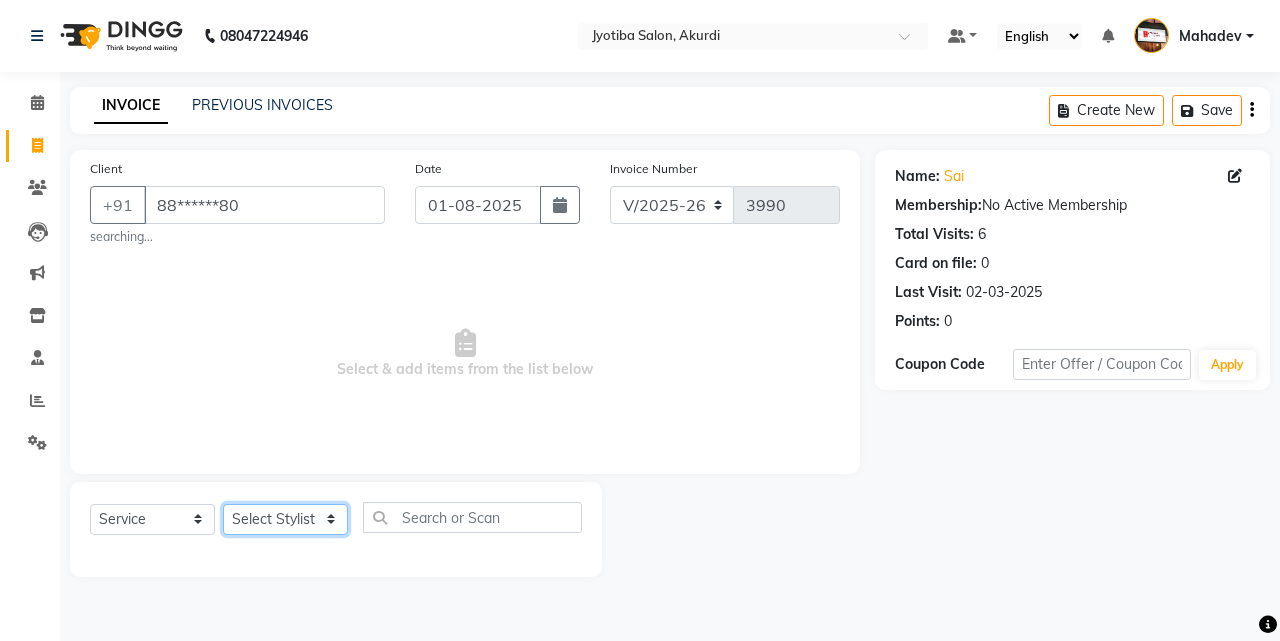 click on "Select Stylist [FIRST] [LAST] [FIRST] [FIRST] [FIRST] [FIRST] [FIRST] [FIRST] [FIRST] [FIRST] [FIRST] [FIRST]  Shop  [FIRST]  [FIRST]  [FIRST]" 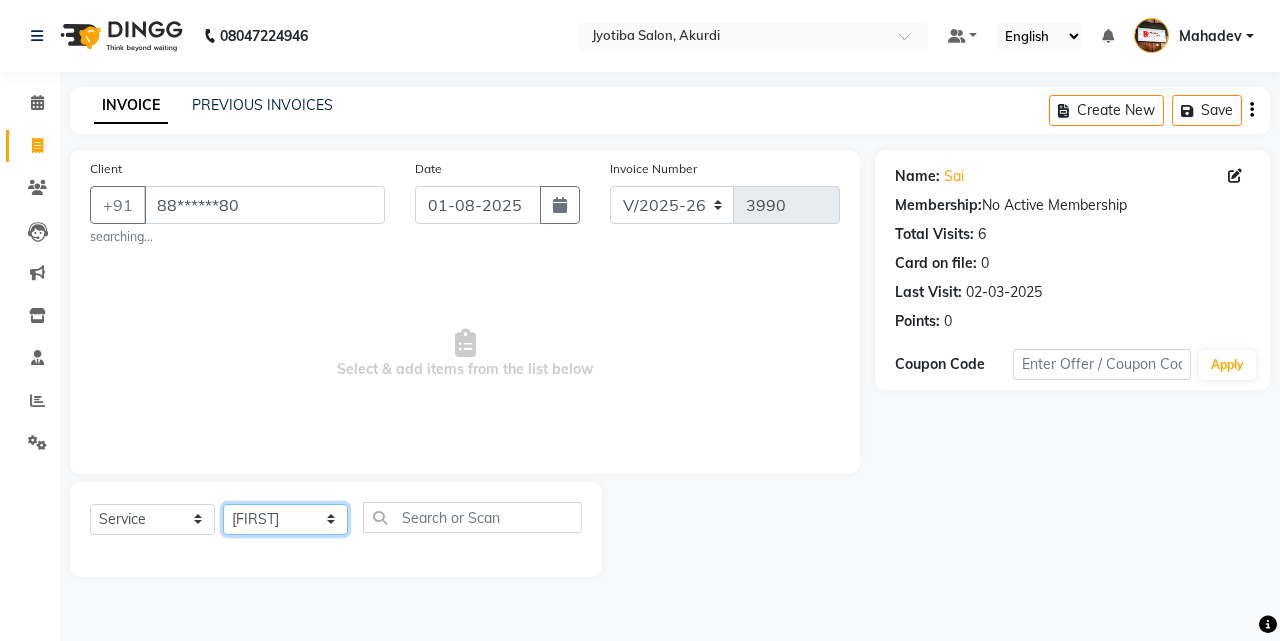 click on "Select Stylist [FIRST] [LAST] [FIRST] [FIRST] [FIRST] [FIRST] [FIRST] [FIRST] [FIRST] [FIRST] [FIRST] [FIRST]  Shop  [FIRST]  [FIRST]  [FIRST]" 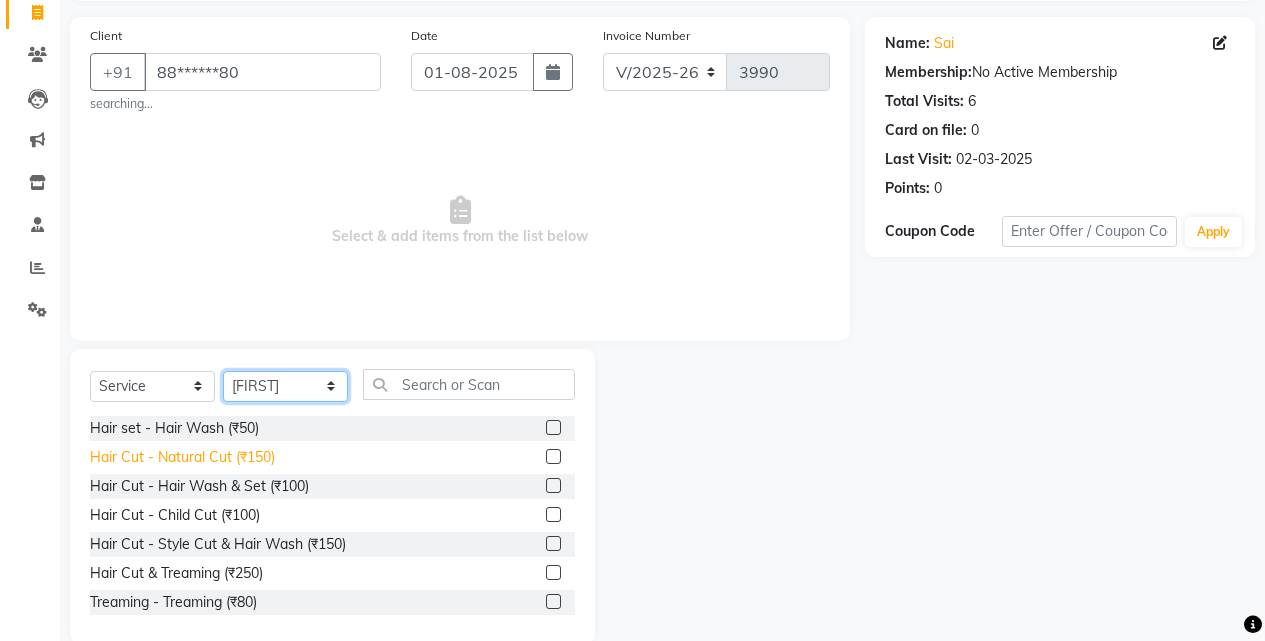 scroll, scrollTop: 166, scrollLeft: 0, axis: vertical 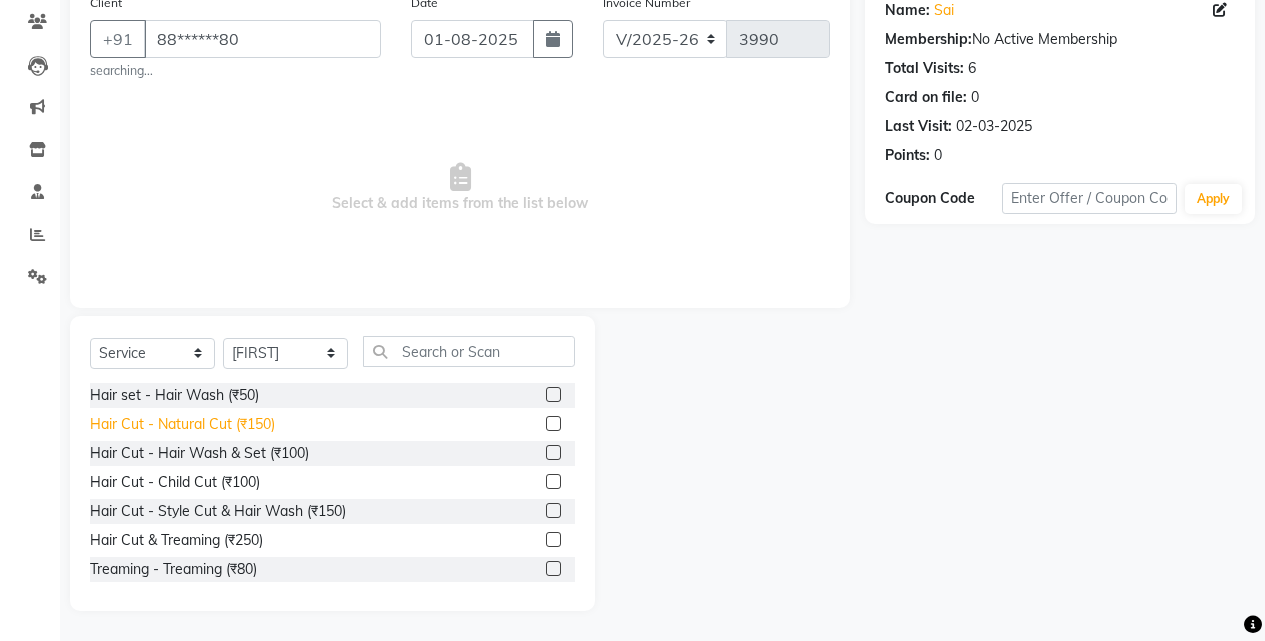 click on "Hair Cut - Natural Cut (₹150)" 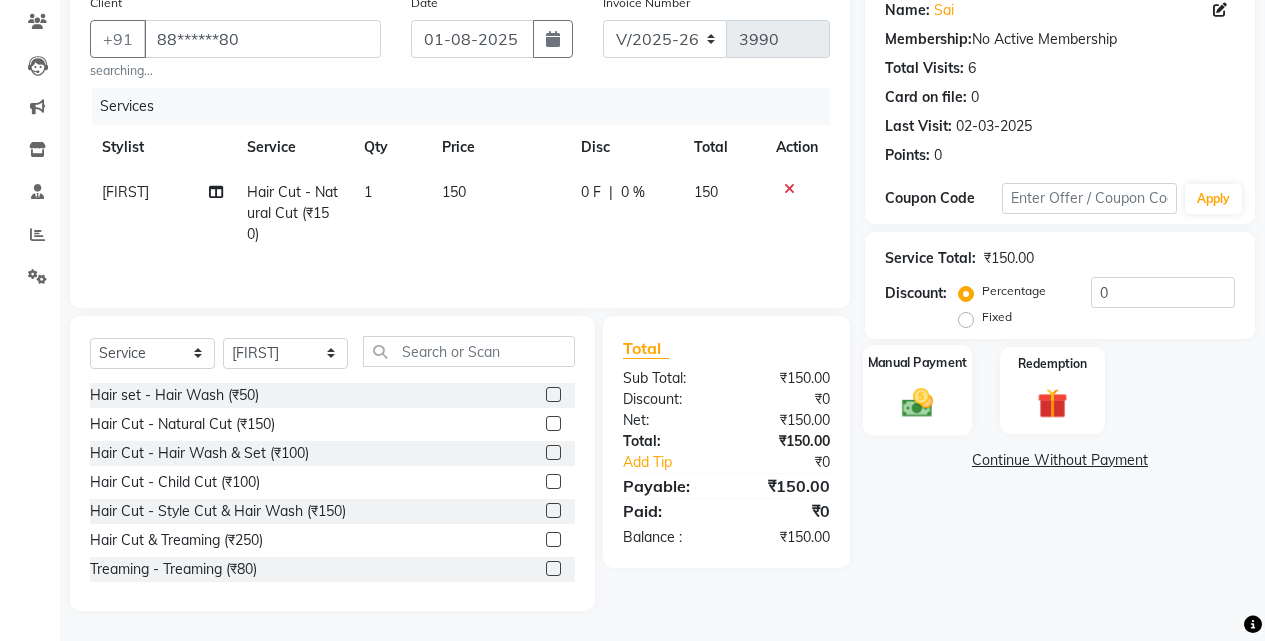 click 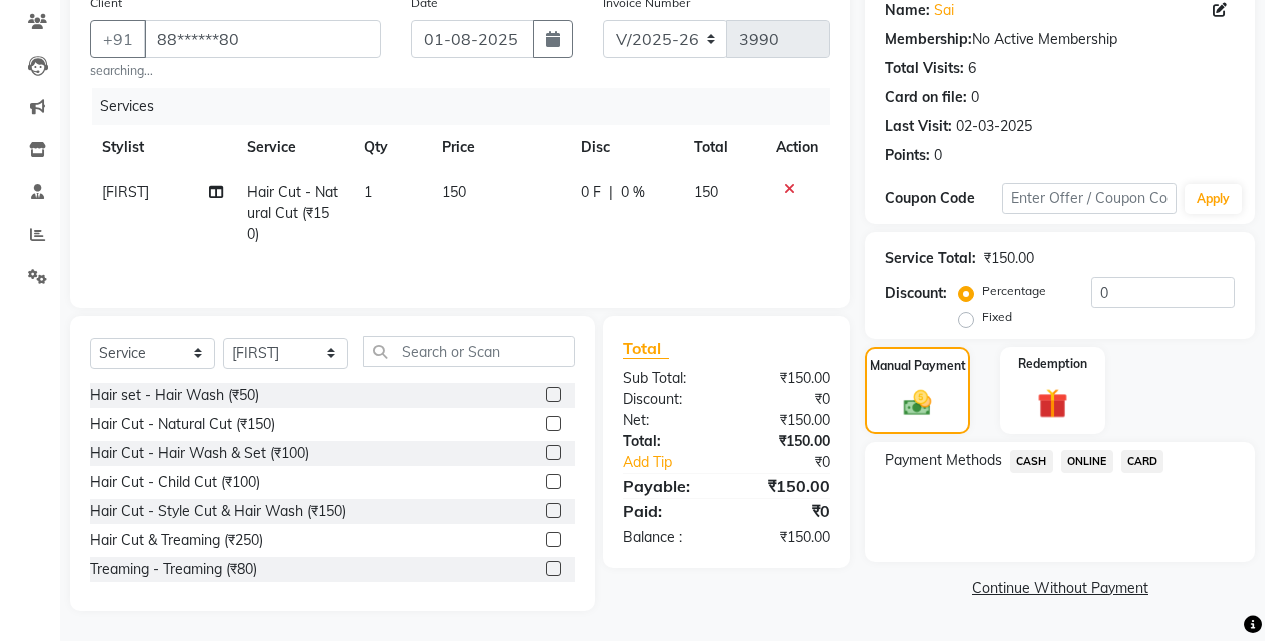 click on "ONLINE" 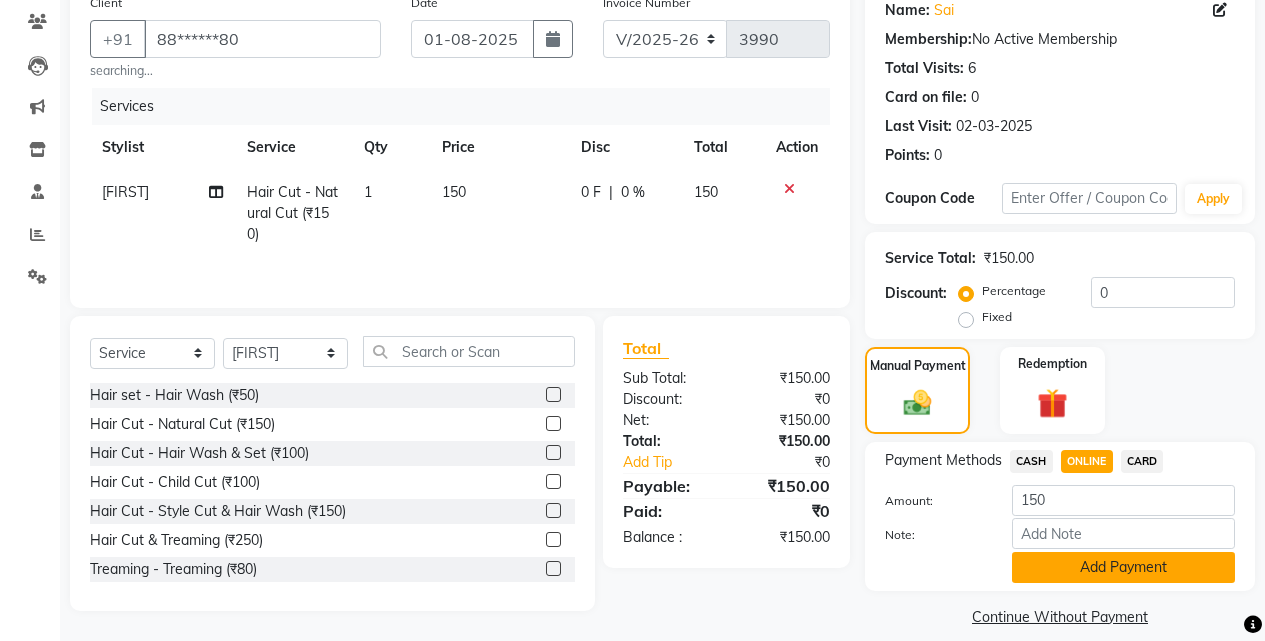 click on "Add Payment" 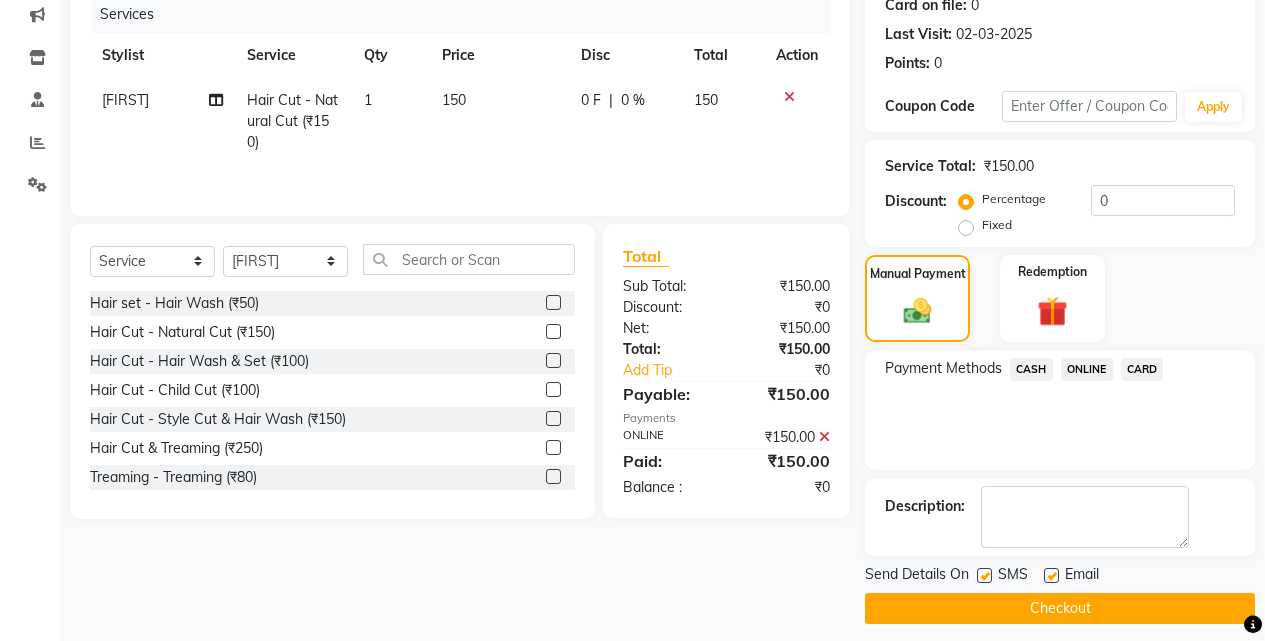 scroll, scrollTop: 271, scrollLeft: 0, axis: vertical 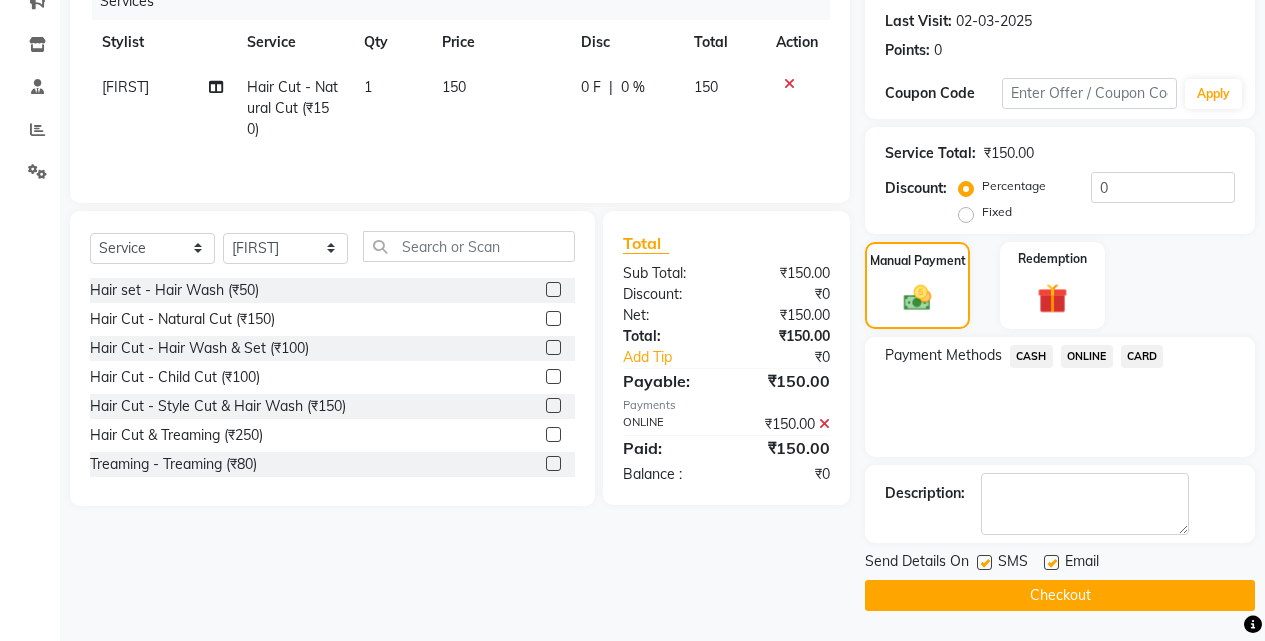 click on "Checkout" 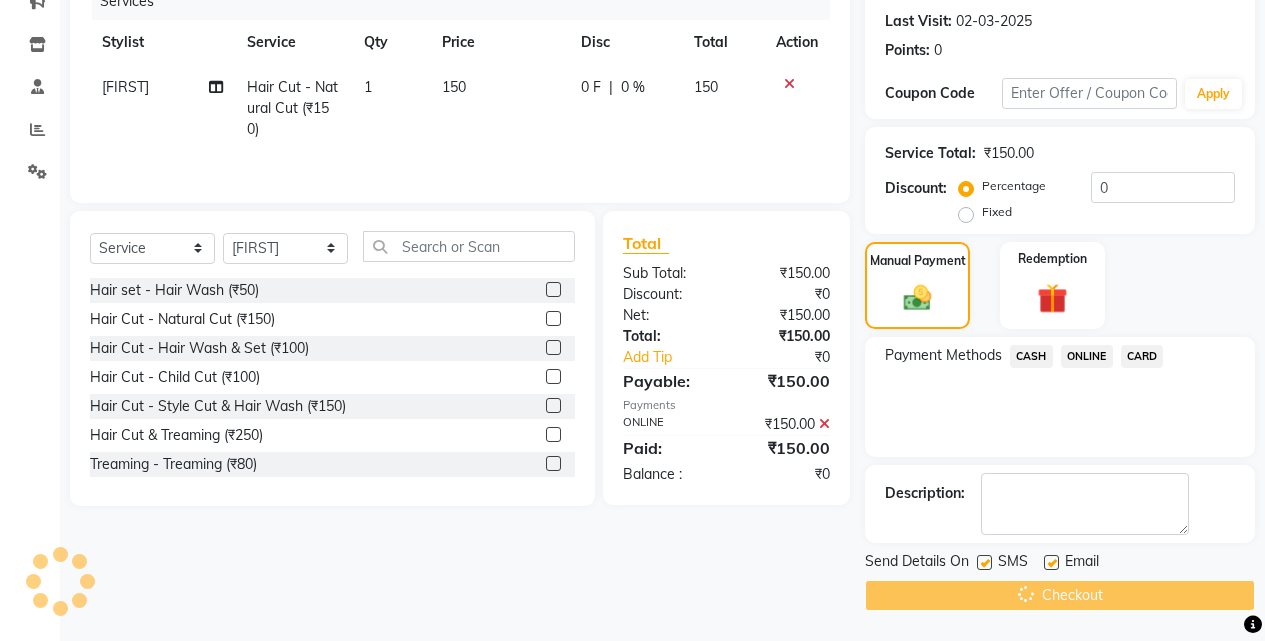 scroll, scrollTop: 0, scrollLeft: 0, axis: both 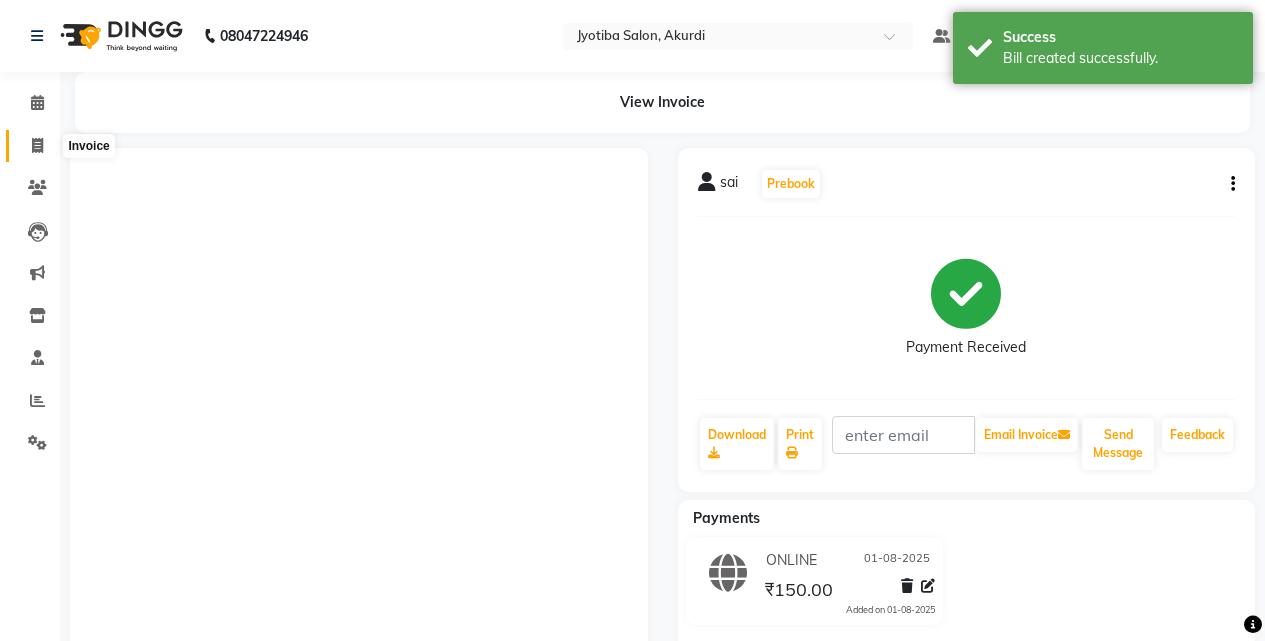 click 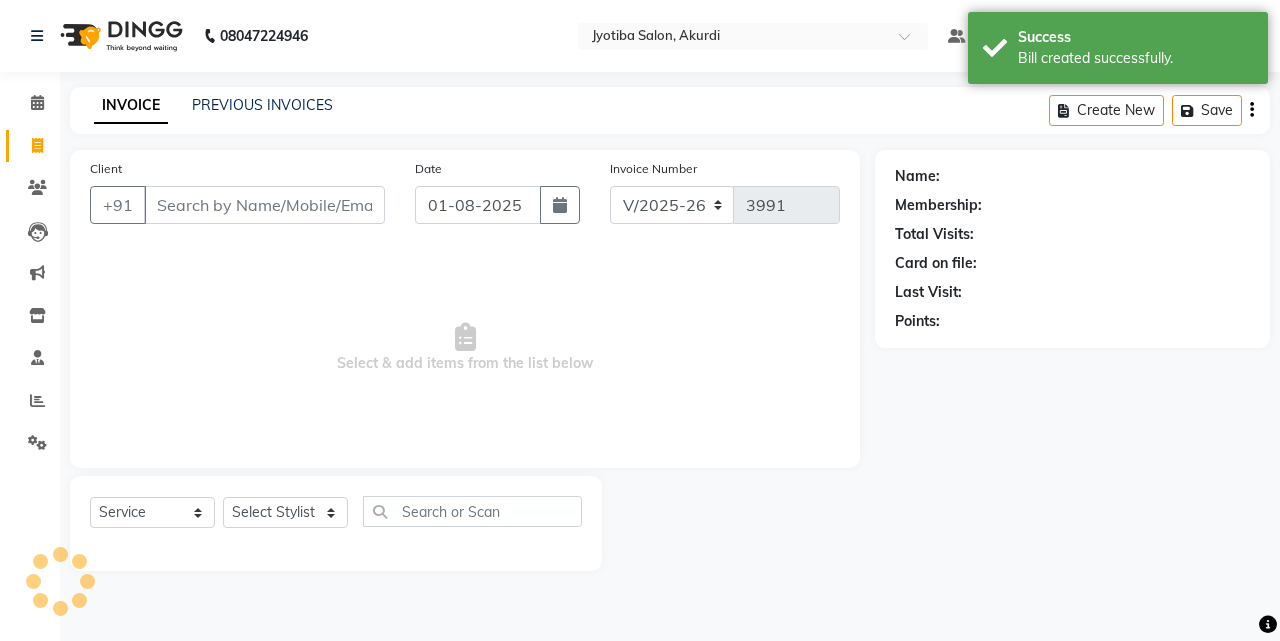 click on "Client" at bounding box center [264, 205] 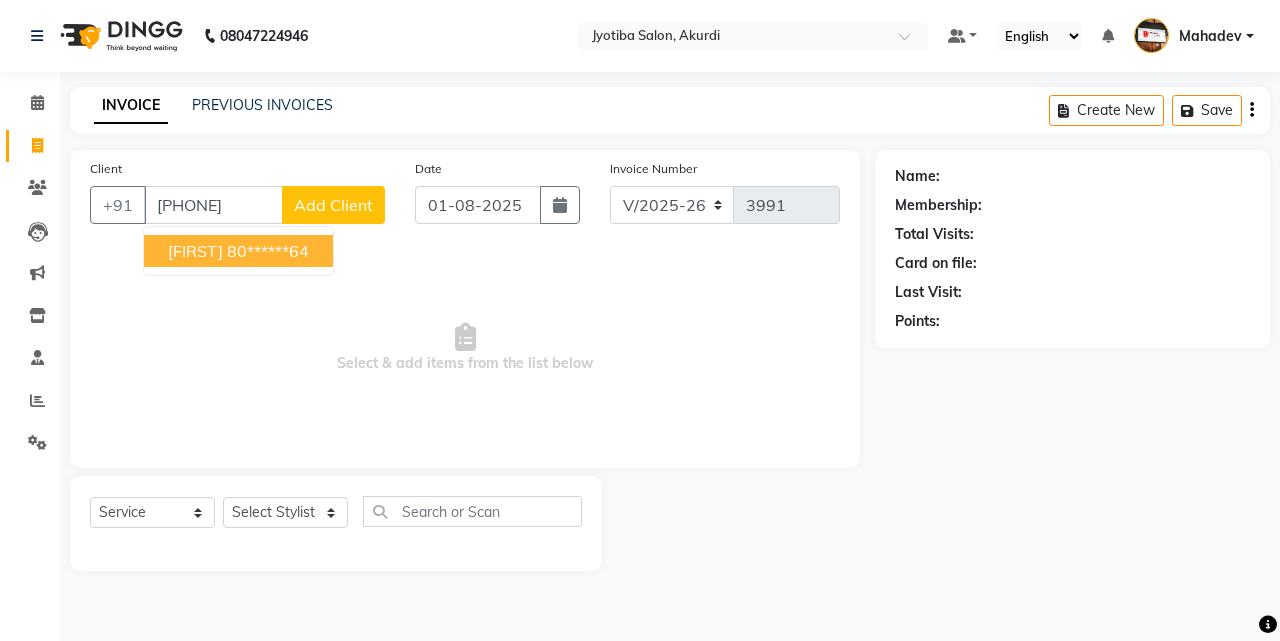 click on "[FIRST] [PHONE]" at bounding box center [238, 251] 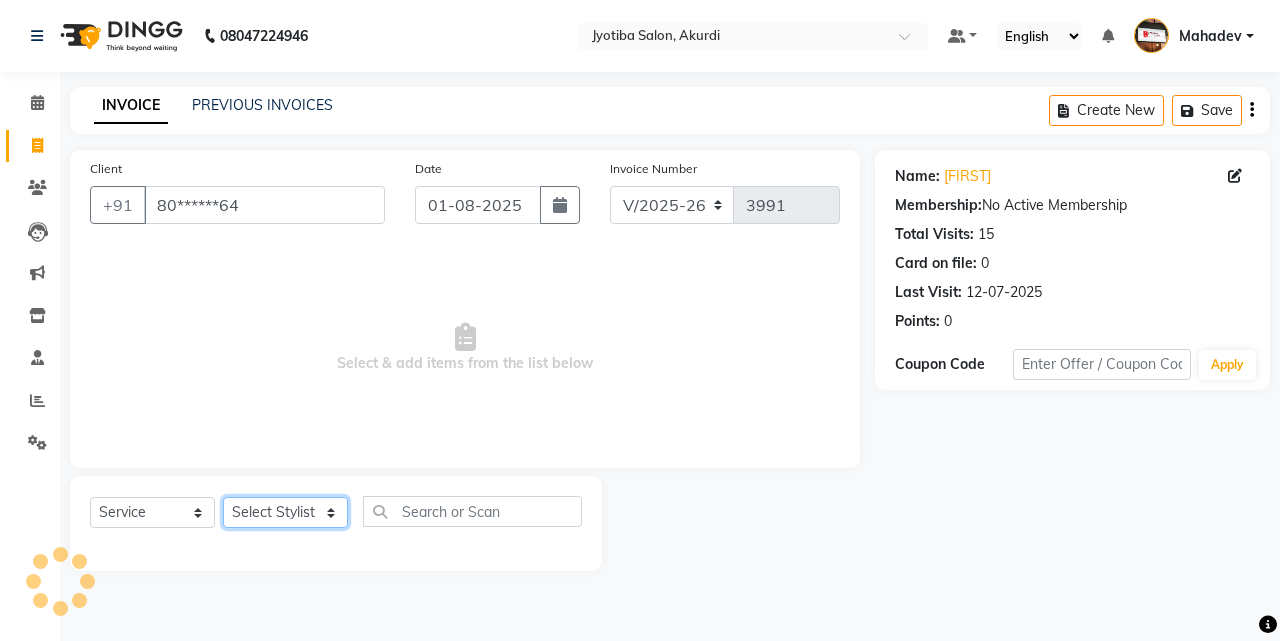 click on "Select Stylist [FIRST] [LAST] [FIRST] [FIRST] [FIRST] [FIRST] [FIRST] [FIRST] [FIRST] [FIRST] [FIRST] [FIRST]  Shop  [FIRST]  [FIRST]  [FIRST]" 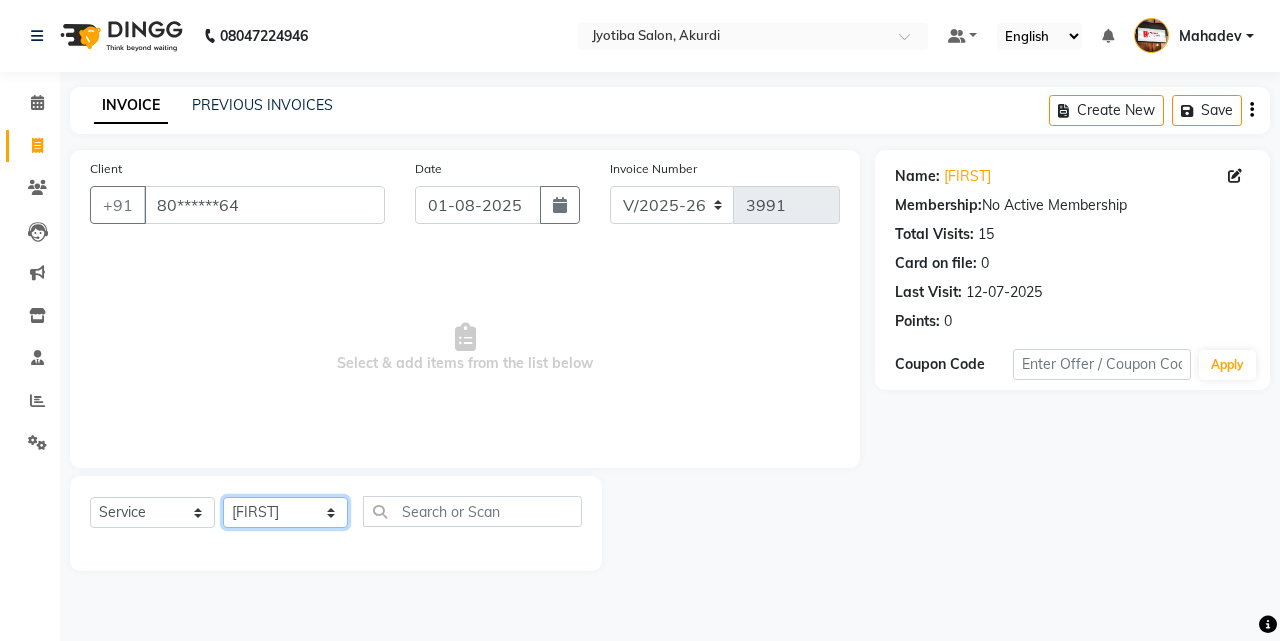 click on "Select Stylist [FIRST] [LAST] [FIRST] [FIRST] [FIRST] [FIRST] [FIRST] [FIRST] [FIRST] [FIRST] [FIRST] [FIRST]  Shop  [FIRST]  [FIRST]  [FIRST]" 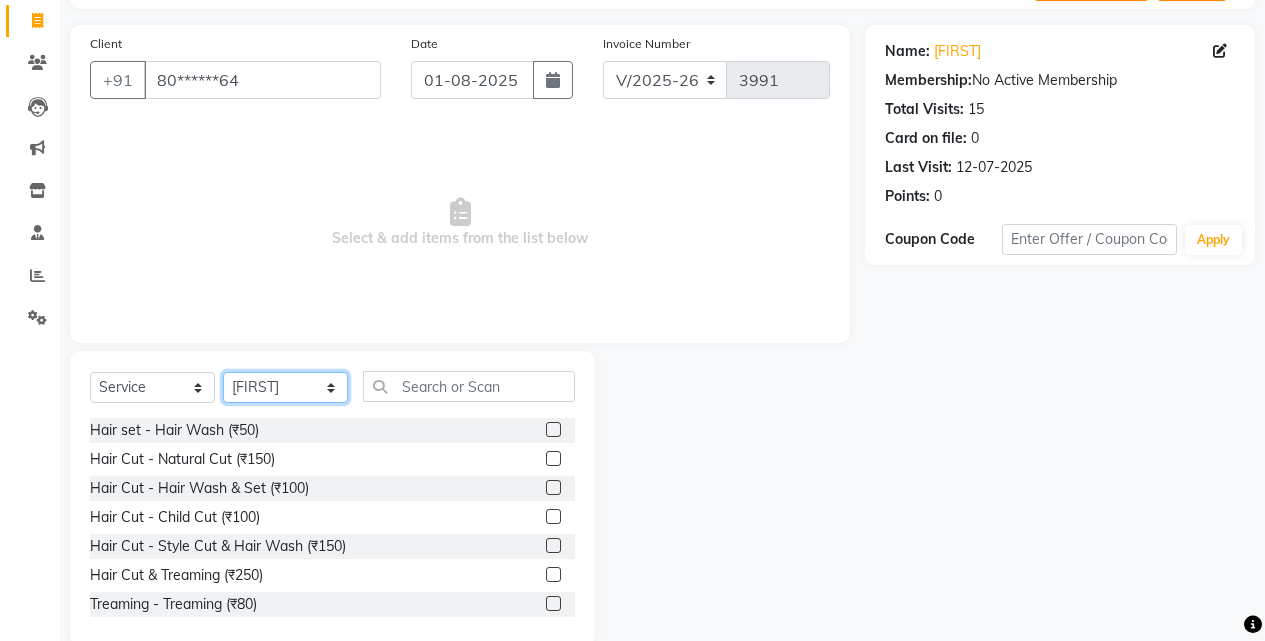 scroll, scrollTop: 160, scrollLeft: 0, axis: vertical 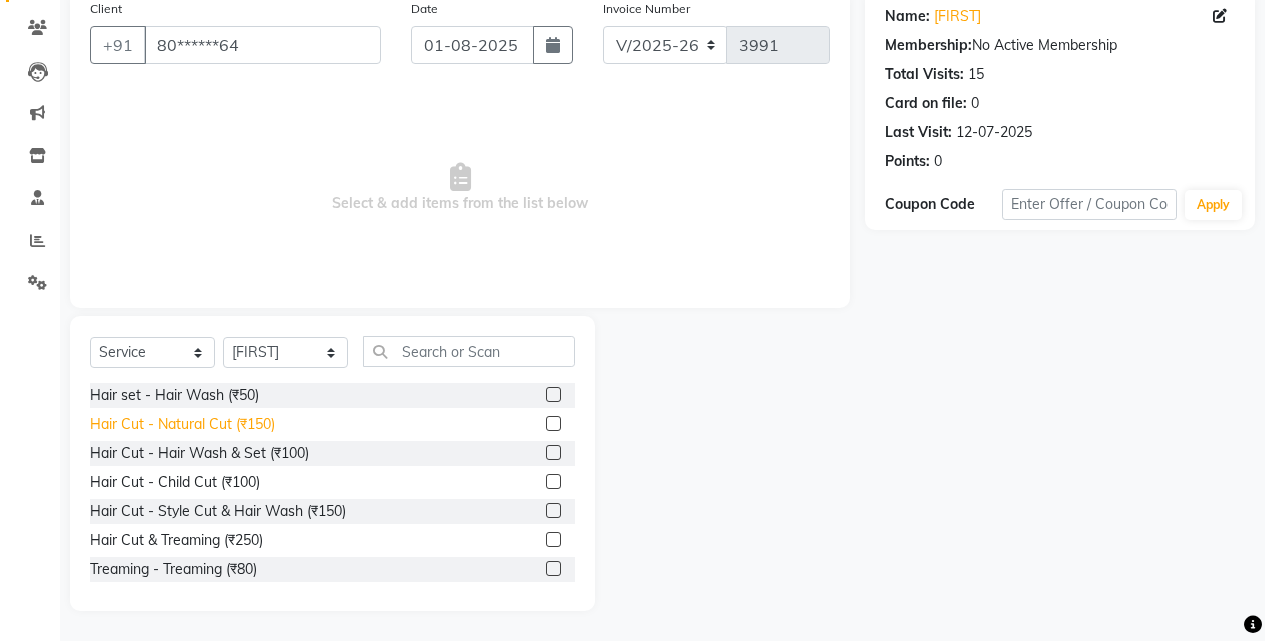 click on "Hair Cut - Natural Cut (₹150)" 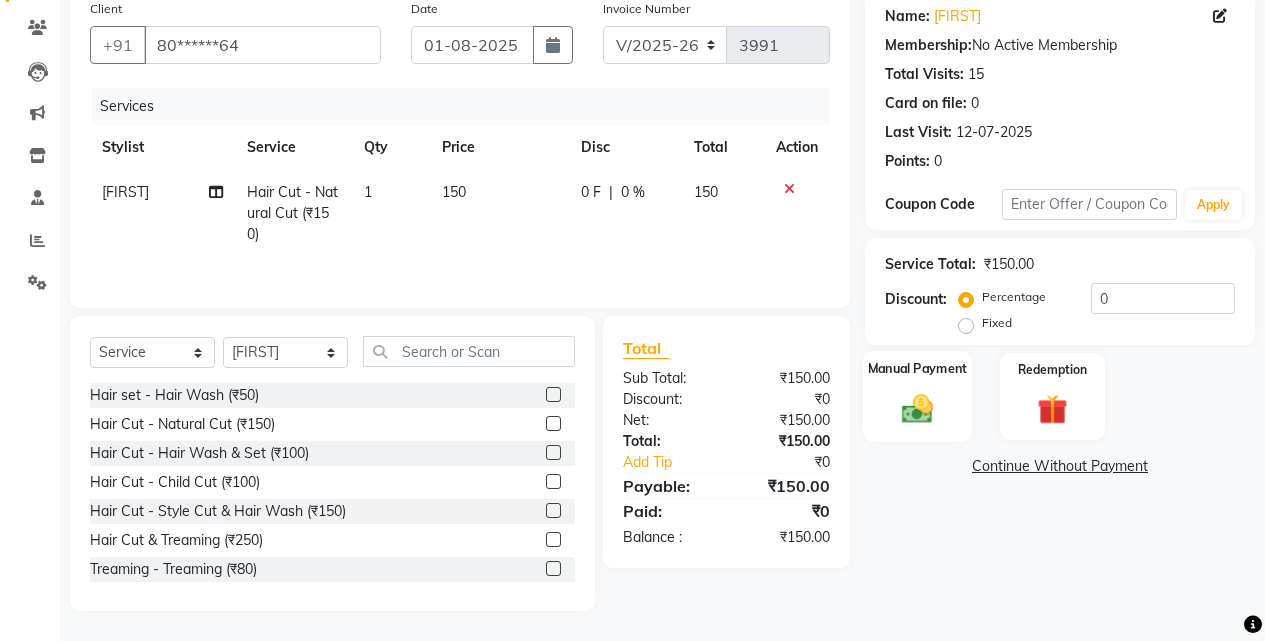 click on "Manual Payment" 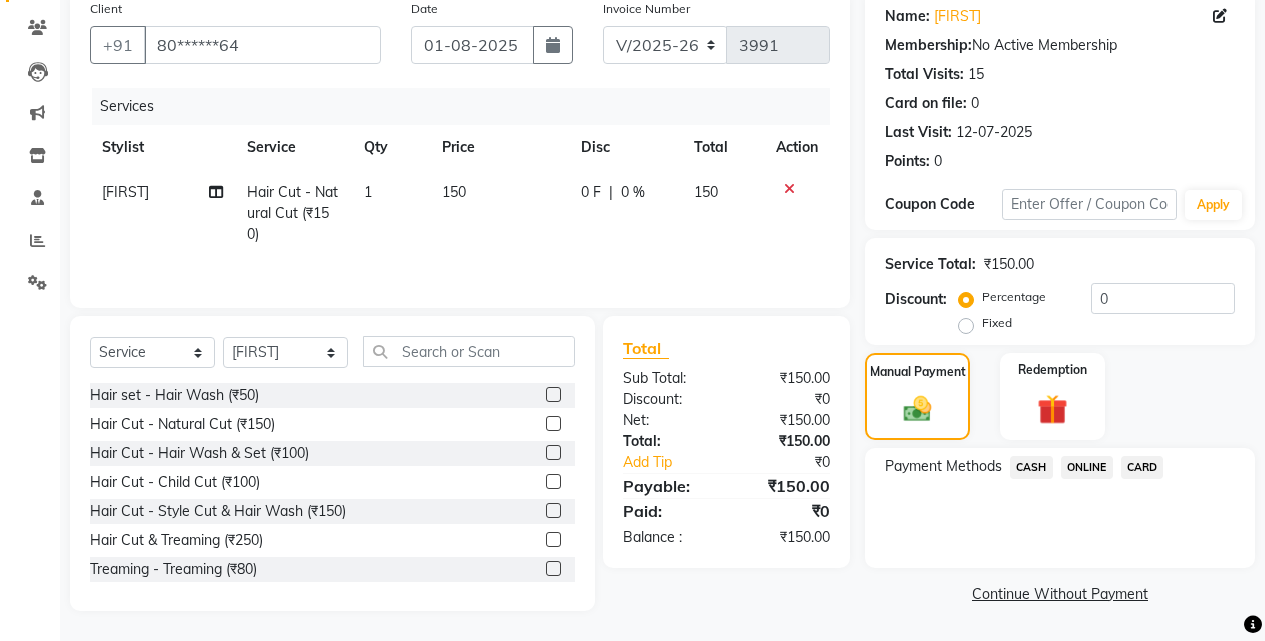 click on "ONLINE" 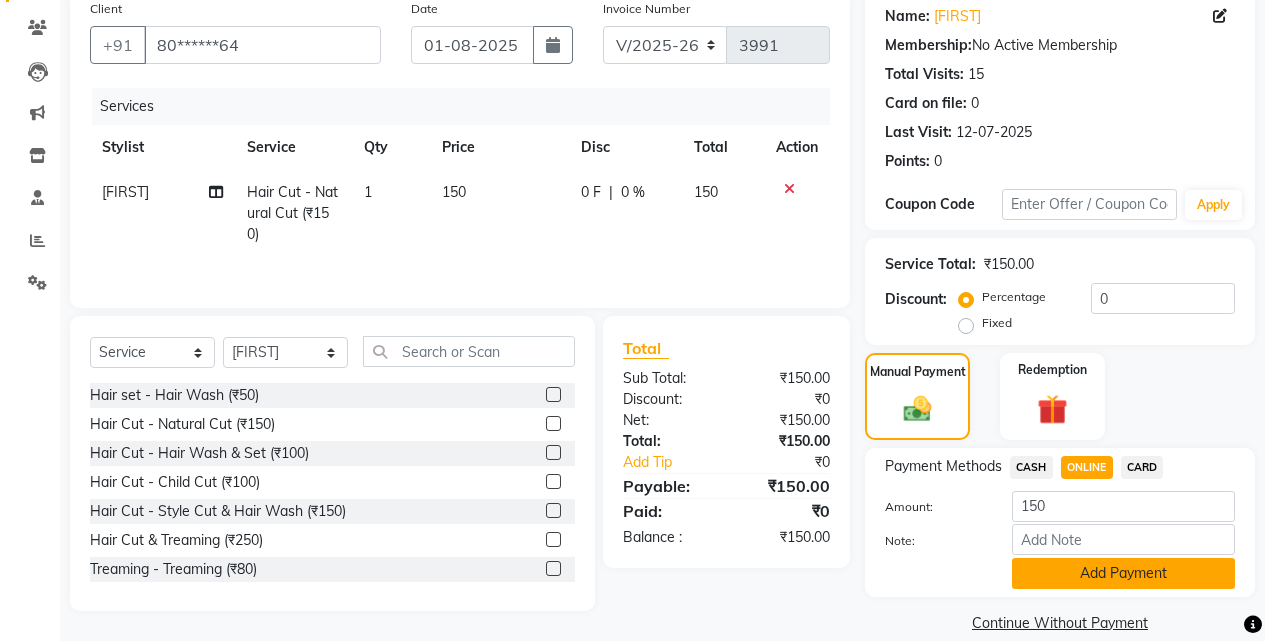 click on "Add Payment" 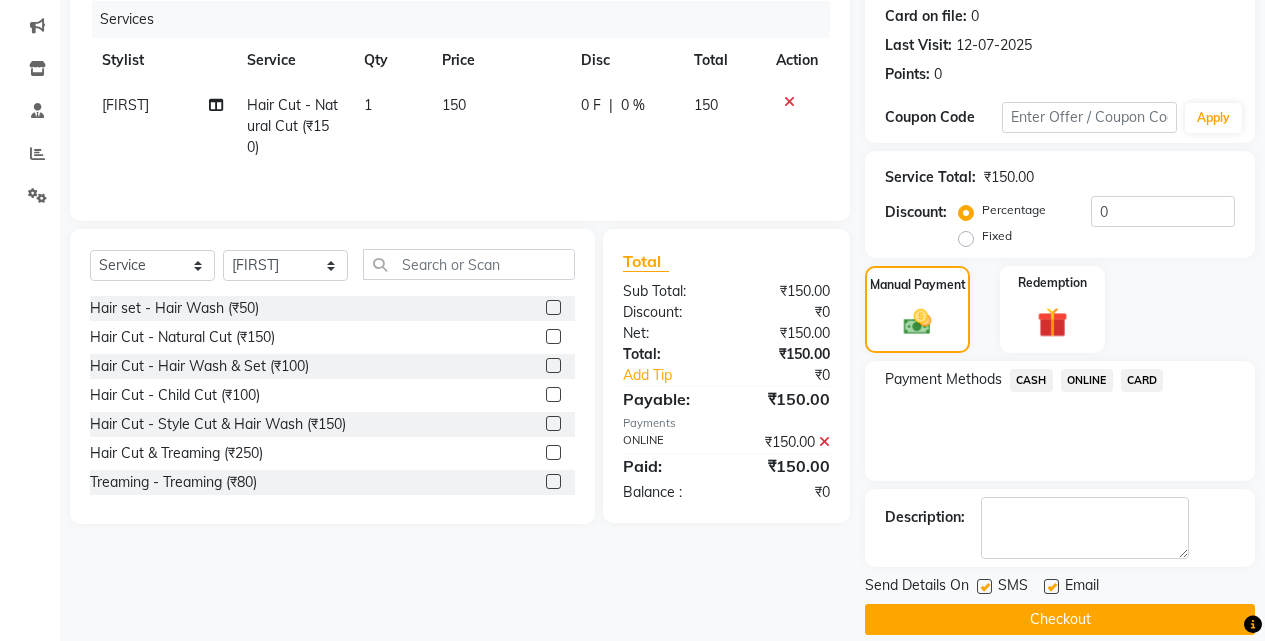 scroll, scrollTop: 271, scrollLeft: 0, axis: vertical 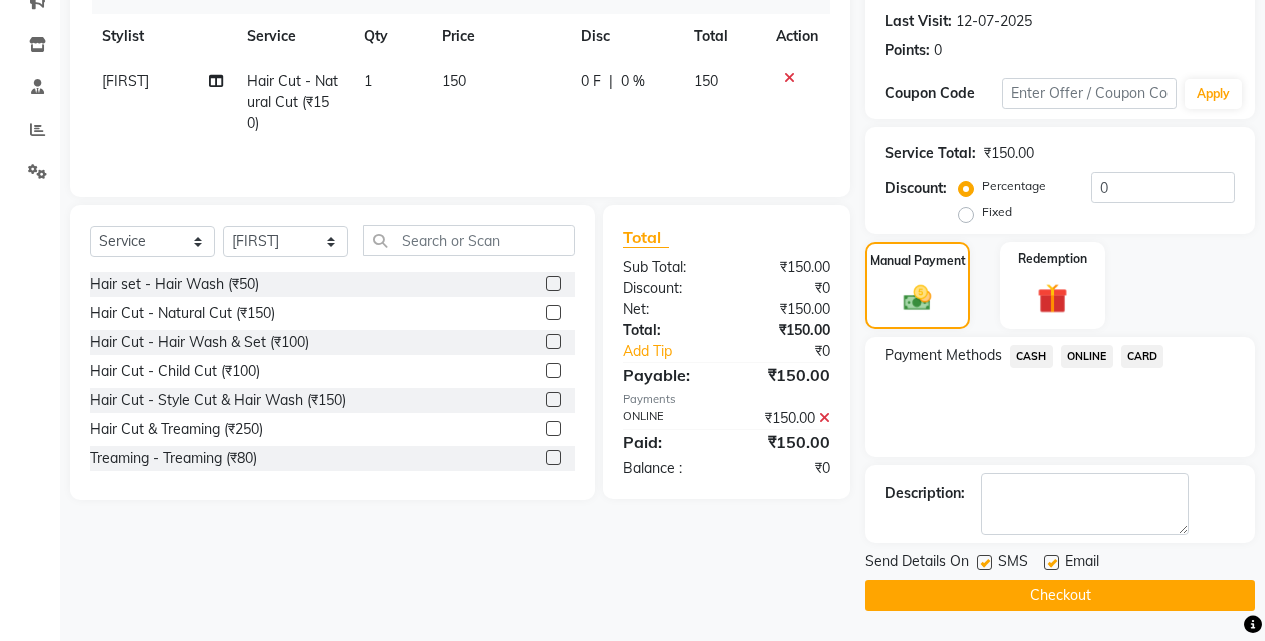 click on "Checkout" 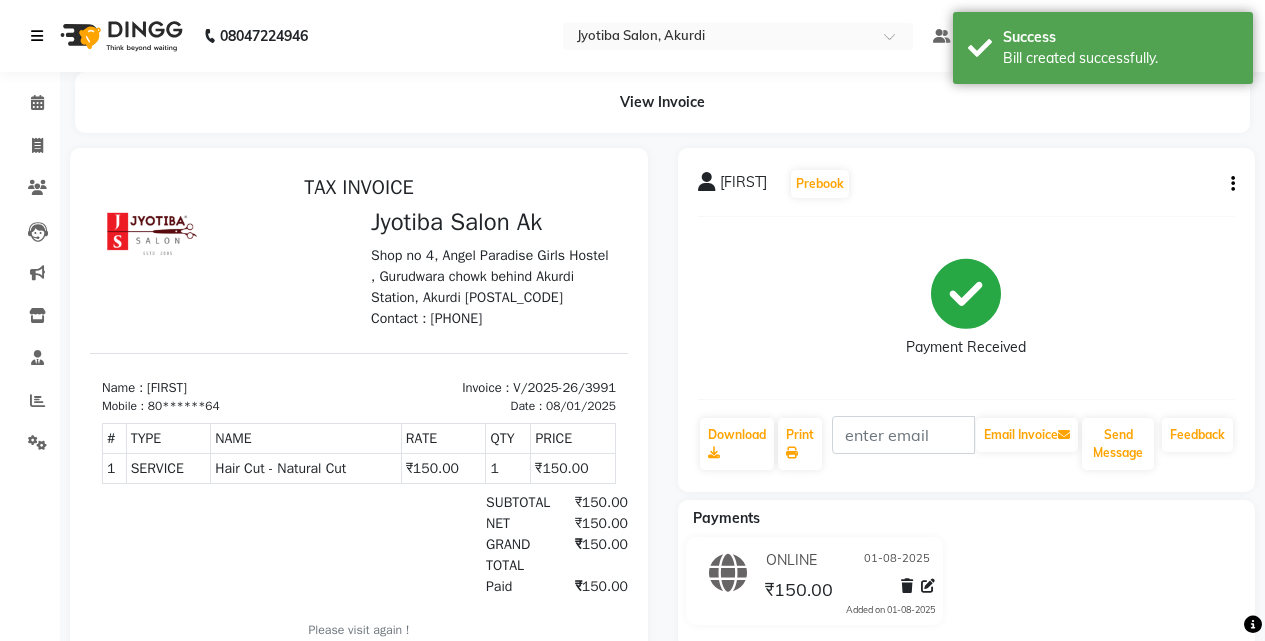 scroll, scrollTop: 0, scrollLeft: 0, axis: both 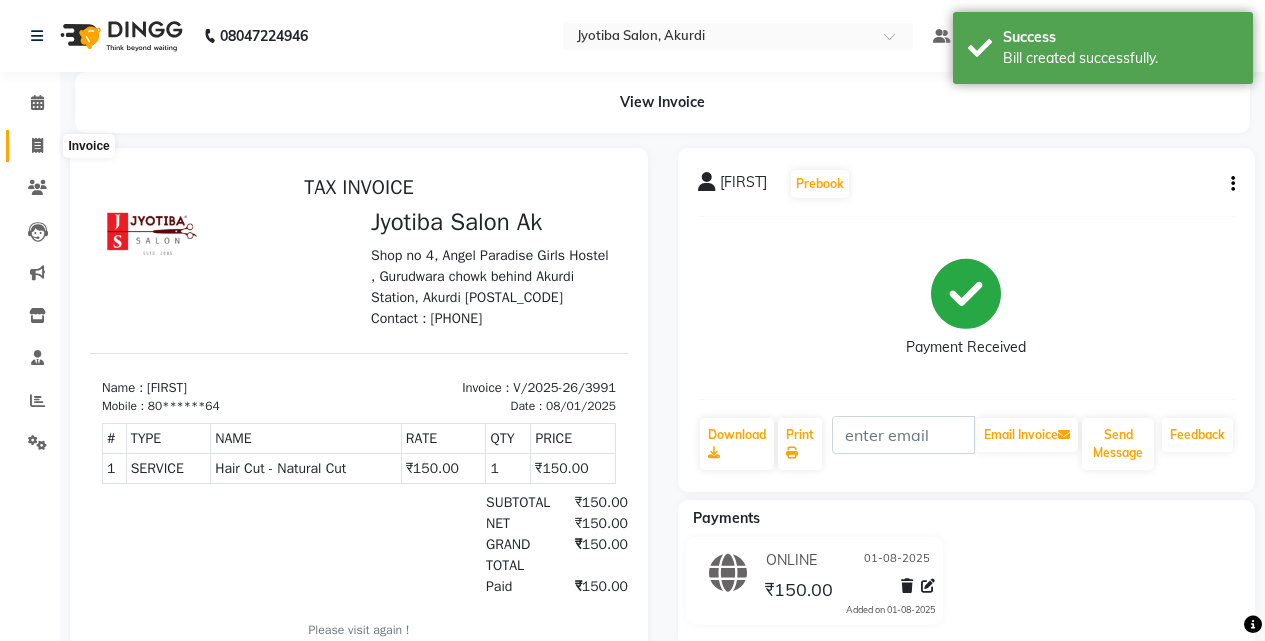 click 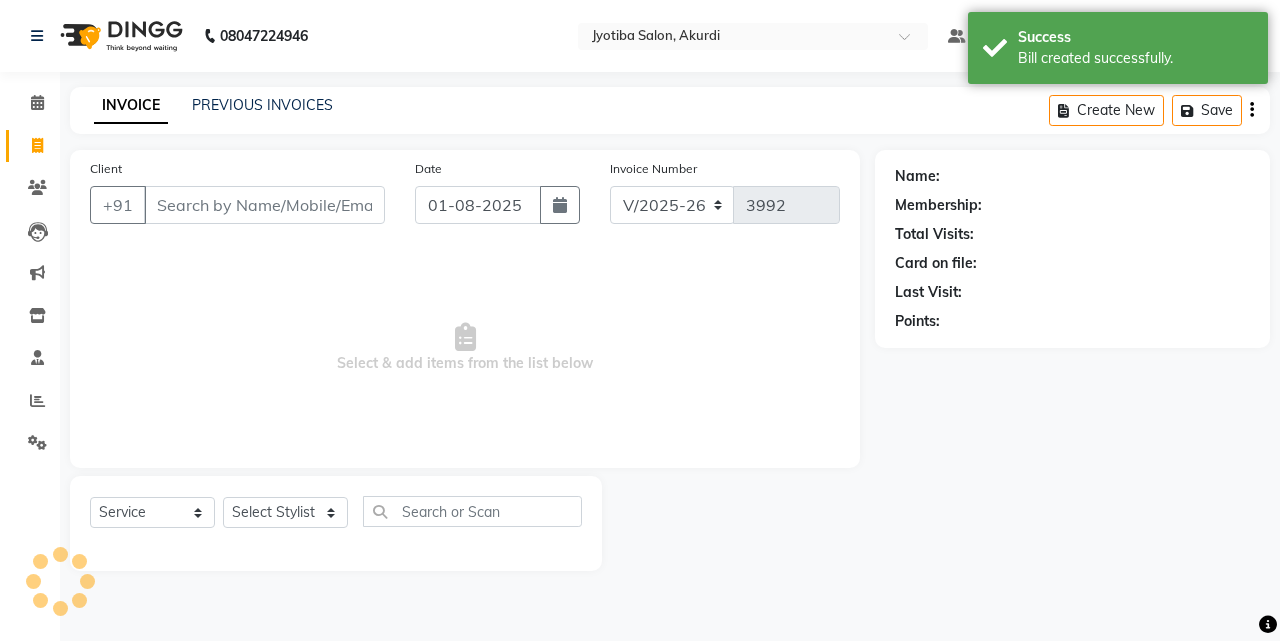 click on "Client" at bounding box center [264, 205] 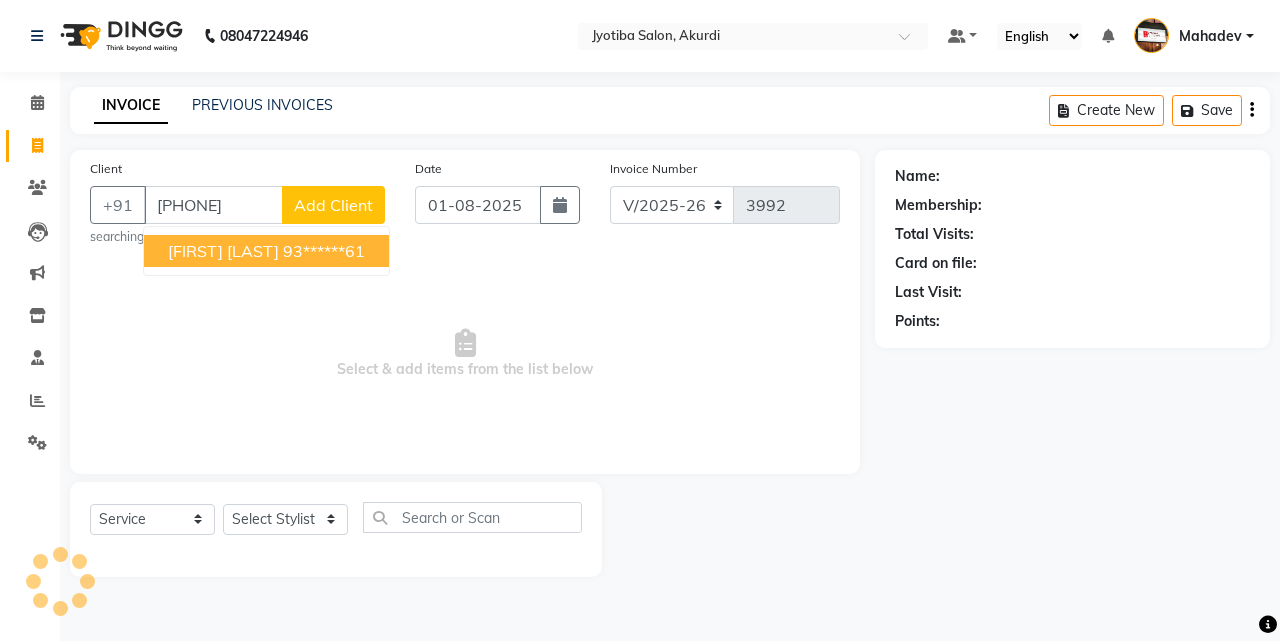 click on "[FIRST] [LAST]" at bounding box center (223, 251) 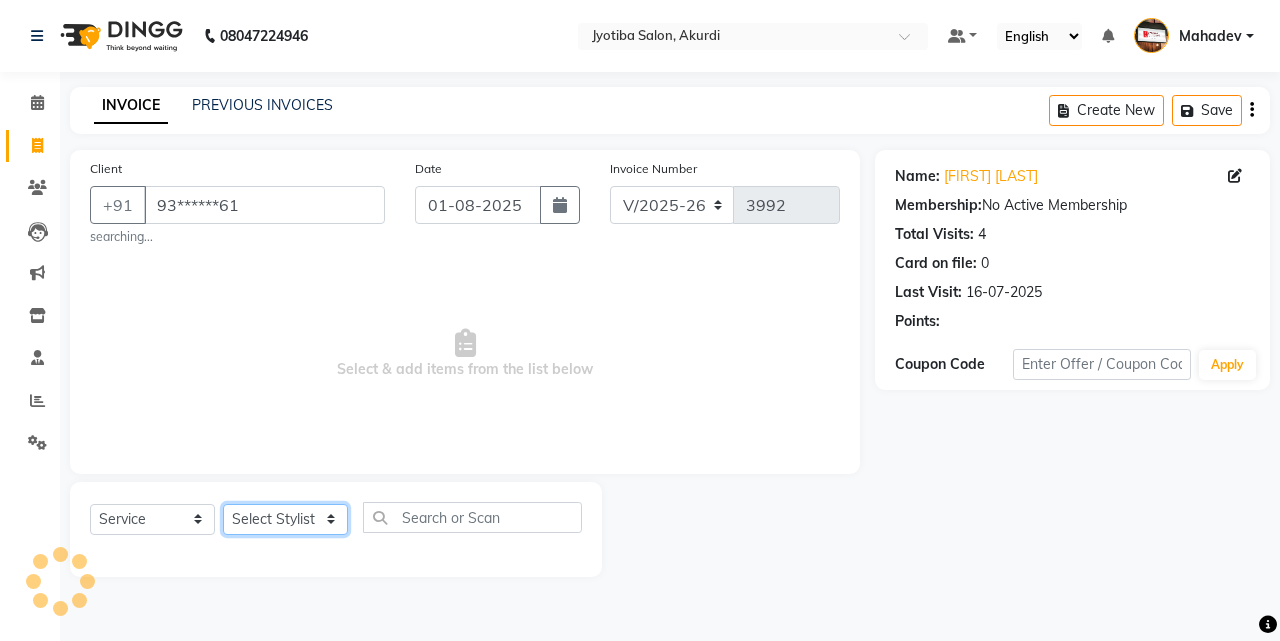 click on "Select Stylist" 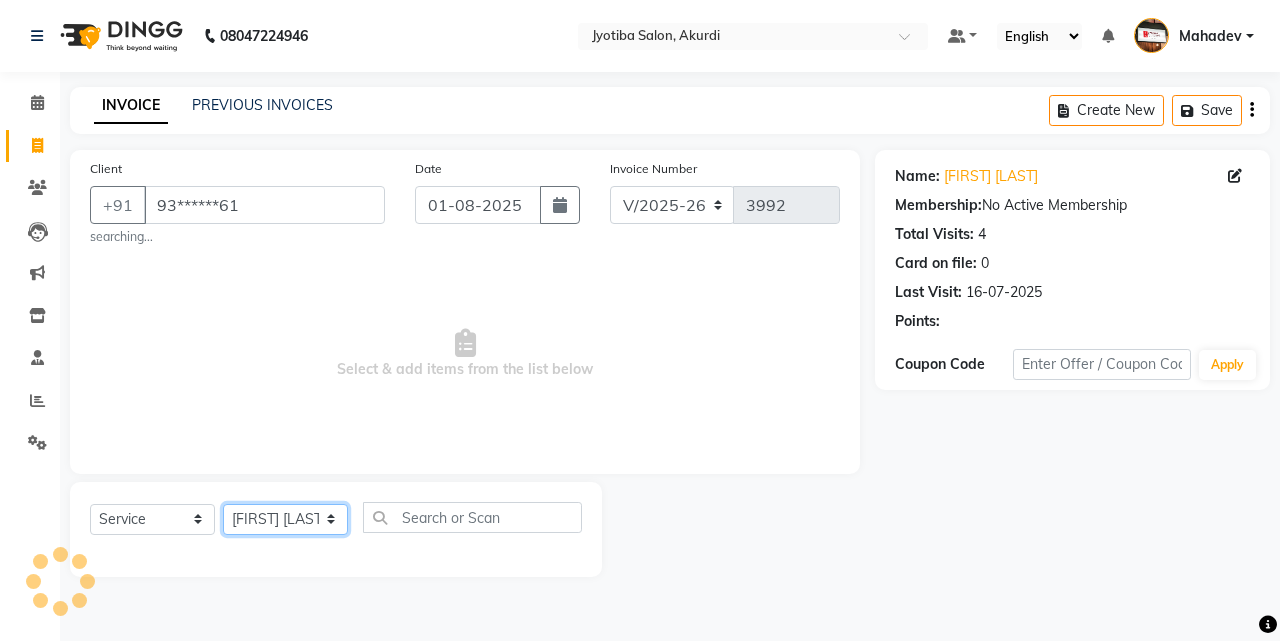 click on "Select Stylist [FIRST] [LAST] [FIRST] [FIRST] [FIRST] [FIRST] [FIRST] [FIRST] [FIRST] [FIRST] [FIRST] [FIRST]  Shop  [FIRST]  [FIRST]  [FIRST]" 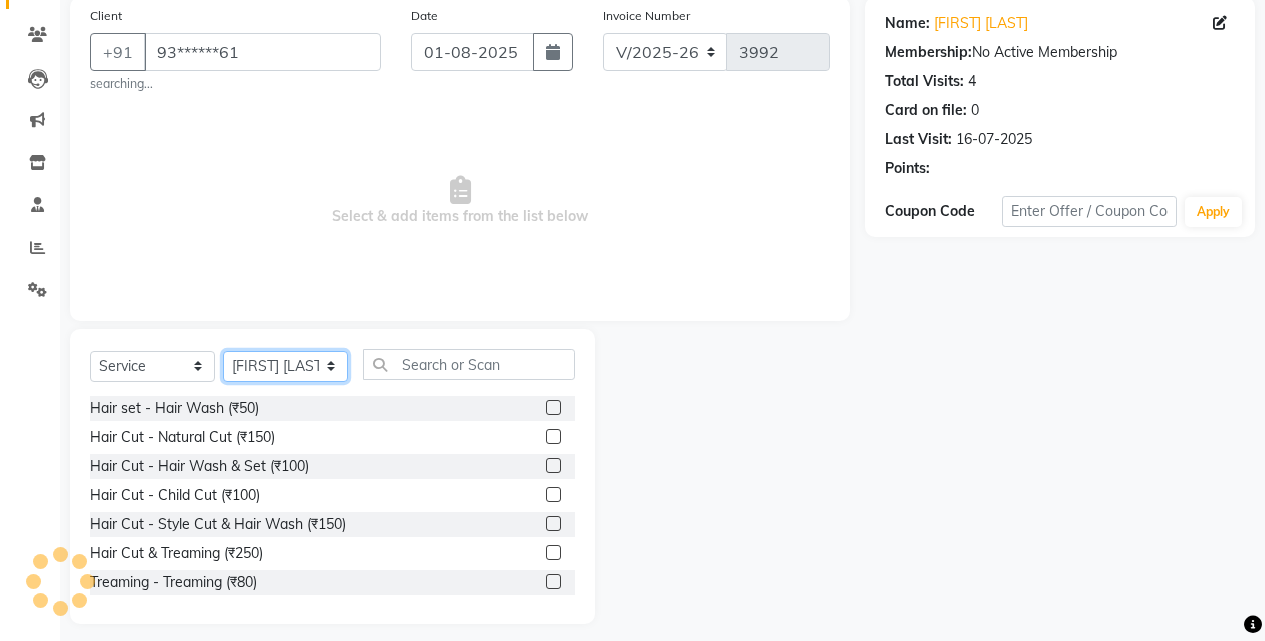 scroll, scrollTop: 166, scrollLeft: 0, axis: vertical 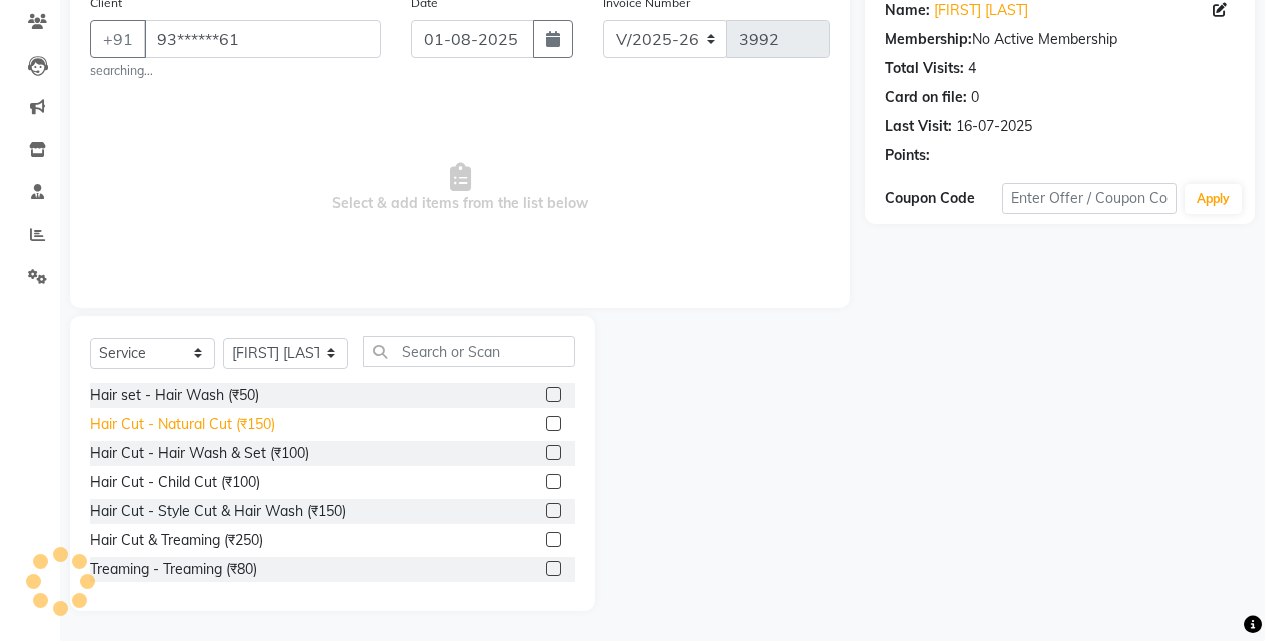 click on "Hair Cut - Natural Cut (₹150)" 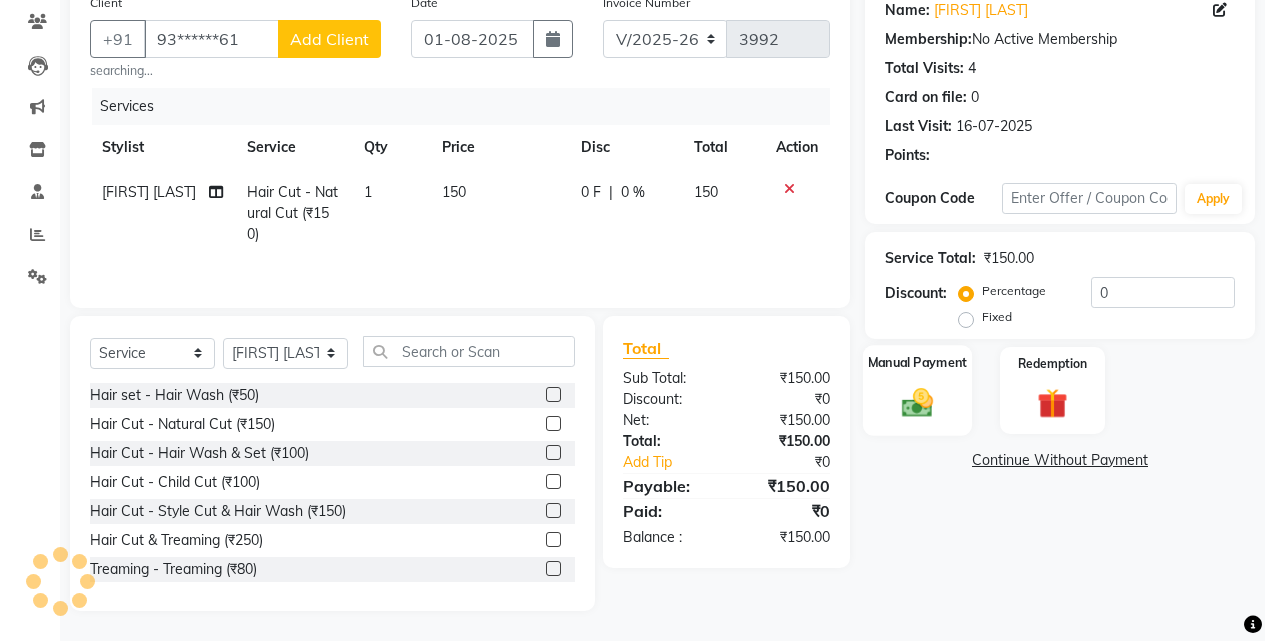 click on "Manual Payment" 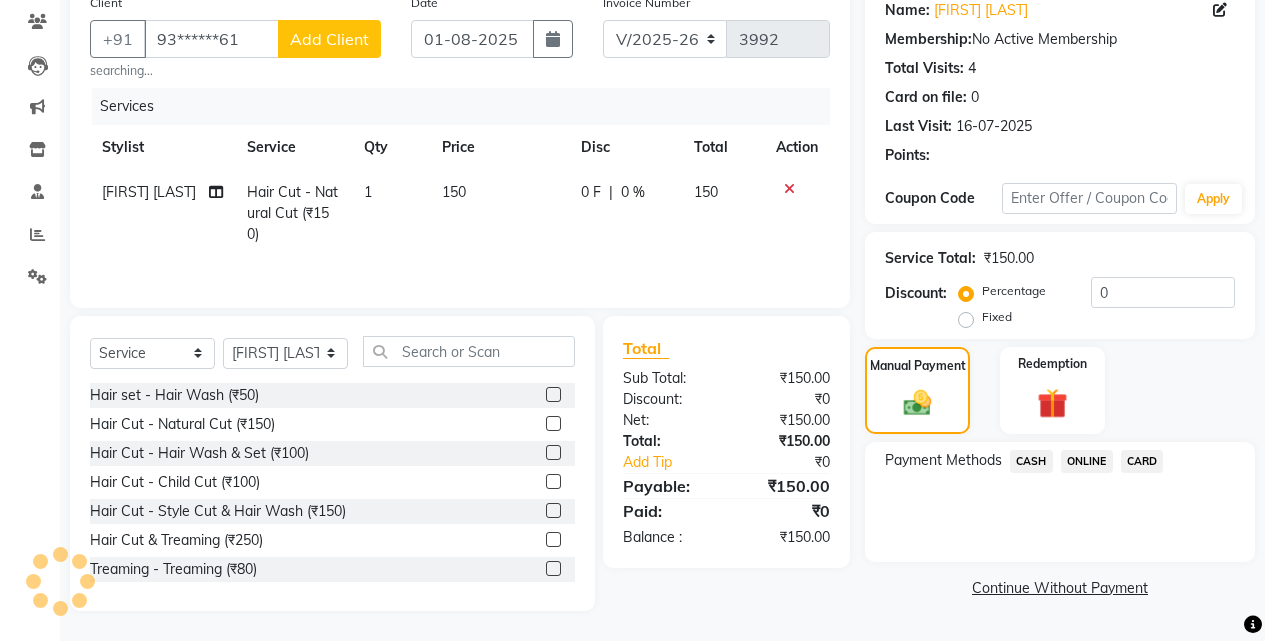 click on "CASH" 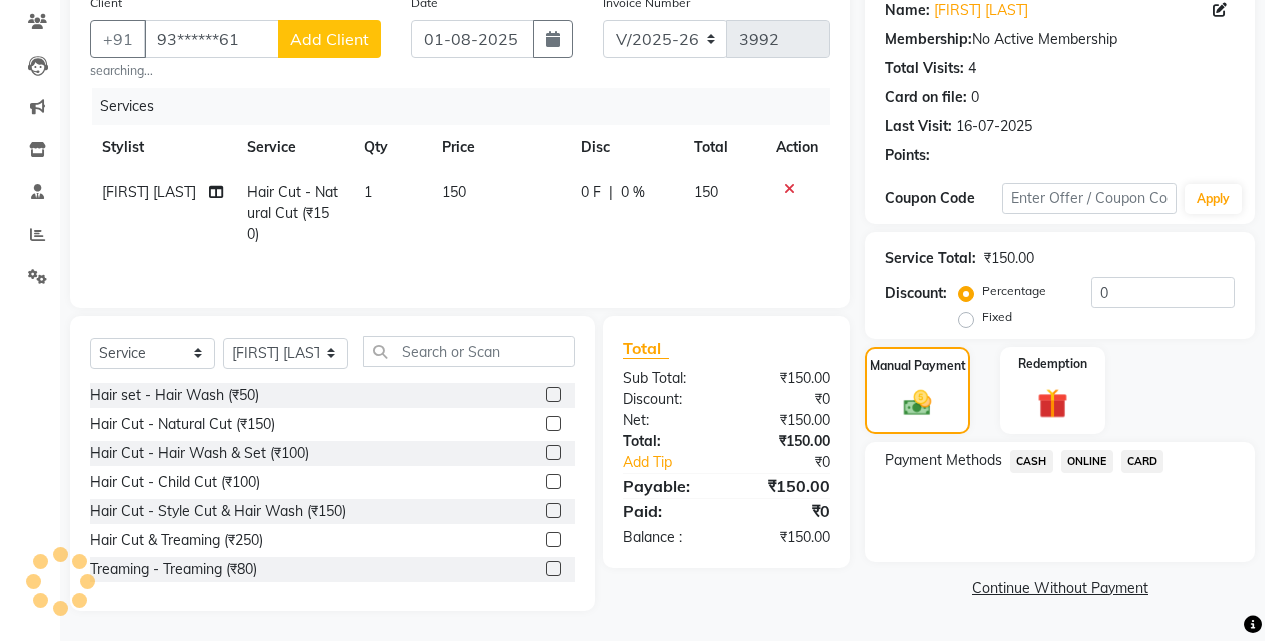 click on "CASH" 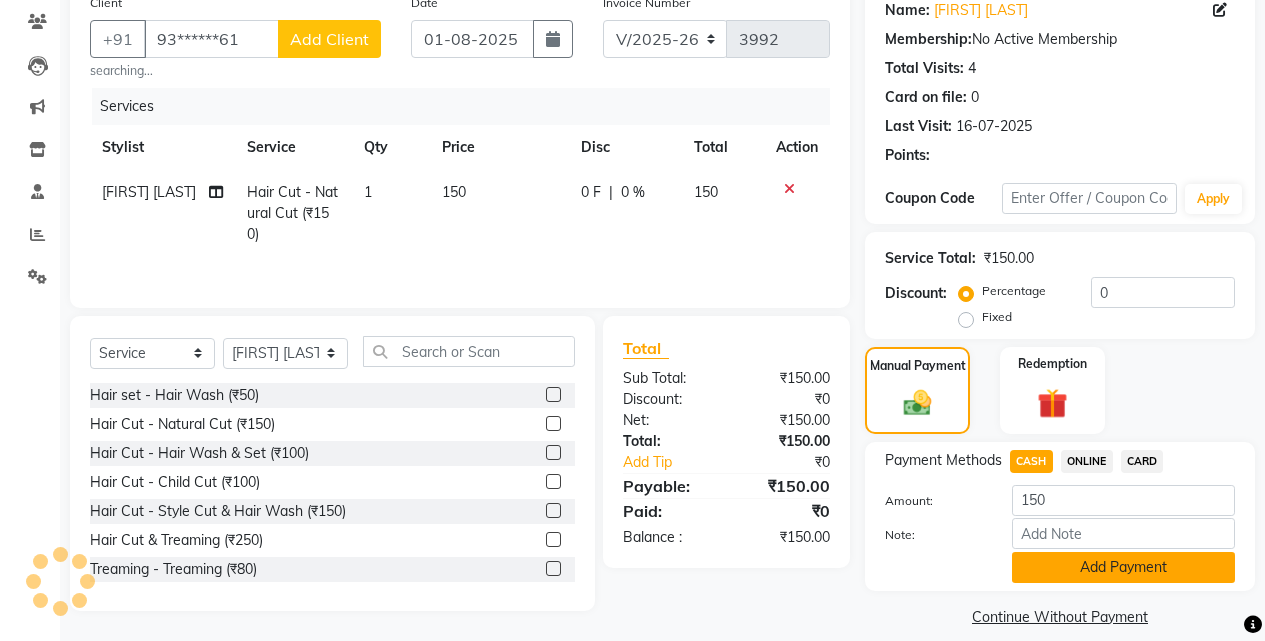 click on "Add Payment" 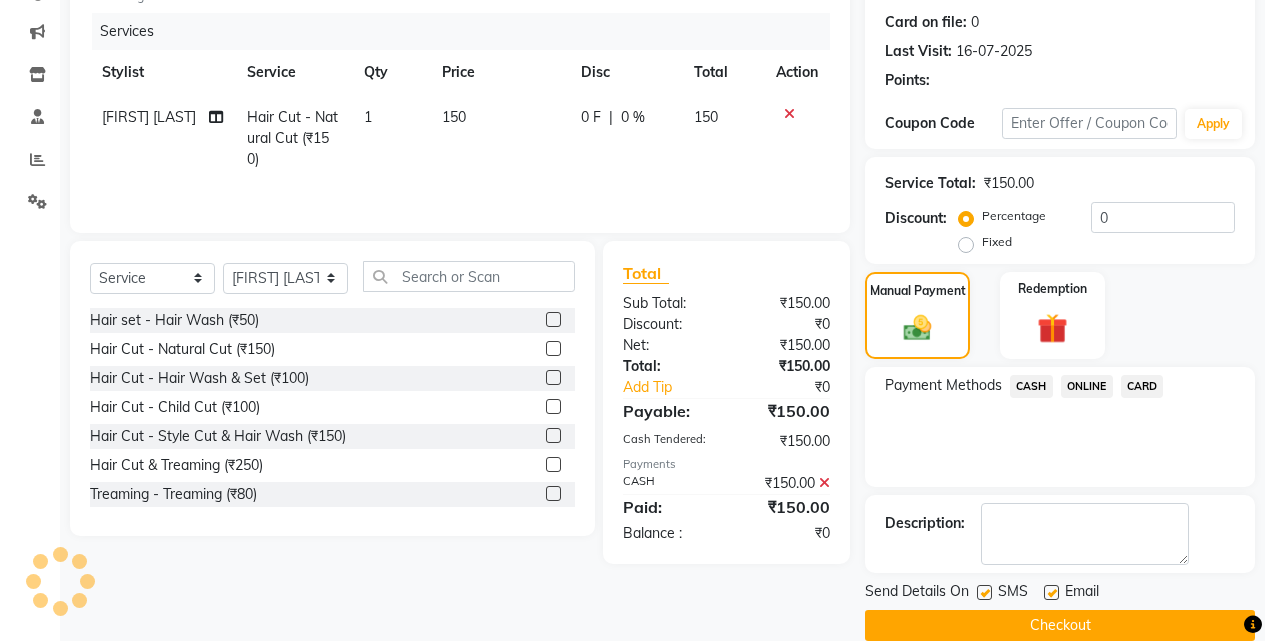 scroll, scrollTop: 271, scrollLeft: 0, axis: vertical 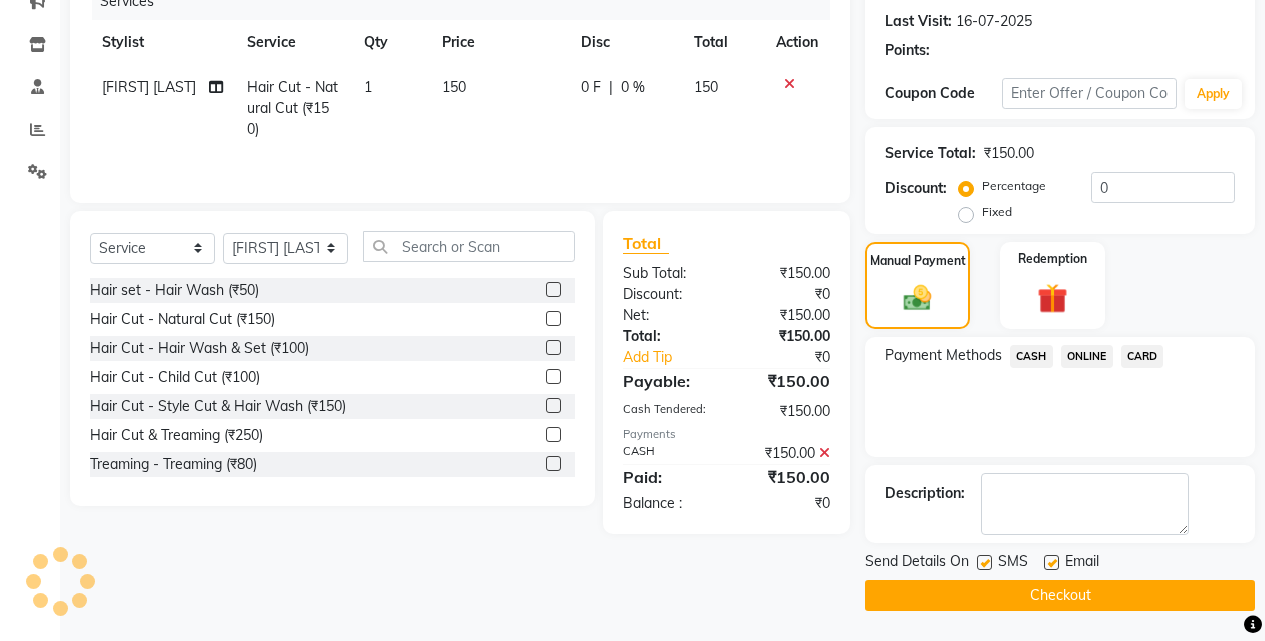 click 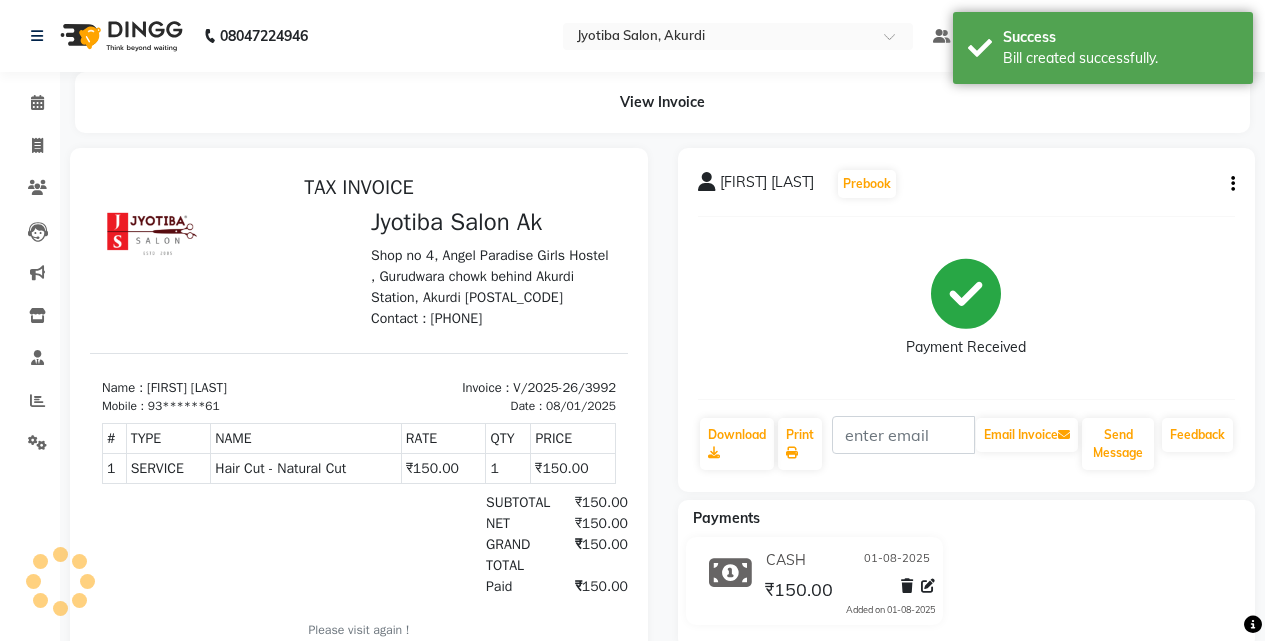 scroll, scrollTop: 0, scrollLeft: 0, axis: both 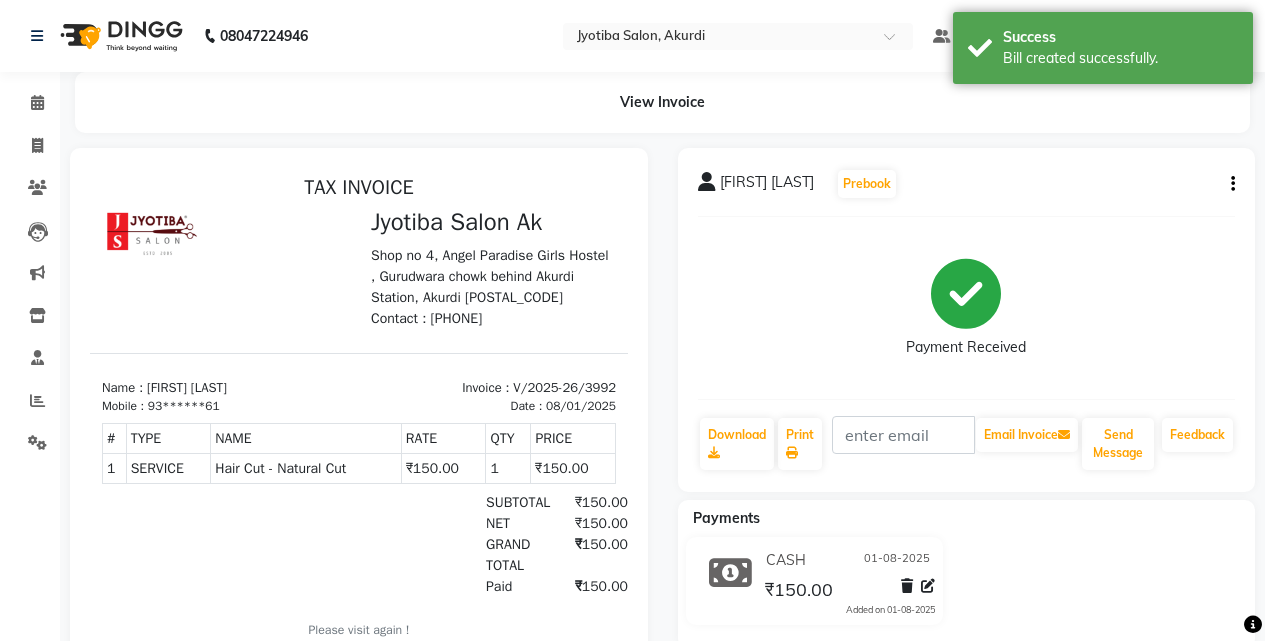 click at bounding box center [359, 416] 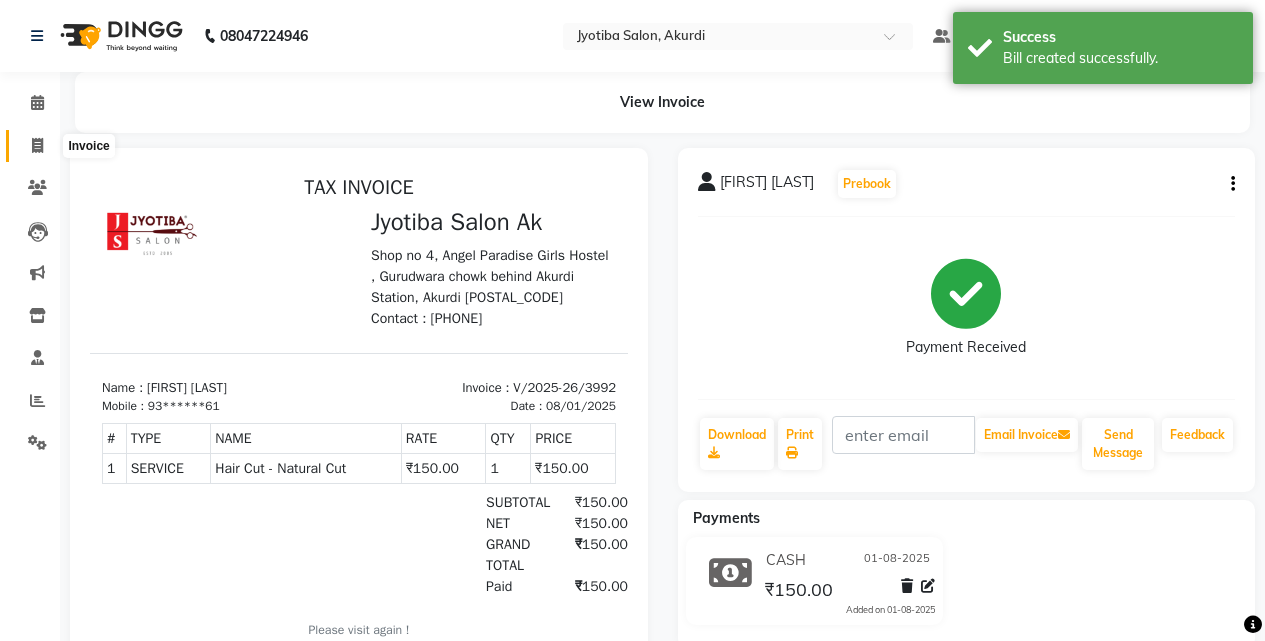 click 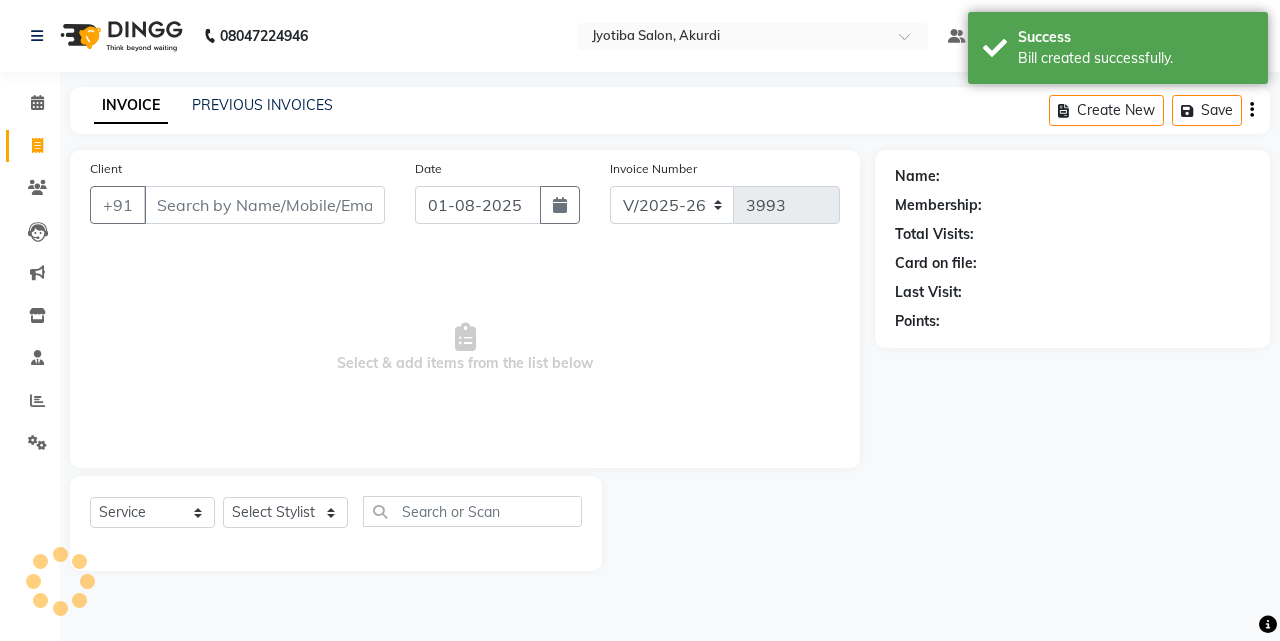 click on "Client" at bounding box center [264, 205] 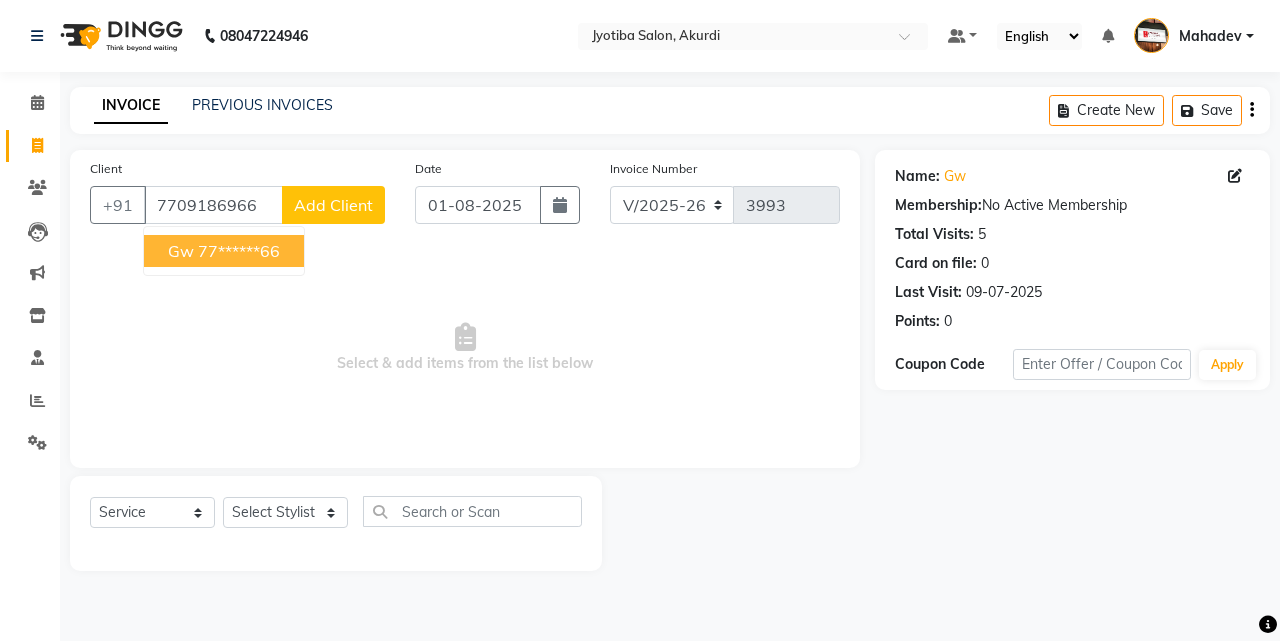 click on "77******66" at bounding box center (239, 251) 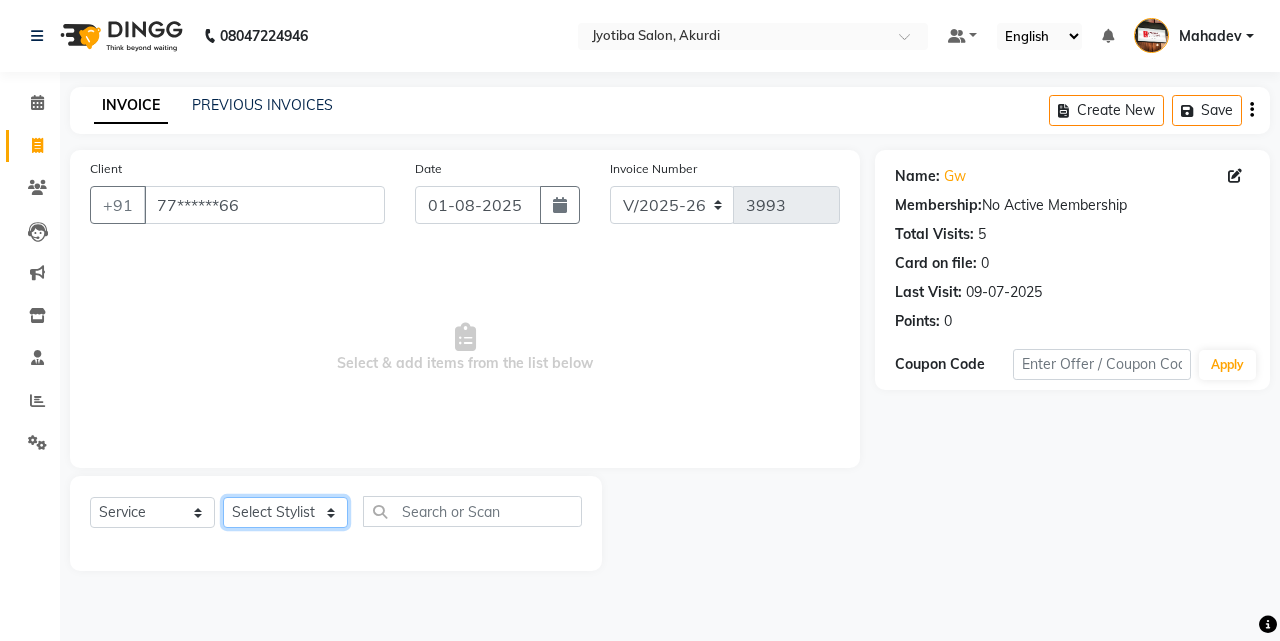 click on "Select Stylist [FIRST] [LAST] [FIRST] [FIRST] [FIRST] [FIRST] [FIRST] [FIRST] [FIRST] [FIRST] [FIRST] [FIRST]  Shop  [FIRST]  [FIRST]  [FIRST]" 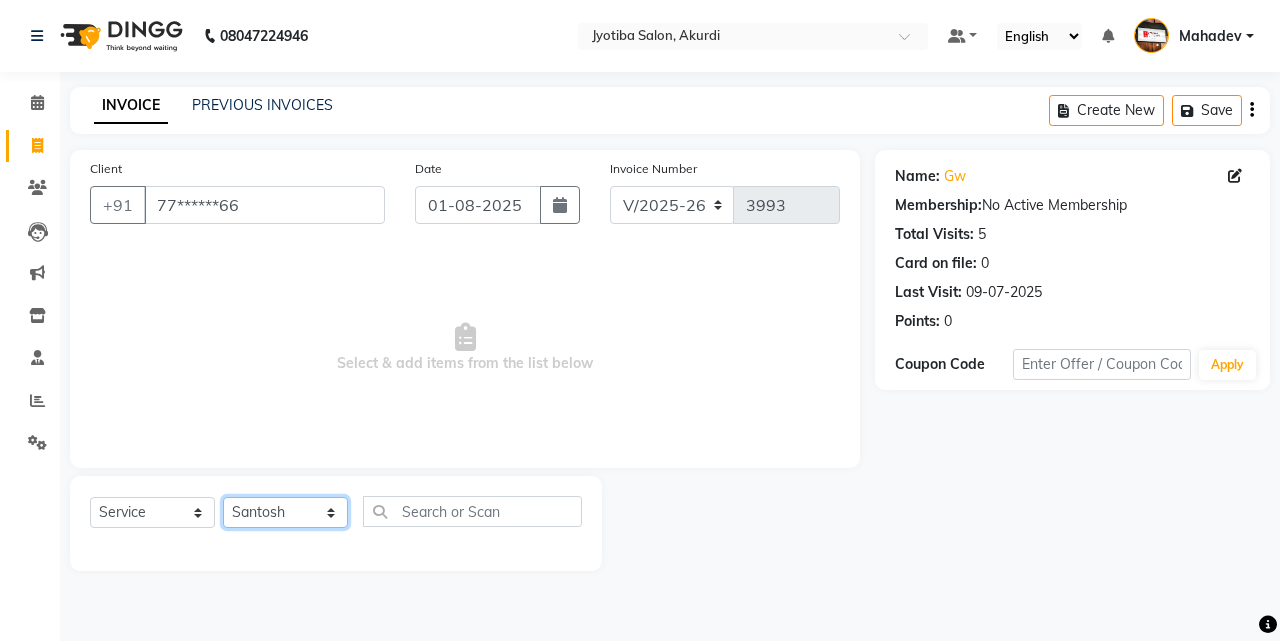 click on "Select Stylist [FIRST] [LAST] [FIRST] [FIRST] [FIRST] [FIRST] [FIRST] [FIRST] [FIRST] [FIRST] [FIRST] [FIRST]  Shop  [FIRST]  [FIRST]  [FIRST]" 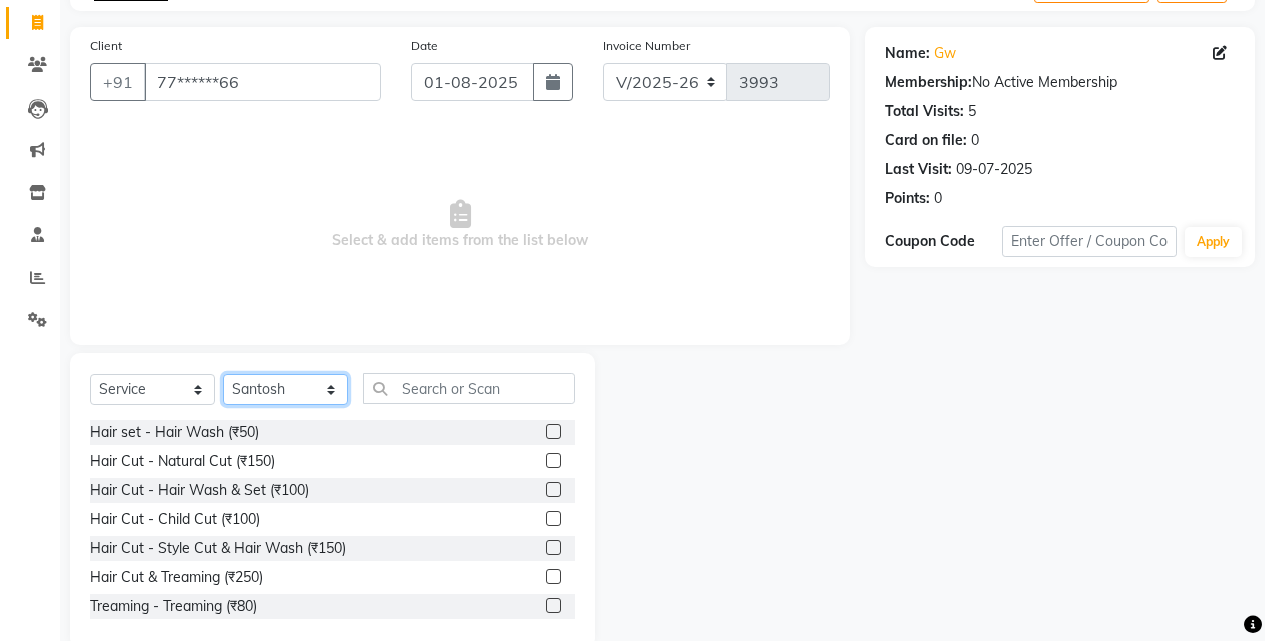 scroll, scrollTop: 160, scrollLeft: 0, axis: vertical 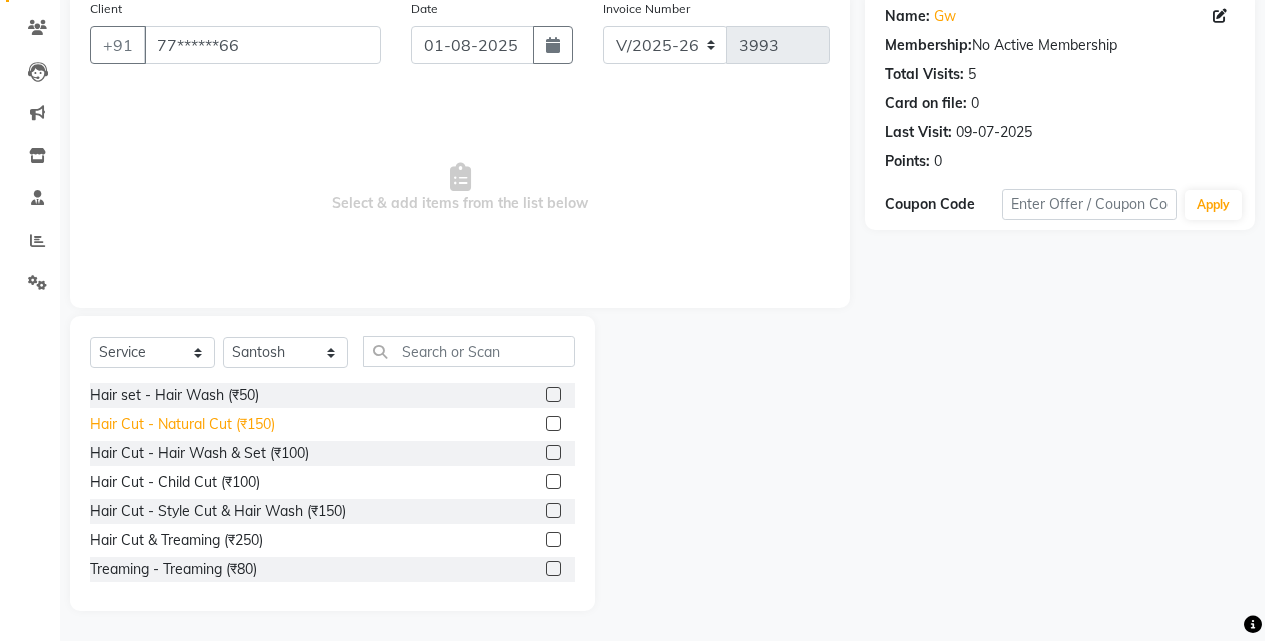 click on "Hair Cut - Natural Cut (₹150)" 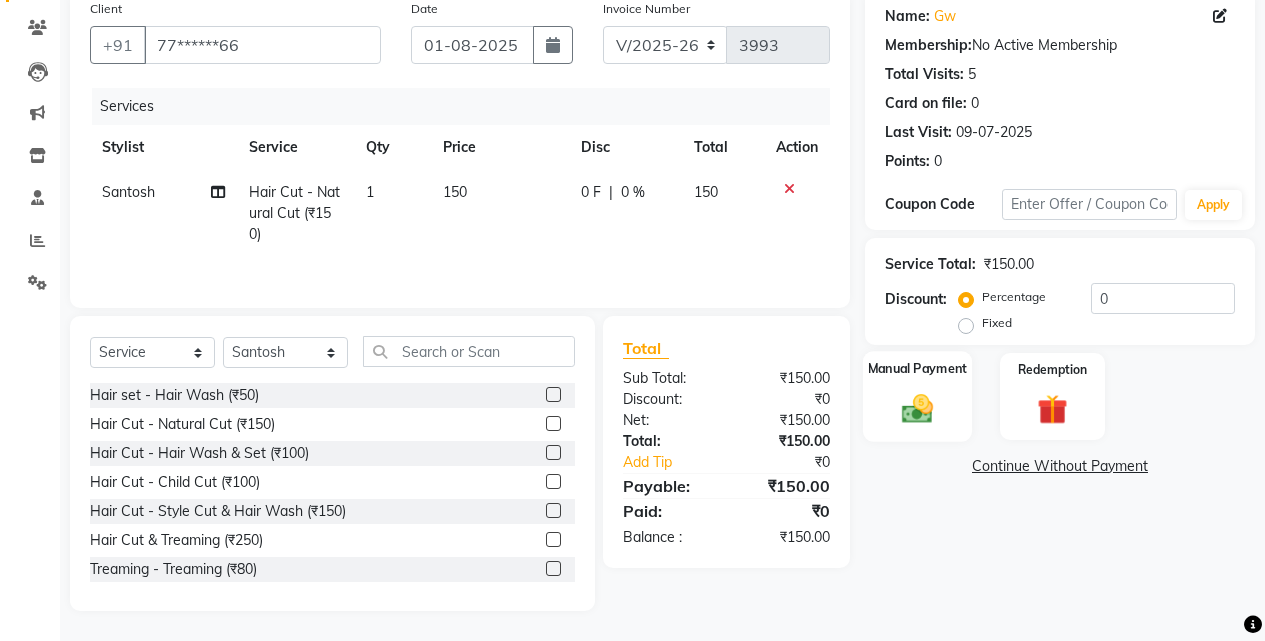 drag, startPoint x: 931, startPoint y: 404, endPoint x: 962, endPoint y: 432, distance: 41.773197 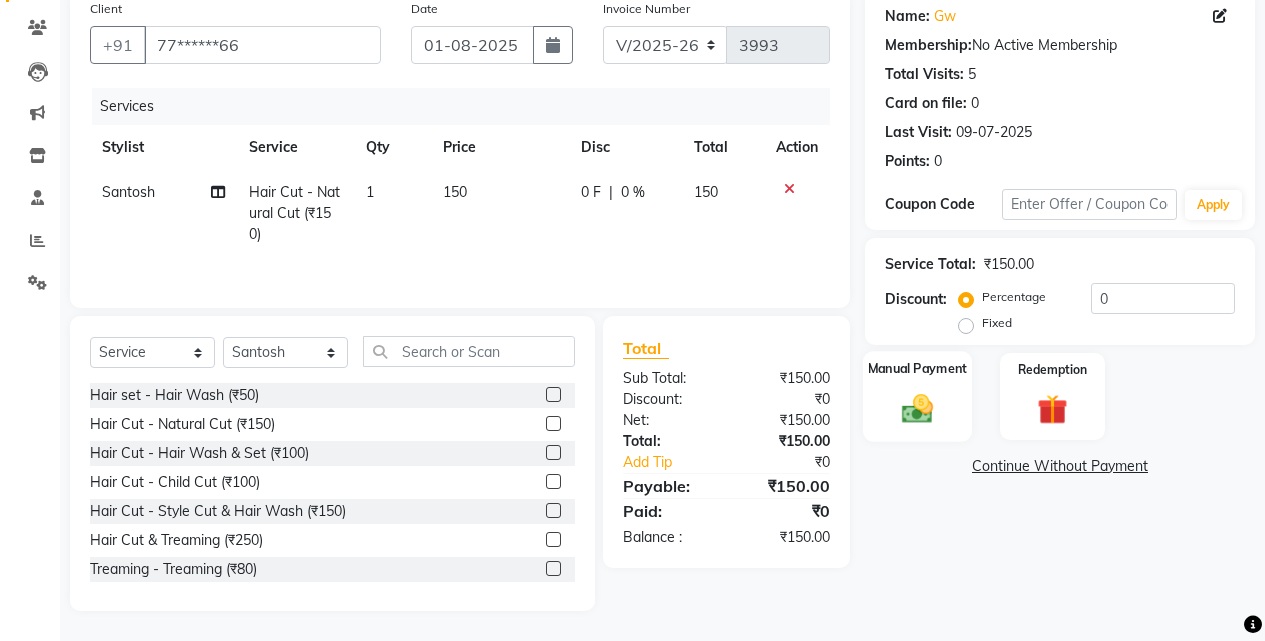 click 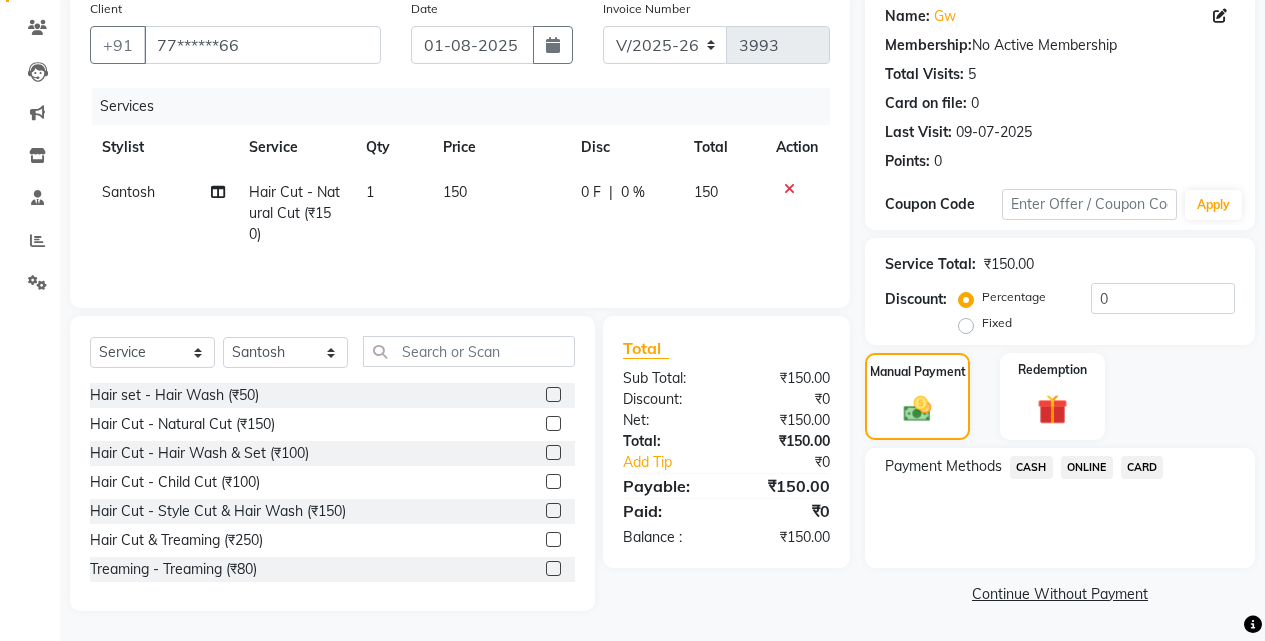 click on "CASH" 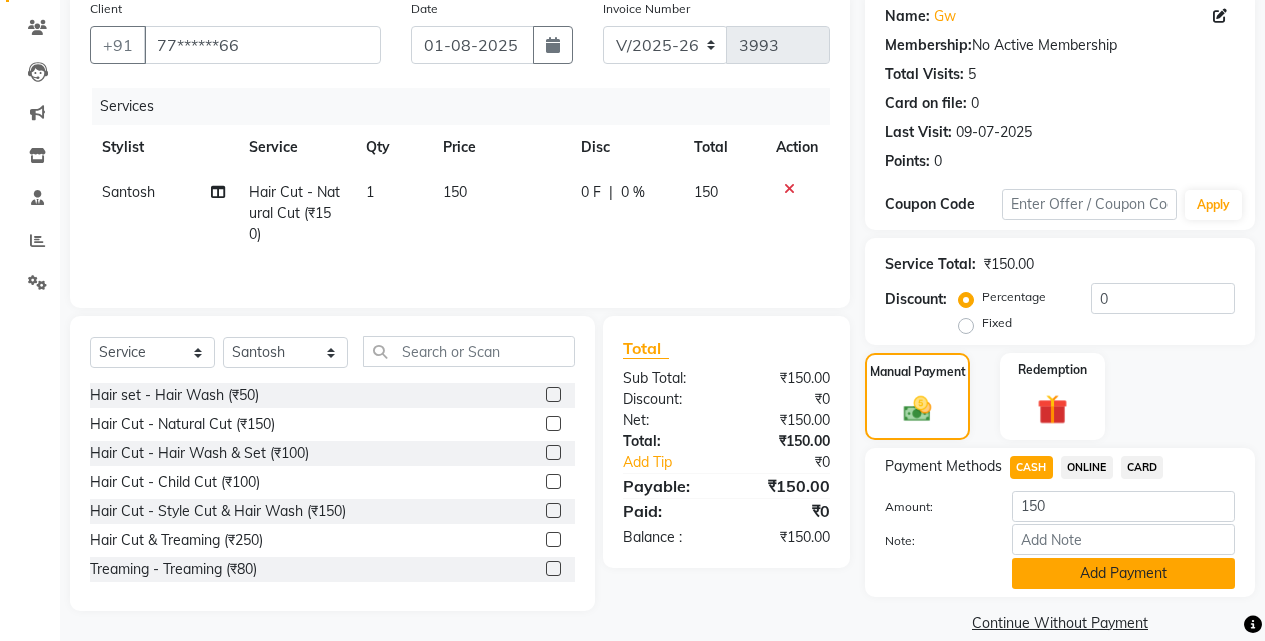 click on "Add Payment" 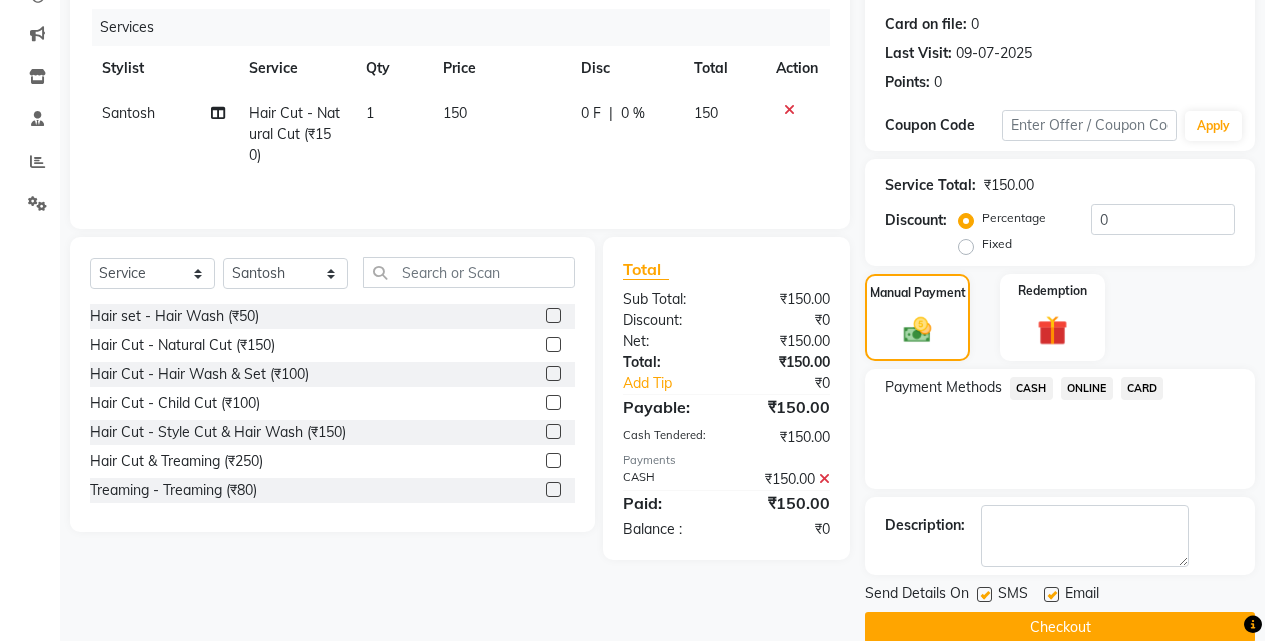 scroll, scrollTop: 271, scrollLeft: 0, axis: vertical 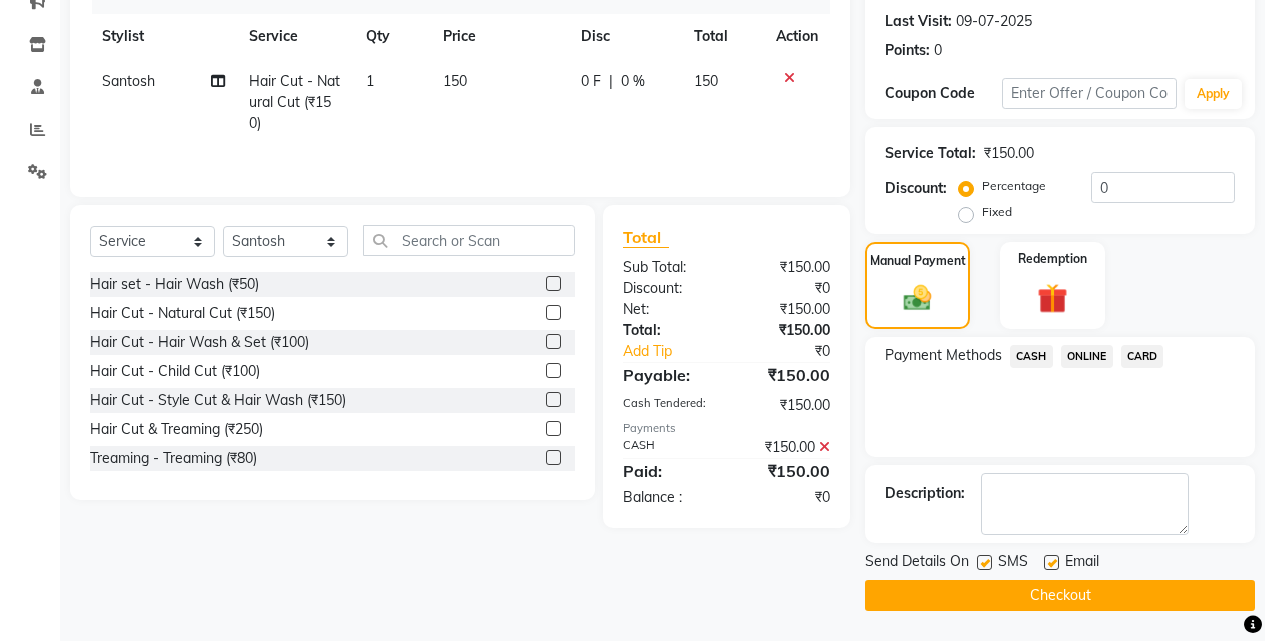 click on "Checkout" 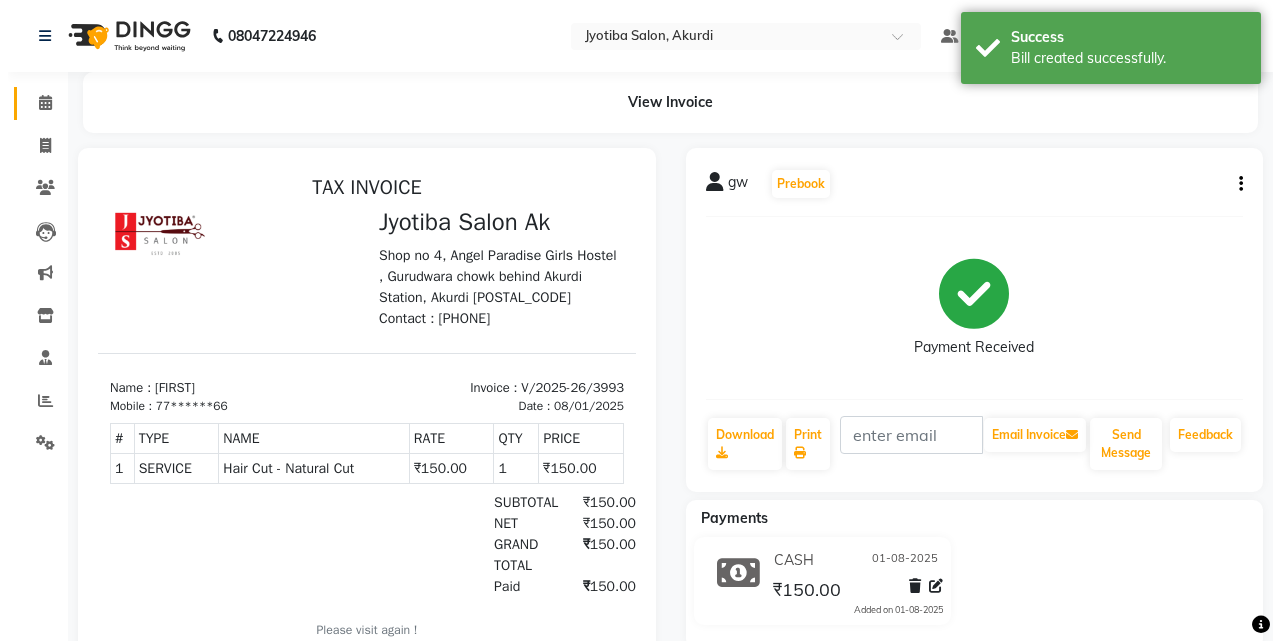 scroll, scrollTop: 0, scrollLeft: 0, axis: both 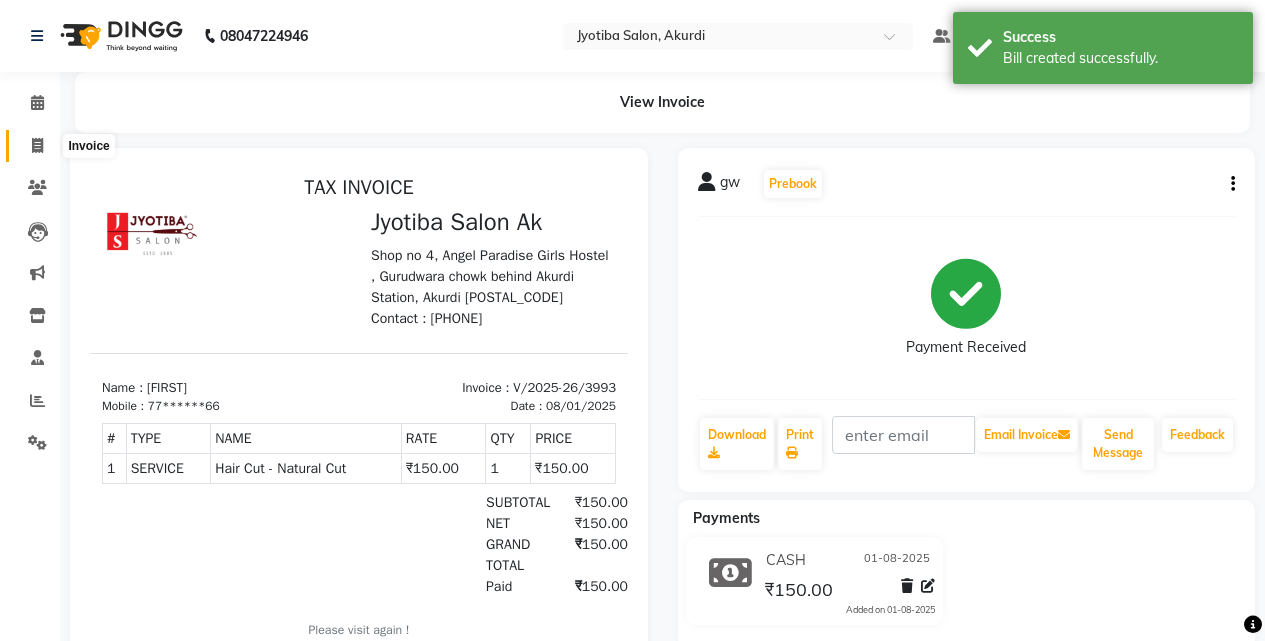 click 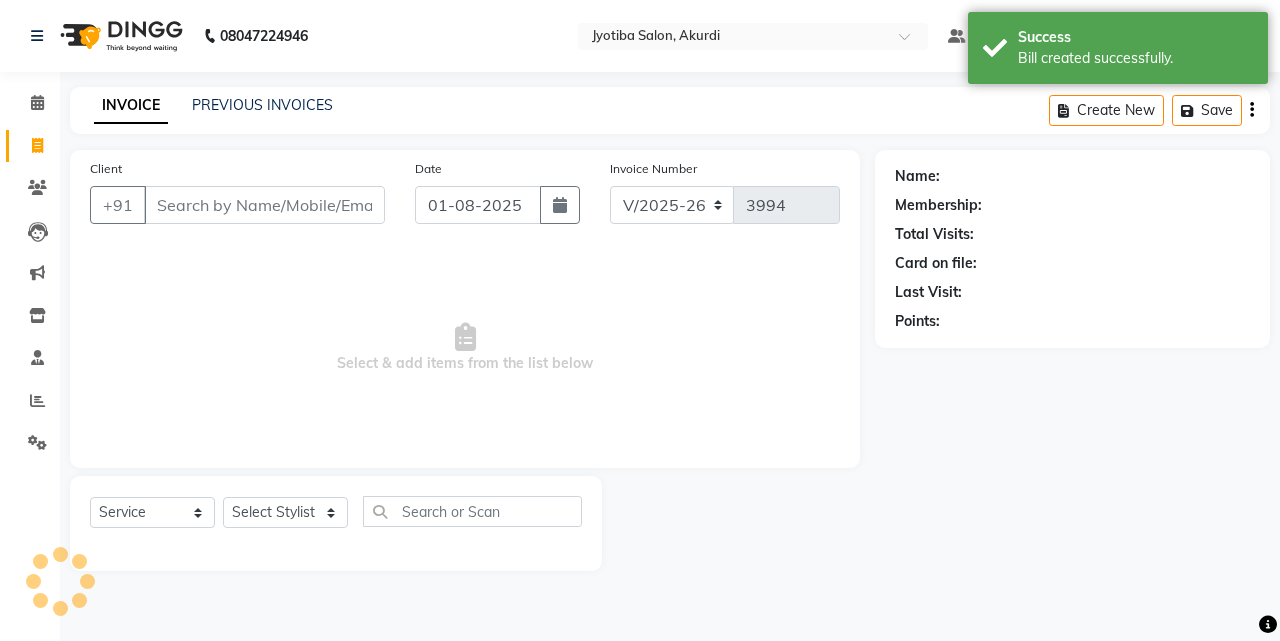 click on "Client" at bounding box center (264, 205) 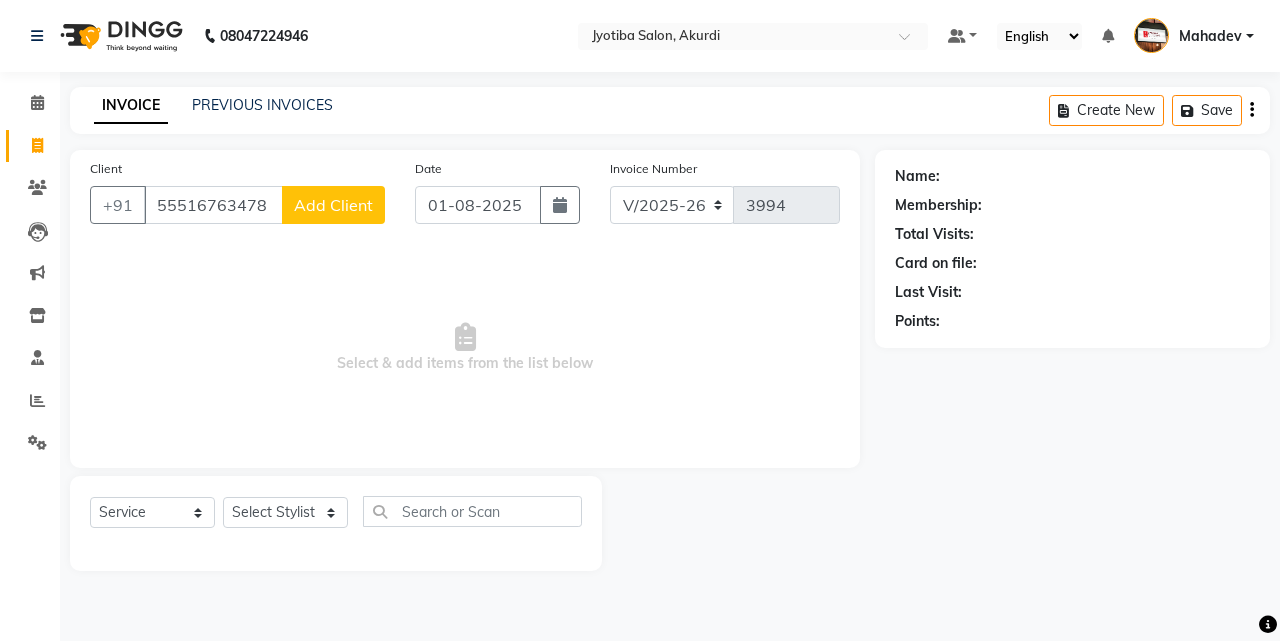 click on "Add Client" 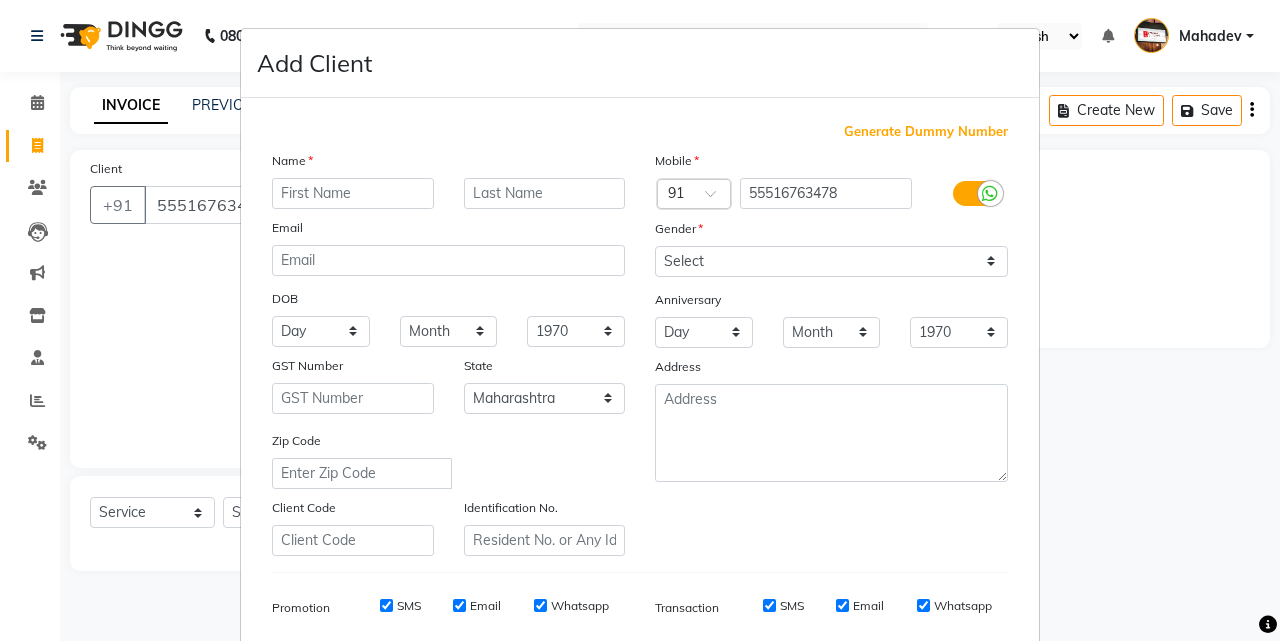 click at bounding box center [353, 193] 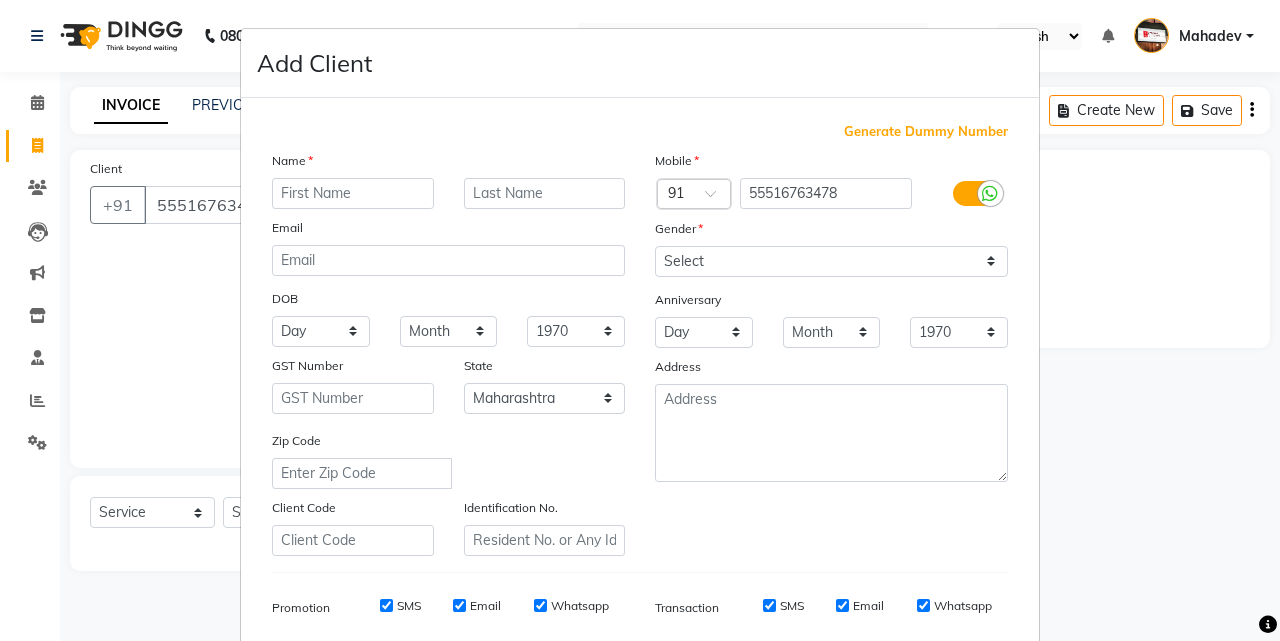 click at bounding box center [353, 193] 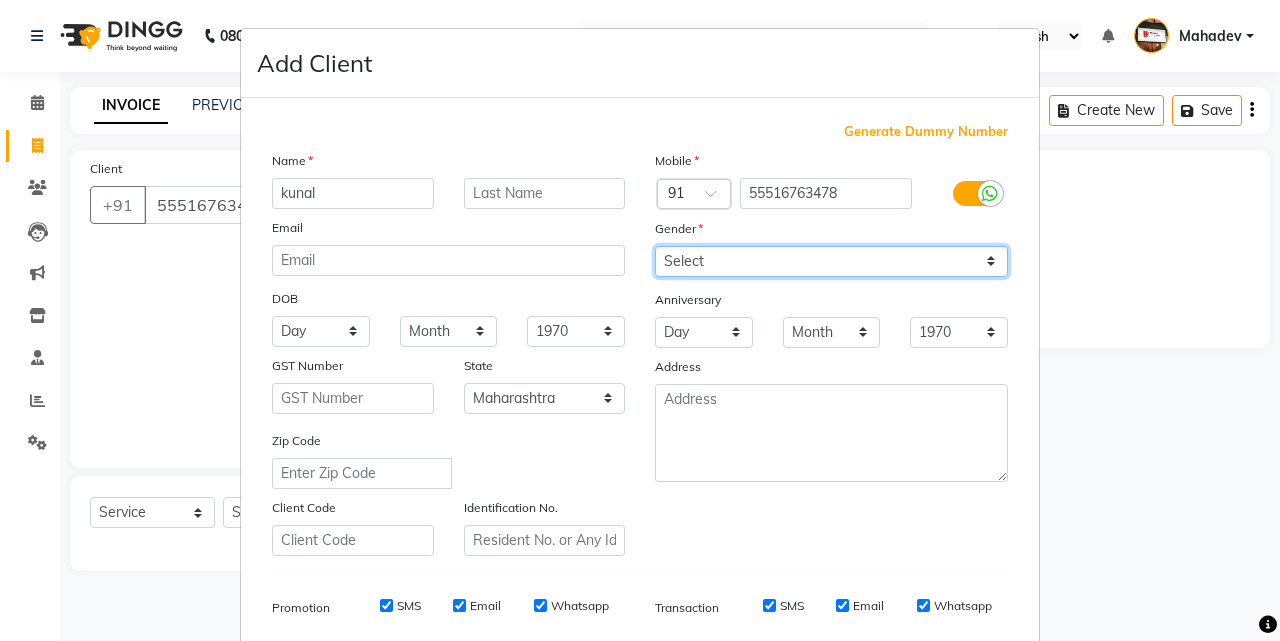click on "Select Male Female Other Prefer Not To Say" at bounding box center (831, 261) 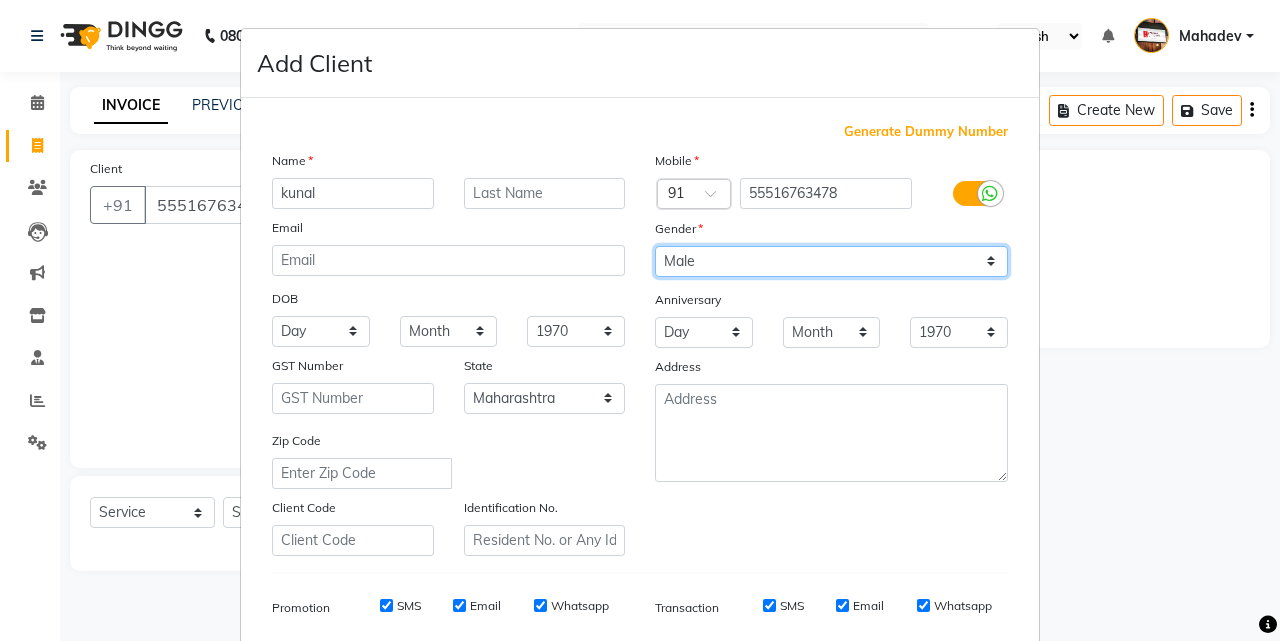 click on "Select Male Female Other Prefer Not To Say" at bounding box center [831, 261] 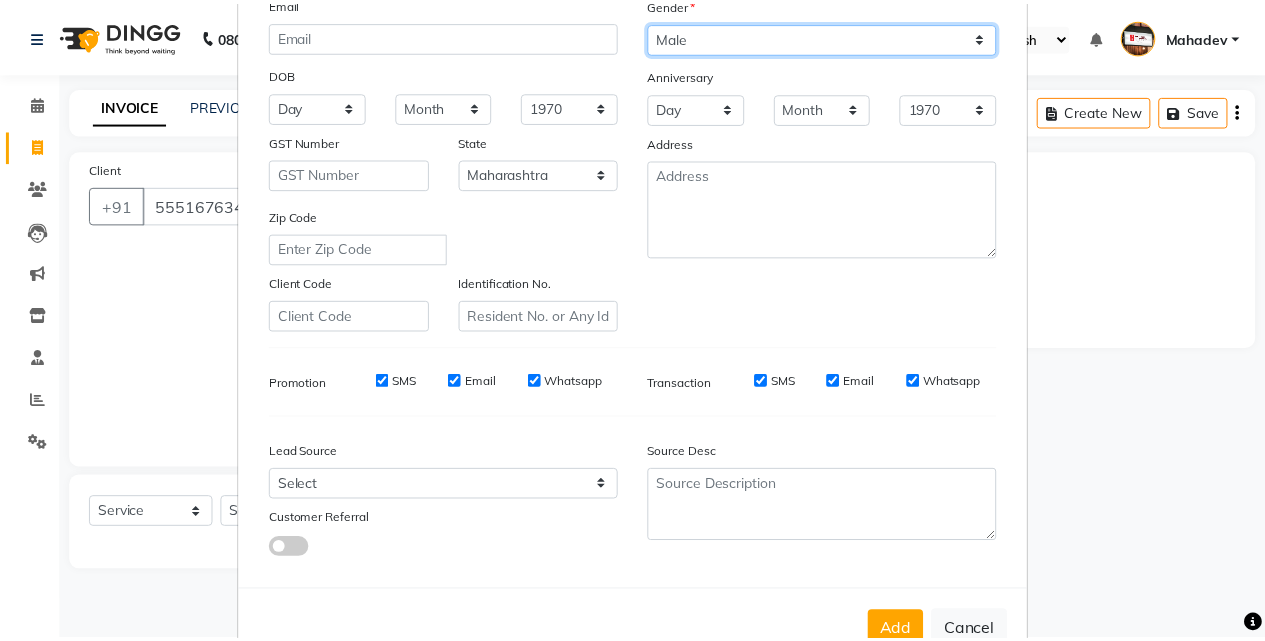 scroll, scrollTop: 282, scrollLeft: 0, axis: vertical 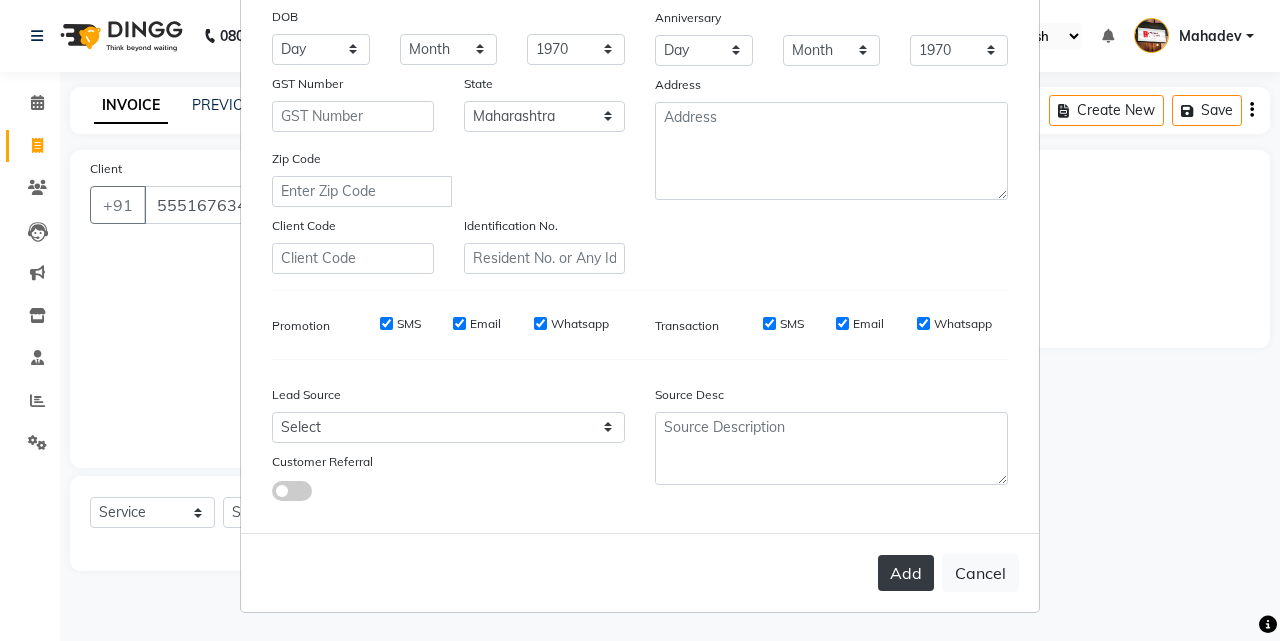 drag, startPoint x: 931, startPoint y: 579, endPoint x: 914, endPoint y: 579, distance: 17 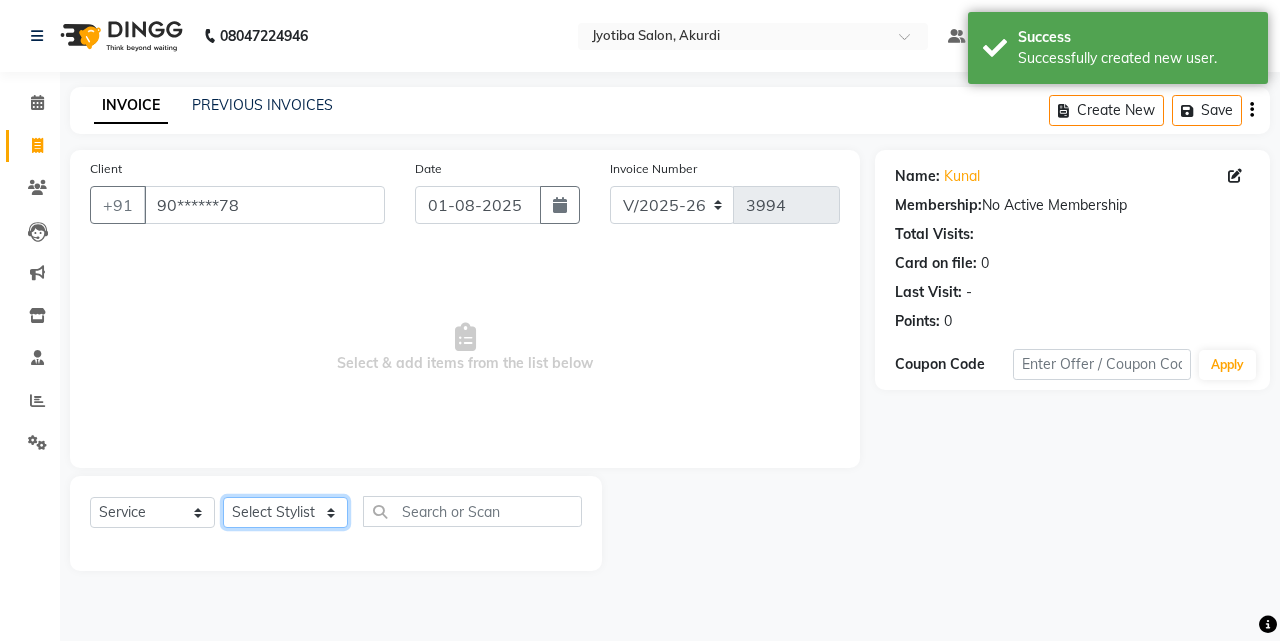 click on "Select Stylist [FIRST] [LAST] [FIRST] [FIRST] [FIRST] [FIRST] [FIRST] [FIRST] [FIRST] [FIRST] [FIRST] [FIRST]  Shop  [FIRST]  [FIRST]  [FIRST]" 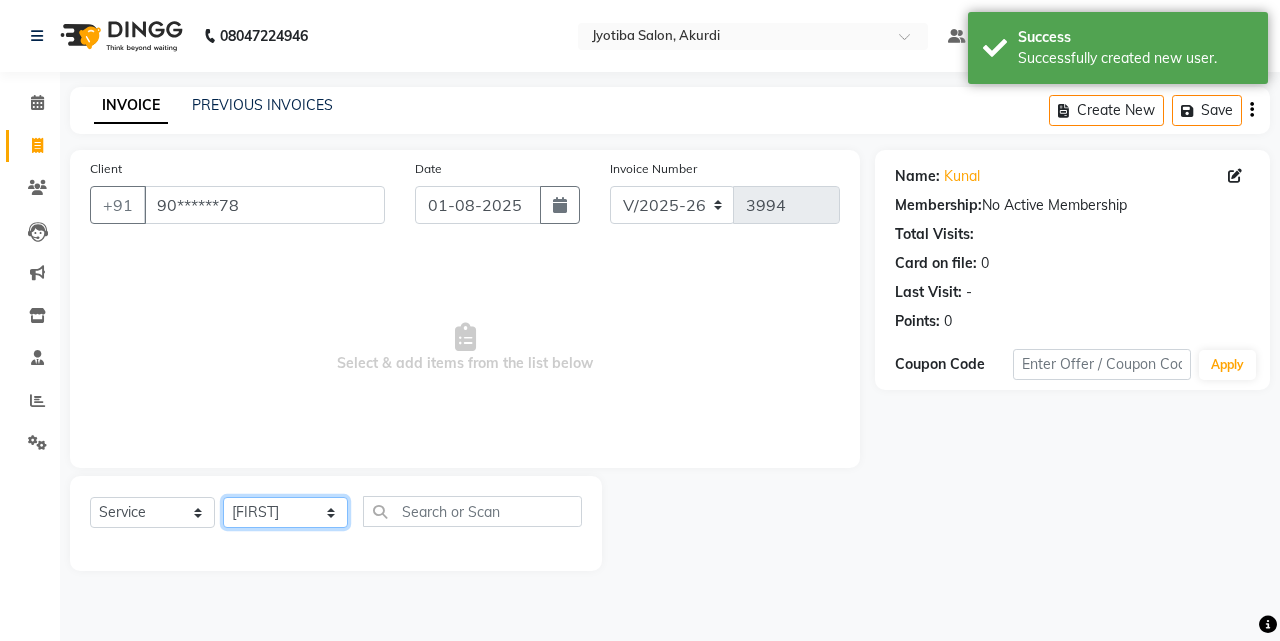 click on "Select Stylist [FIRST] [LAST] [FIRST] [FIRST] [FIRST] [FIRST] [FIRST] [FIRST] [FIRST] [FIRST] [FIRST] [FIRST]  Shop  [FIRST]  [FIRST]  [FIRST]" 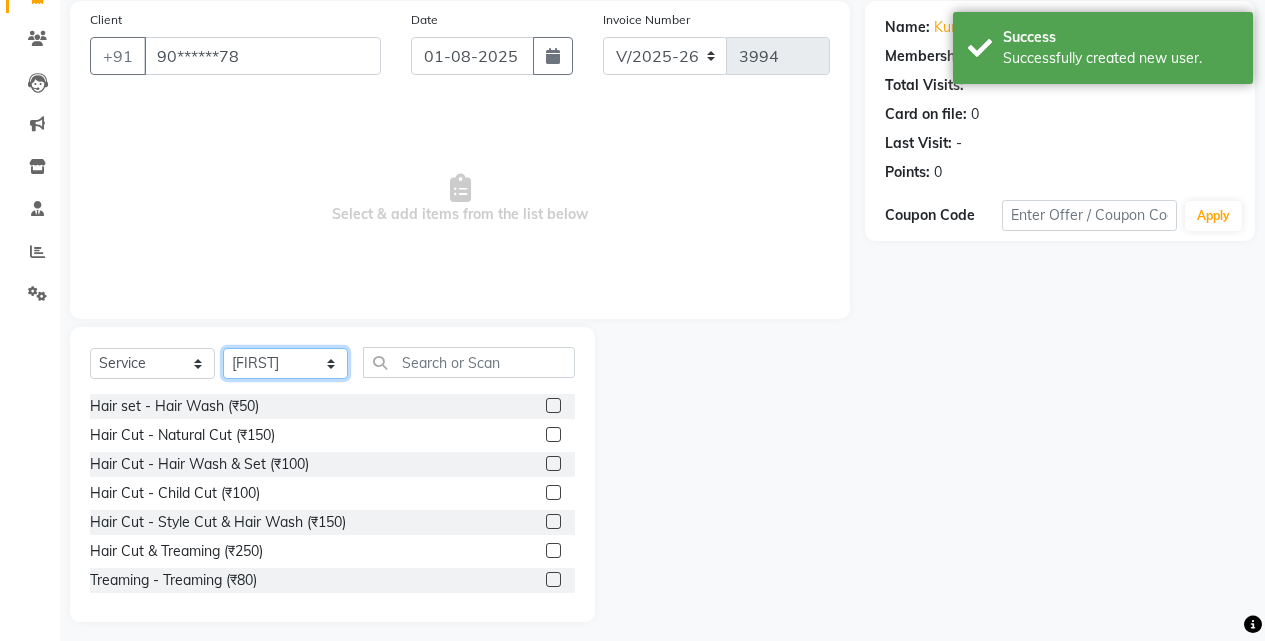 scroll, scrollTop: 160, scrollLeft: 0, axis: vertical 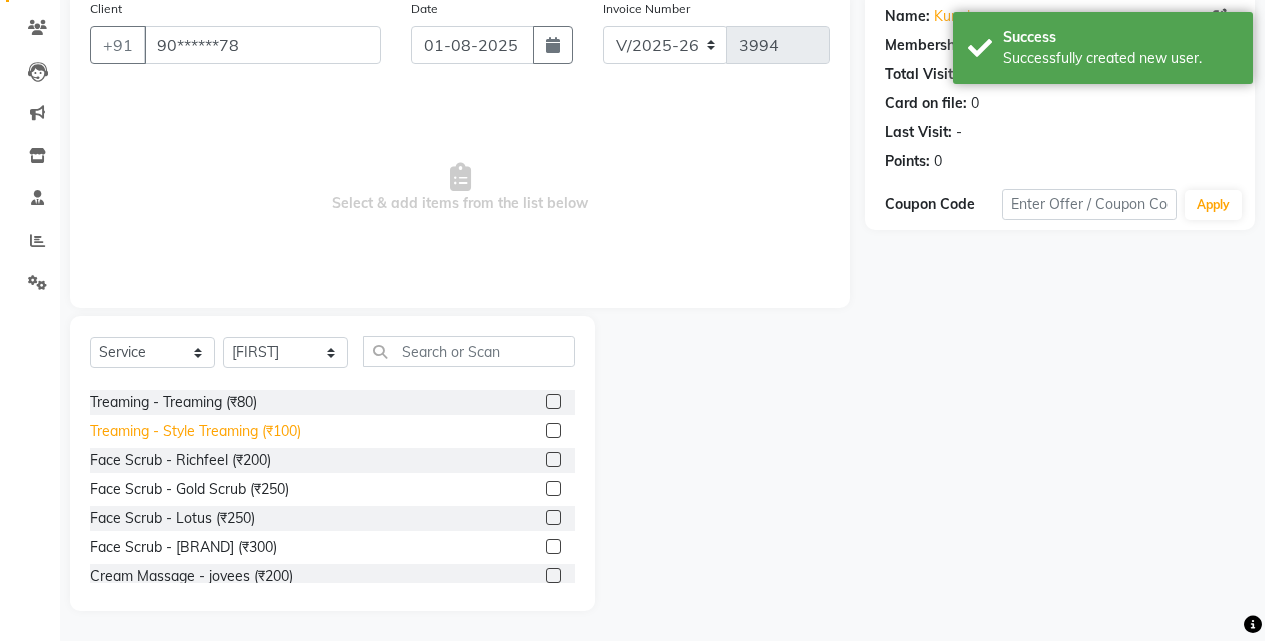 click on "Treaming - Style Treaming (₹100)" 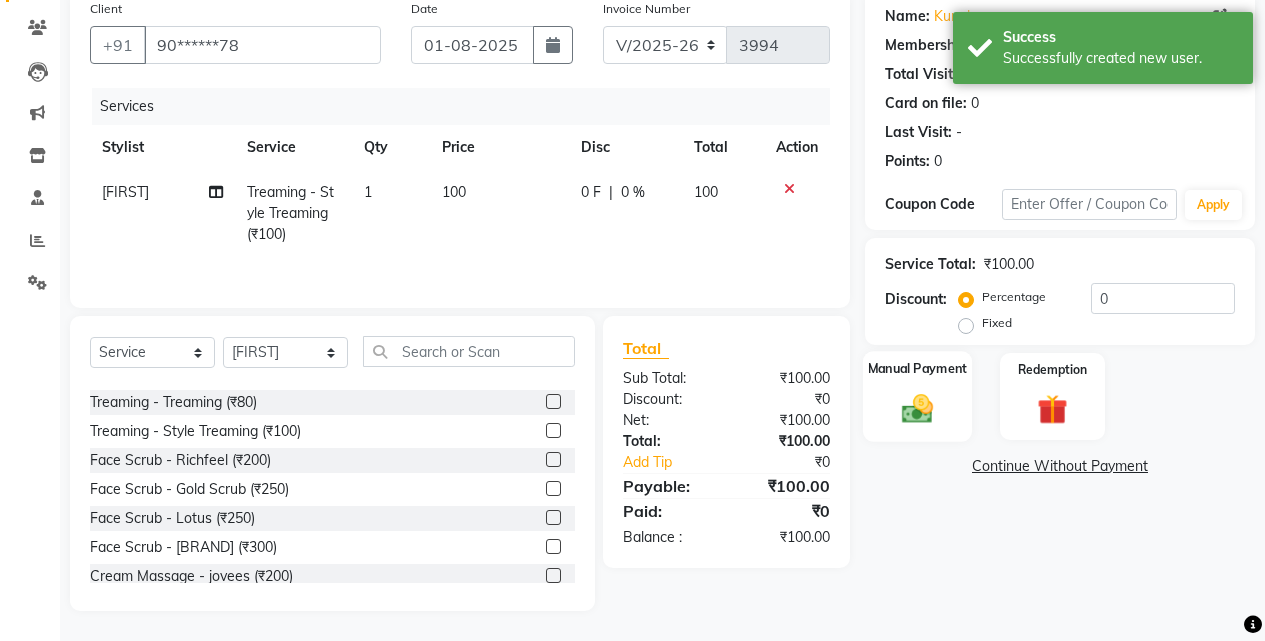 click on "Manual Payment" 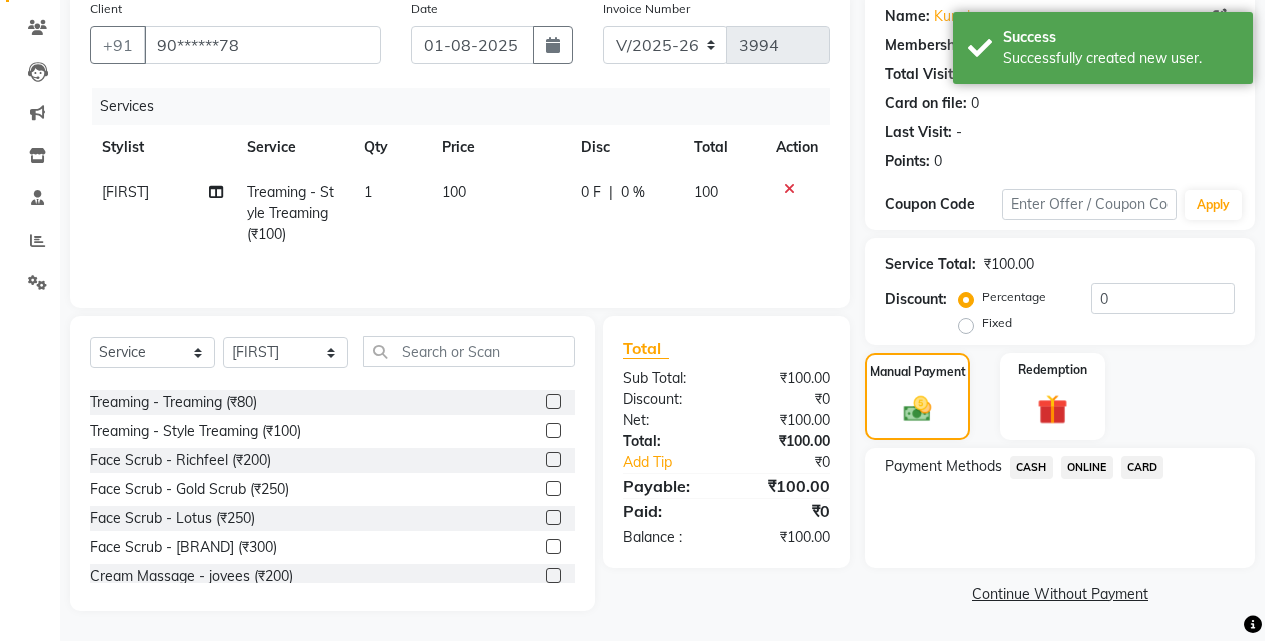 click on "ONLINE" 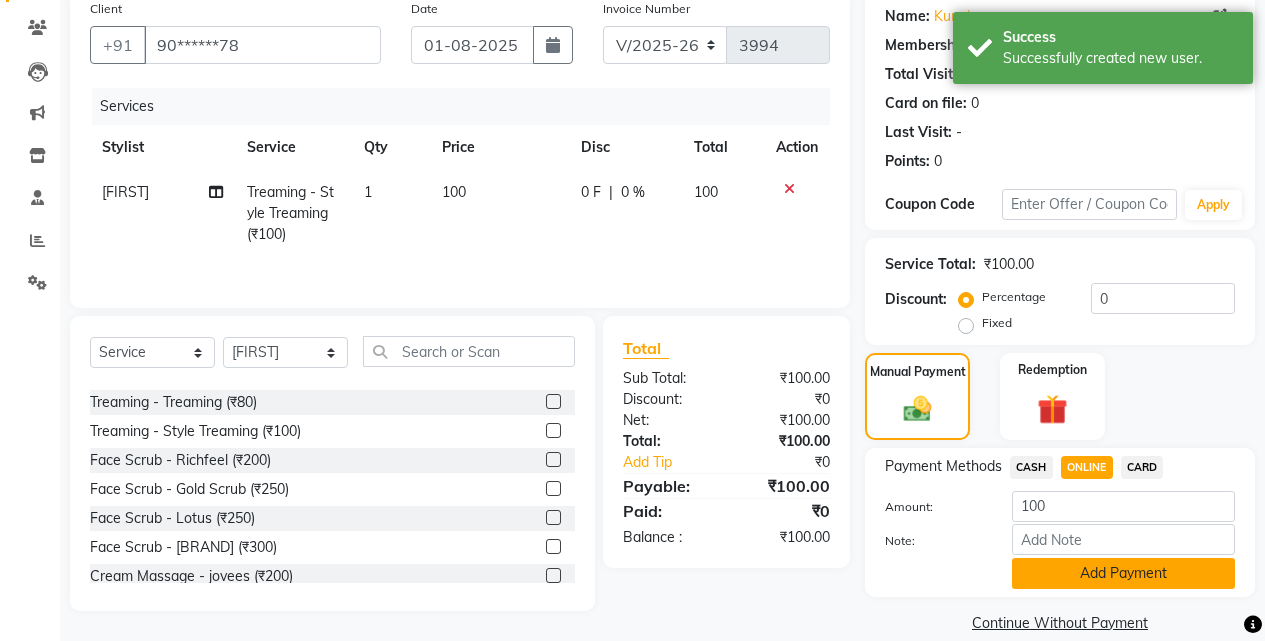 click on "Add Payment" 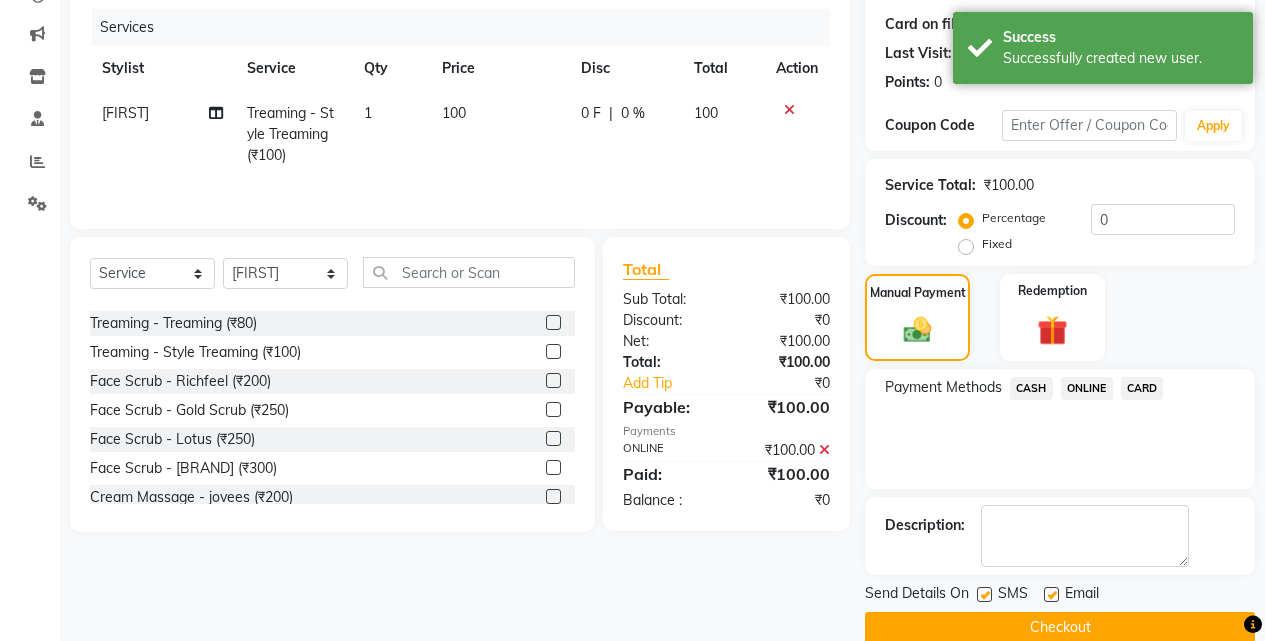 scroll, scrollTop: 271, scrollLeft: 0, axis: vertical 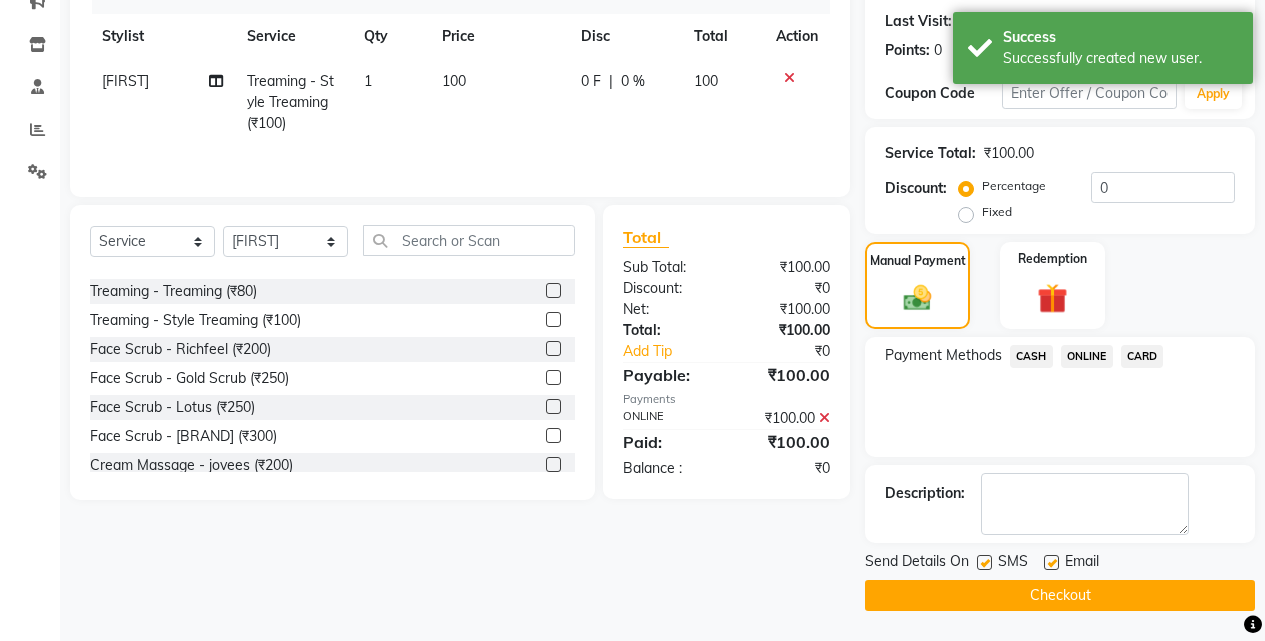 click on "Checkout" 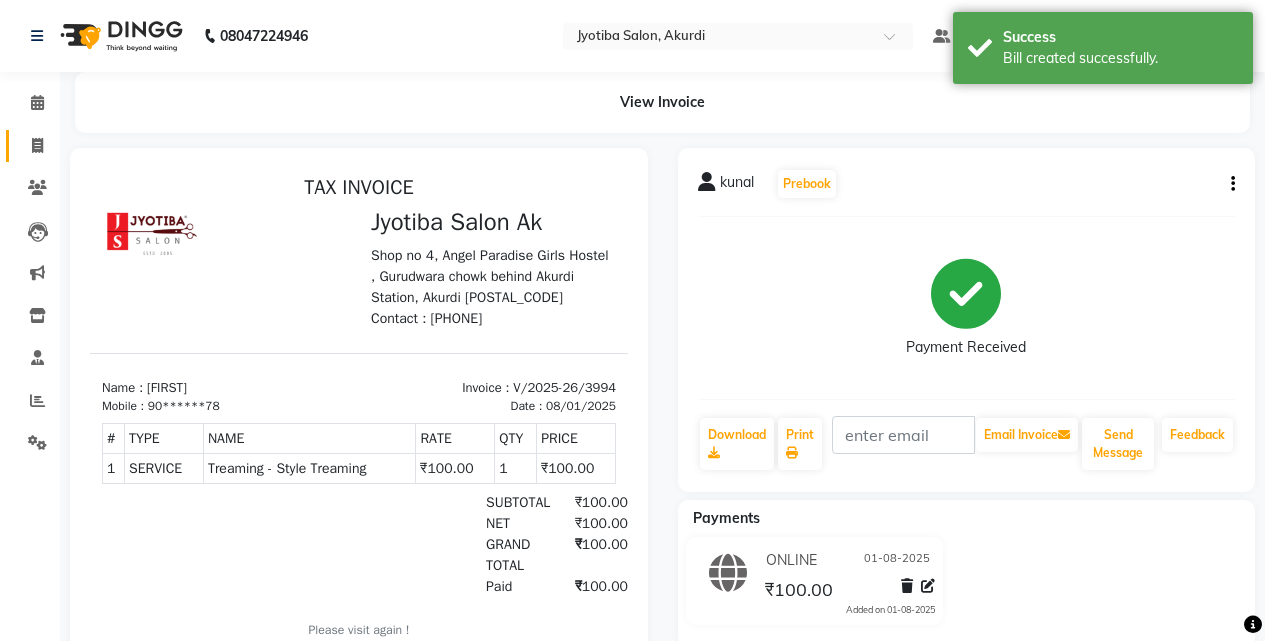 scroll, scrollTop: 0, scrollLeft: 0, axis: both 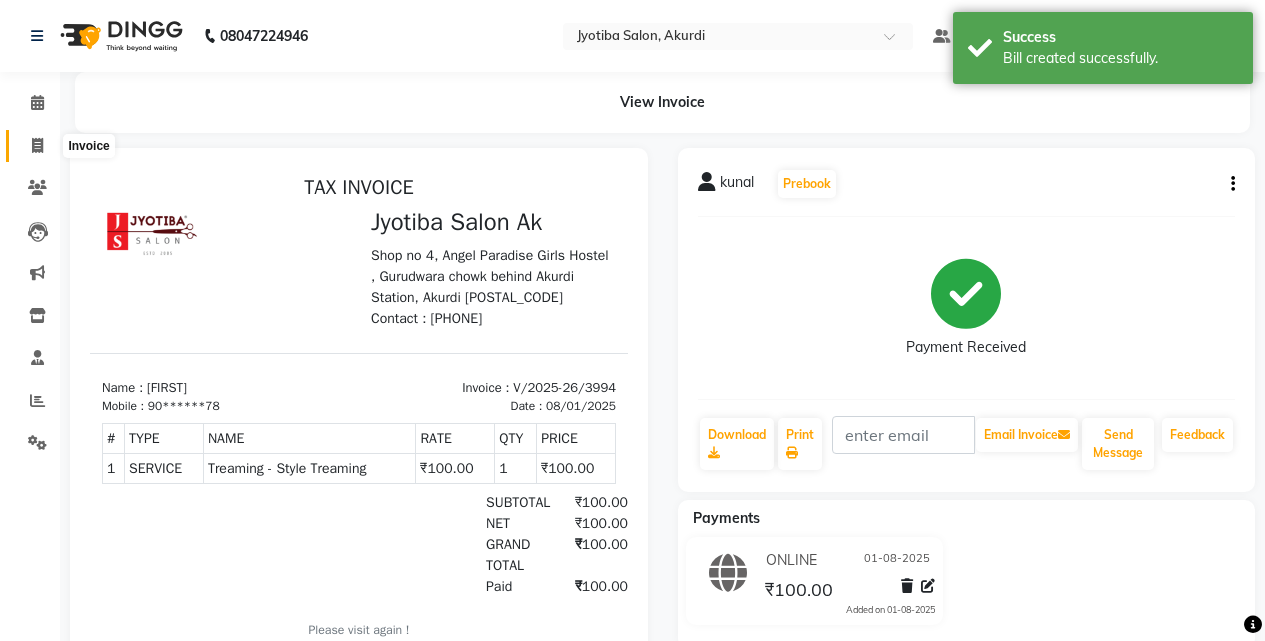 click 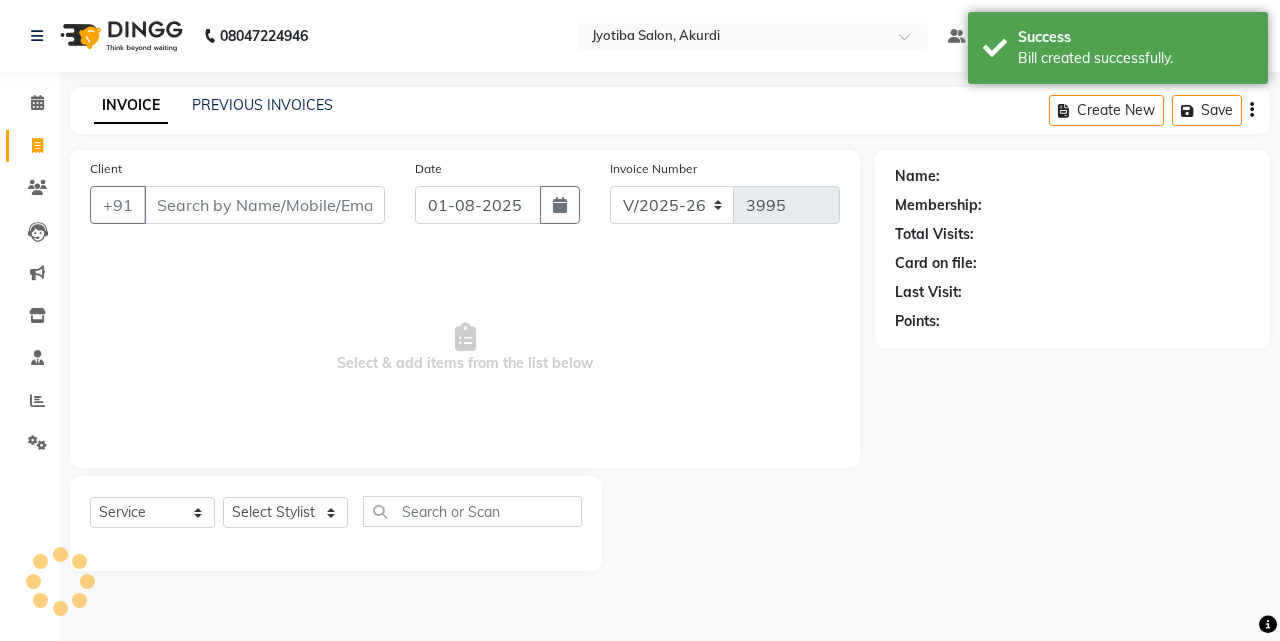 click on "Client" at bounding box center [264, 205] 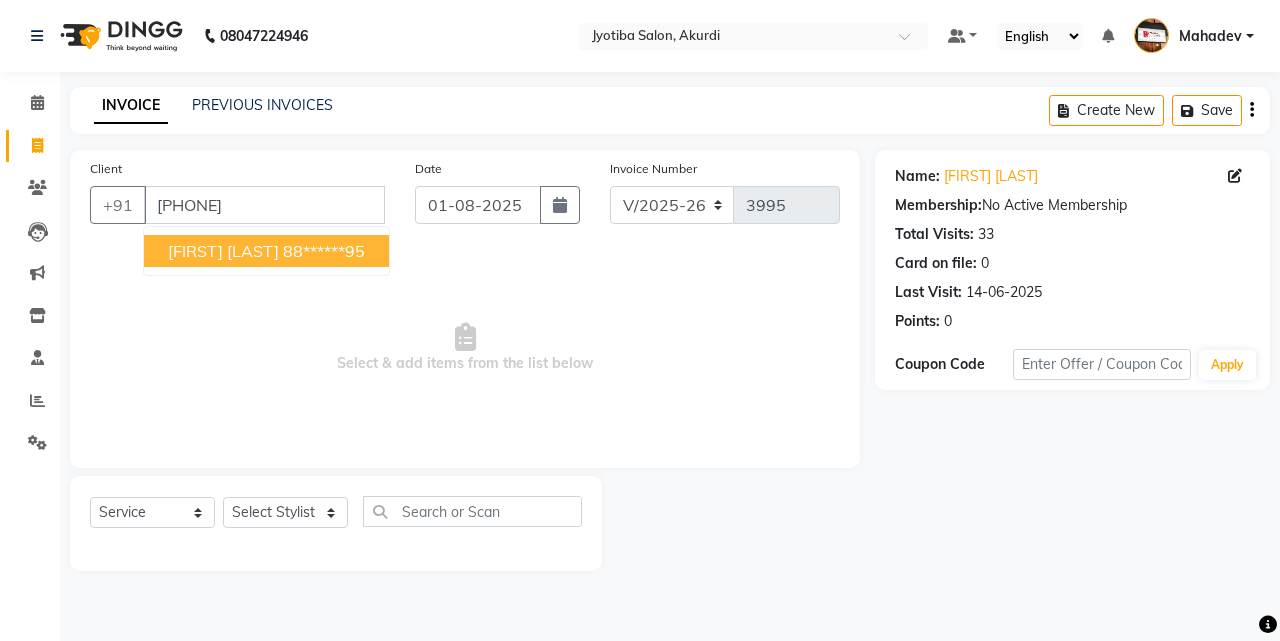 click on "[FIRST] [LAST]" at bounding box center [223, 251] 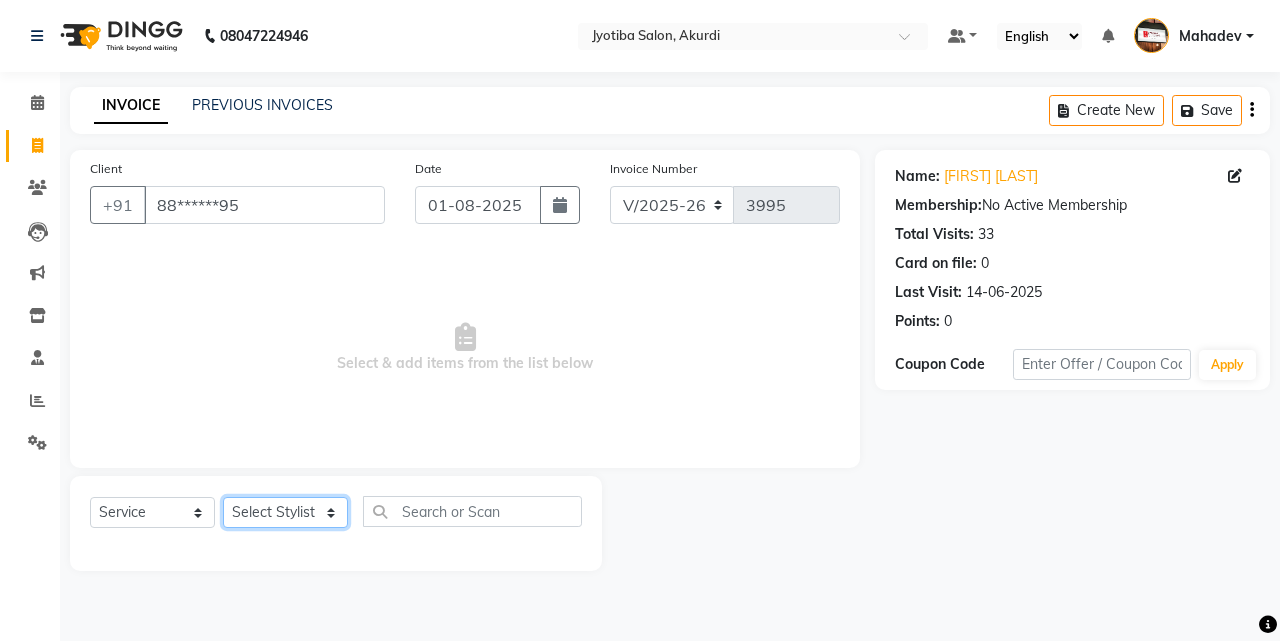 click on "Select Stylist [FIRST] [LAST] [FIRST] [FIRST] [FIRST] [FIRST] [FIRST] [FIRST] [FIRST] [FIRST] [FIRST] [FIRST]  Shop  [FIRST]  [FIRST]  [FIRST]" 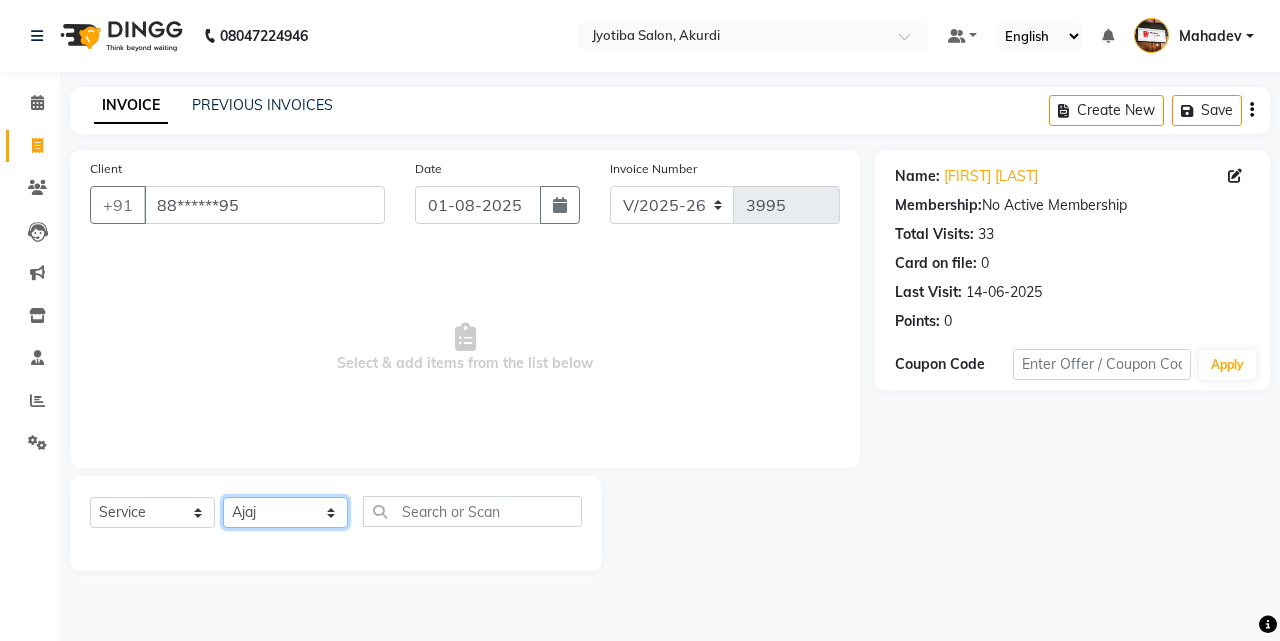 click on "Select Stylist [FIRST] [LAST] [FIRST] [FIRST] [FIRST] [FIRST] [FIRST] [FIRST] [FIRST] [FIRST] [FIRST] [FIRST]  Shop  [FIRST]  [FIRST]  [FIRST]" 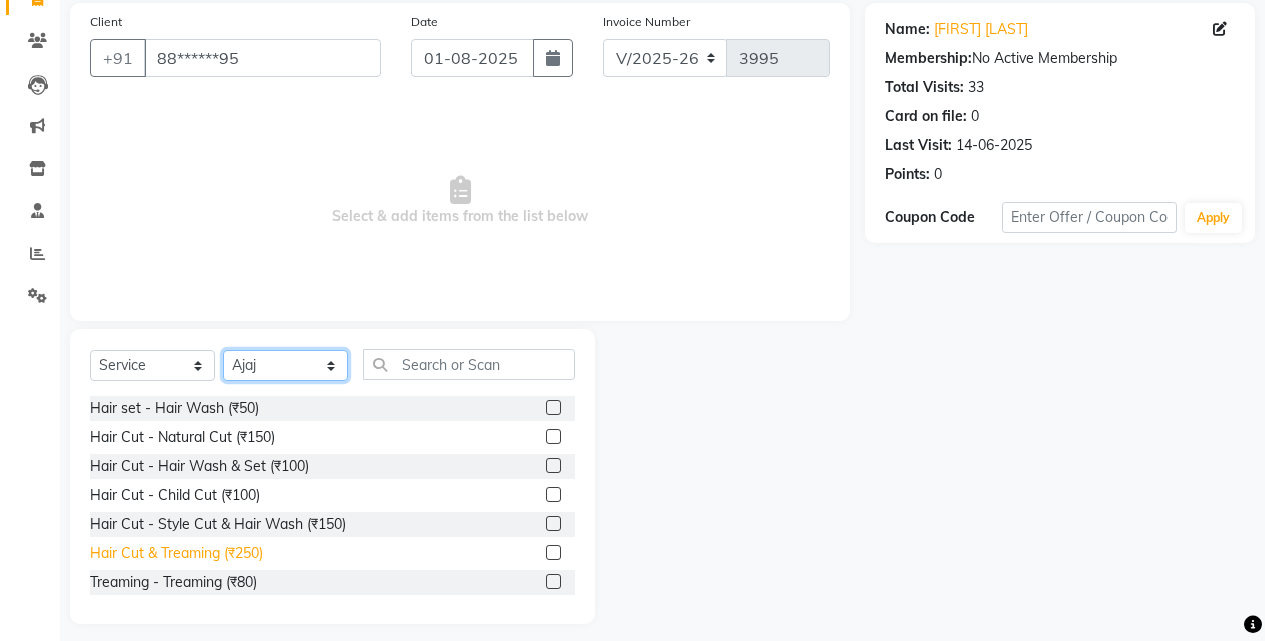 scroll, scrollTop: 160, scrollLeft: 0, axis: vertical 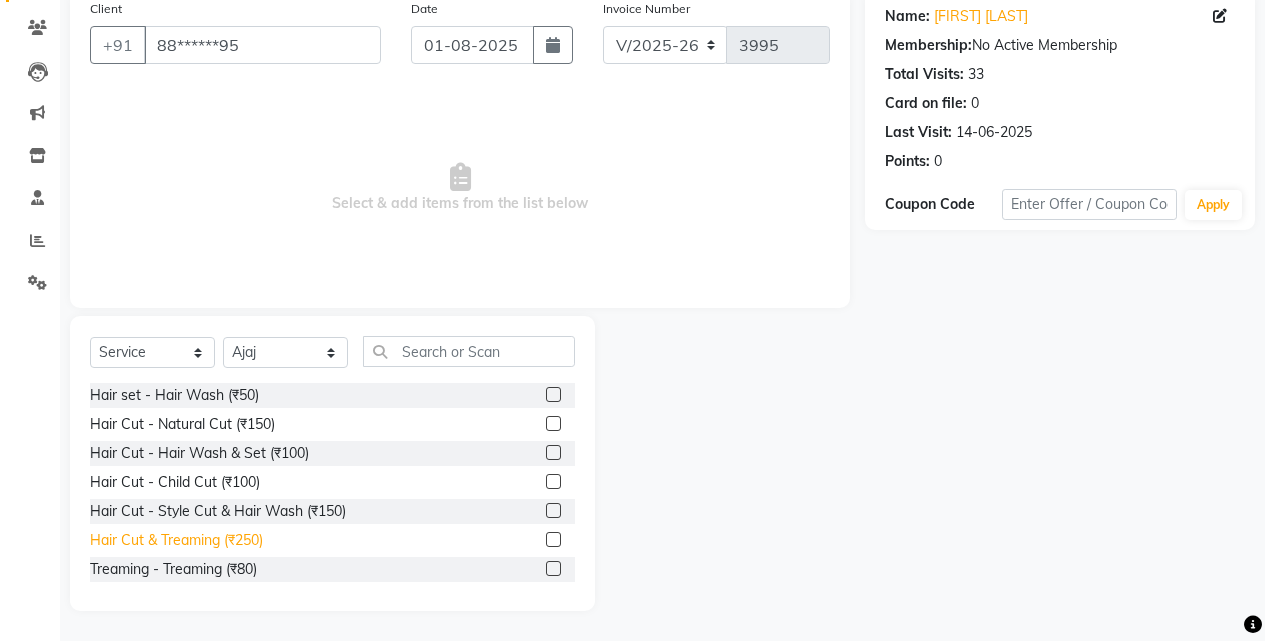 click on "Hair Cut & Treaming  (₹250)" 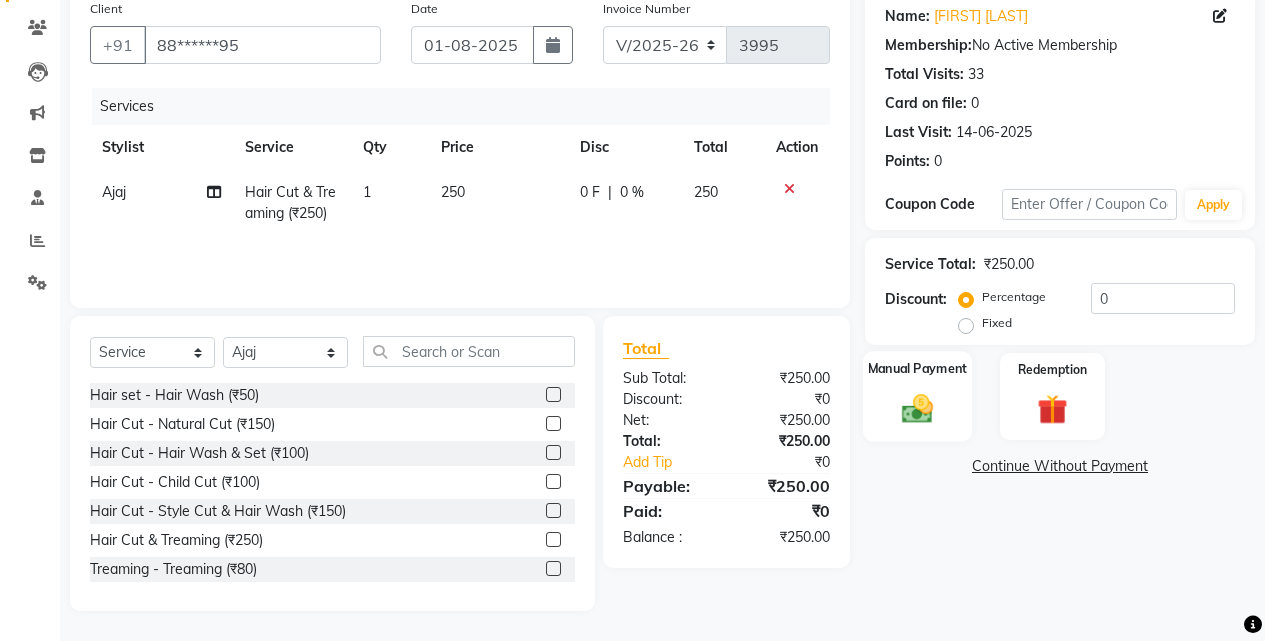 click on "Manual Payment" 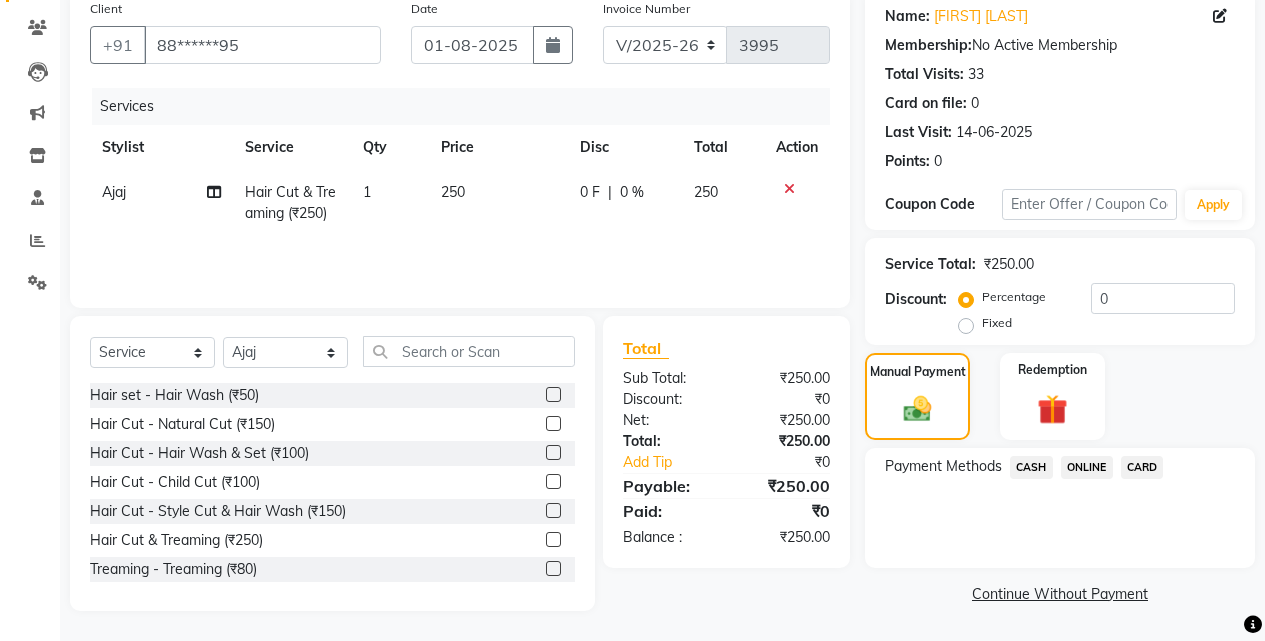 click on "ONLINE" 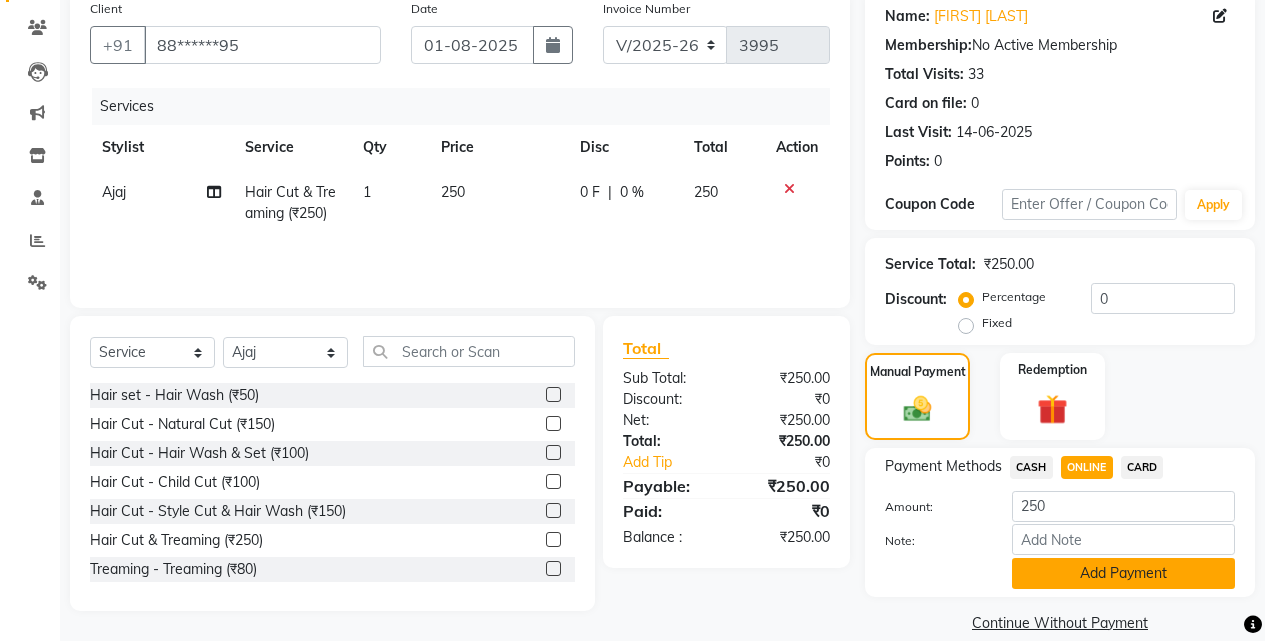 click on "Add Payment" 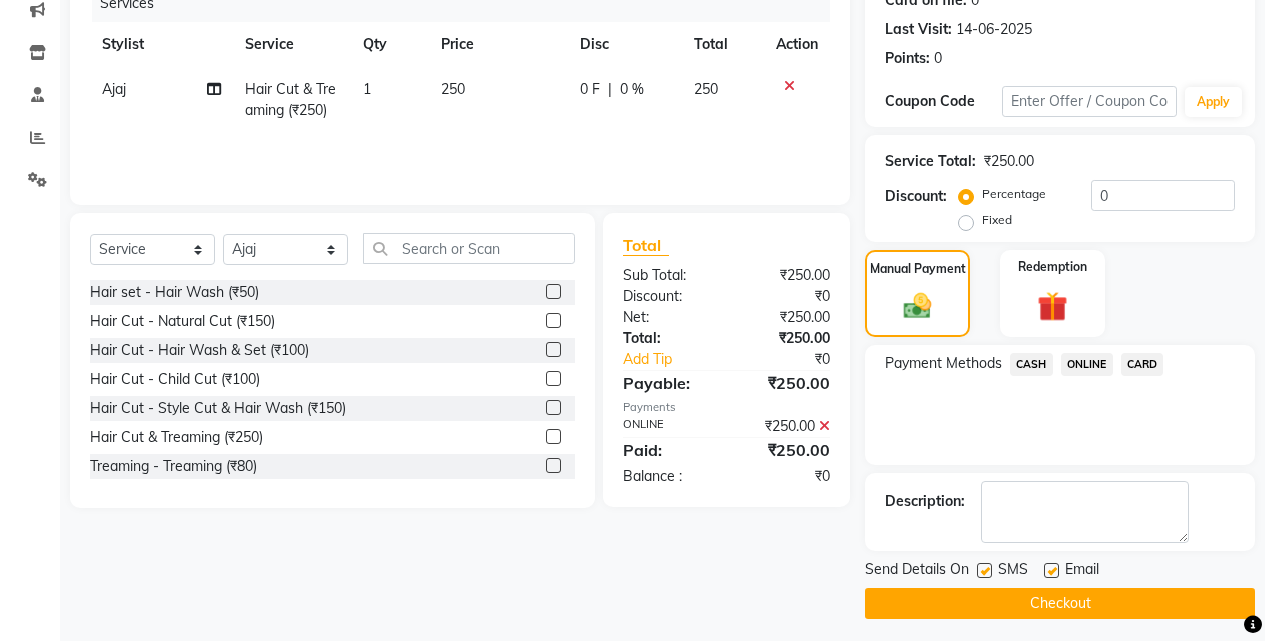 scroll, scrollTop: 271, scrollLeft: 0, axis: vertical 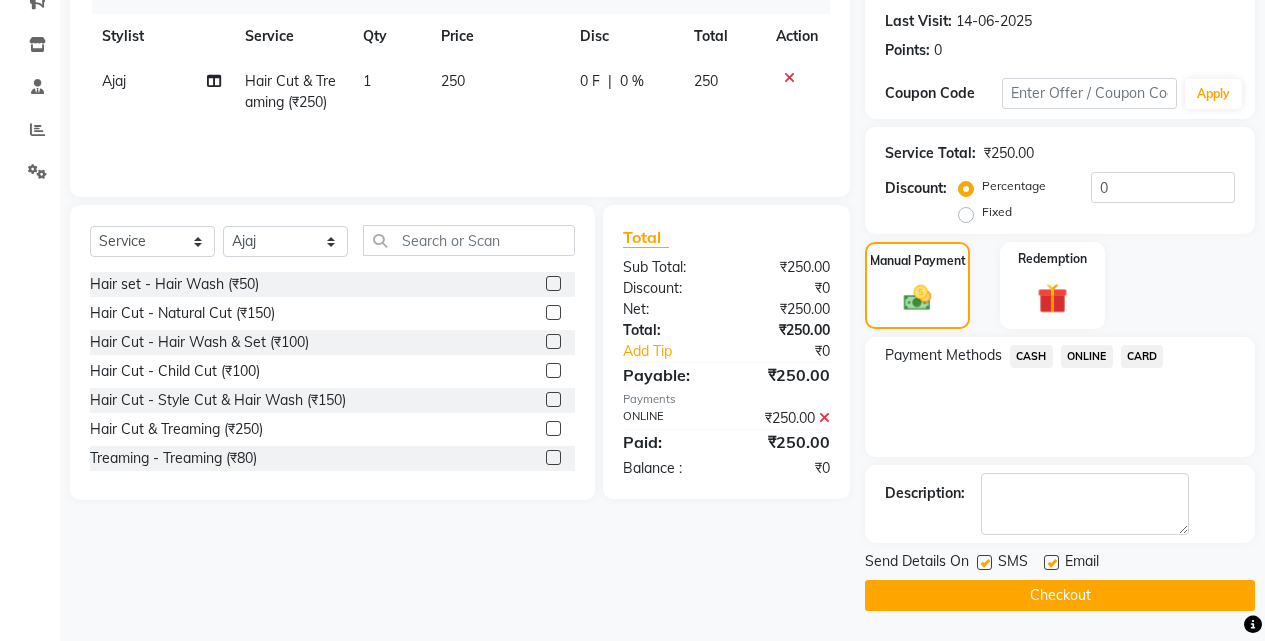 click on "Checkout" 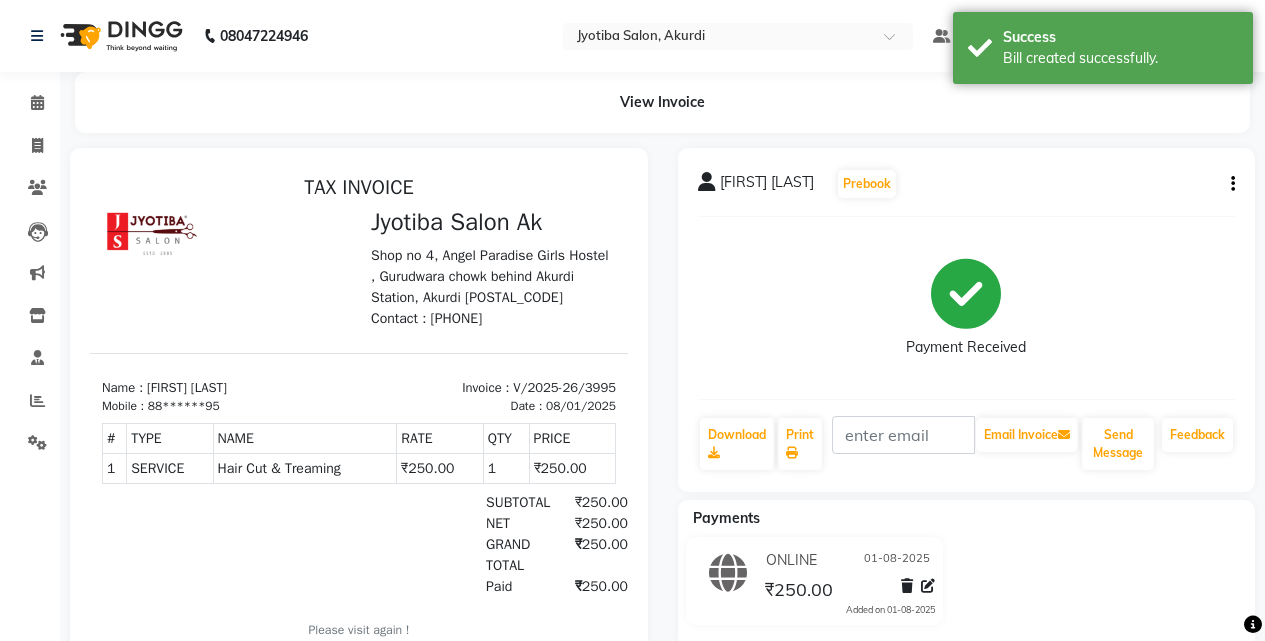 scroll, scrollTop: 0, scrollLeft: 0, axis: both 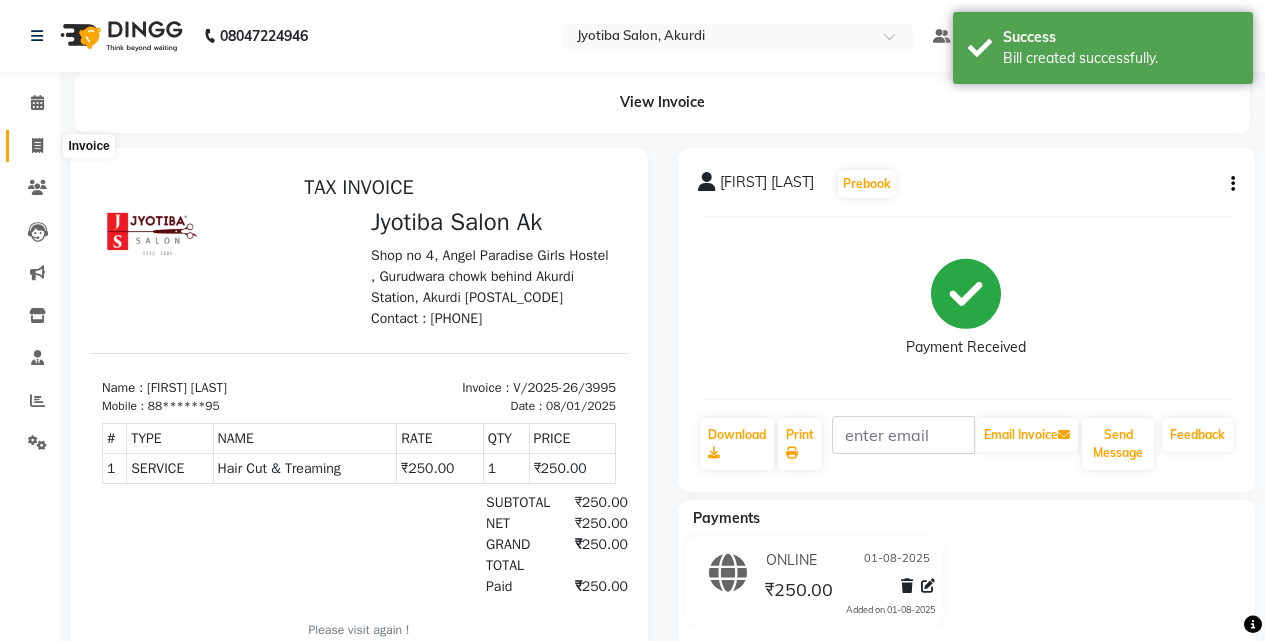 click 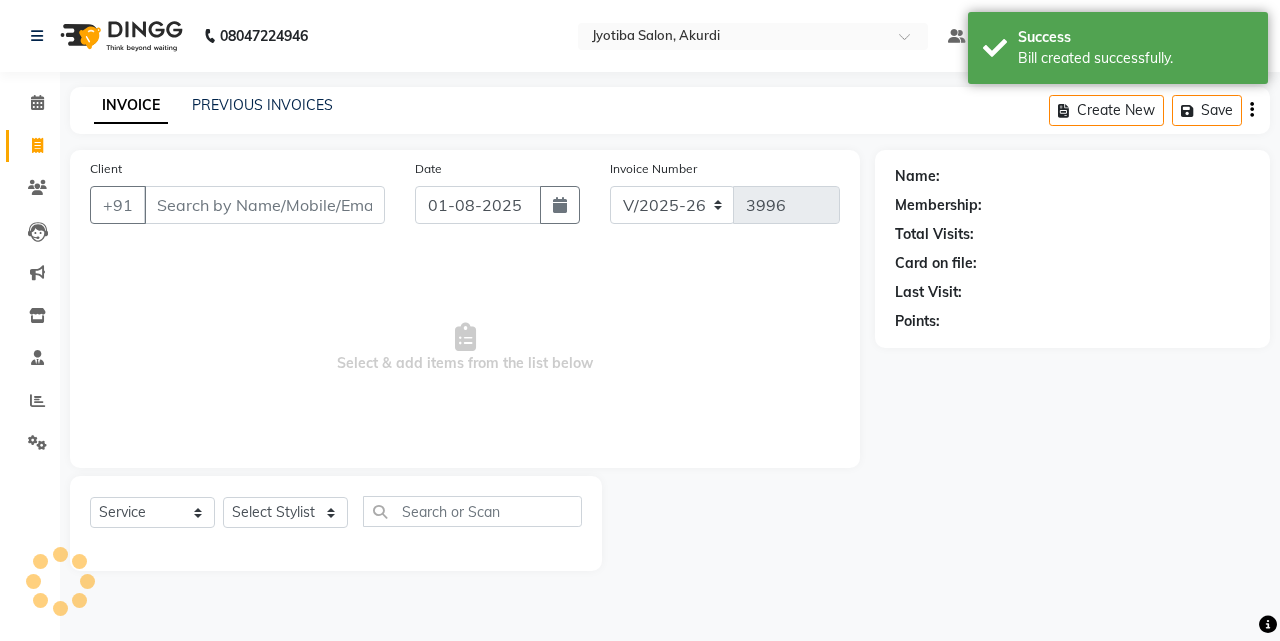 click on "Client" at bounding box center [264, 205] 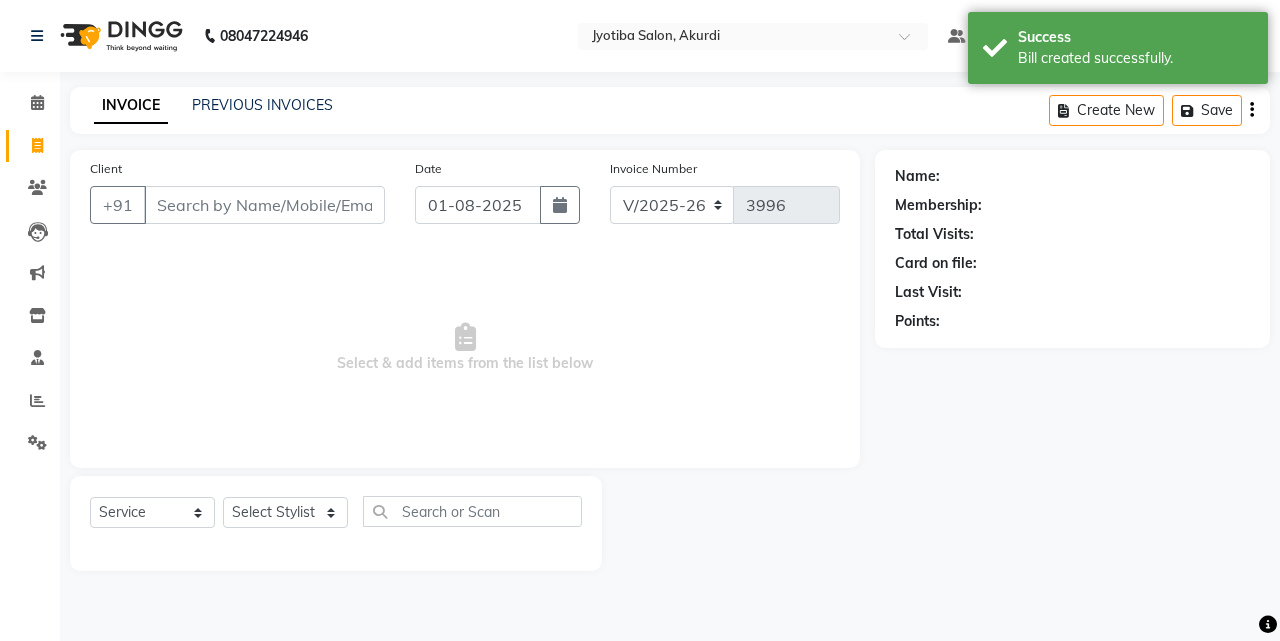 click on "Client" at bounding box center [264, 205] 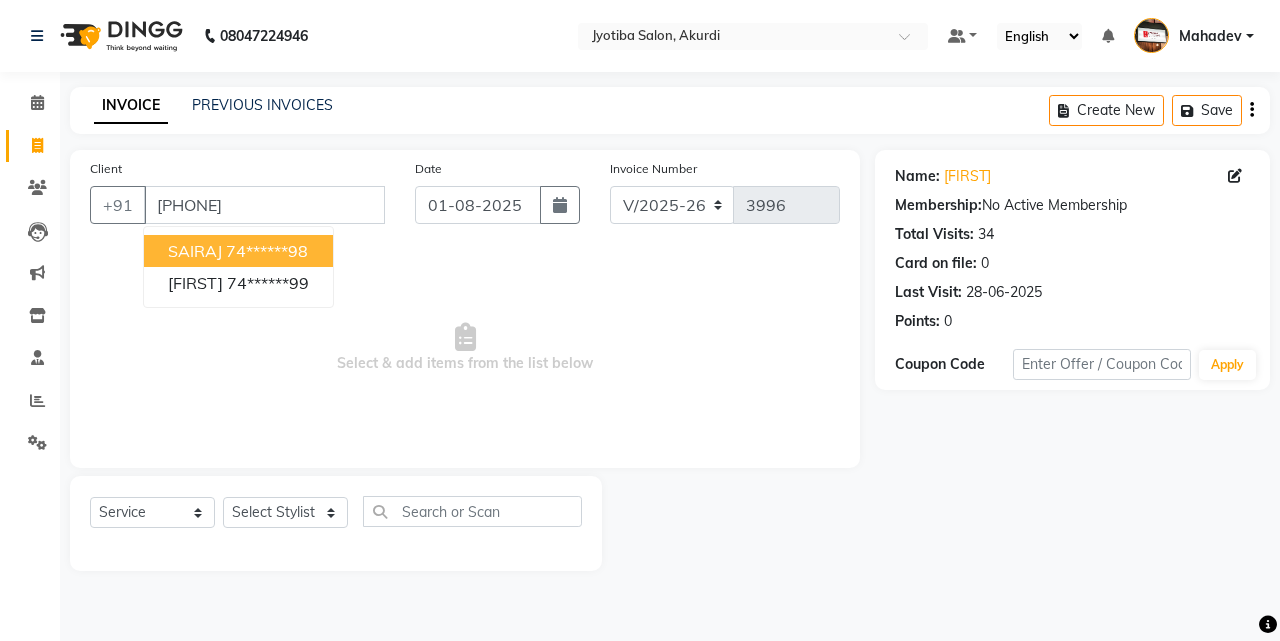 click on "74******98" at bounding box center (267, 251) 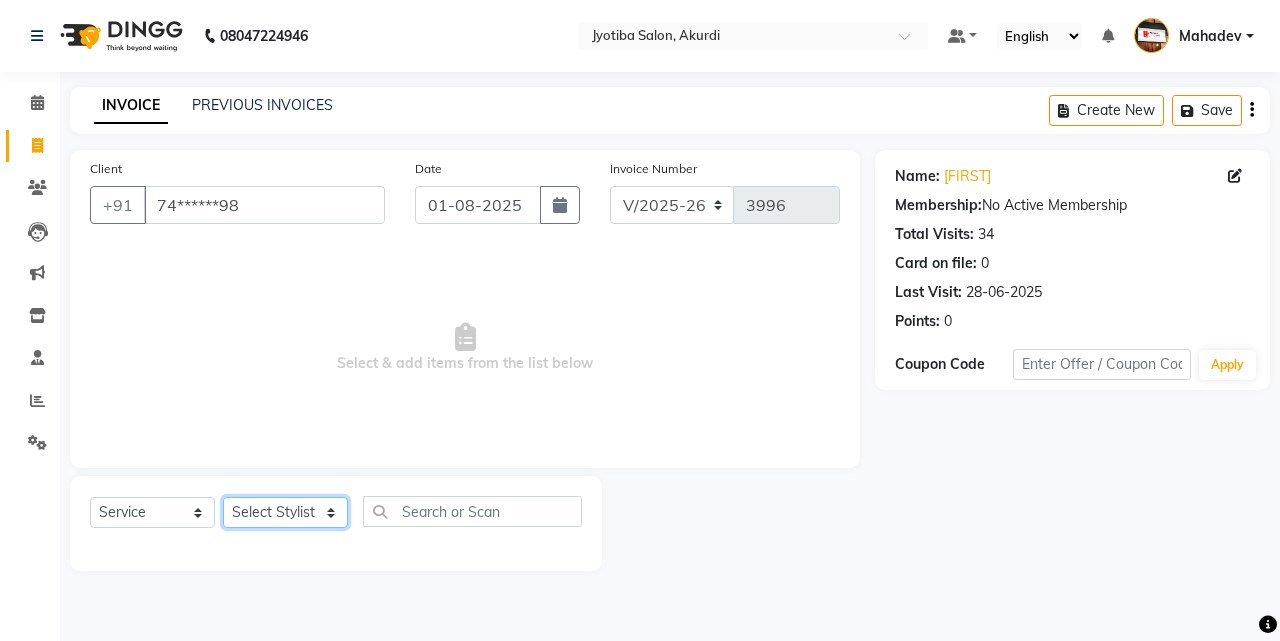 click on "Select Stylist [FIRST] [LAST] [FIRST] [FIRST] [FIRST] [FIRST] [FIRST] [FIRST] [FIRST] [FIRST] [FIRST] [FIRST]  Shop  [FIRST]  [FIRST]  [FIRST]" 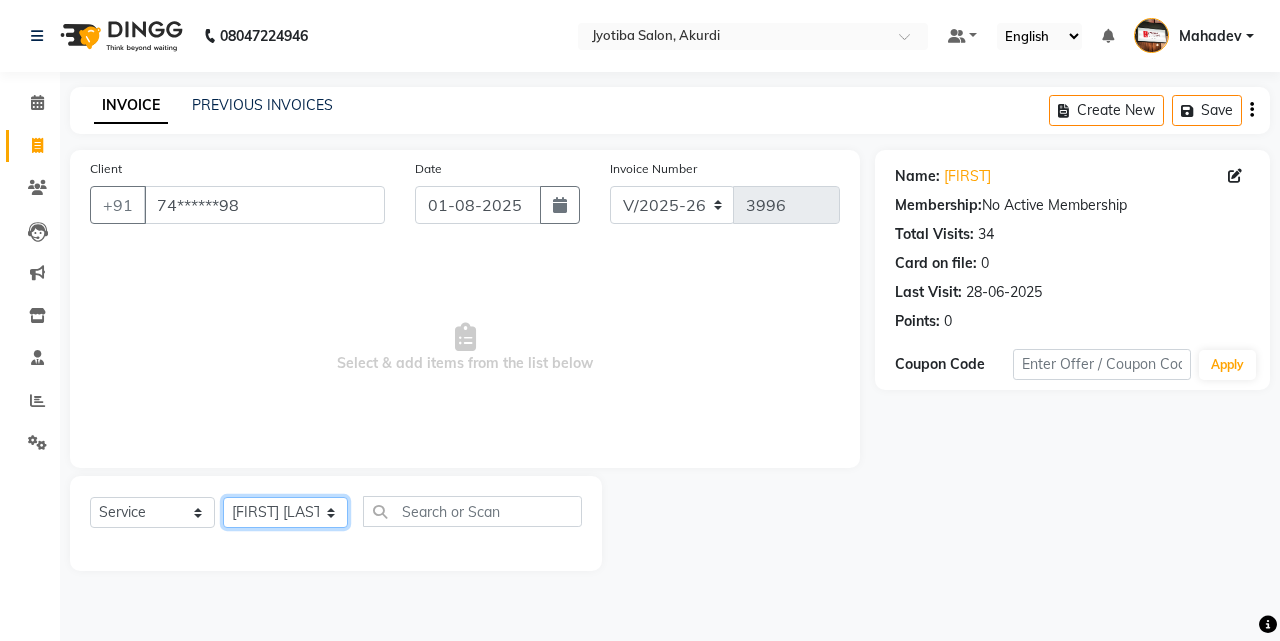 click on "Select Stylist [FIRST] [LAST] [FIRST] [FIRST] [FIRST] [FIRST] [FIRST] [FIRST] [FIRST] [FIRST] [FIRST] [FIRST]  Shop  [FIRST]  [FIRST]  [FIRST]" 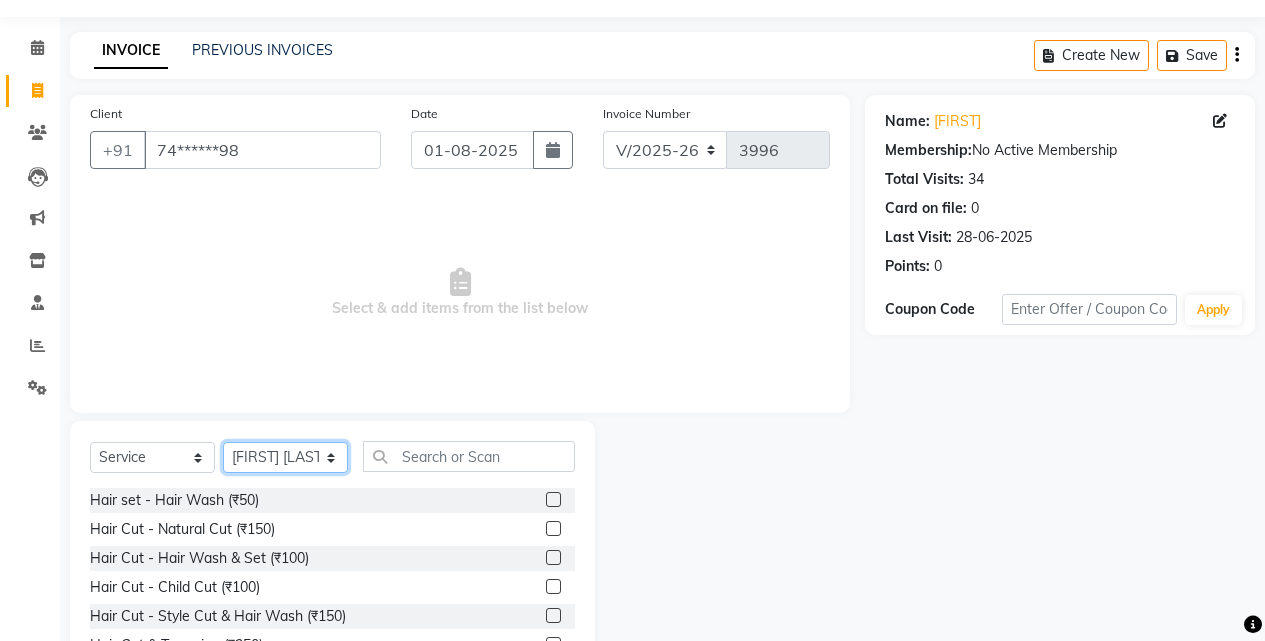 scroll, scrollTop: 160, scrollLeft: 0, axis: vertical 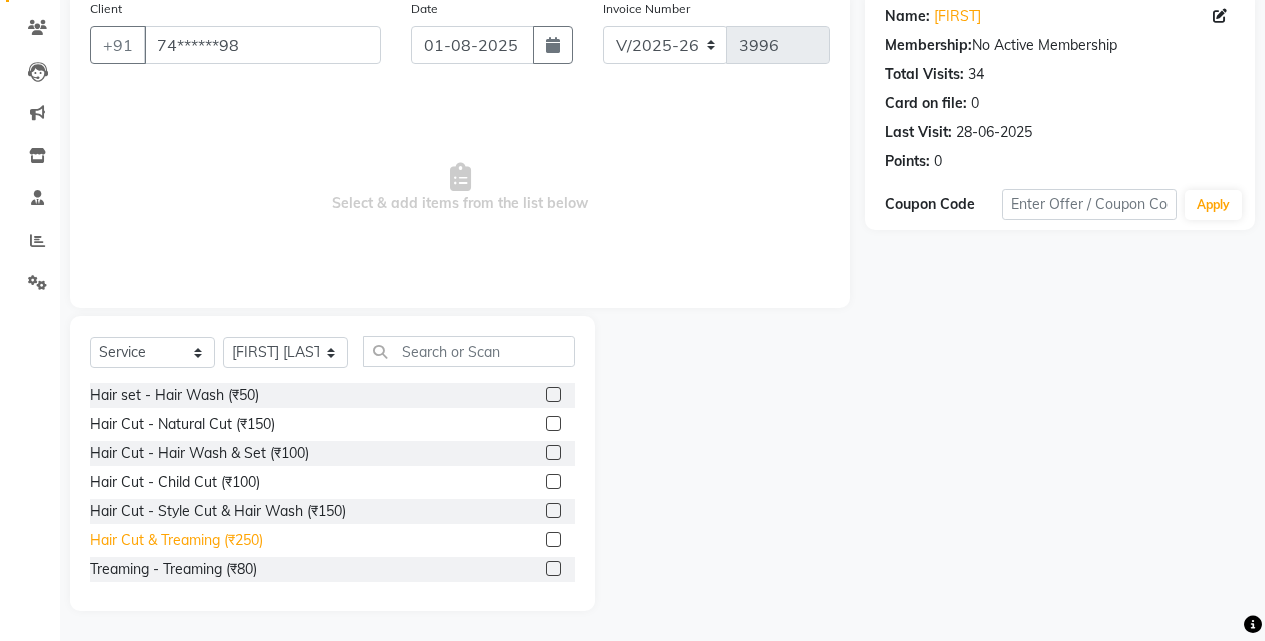 click on "Hair Cut & Treaming  (₹250)" 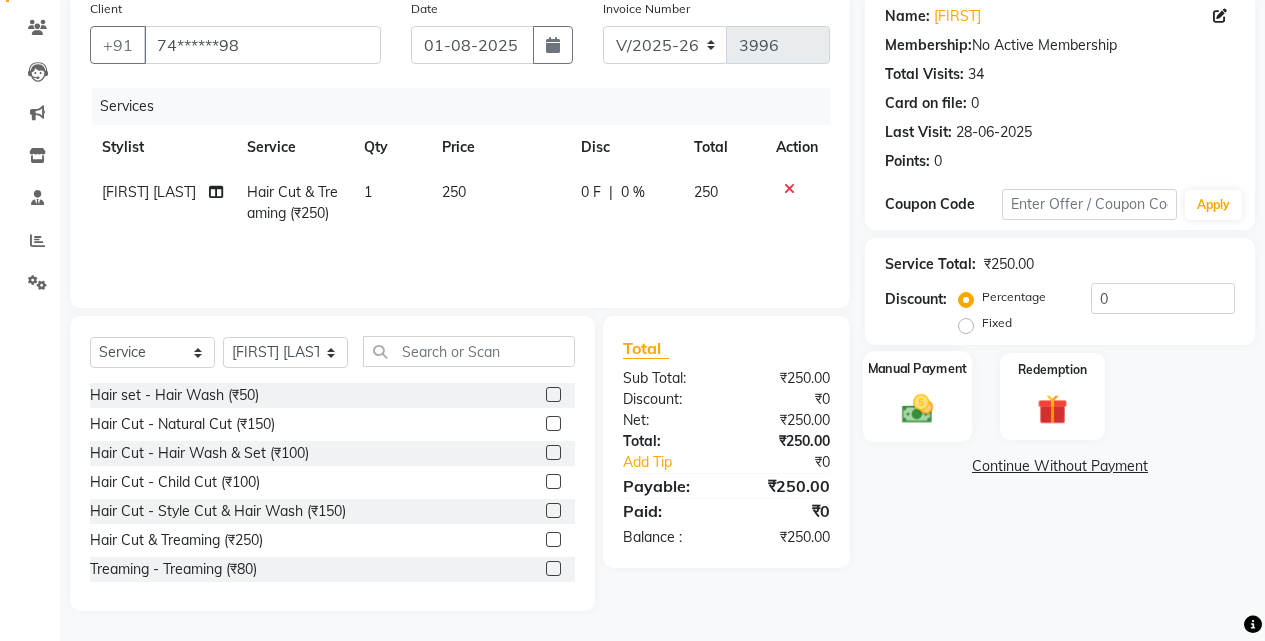 click on "Manual Payment" 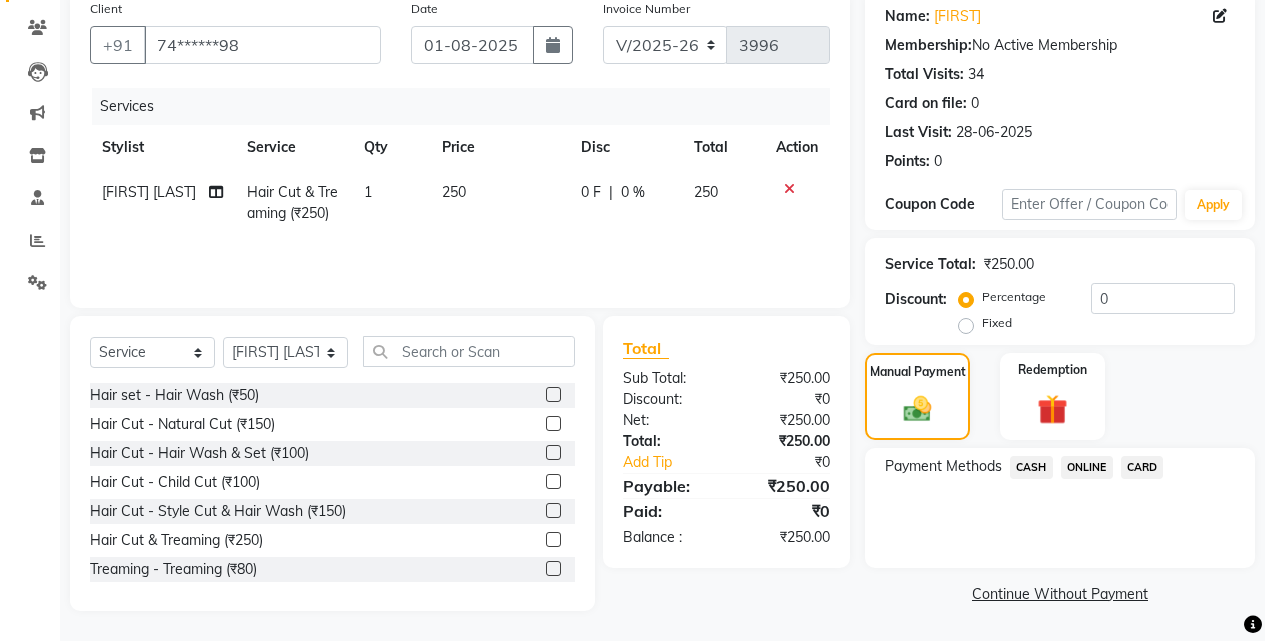 click on "CASH" 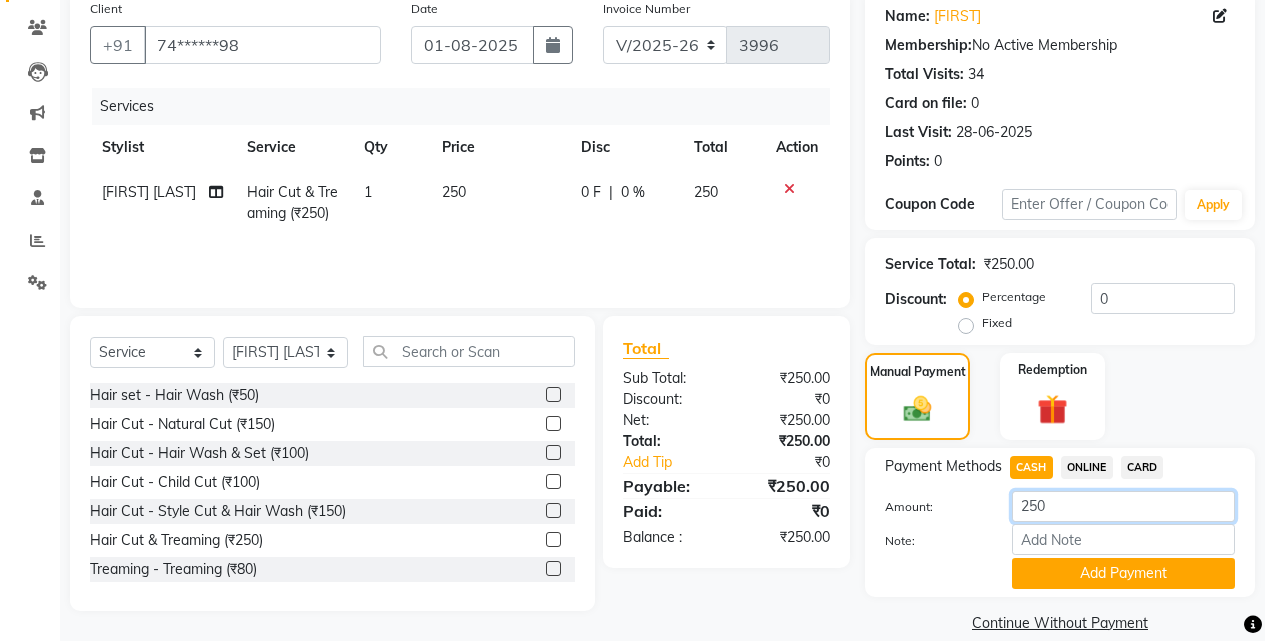 click on "250" 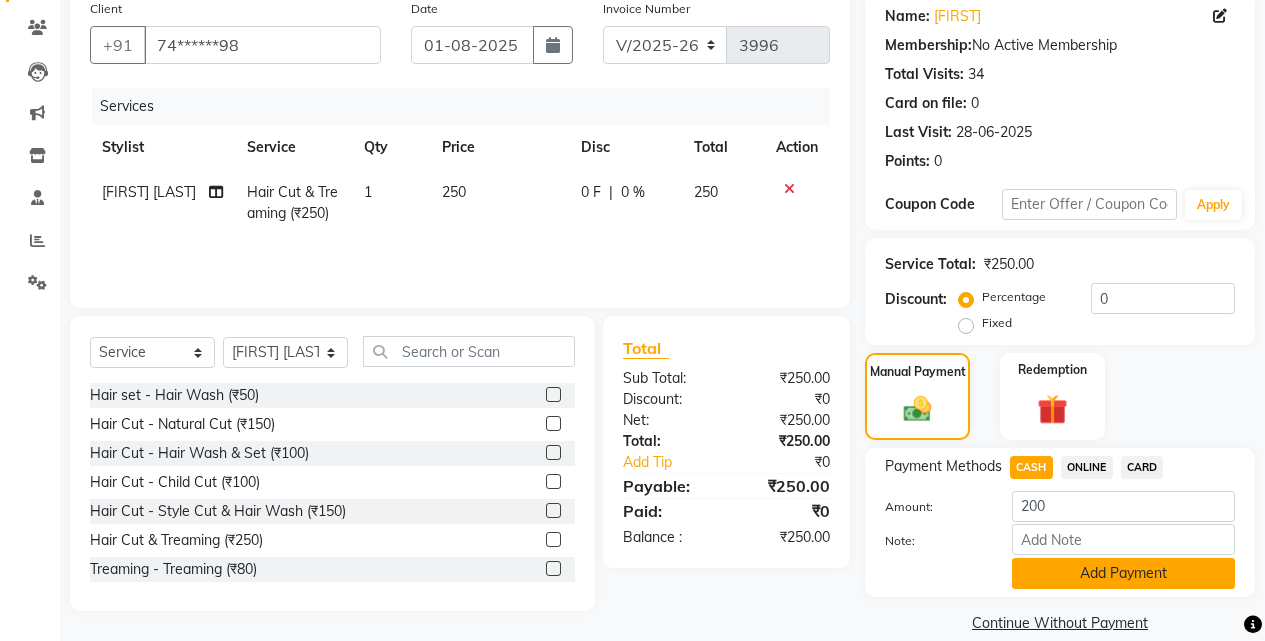 click on "Add Payment" 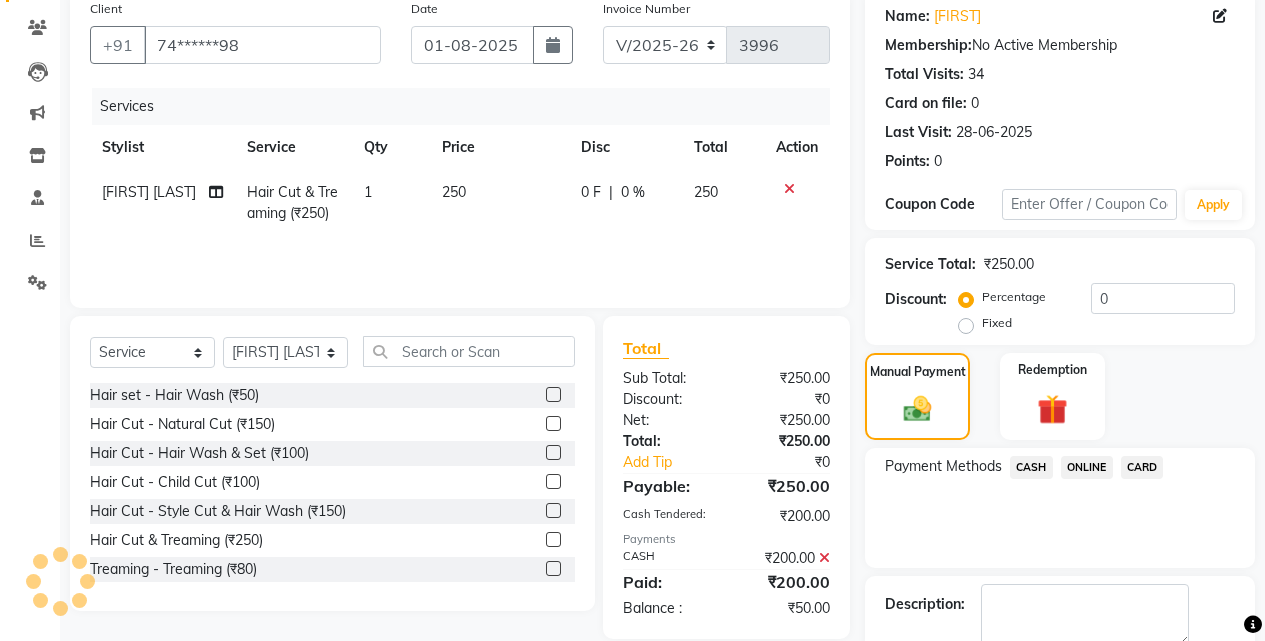drag, startPoint x: 1091, startPoint y: 465, endPoint x: 1091, endPoint y: 480, distance: 15 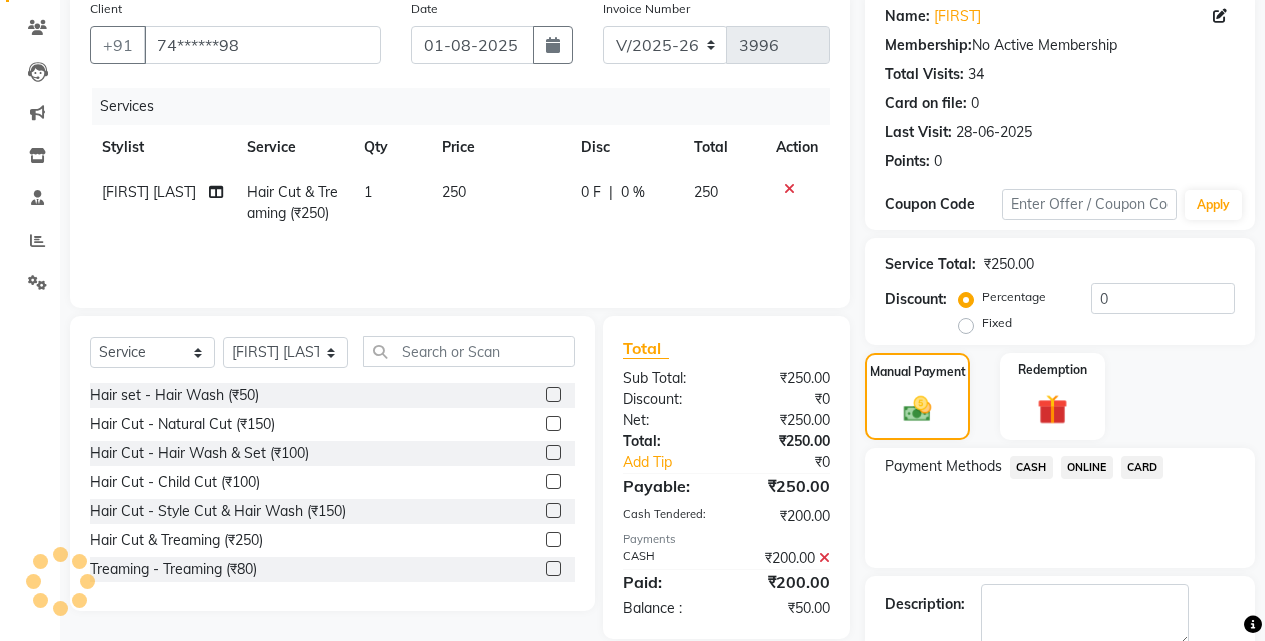 click on "ONLINE" 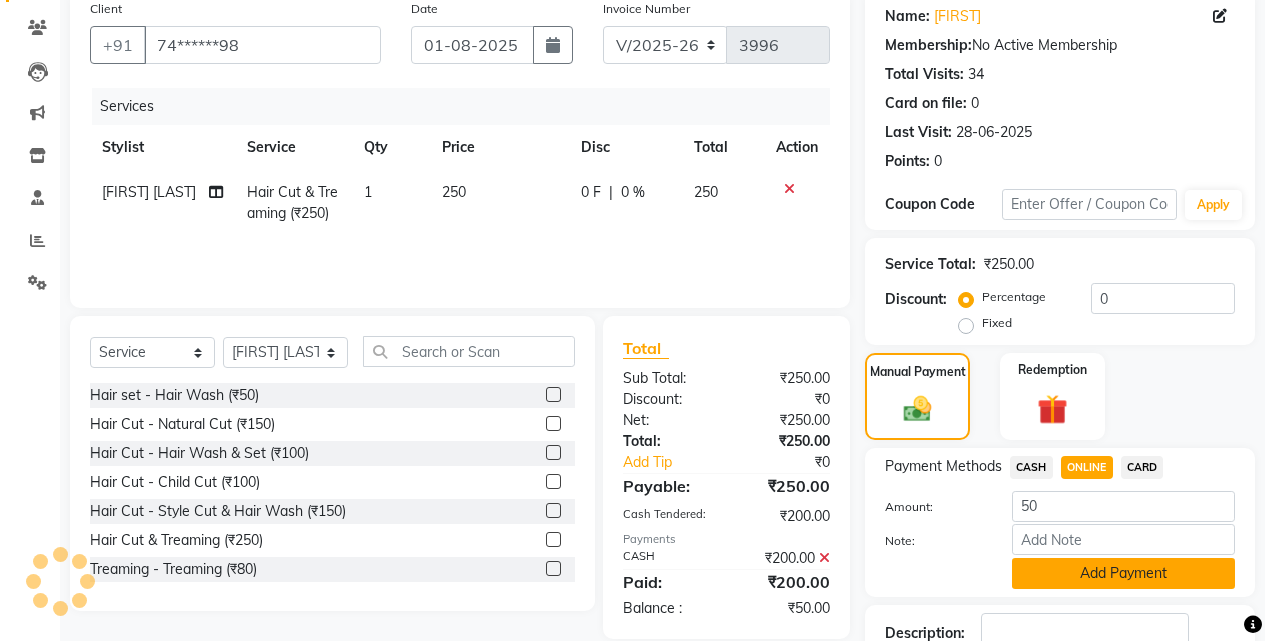 click on "Add Payment" 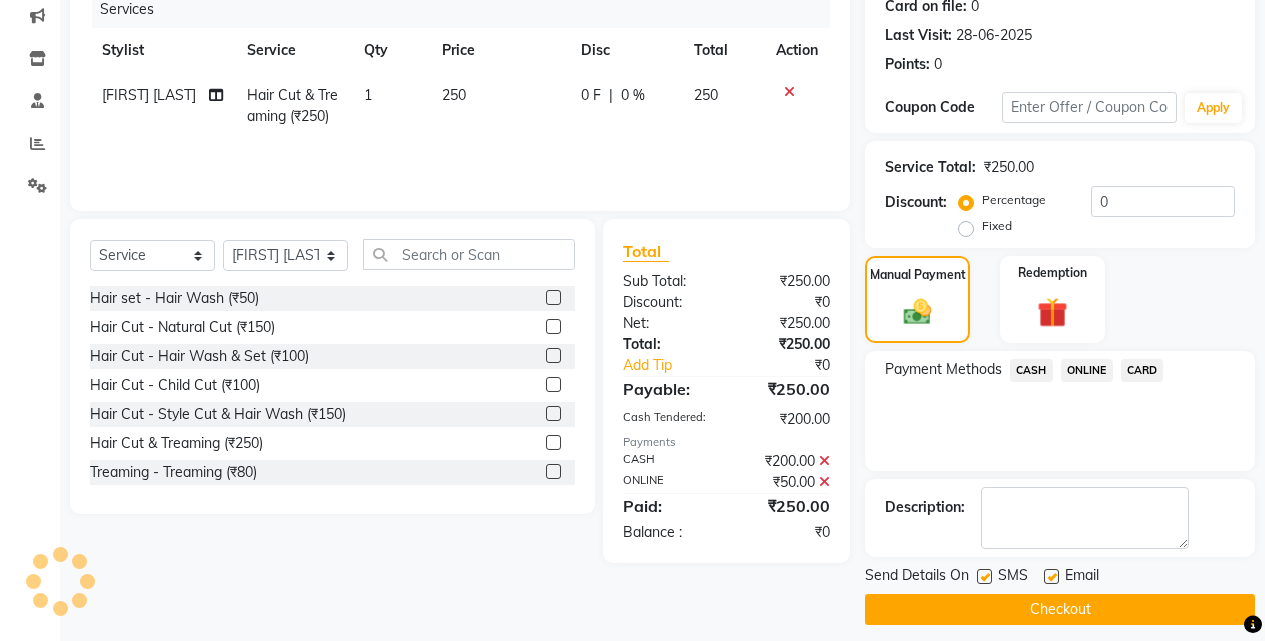 scroll, scrollTop: 271, scrollLeft: 0, axis: vertical 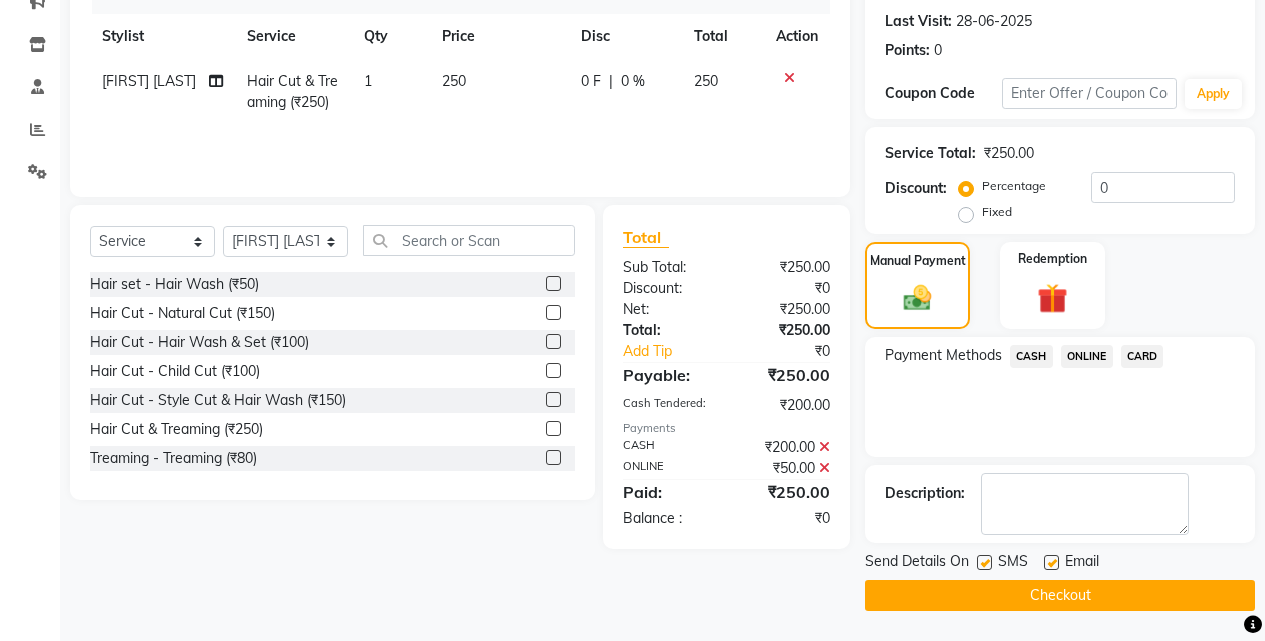click on "Checkout" 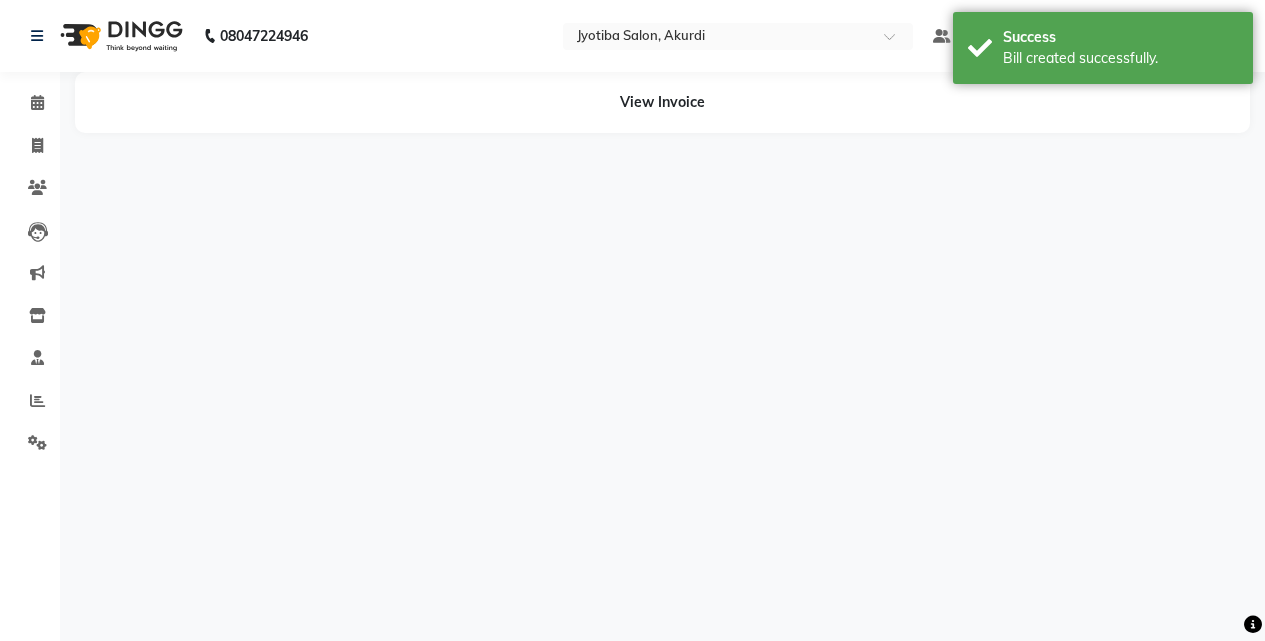 scroll, scrollTop: 0, scrollLeft: 0, axis: both 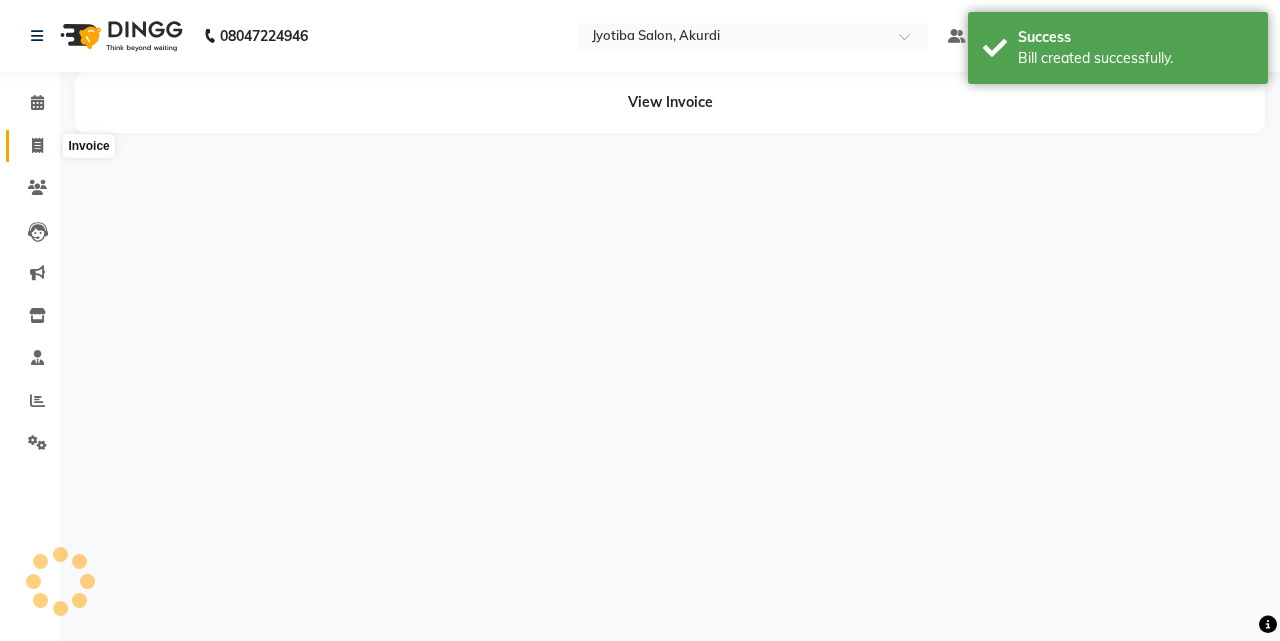 click 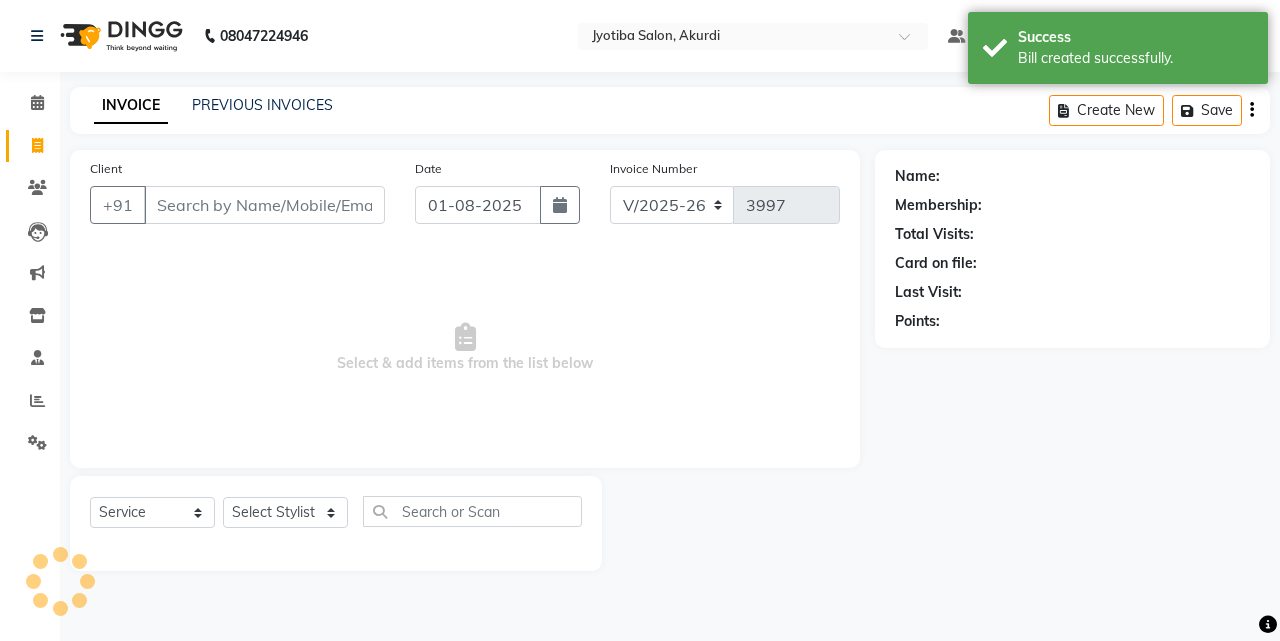 click on "Client" at bounding box center (264, 205) 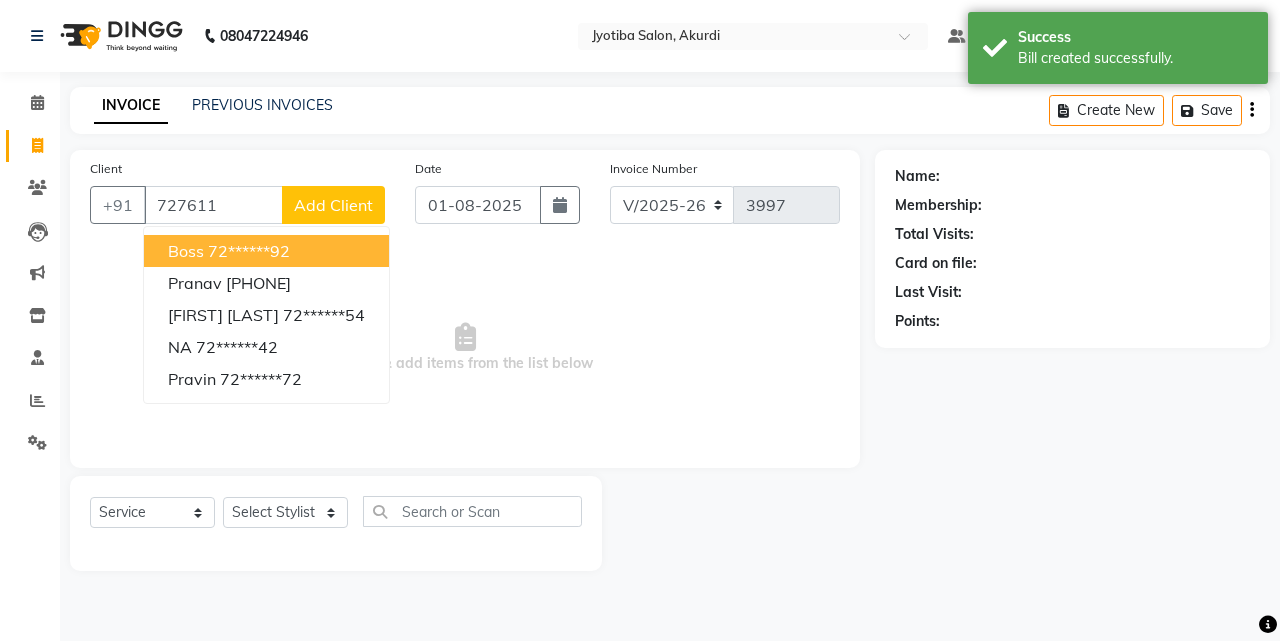 click on "Boss" at bounding box center (186, 251) 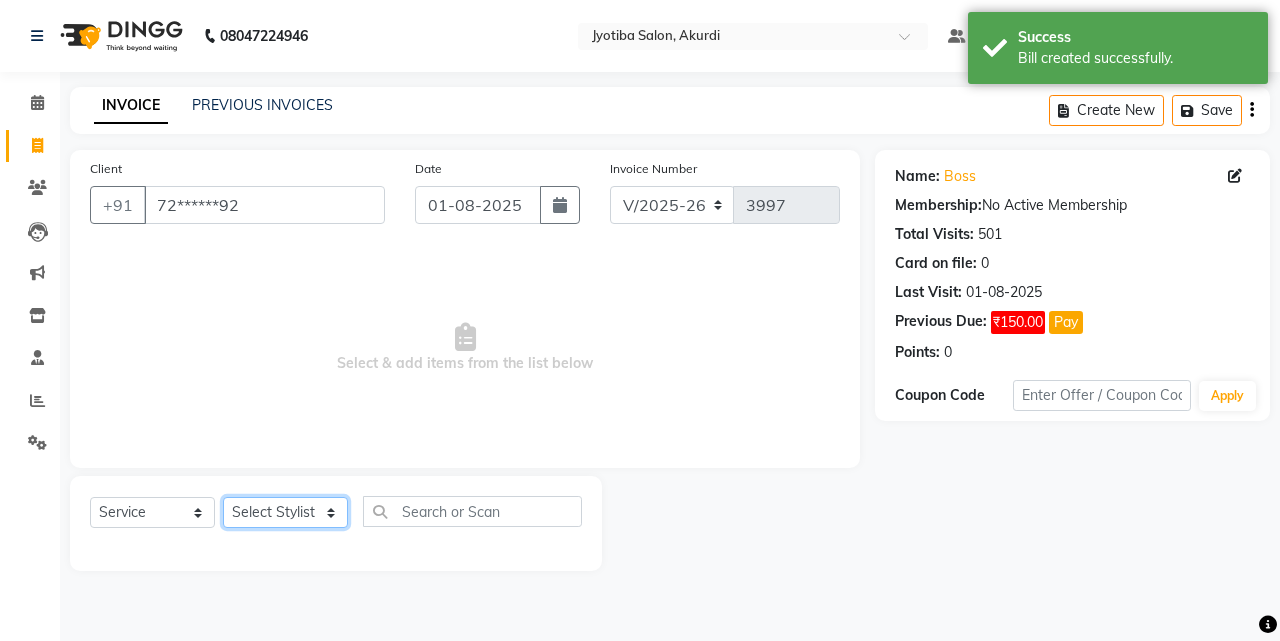 click on "Select Stylist [FIRST] [LAST] [FIRST] [FIRST] [FIRST] [FIRST] [FIRST] [FIRST] [FIRST] [FIRST] [FIRST] [FIRST]  Shop  [FIRST]  [FIRST]  [FIRST]" 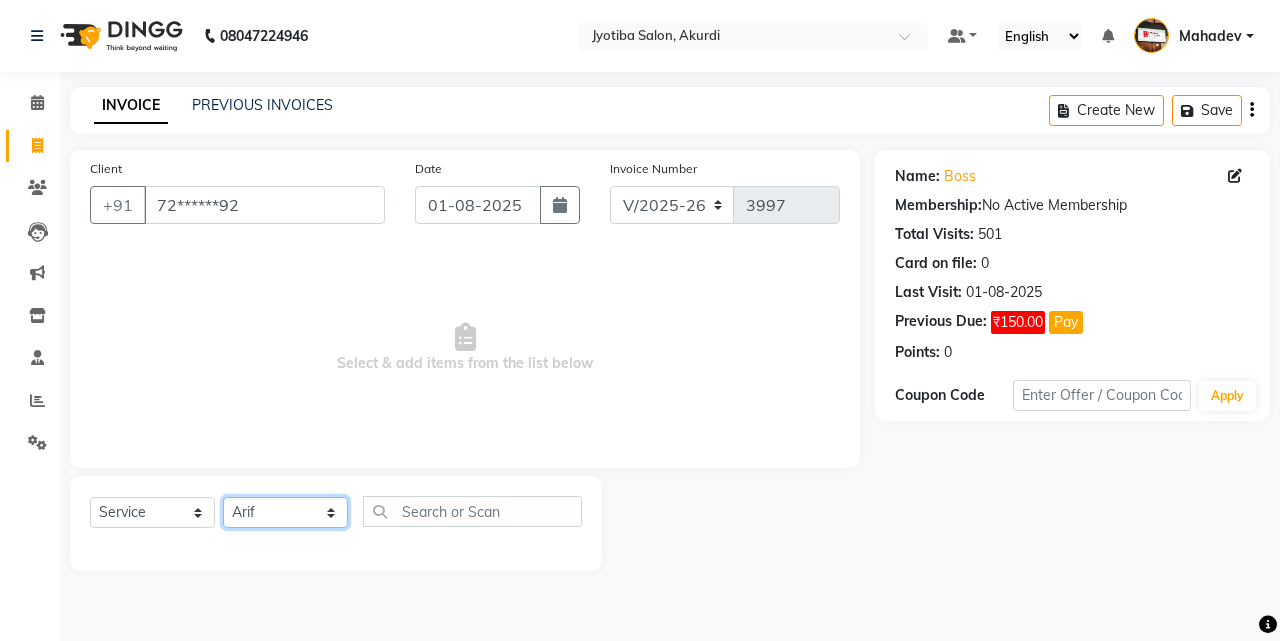 click on "Select Stylist [FIRST] [LAST] [FIRST] [FIRST] [FIRST] [FIRST] [FIRST] [FIRST] [FIRST] [FIRST] [FIRST] [FIRST]  Shop  [FIRST]  [FIRST]  [FIRST]" 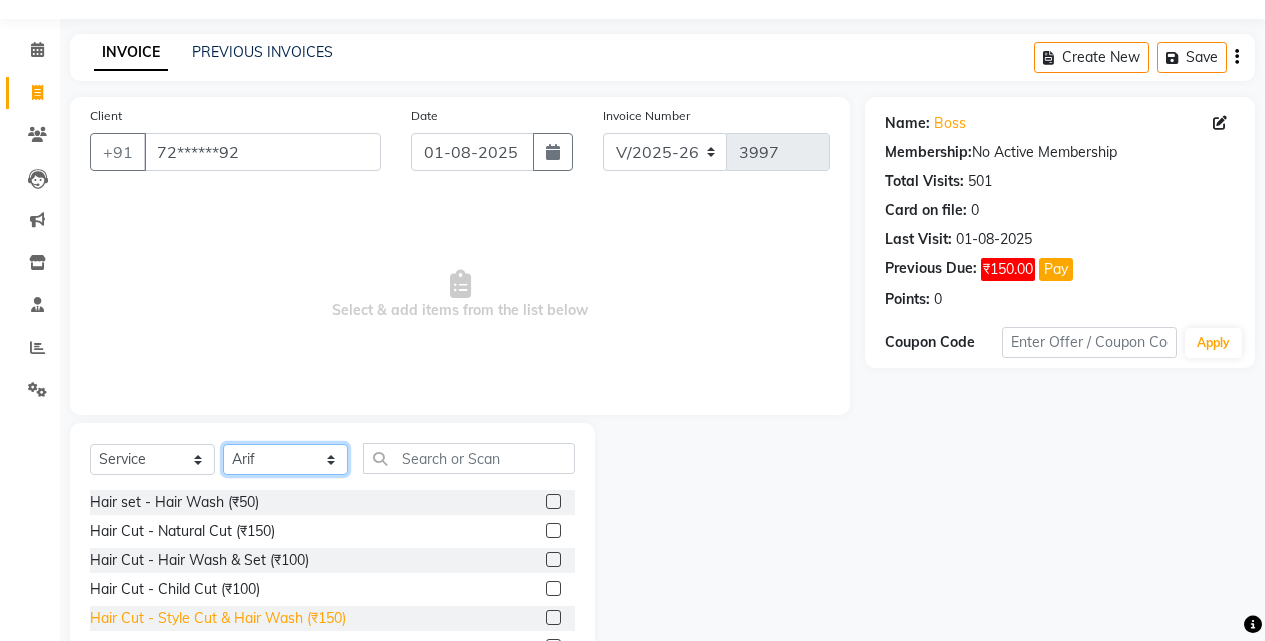 scroll, scrollTop: 160, scrollLeft: 0, axis: vertical 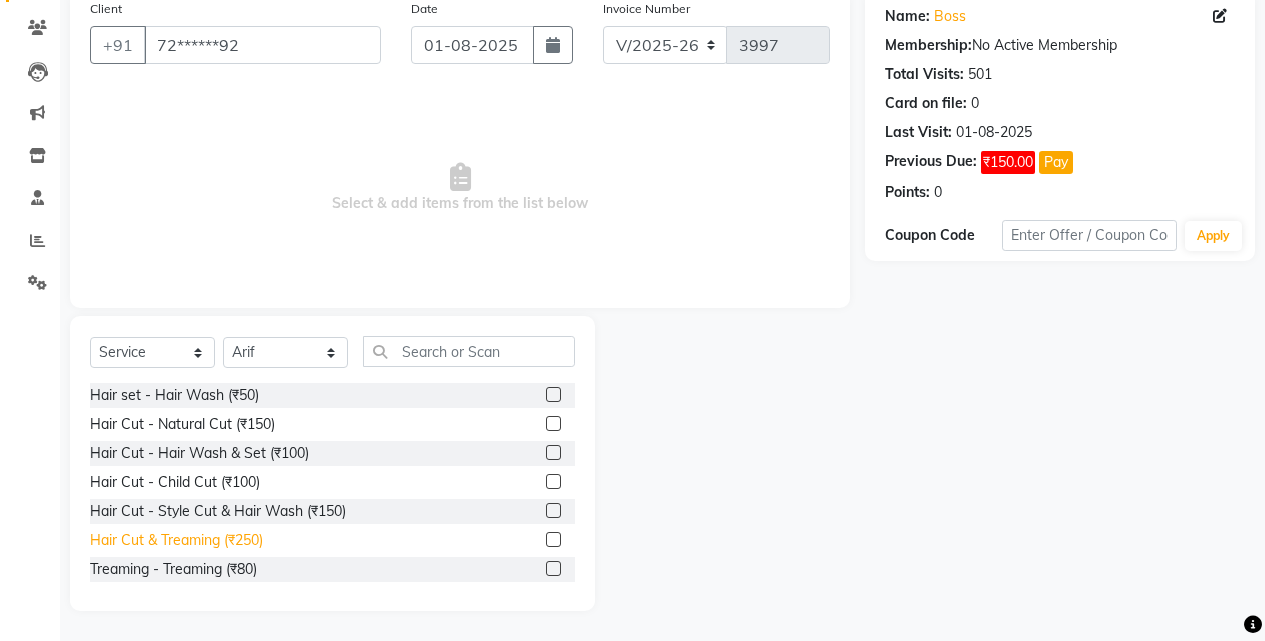 click on "Hair Cut & Treaming  (₹250)" 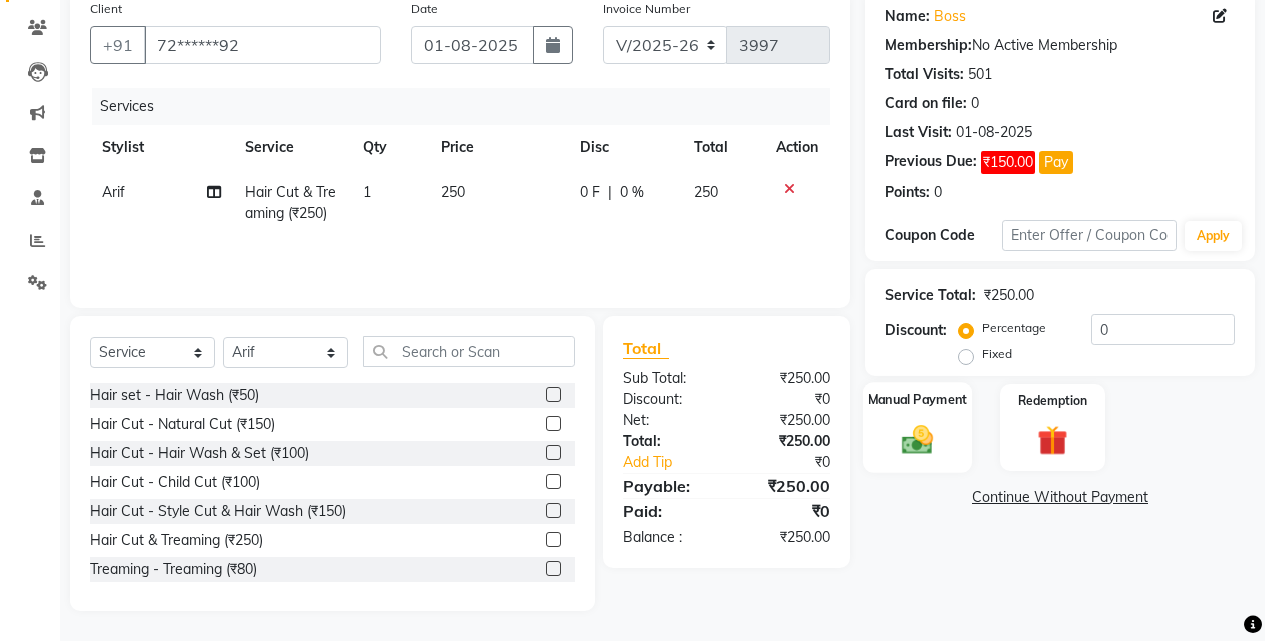 click on "Manual Payment" 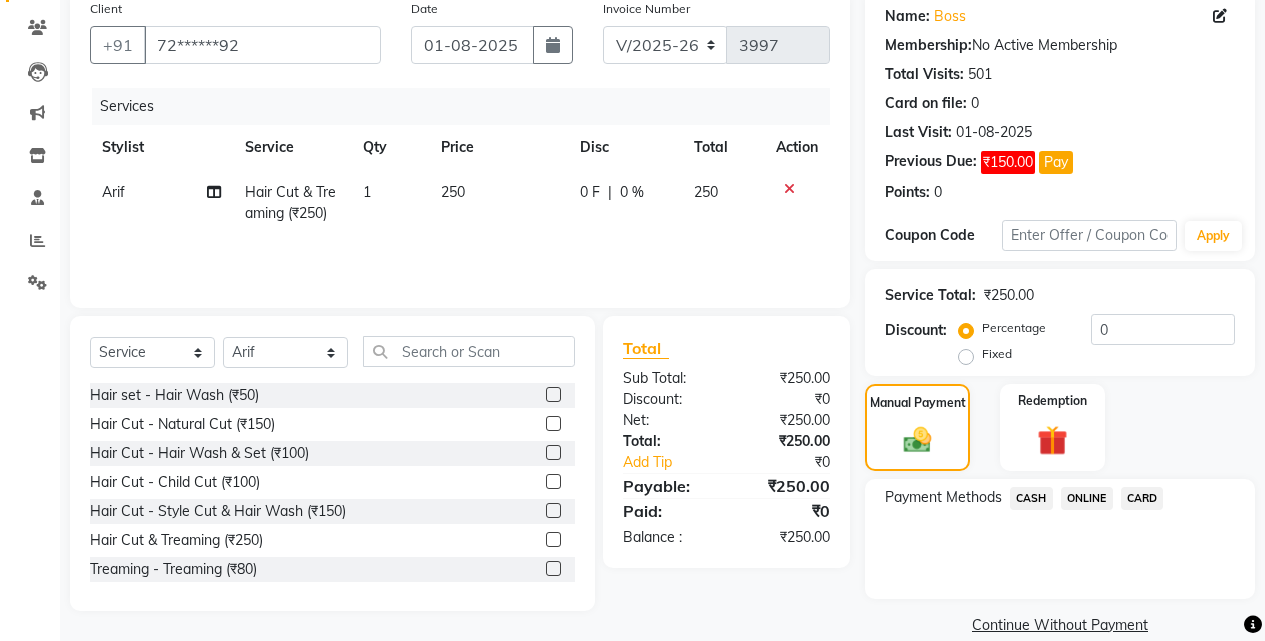 click on "CASH" 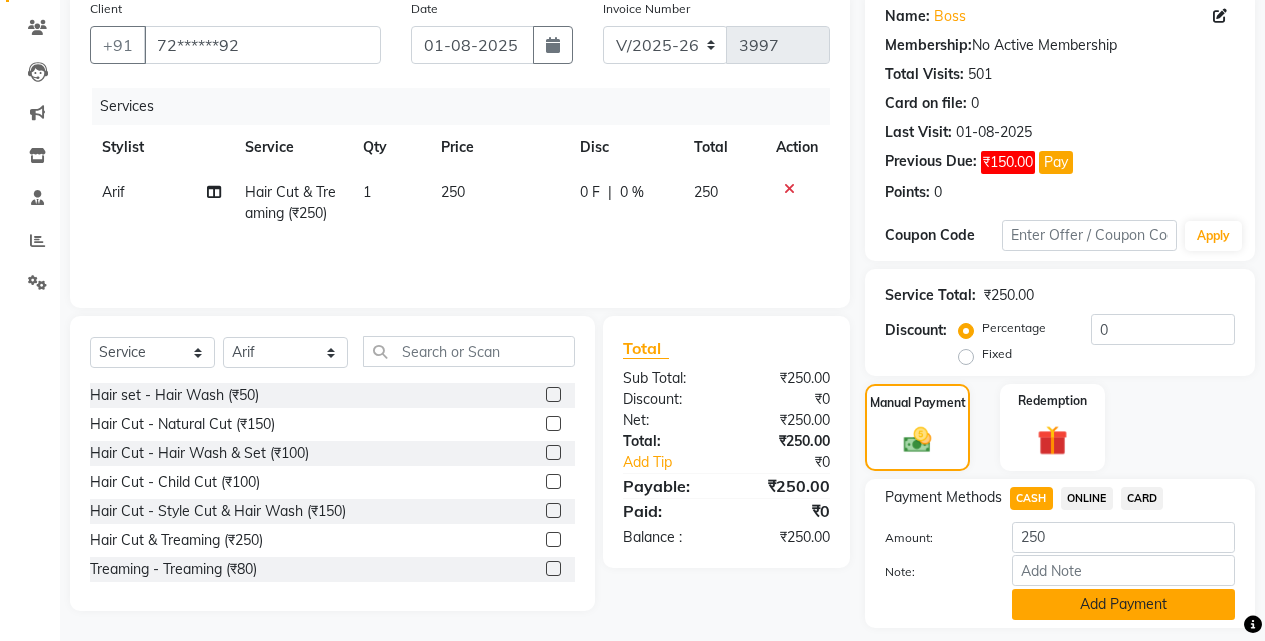 click on "Add Payment" 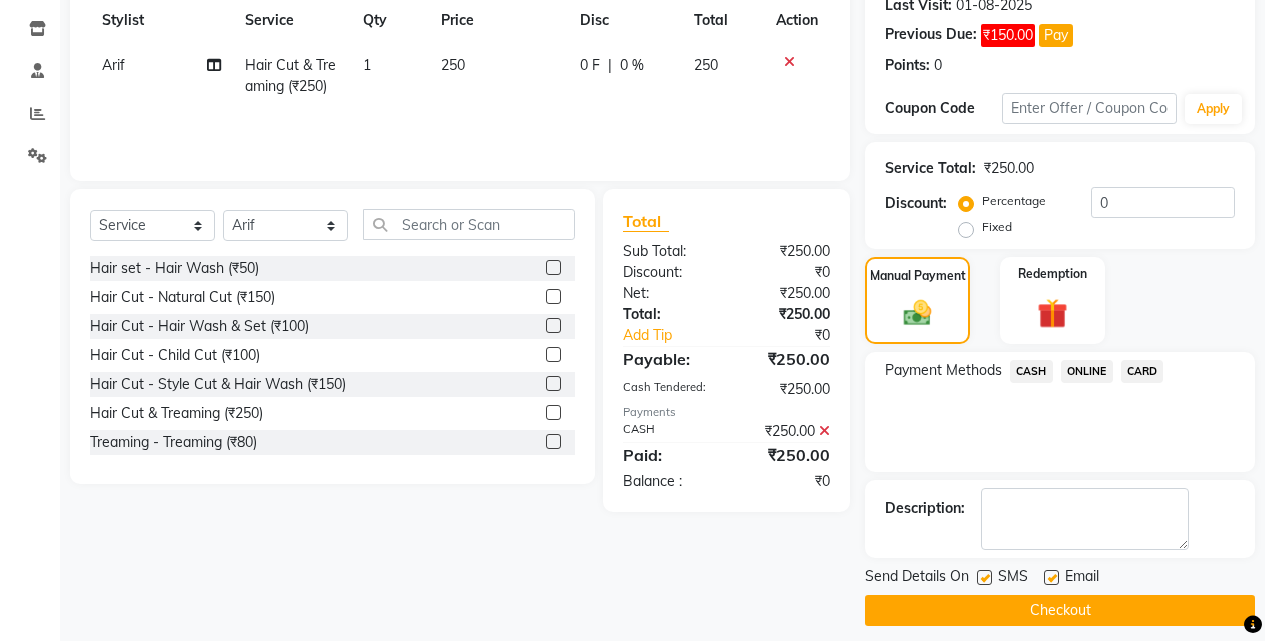 scroll, scrollTop: 302, scrollLeft: 0, axis: vertical 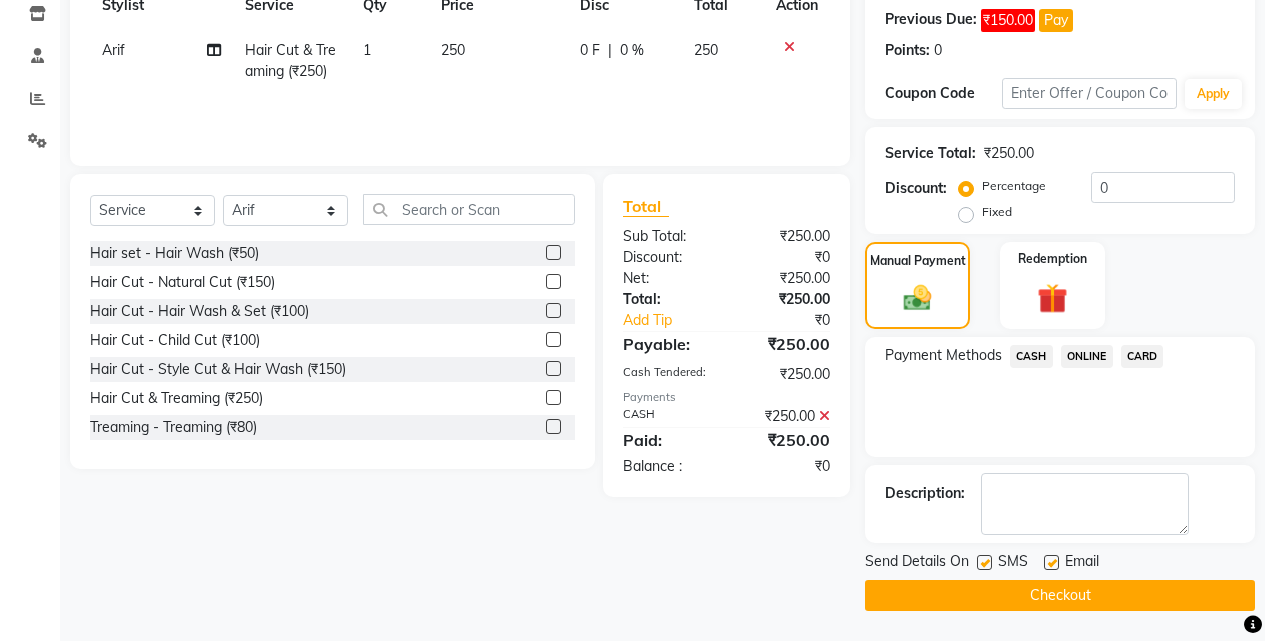 click on "Checkout" 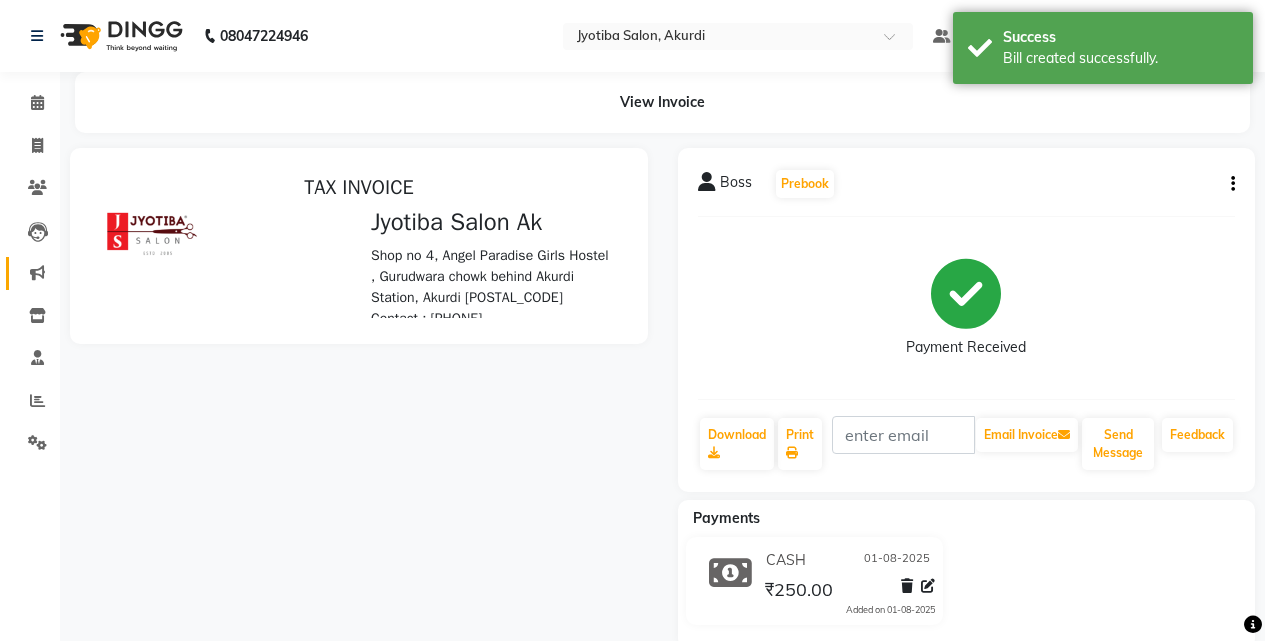 scroll, scrollTop: 0, scrollLeft: 0, axis: both 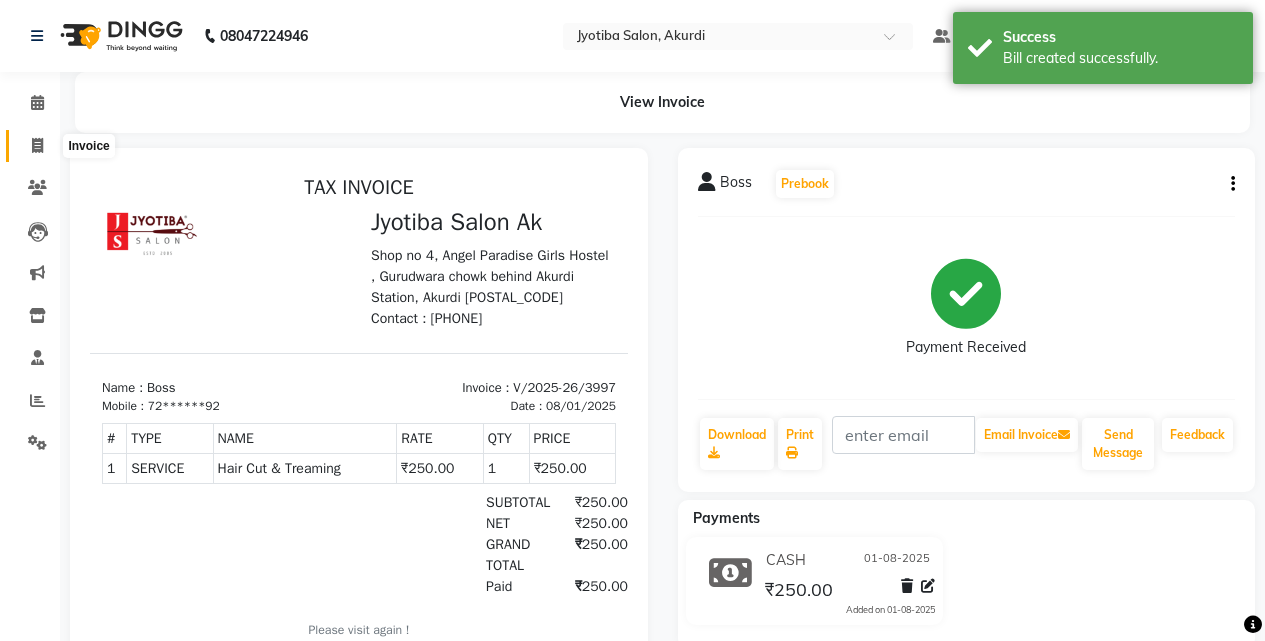 click 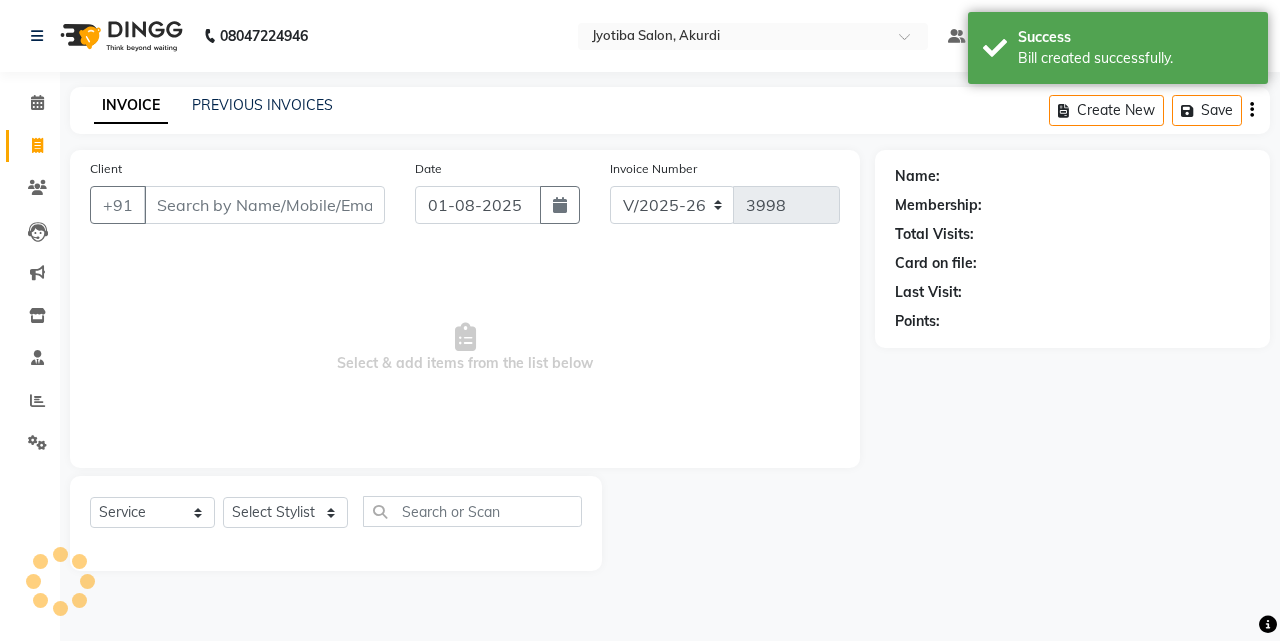 click on "Client" at bounding box center [264, 205] 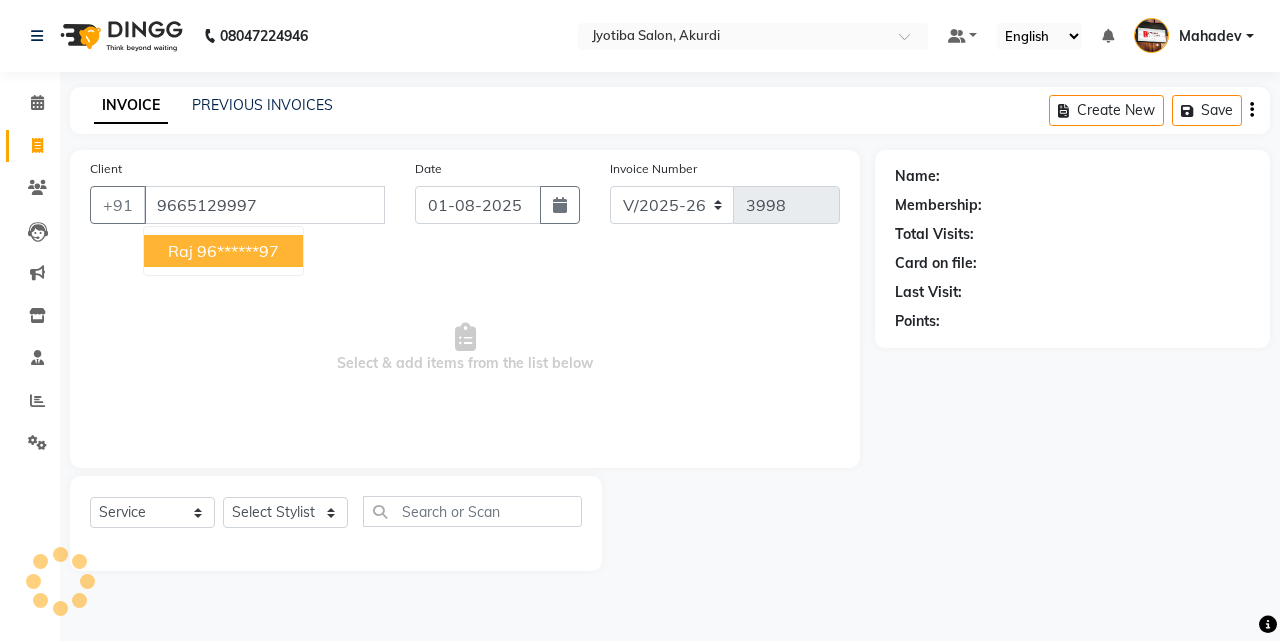 click on "96******97" at bounding box center [238, 251] 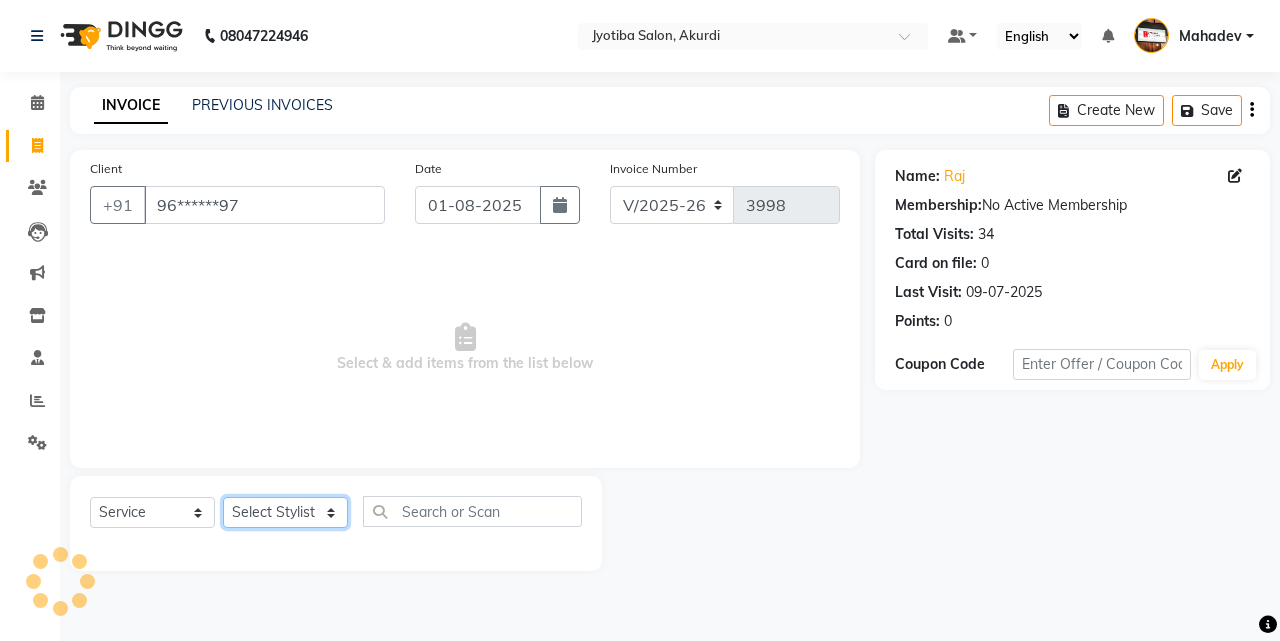 click on "Select Stylist [FIRST] [LAST] [FIRST] [FIRST] [FIRST] [FIRST] [FIRST] [FIRST] [FIRST] [FIRST] [FIRST] [FIRST]  Shop  [FIRST]  [FIRST]  [FIRST]" 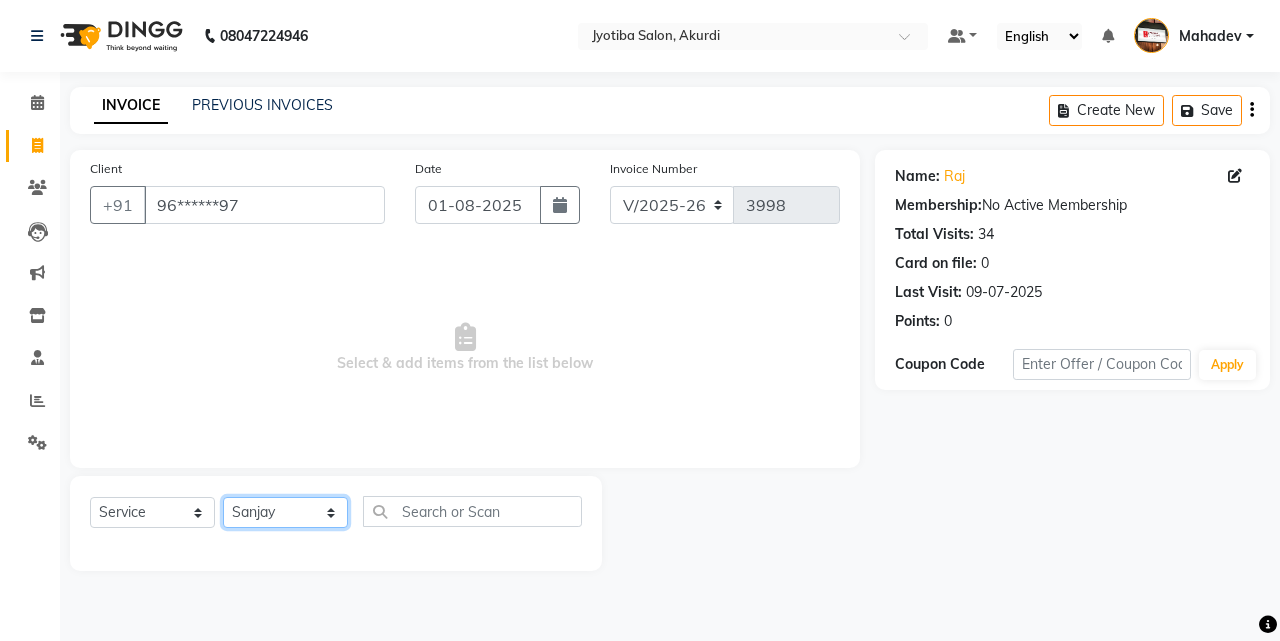 click on "Select Stylist [FIRST] [LAST] [FIRST] [FIRST] [FIRST] [FIRST] [FIRST] [FIRST] [FIRST] [FIRST] [FIRST] [FIRST]  Shop  [FIRST]  [FIRST]  [FIRST]" 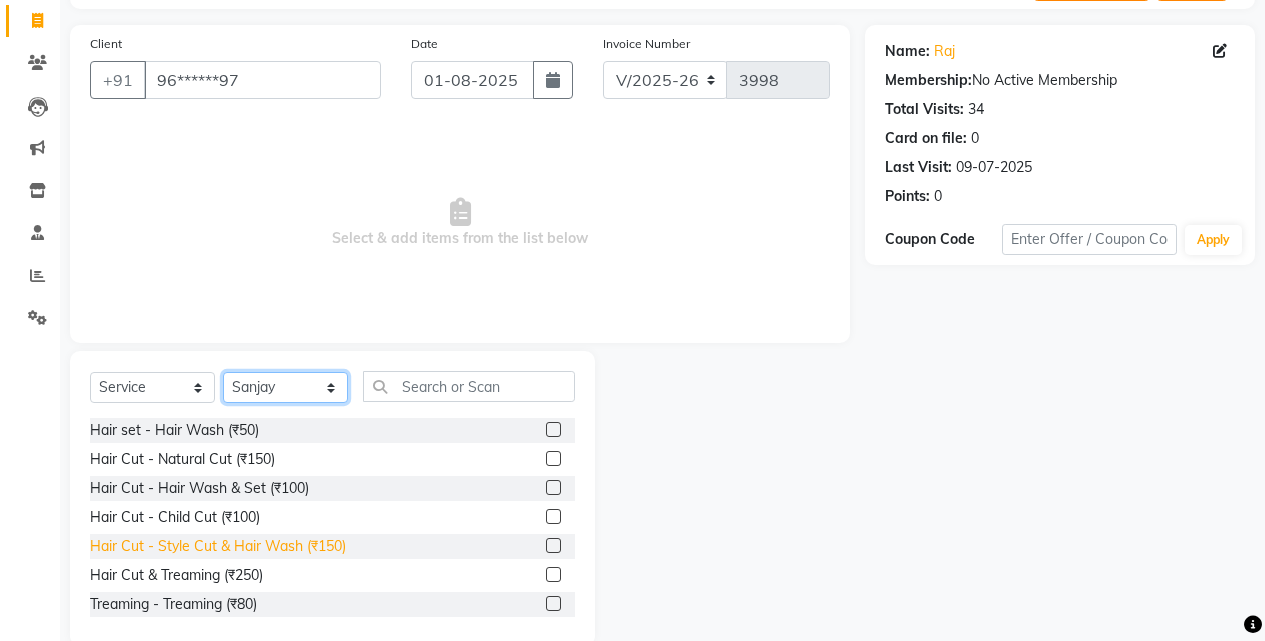 scroll, scrollTop: 160, scrollLeft: 0, axis: vertical 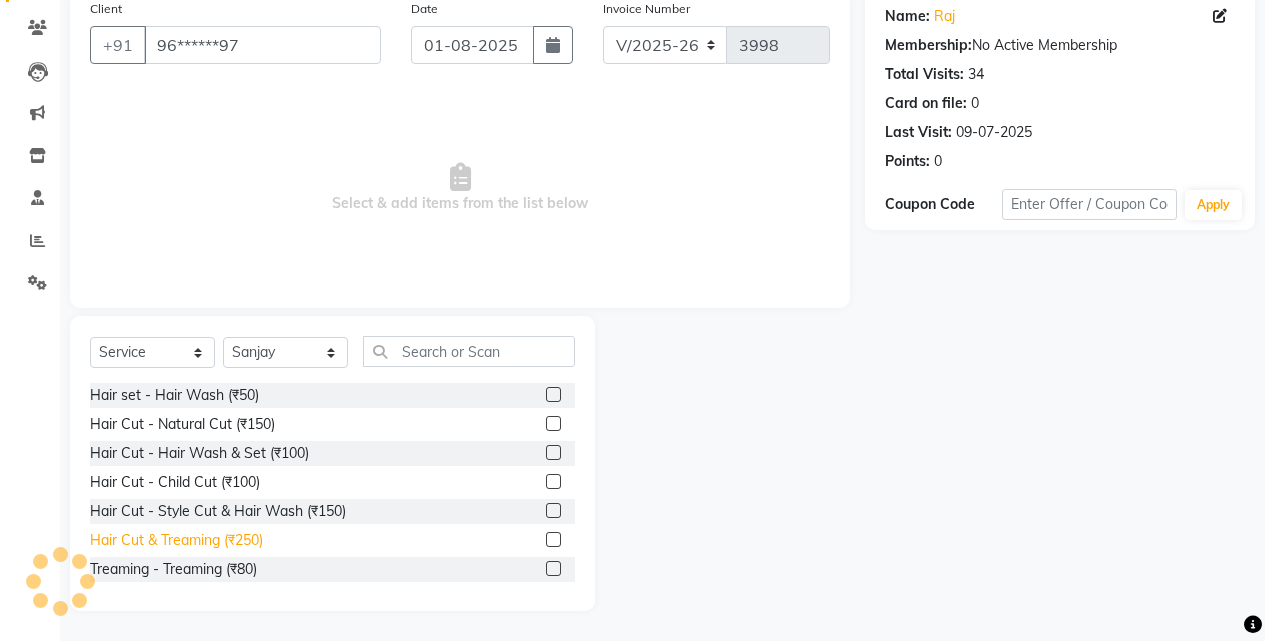 click on "Hair Cut & Treaming  (₹250)" 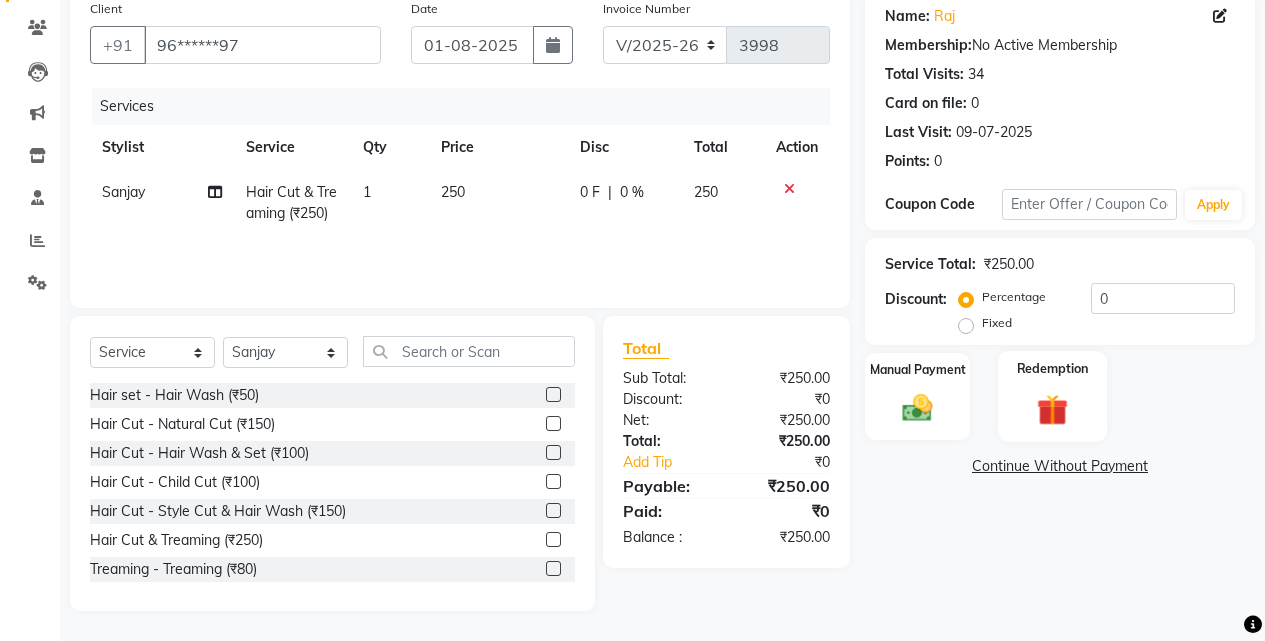 drag, startPoint x: 937, startPoint y: 413, endPoint x: 1030, endPoint y: 438, distance: 96.30161 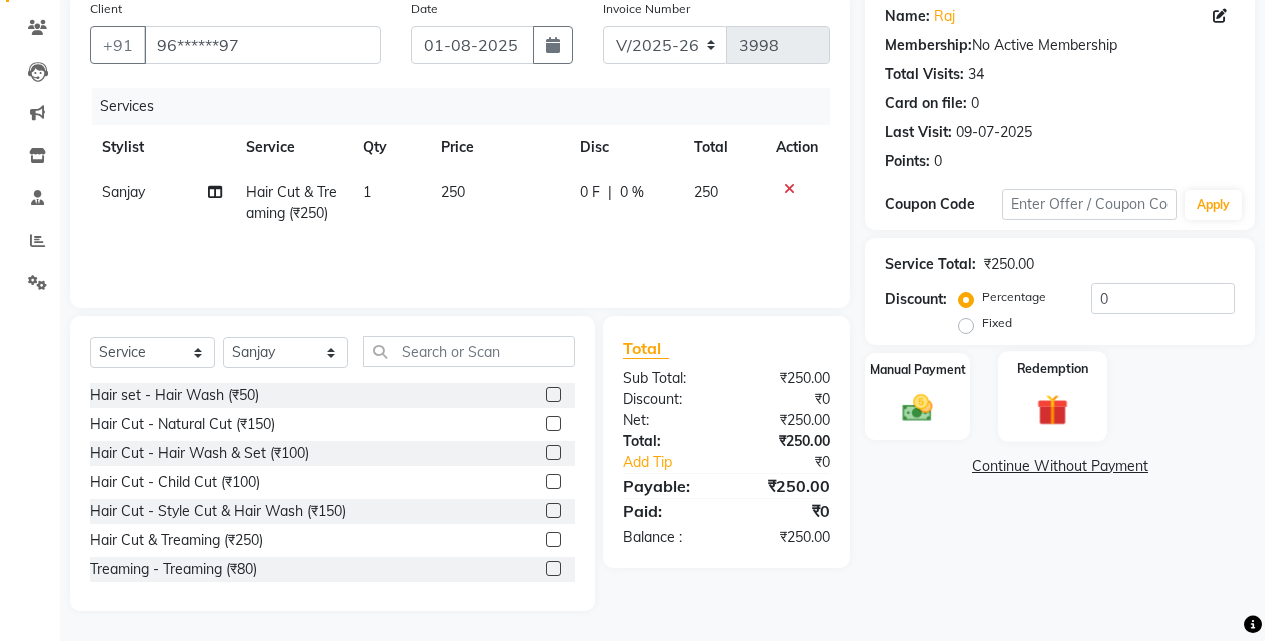 click 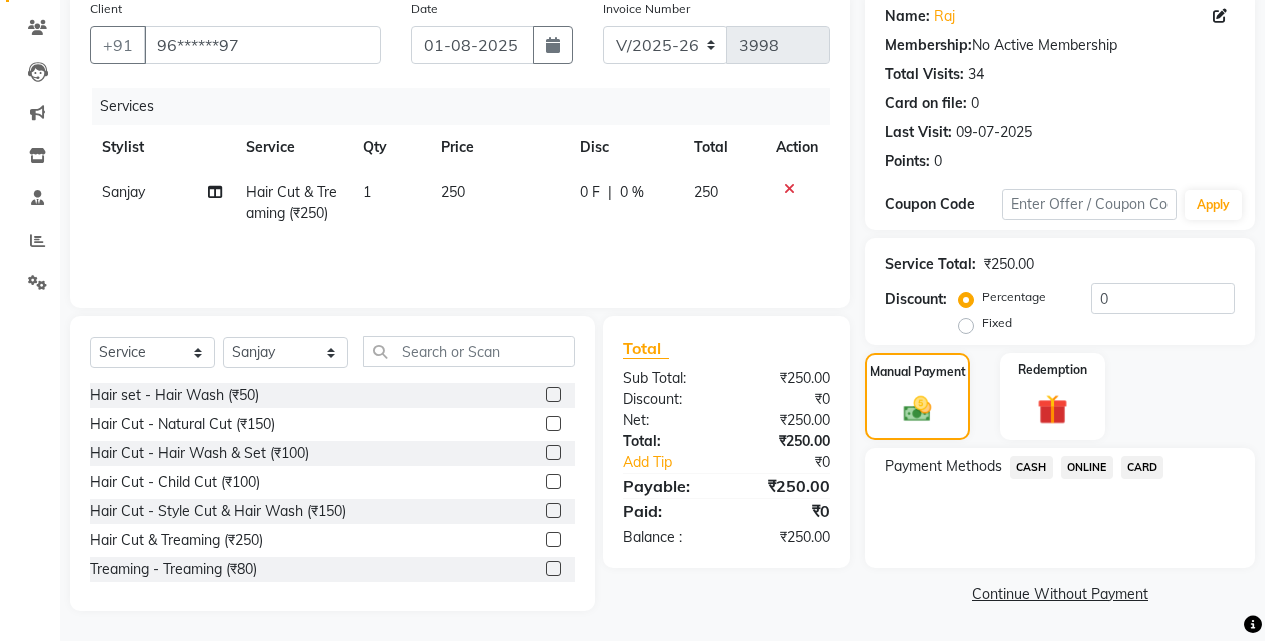 click on "ONLINE" 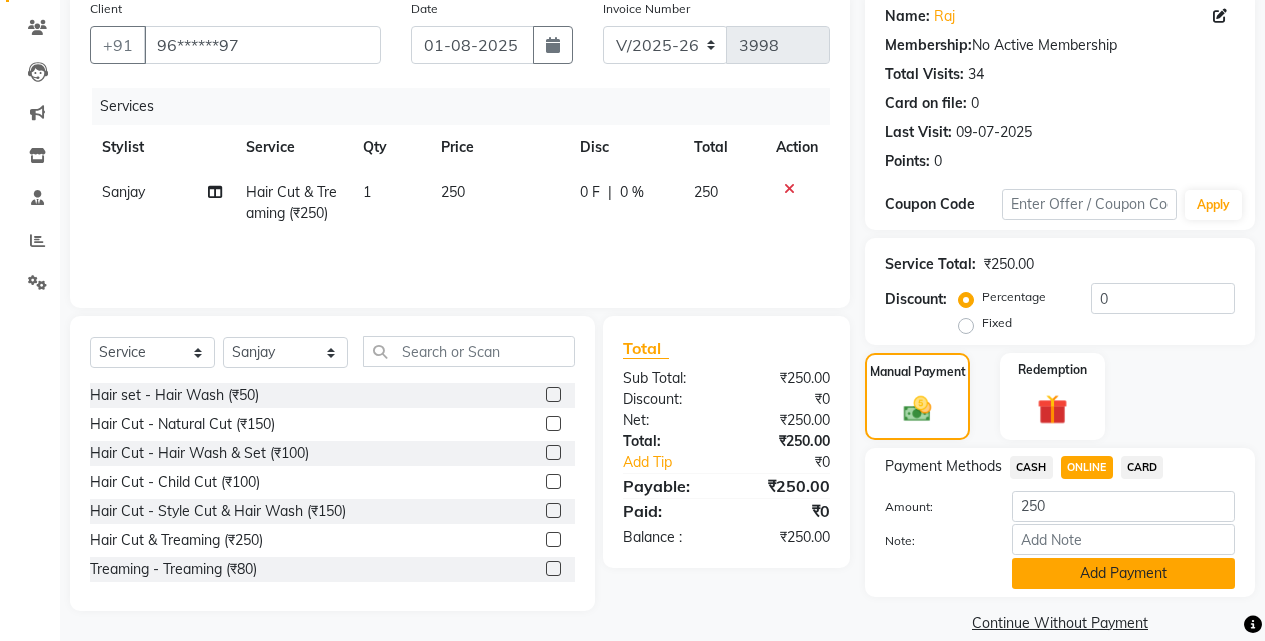 click on "Add Payment" 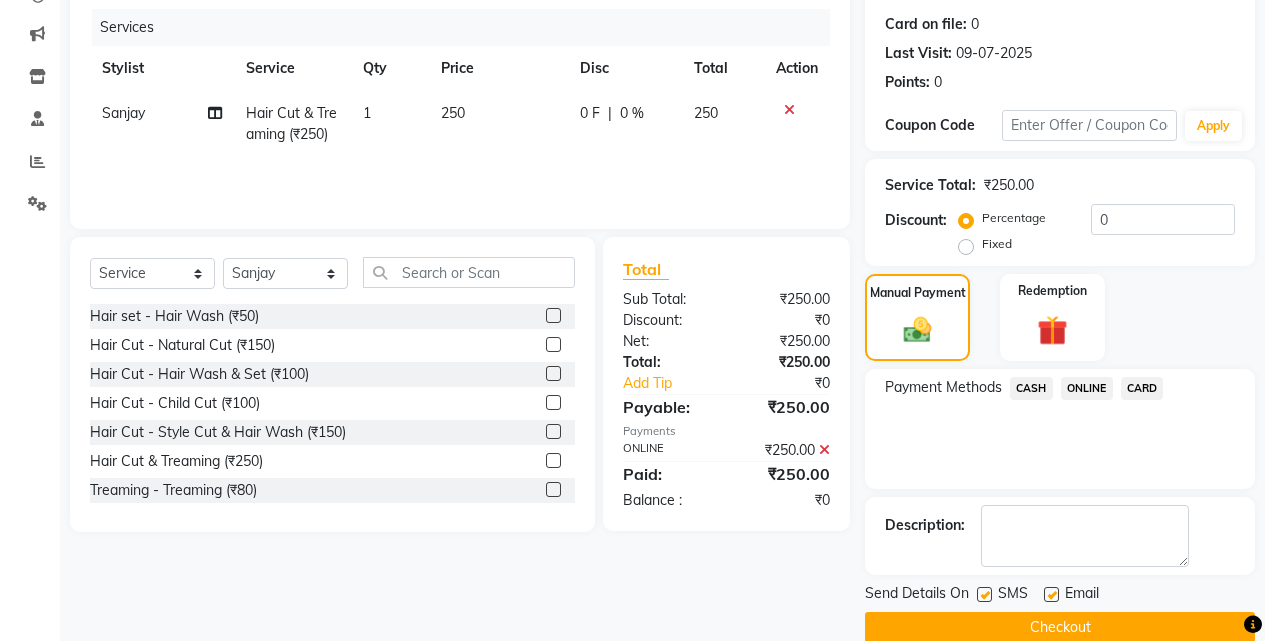 scroll, scrollTop: 271, scrollLeft: 0, axis: vertical 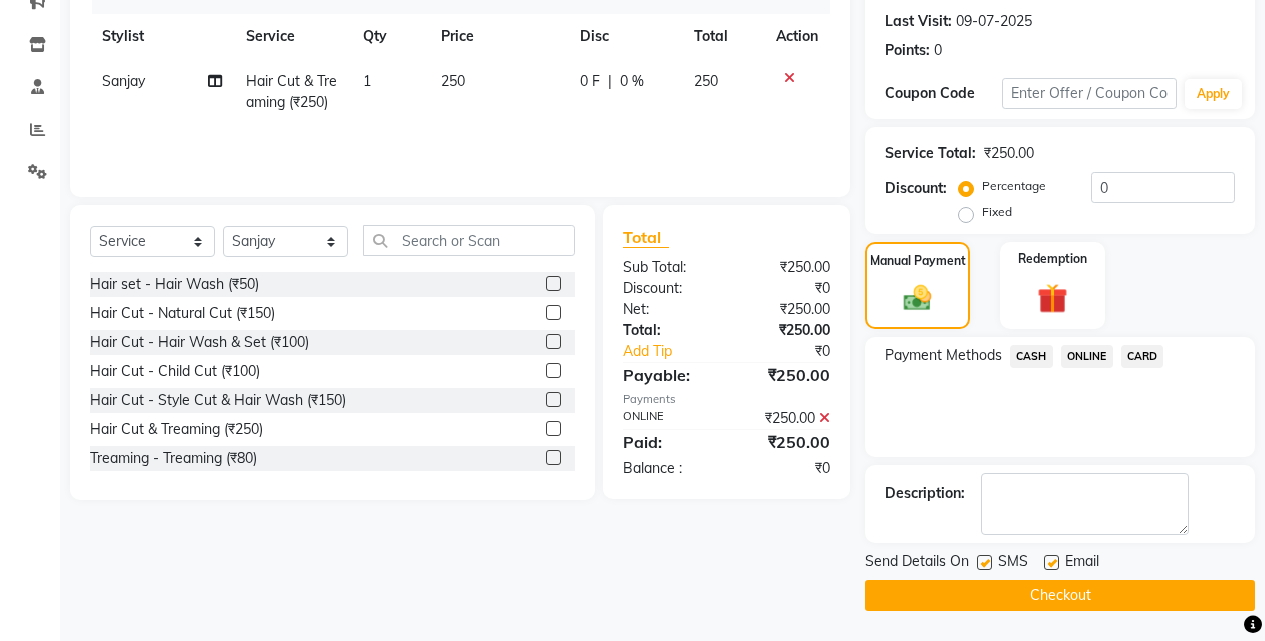 click on "Checkout" 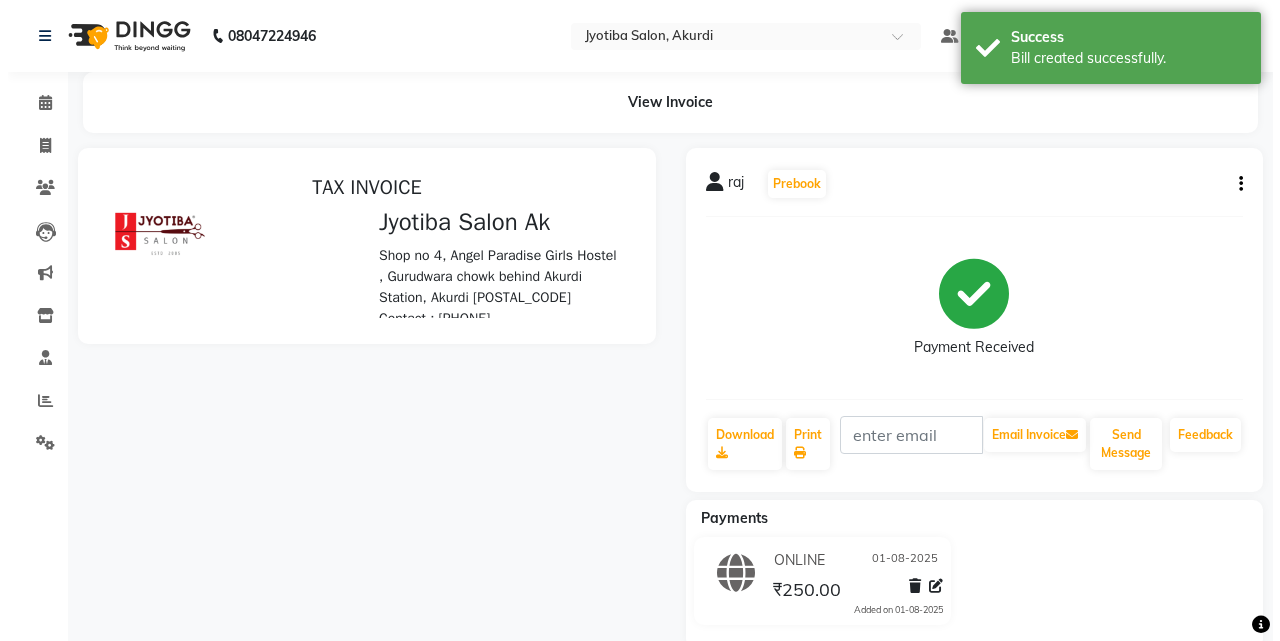 scroll, scrollTop: 0, scrollLeft: 0, axis: both 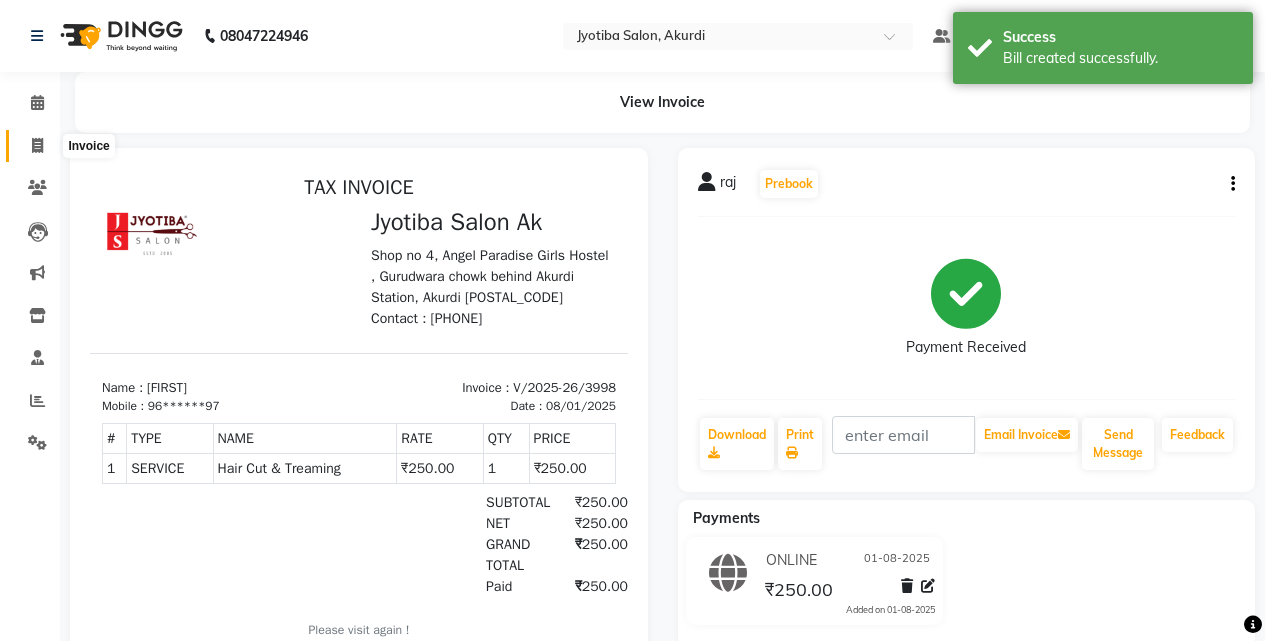 click 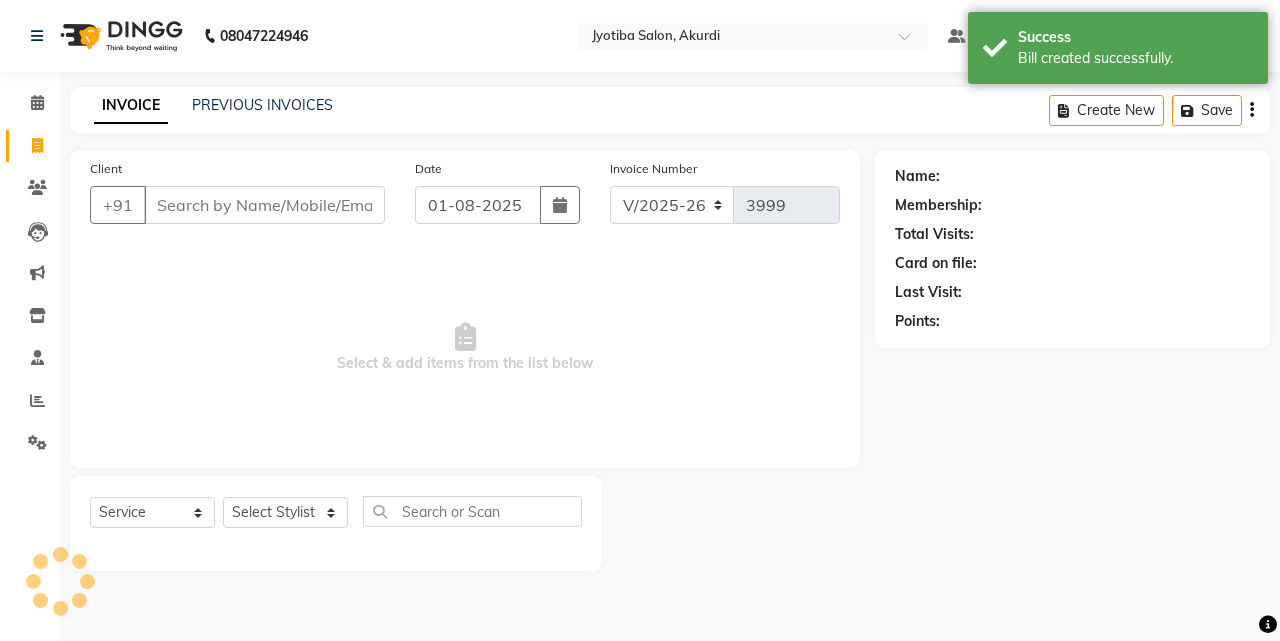 click on "Client" at bounding box center [264, 205] 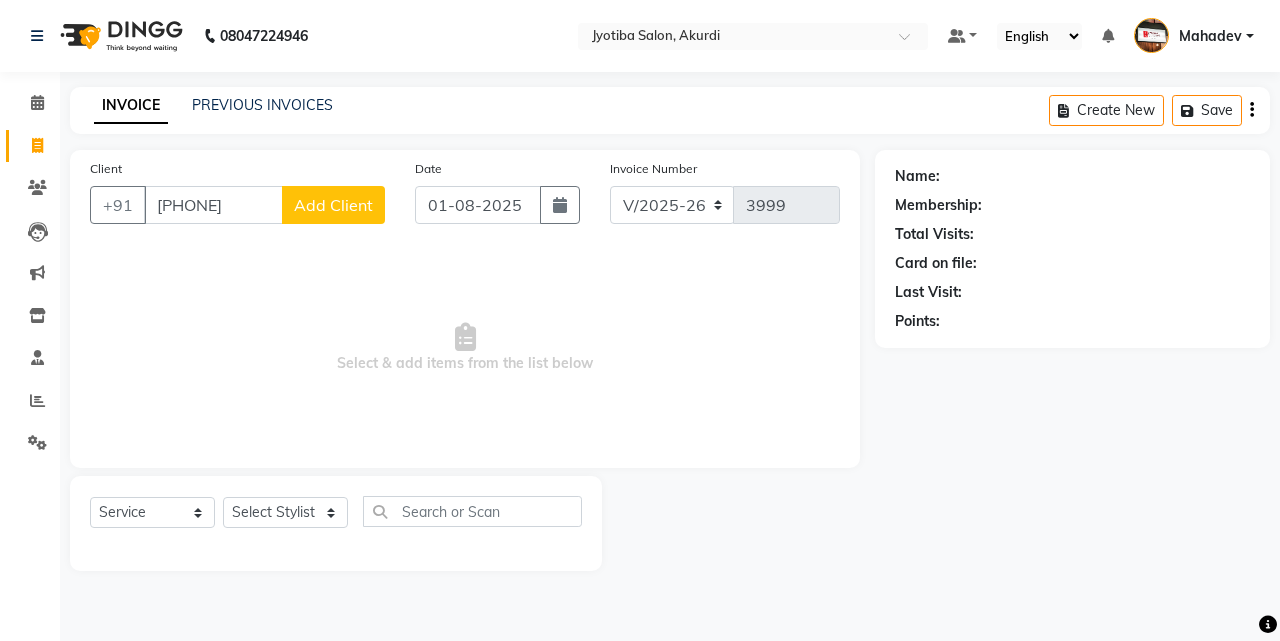 click on "Add Client" 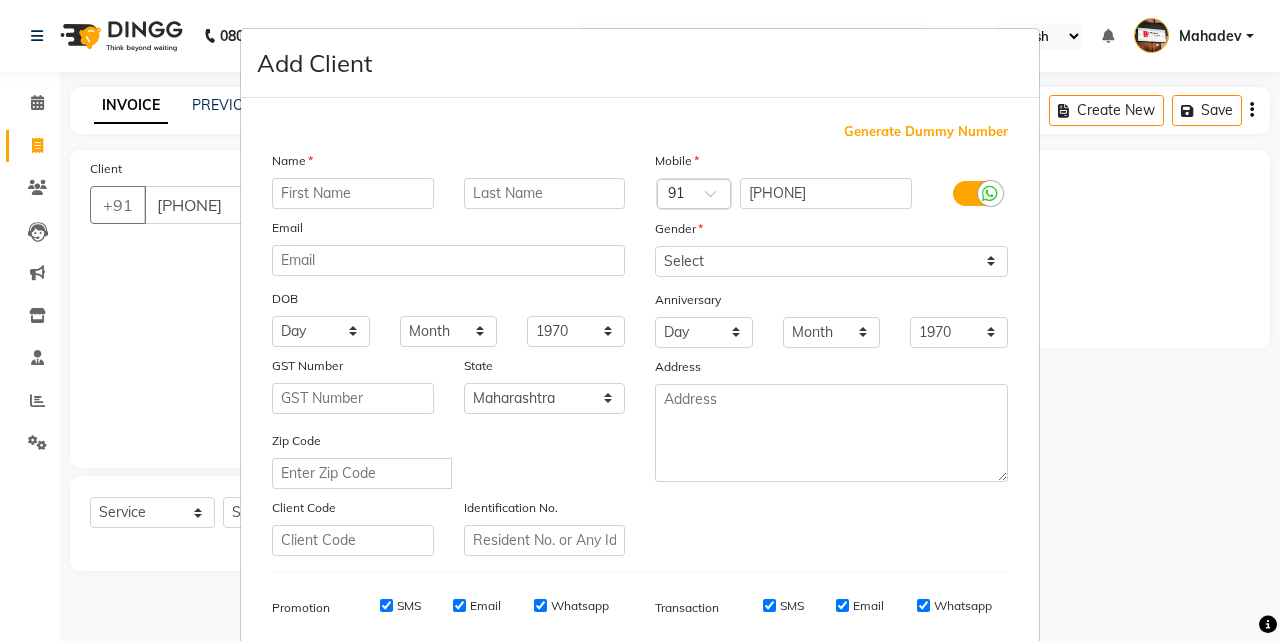 click at bounding box center [353, 193] 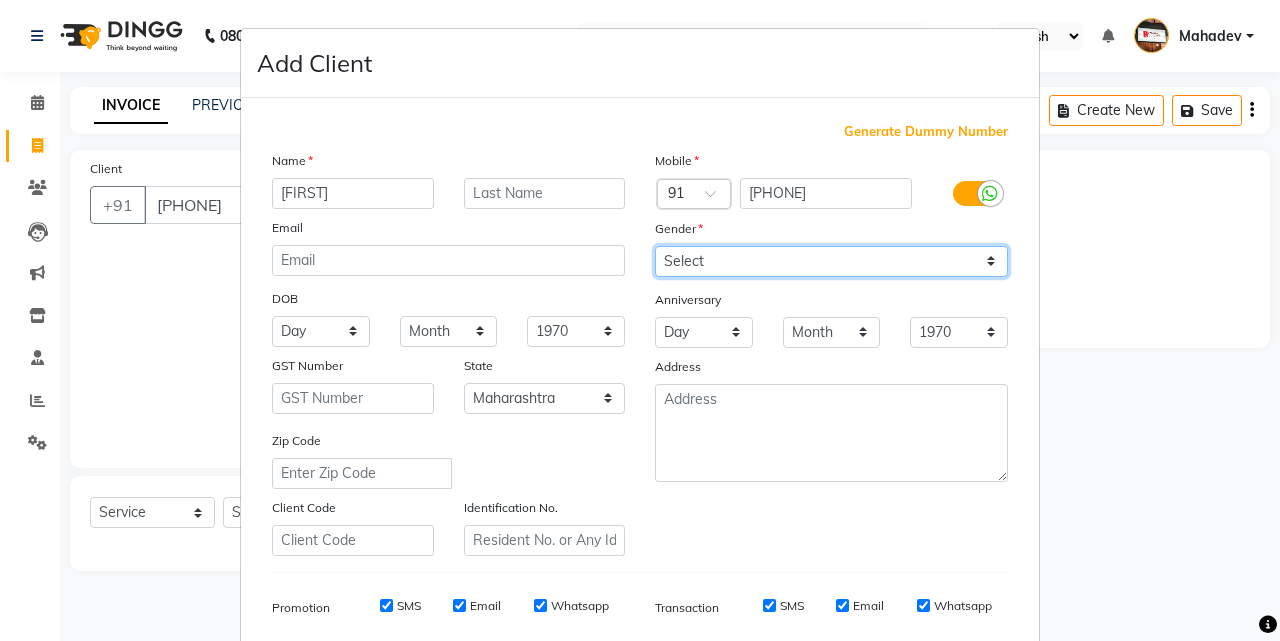 drag, startPoint x: 696, startPoint y: 257, endPoint x: 701, endPoint y: 272, distance: 15.811388 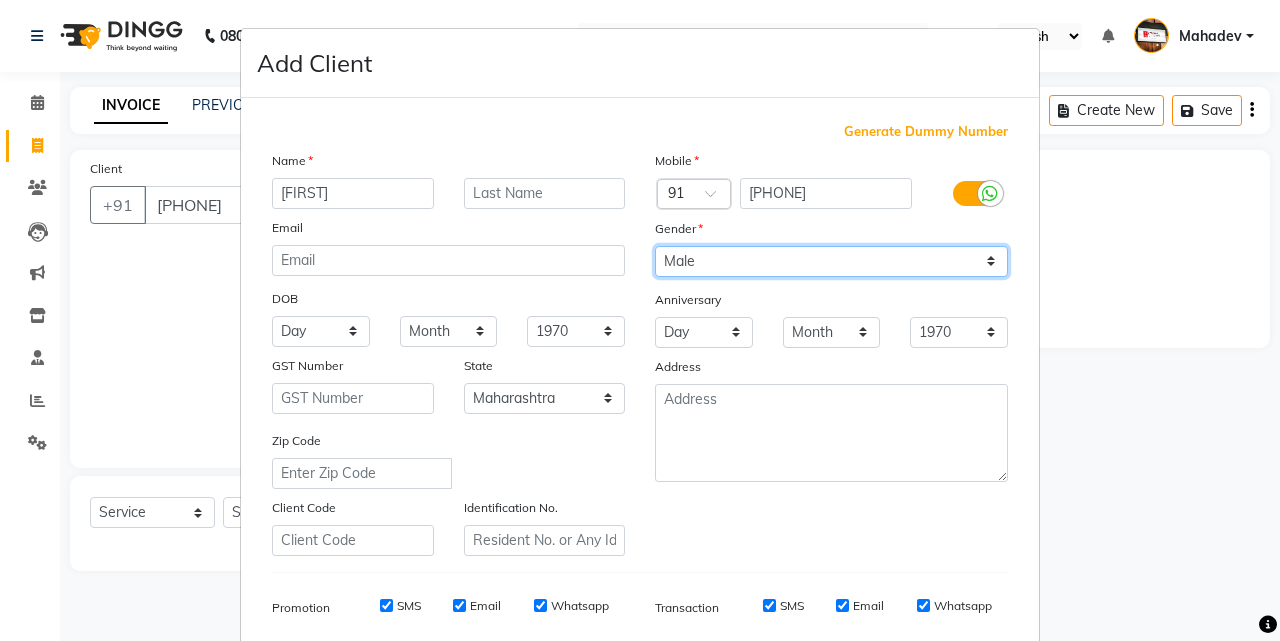 click on "Select Male Female Other Prefer Not To Say" at bounding box center (831, 261) 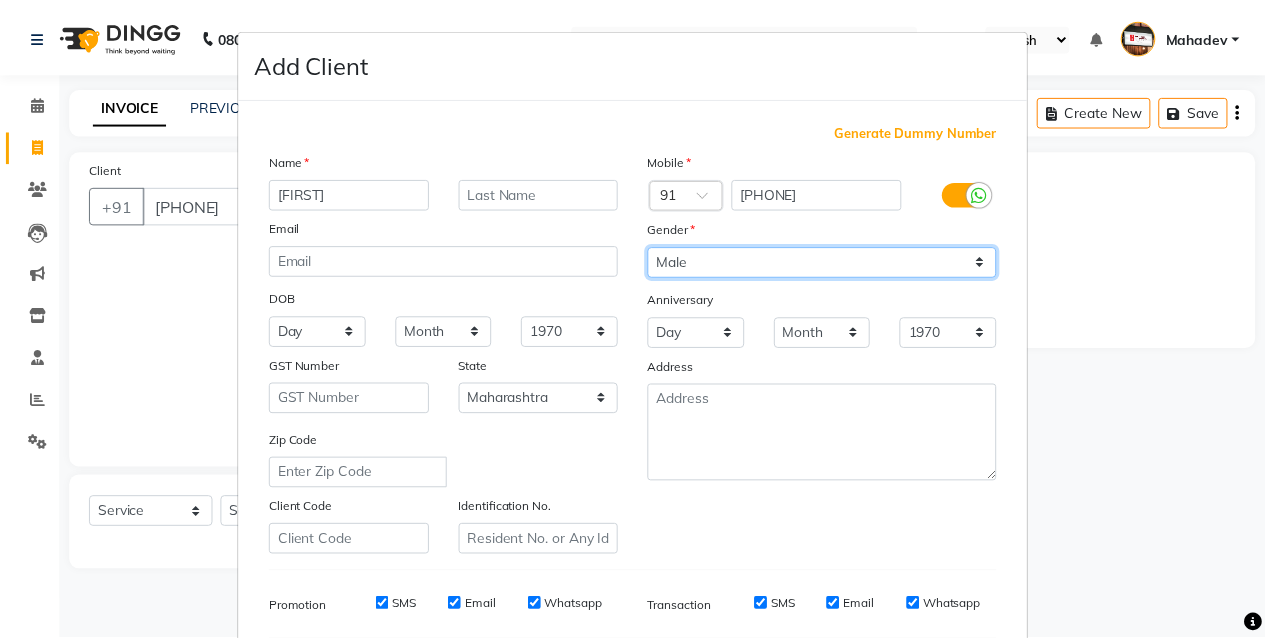 scroll, scrollTop: 282, scrollLeft: 0, axis: vertical 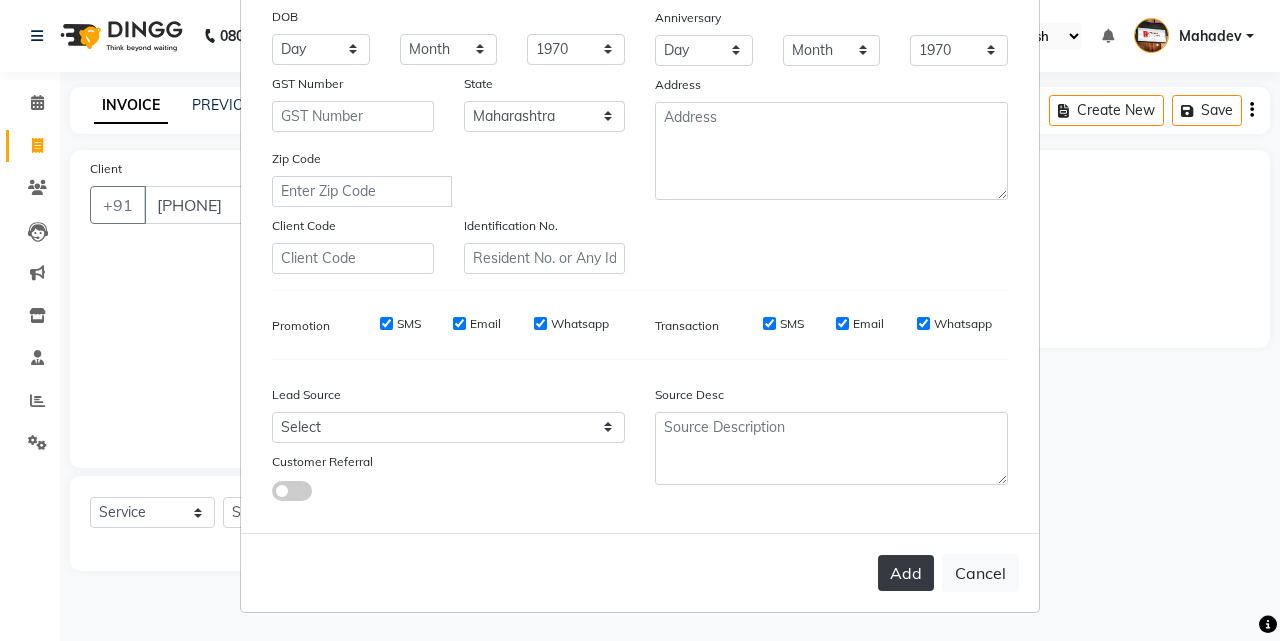 click on "Add" at bounding box center [906, 573] 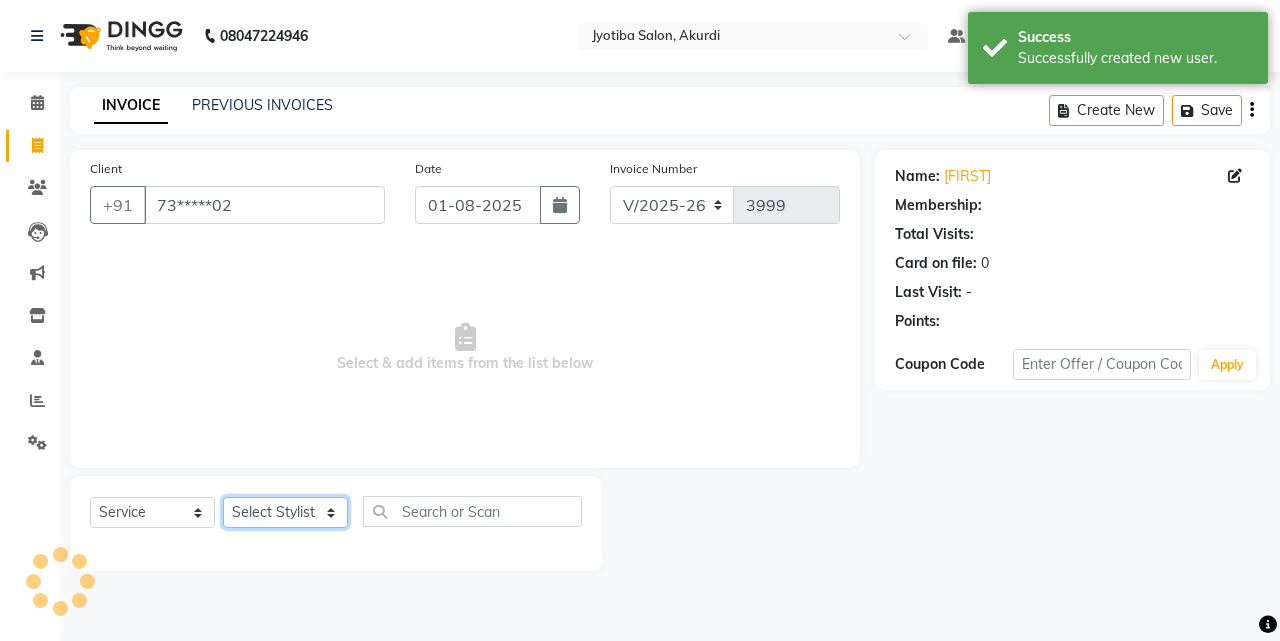 click on "Select Stylist [FIRST] [LAST] [FIRST] [FIRST] [FIRST] [FIRST] [FIRST] [FIRST] [FIRST] [FIRST] [FIRST] [FIRST]  Shop  [FIRST]  [FIRST]  [FIRST]" 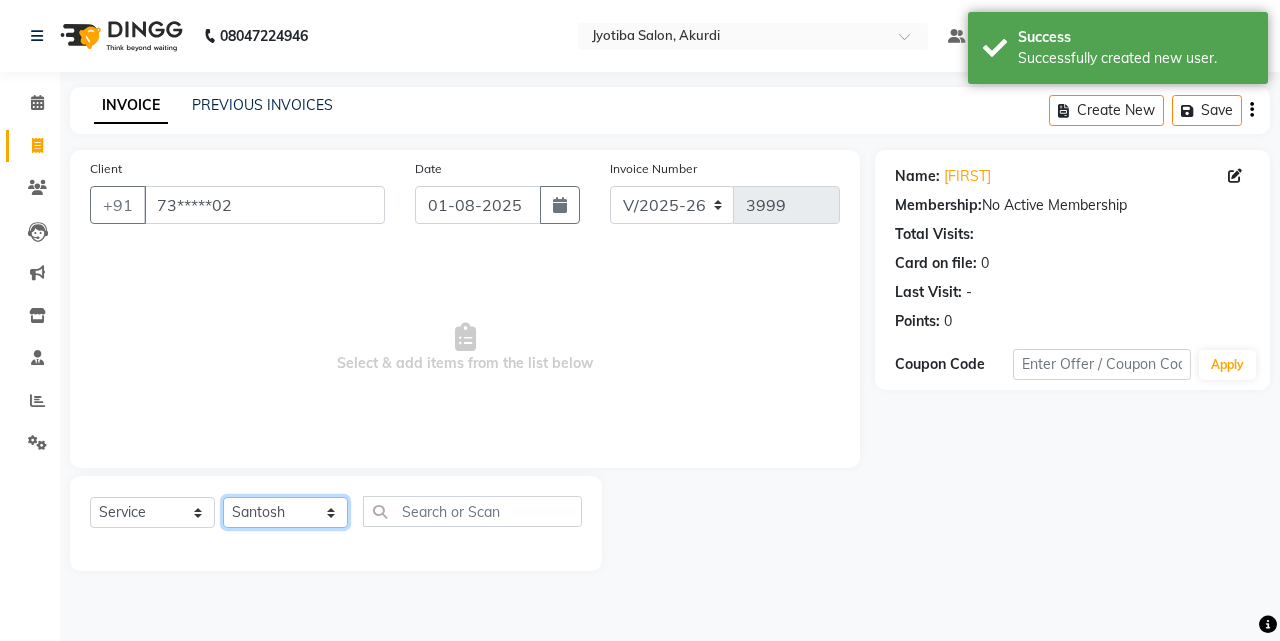 click on "Select Stylist [FIRST] [LAST] [FIRST] [FIRST] [FIRST] [FIRST] [FIRST] [FIRST] [FIRST] [FIRST] [FIRST] [FIRST]  Shop  [FIRST]  [FIRST]  [FIRST]" 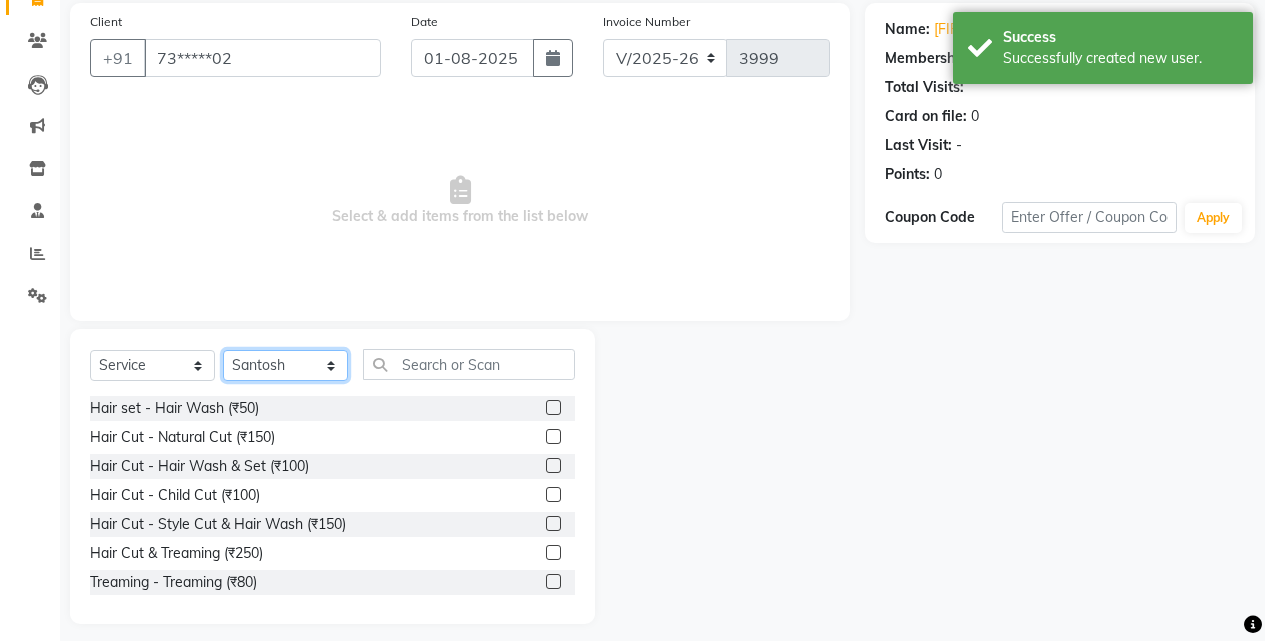 scroll, scrollTop: 160, scrollLeft: 0, axis: vertical 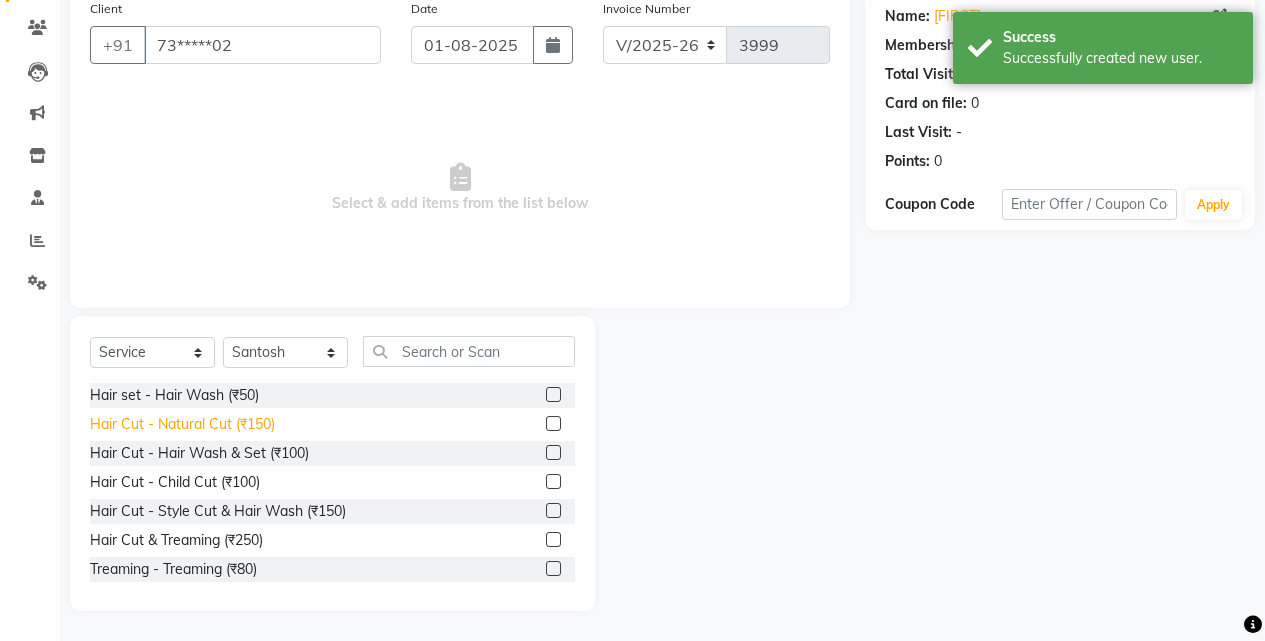 click on "Hair Cut - Natural Cut (₹150)" 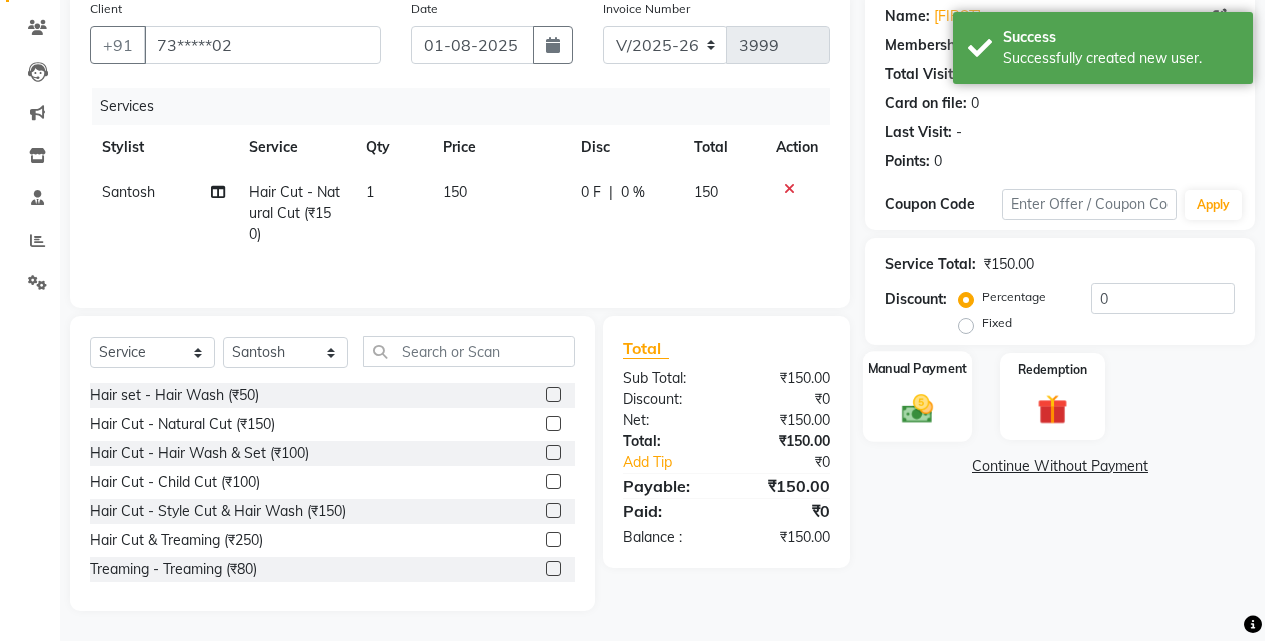 click on "Manual Payment" 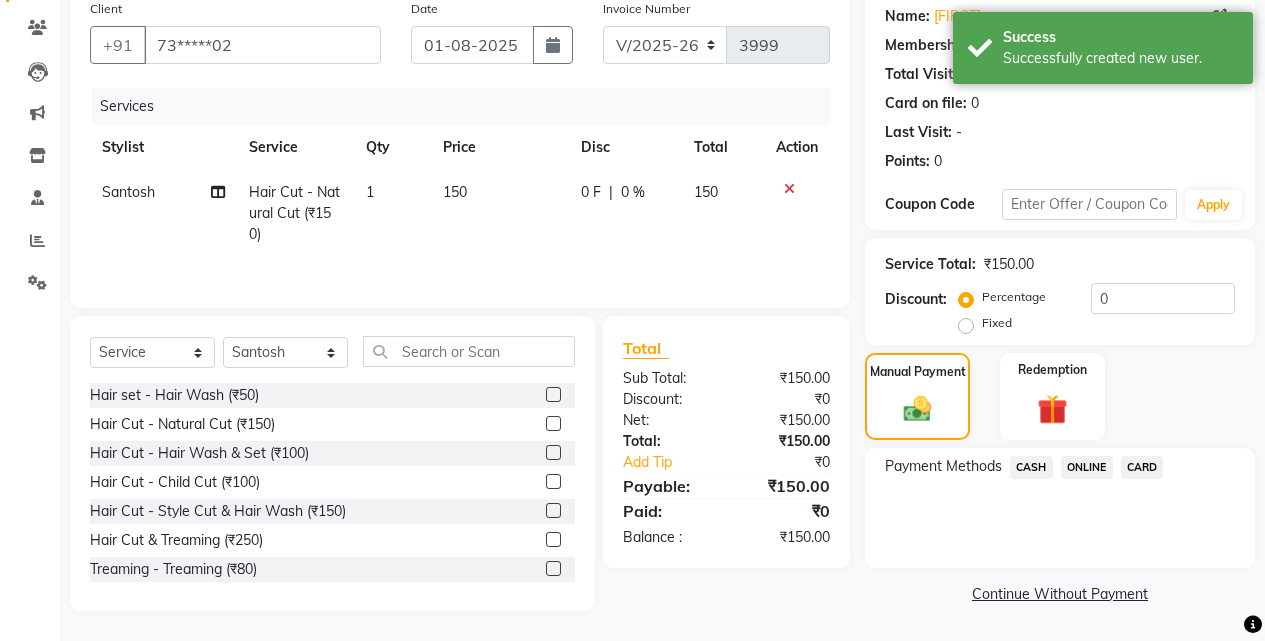 click on "ONLINE" 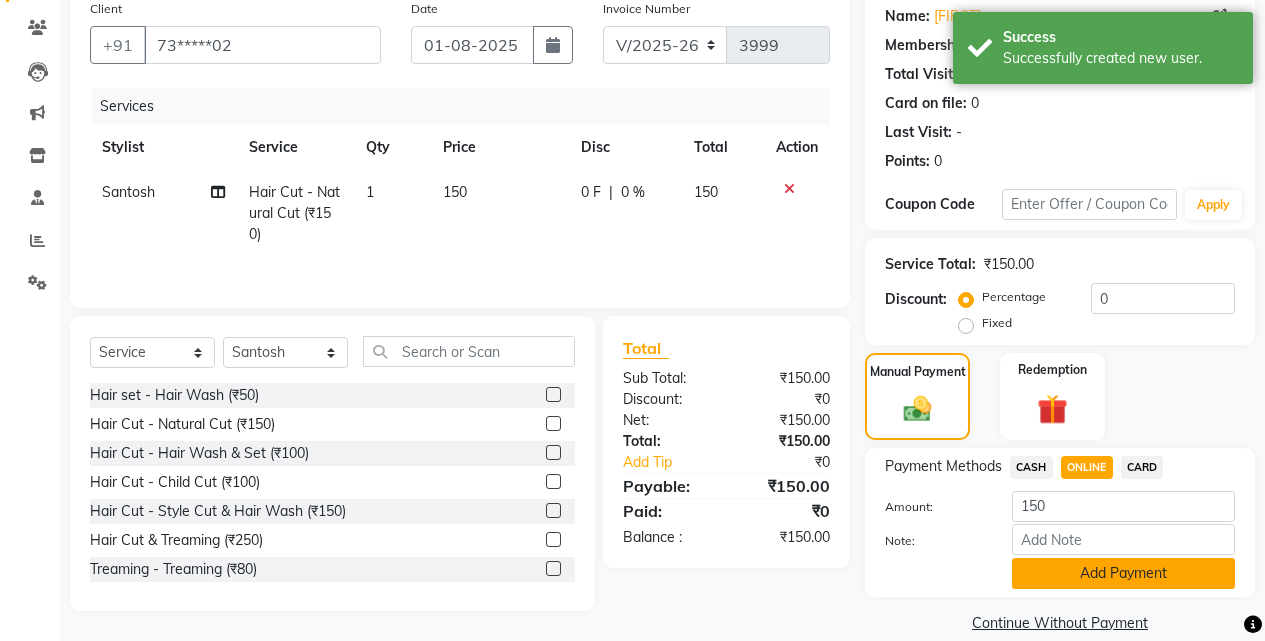 click on "Add Payment" 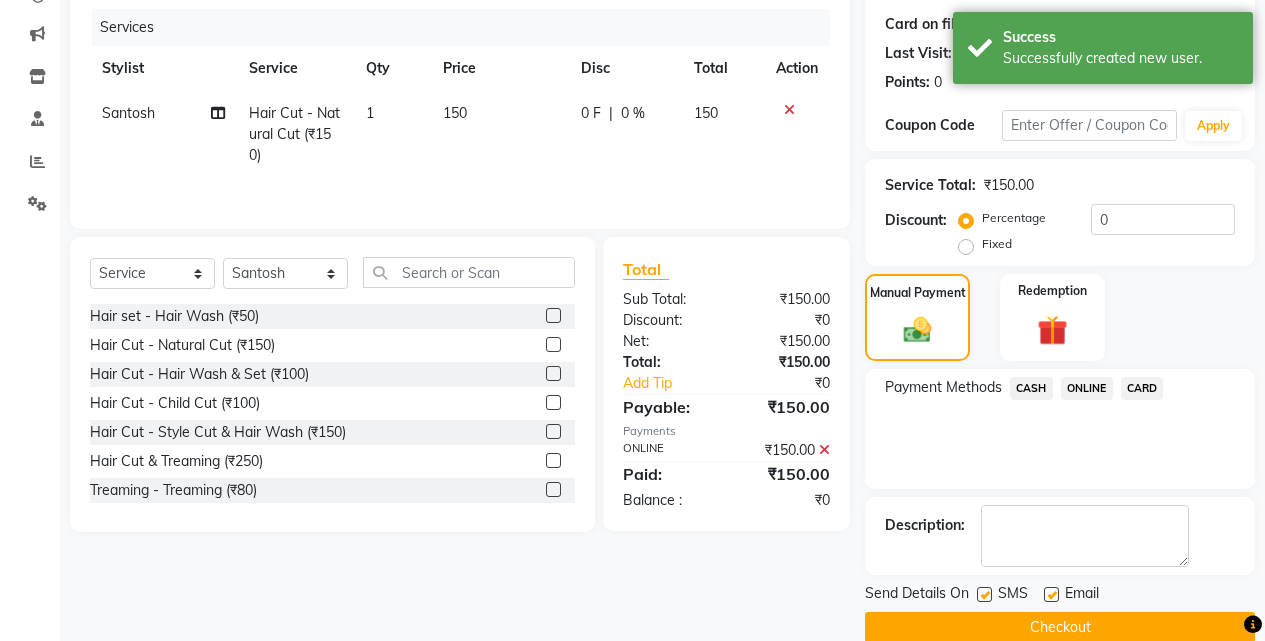 scroll, scrollTop: 271, scrollLeft: 0, axis: vertical 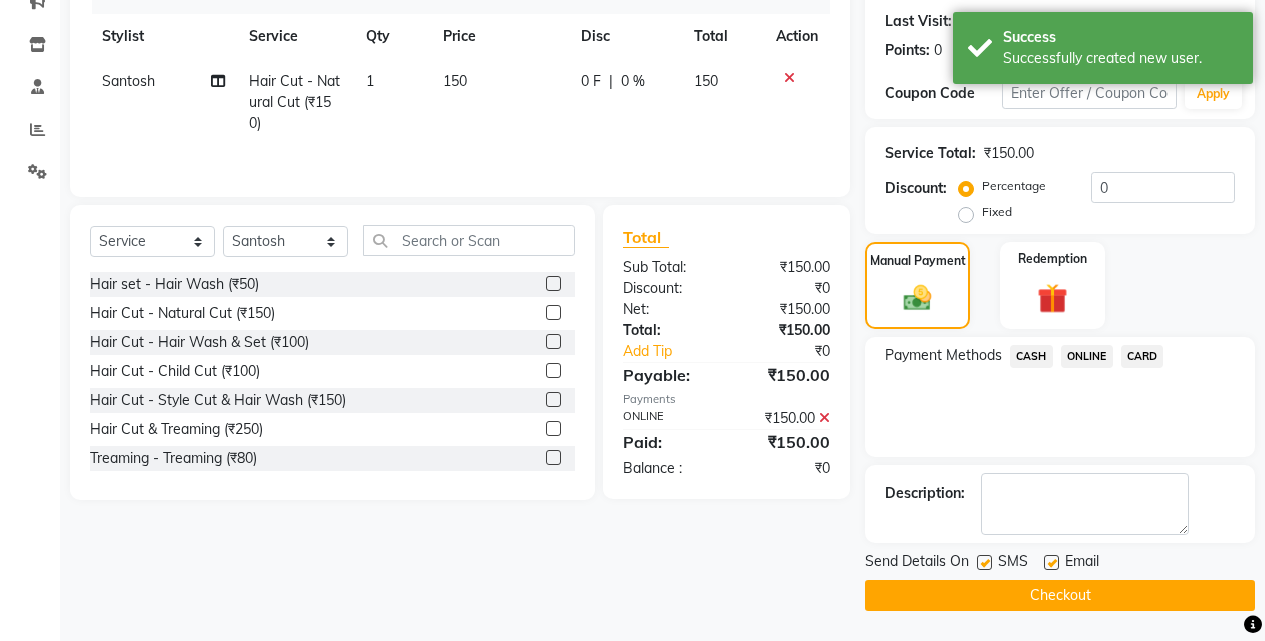 click on "Checkout" 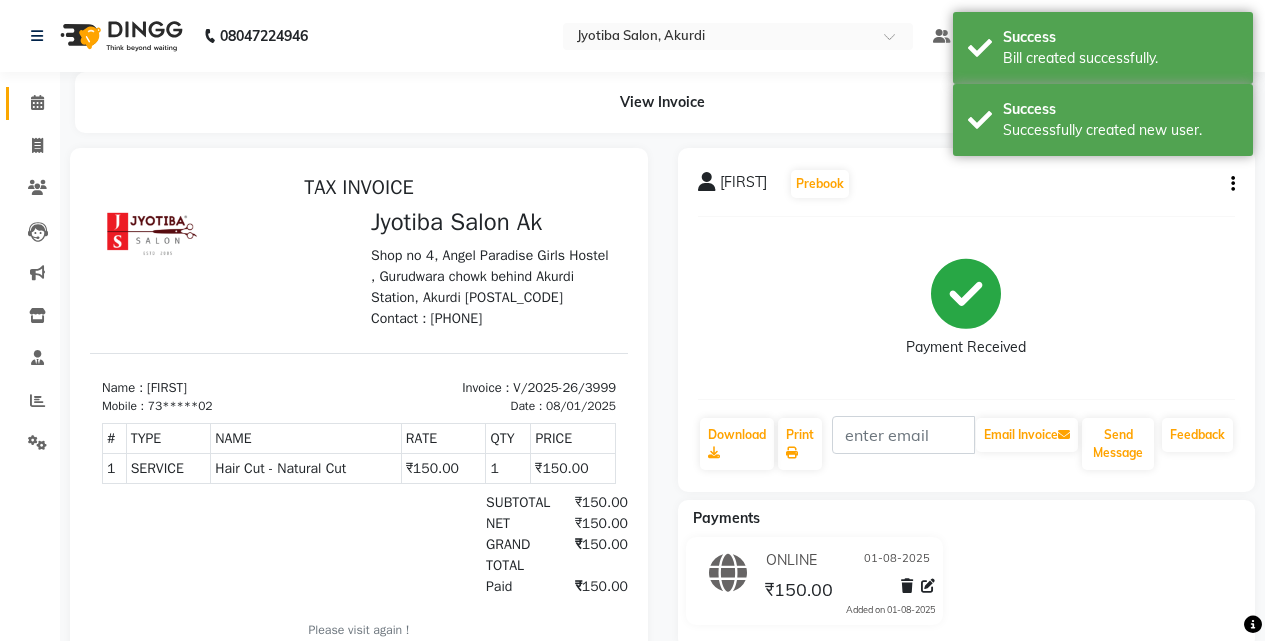 scroll, scrollTop: 0, scrollLeft: 0, axis: both 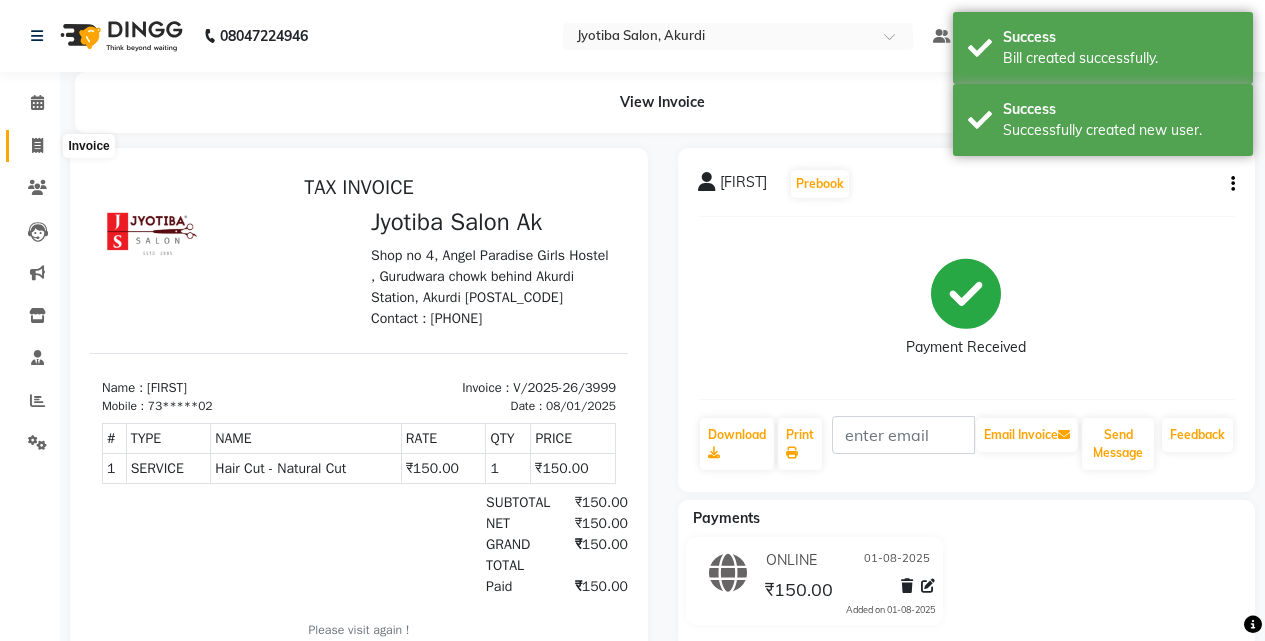 click 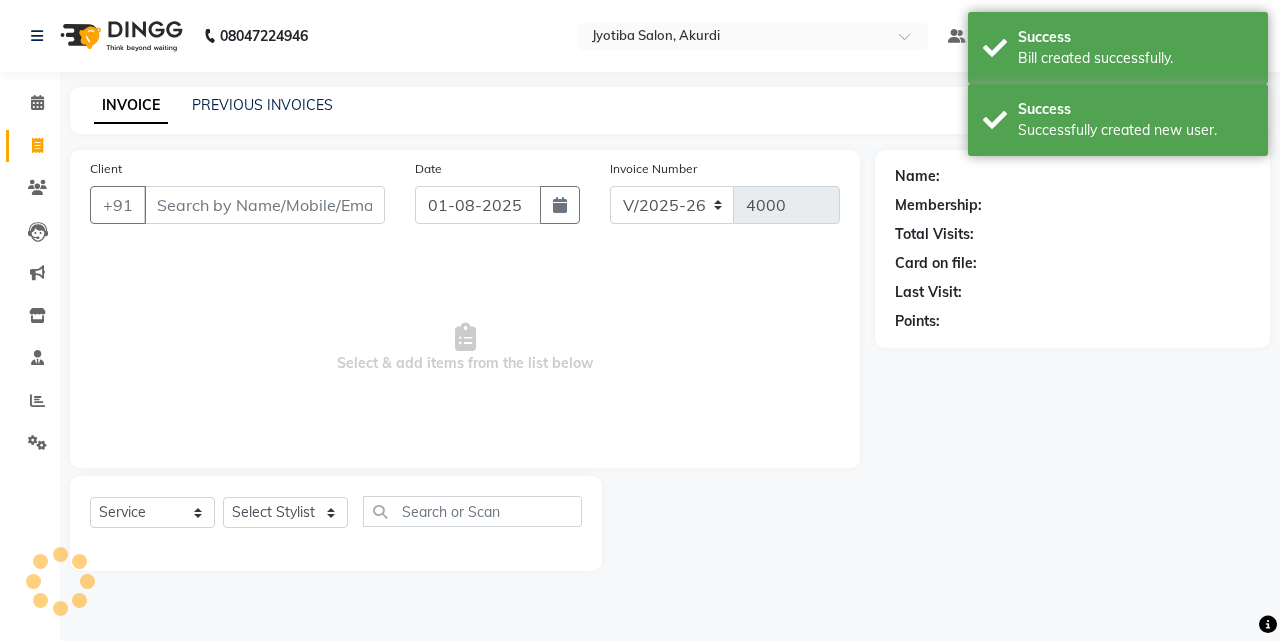 click on "Client" at bounding box center [264, 205] 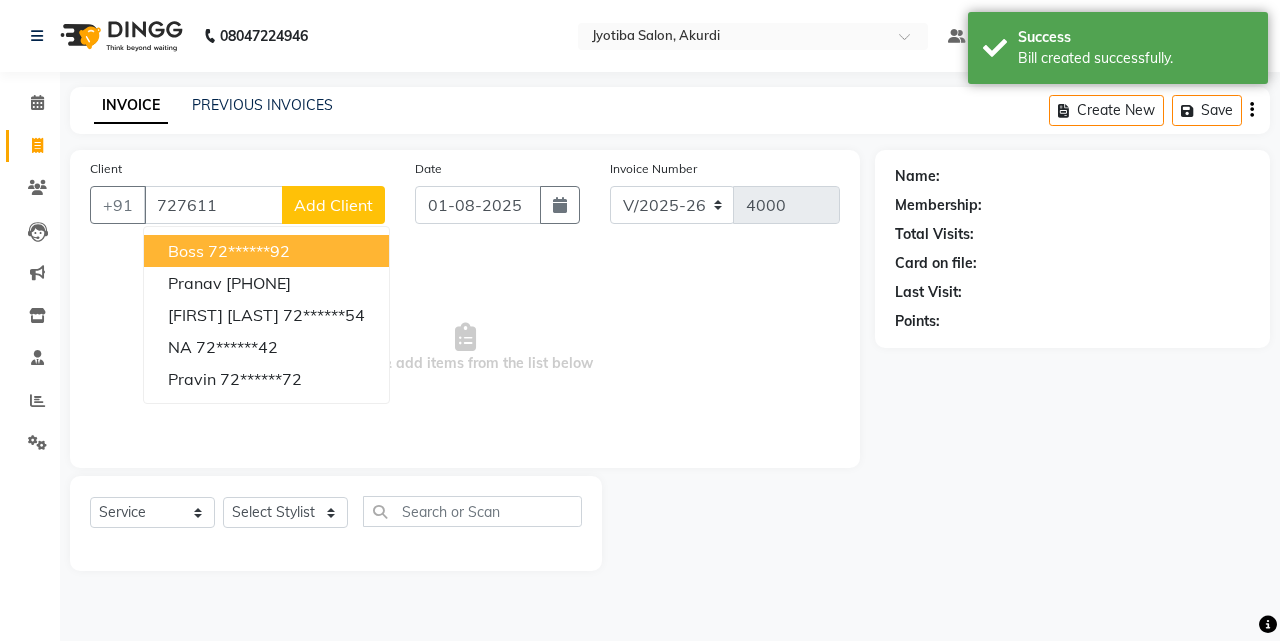click on "72******92" at bounding box center [249, 251] 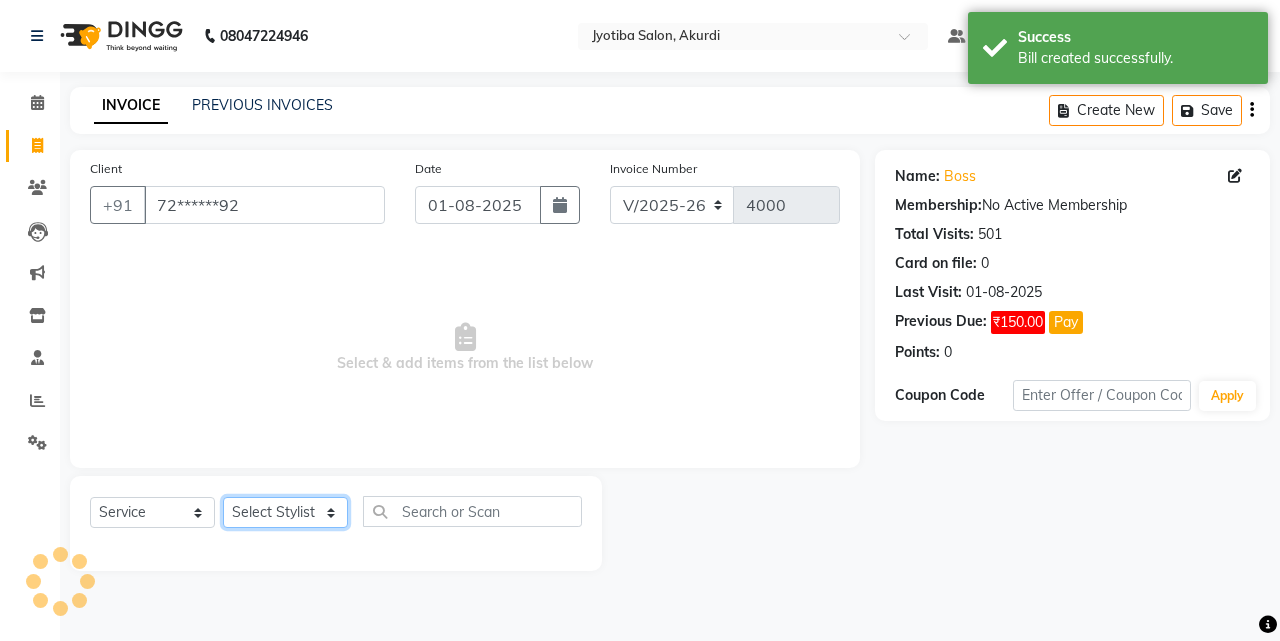 click on "Select Stylist [FIRST] [LAST] [FIRST] [FIRST] [FIRST] [FIRST] [FIRST] [FIRST] [FIRST] [FIRST] [FIRST] [FIRST]  Shop  [FIRST]  [FIRST]  [FIRST]" 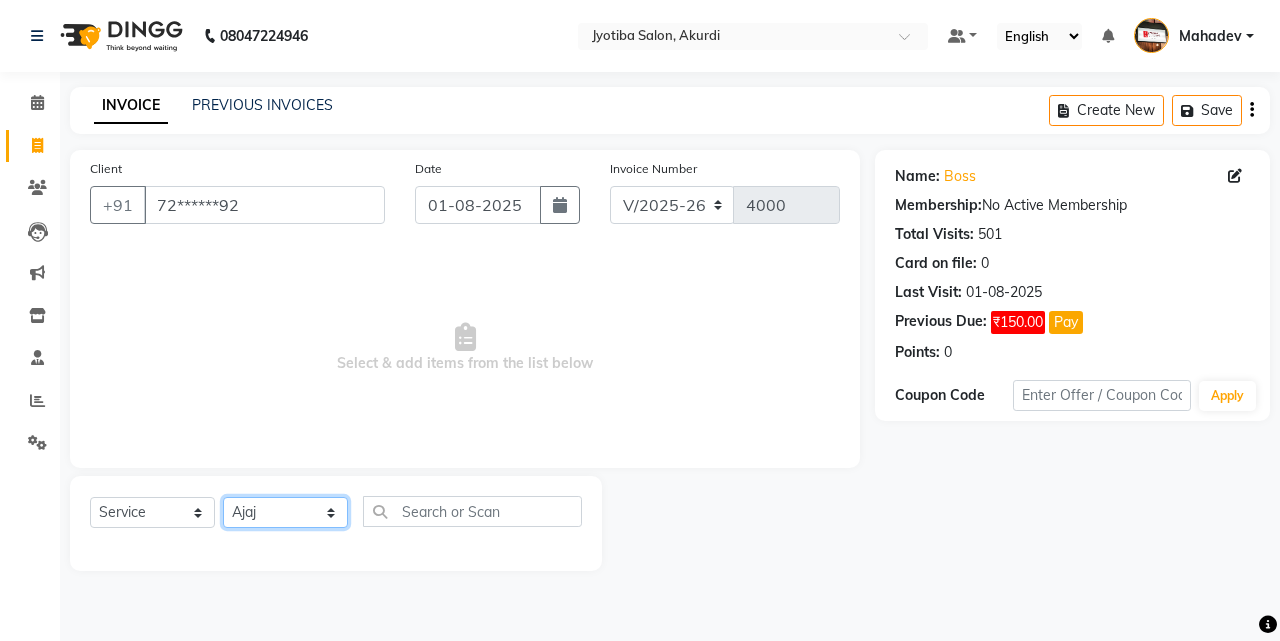 click on "Select Stylist [FIRST] [LAST] [FIRST] [FIRST] [FIRST] [FIRST] [FIRST] [FIRST] [FIRST] [FIRST] [FIRST] [FIRST]  Shop  [FIRST]  [FIRST]  [FIRST]" 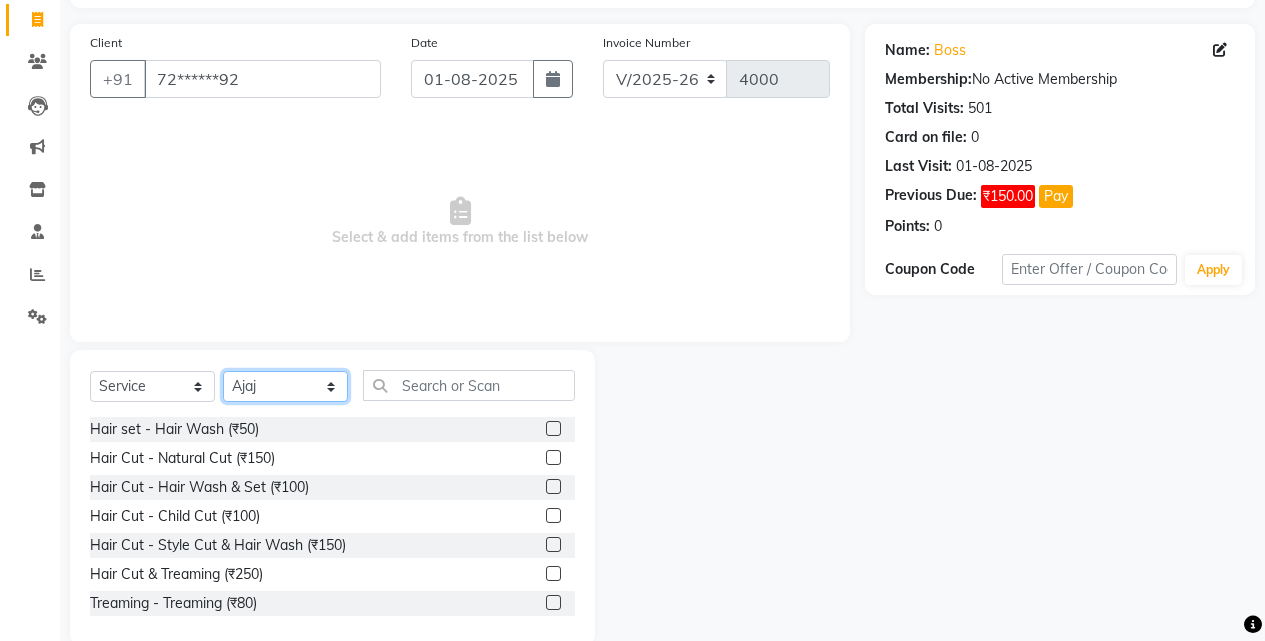 scroll, scrollTop: 160, scrollLeft: 0, axis: vertical 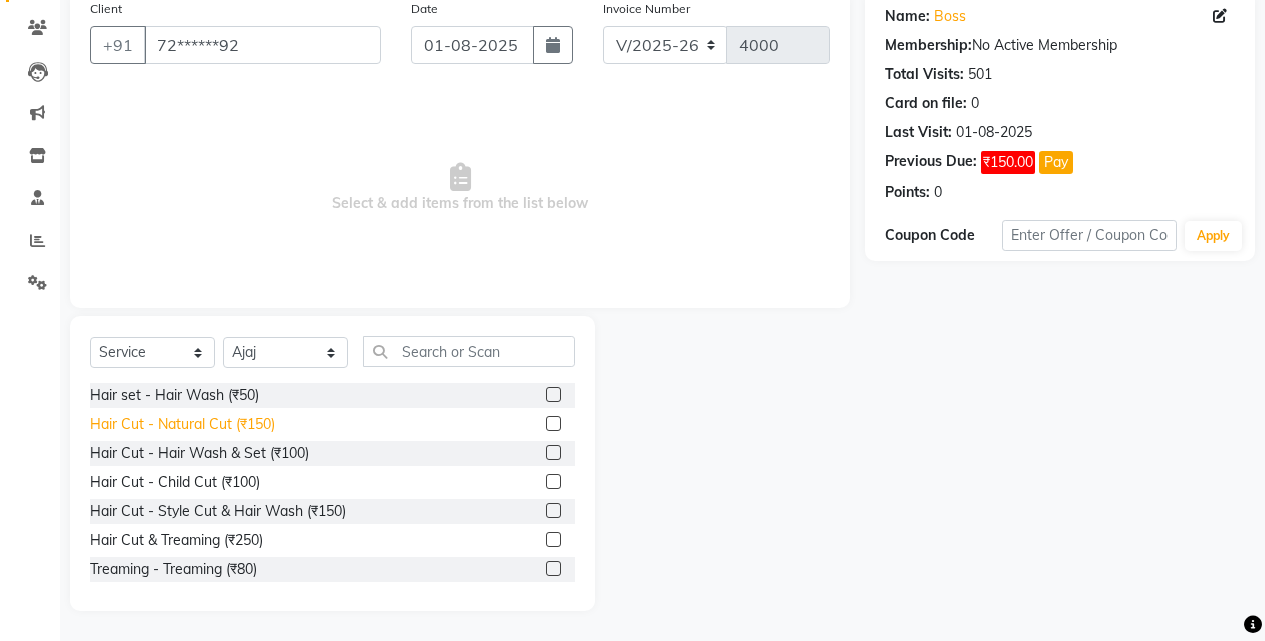click on "Hair Cut - Natural Cut (₹150)" 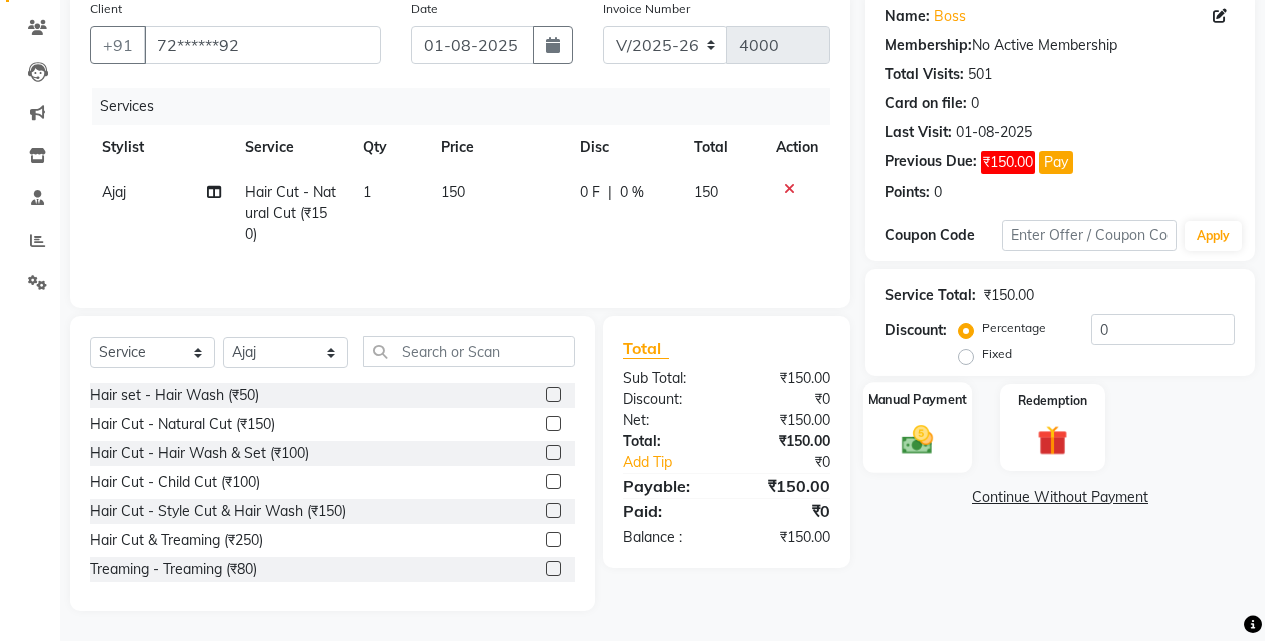 click on "Manual Payment" 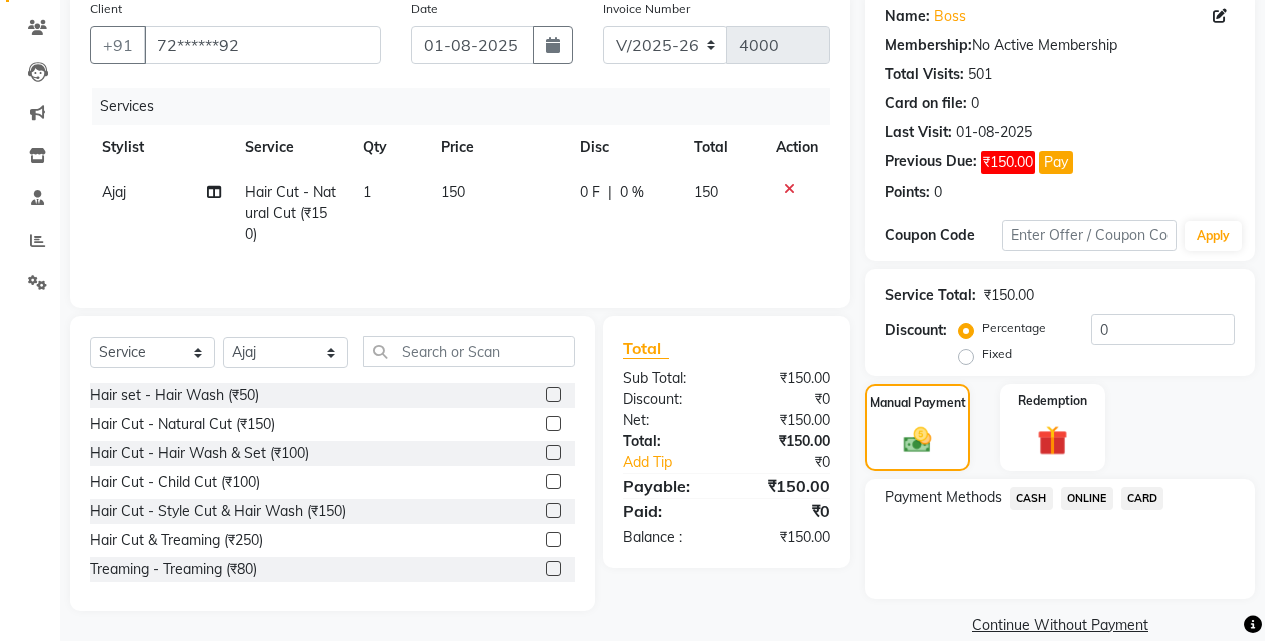 click on "ONLINE" 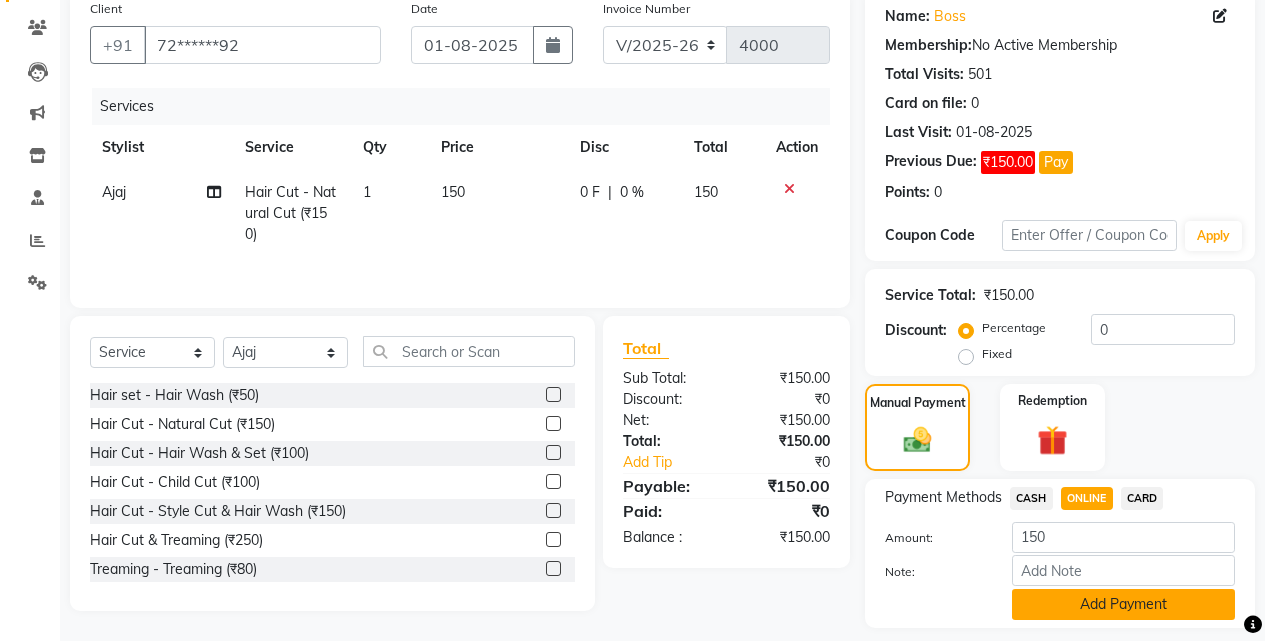 drag, startPoint x: 1095, startPoint y: 610, endPoint x: 1084, endPoint y: 590, distance: 22.825424 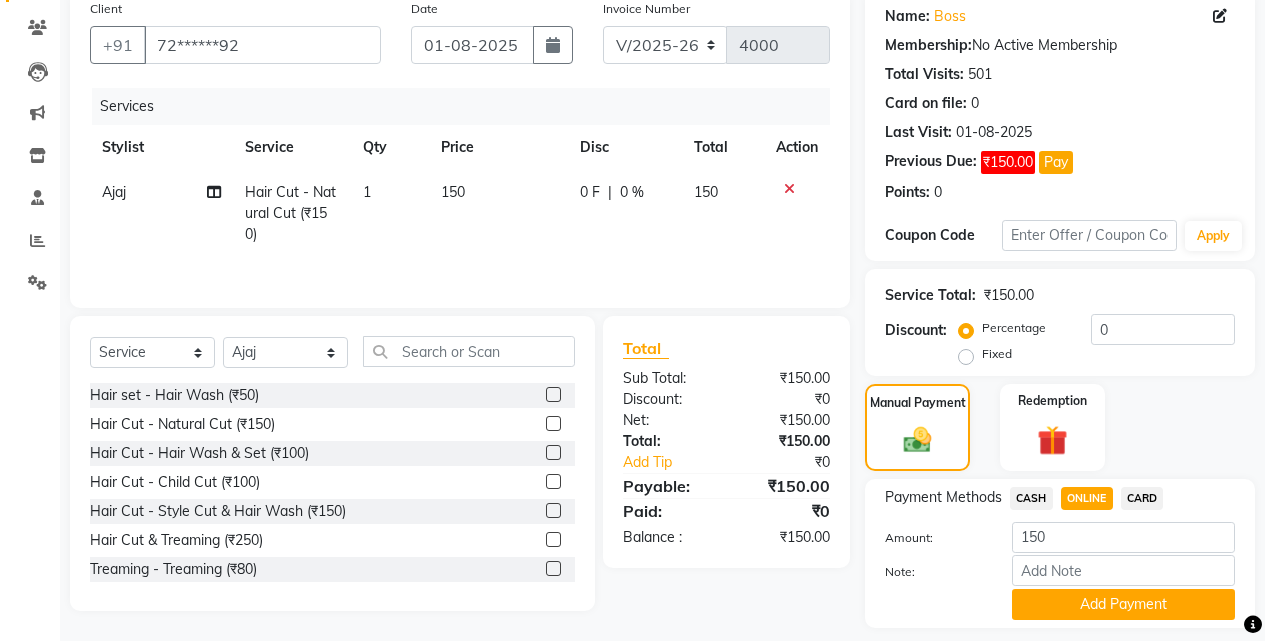 click on "Add Payment" 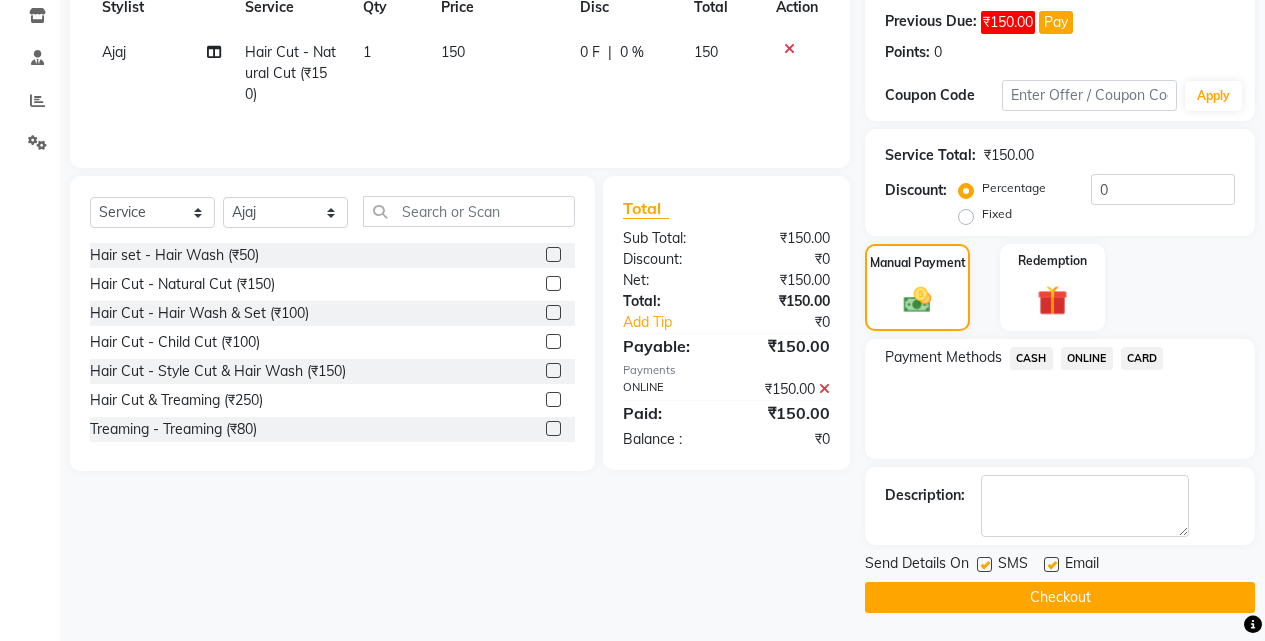 scroll, scrollTop: 302, scrollLeft: 0, axis: vertical 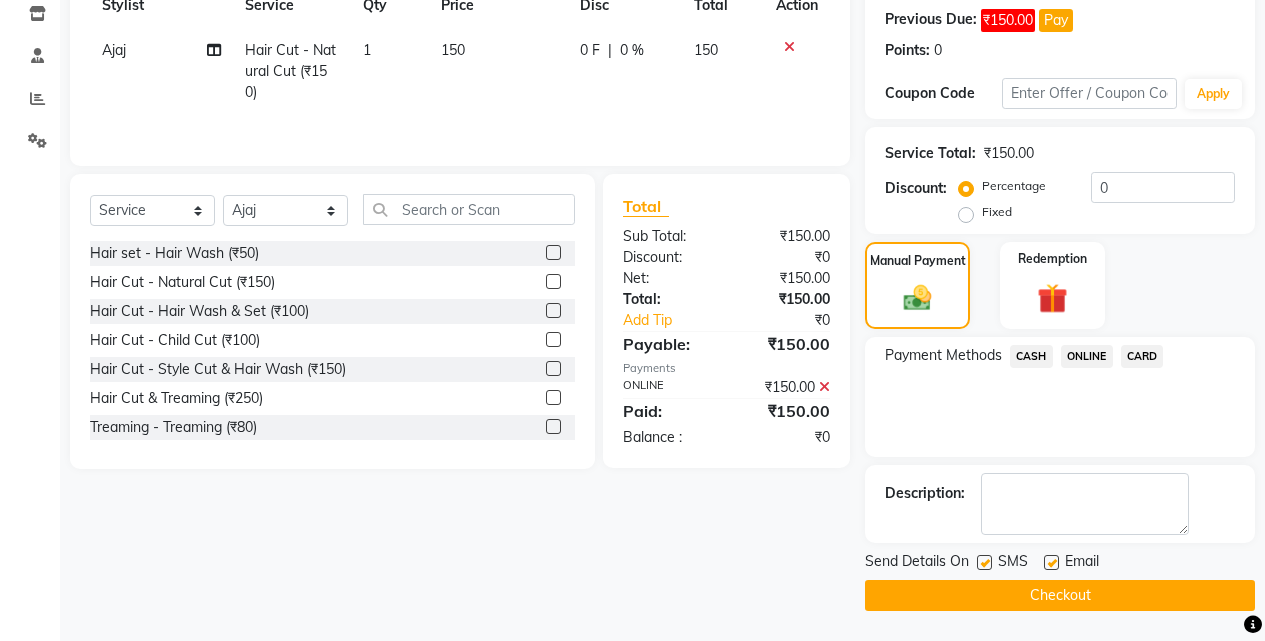 click on "Checkout" 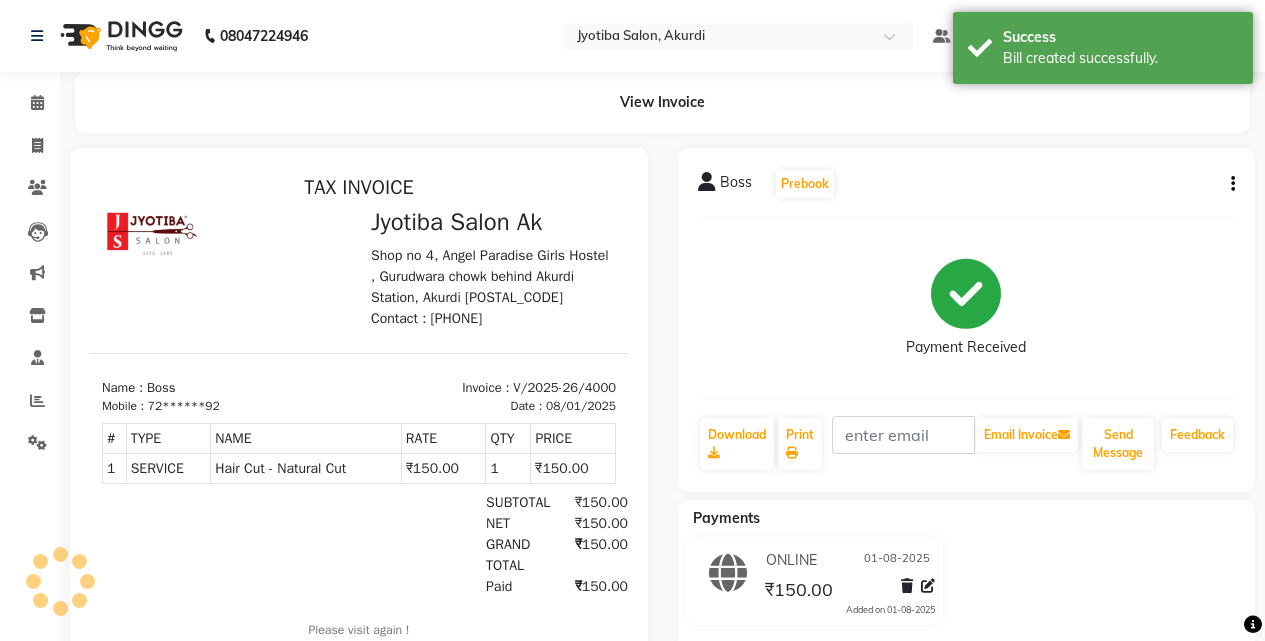 scroll, scrollTop: 0, scrollLeft: 0, axis: both 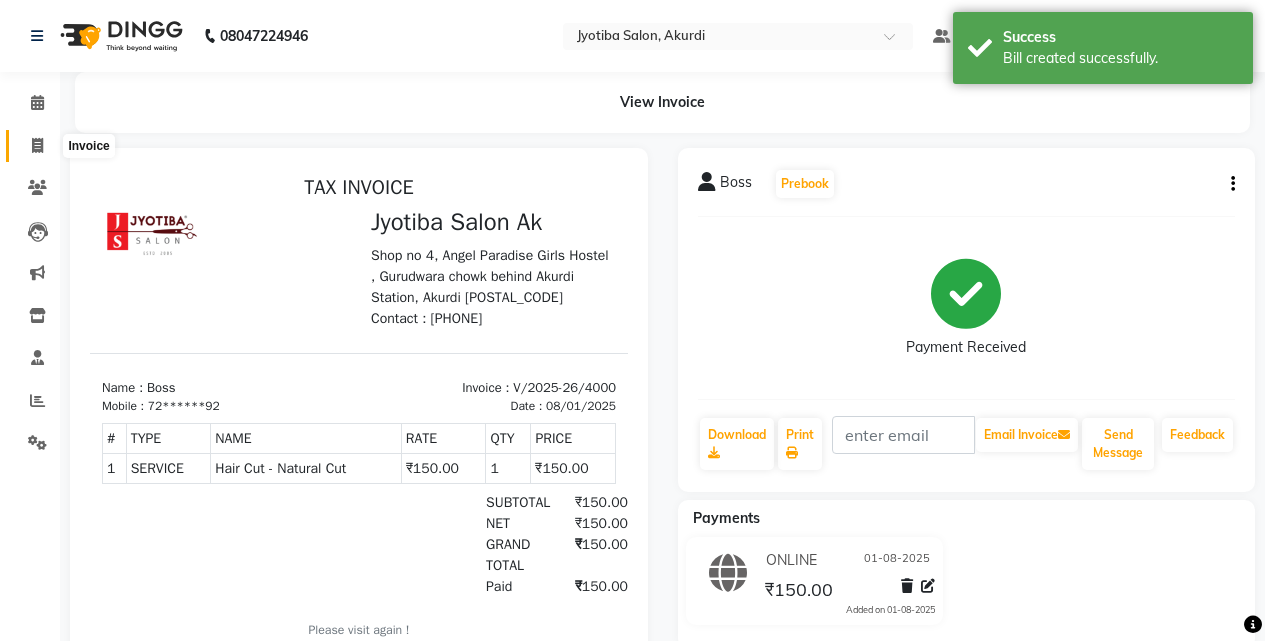 click 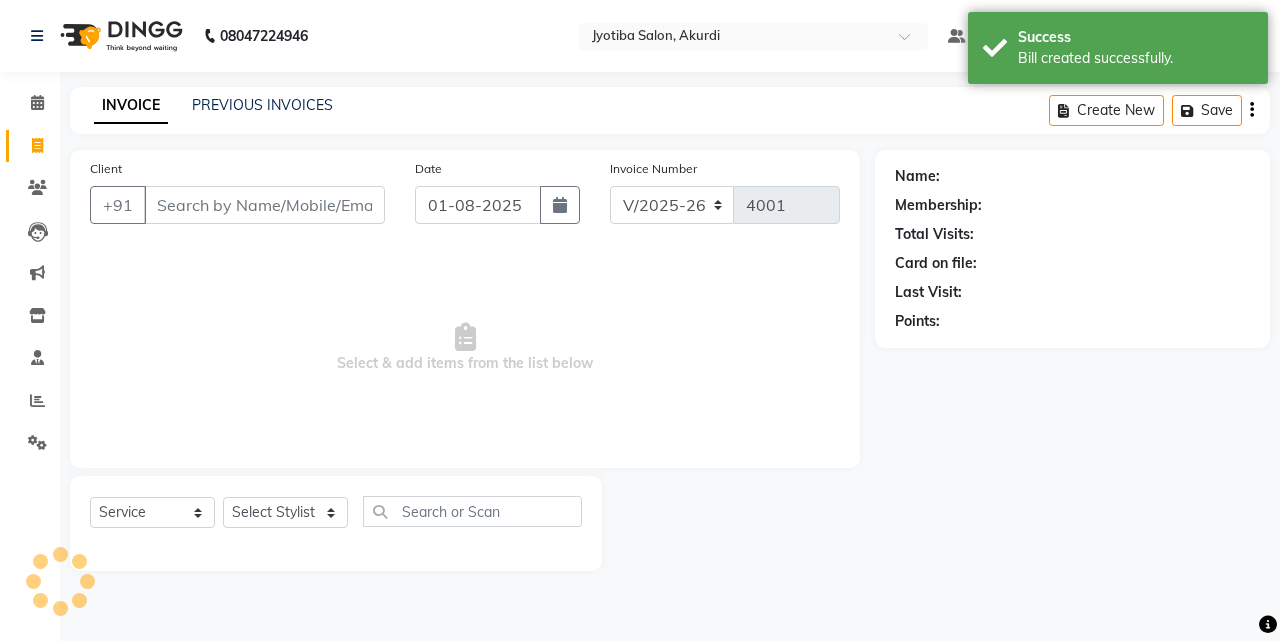 click on "Client" at bounding box center (264, 205) 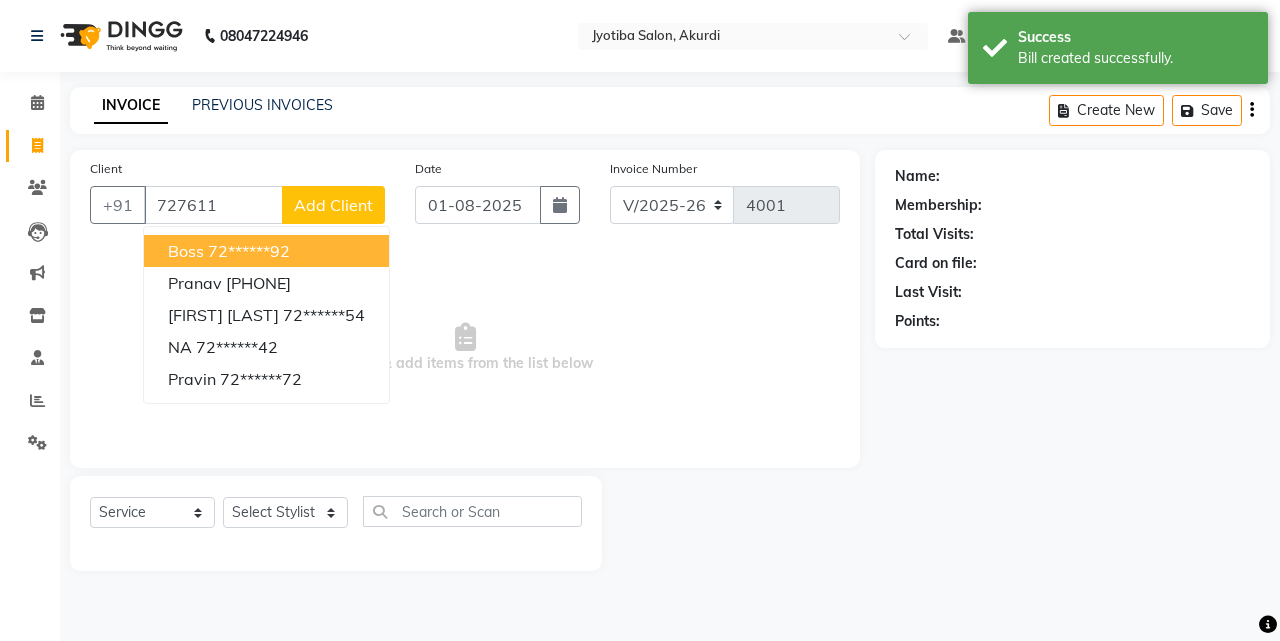 click on "72******92" at bounding box center (249, 251) 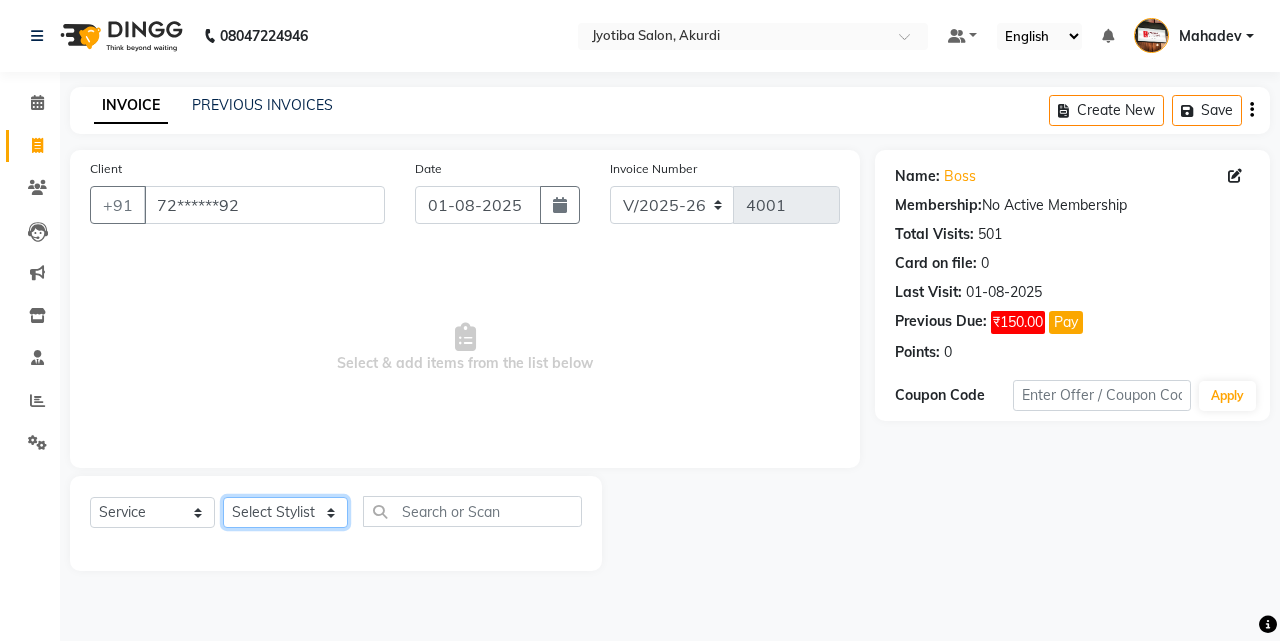 click on "Select Stylist [FIRST] [LAST] [FIRST] [FIRST] [FIRST] [FIRST] [FIRST] [FIRST] [FIRST] [FIRST] [FIRST] [FIRST]  Shop  [FIRST]  [FIRST]  [FIRST]" 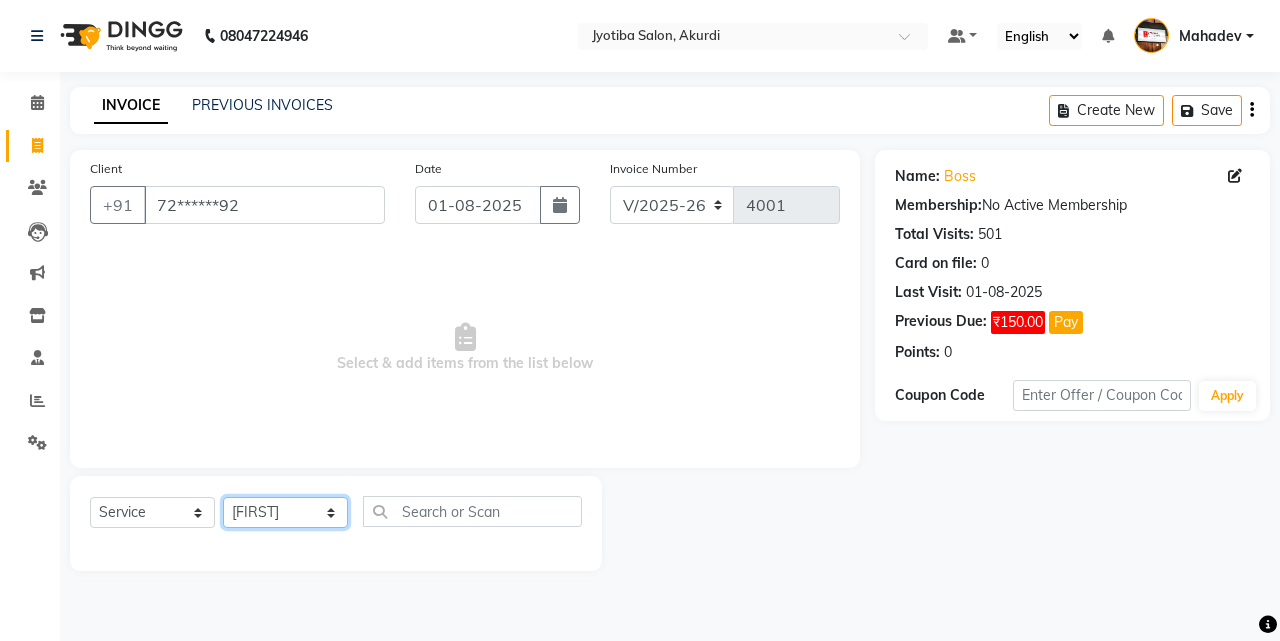 click on "Select Stylist [FIRST] [LAST] [FIRST] [FIRST] [FIRST] [FIRST] [FIRST] [FIRST] [FIRST] [FIRST] [FIRST] [FIRST]  Shop  [FIRST]  [FIRST]  [FIRST]" 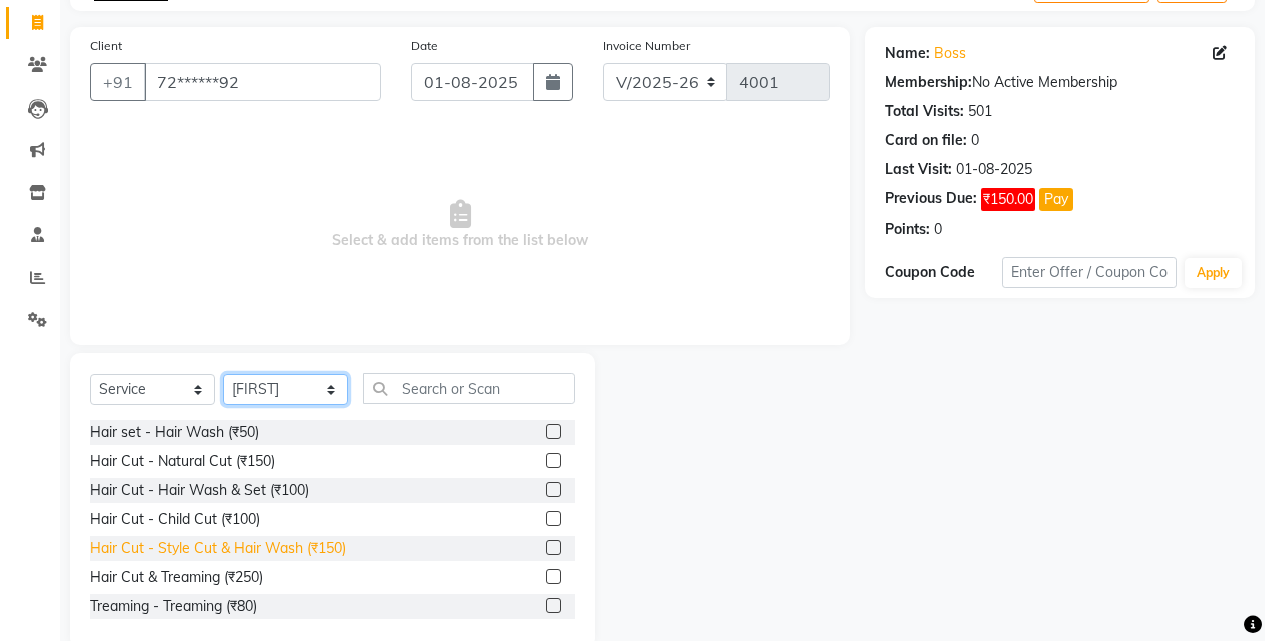 scroll, scrollTop: 160, scrollLeft: 0, axis: vertical 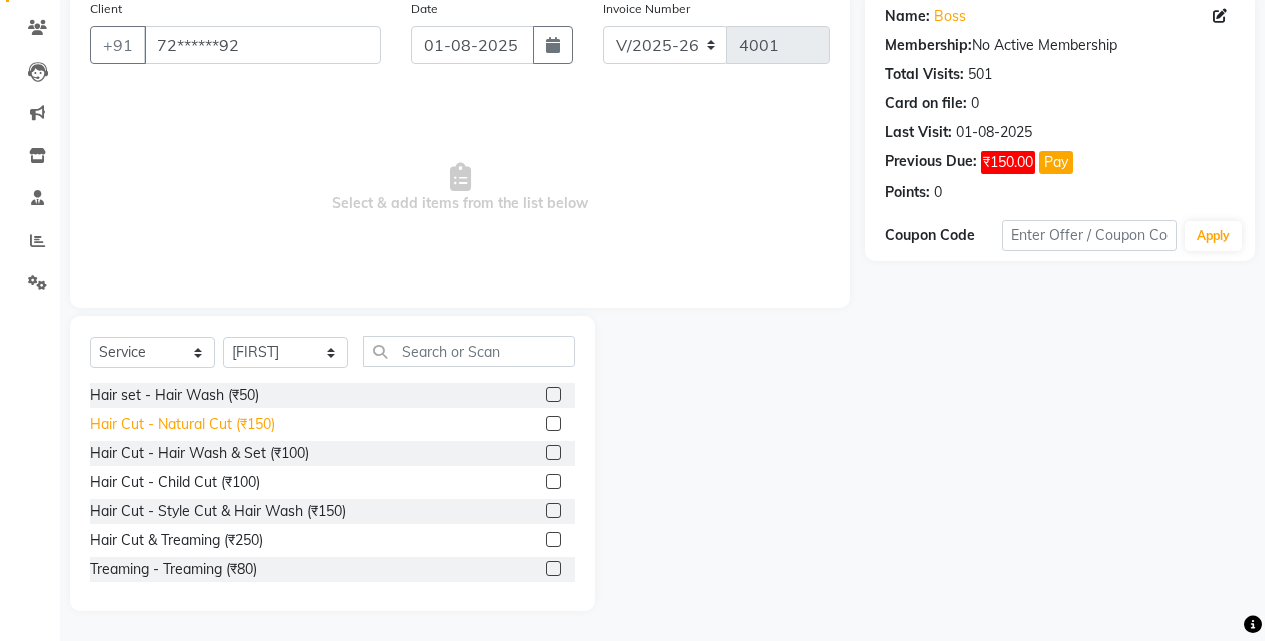 click on "Hair Cut - Natural Cut (₹150)" 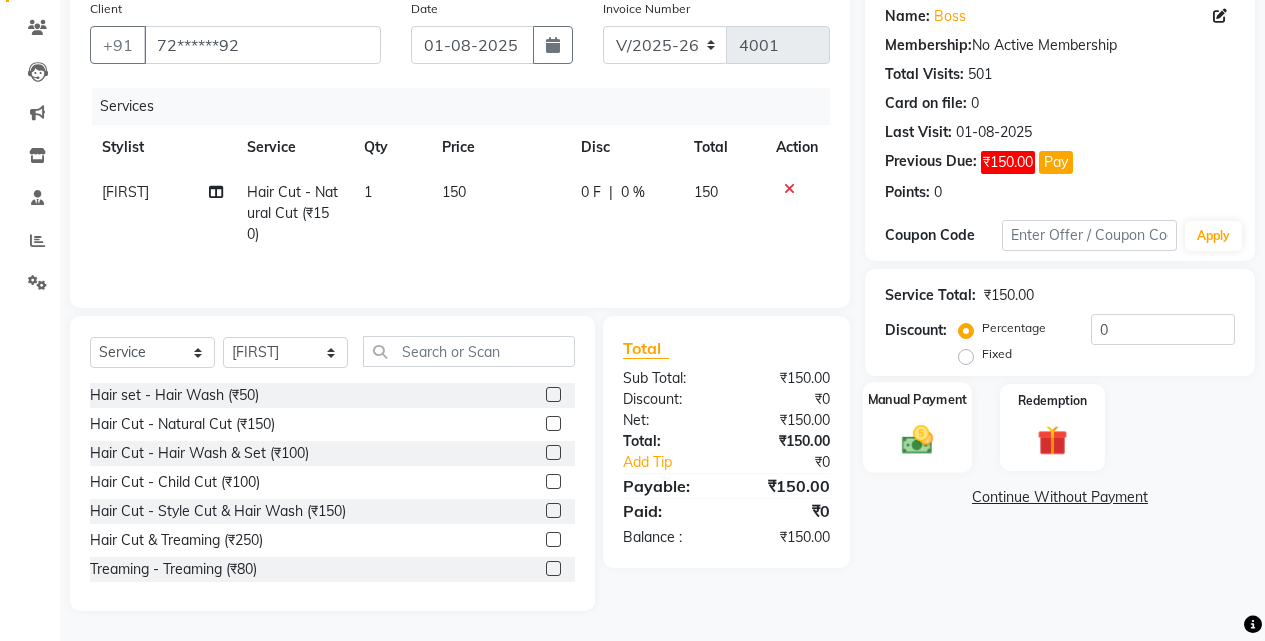 click on "Manual Payment" 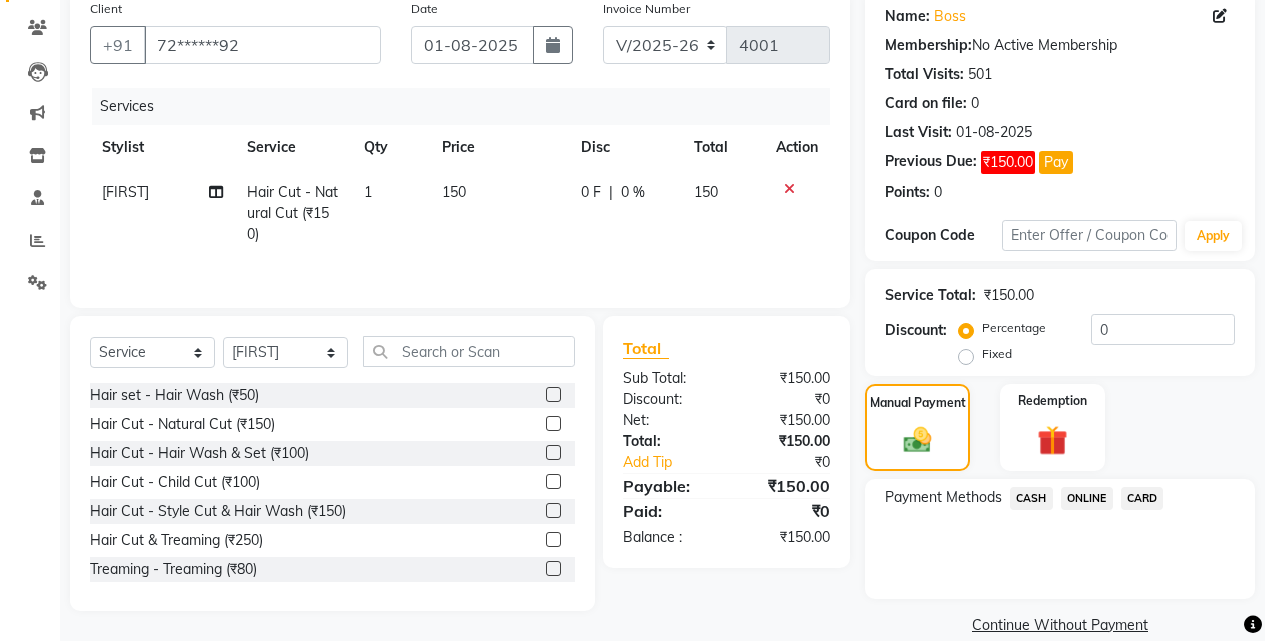 click on "ONLINE" 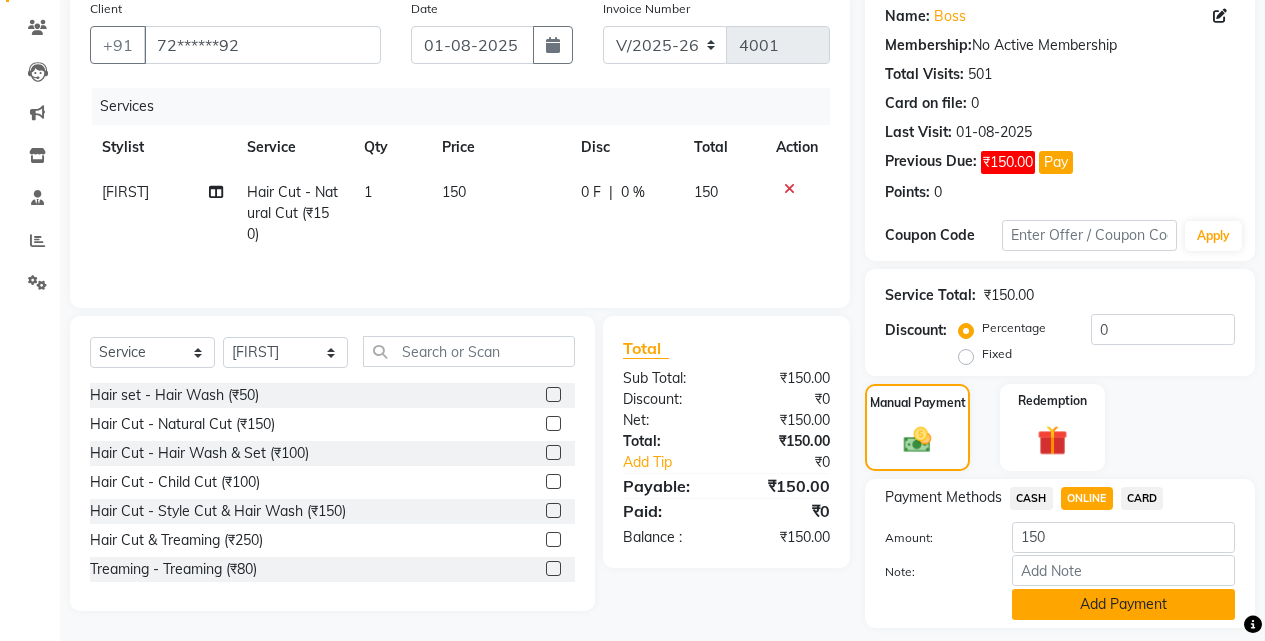click on "Add Payment" 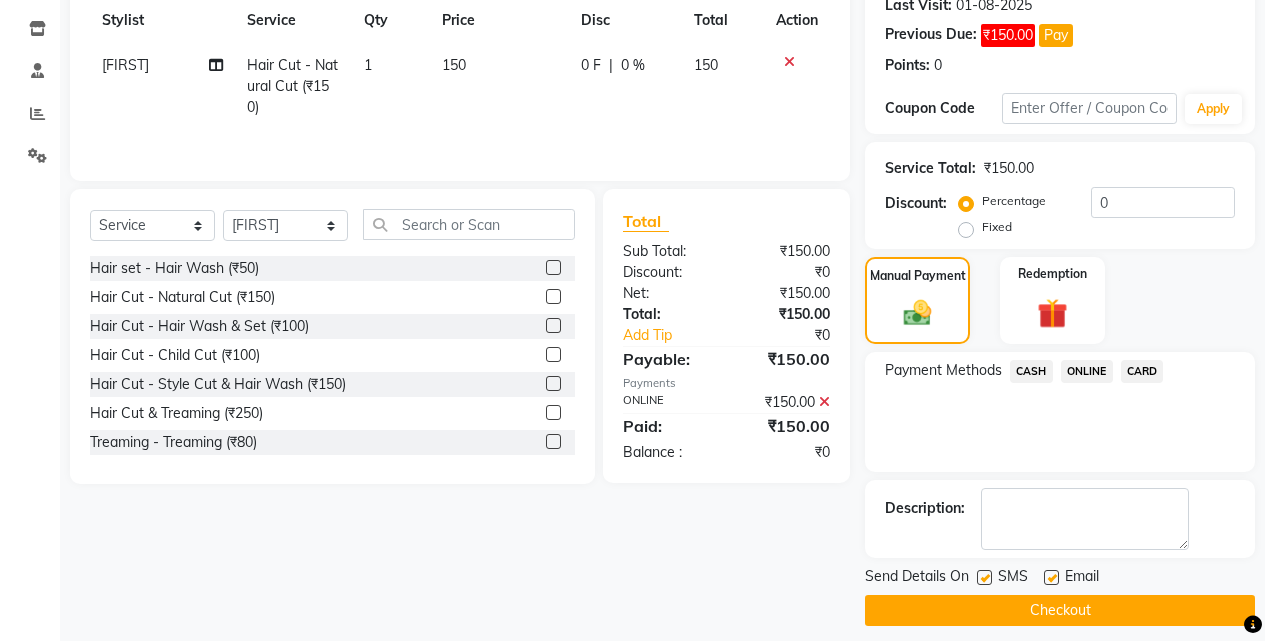 scroll, scrollTop: 302, scrollLeft: 0, axis: vertical 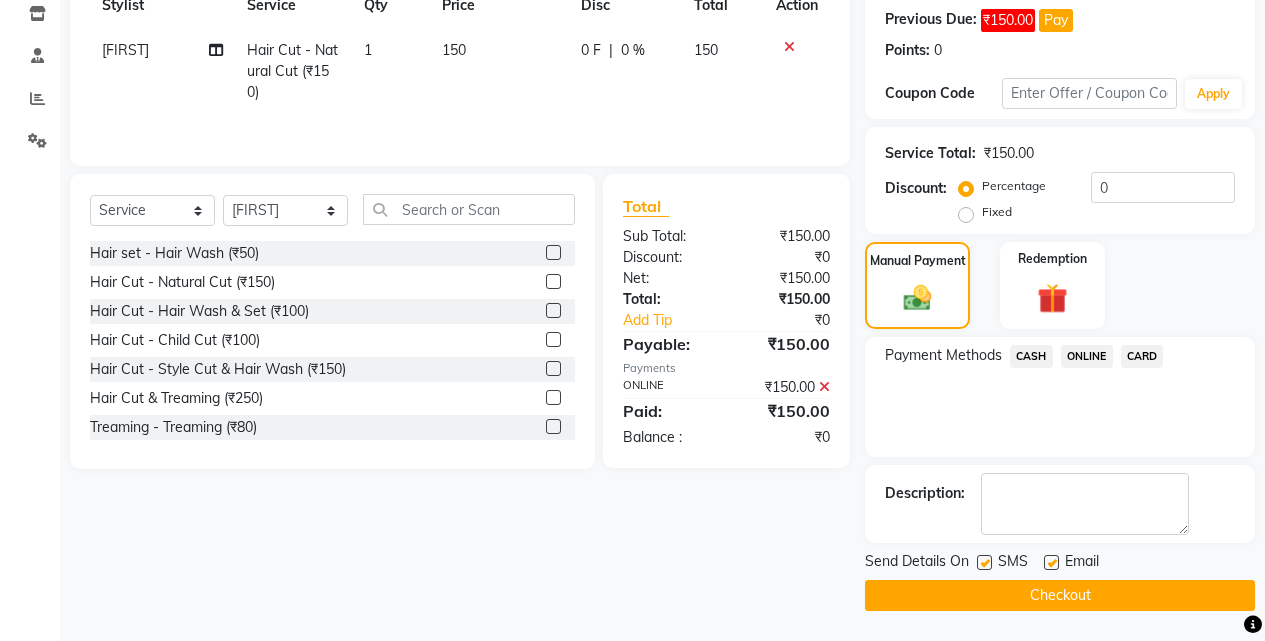 click on "Checkout" 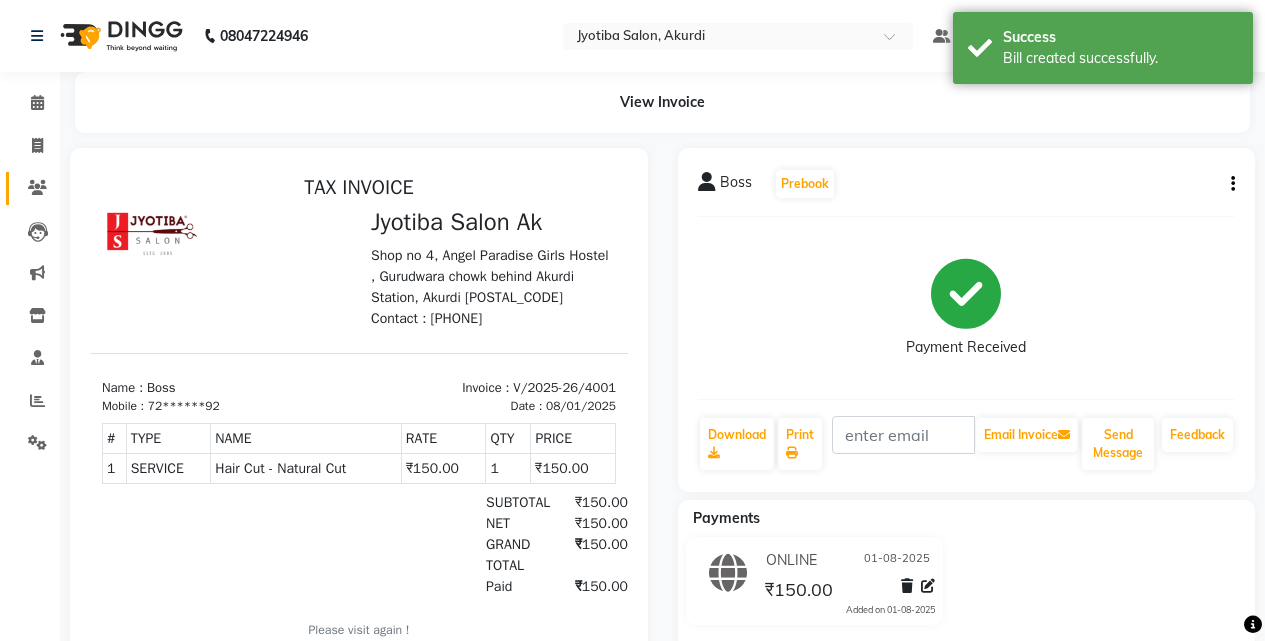 scroll, scrollTop: 0, scrollLeft: 0, axis: both 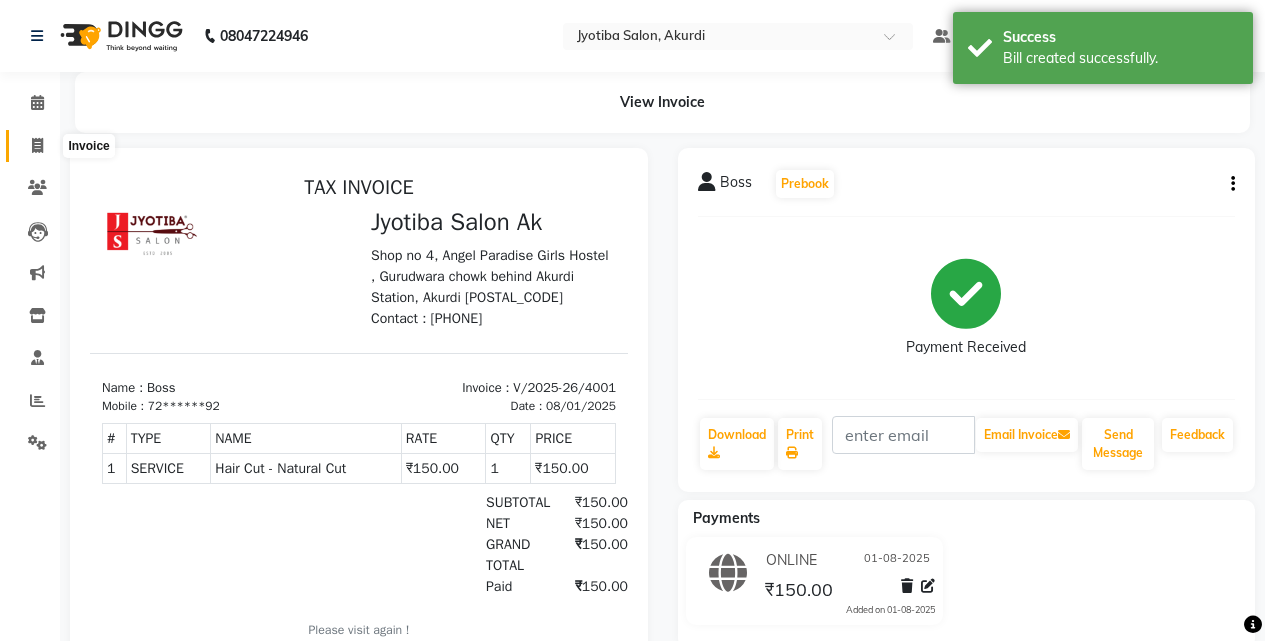 click 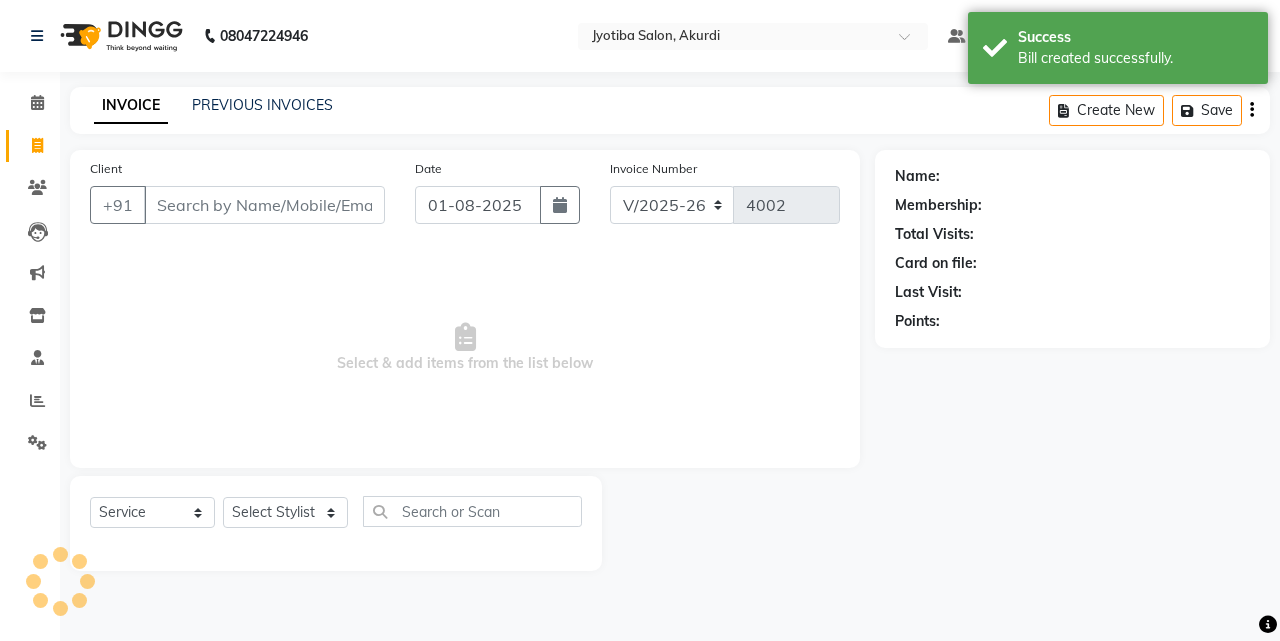 click on "Client" at bounding box center (264, 205) 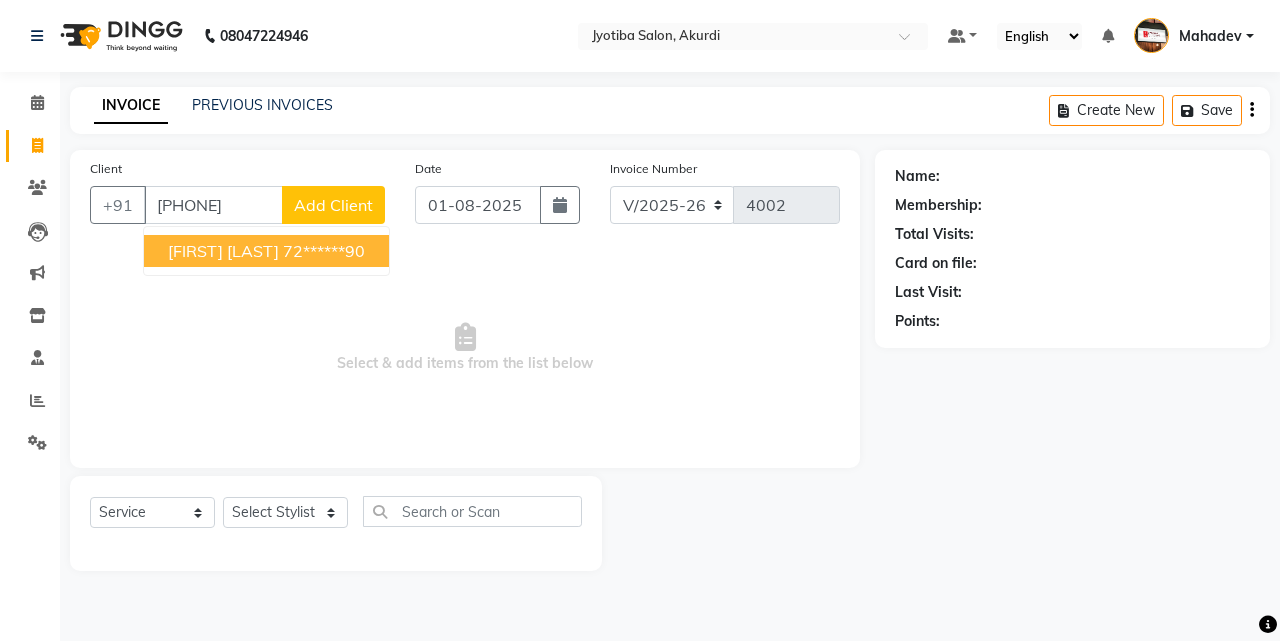 click on "[FIRST] [LAST]" at bounding box center (223, 251) 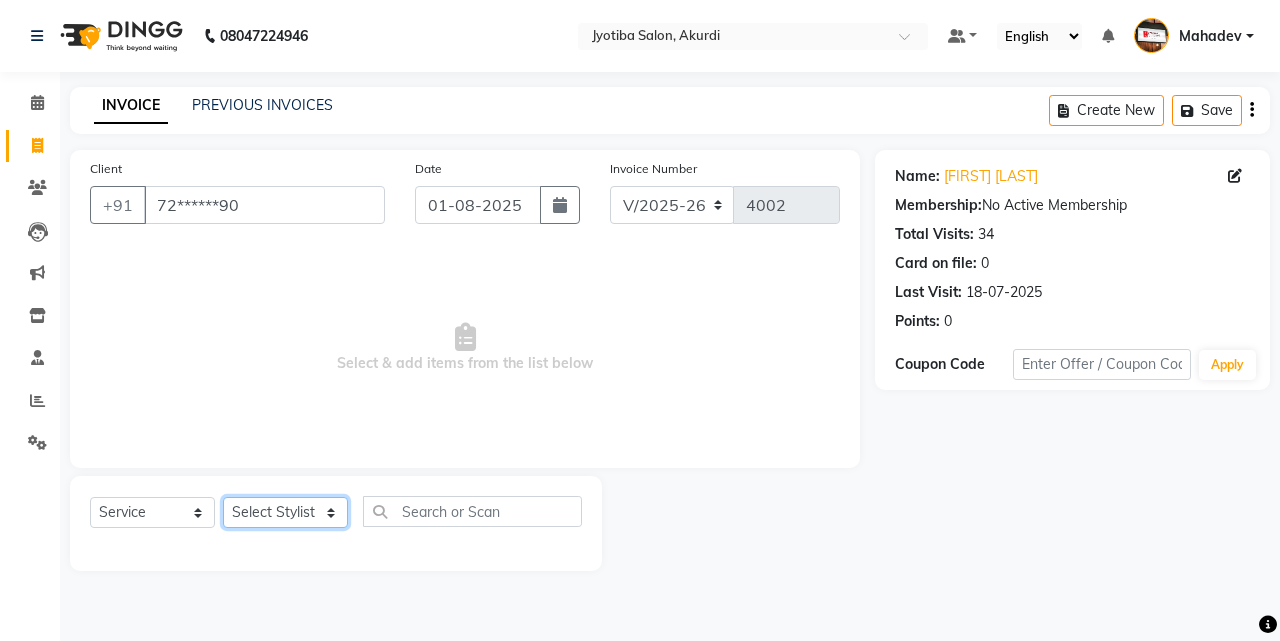 click on "Select Stylist [FIRST] [LAST] [FIRST] [FIRST] [FIRST] [FIRST] [FIRST] [FIRST] [FIRST] [FIRST] [FIRST] [FIRST]  Shop  [FIRST]  [FIRST]  [FIRST]" 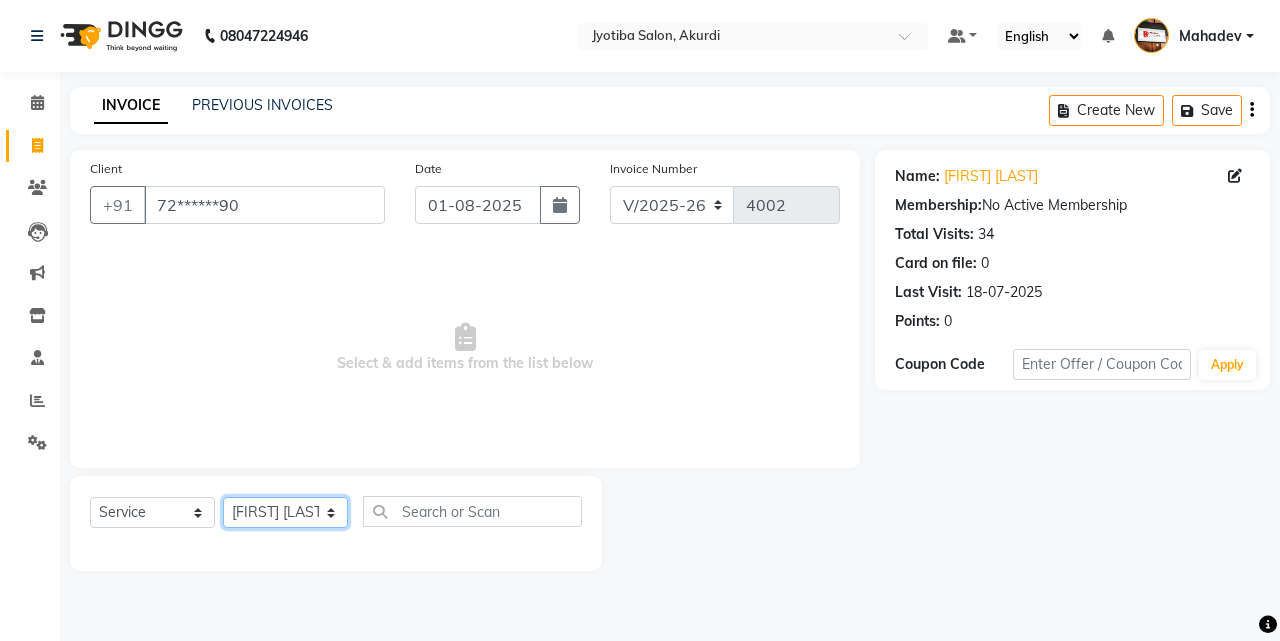 click on "Select Stylist [FIRST] [LAST] [FIRST] [FIRST] [FIRST] [FIRST] [FIRST] [FIRST] [FIRST] [FIRST] [FIRST] [FIRST]  Shop  [FIRST]  [FIRST]  [FIRST]" 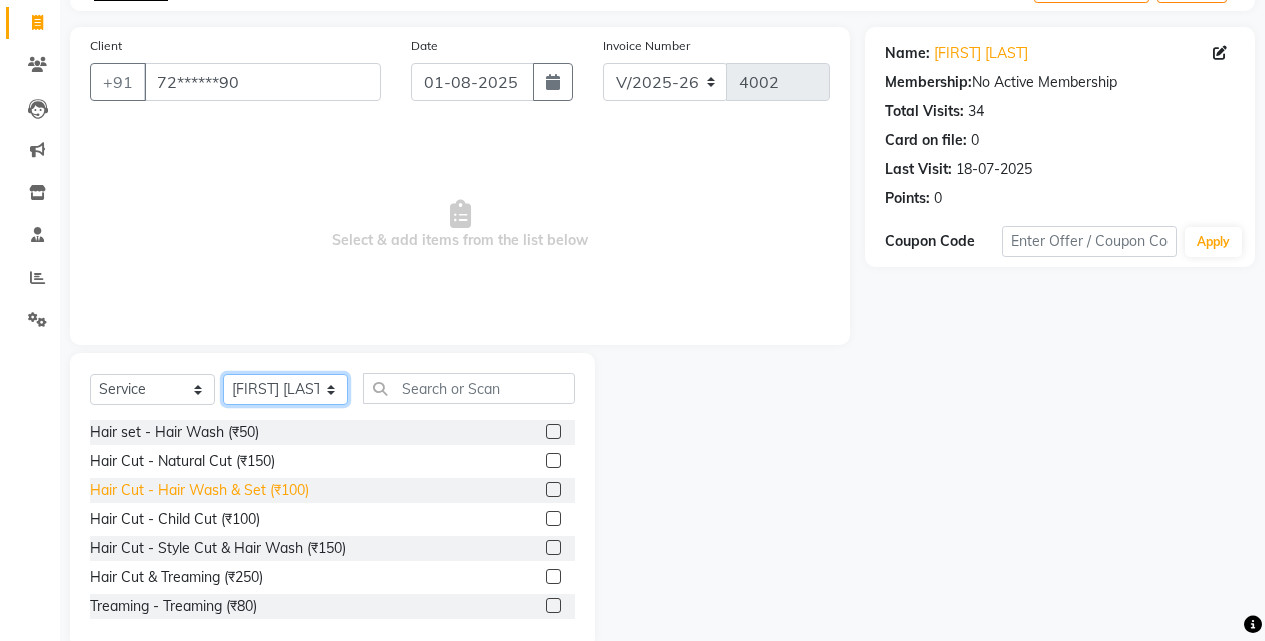 scroll, scrollTop: 160, scrollLeft: 0, axis: vertical 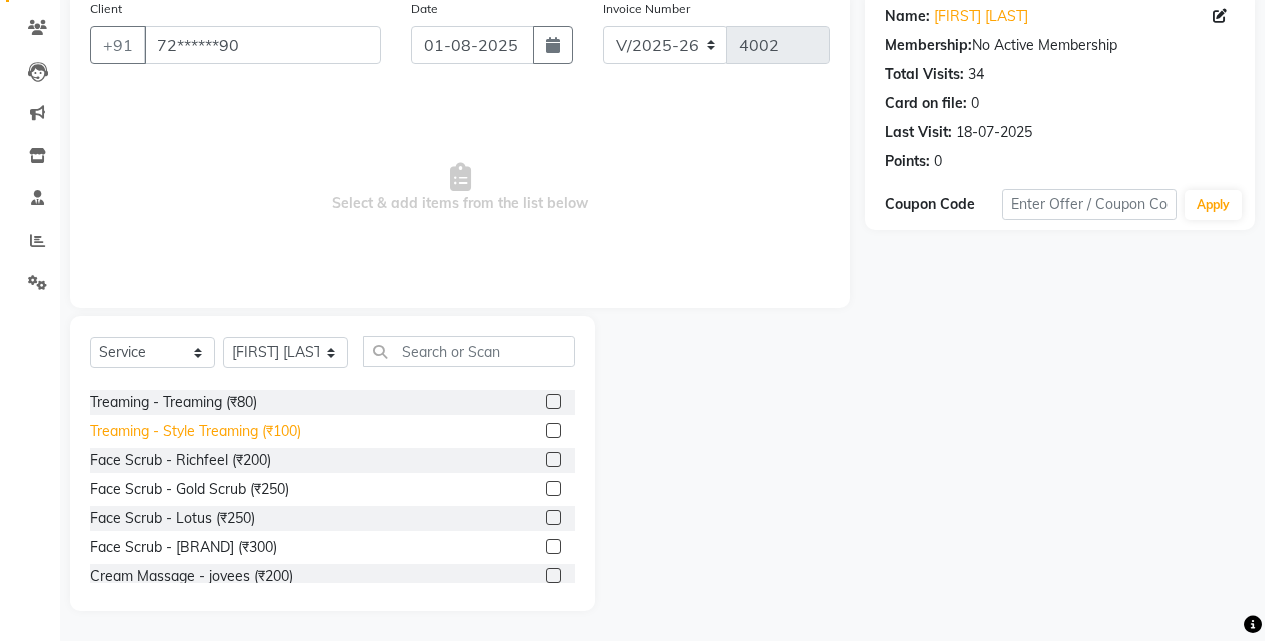 click on "Treaming - Style Treaming (₹100)" 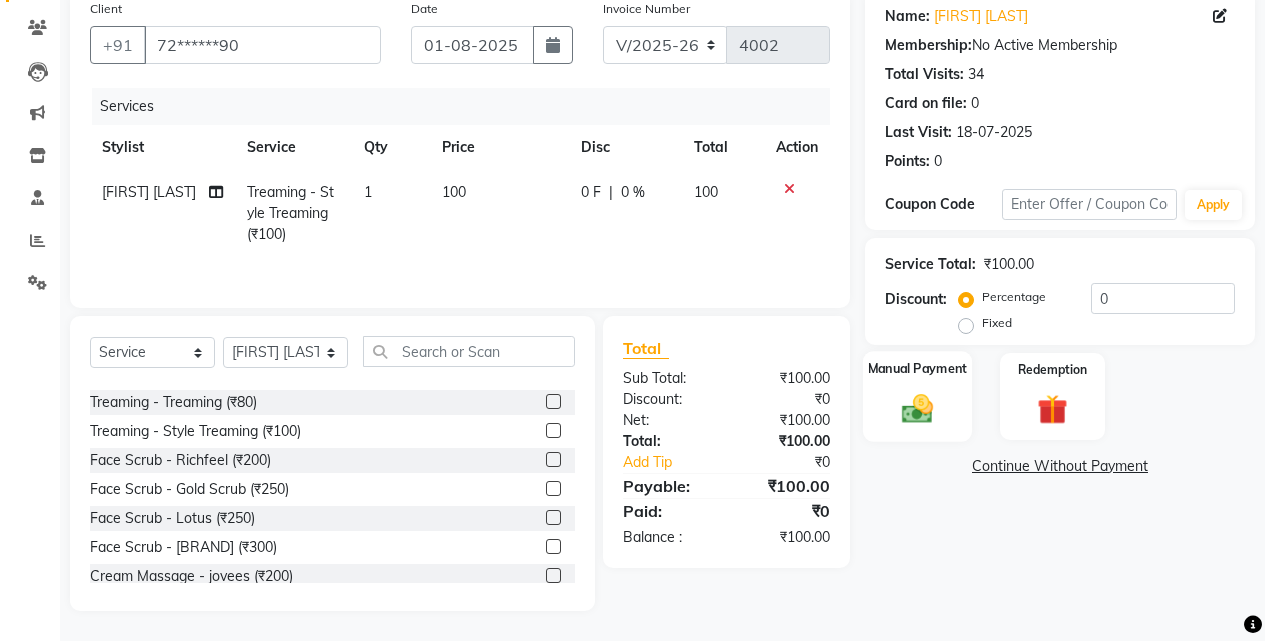 click on "Manual Payment" 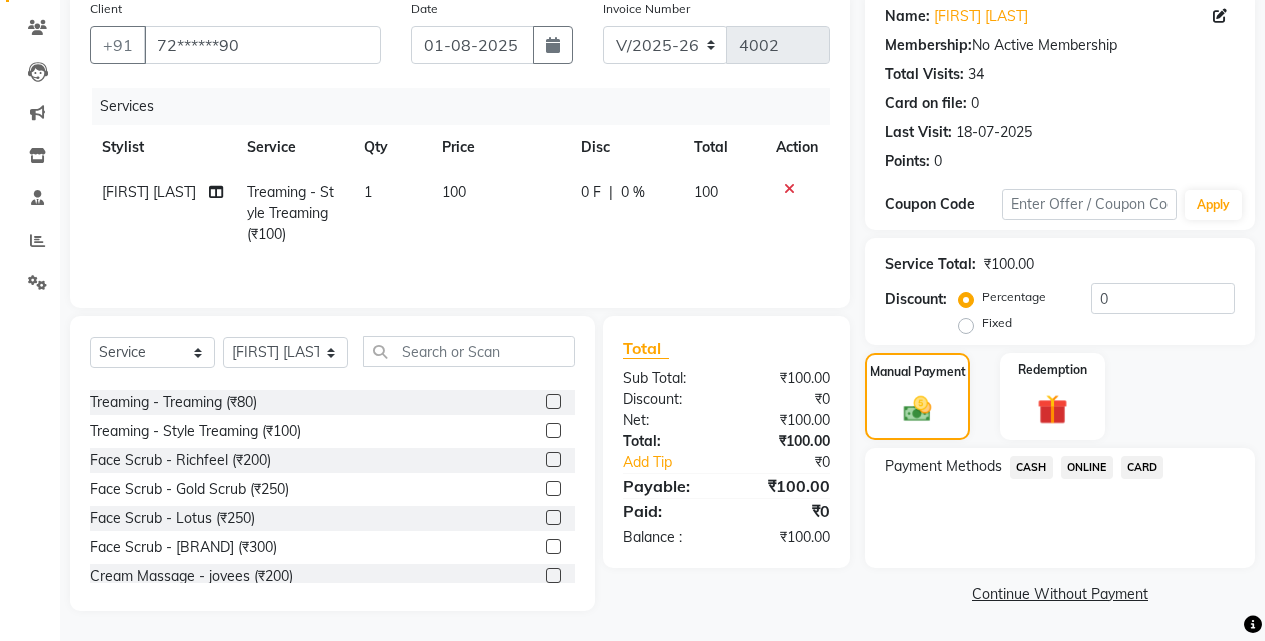 click on "ONLINE" 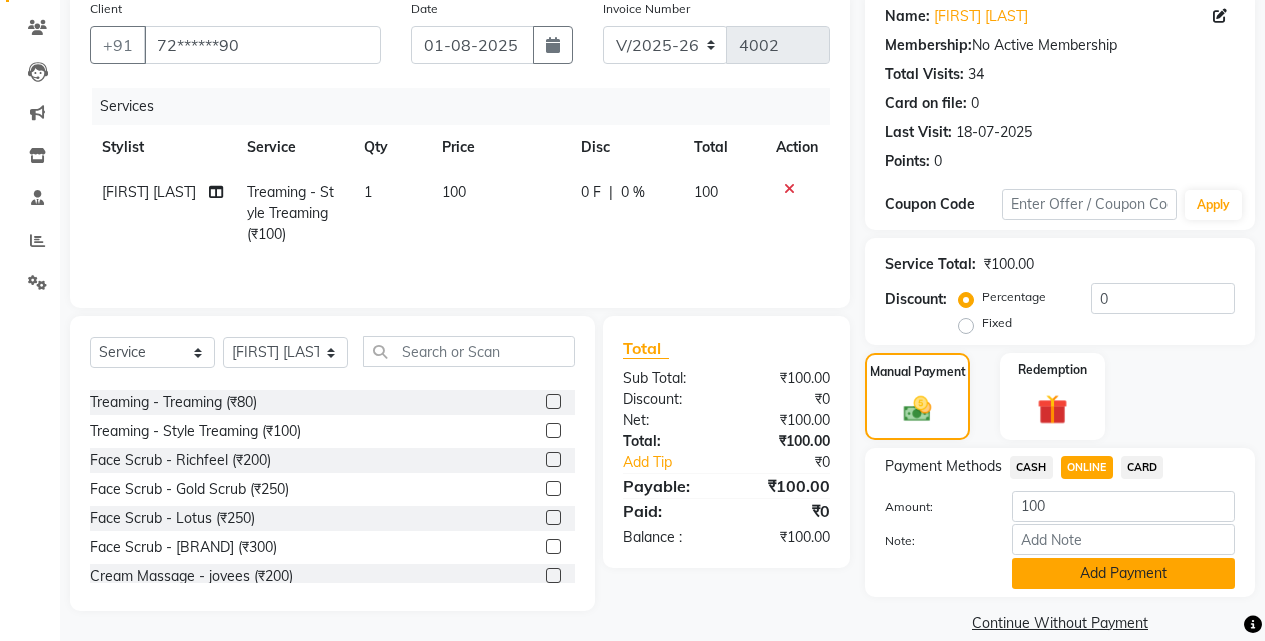 click on "Add Payment" 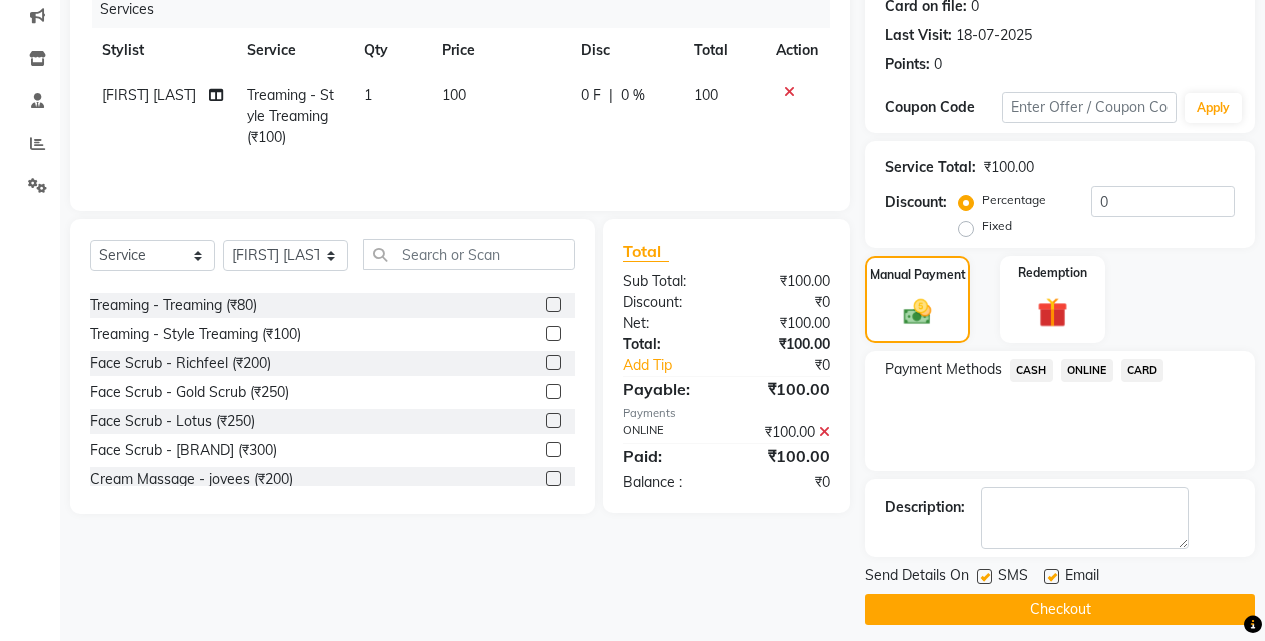 scroll, scrollTop: 271, scrollLeft: 0, axis: vertical 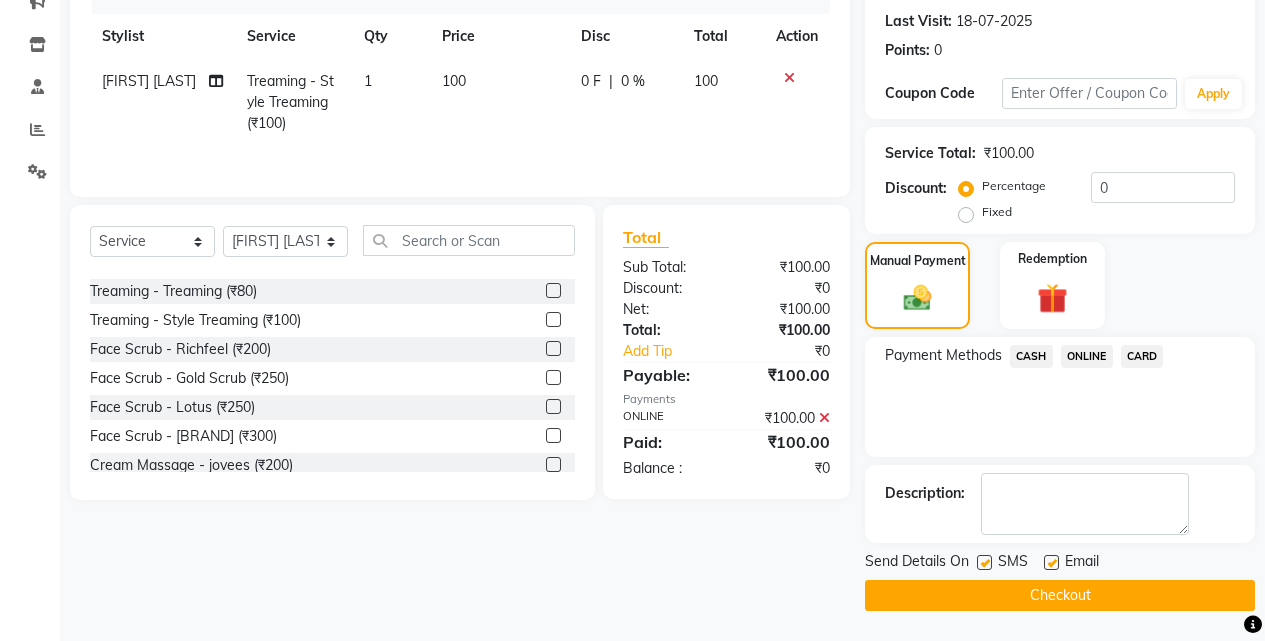 click on "Checkout" 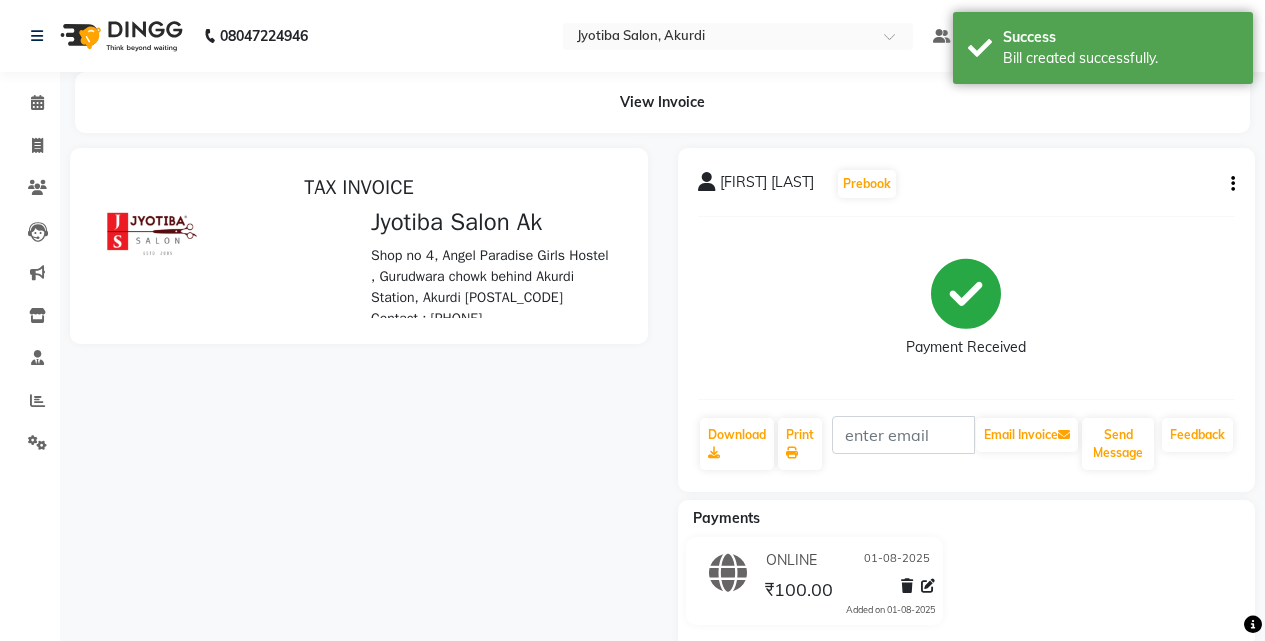 scroll, scrollTop: 0, scrollLeft: 0, axis: both 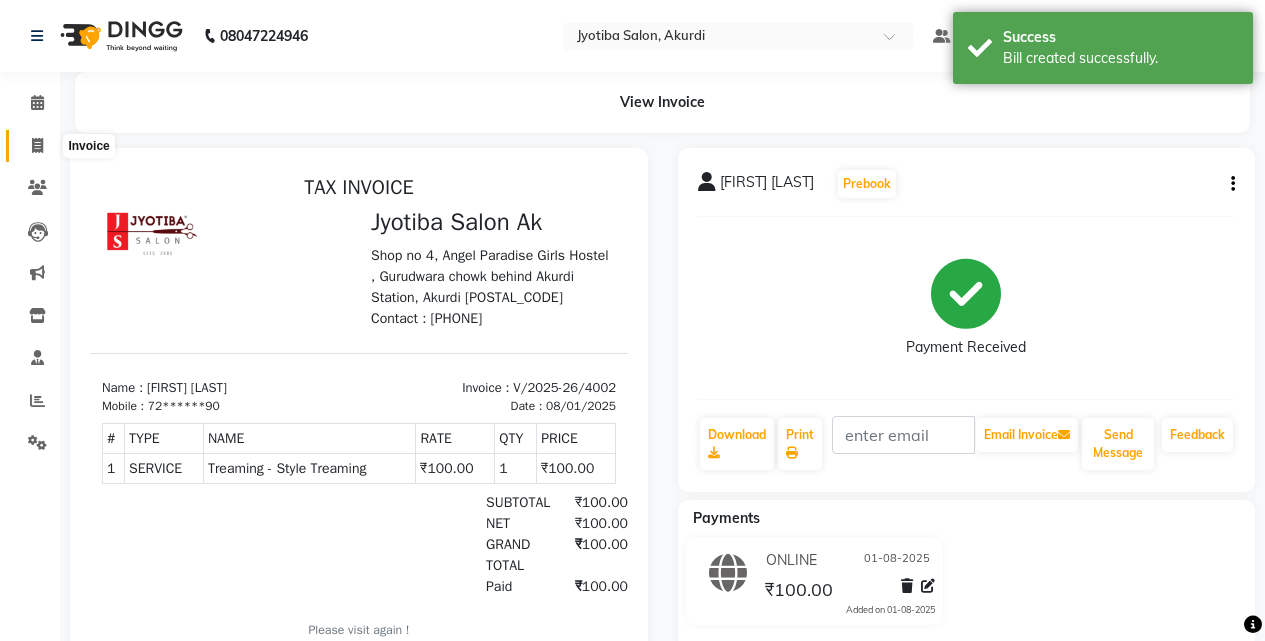 click 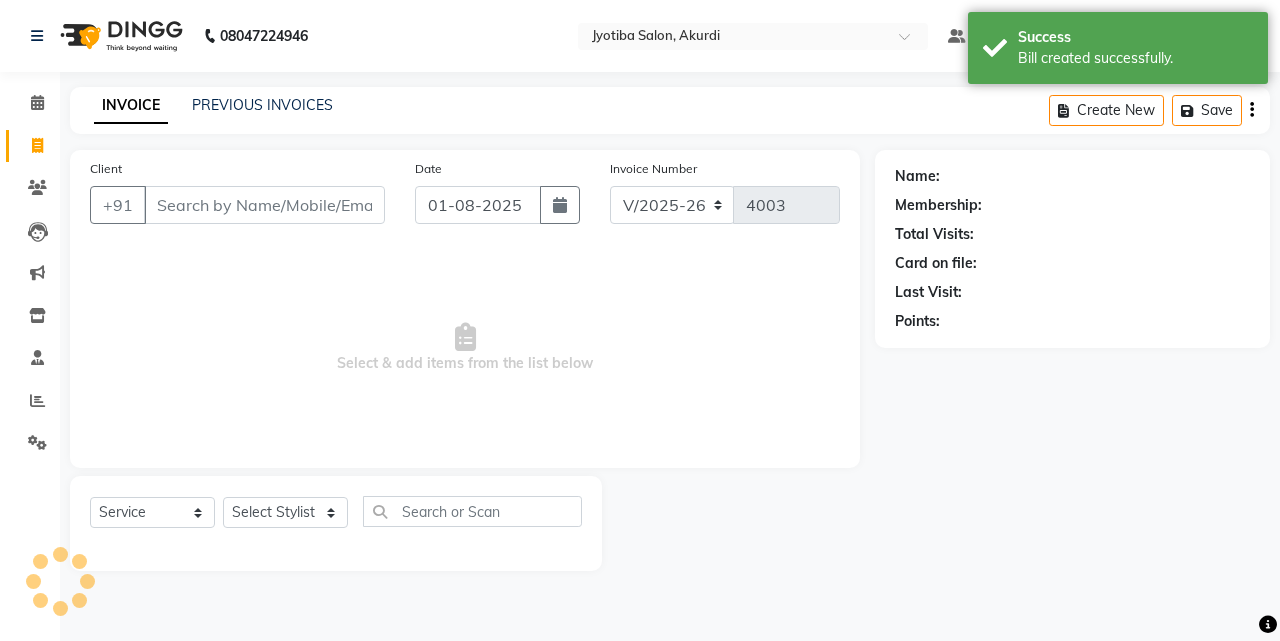 click on "Client" at bounding box center [264, 205] 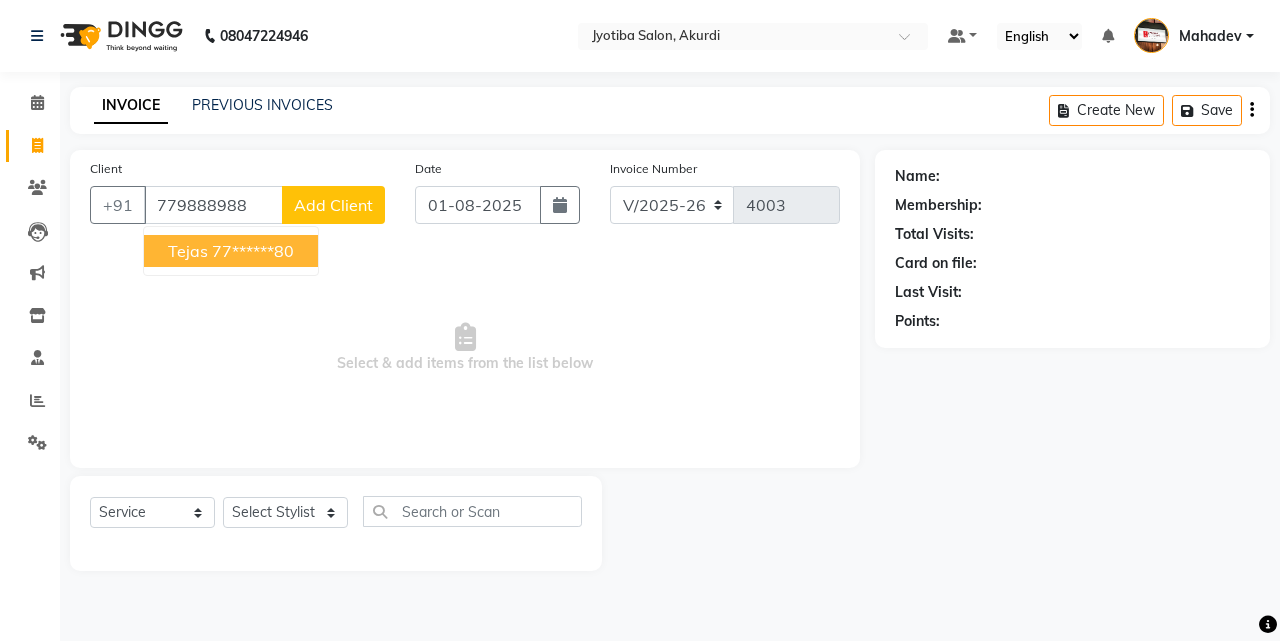 click on "77******80" at bounding box center [253, 251] 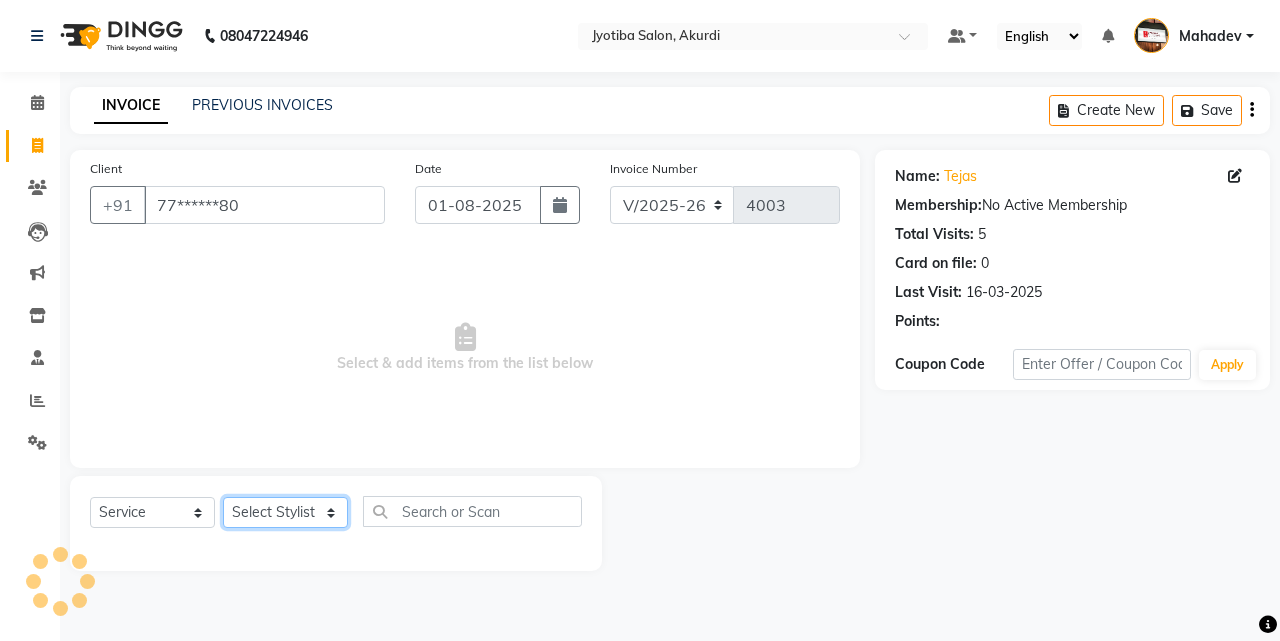 click on "Select Stylist [FIRST] [LAST] [FIRST] [FIRST] [FIRST] [FIRST] [FIRST] [FIRST] [FIRST] [FIRST] [FIRST] [FIRST]  Shop  [FIRST]  [FIRST]  [FIRST]" 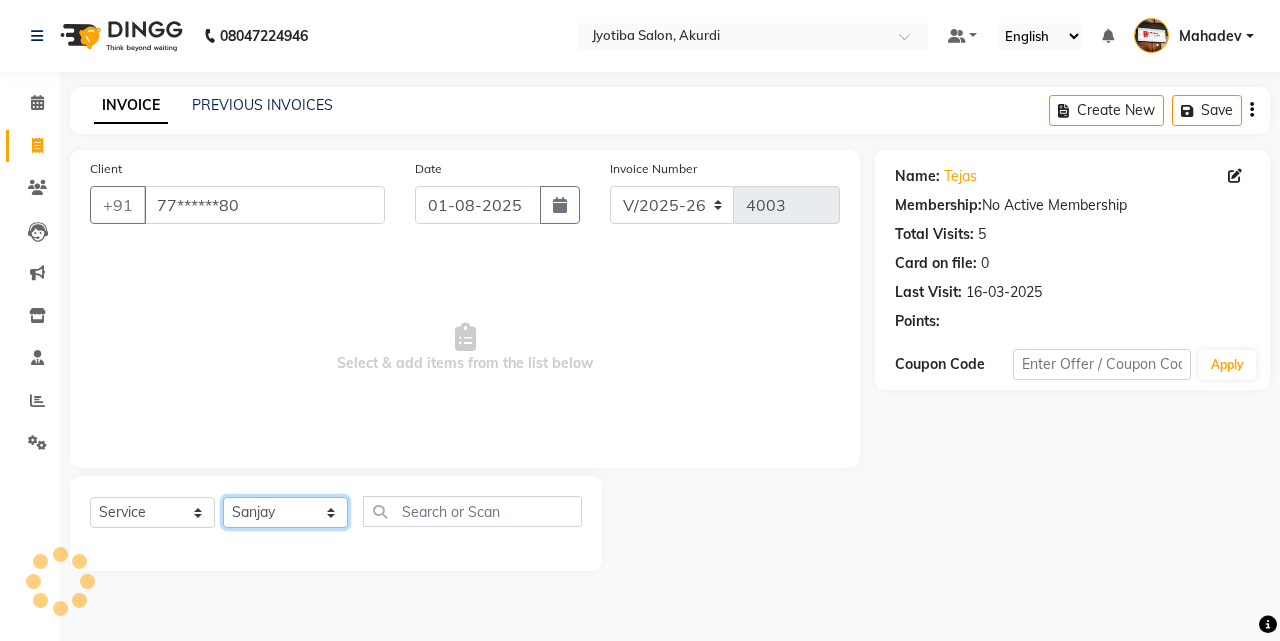 click on "Select Stylist [FIRST] [LAST] [FIRST] [FIRST] [FIRST] [FIRST] [FIRST] [FIRST] [FIRST] [FIRST] [FIRST] [FIRST]  Shop  [FIRST]  [FIRST]  [FIRST]" 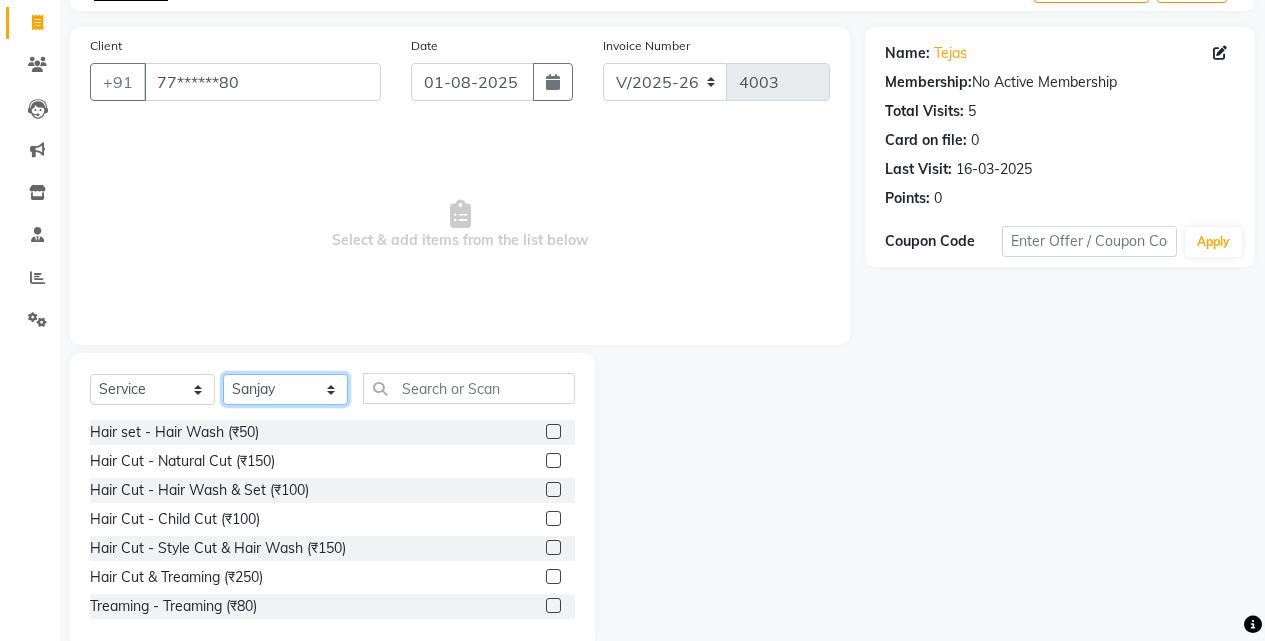 scroll, scrollTop: 160, scrollLeft: 0, axis: vertical 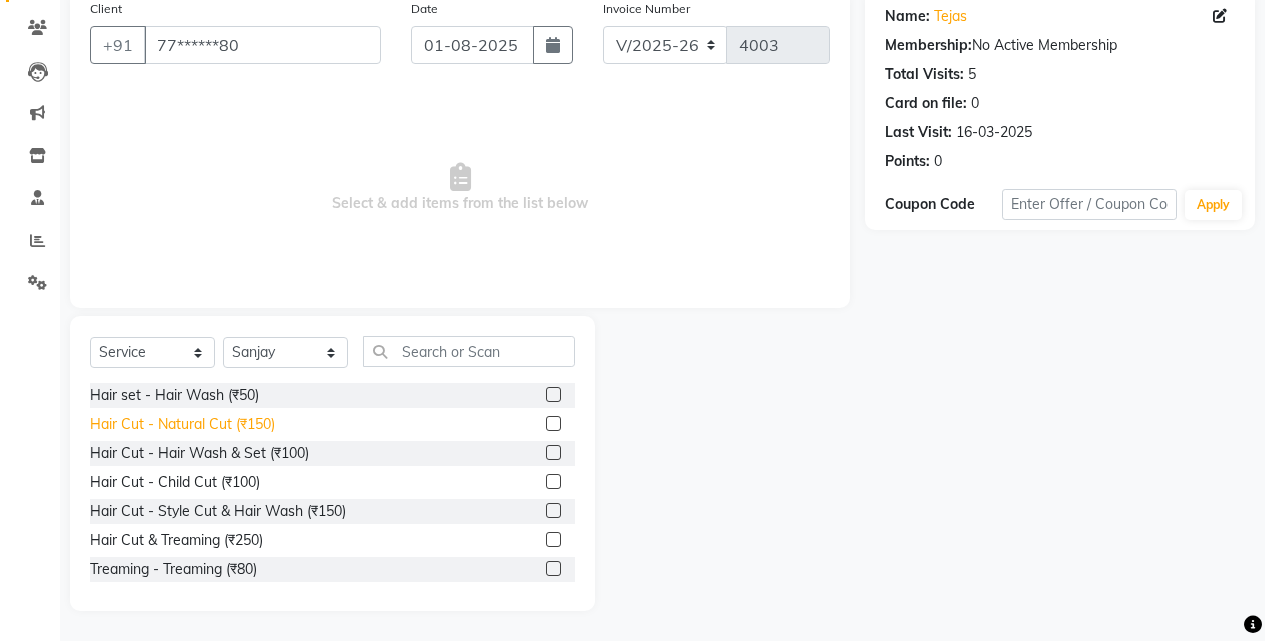 click on "Hair Cut - Natural Cut (₹150)" 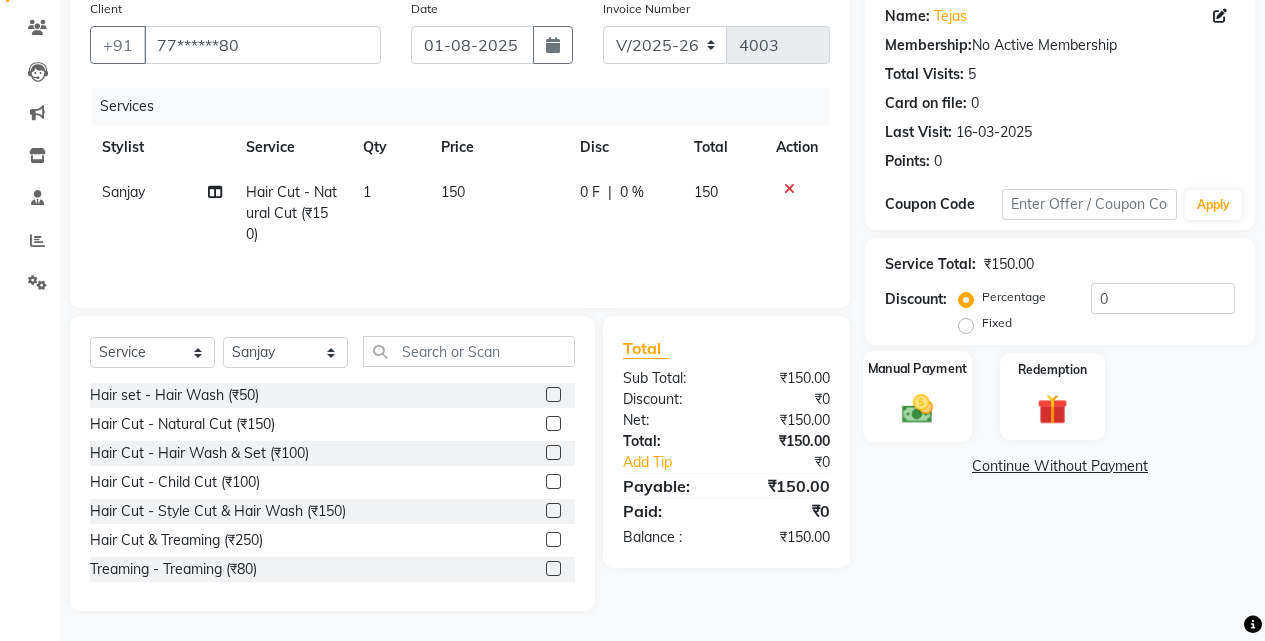 click 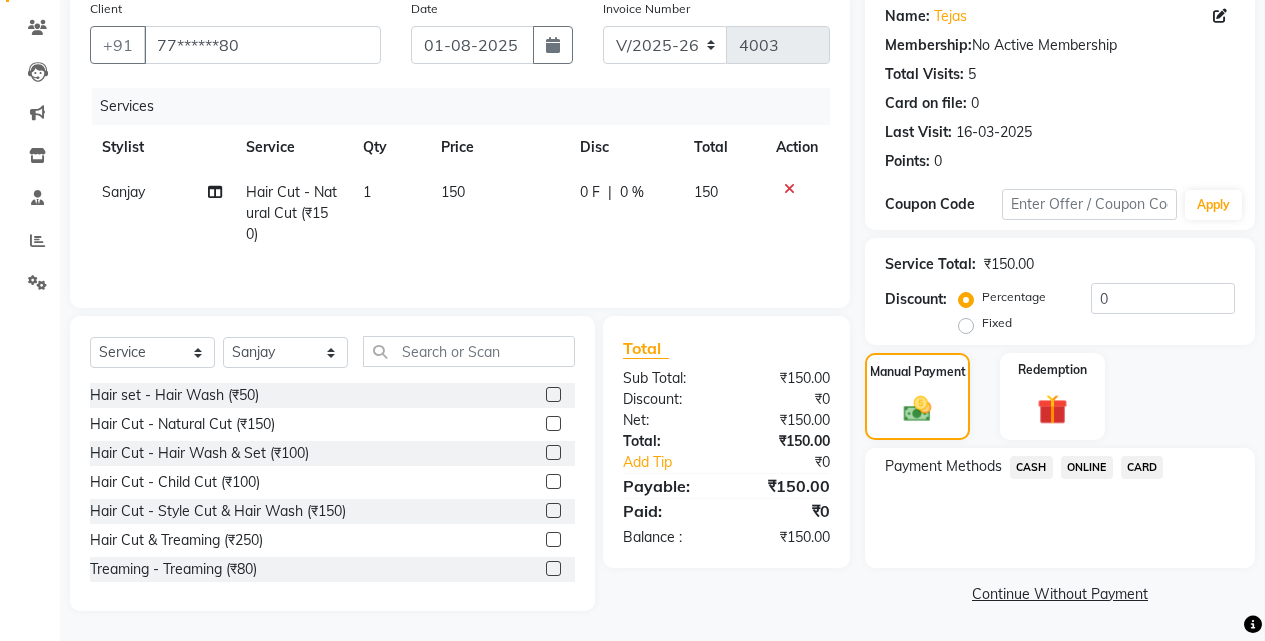 drag, startPoint x: 1088, startPoint y: 470, endPoint x: 1088, endPoint y: 482, distance: 12 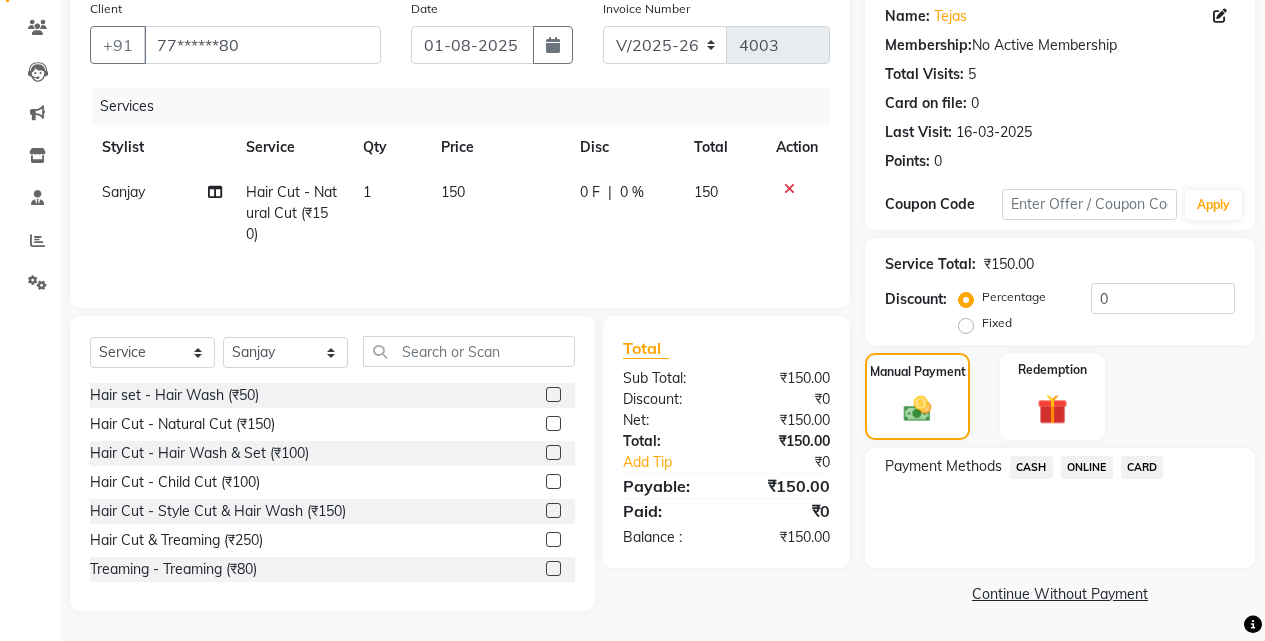click on "ONLINE" 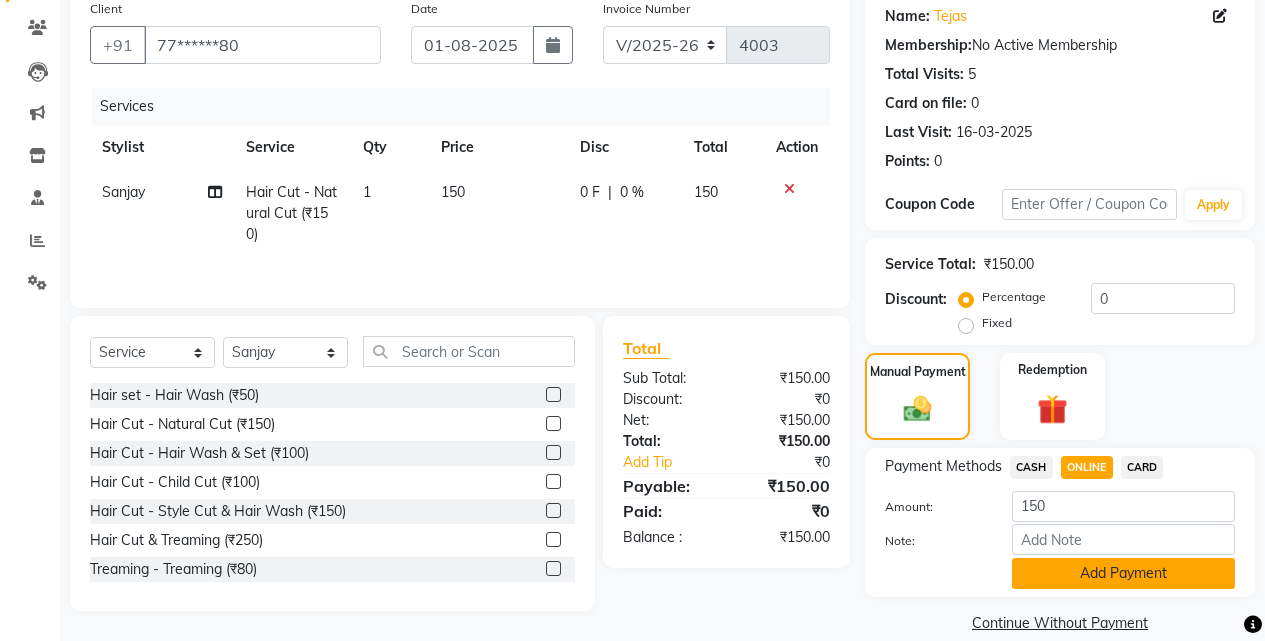 click on "Add Payment" 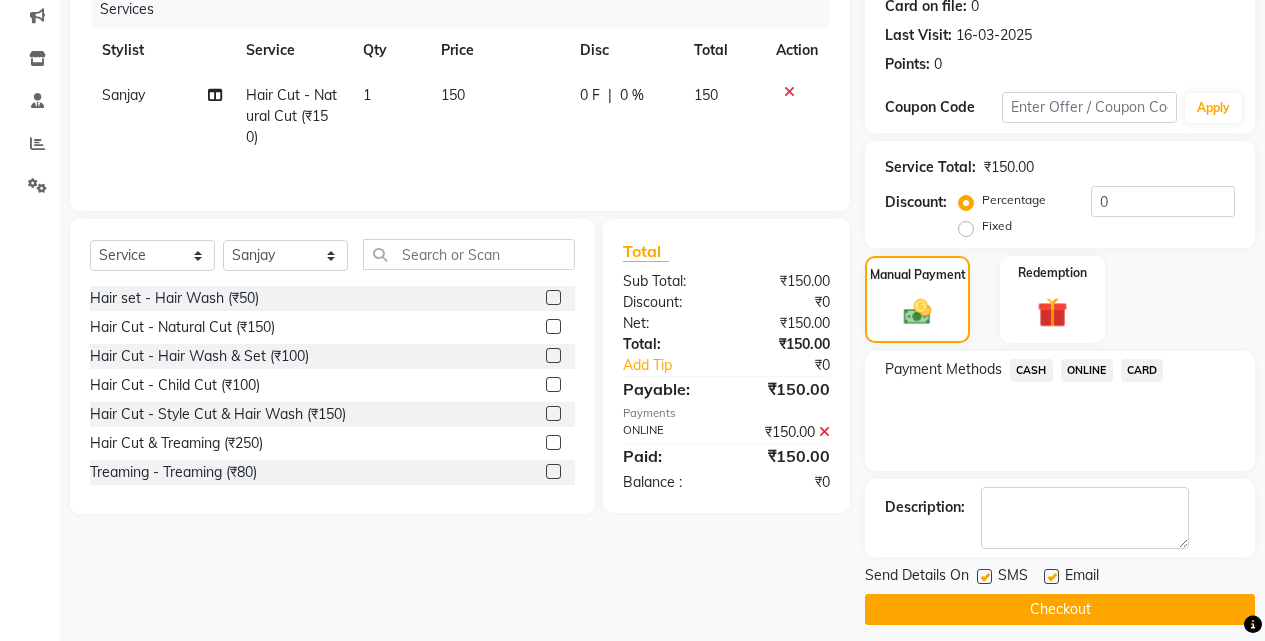 scroll, scrollTop: 271, scrollLeft: 0, axis: vertical 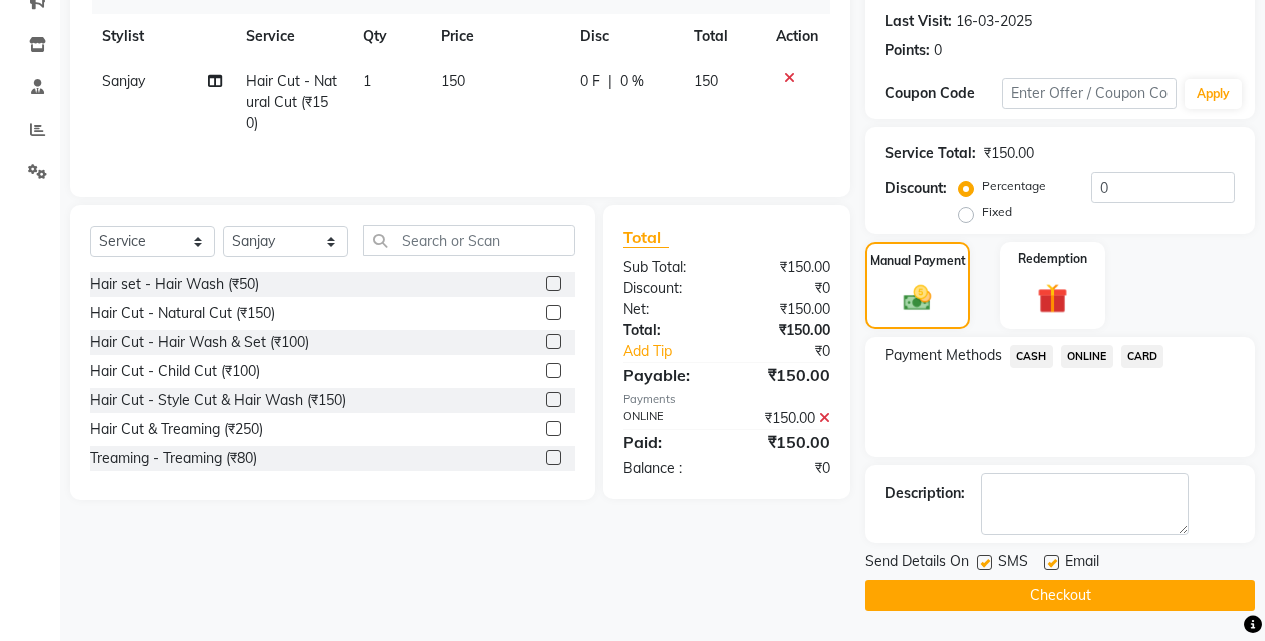 click on "Checkout" 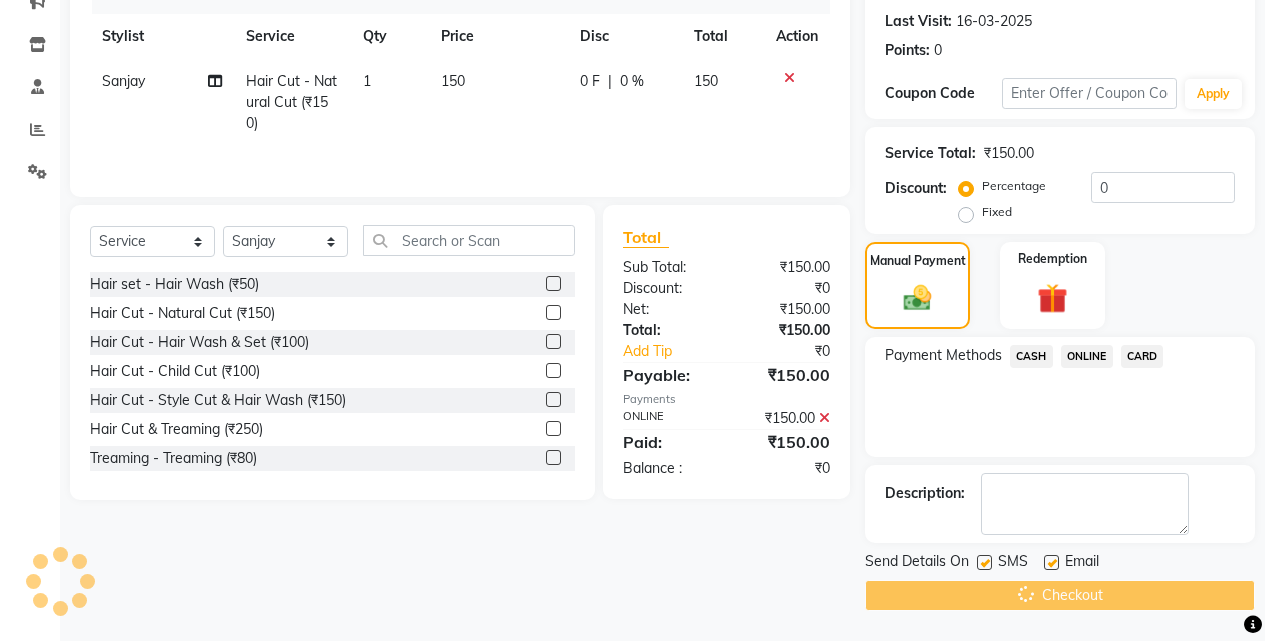scroll, scrollTop: 0, scrollLeft: 0, axis: both 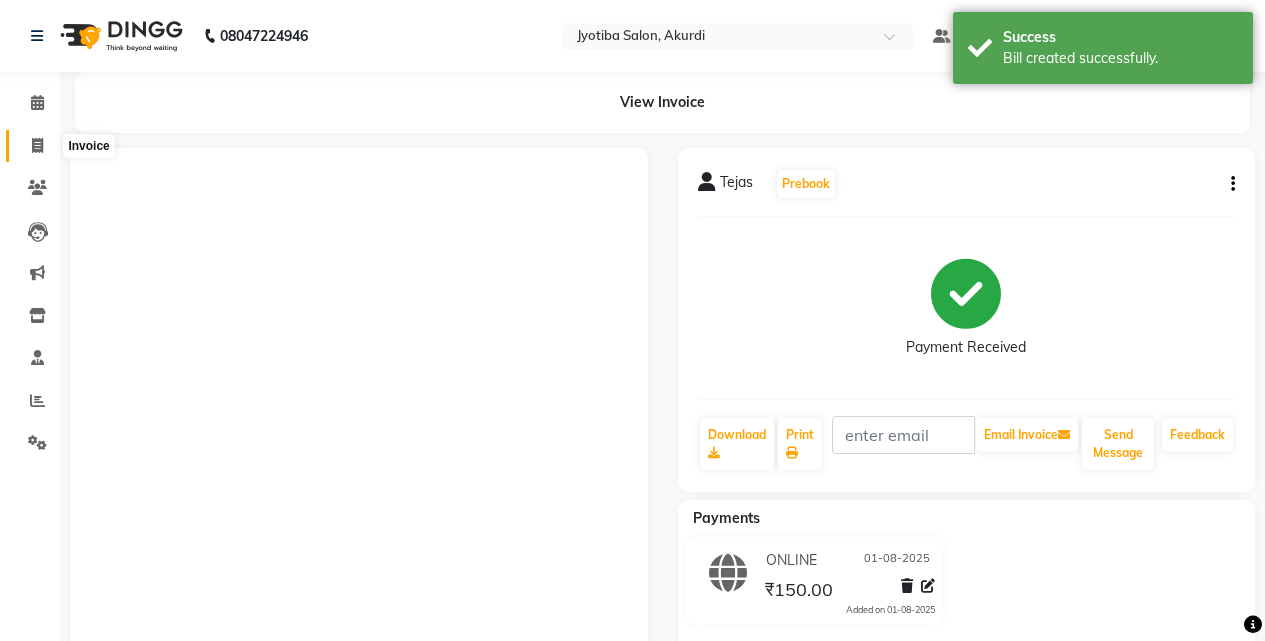 click 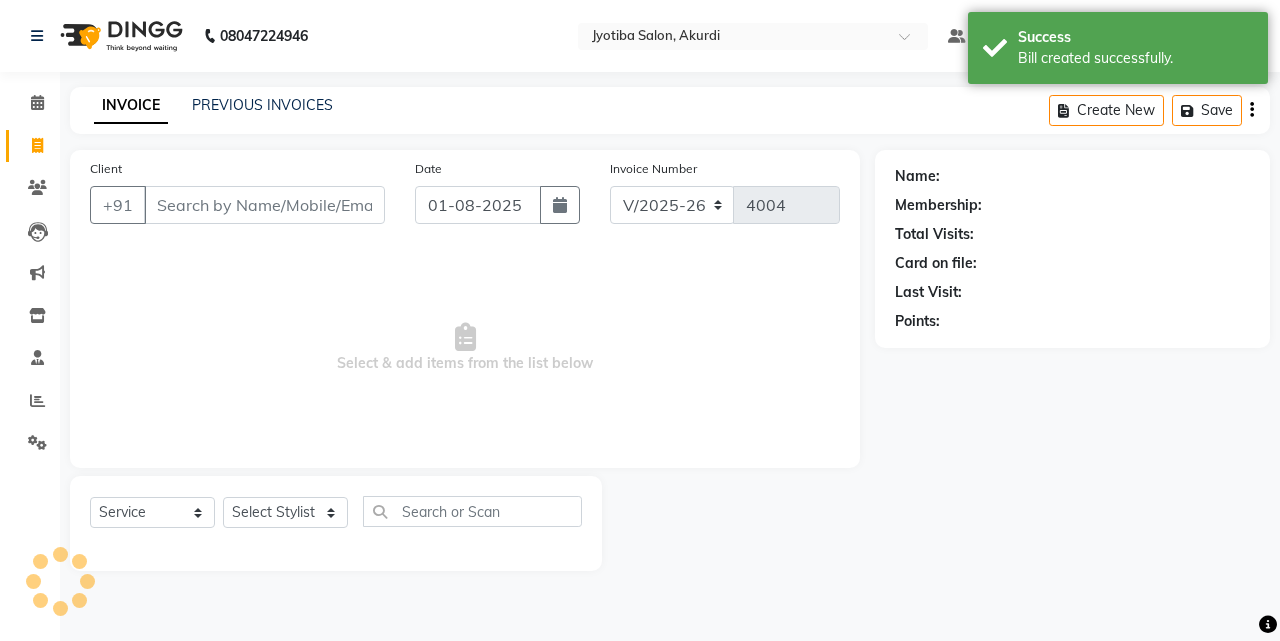 click on "Client" at bounding box center [264, 205] 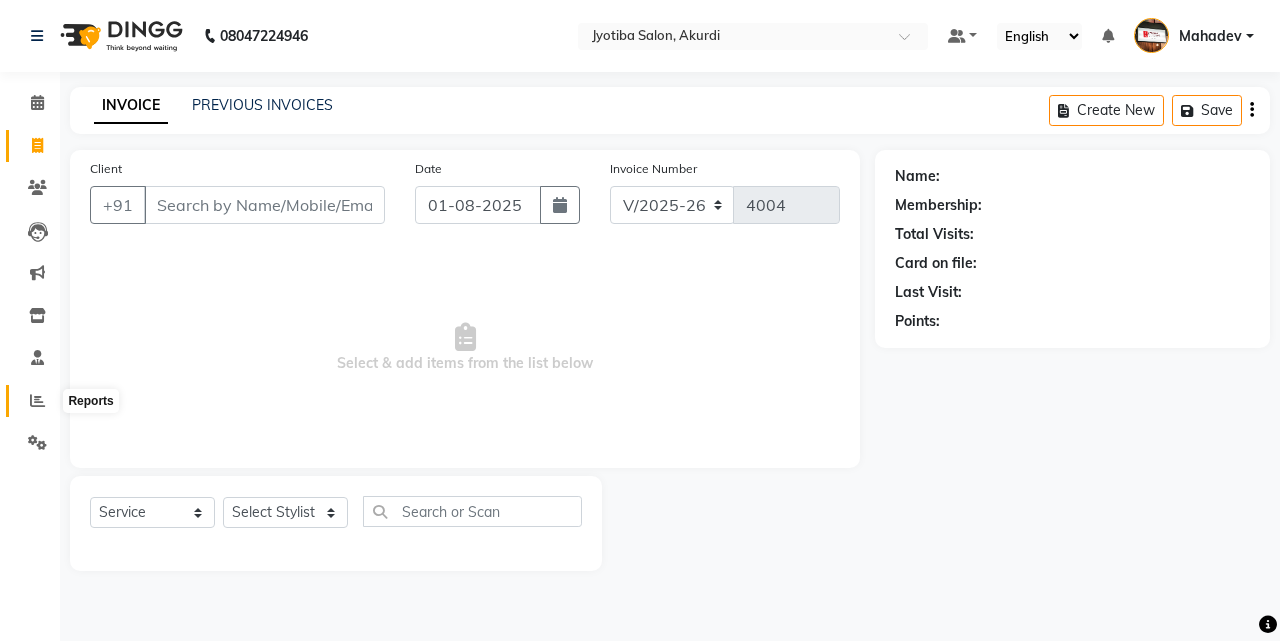 click 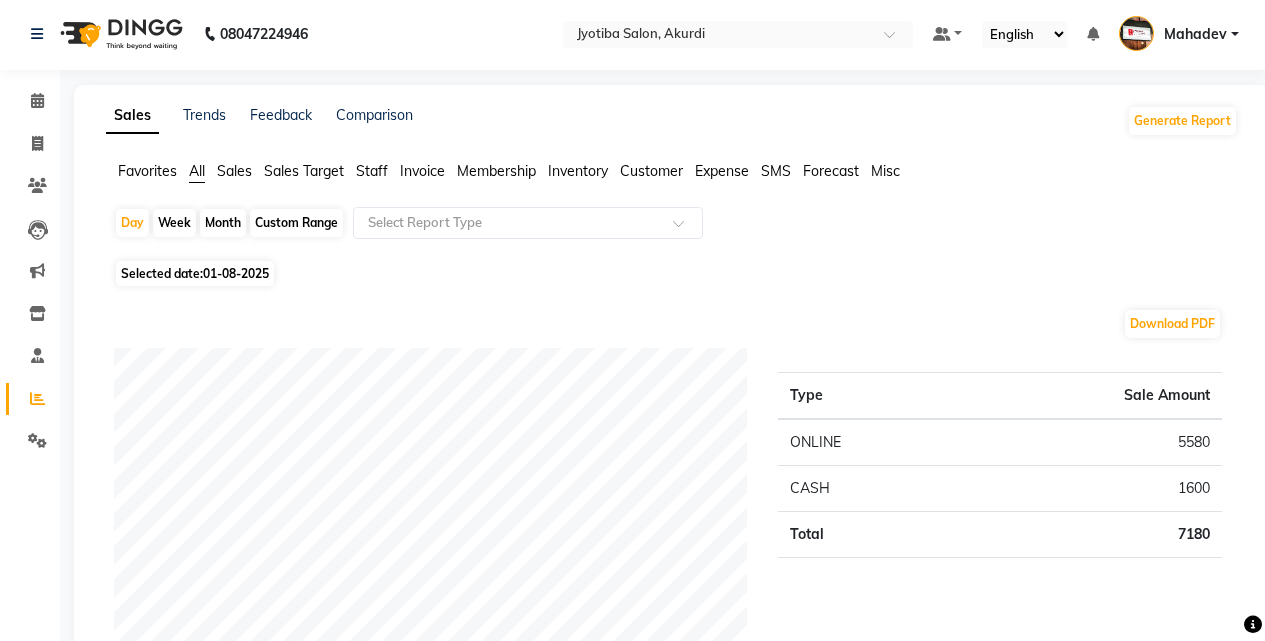 scroll, scrollTop: 0, scrollLeft: 0, axis: both 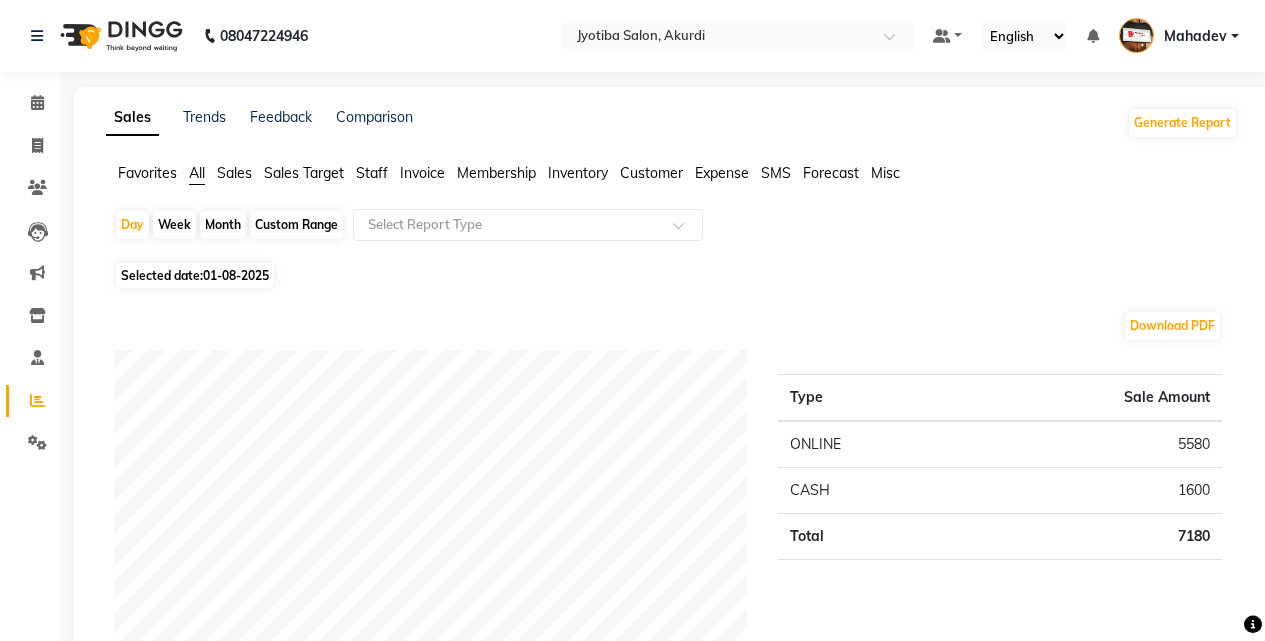 click on "Month" 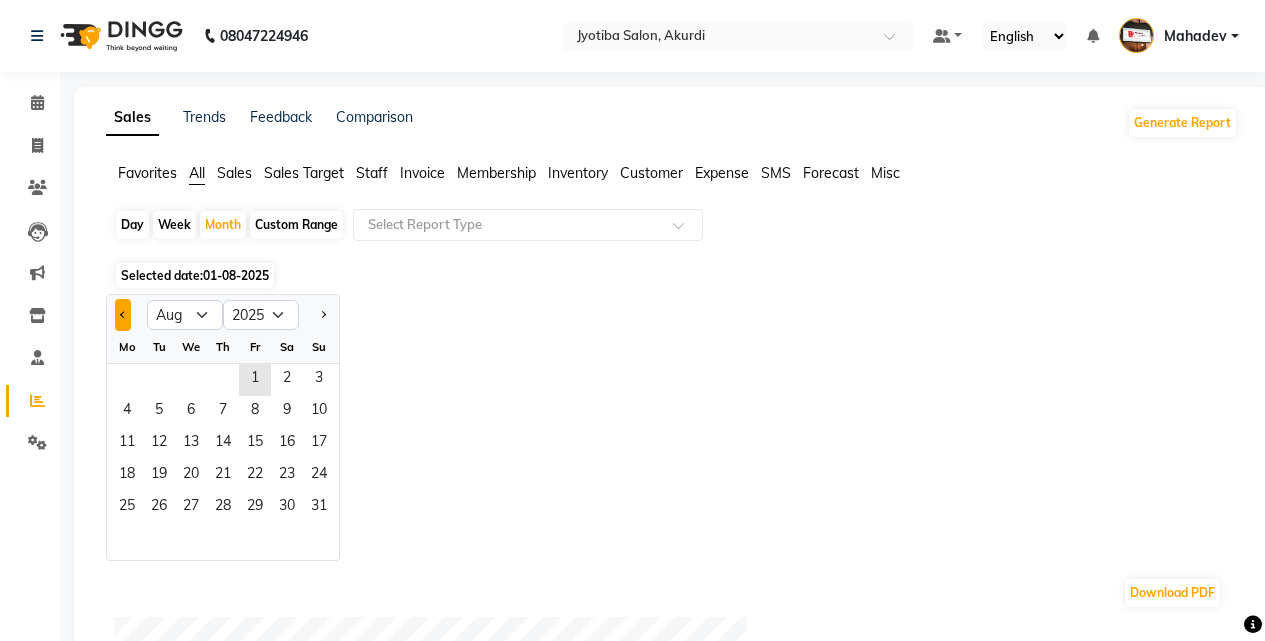 click 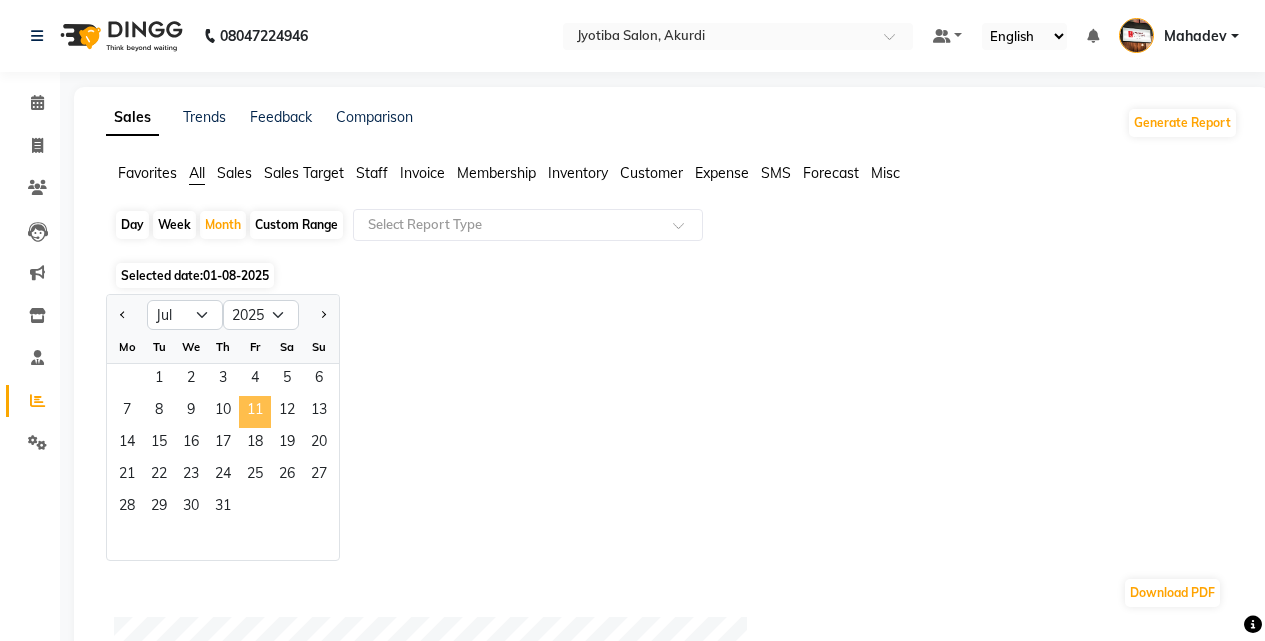 click on "11" 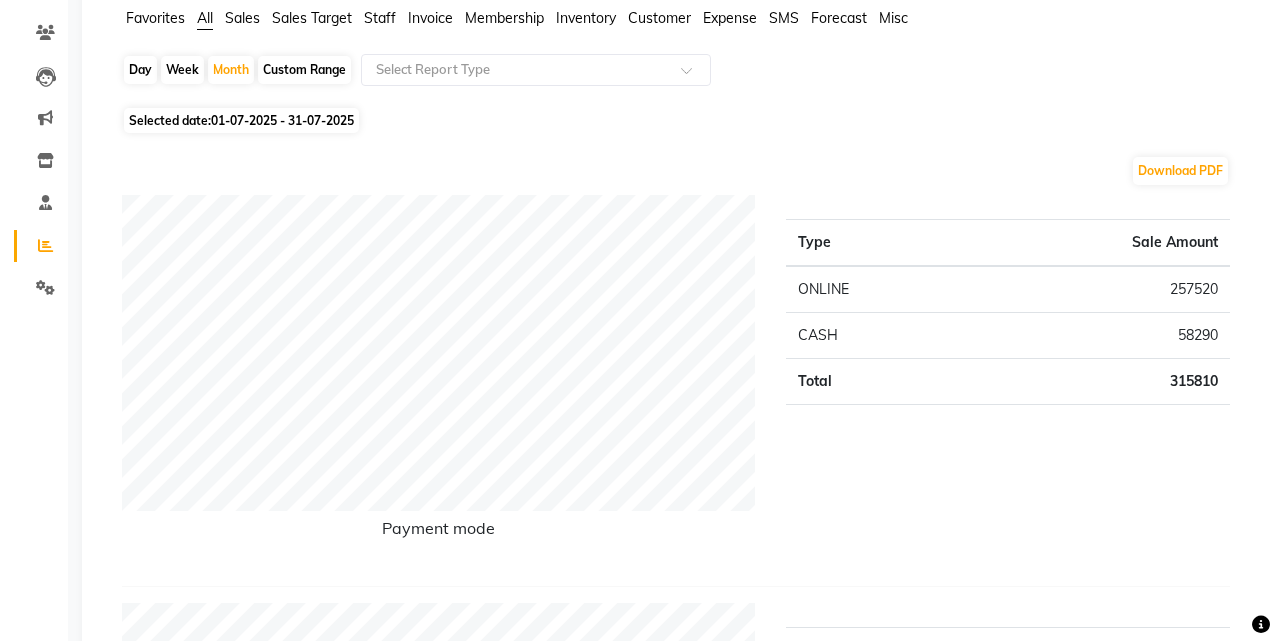 scroll, scrollTop: 0, scrollLeft: 0, axis: both 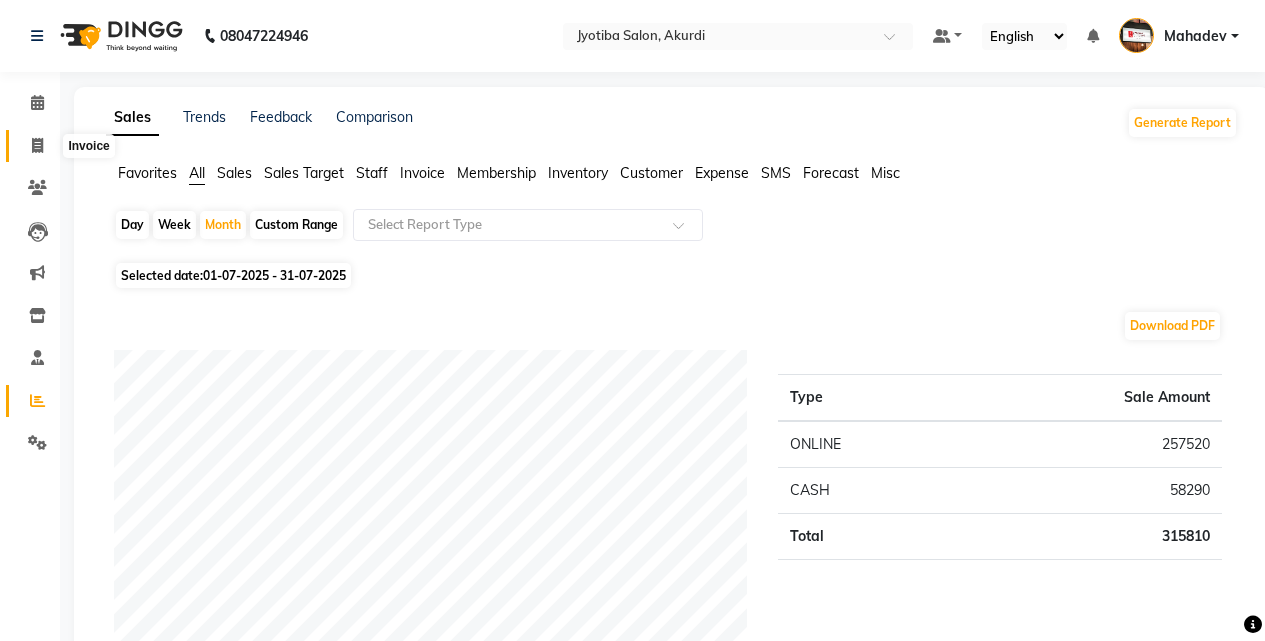 click 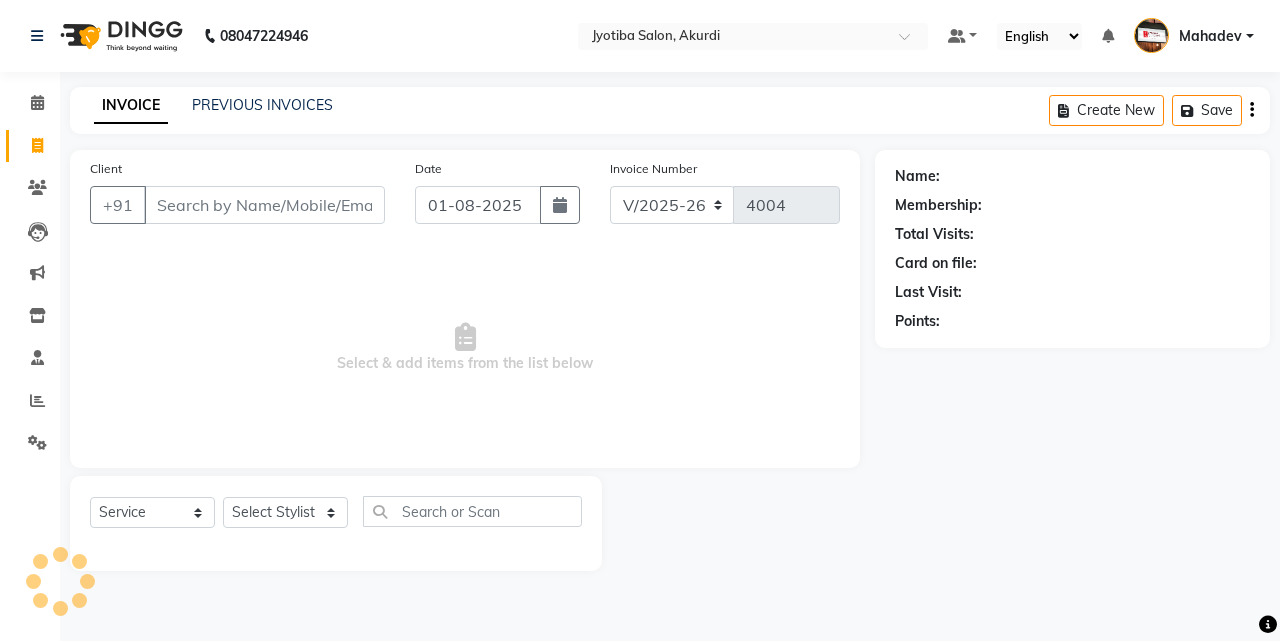 click on "Client" at bounding box center (264, 205) 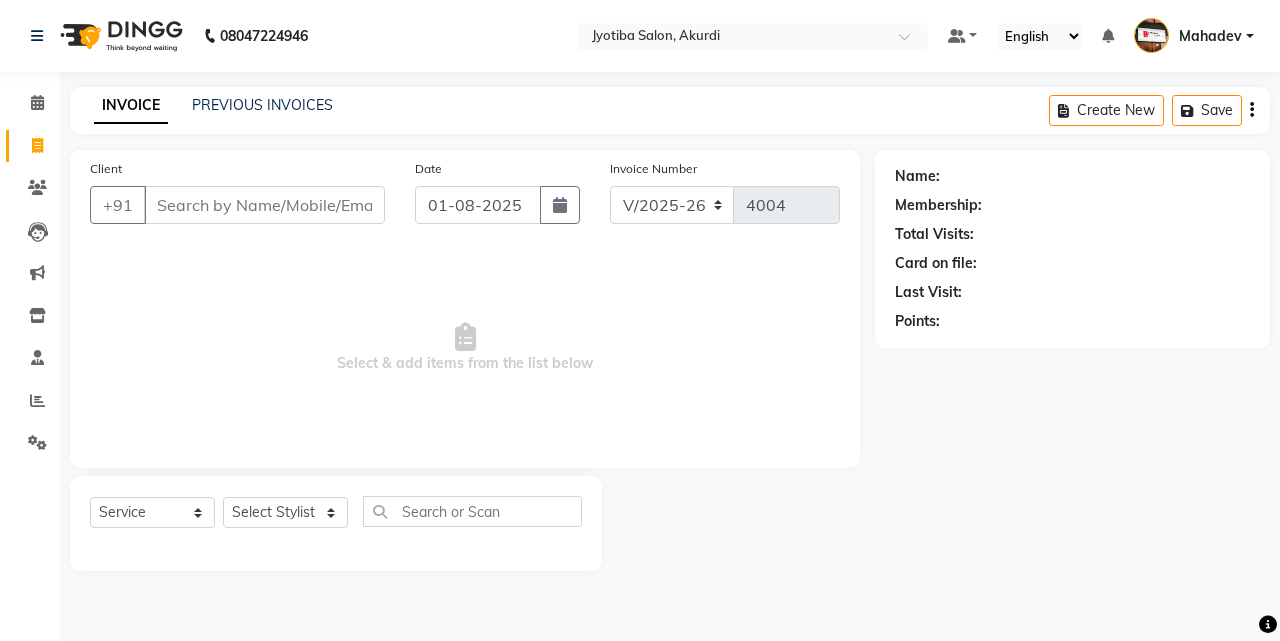 click on "Client" at bounding box center [264, 205] 